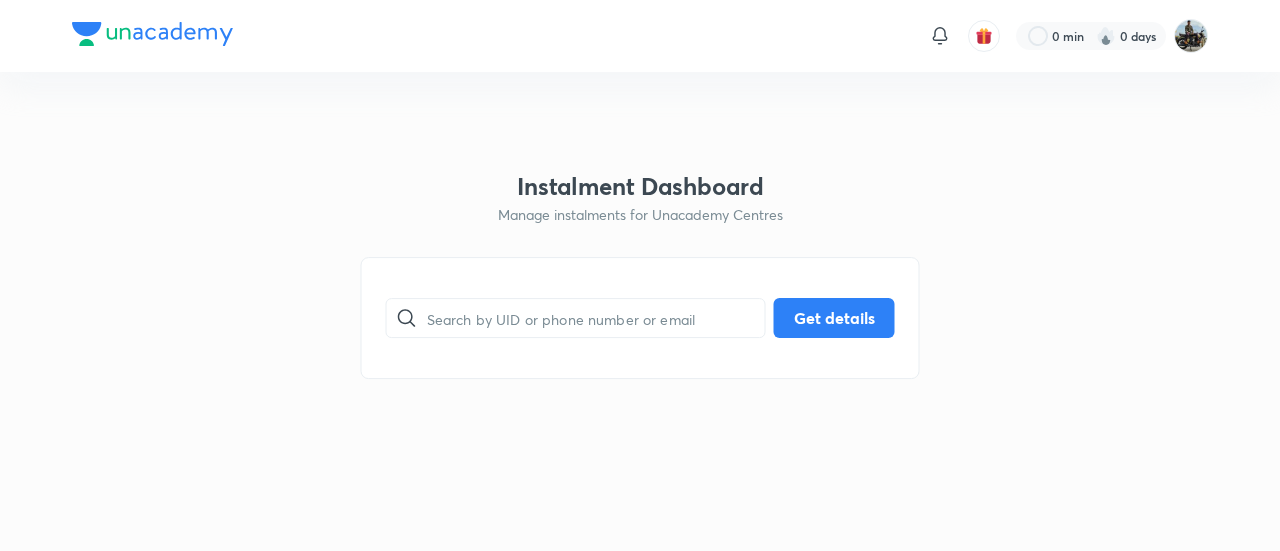 scroll, scrollTop: 0, scrollLeft: 0, axis: both 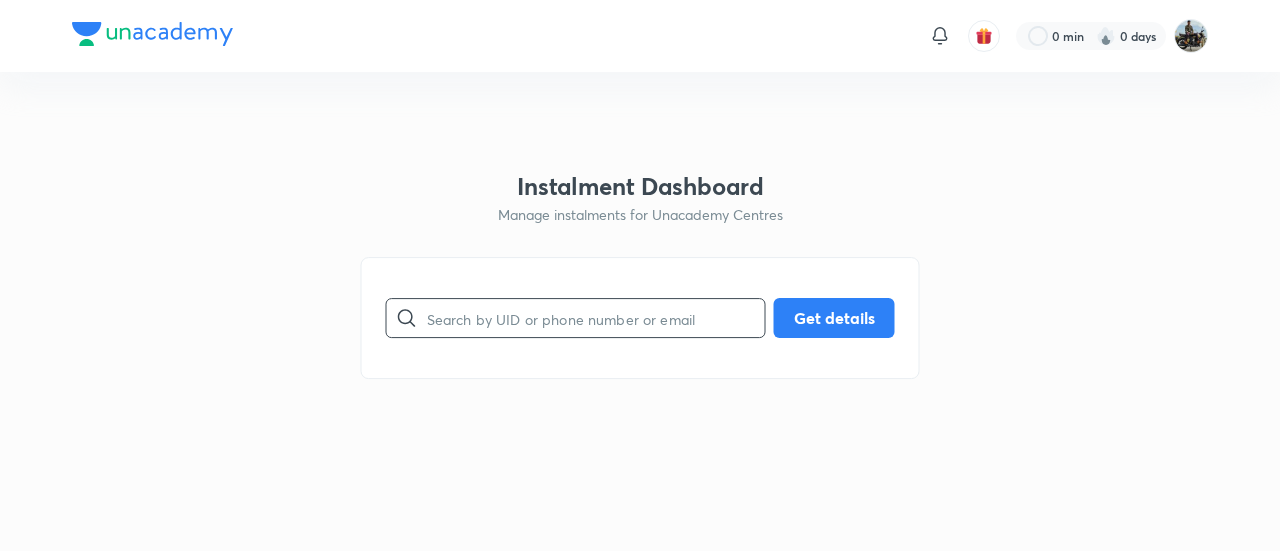 click at bounding box center (596, 318) 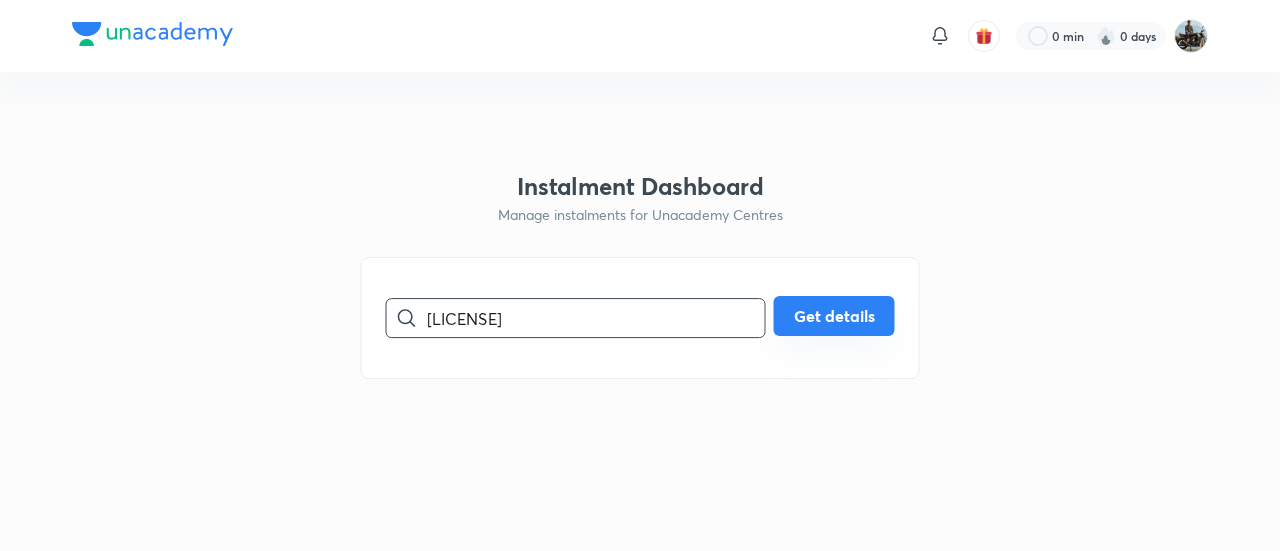 type on "[LICENSE]" 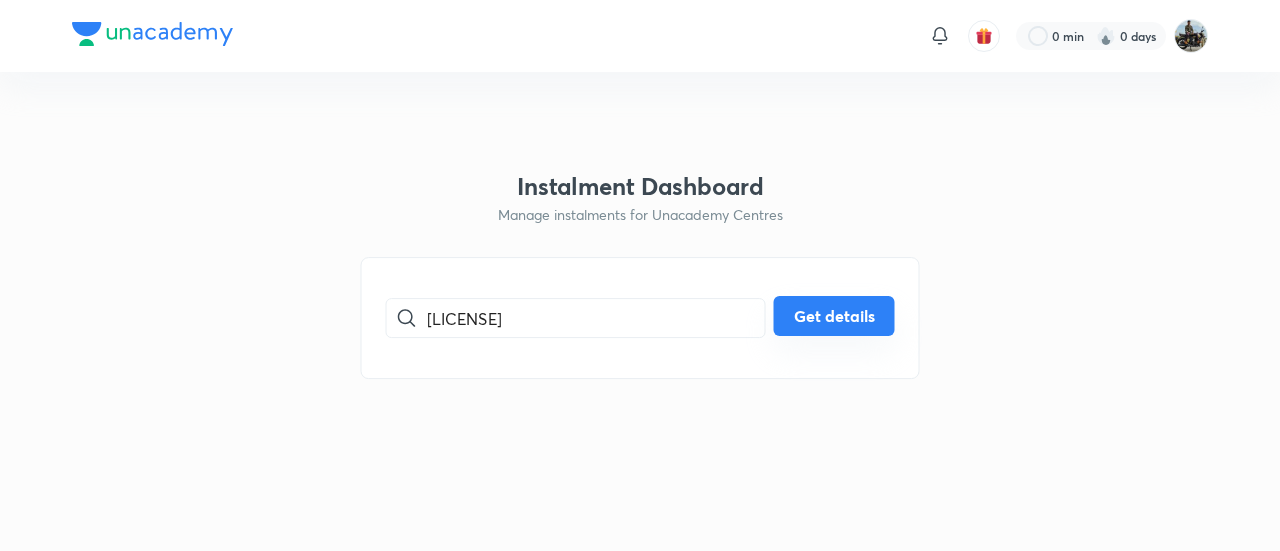 click on "Get details" at bounding box center [834, 316] 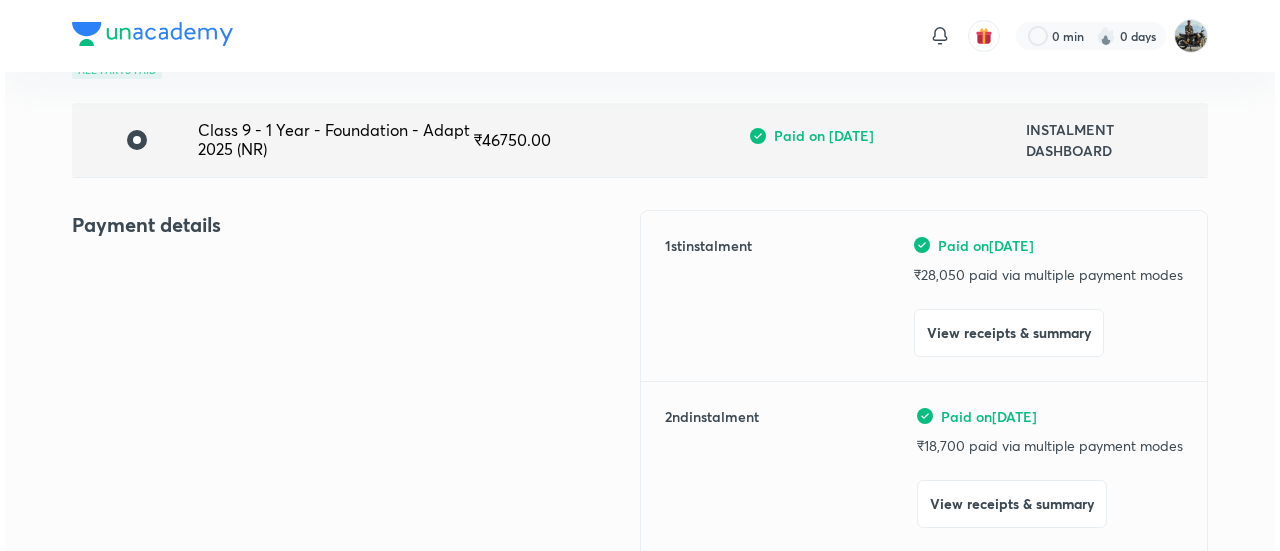 scroll, scrollTop: 224, scrollLeft: 0, axis: vertical 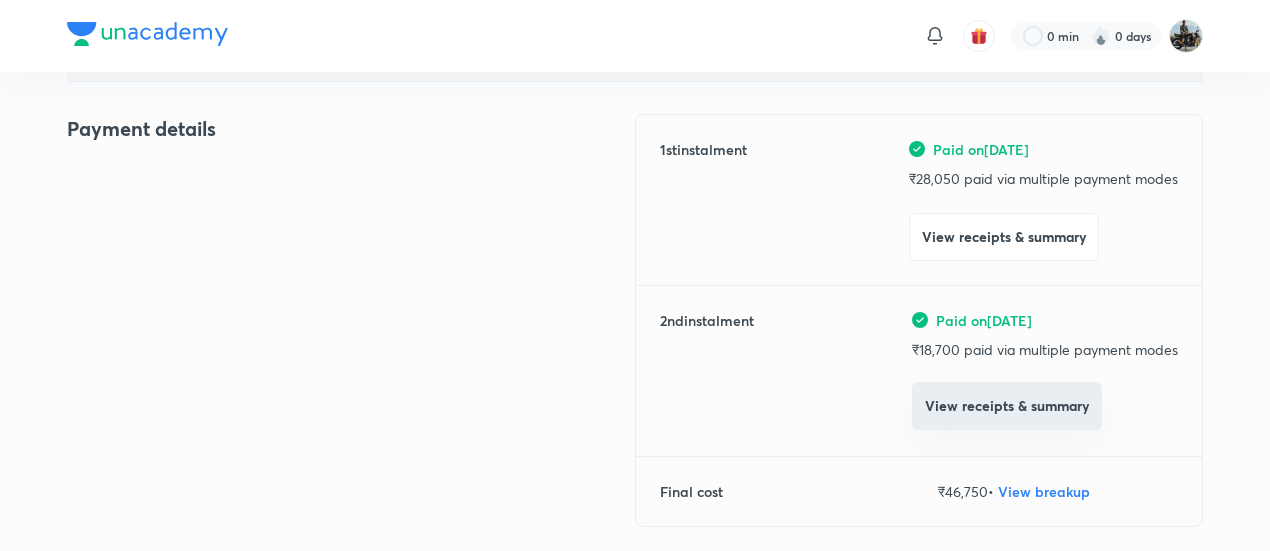 click on "View receipts & summary" at bounding box center [1007, 406] 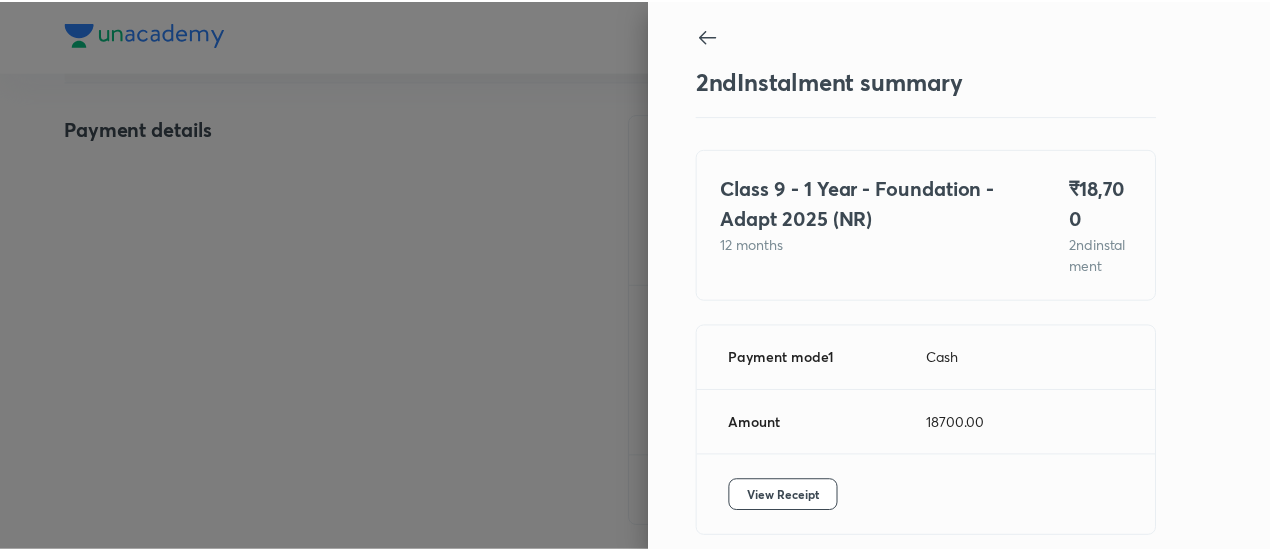 scroll, scrollTop: 109, scrollLeft: 0, axis: vertical 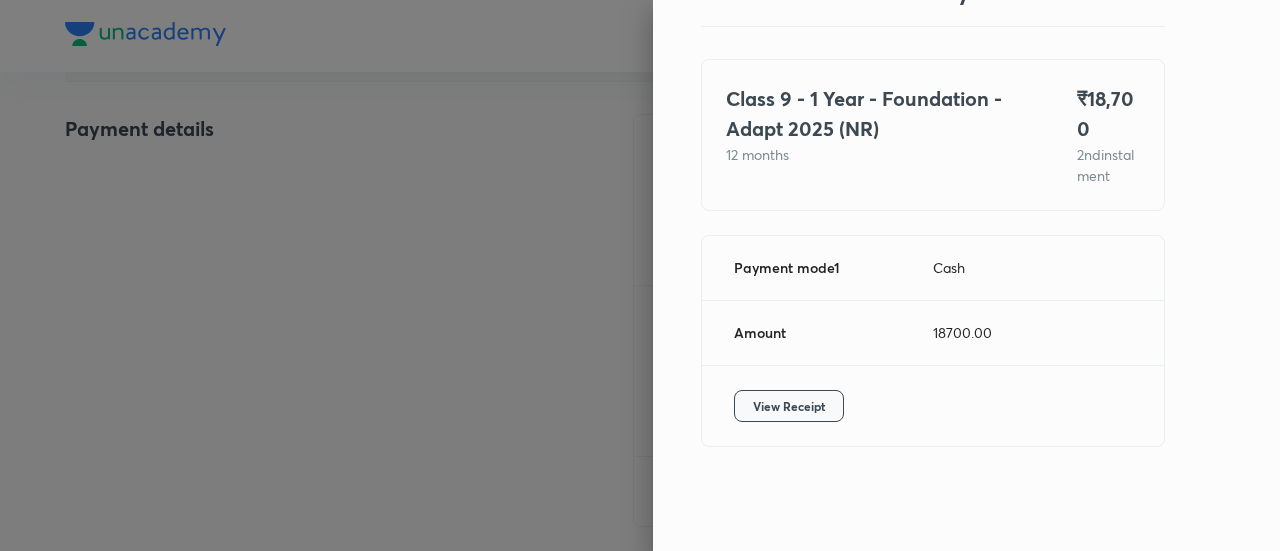click on "View Receipt" at bounding box center (789, 406) 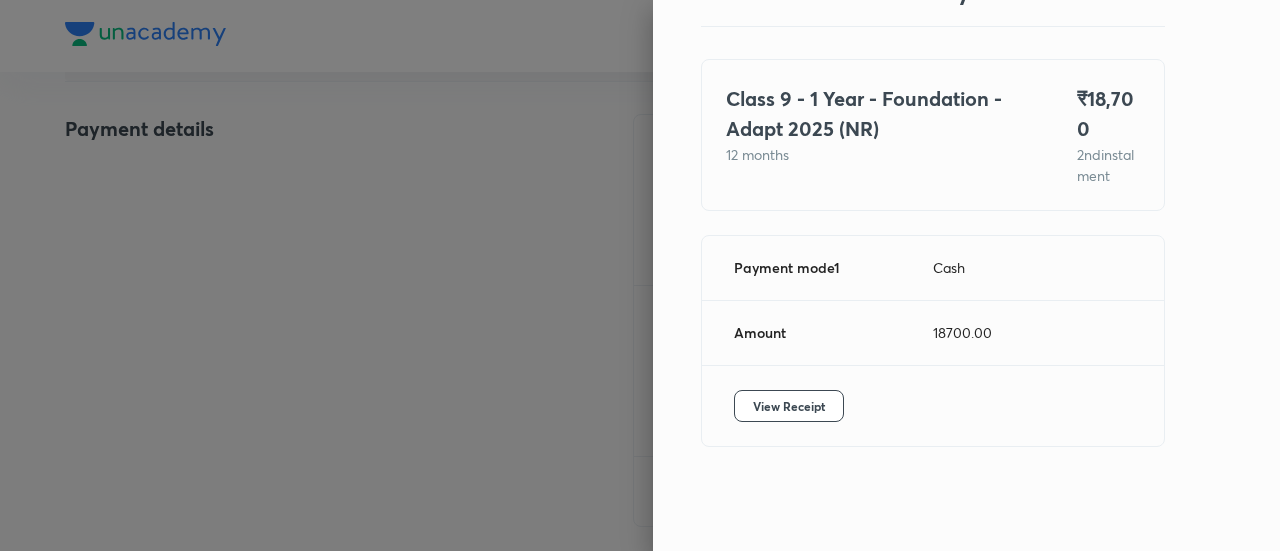 click at bounding box center [640, 275] 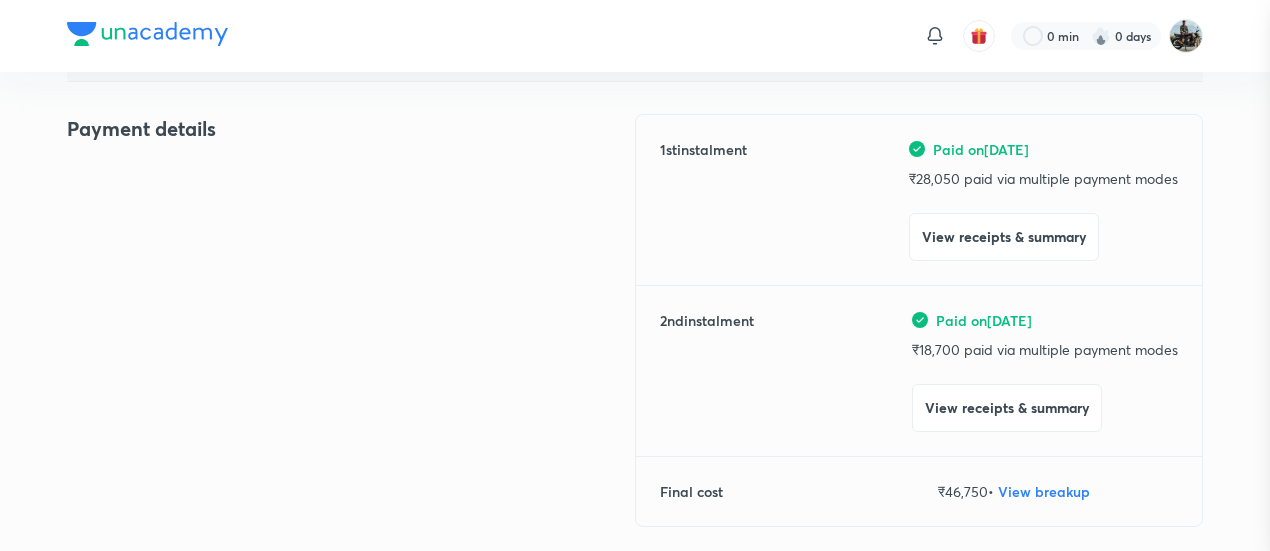 click at bounding box center (635, 275) 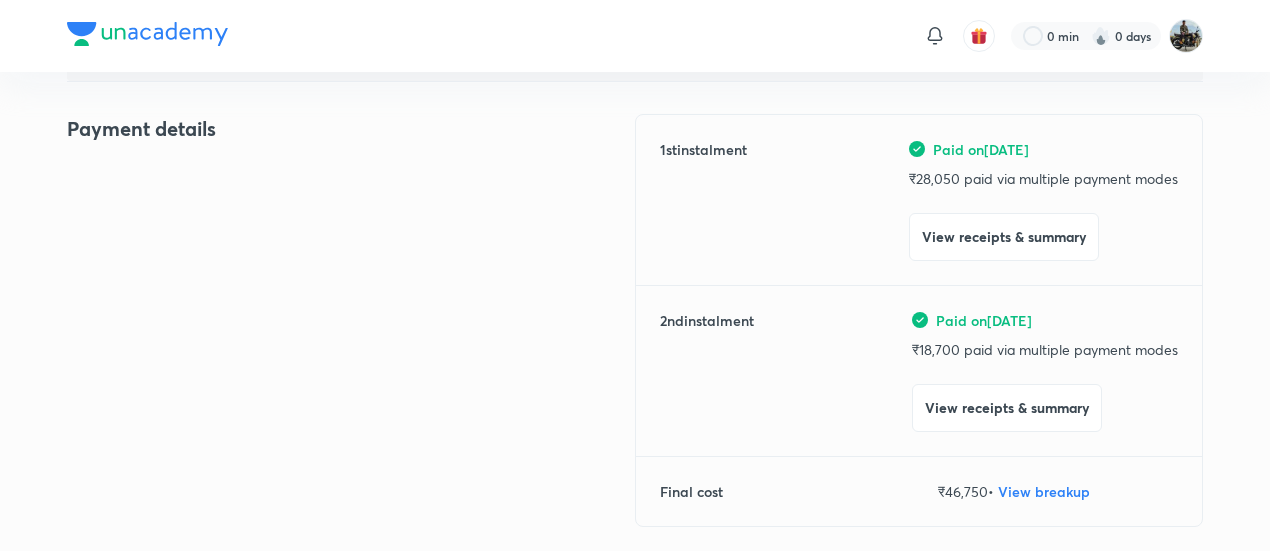scroll, scrollTop: 0, scrollLeft: 0, axis: both 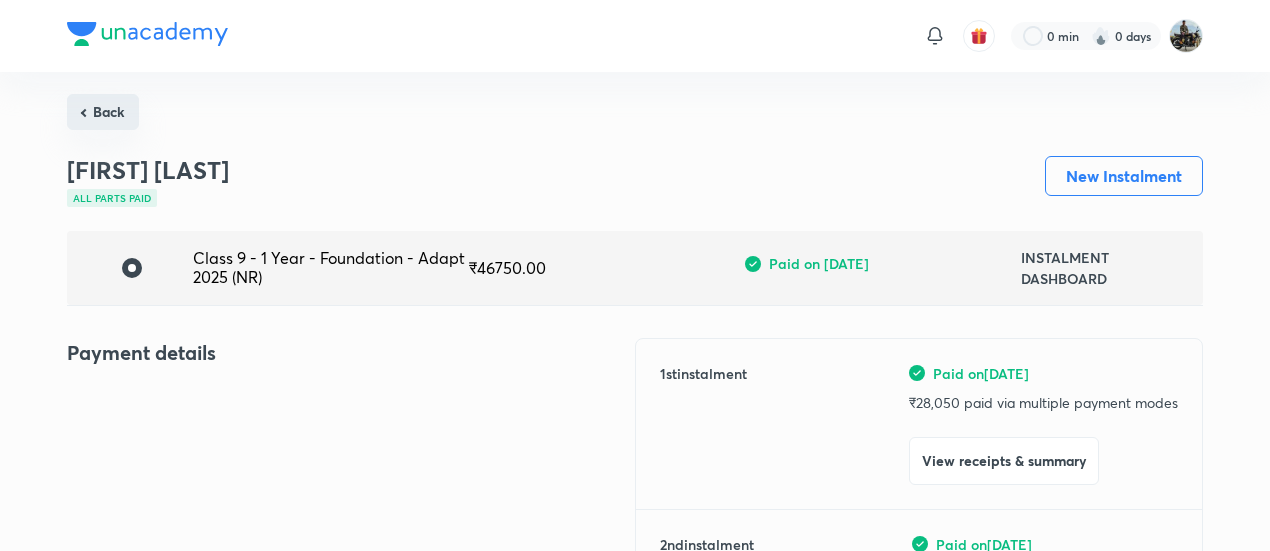 click on "Back" at bounding box center (103, 112) 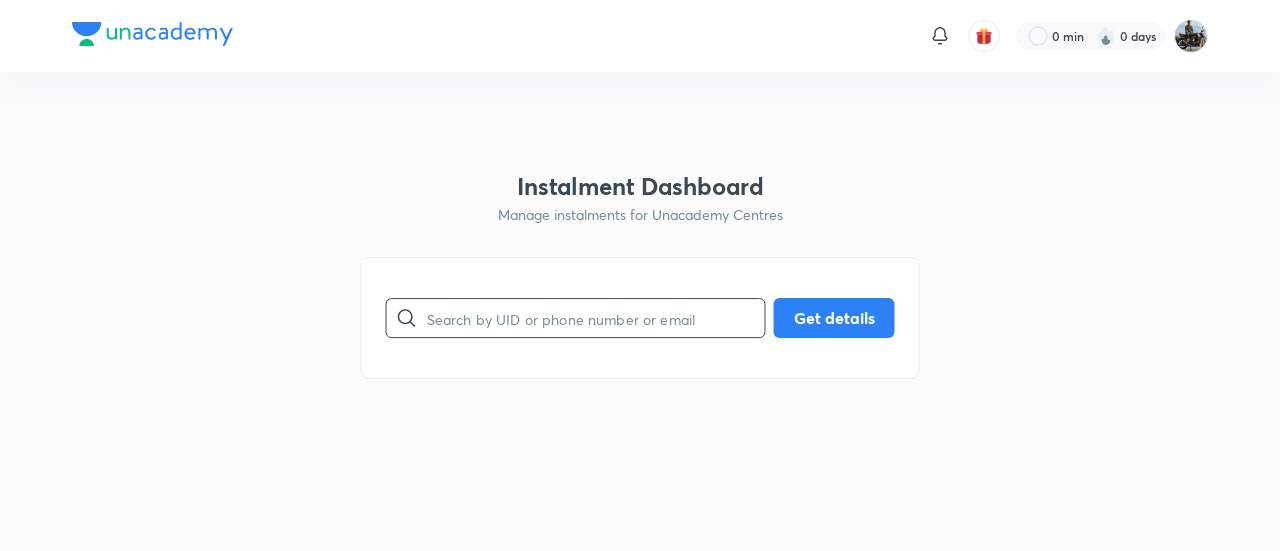 click at bounding box center (596, 318) 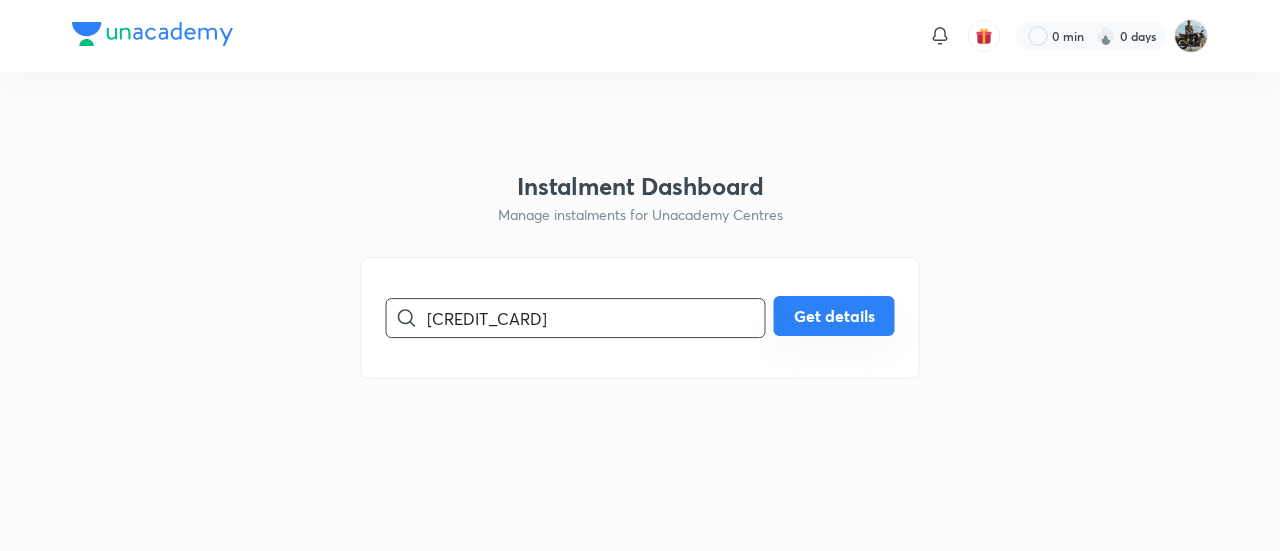type on "[CREDIT_CARD]" 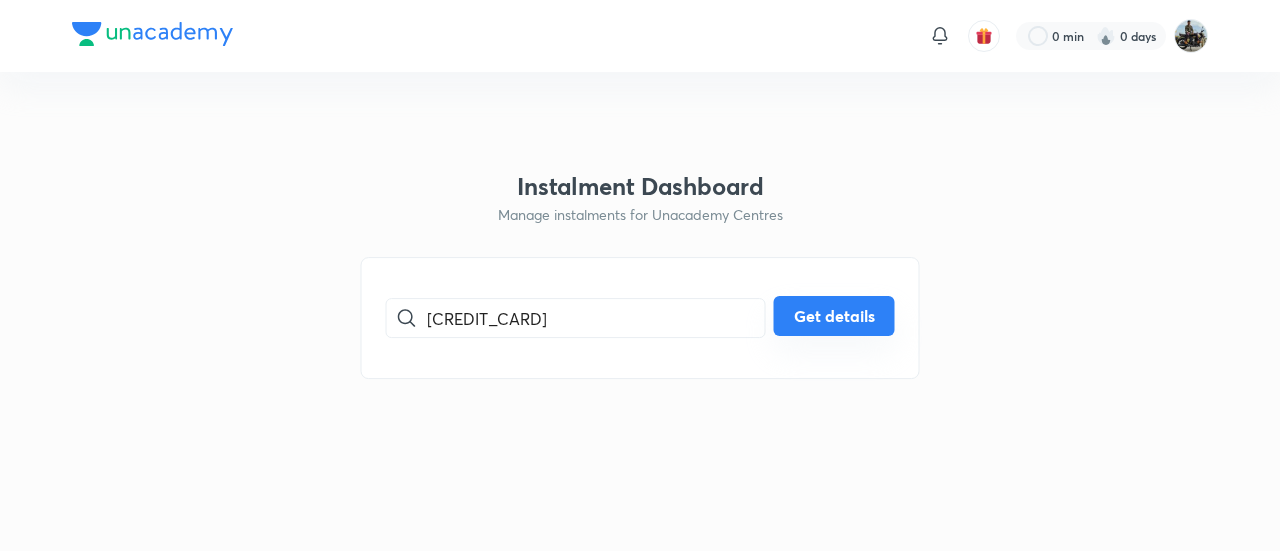 click on "Get details" at bounding box center [834, 316] 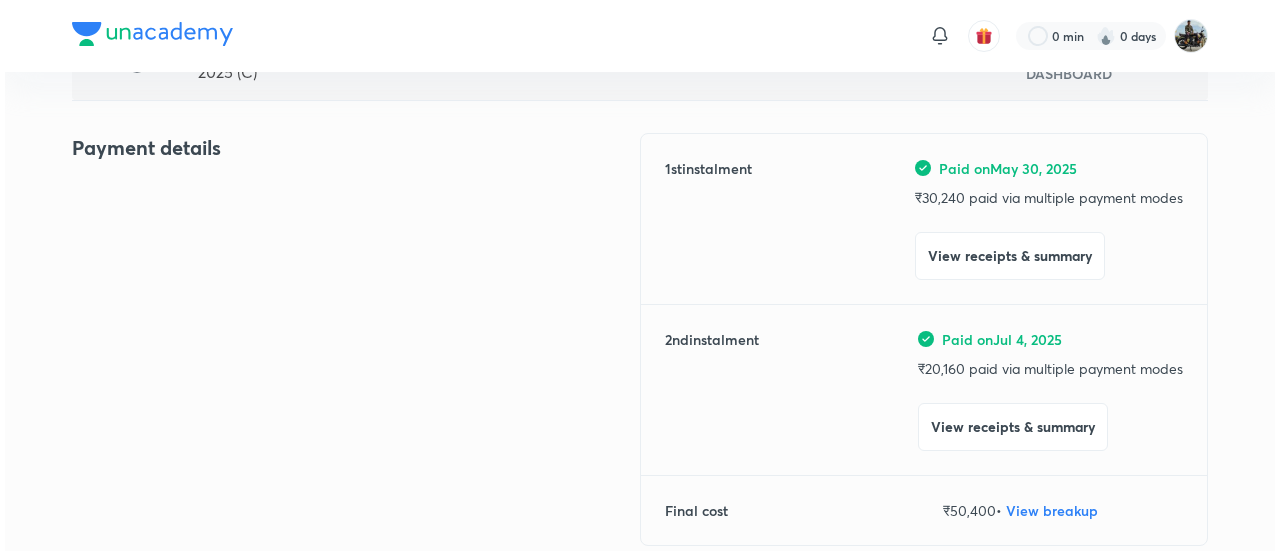 scroll, scrollTop: 211, scrollLeft: 0, axis: vertical 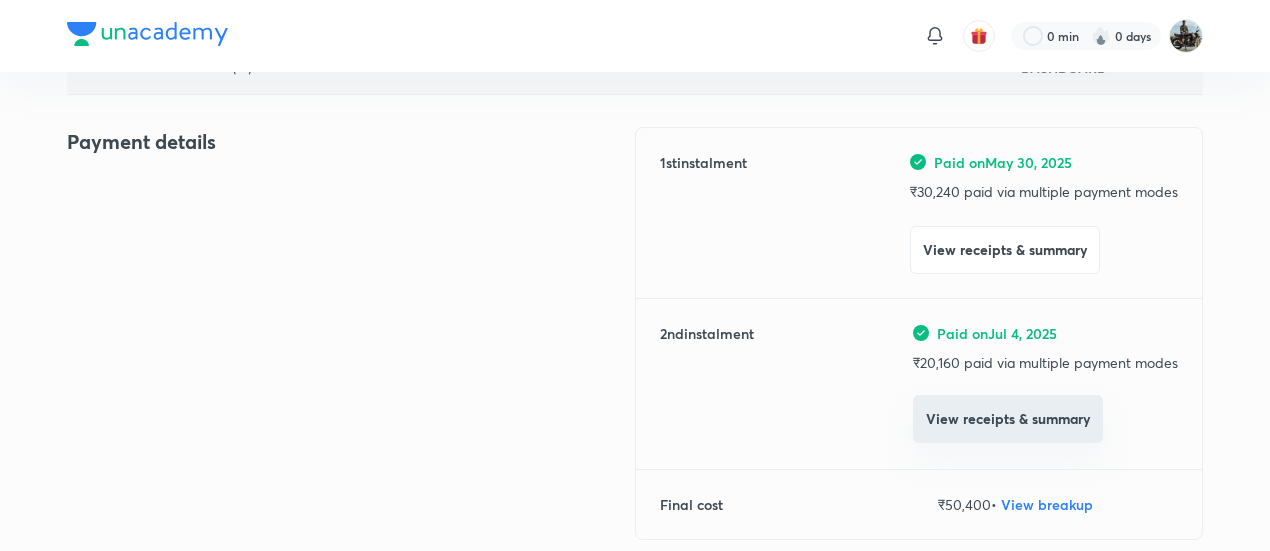 click on "View receipts & summary" at bounding box center (1008, 419) 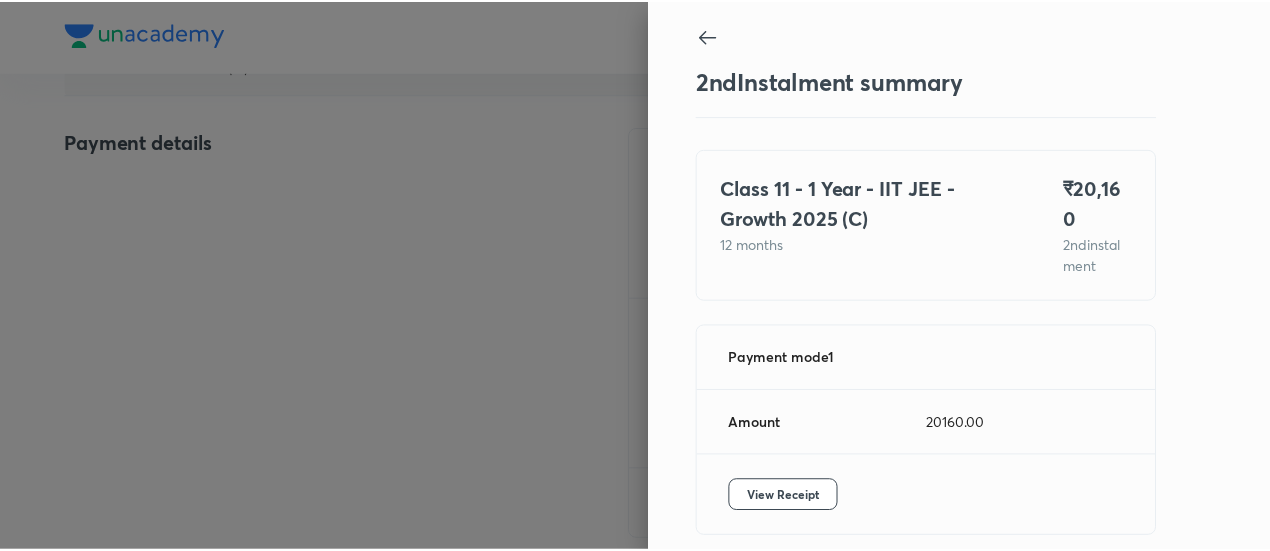 scroll, scrollTop: 67, scrollLeft: 0, axis: vertical 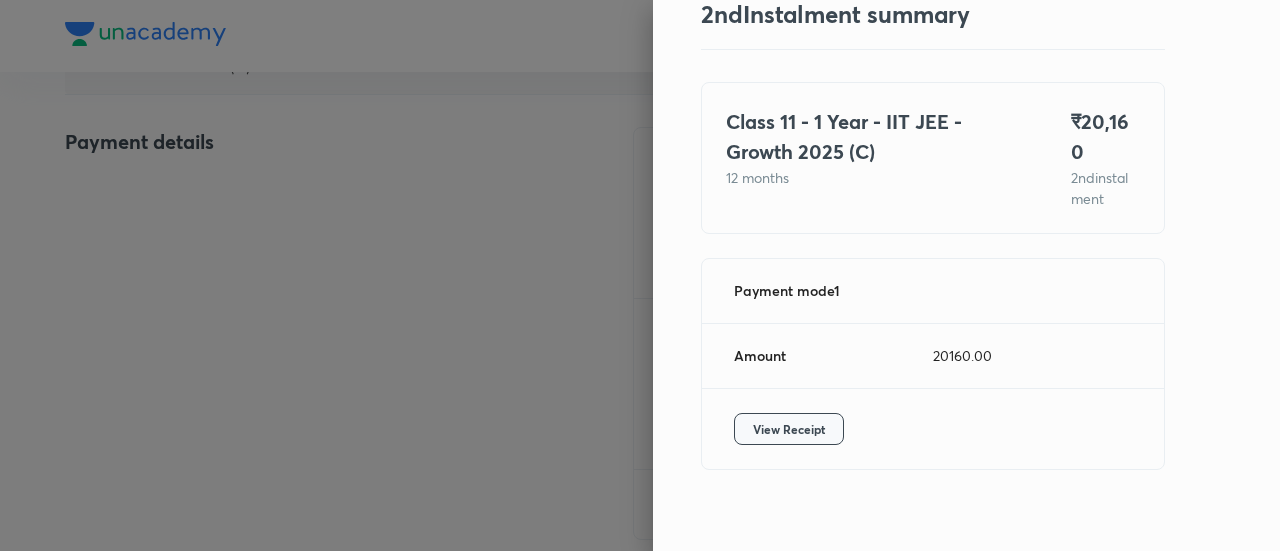 click on "View Receipt" at bounding box center [789, 429] 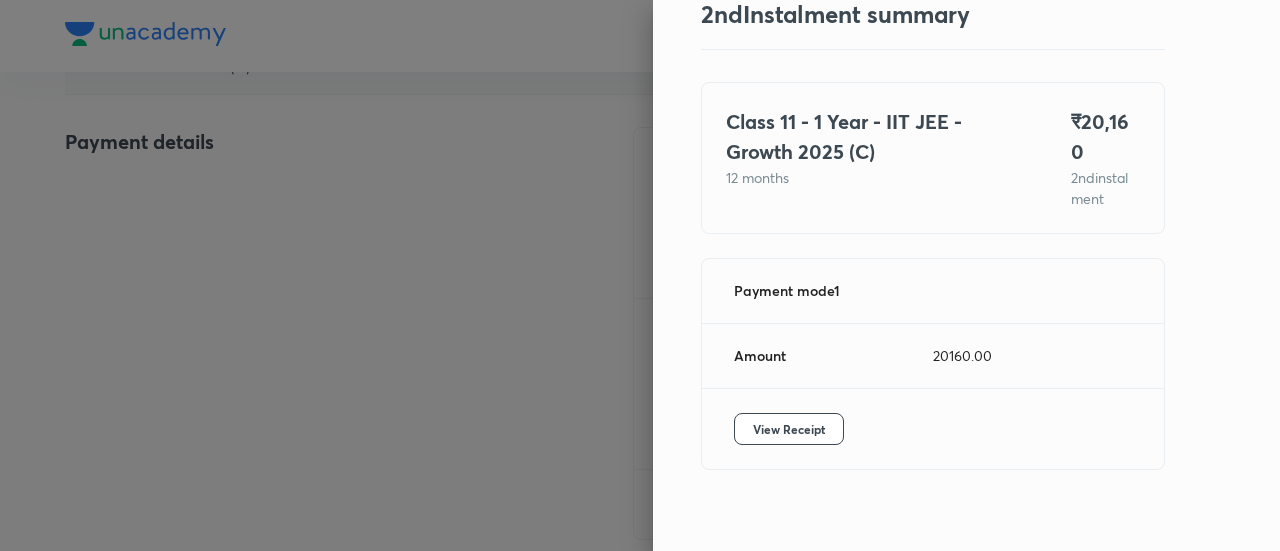 click at bounding box center (640, 275) 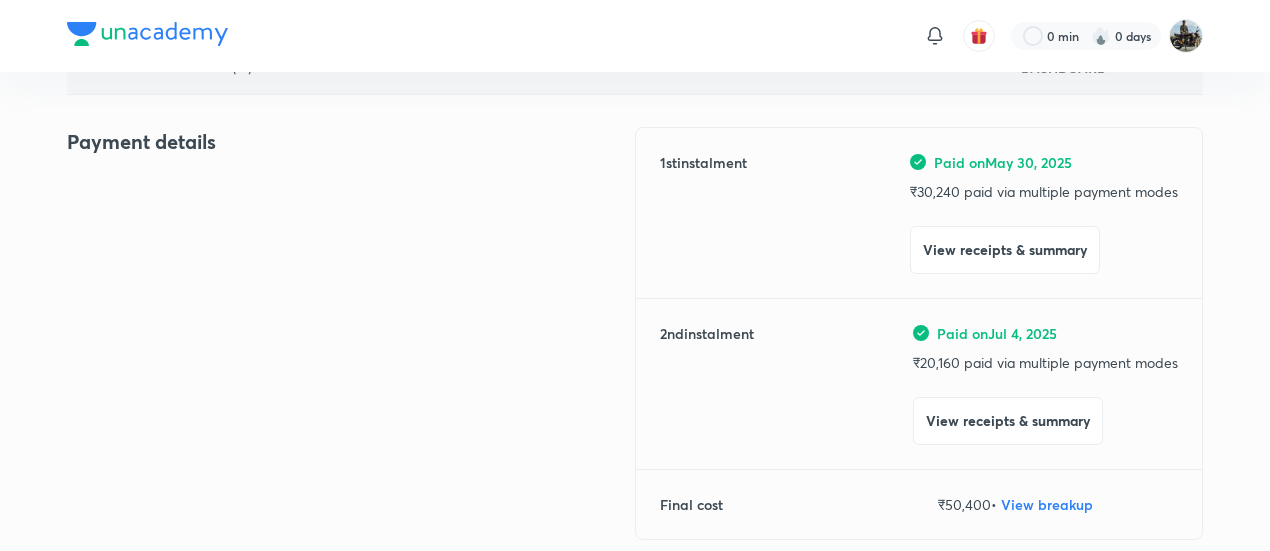 scroll, scrollTop: 0, scrollLeft: 0, axis: both 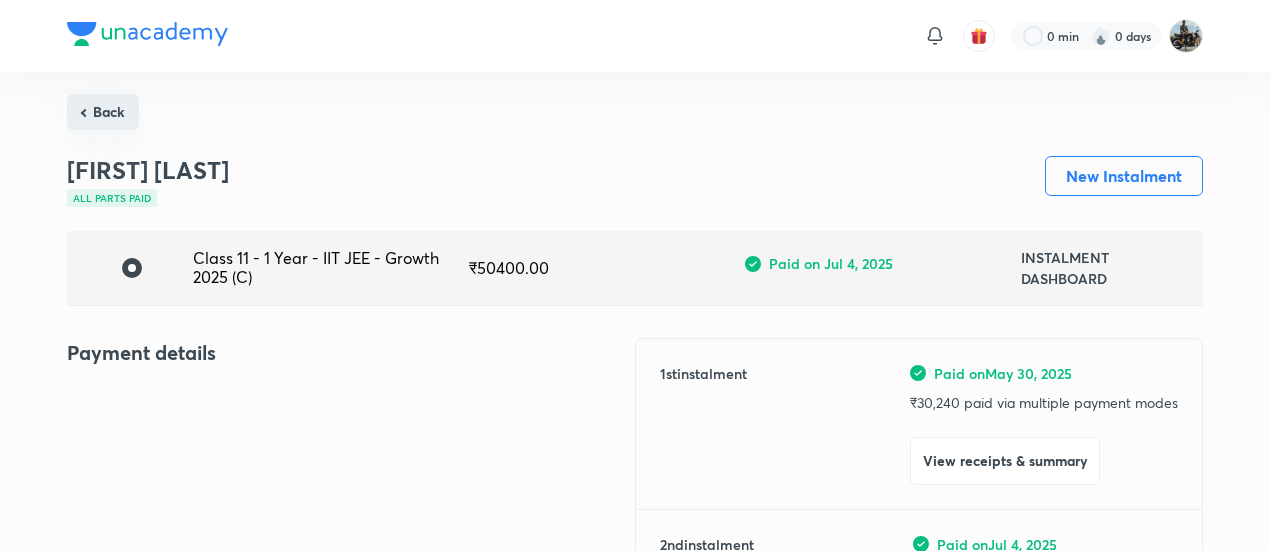 click on "Back" at bounding box center [103, 112] 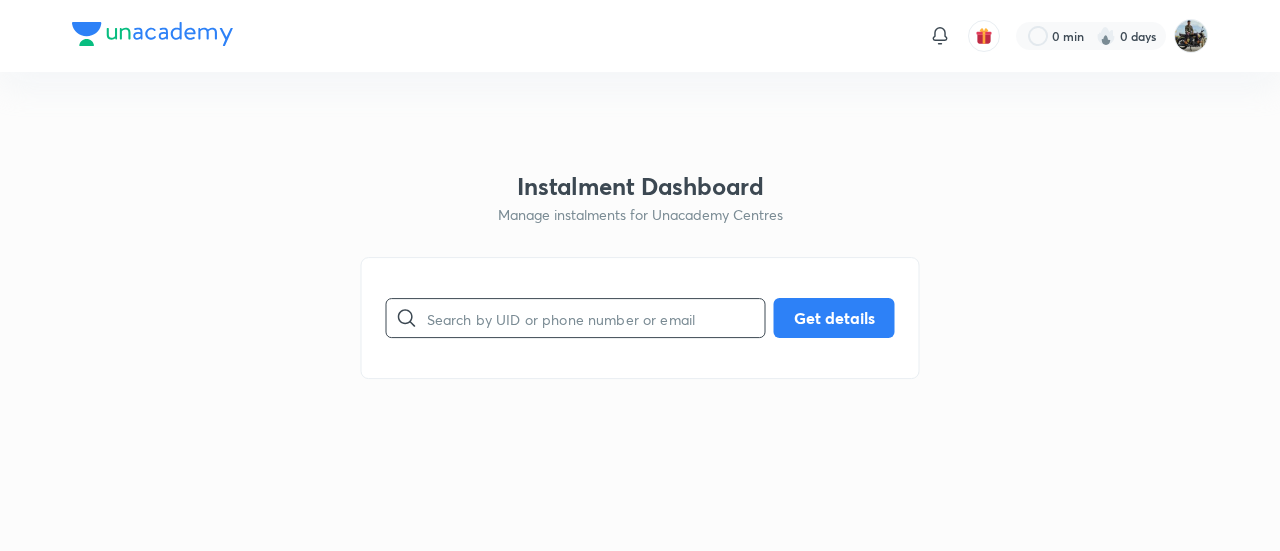 click at bounding box center [596, 318] 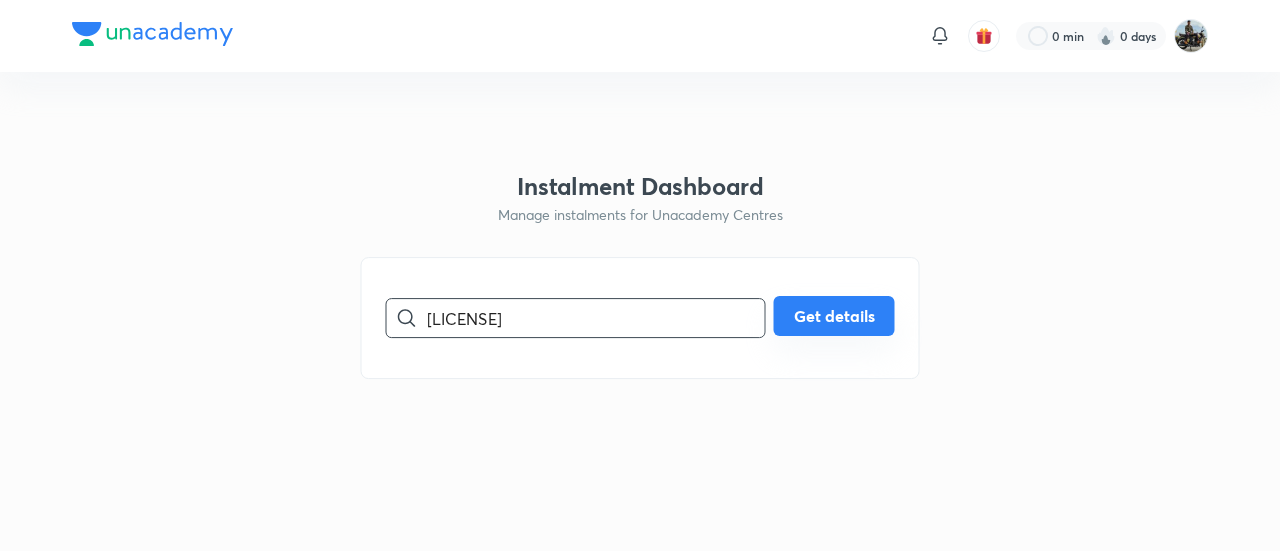 type on "[LICENSE]" 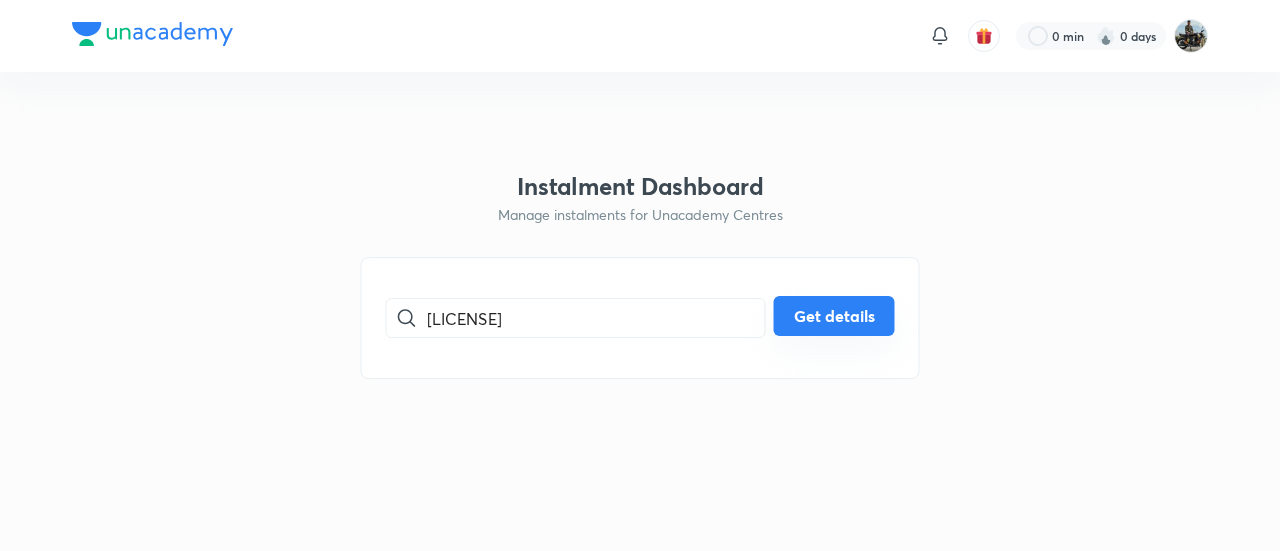 click on "Get details" at bounding box center [834, 316] 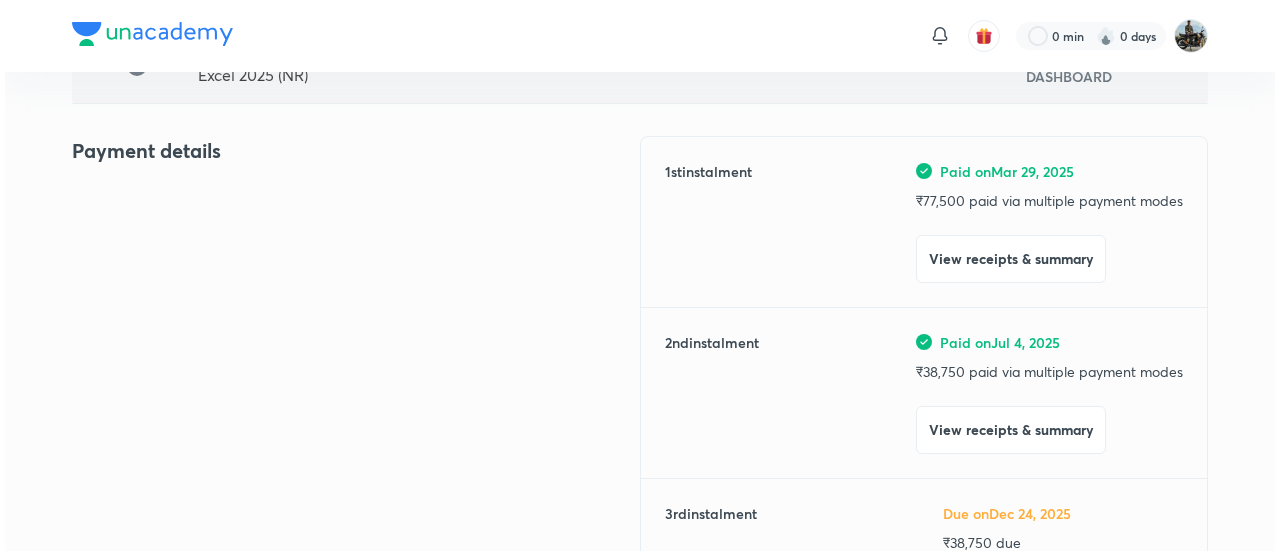scroll, scrollTop: 236, scrollLeft: 0, axis: vertical 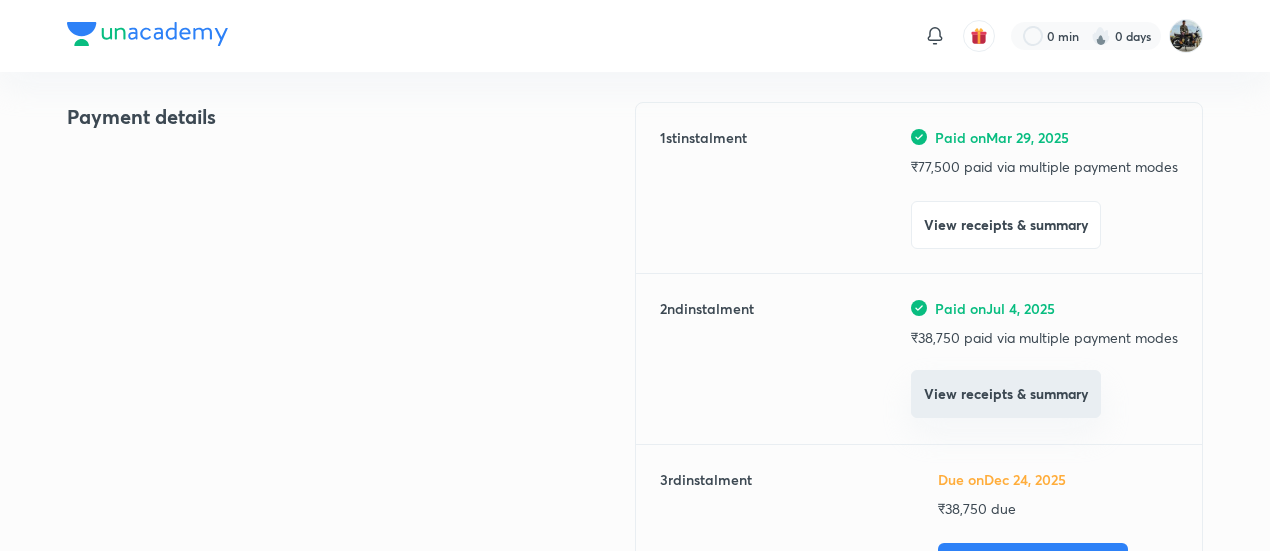 click on "View receipts & summary" at bounding box center (1006, 394) 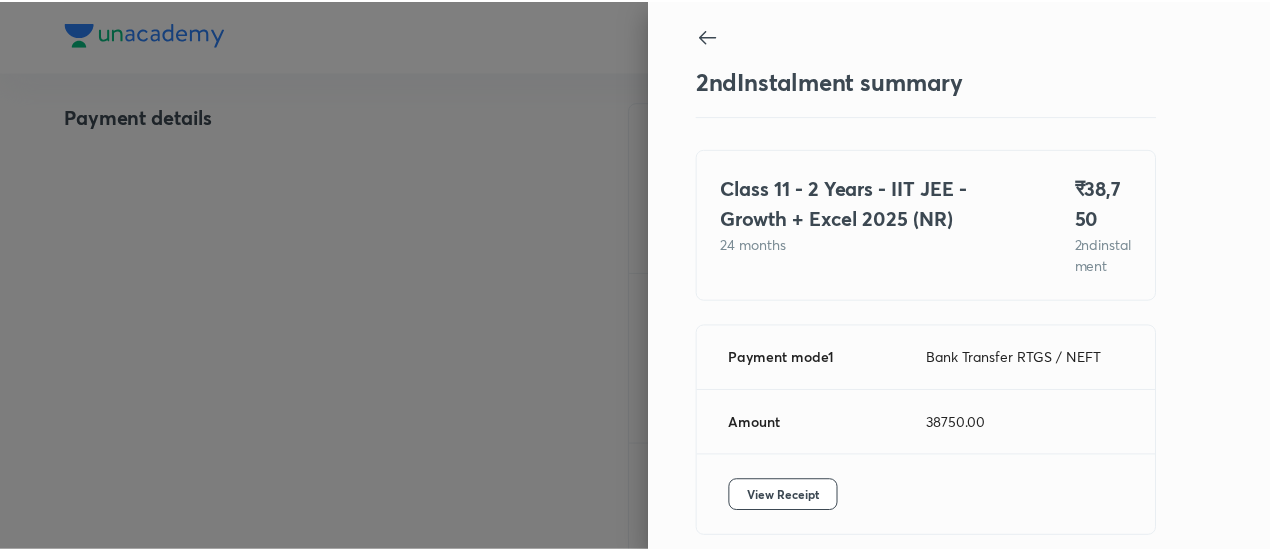 scroll, scrollTop: 109, scrollLeft: 0, axis: vertical 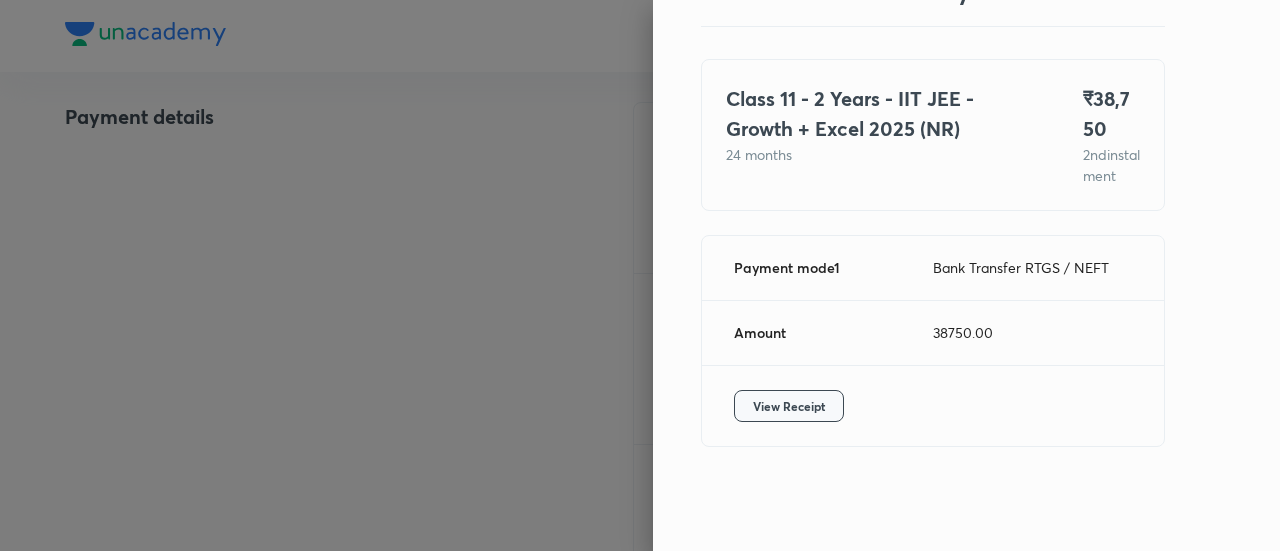 click on "View Receipt" at bounding box center (789, 406) 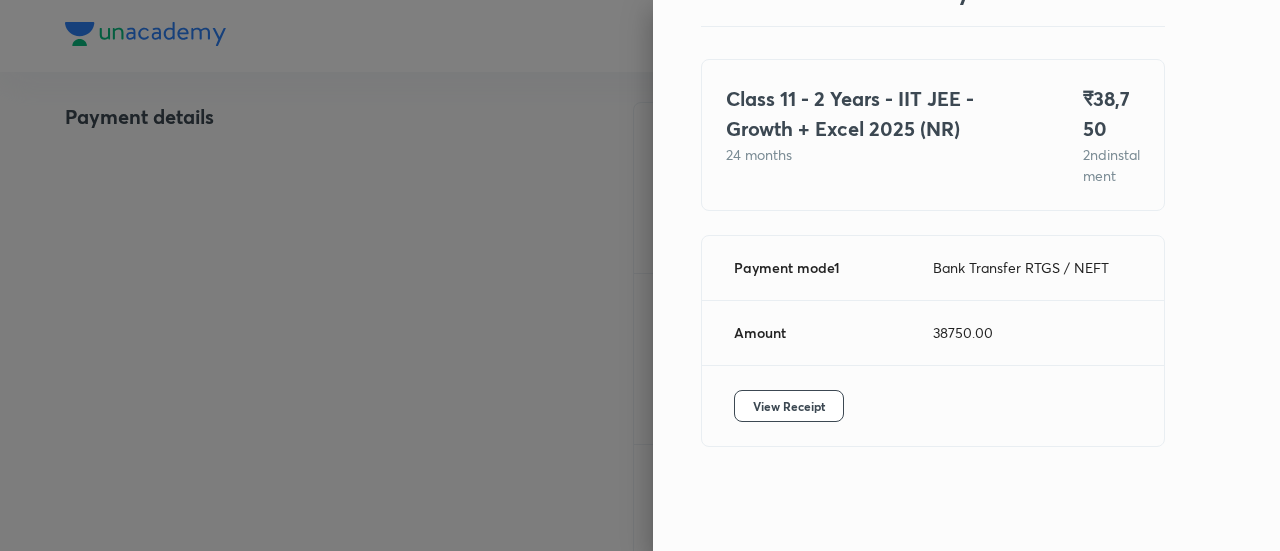 click at bounding box center [640, 275] 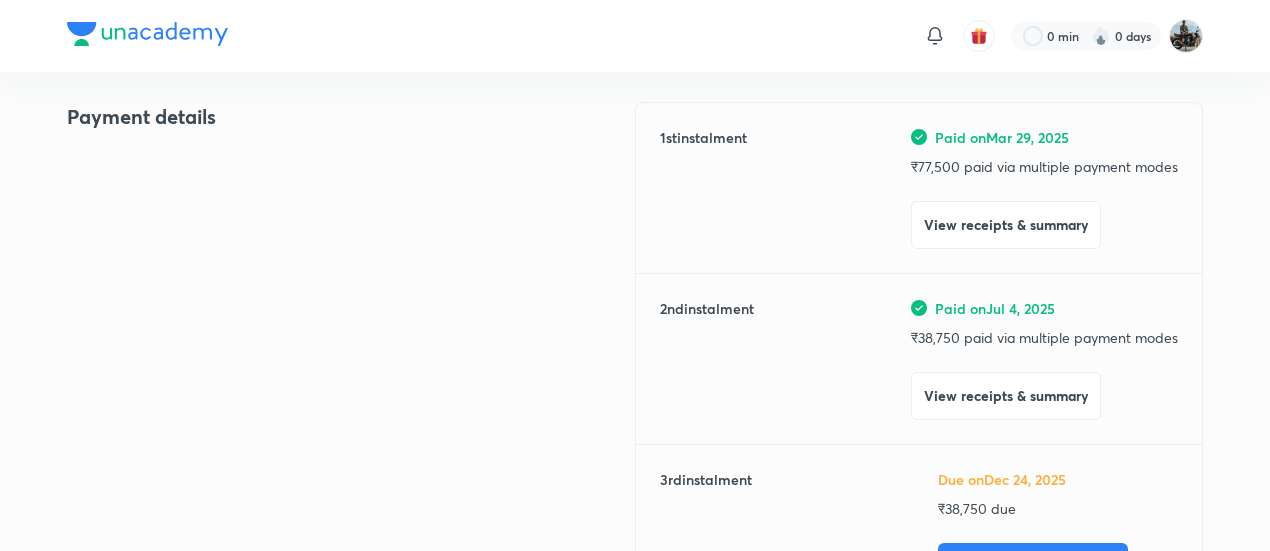 scroll, scrollTop: 0, scrollLeft: 0, axis: both 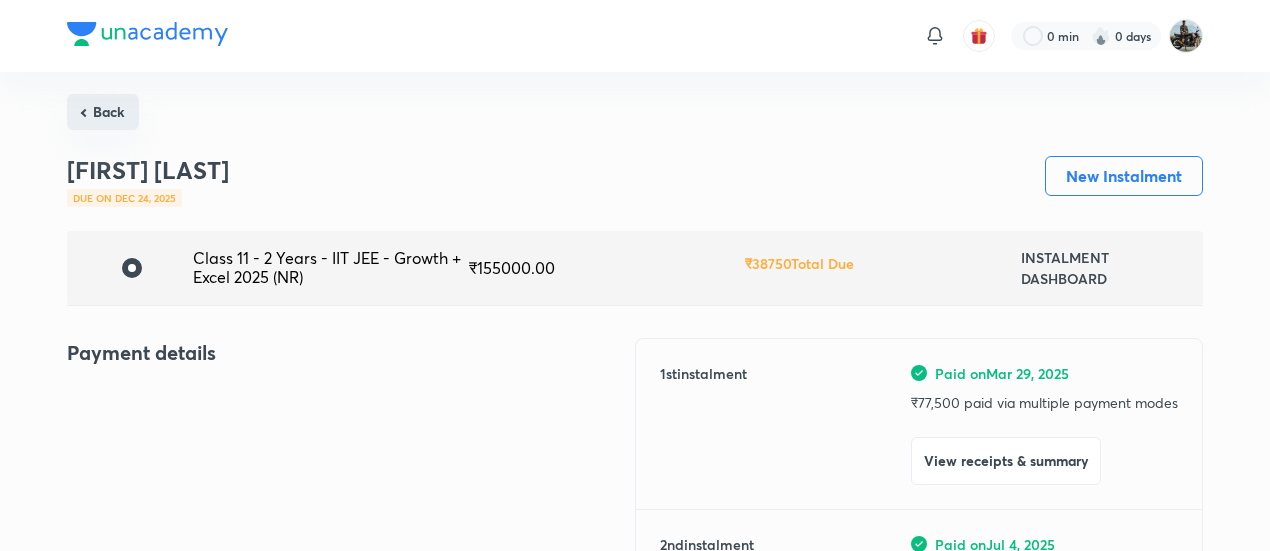 click on "Back" at bounding box center (103, 112) 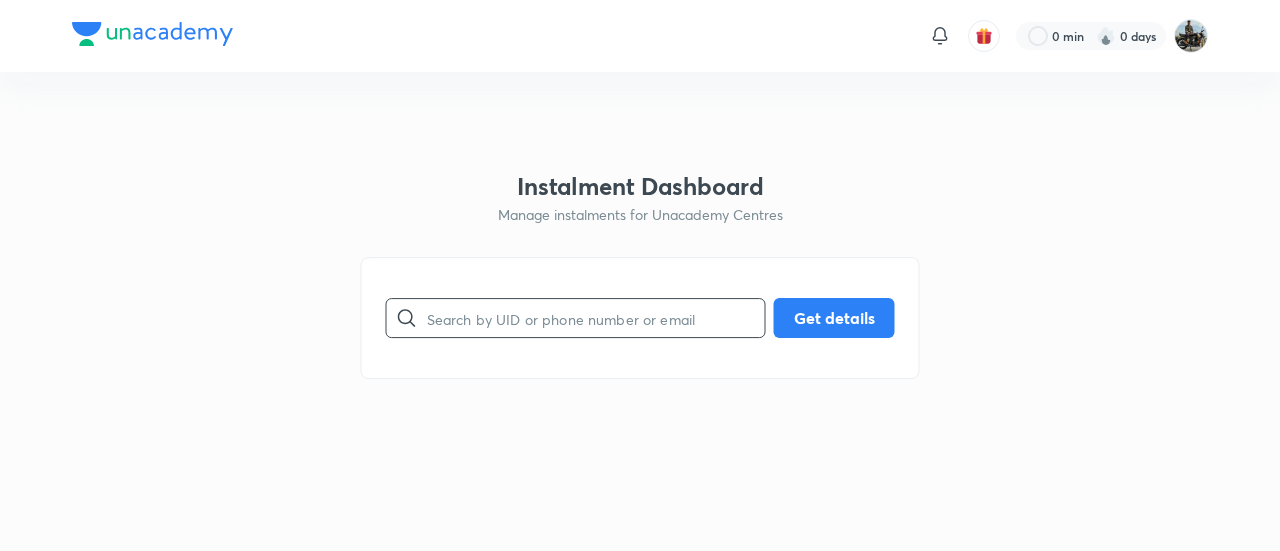 click at bounding box center [596, 318] 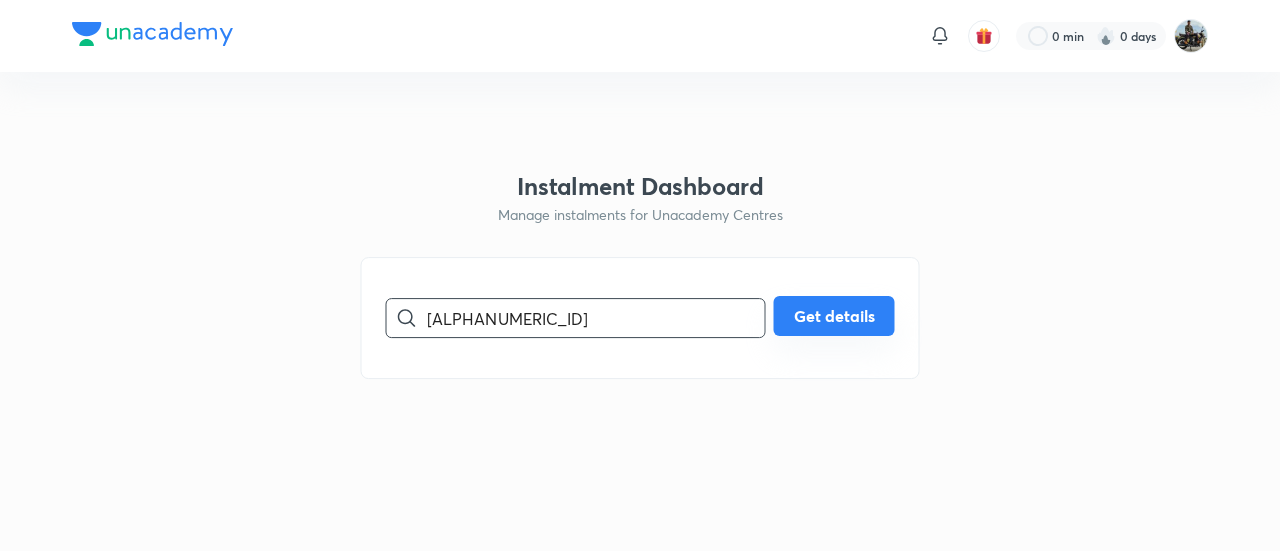 type on "[ALPHANUMERIC_ID]" 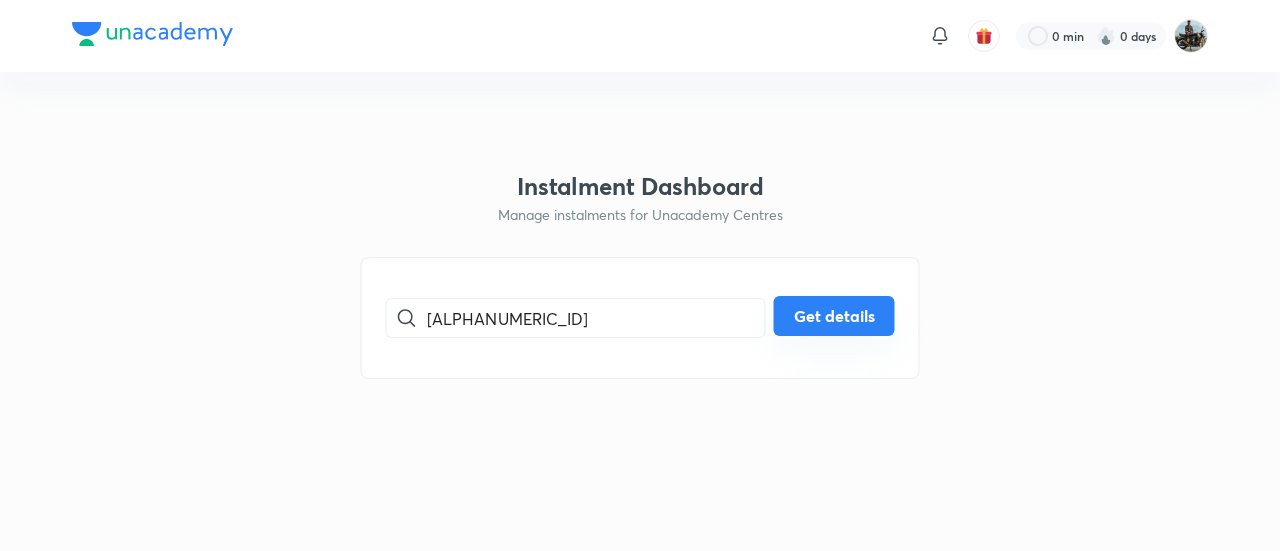 click on "Get details" at bounding box center [834, 316] 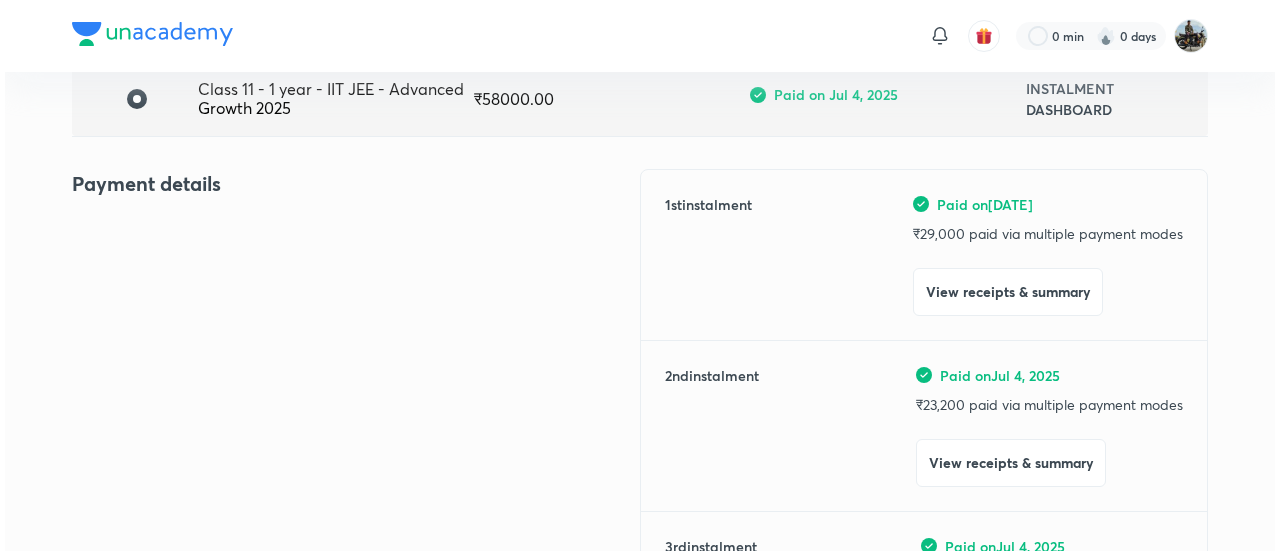 scroll, scrollTop: 171, scrollLeft: 0, axis: vertical 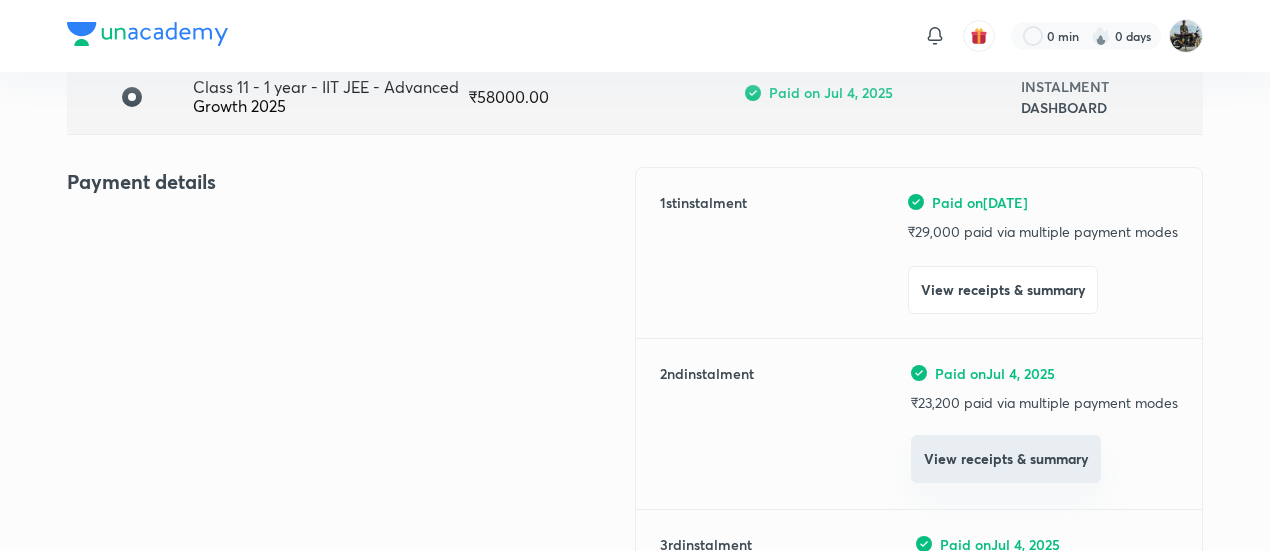 click on "View receipts & summary" at bounding box center [1006, 459] 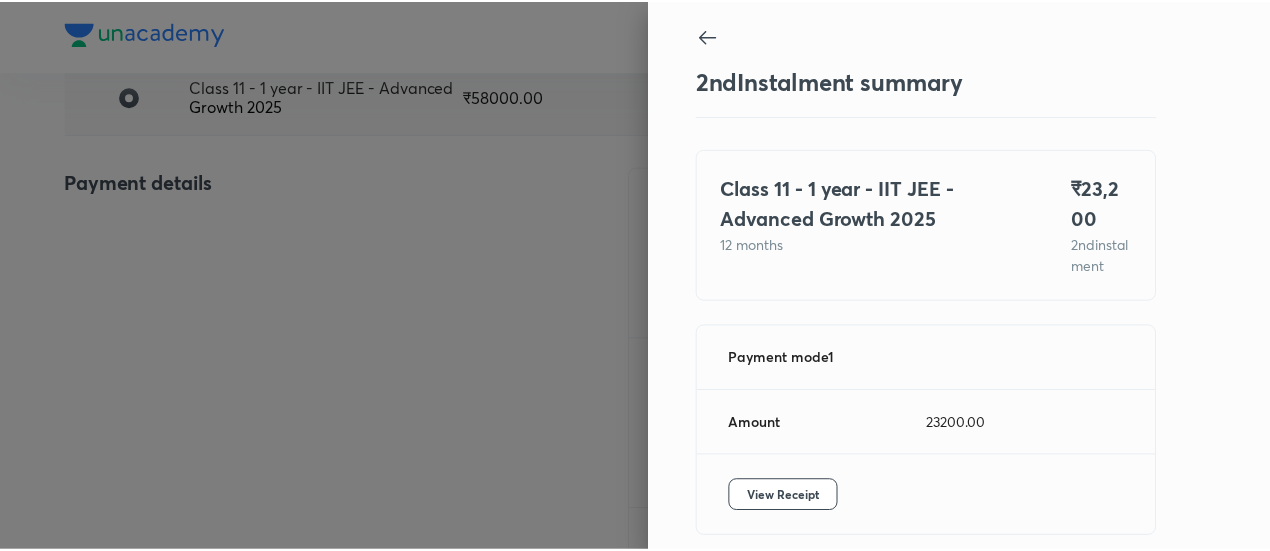 scroll, scrollTop: 109, scrollLeft: 0, axis: vertical 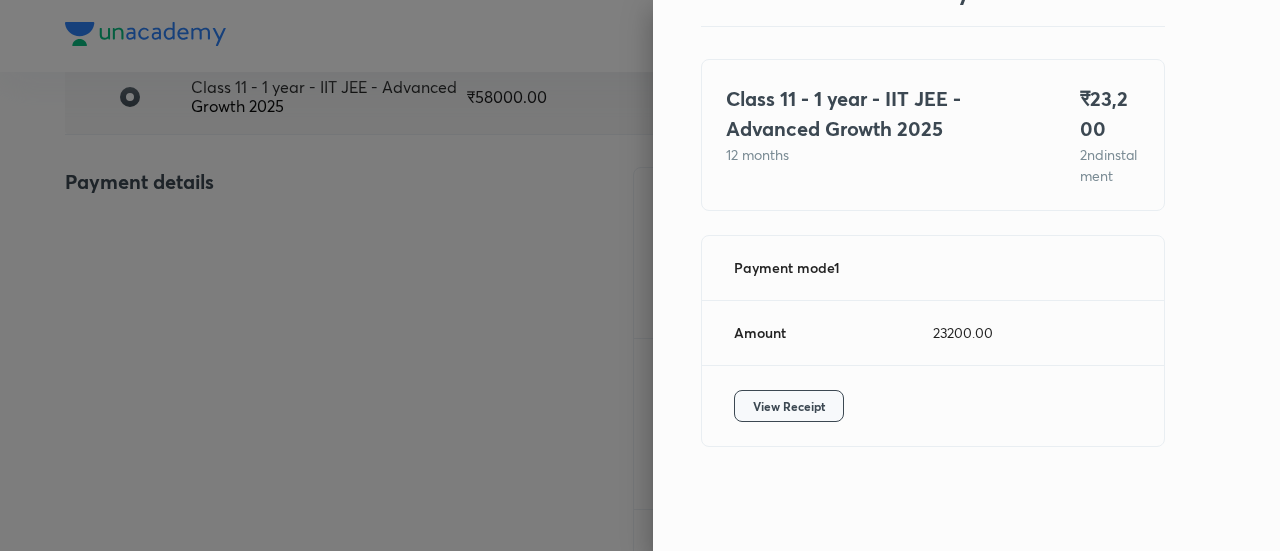 click on "View Receipt" at bounding box center [789, 406] 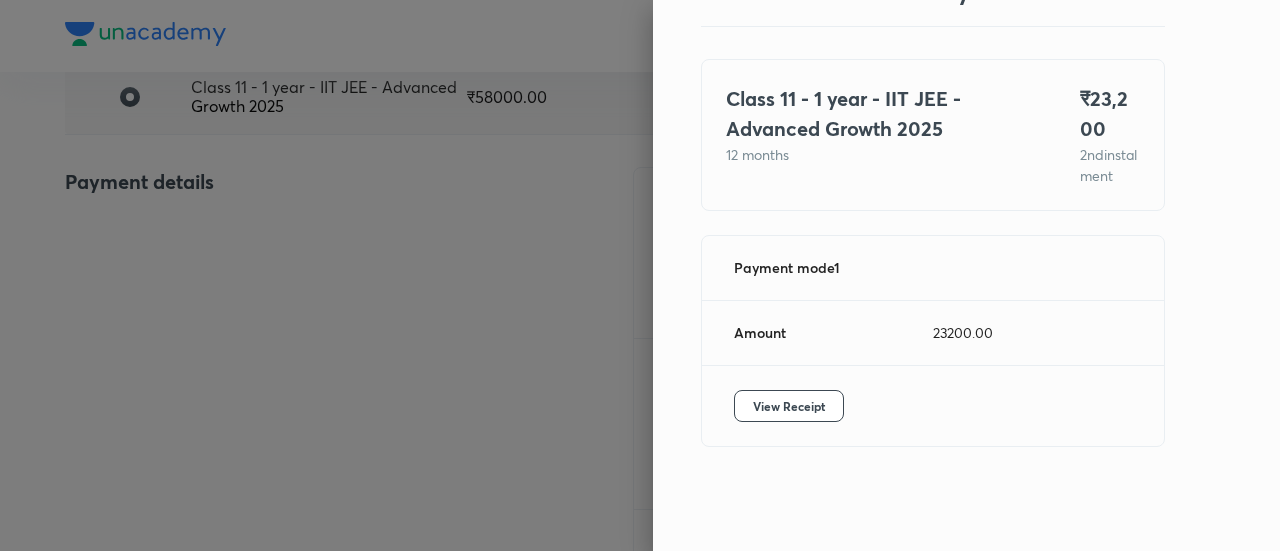 click at bounding box center (640, 275) 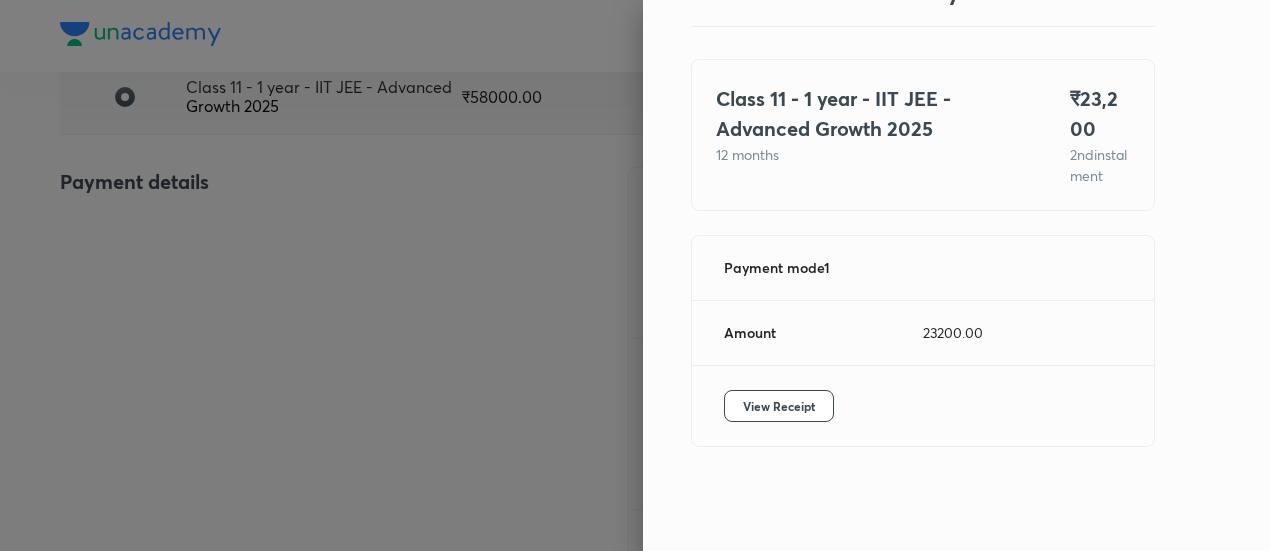 click at bounding box center [635, 275] 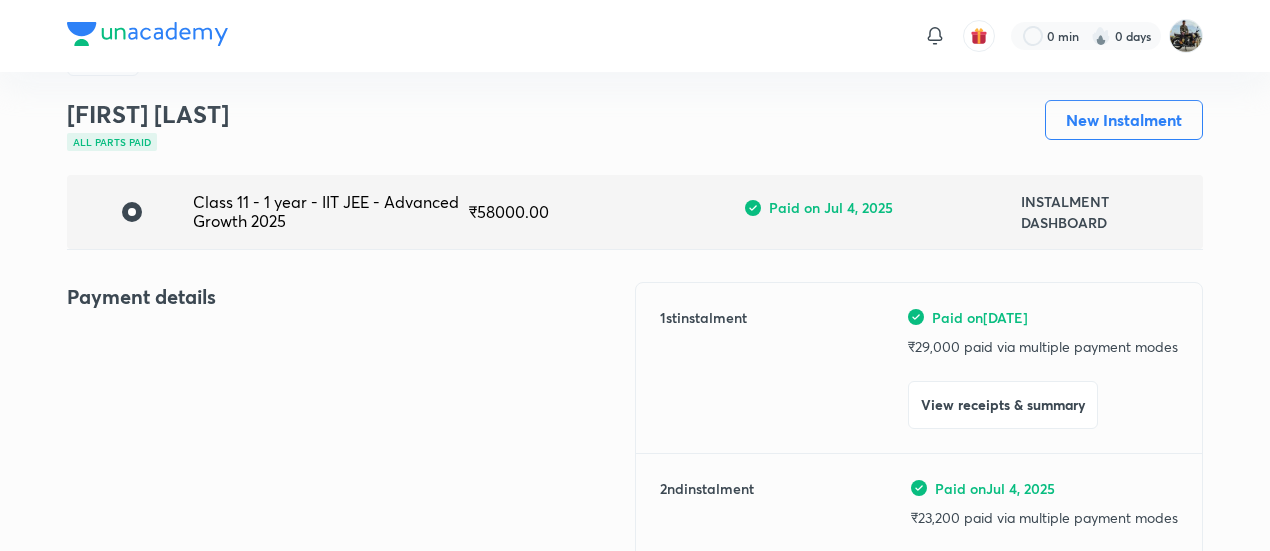 scroll, scrollTop: 0, scrollLeft: 0, axis: both 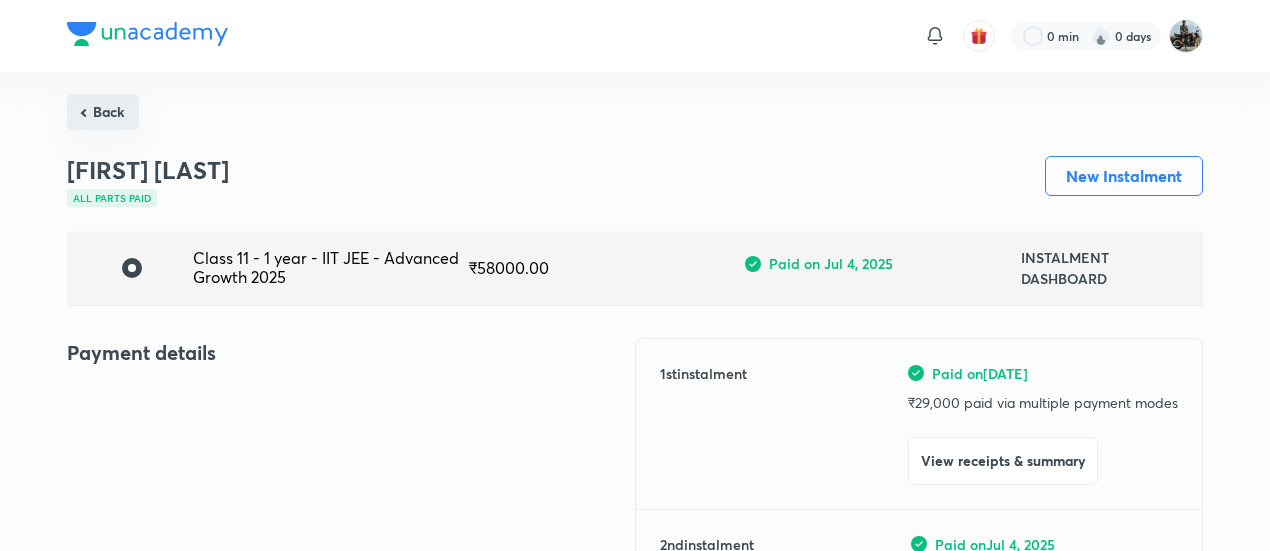 click on "Back" at bounding box center (103, 112) 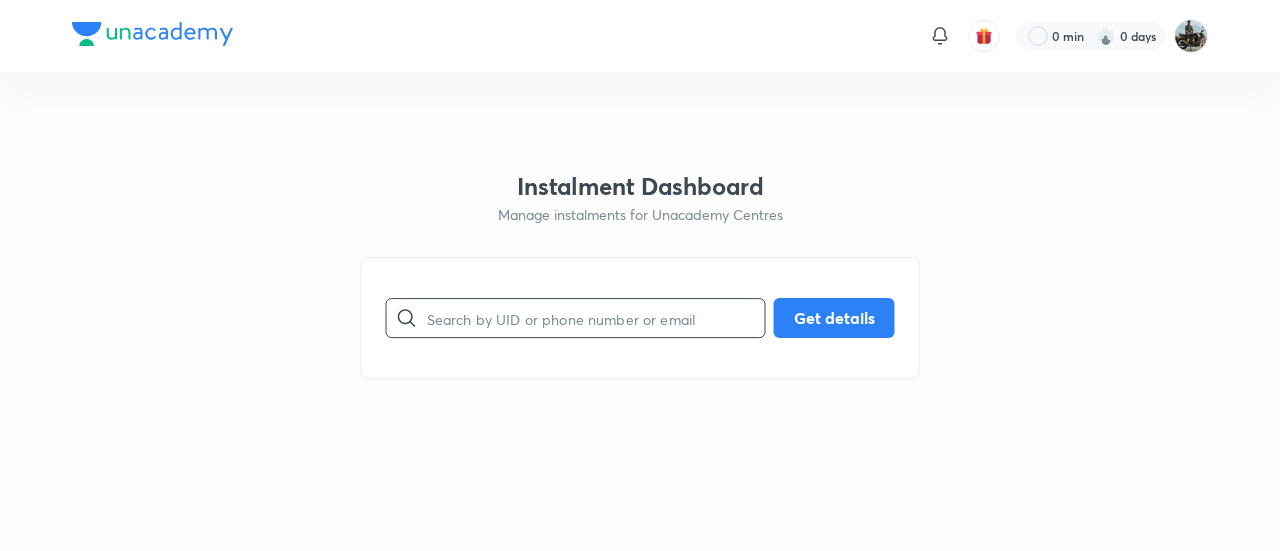click at bounding box center [596, 318] 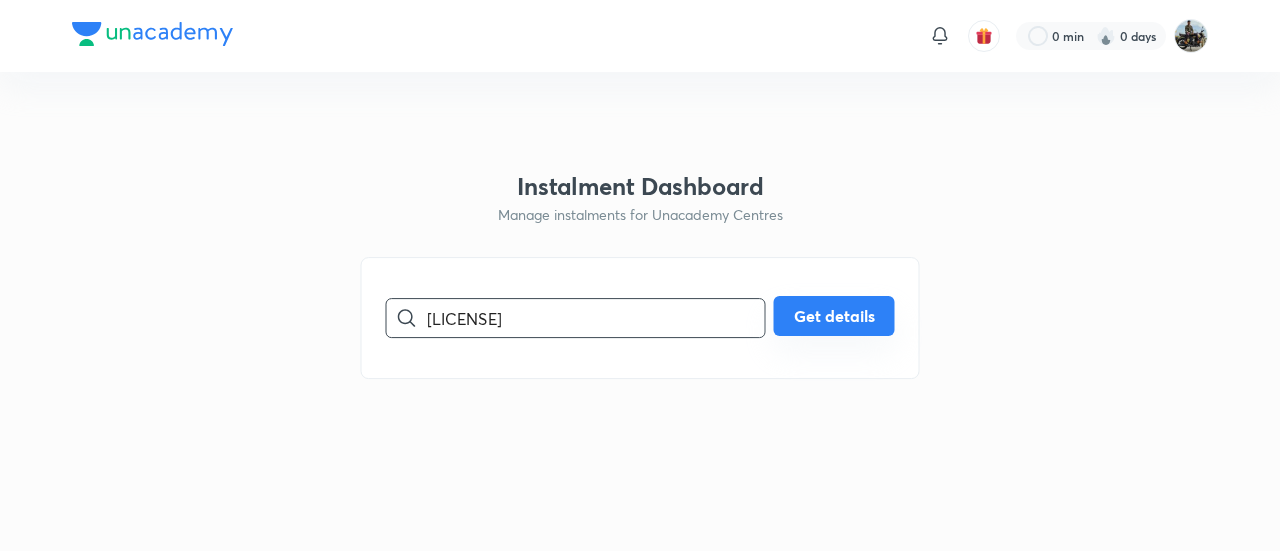 type on "[LICENSE]" 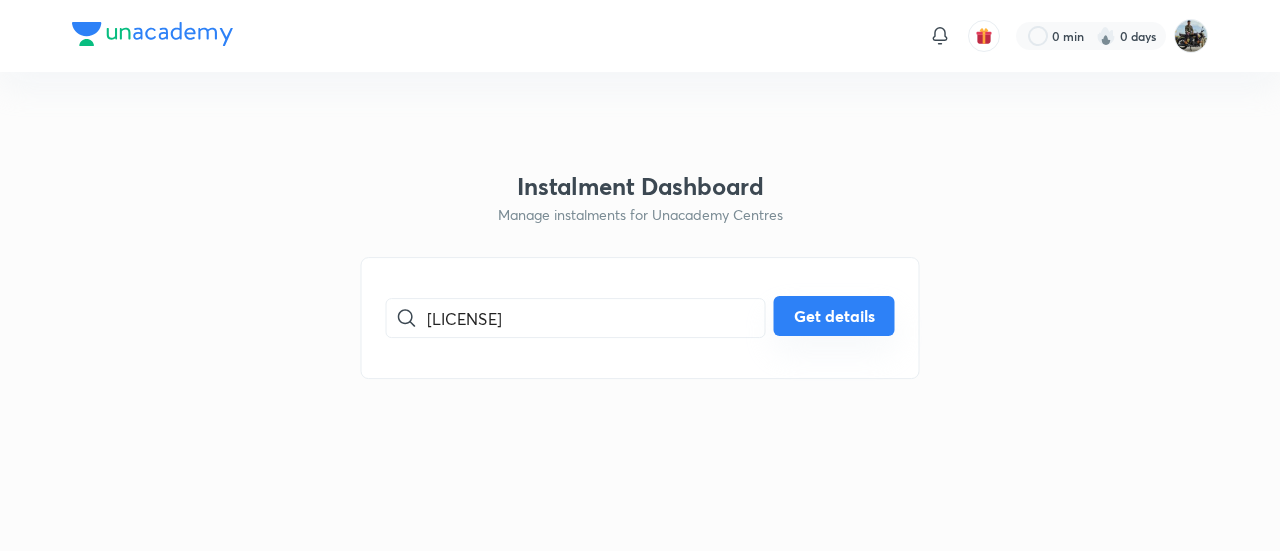 click on "Get details" at bounding box center [834, 316] 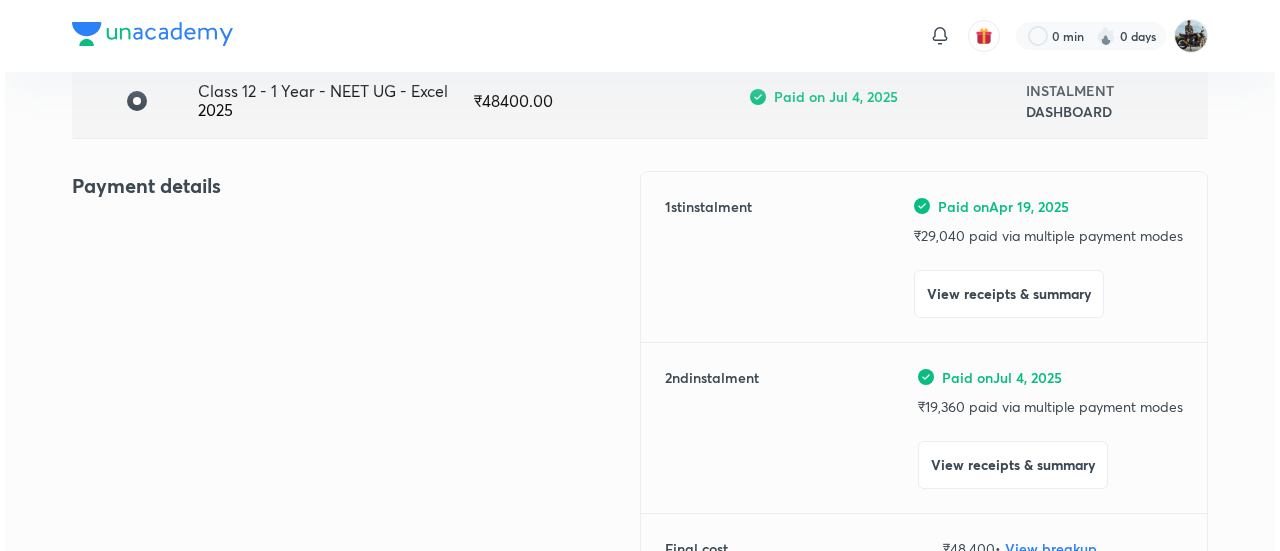 scroll, scrollTop: 168, scrollLeft: 0, axis: vertical 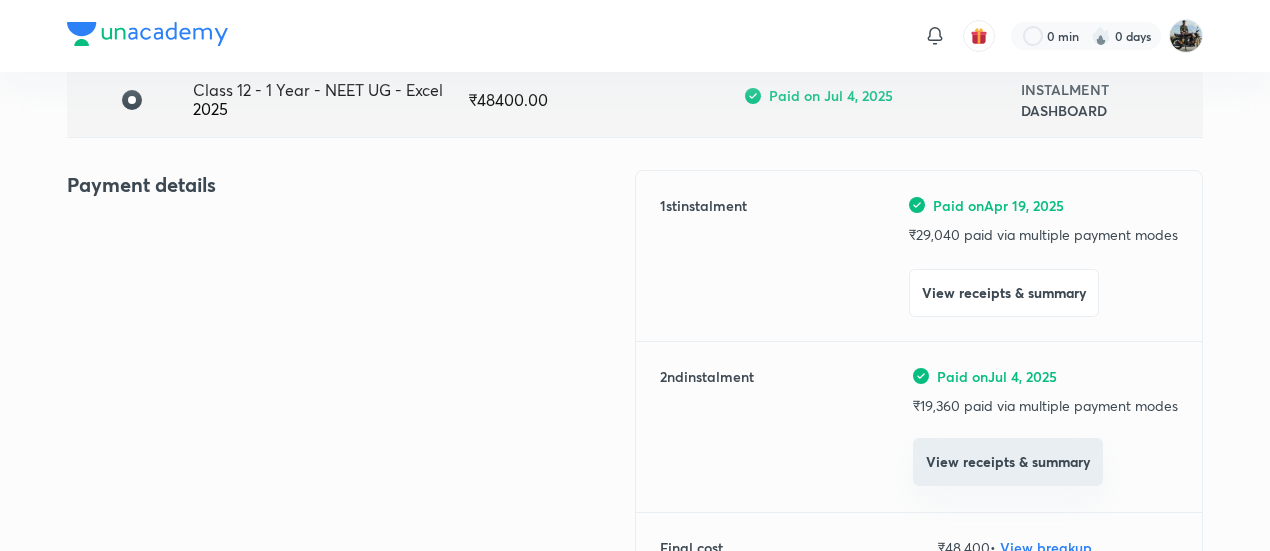 click on "View receipts & summary" at bounding box center (1008, 462) 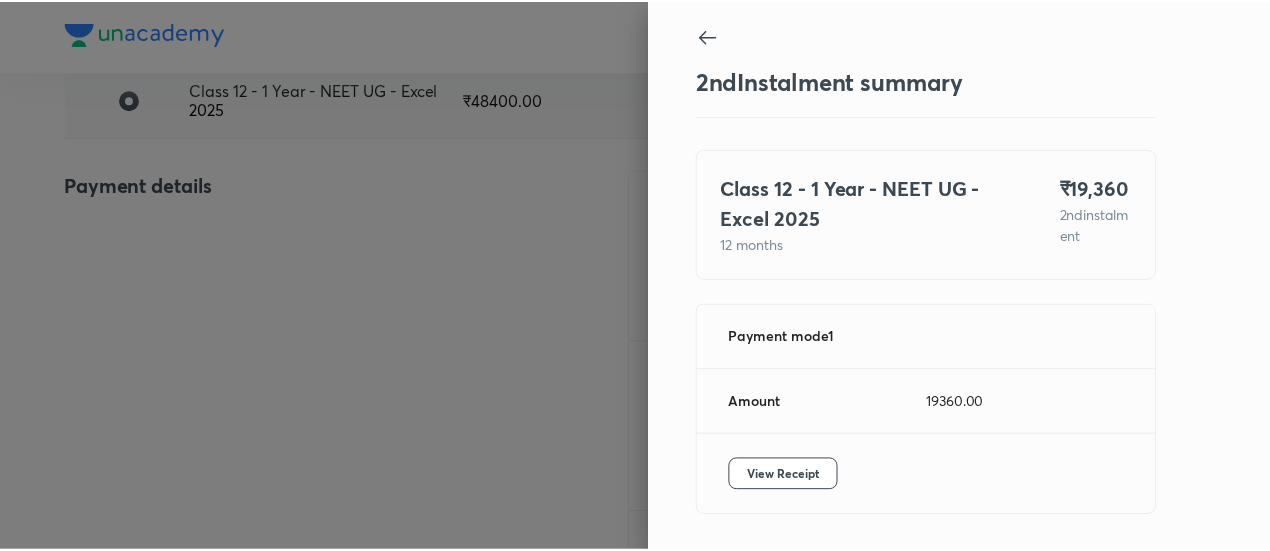 scroll, scrollTop: 67, scrollLeft: 0, axis: vertical 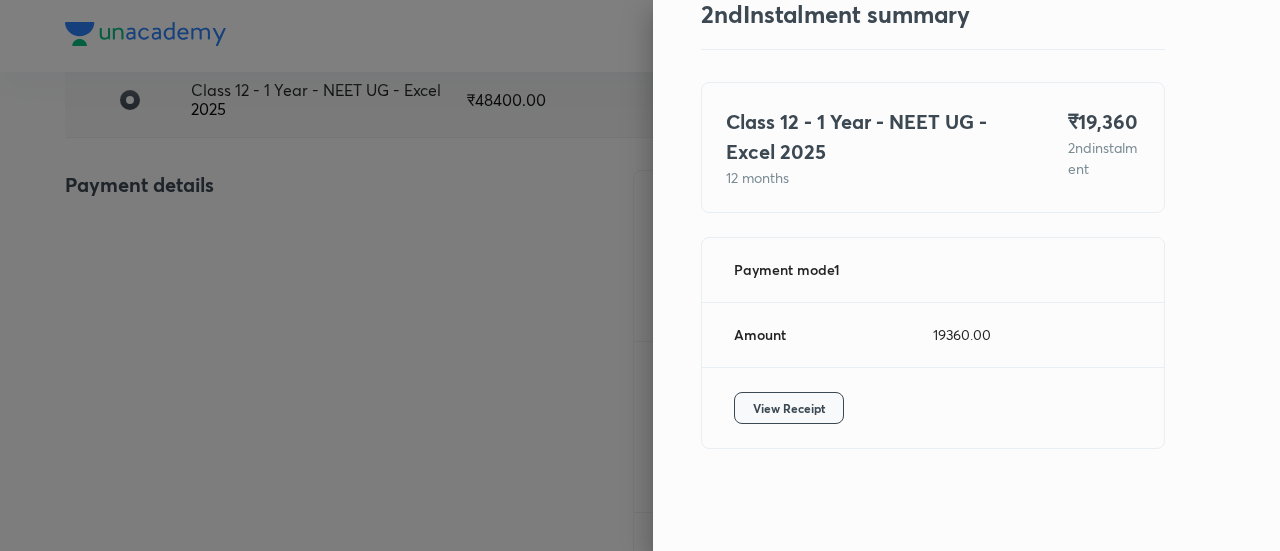 click on "View Receipt" at bounding box center (789, 408) 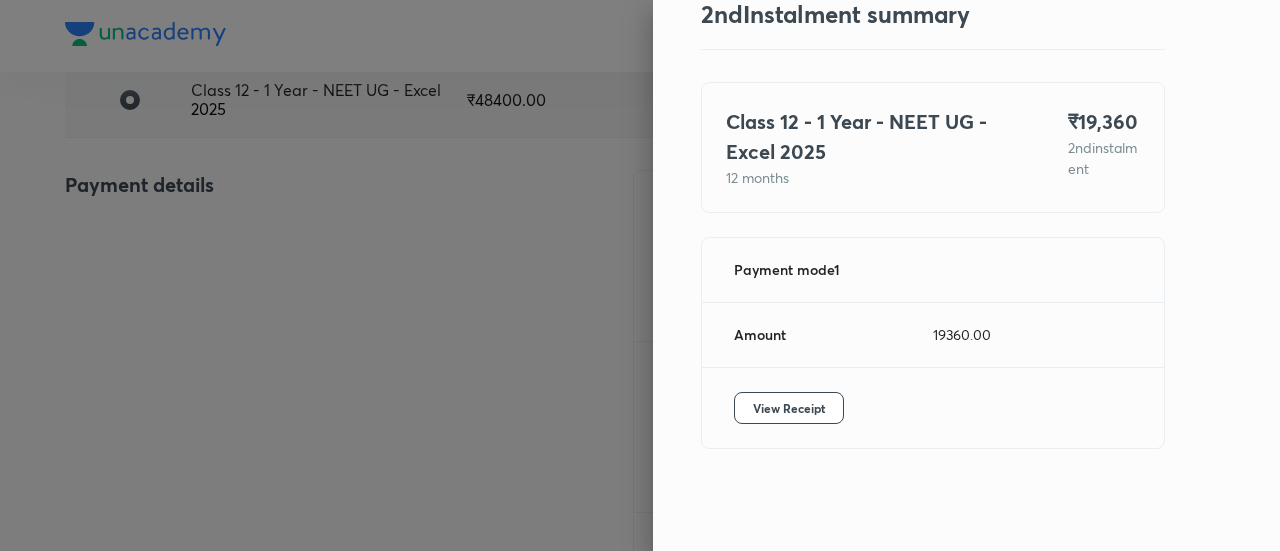 click at bounding box center [640, 275] 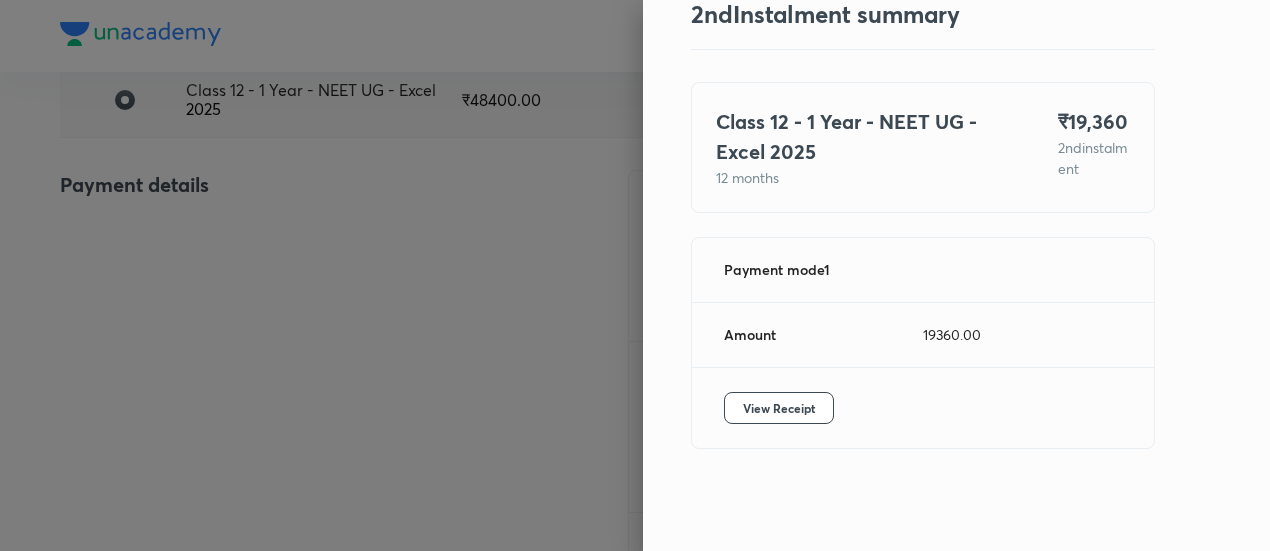 click at bounding box center [635, 275] 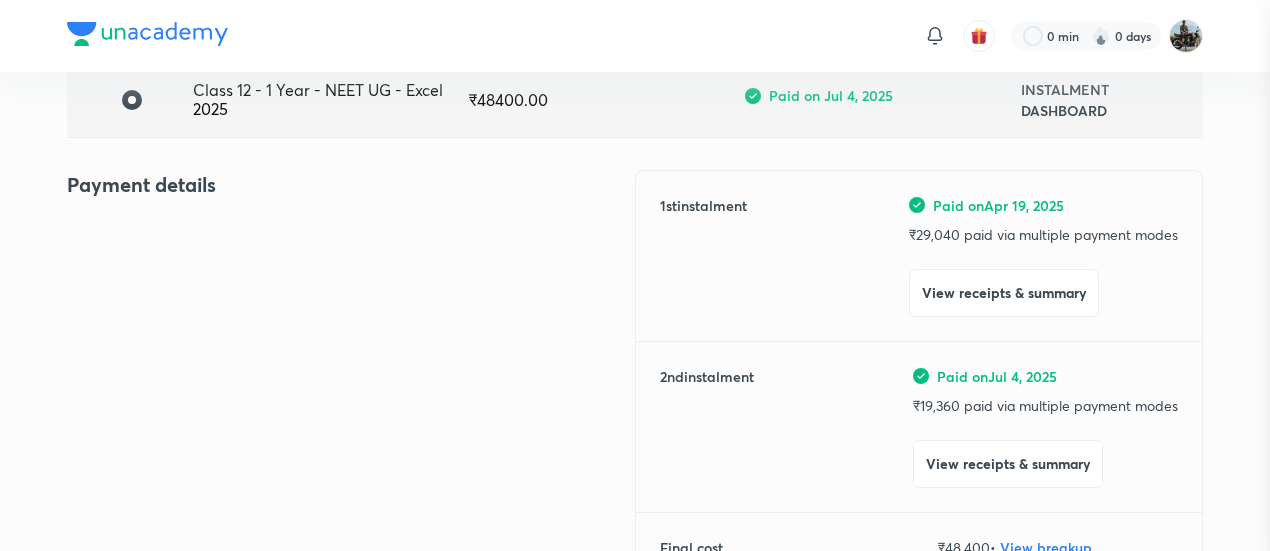 scroll, scrollTop: 0, scrollLeft: 0, axis: both 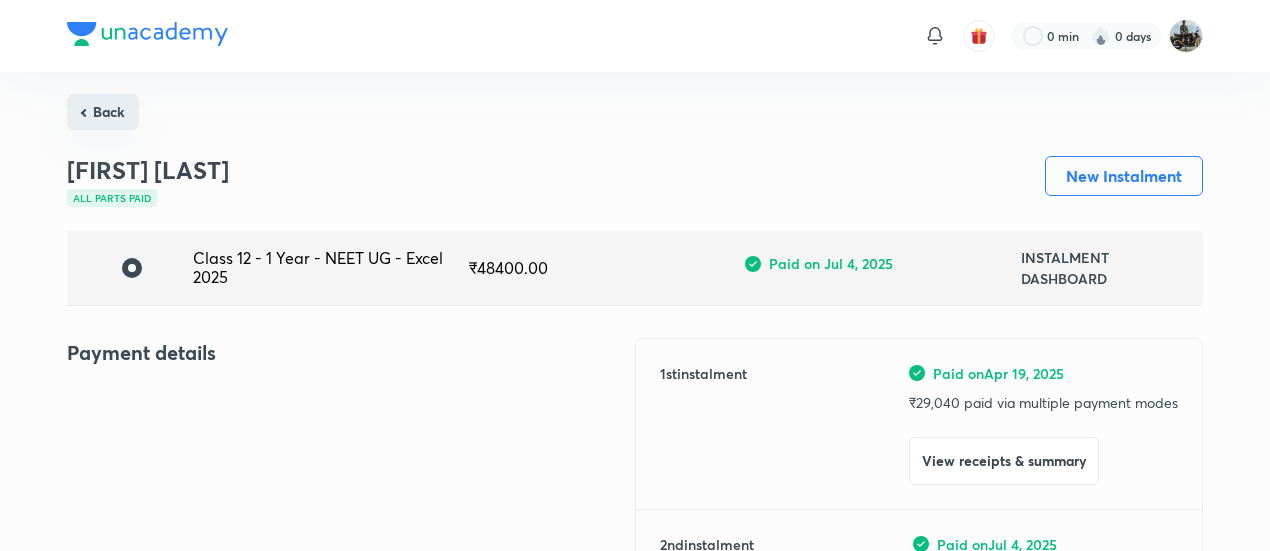 click on "Back" at bounding box center [103, 112] 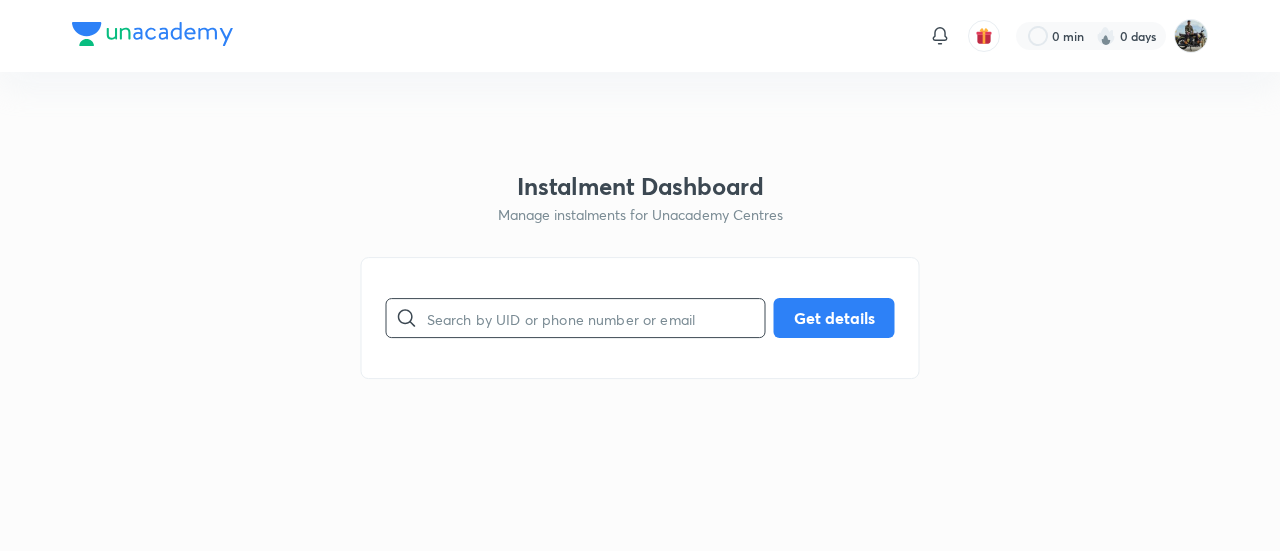 click at bounding box center (596, 318) 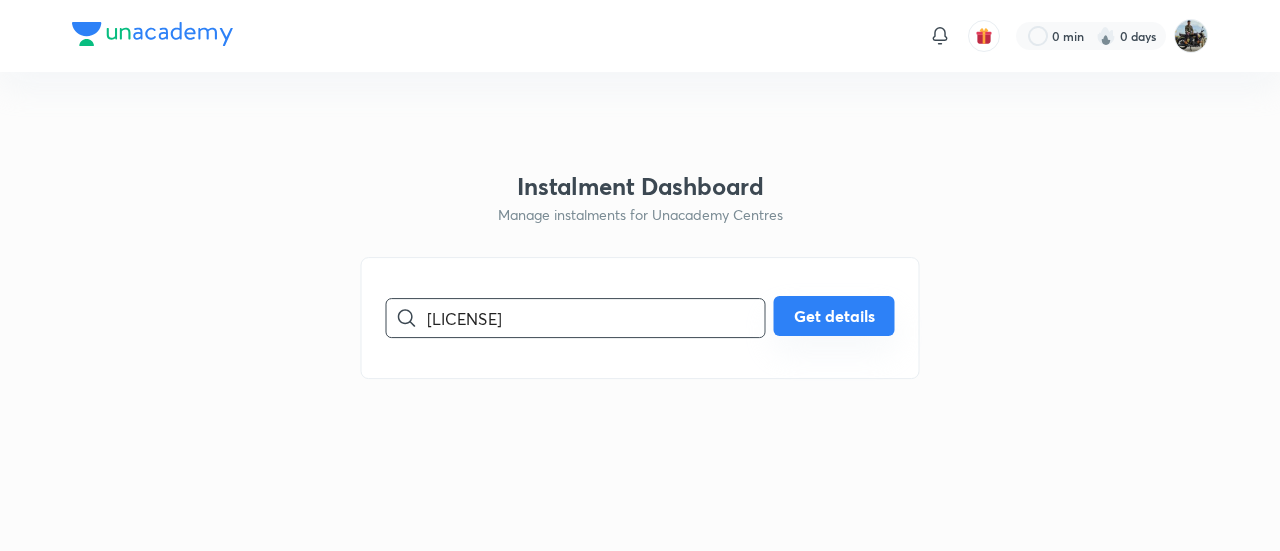 type on "[LICENSE]" 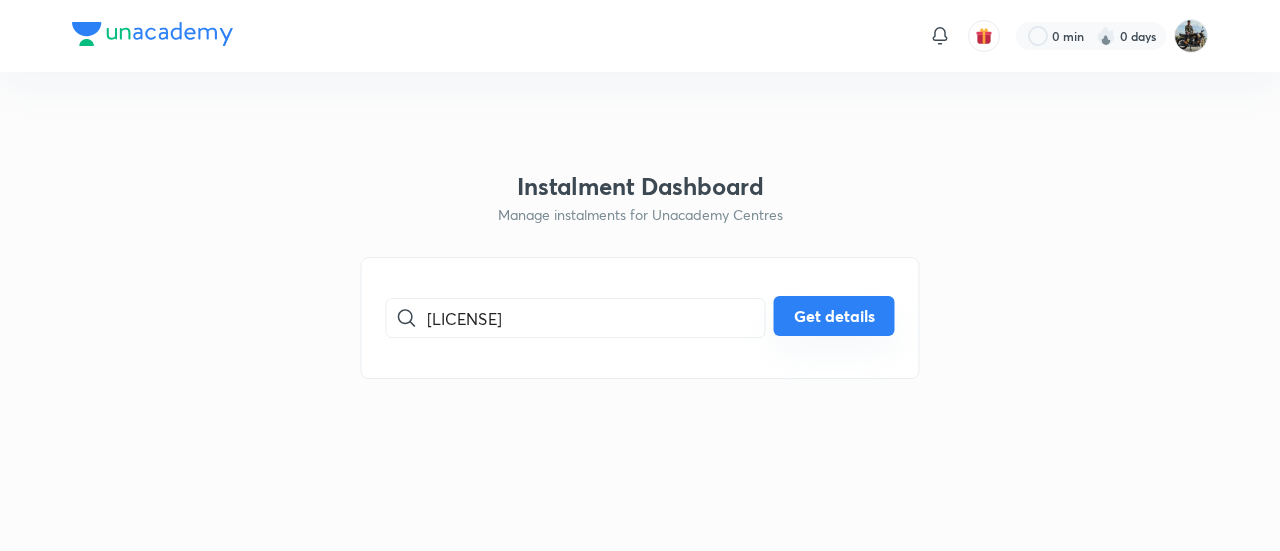 click on "Get details" at bounding box center [834, 316] 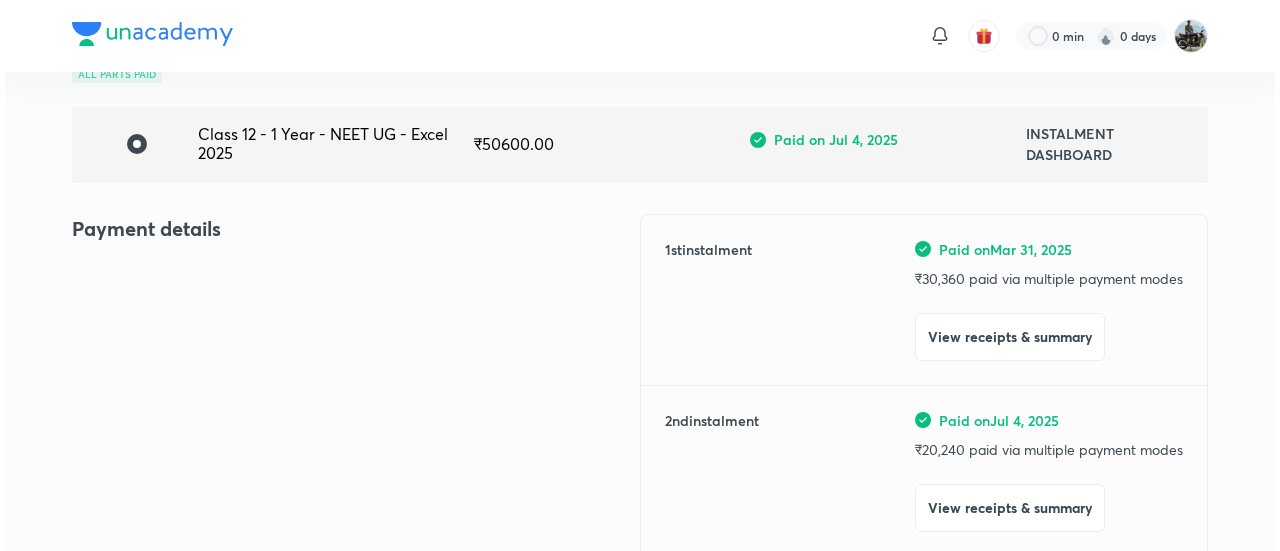 scroll, scrollTop: 125, scrollLeft: 0, axis: vertical 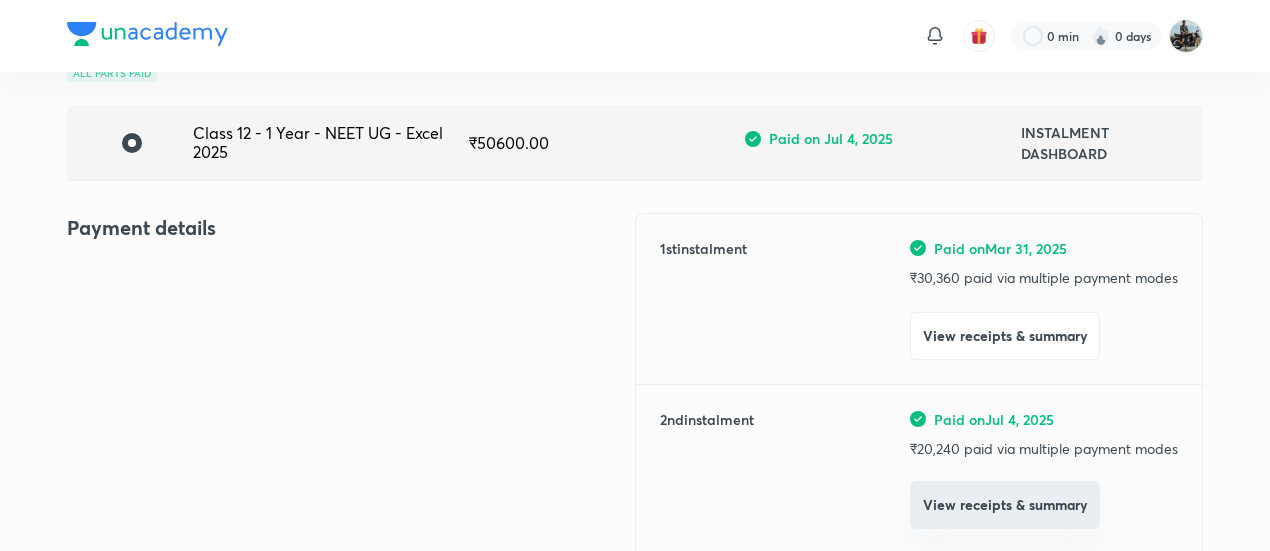 click on "View receipts & summary" at bounding box center [1005, 505] 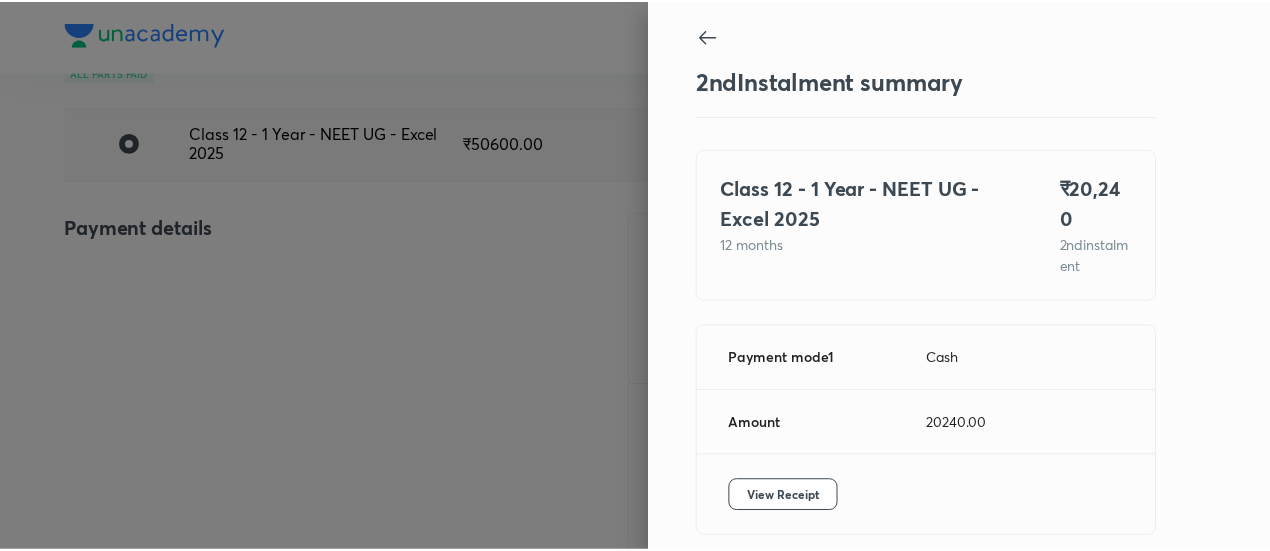 scroll, scrollTop: 67, scrollLeft: 0, axis: vertical 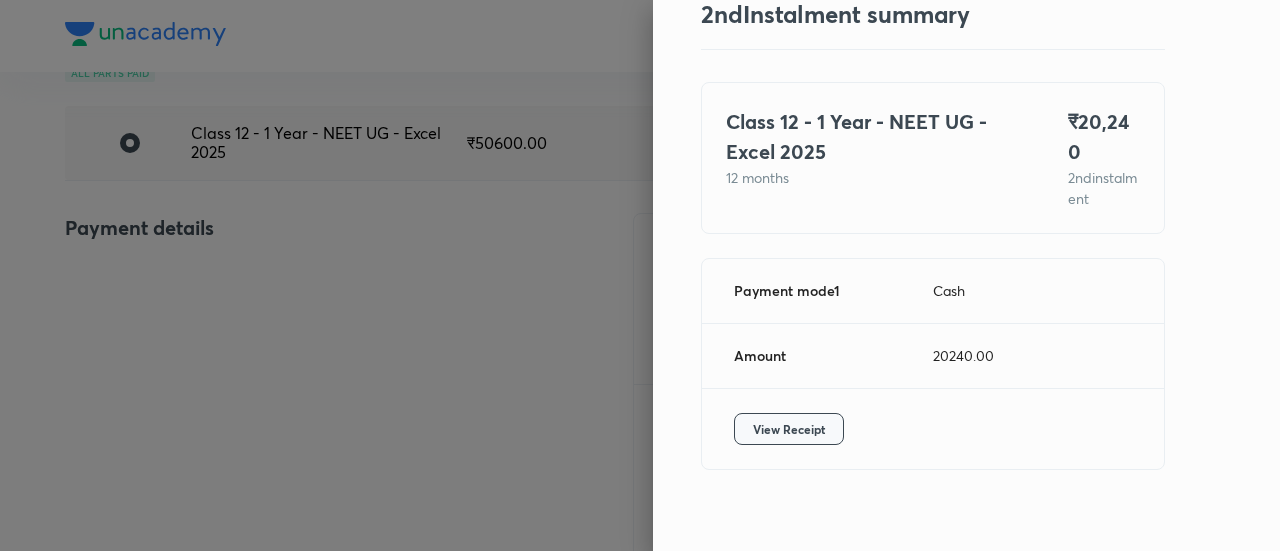 click on "View Receipt" at bounding box center [789, 429] 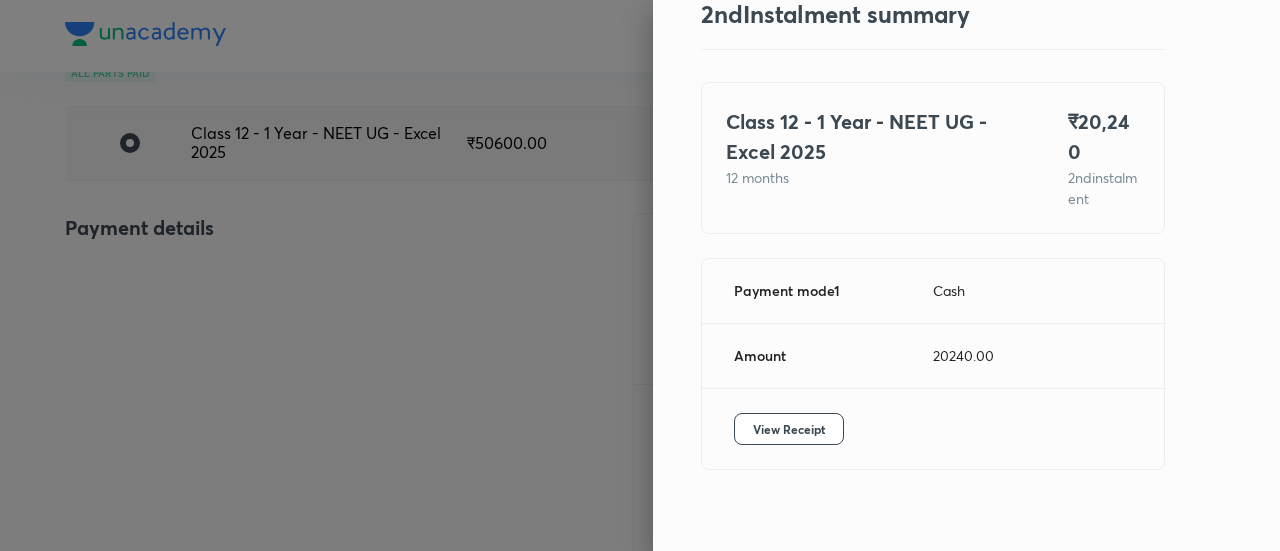 click at bounding box center [640, 275] 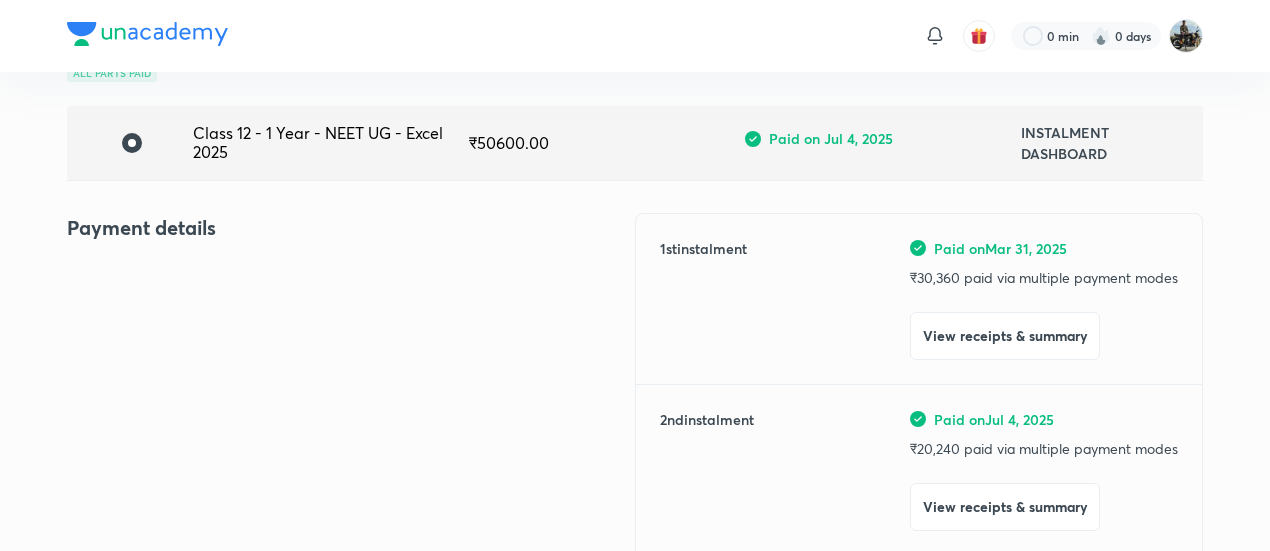 scroll, scrollTop: 0, scrollLeft: 0, axis: both 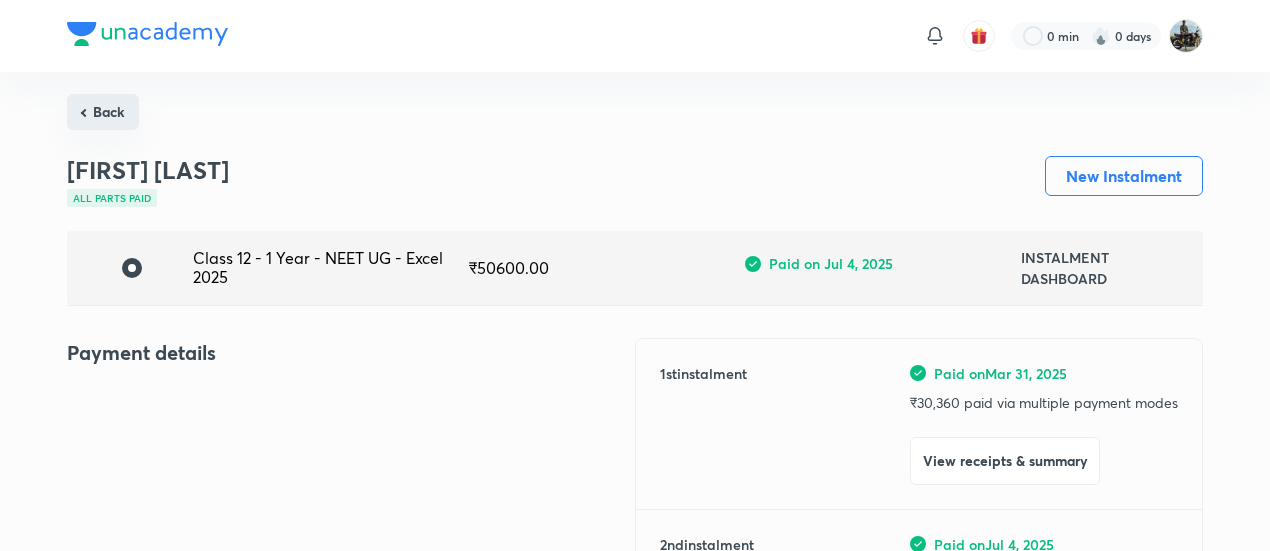 click on "Back" at bounding box center [103, 112] 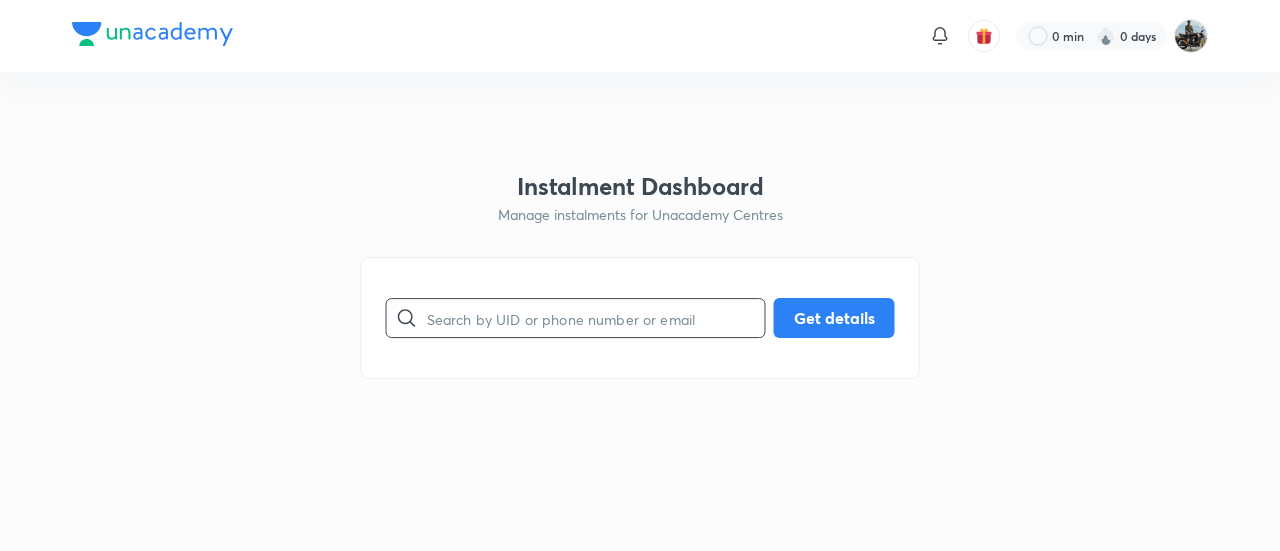 drag, startPoint x: 462, startPoint y: 353, endPoint x: 448, endPoint y: 321, distance: 34.928497 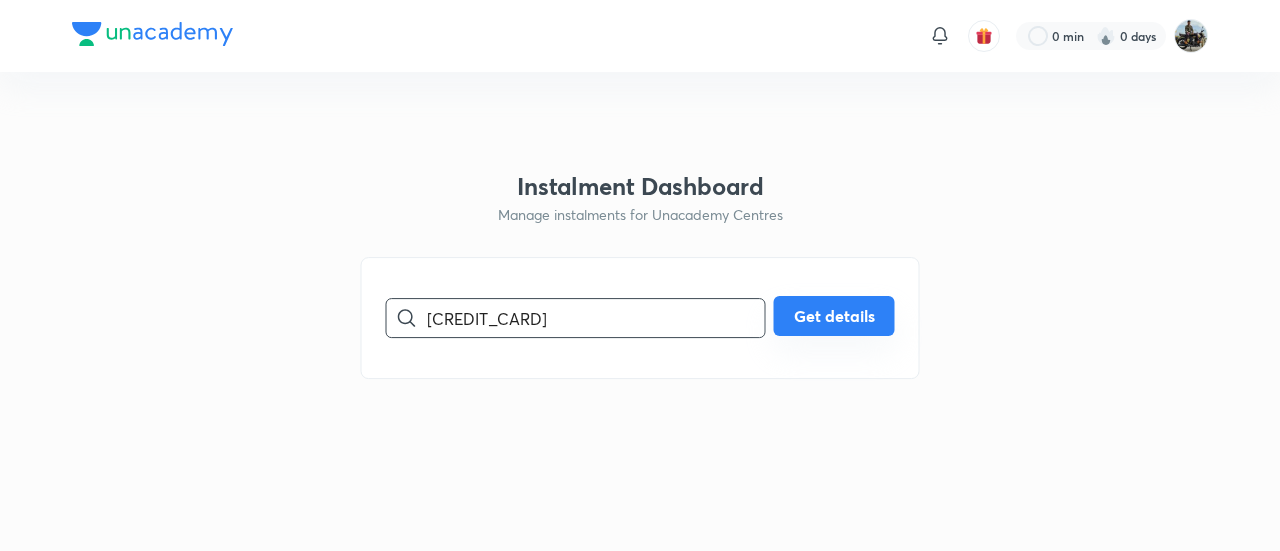 type on "[CREDIT_CARD]" 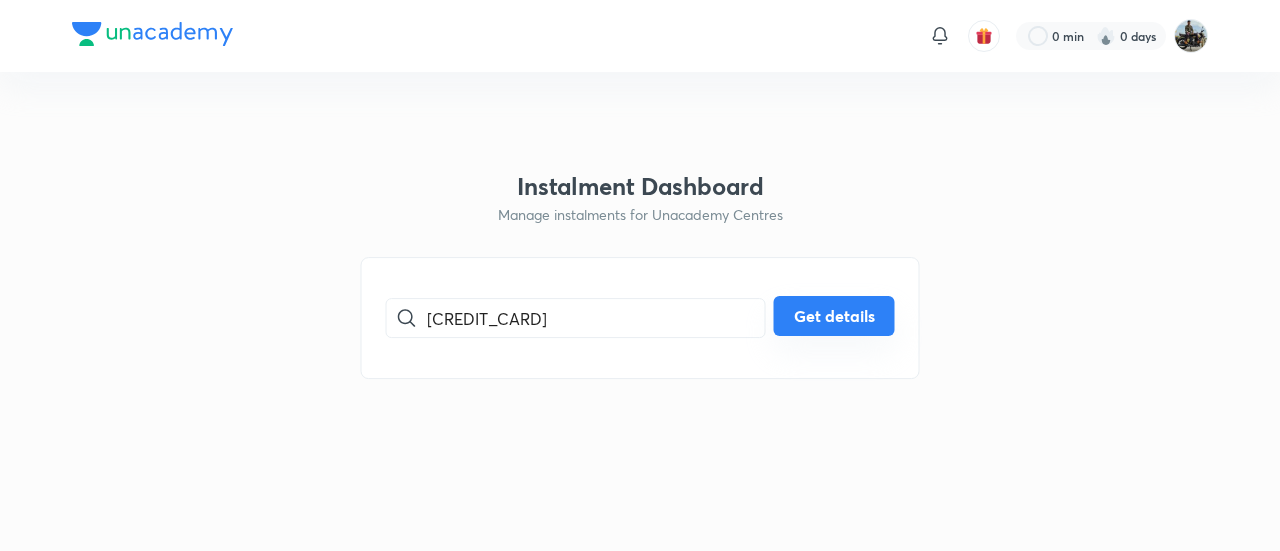 click on "Get details" at bounding box center (834, 316) 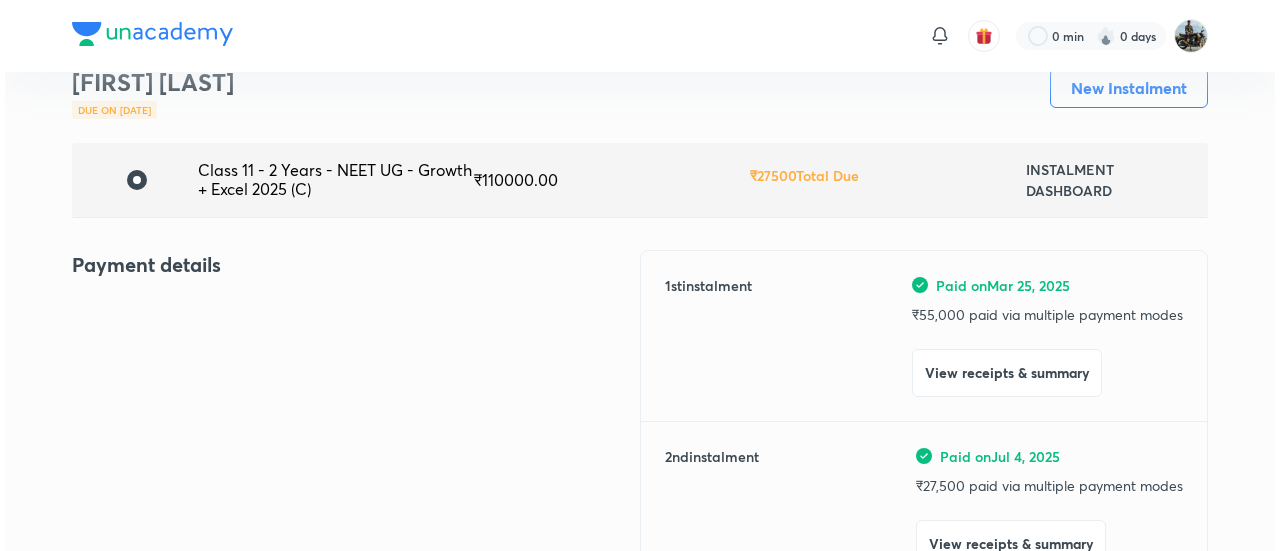 scroll, scrollTop: 152, scrollLeft: 0, axis: vertical 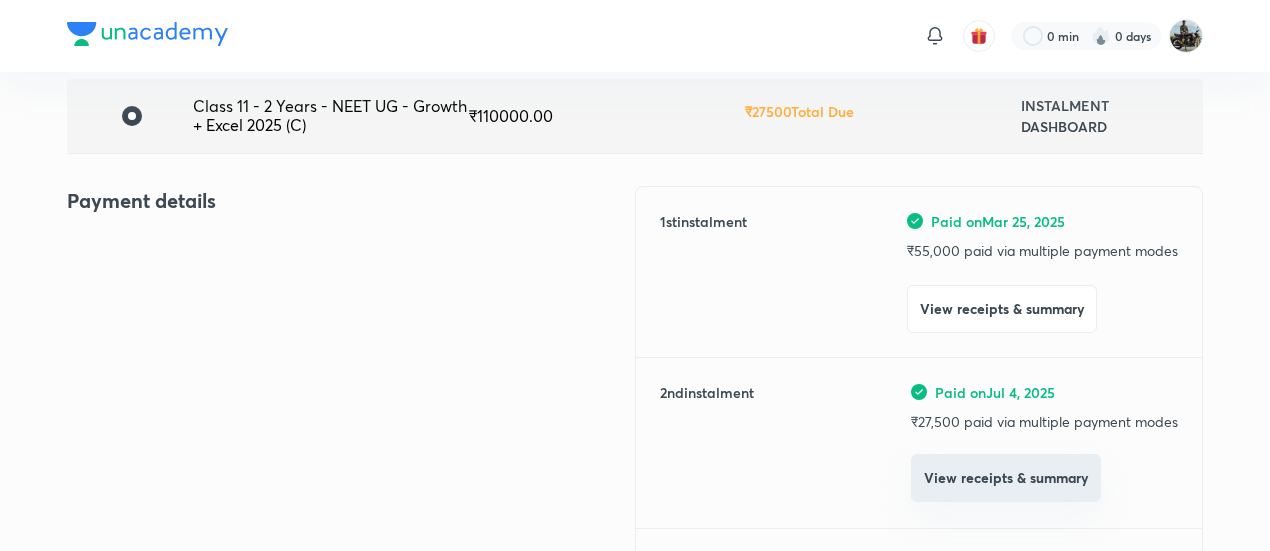 click on "View receipts & summary" at bounding box center [1006, 478] 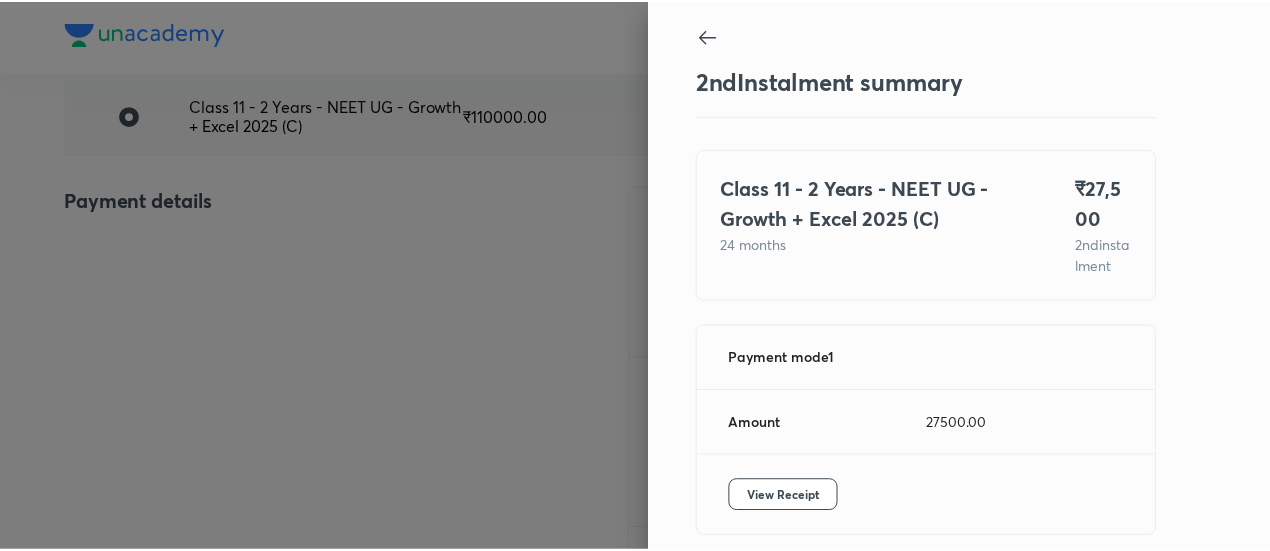 scroll, scrollTop: 109, scrollLeft: 0, axis: vertical 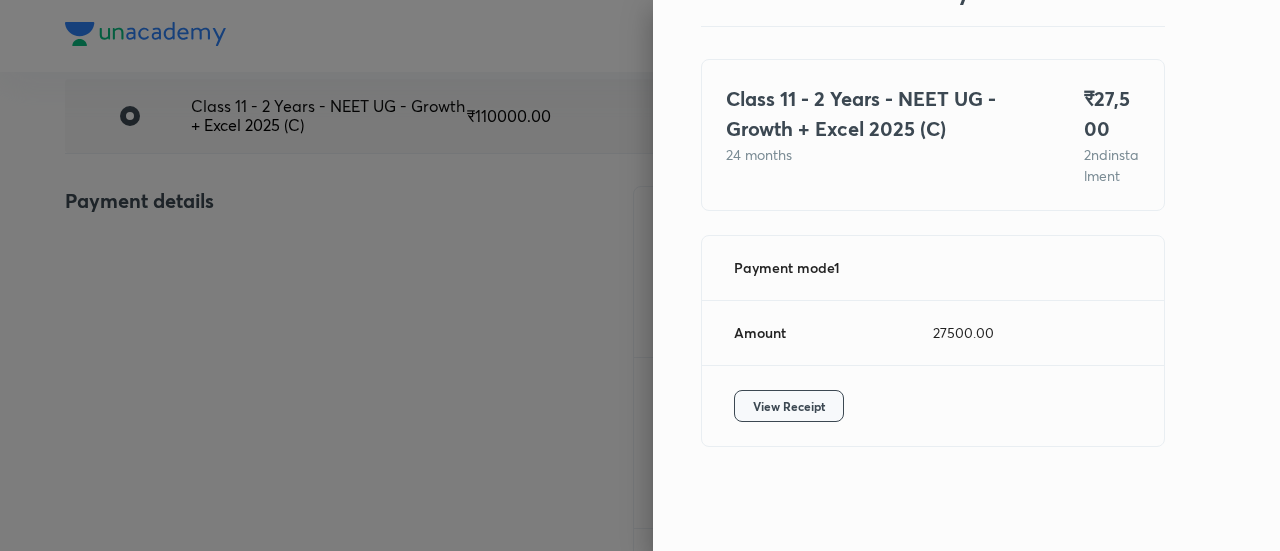 click on "View Receipt" at bounding box center [789, 406] 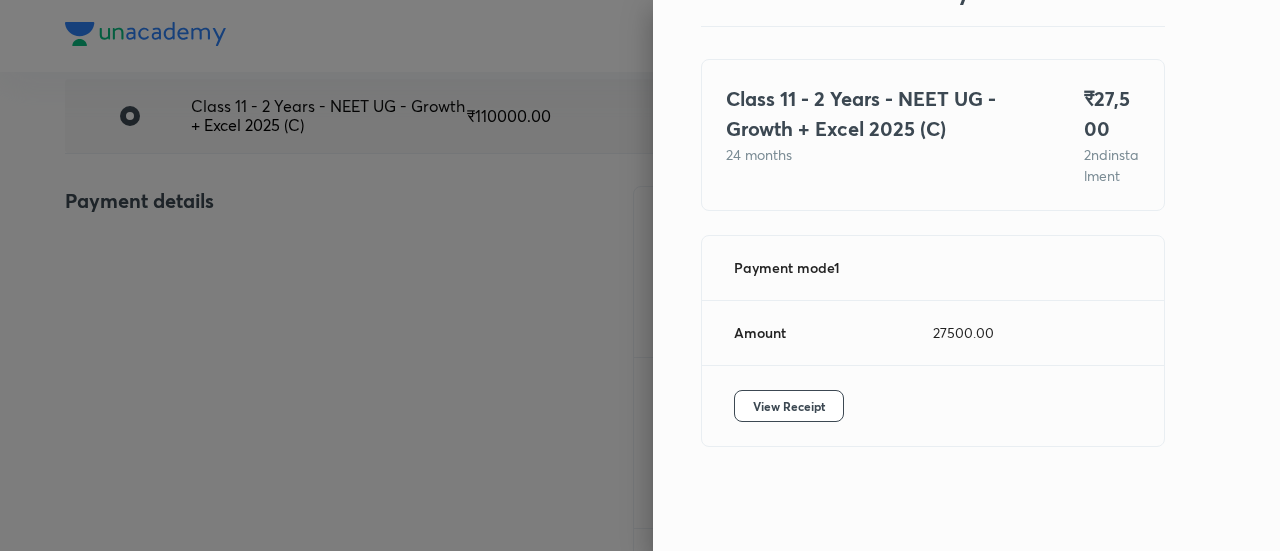 click at bounding box center [640, 275] 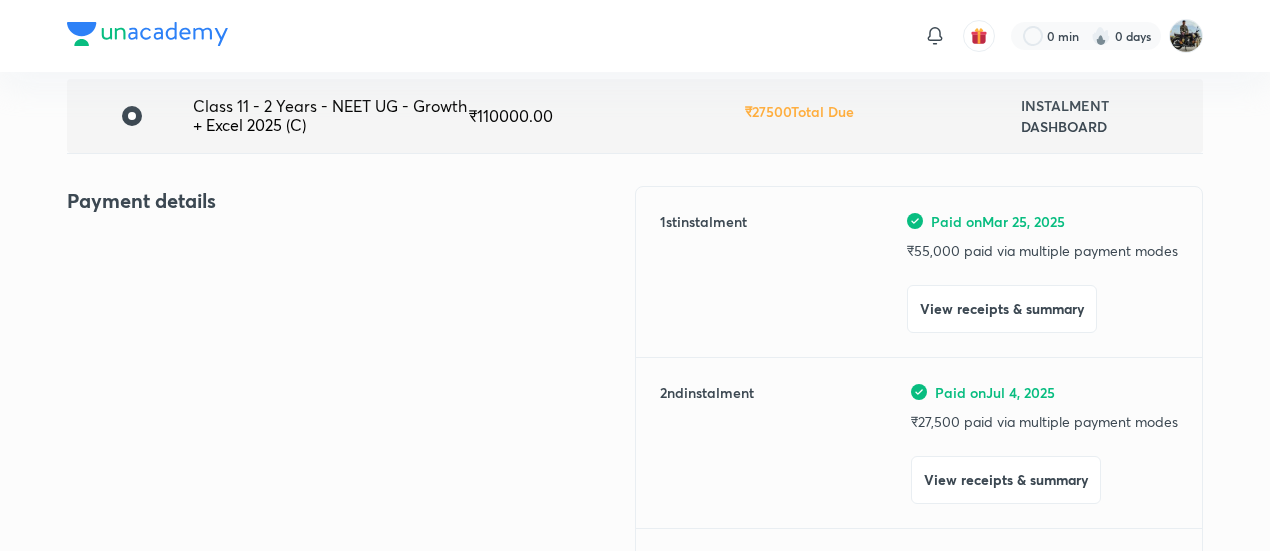scroll, scrollTop: 0, scrollLeft: 0, axis: both 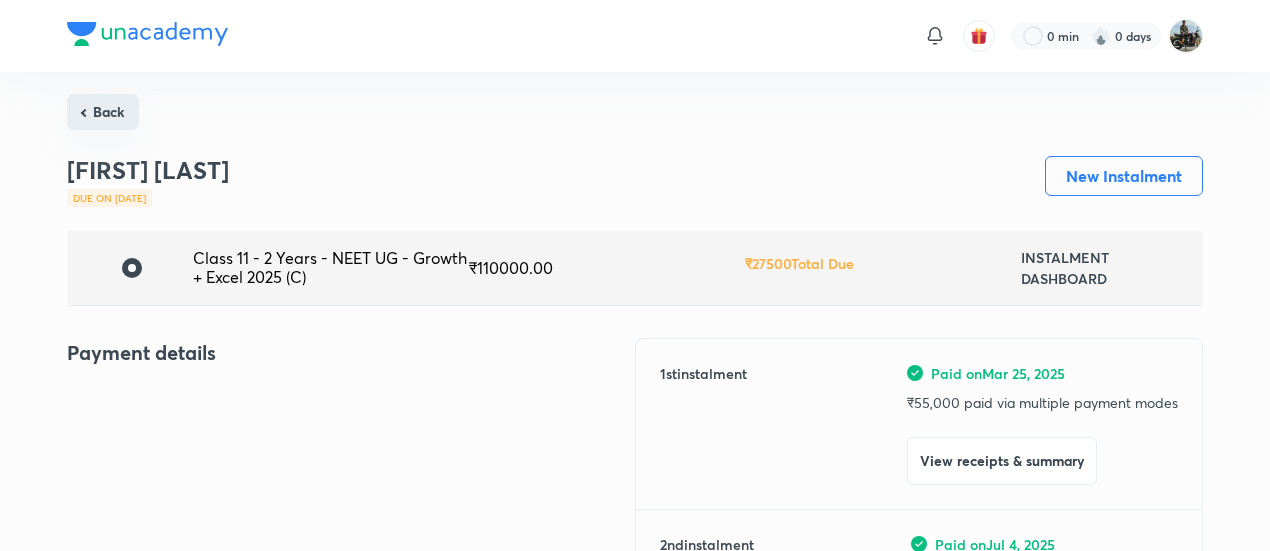 click on "Back" at bounding box center [103, 112] 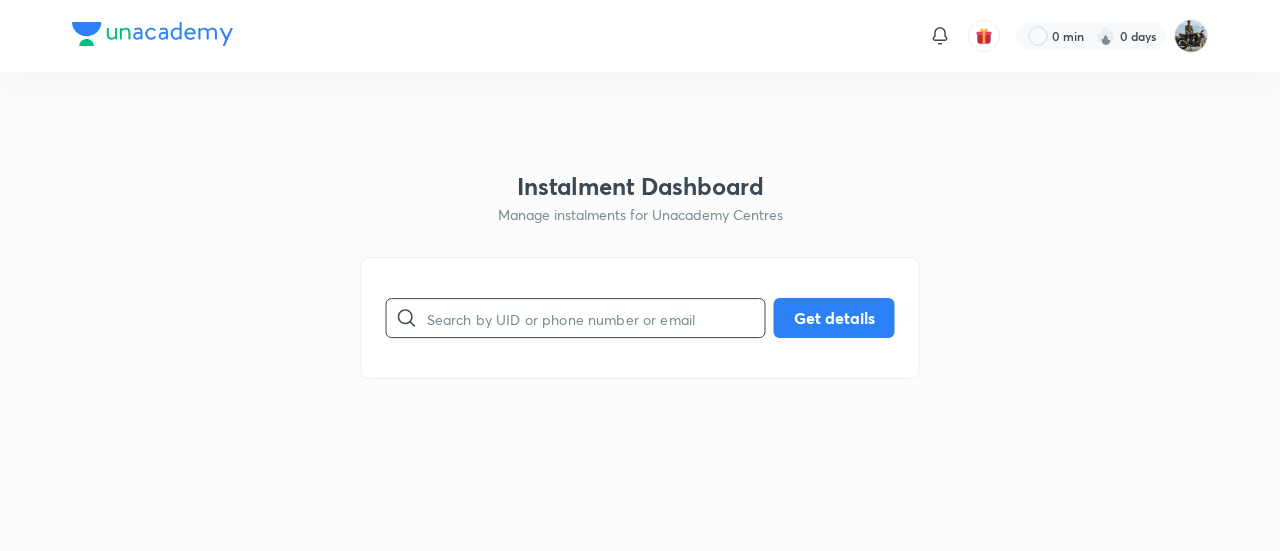 click at bounding box center (596, 318) 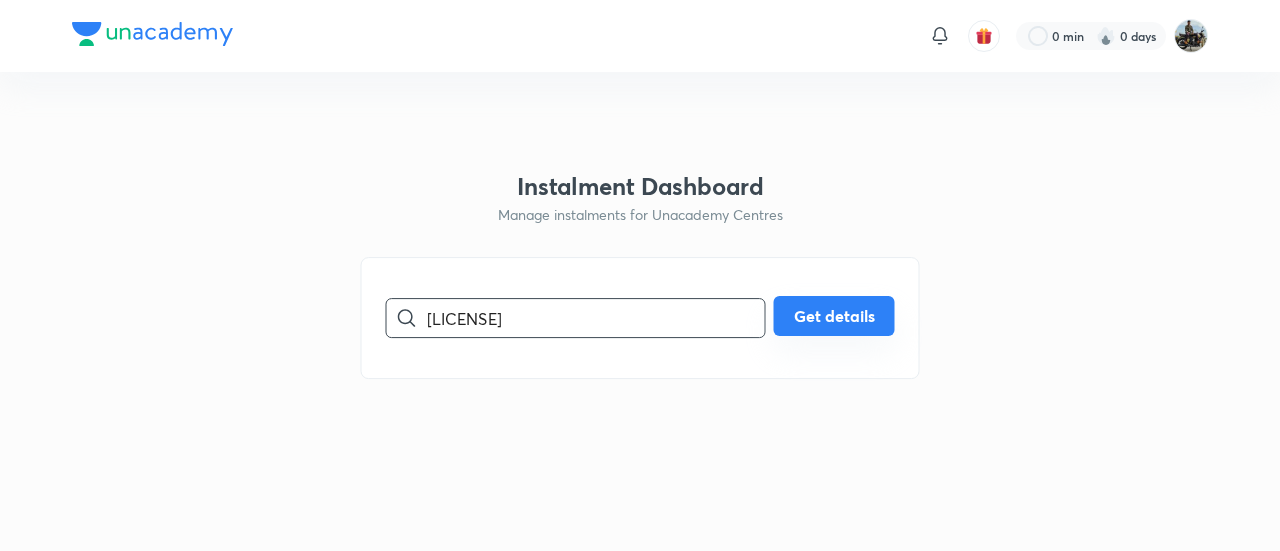 type on "[LICENSE]" 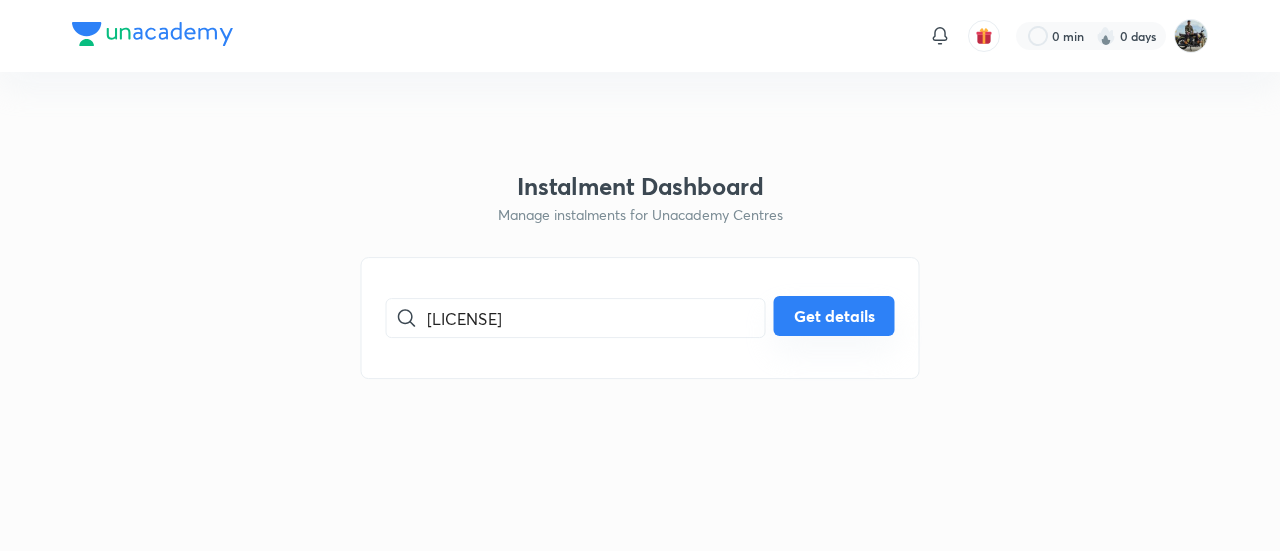 click on "Get details" at bounding box center [834, 316] 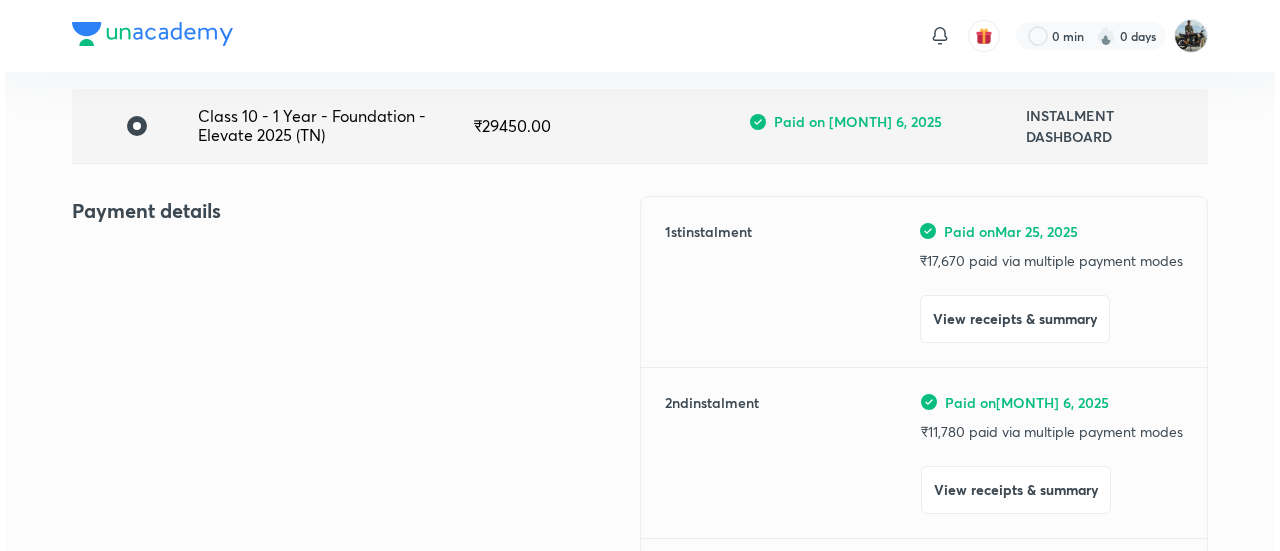 scroll, scrollTop: 144, scrollLeft: 0, axis: vertical 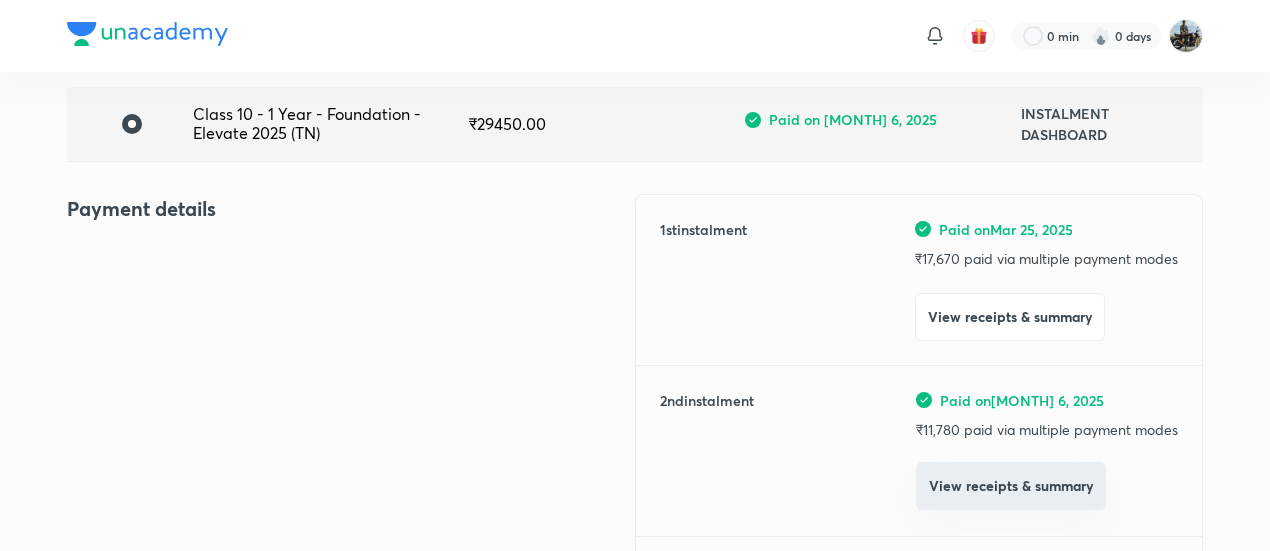 click on "View receipts & summary" at bounding box center (1011, 486) 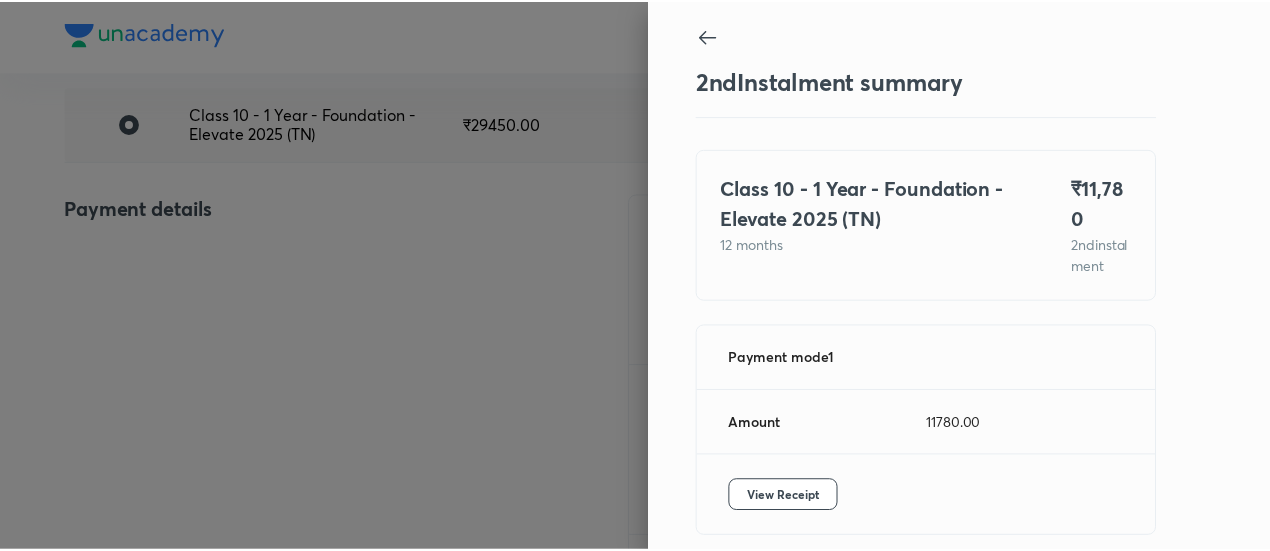 scroll, scrollTop: 109, scrollLeft: 0, axis: vertical 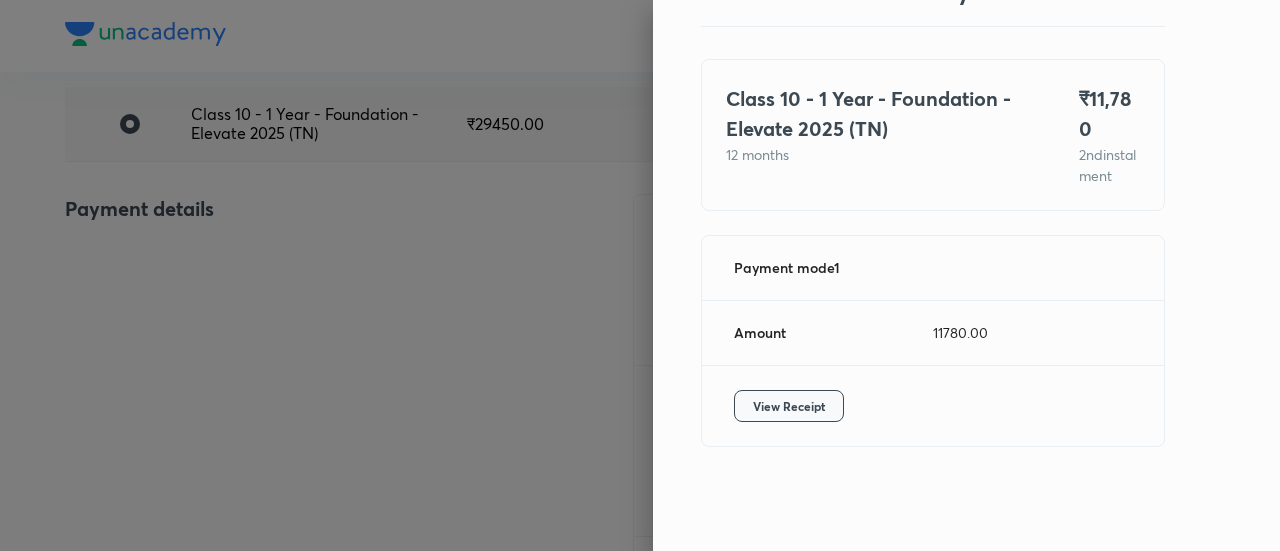 click on "View Receipt" at bounding box center [789, 406] 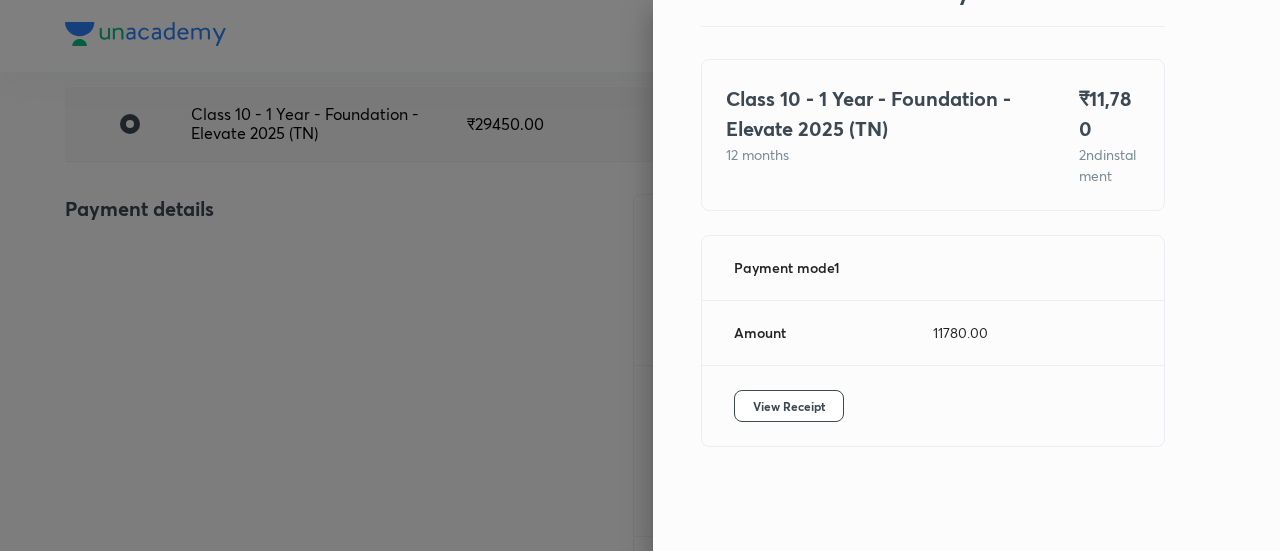 click at bounding box center (640, 275) 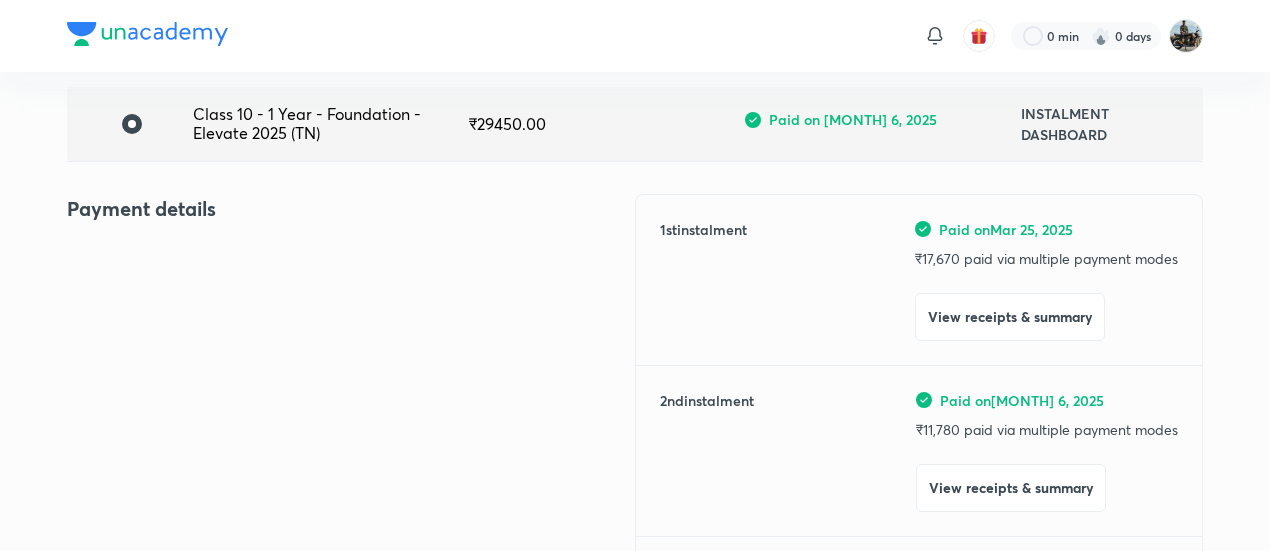 scroll, scrollTop: 0, scrollLeft: 0, axis: both 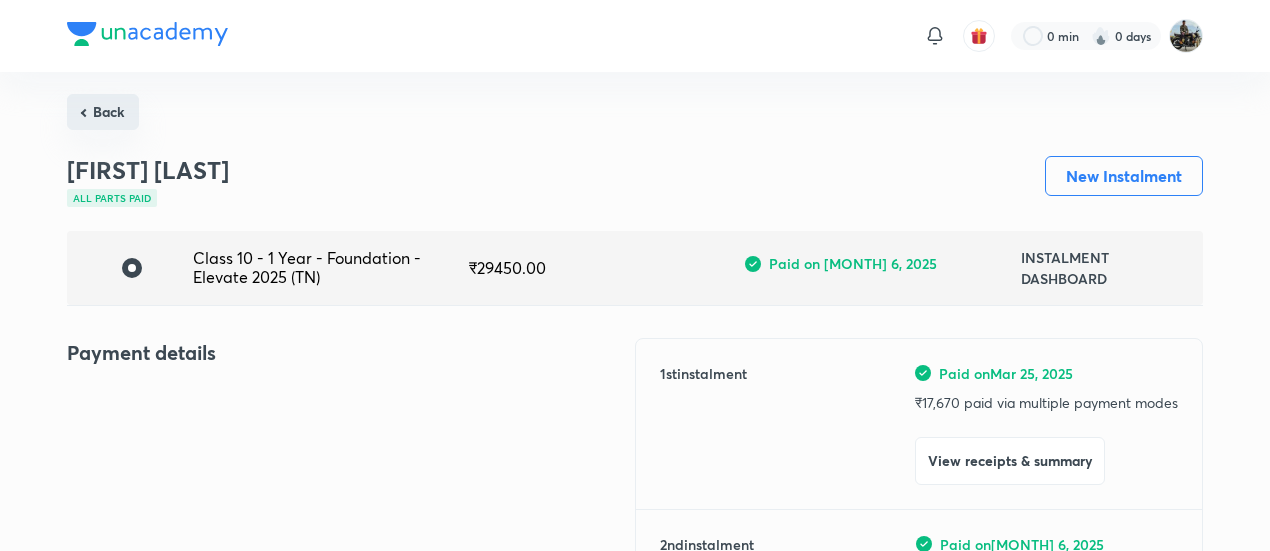 click on "Back" at bounding box center [103, 112] 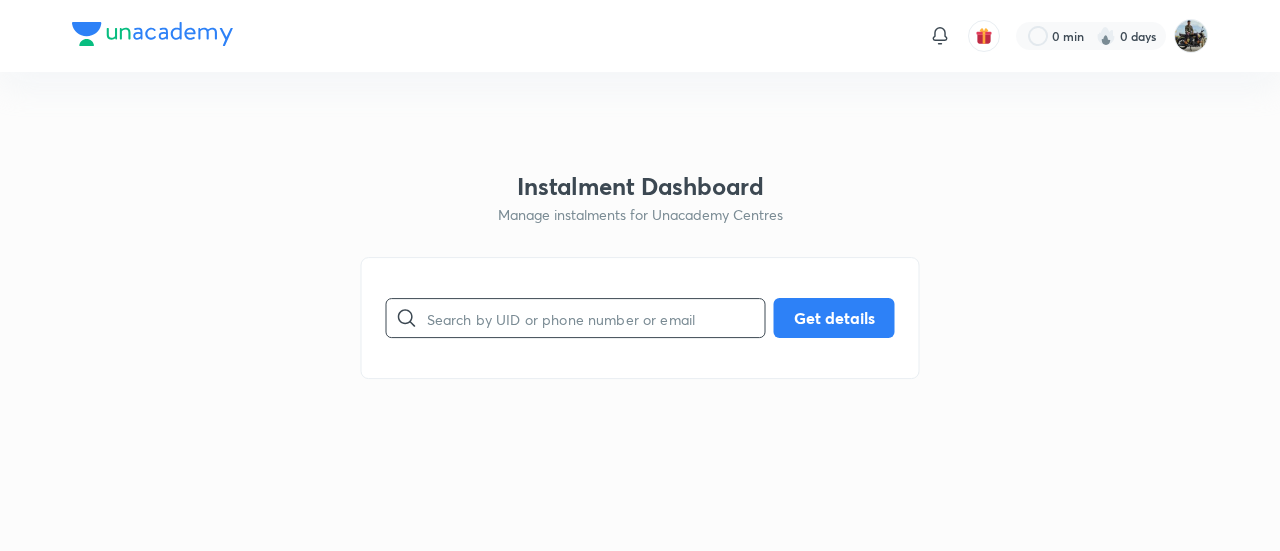 click at bounding box center (596, 318) 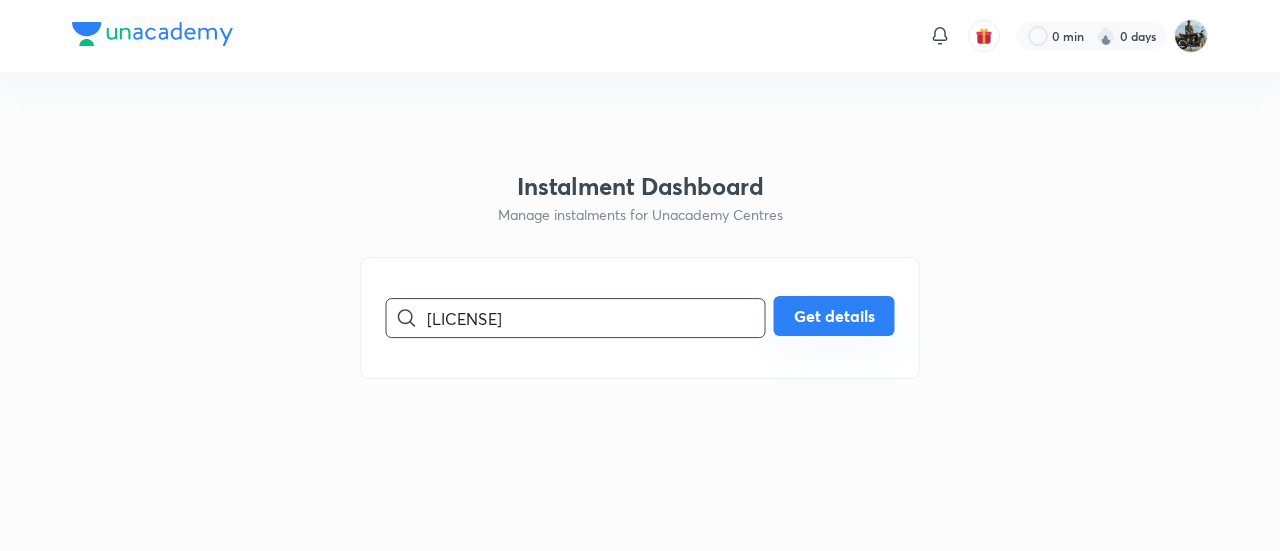 type on "[LICENSE]" 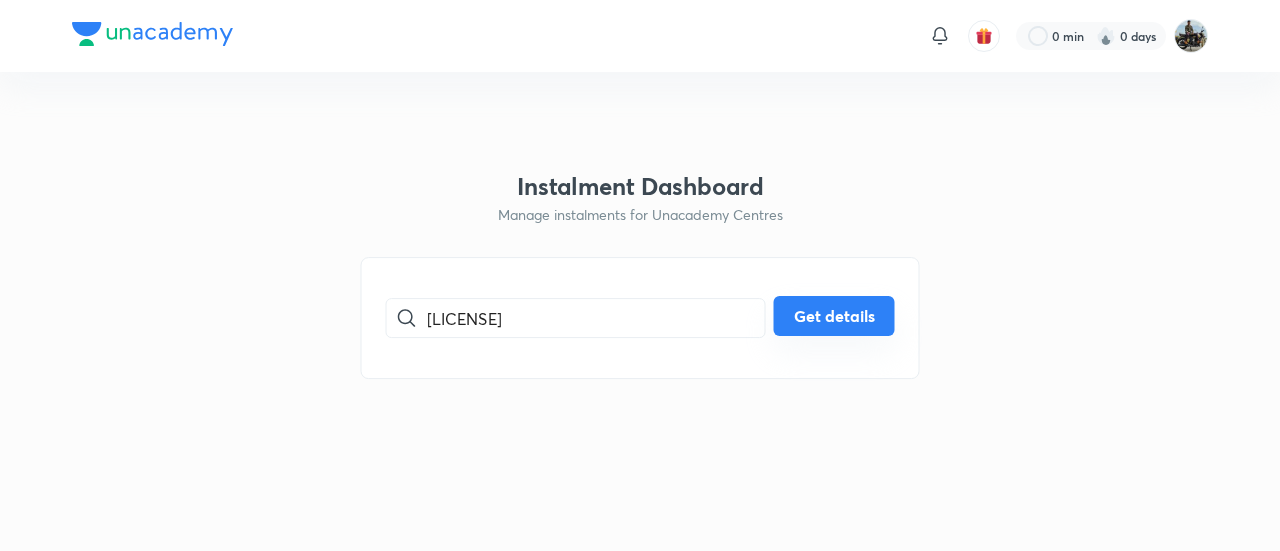click on "Get details" at bounding box center [834, 316] 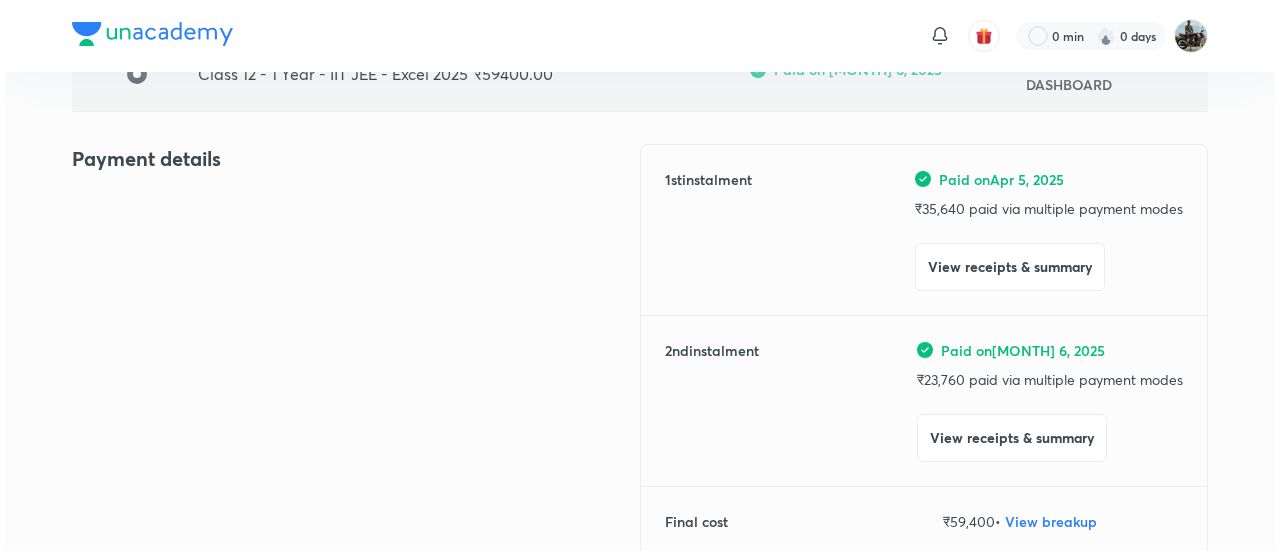 scroll, scrollTop: 195, scrollLeft: 0, axis: vertical 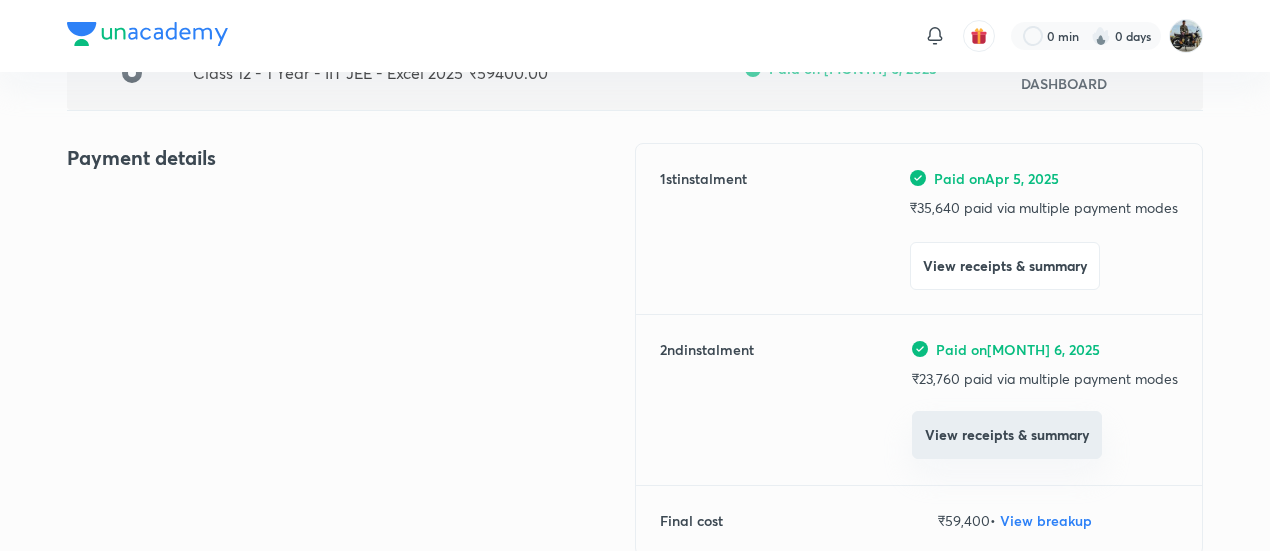 click on "View receipts & summary" at bounding box center (1007, 435) 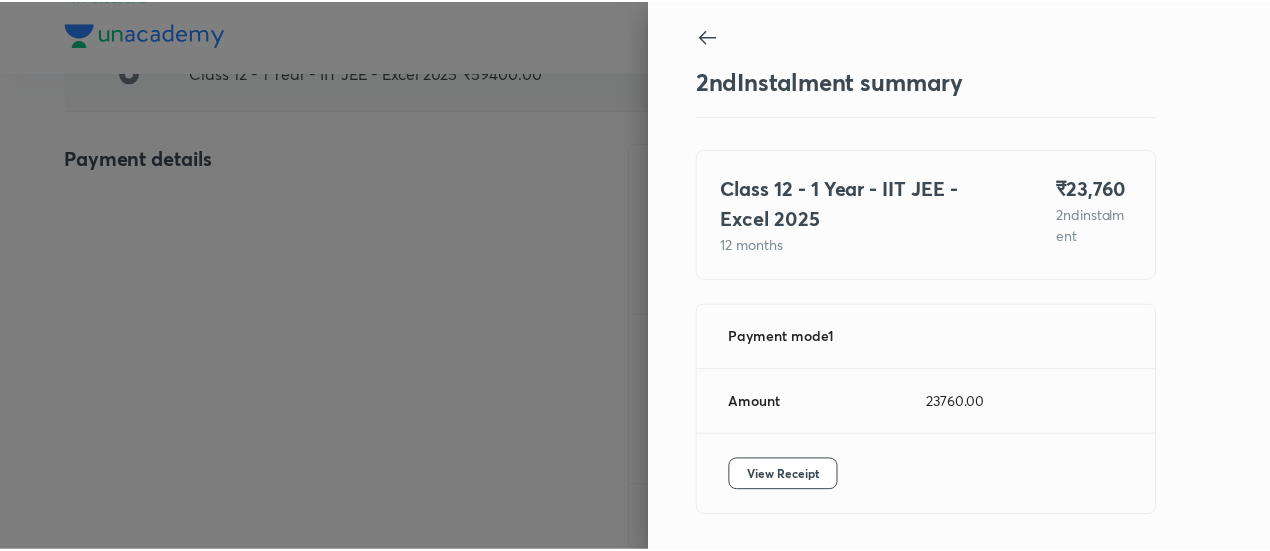 scroll, scrollTop: 67, scrollLeft: 0, axis: vertical 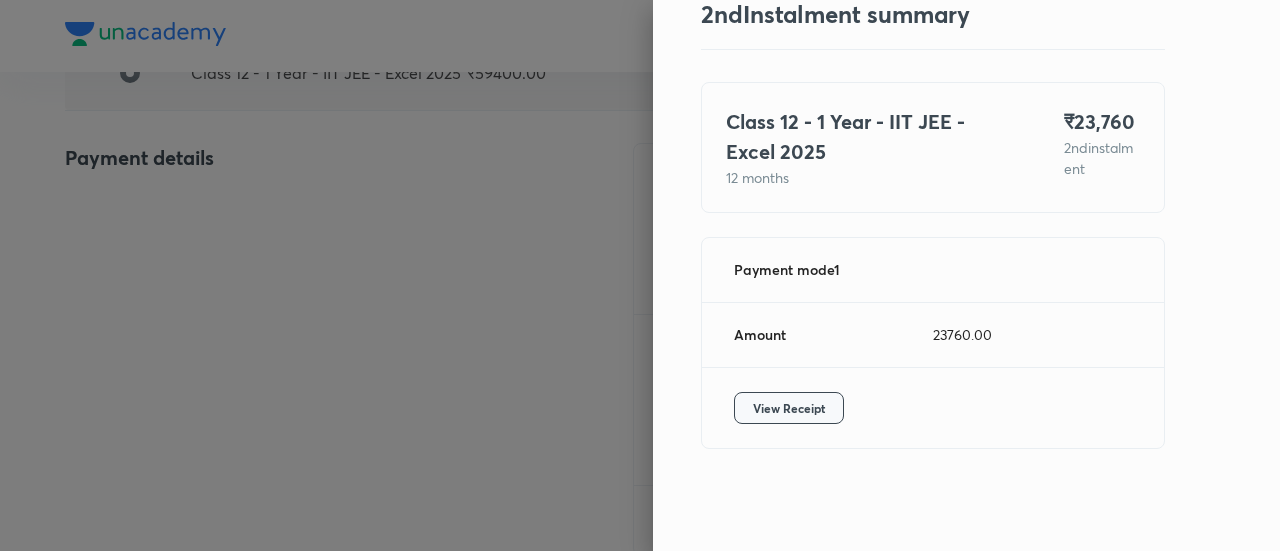 click on "View Receipt" at bounding box center [789, 408] 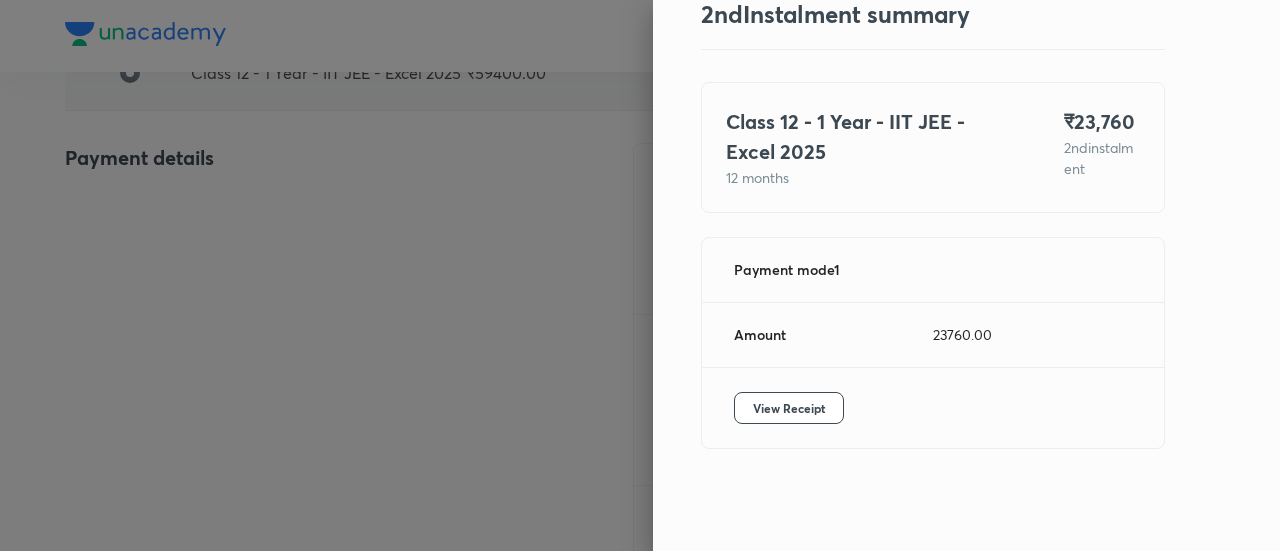 click at bounding box center (640, 275) 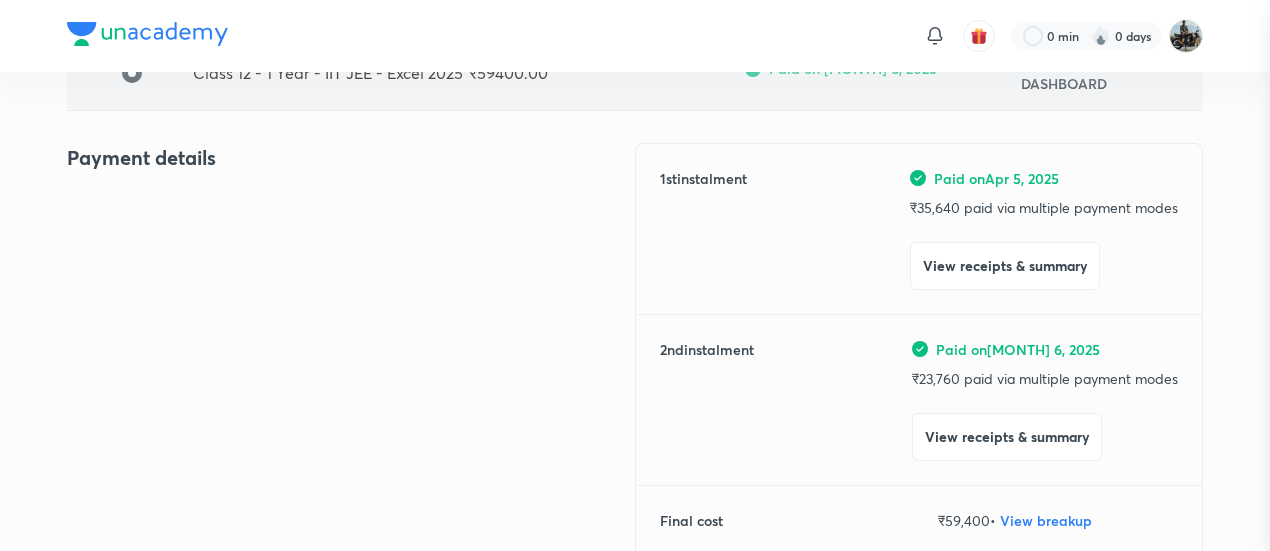 click at bounding box center [635, 275] 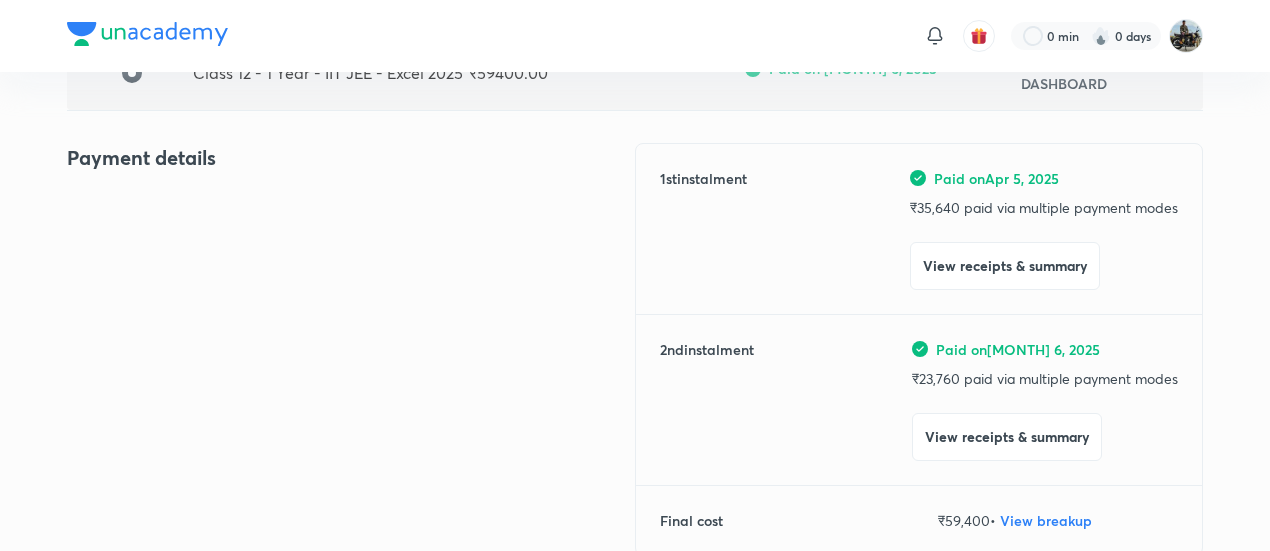 scroll, scrollTop: 0, scrollLeft: 0, axis: both 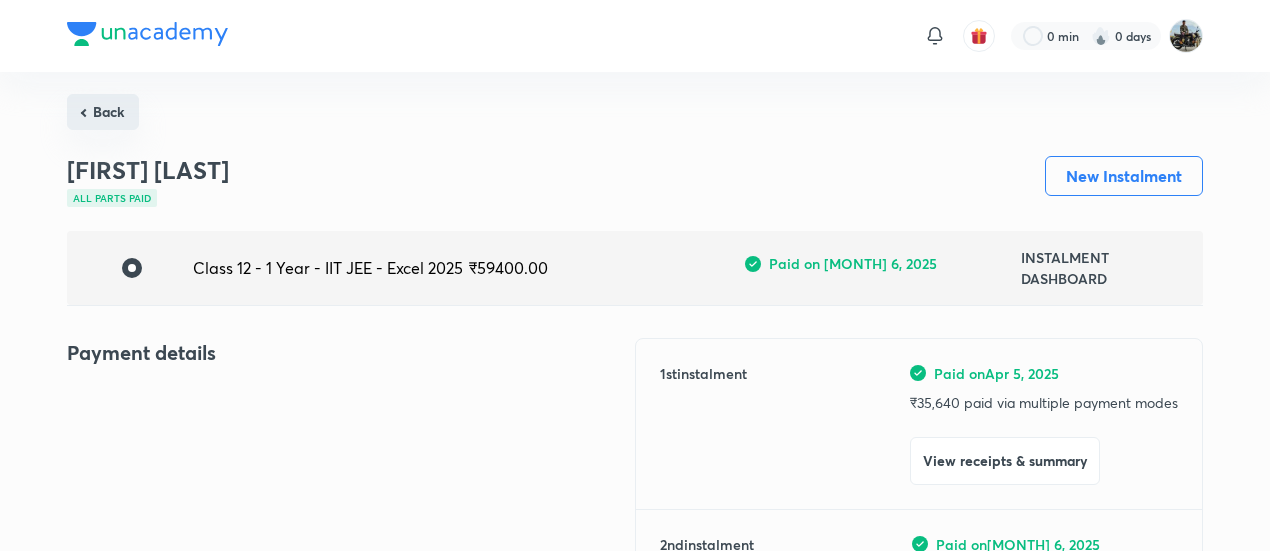 click on "Back" at bounding box center (103, 112) 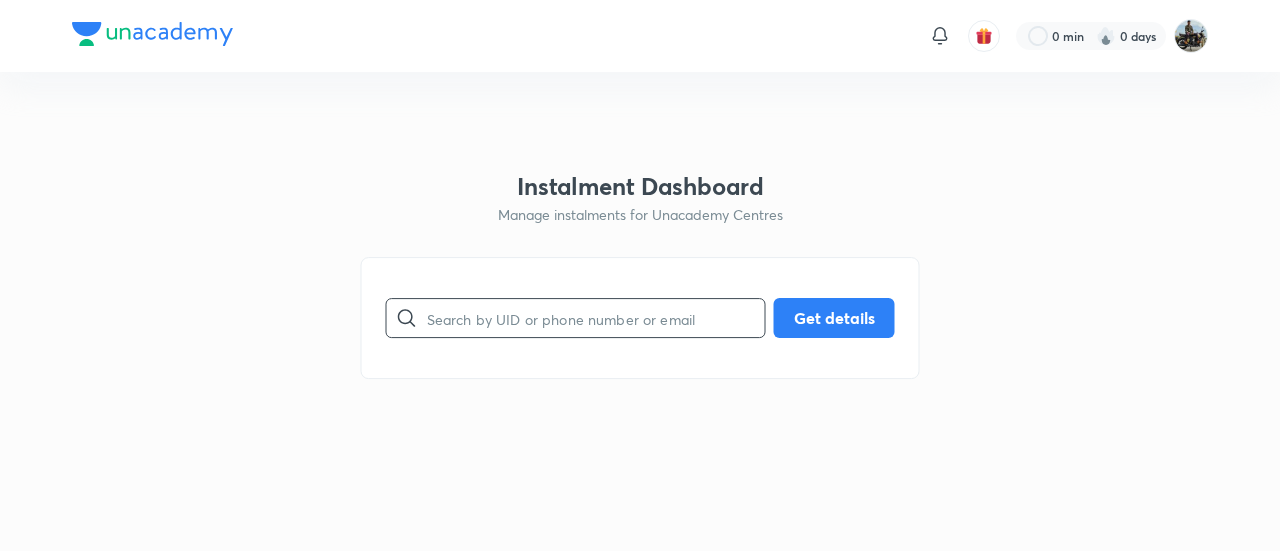click at bounding box center (596, 318) 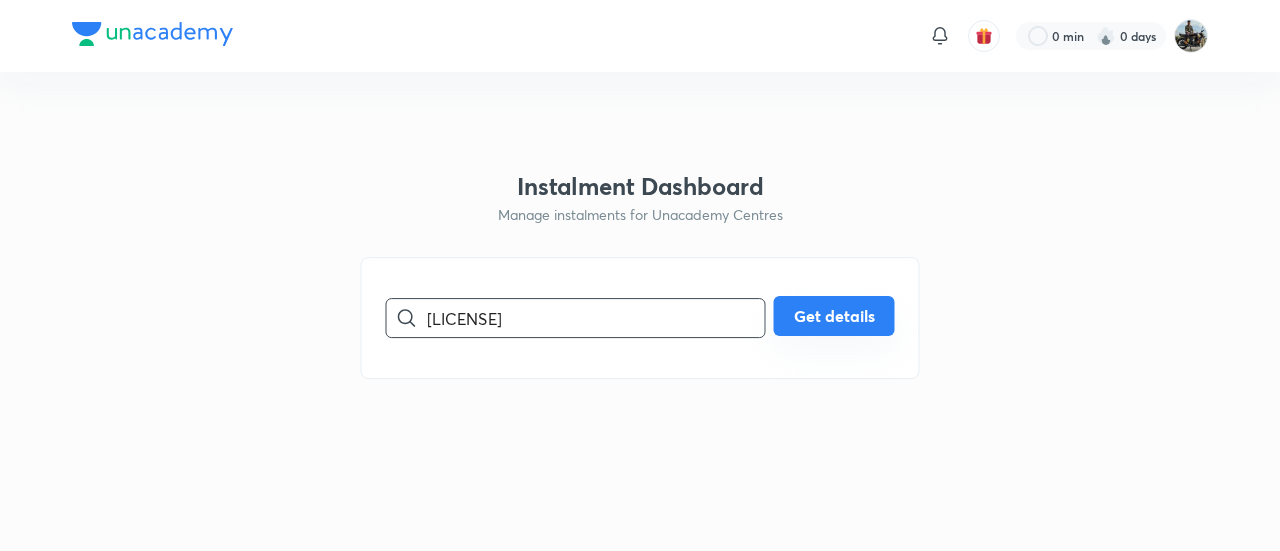 type on "[LICENSE]" 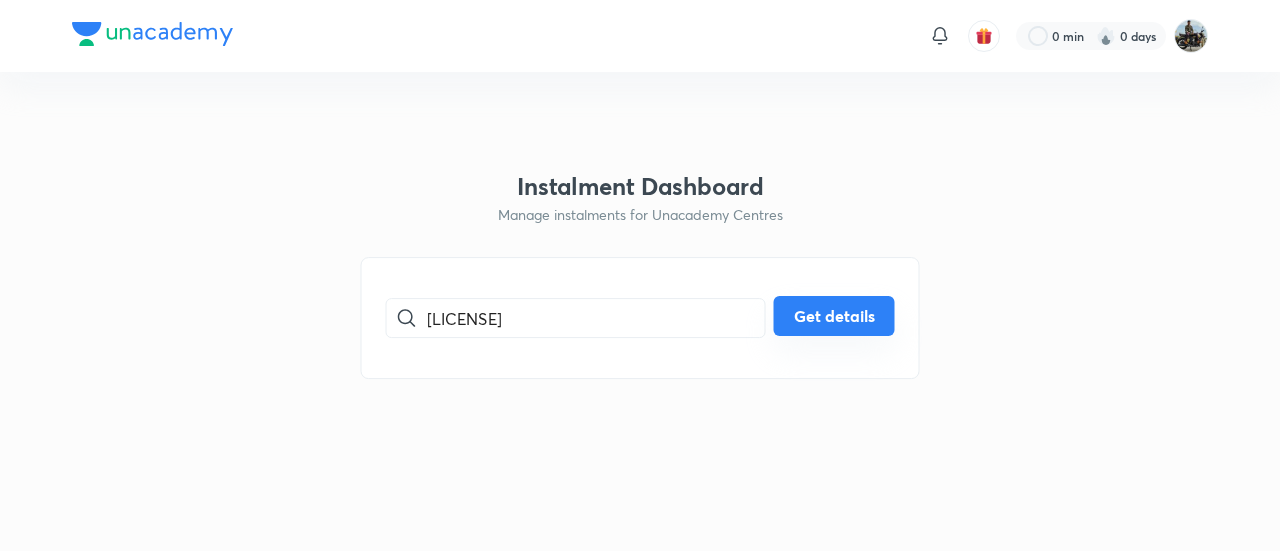 click on "Get details" at bounding box center [834, 316] 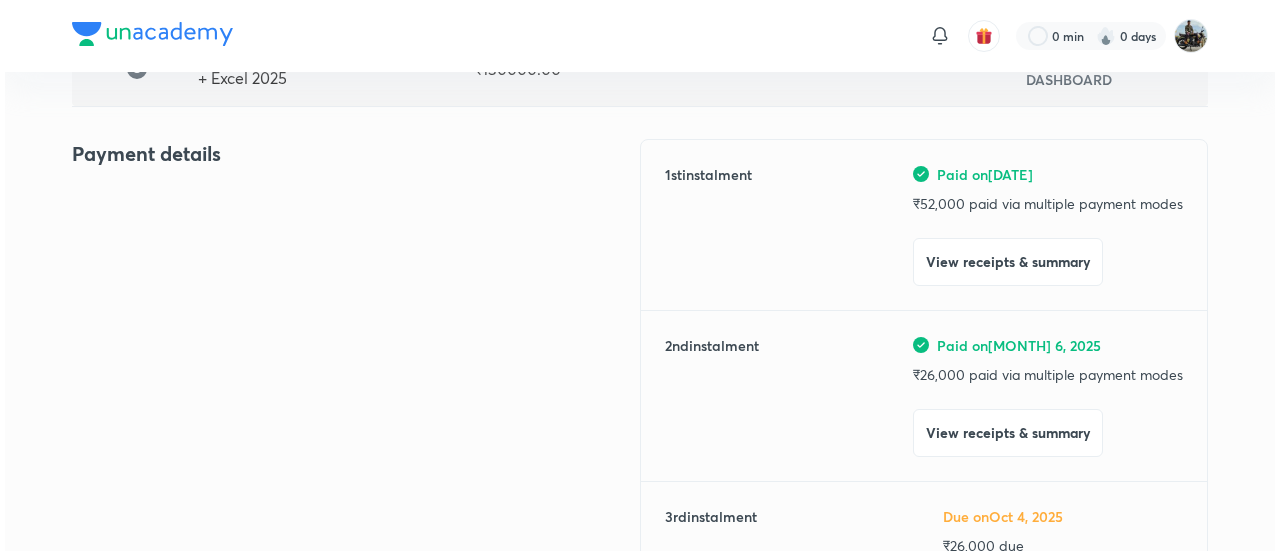scroll, scrollTop: 200, scrollLeft: 0, axis: vertical 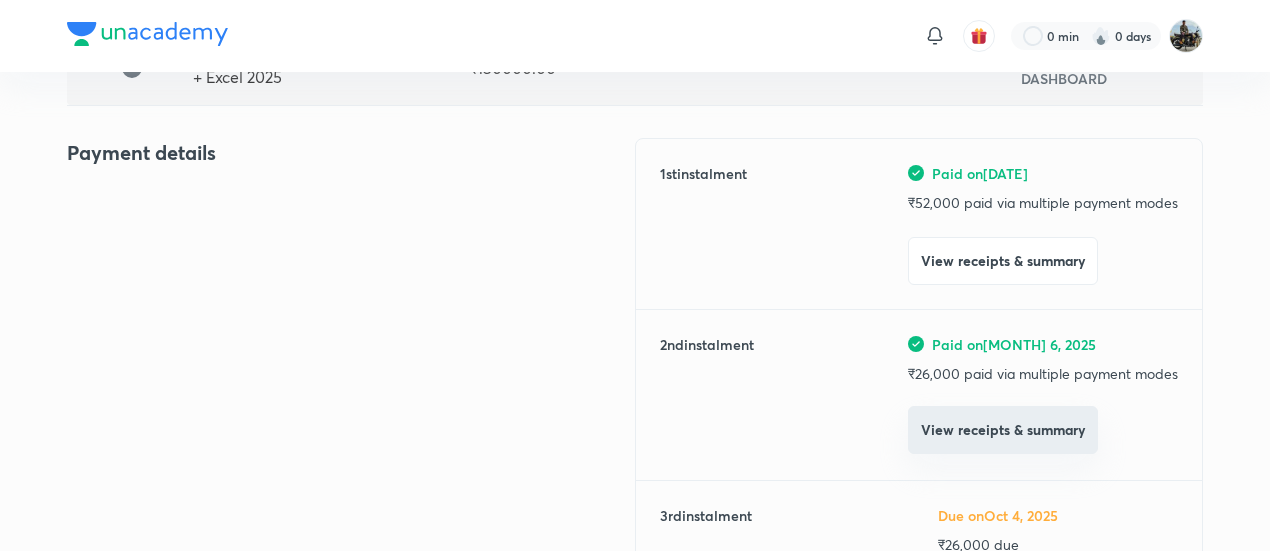 click on "View receipts & summary" at bounding box center (1003, 430) 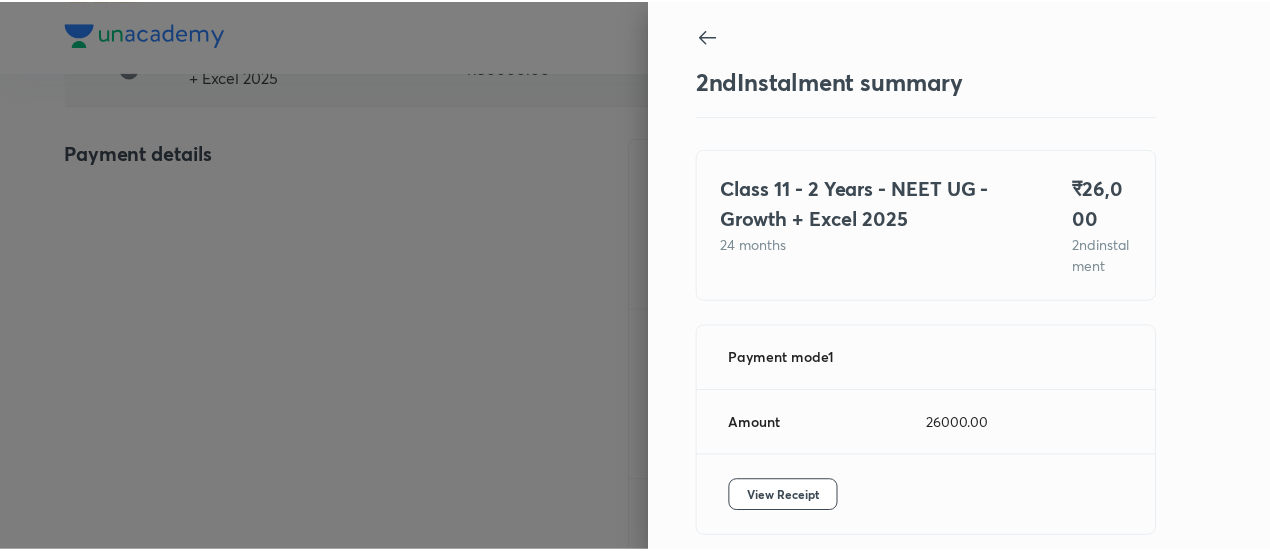 scroll, scrollTop: 109, scrollLeft: 0, axis: vertical 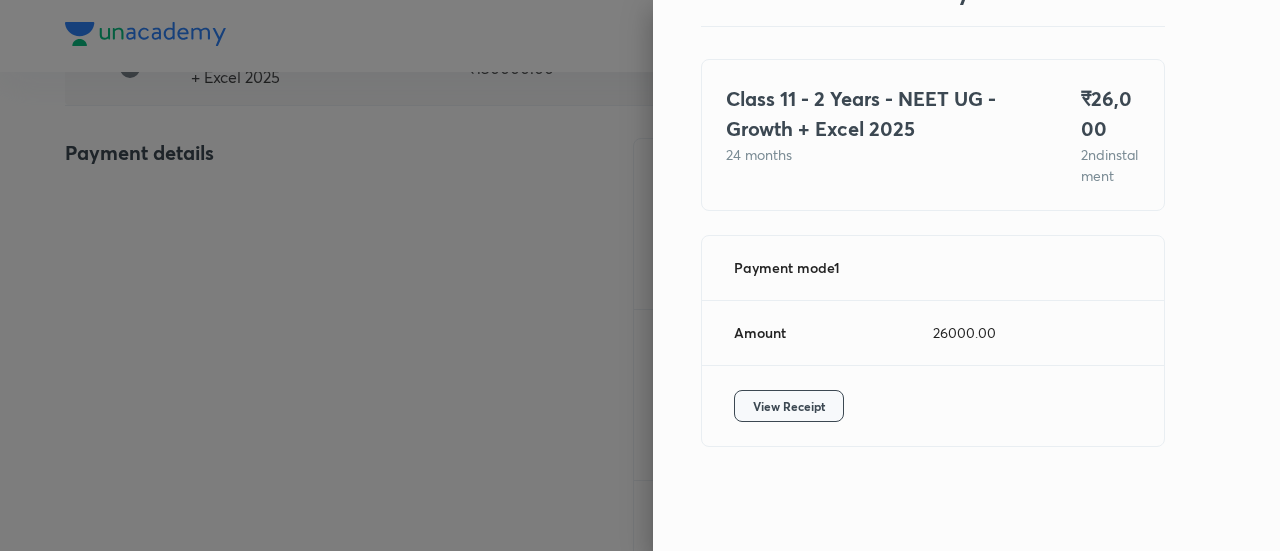 click on "View Receipt" at bounding box center (789, 406) 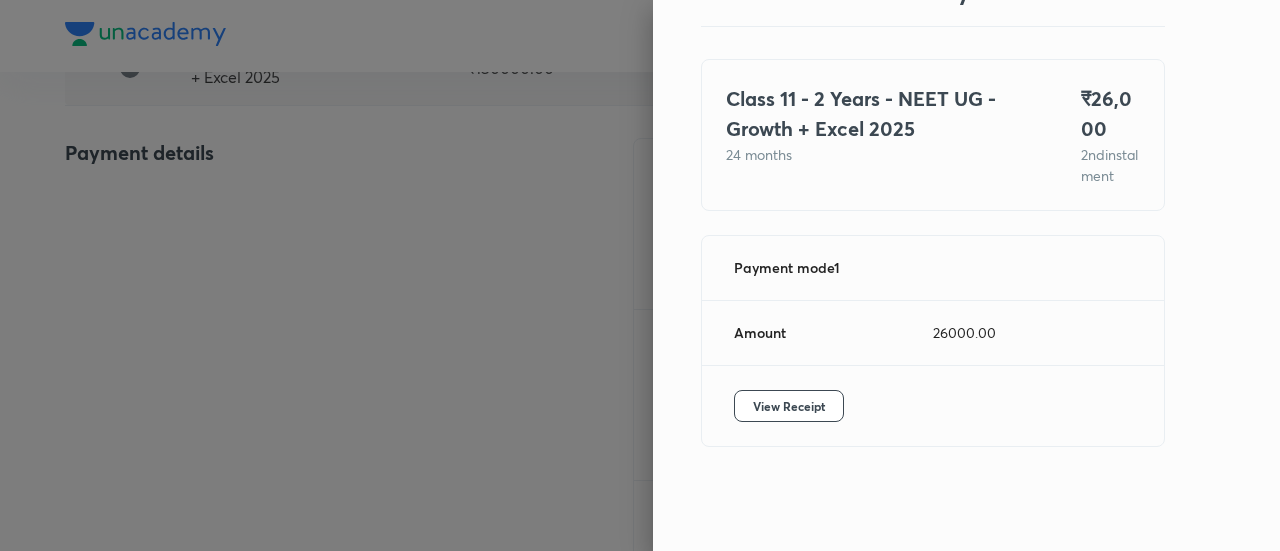 click at bounding box center [640, 275] 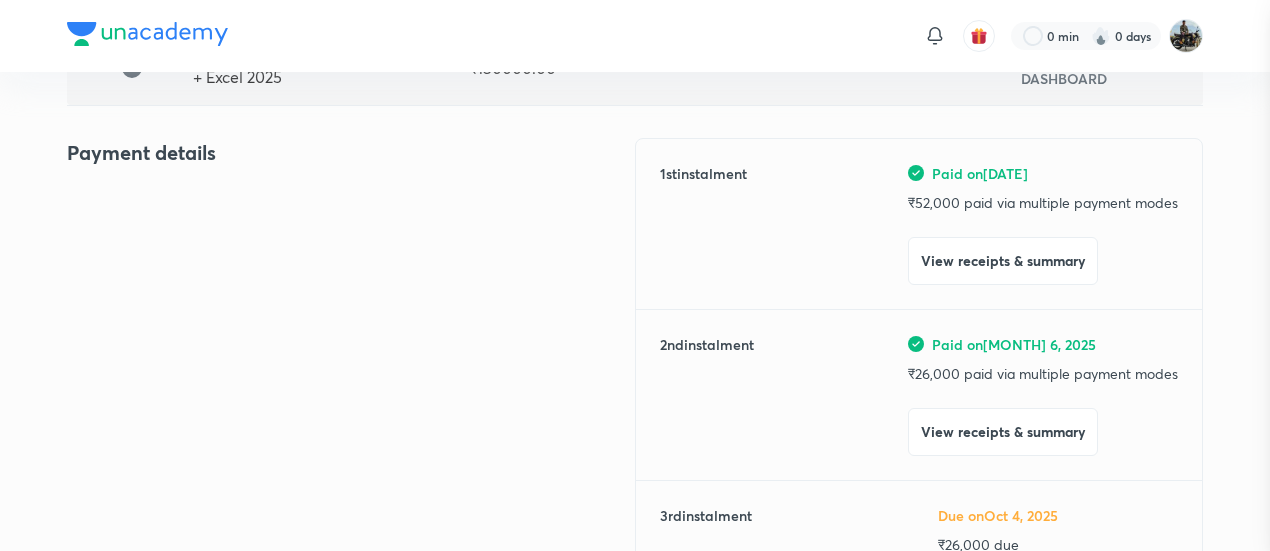 click at bounding box center (635, 275) 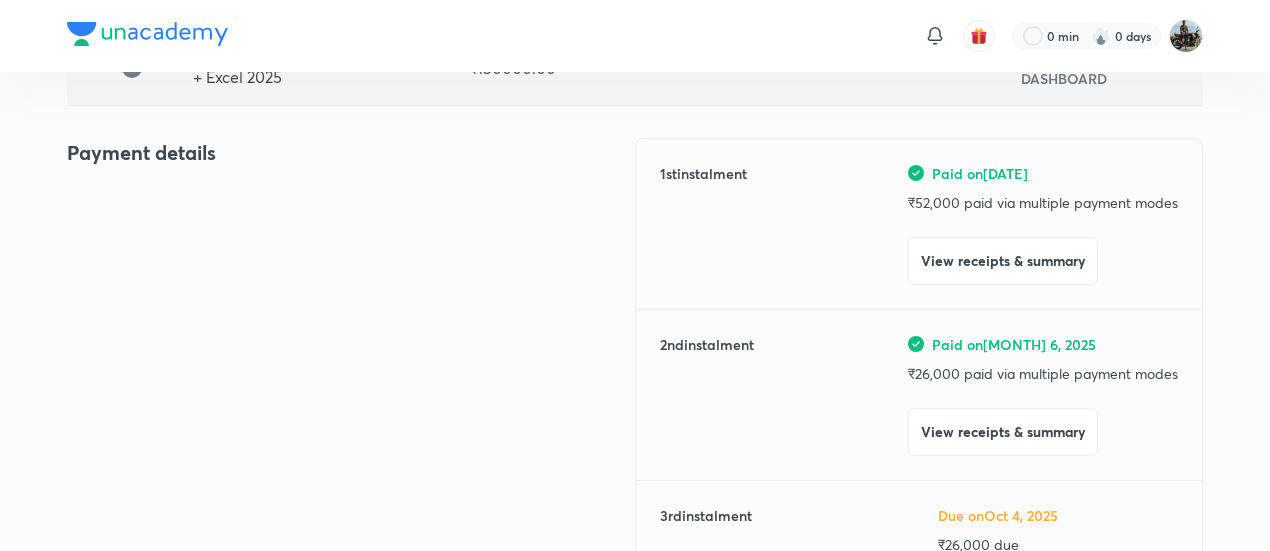 scroll, scrollTop: 0, scrollLeft: 0, axis: both 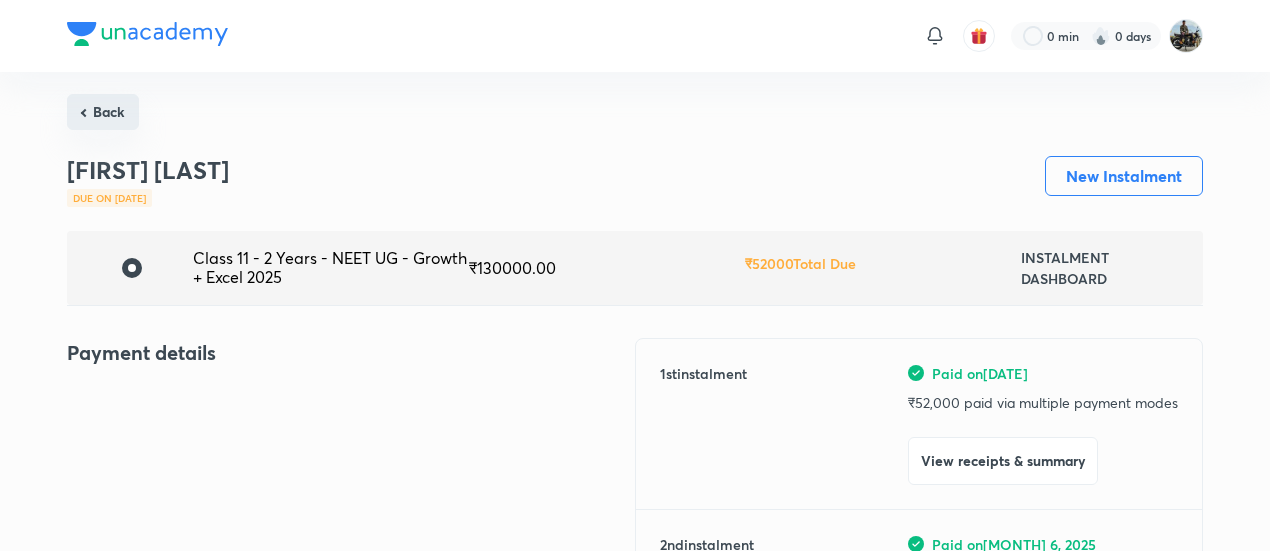 click on "Back" at bounding box center (103, 112) 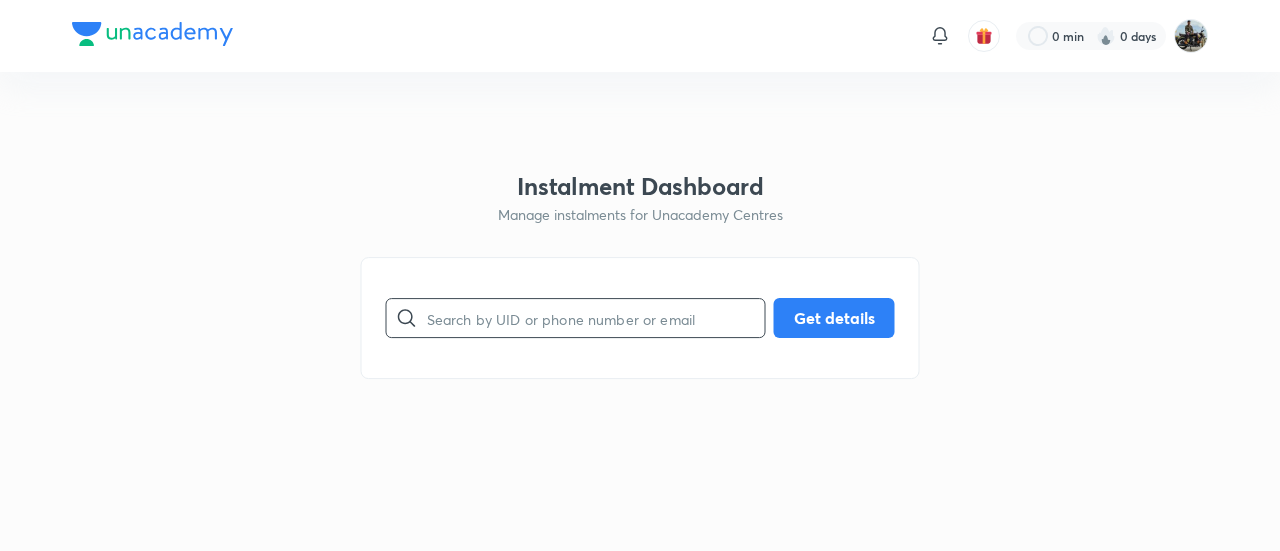 click at bounding box center (596, 318) 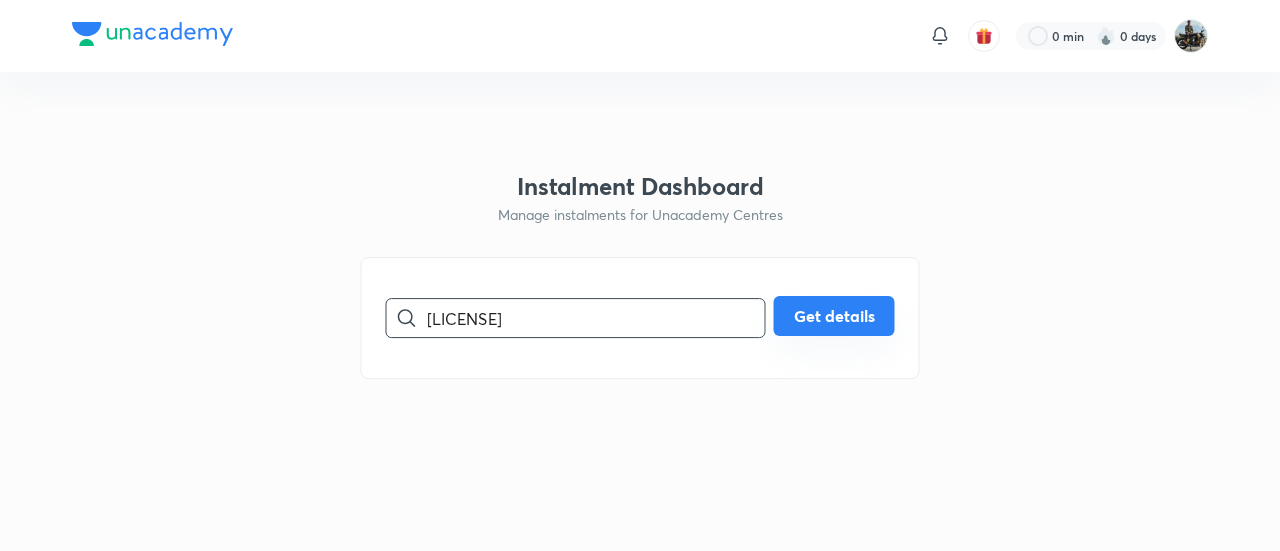 type on "[LICENSE]" 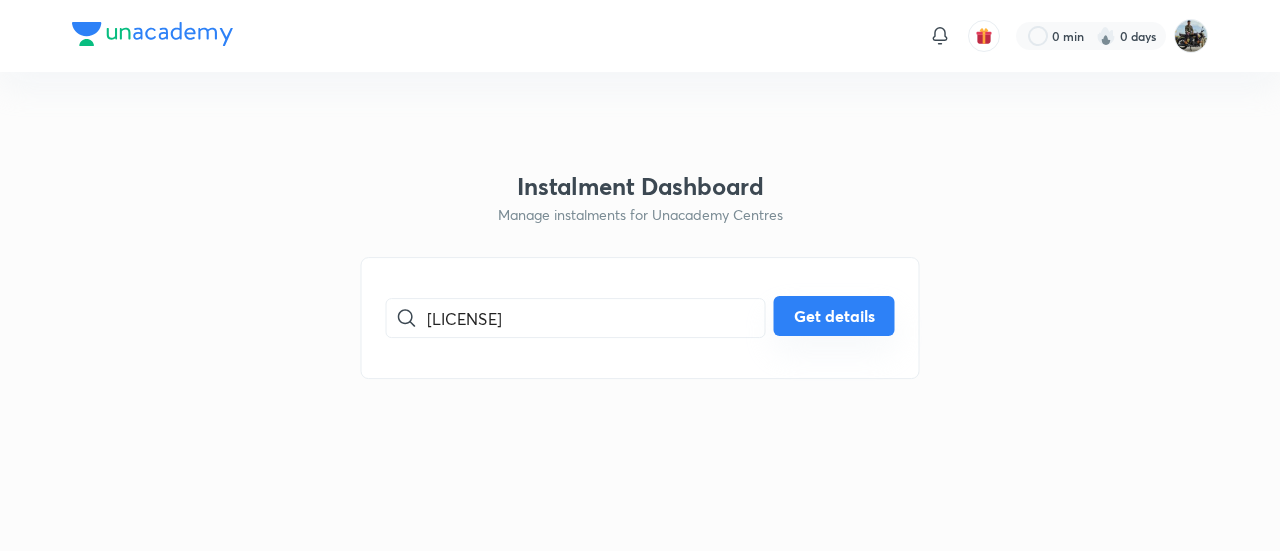 click on "Get details" at bounding box center [834, 316] 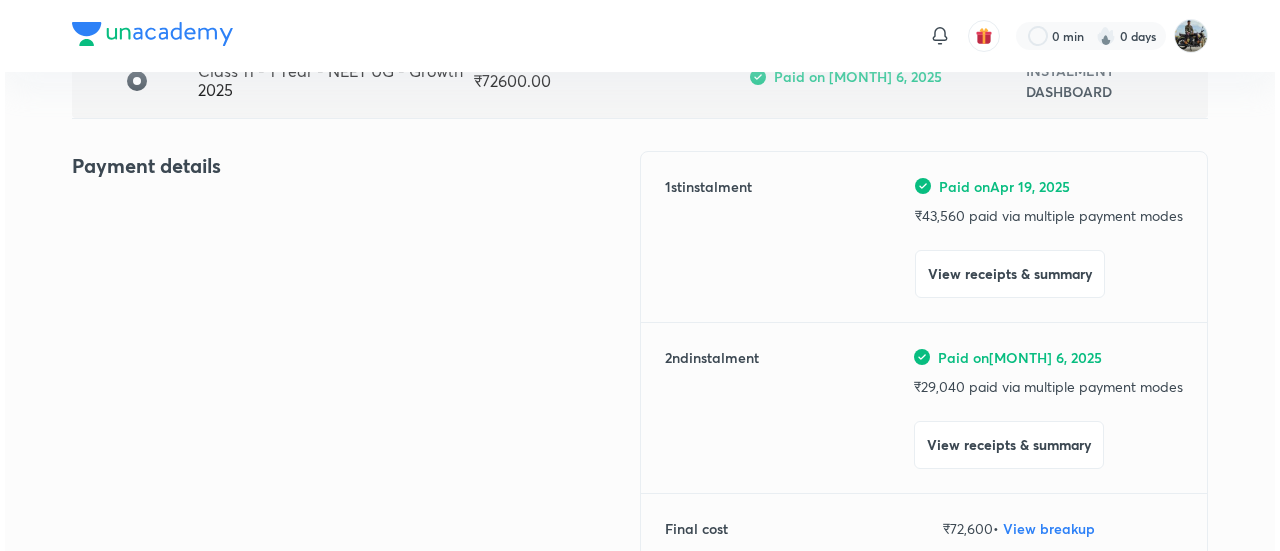 scroll, scrollTop: 197, scrollLeft: 0, axis: vertical 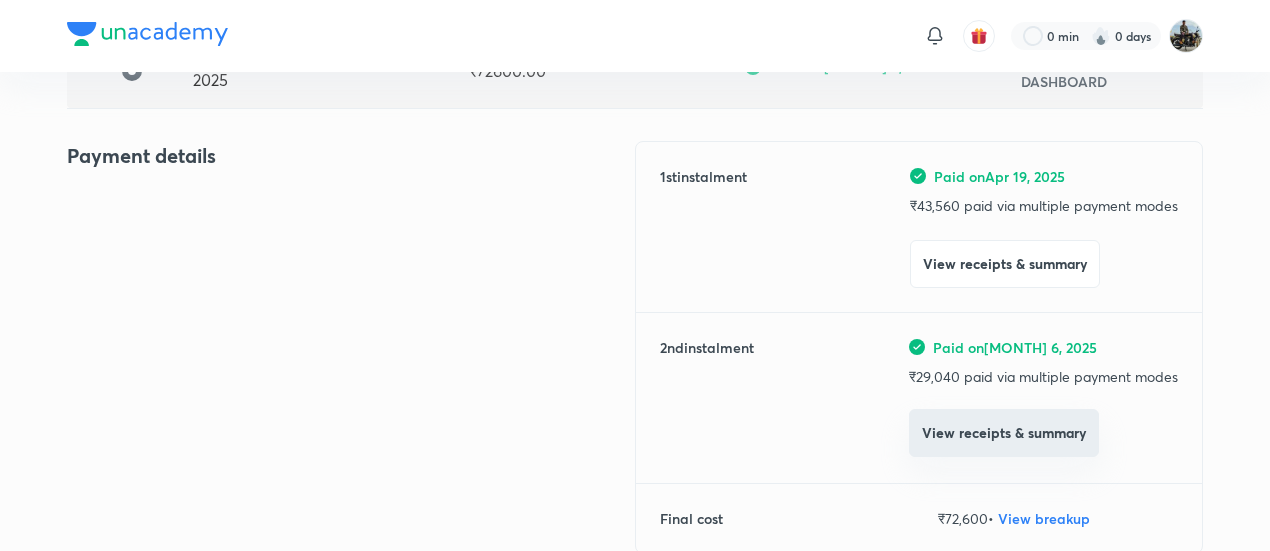 click on "View receipts & summary" at bounding box center [1004, 433] 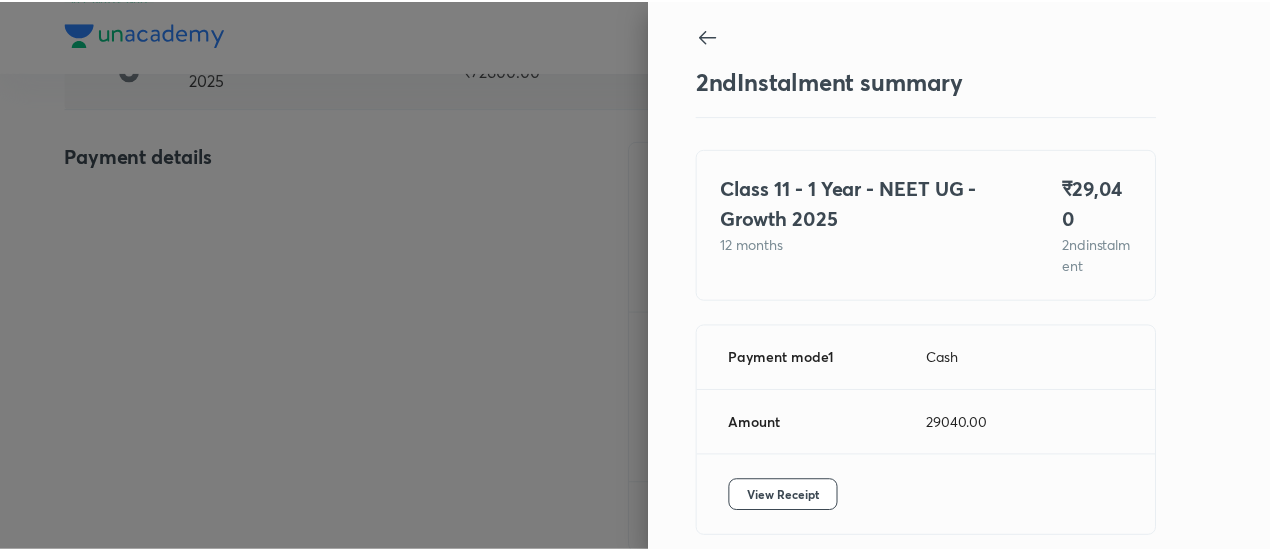scroll, scrollTop: 88, scrollLeft: 0, axis: vertical 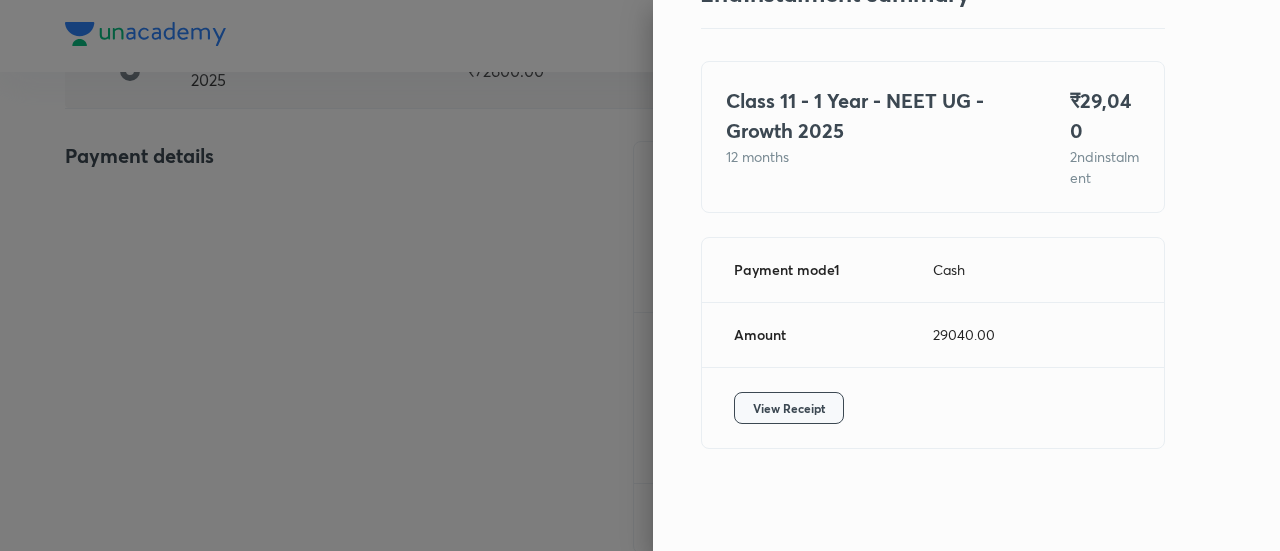 click on "View Receipt" at bounding box center (789, 408) 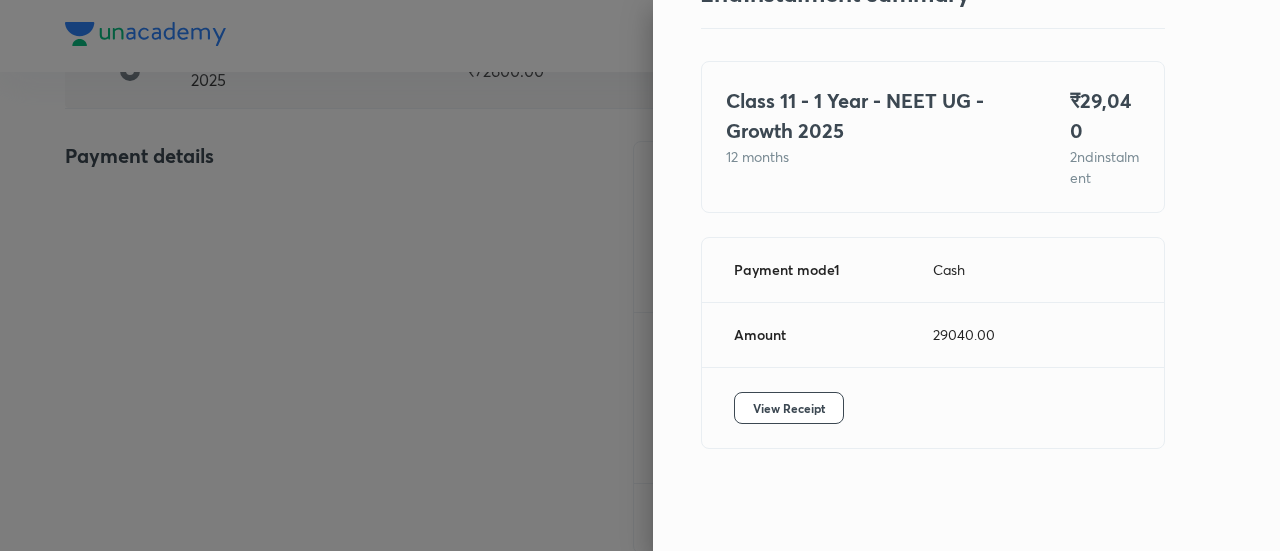 click at bounding box center (640, 275) 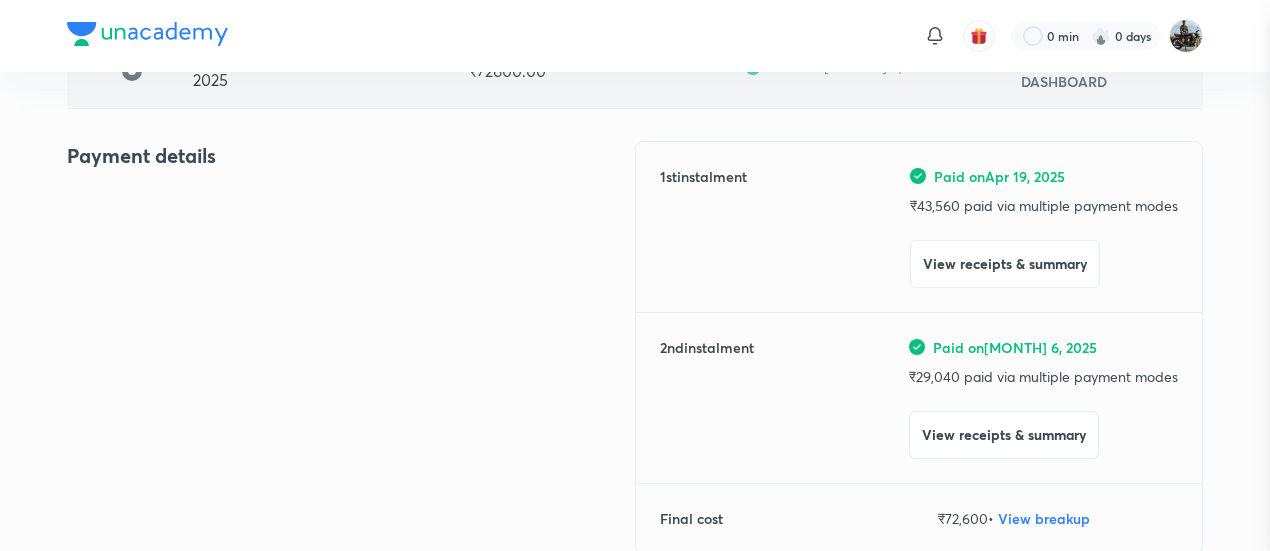click at bounding box center [635, 275] 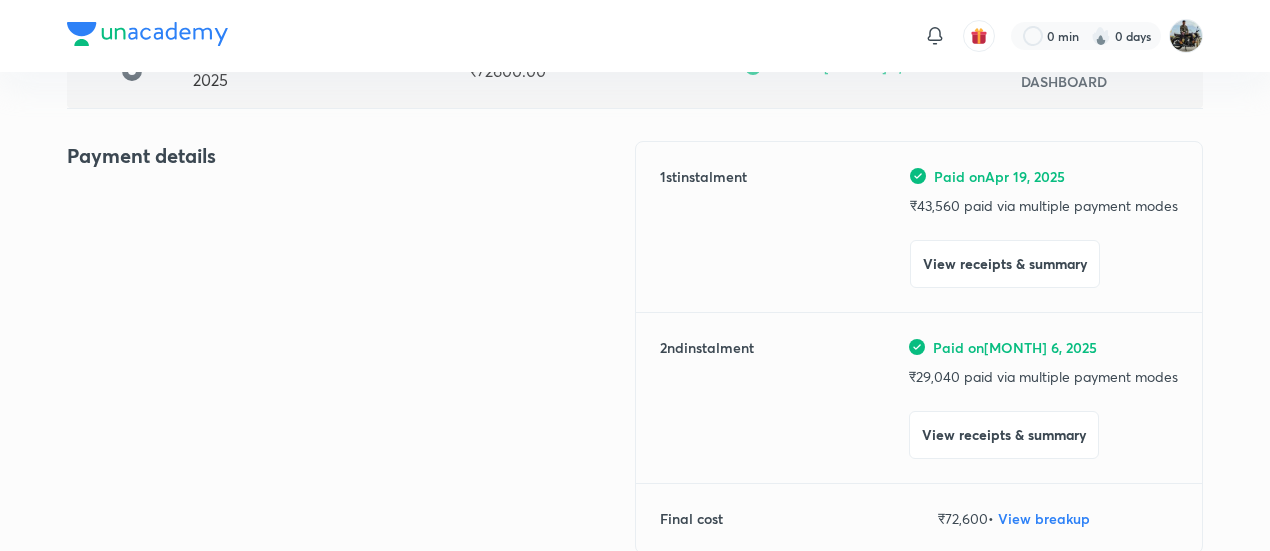 scroll, scrollTop: 0, scrollLeft: 0, axis: both 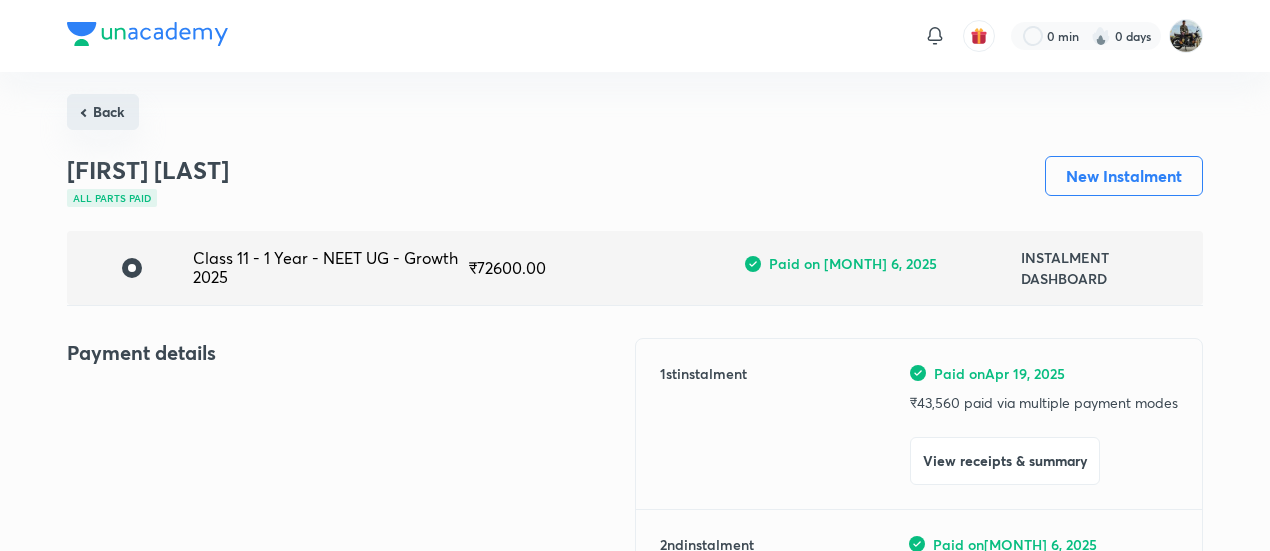 click on "Back" at bounding box center [103, 112] 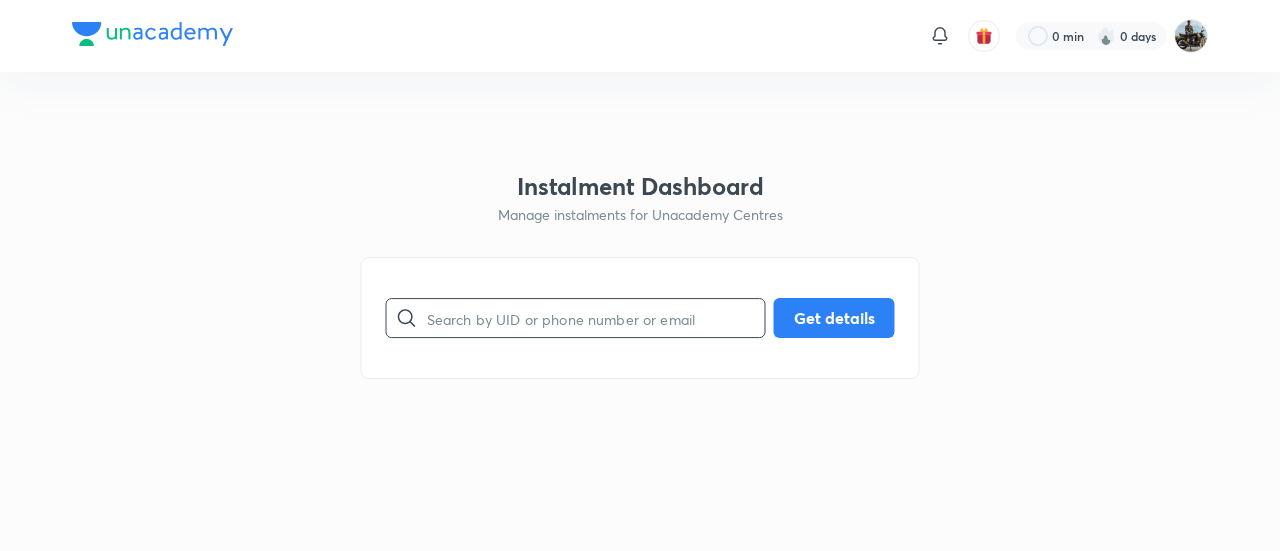 drag, startPoint x: 536, startPoint y: 344, endPoint x: 514, endPoint y: 317, distance: 34.828148 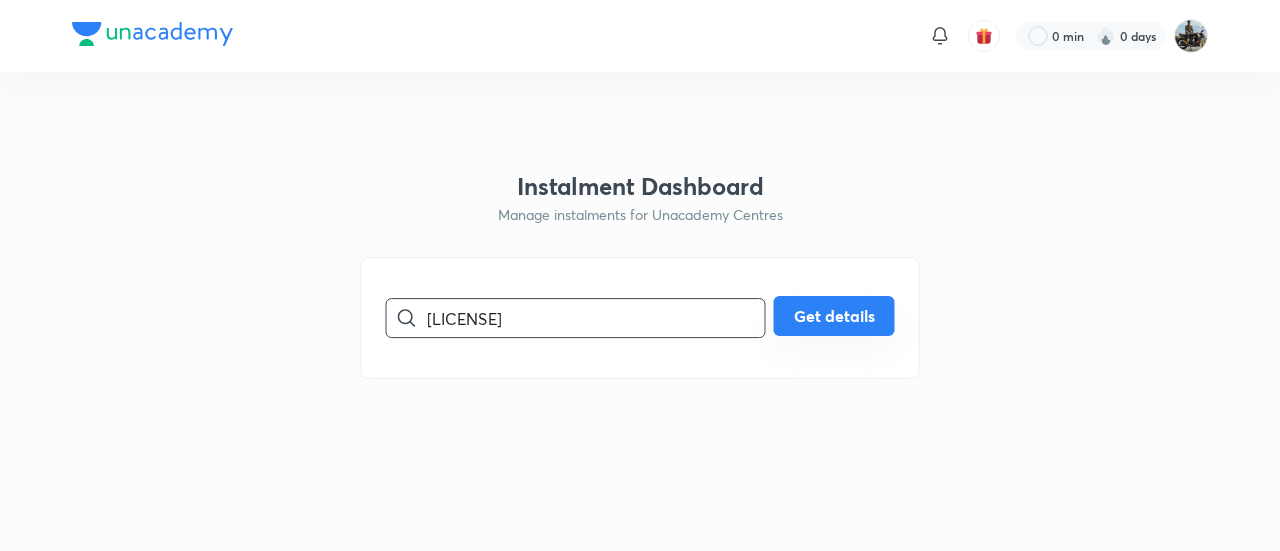 type on "[LICENSE]" 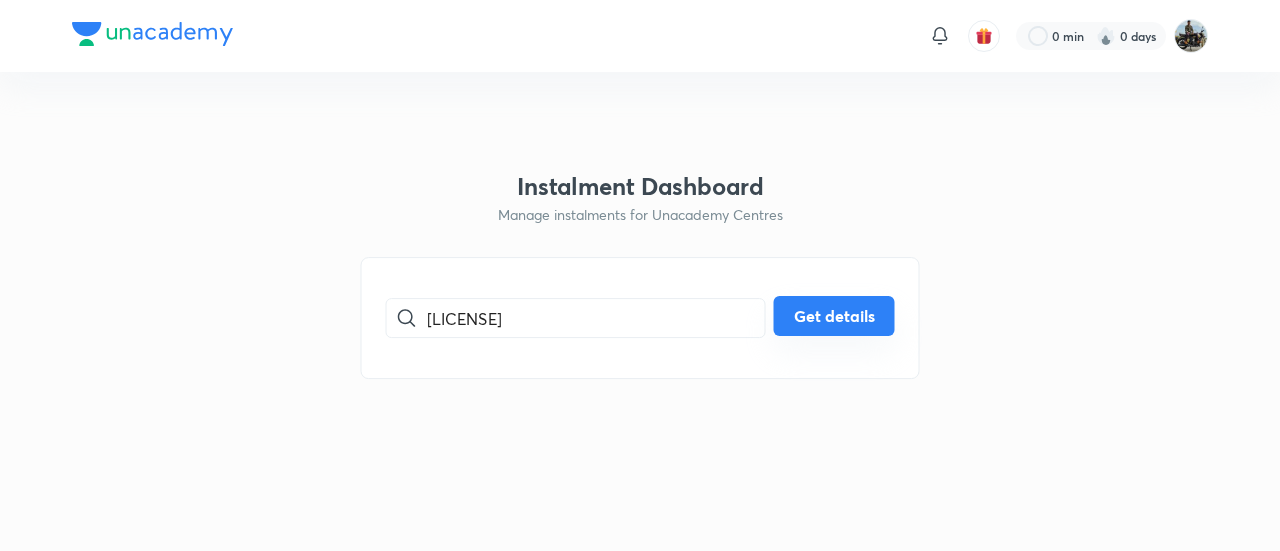 click on "Get details" at bounding box center (834, 316) 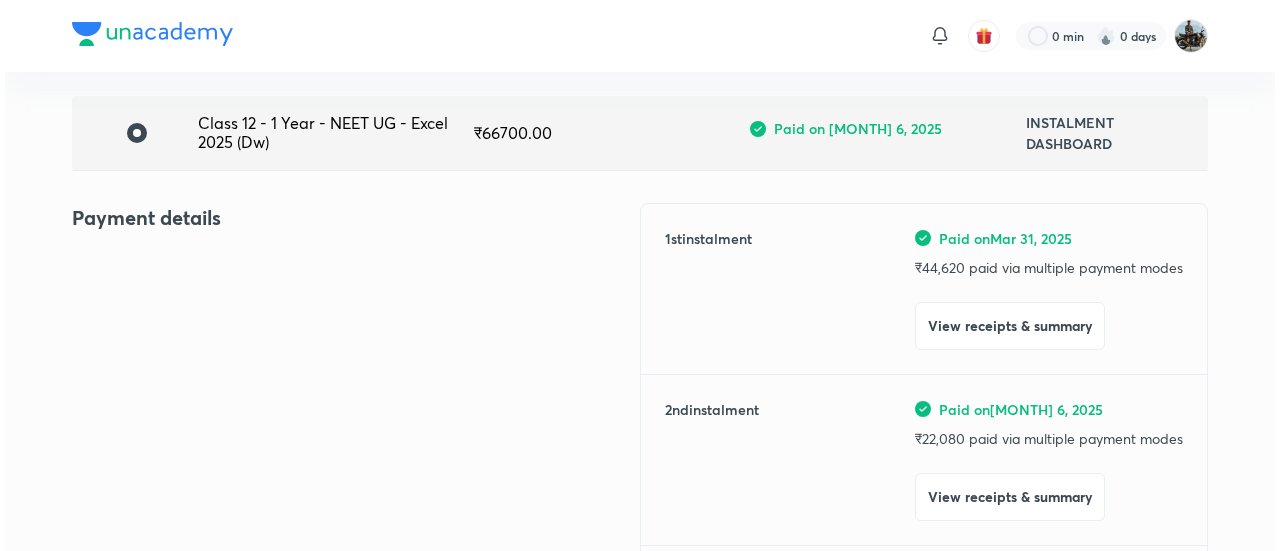 scroll, scrollTop: 143, scrollLeft: 0, axis: vertical 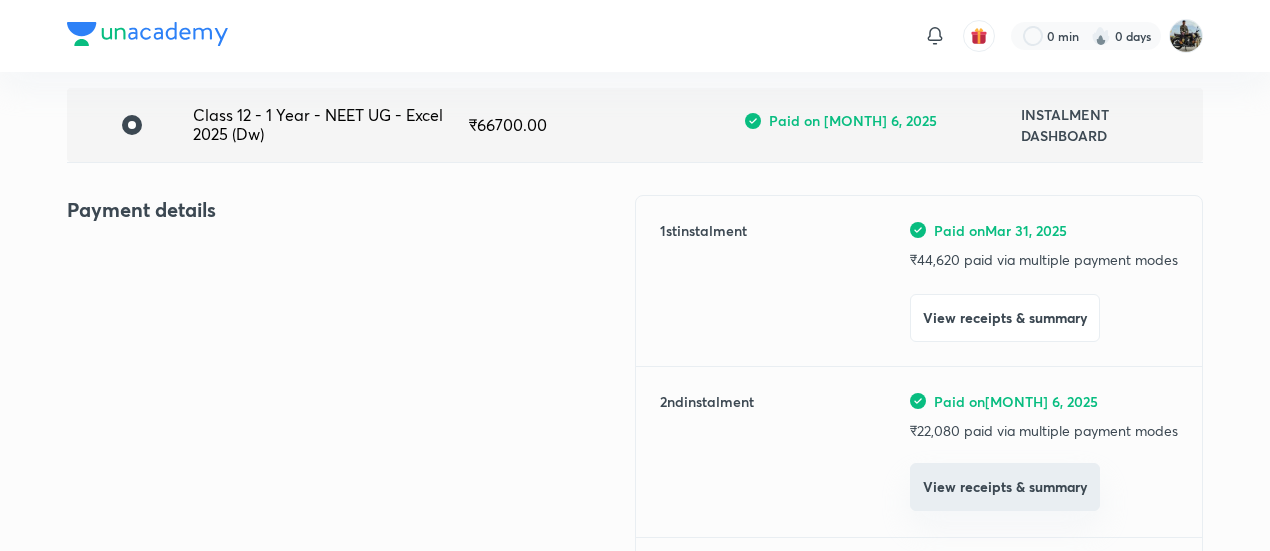 click on "View receipts & summary" at bounding box center [1005, 487] 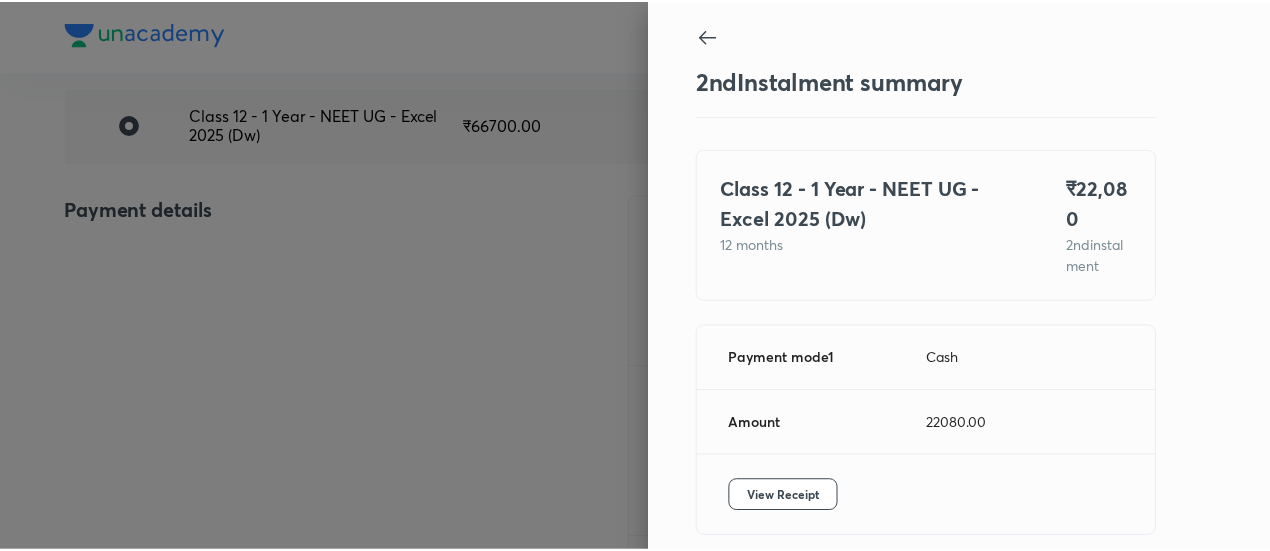 scroll, scrollTop: 88, scrollLeft: 0, axis: vertical 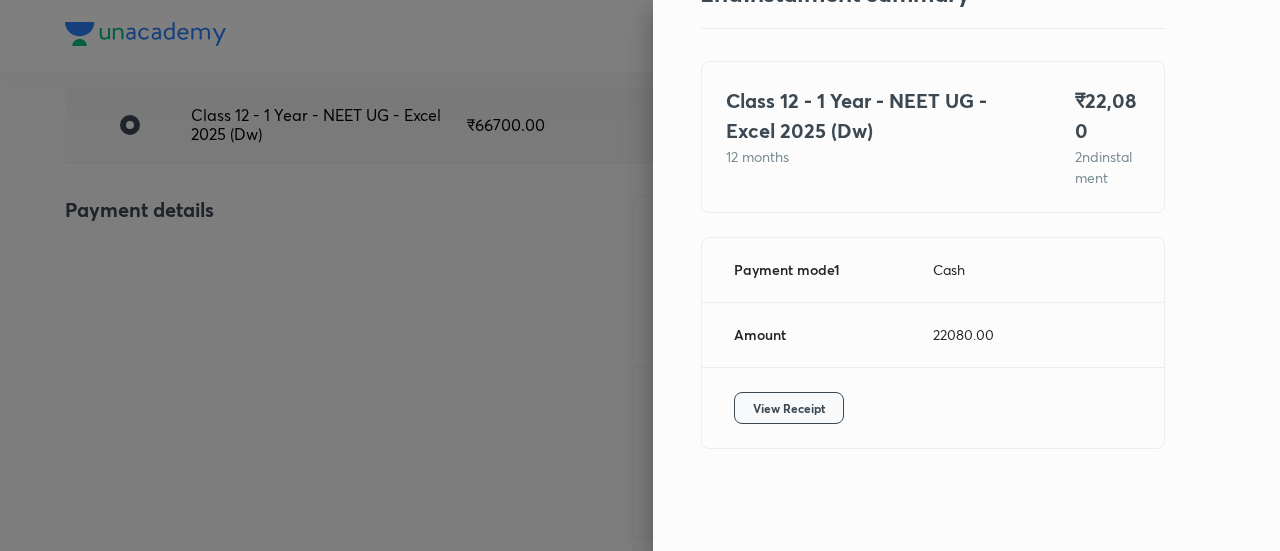 click on "View Receipt" at bounding box center [789, 408] 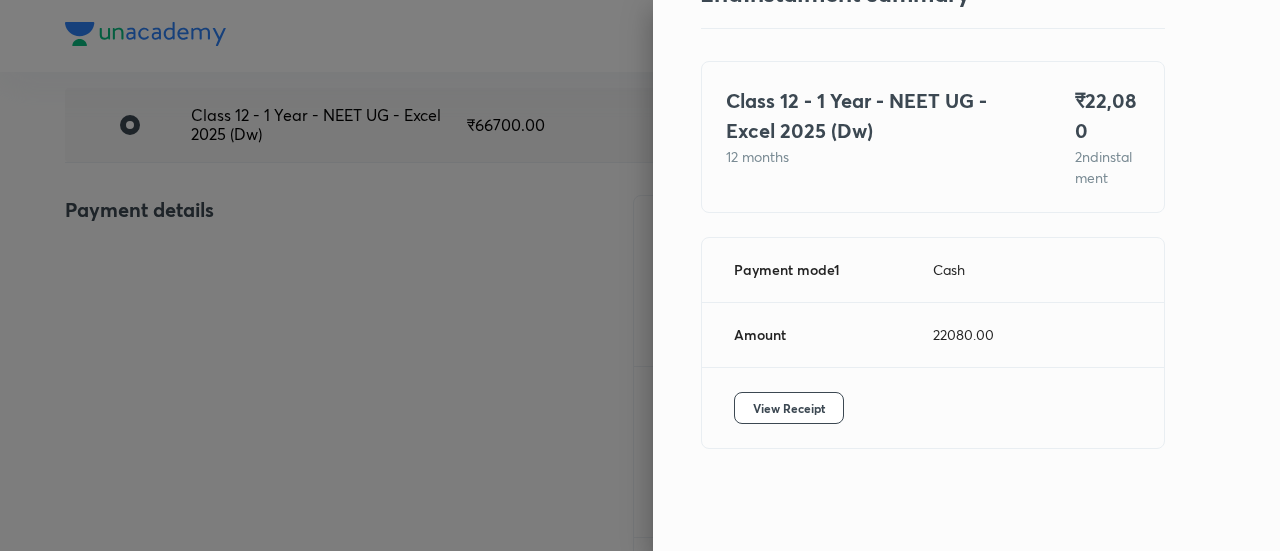 click at bounding box center (640, 275) 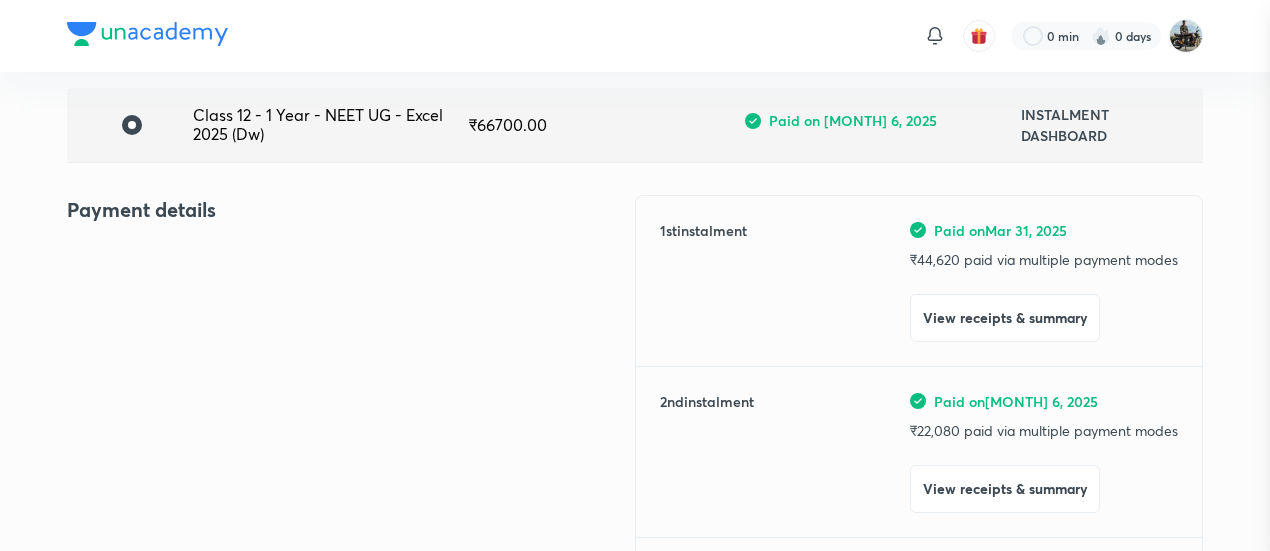 click at bounding box center (635, 275) 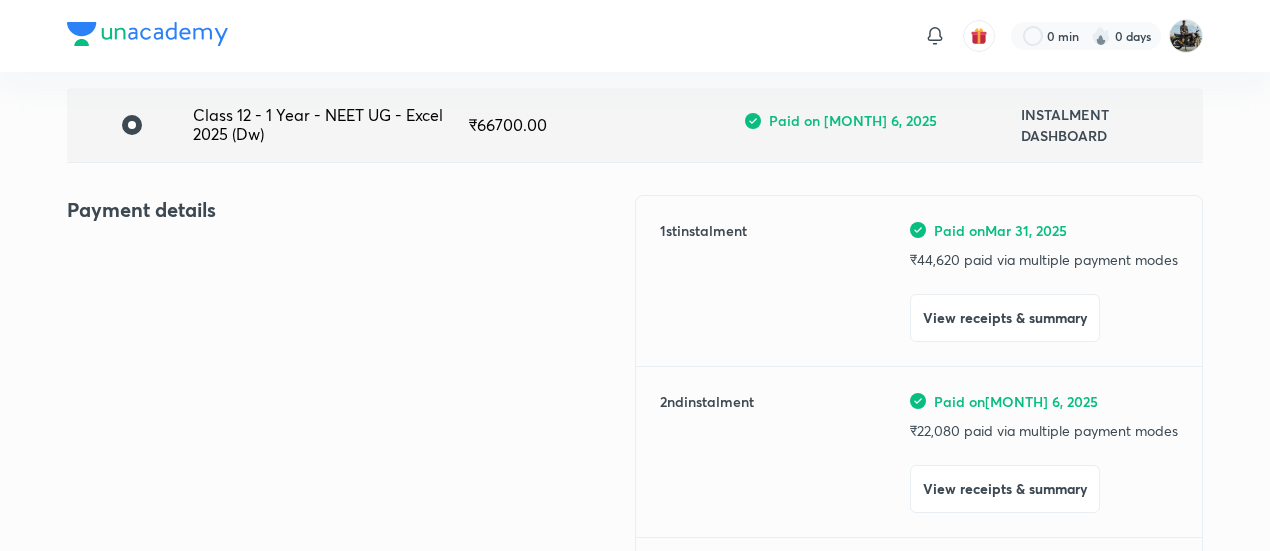 scroll, scrollTop: 0, scrollLeft: 0, axis: both 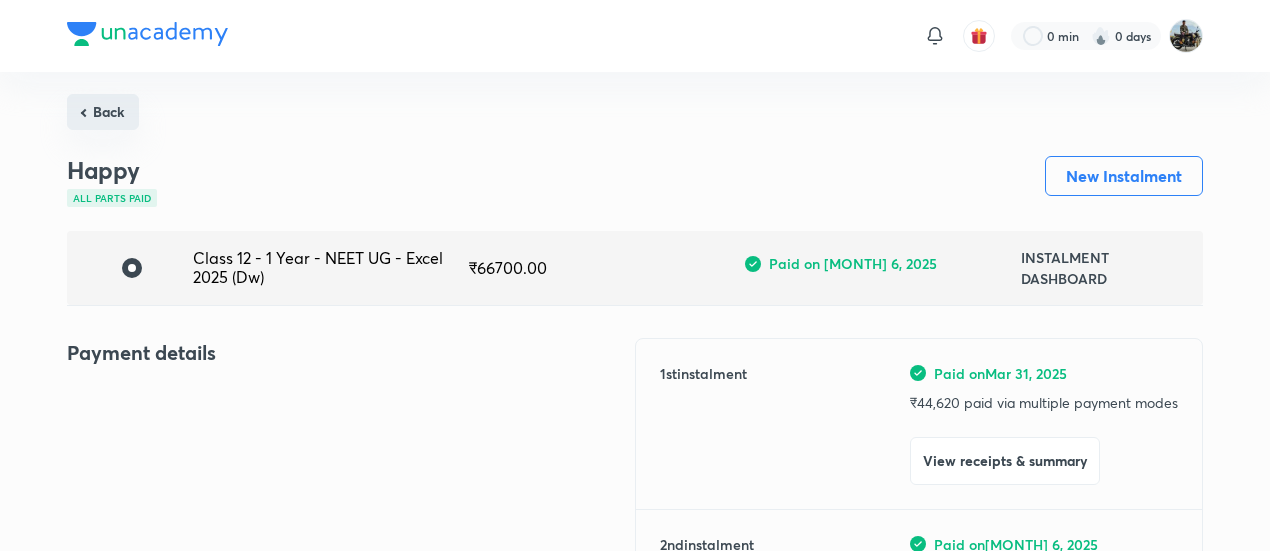 click on "Back" at bounding box center (103, 112) 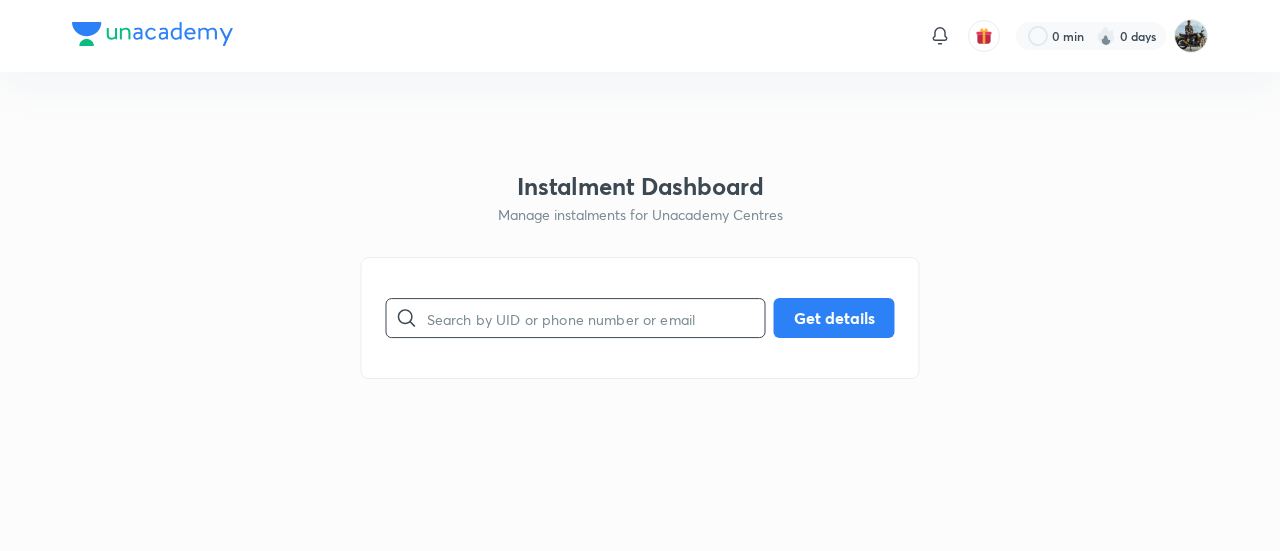 click at bounding box center [596, 318] 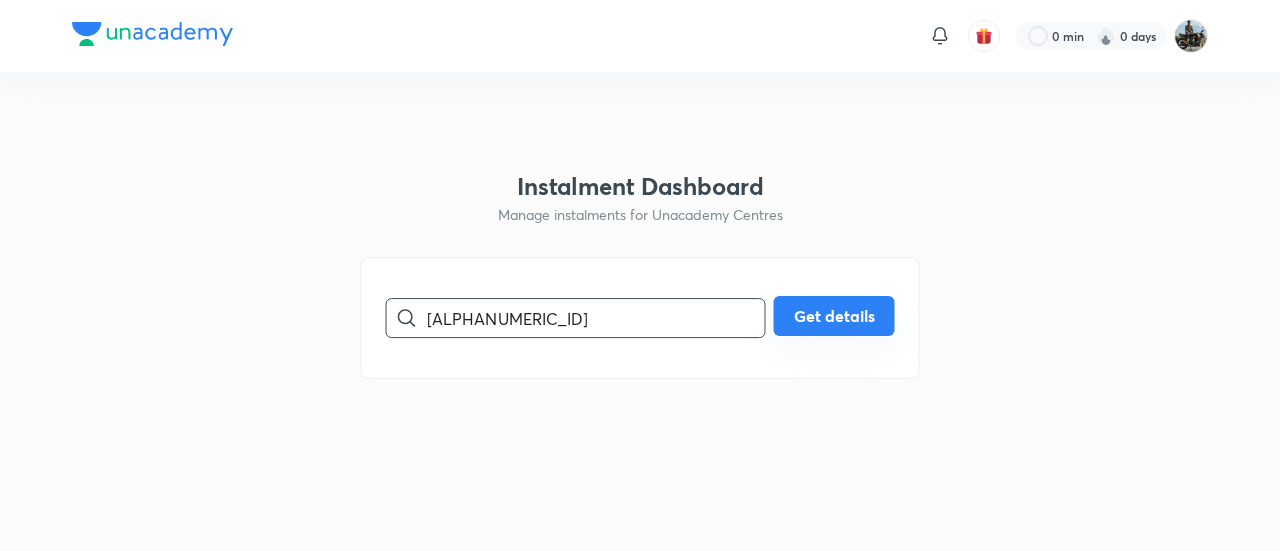 type on "[ALPHANUMERIC_ID]" 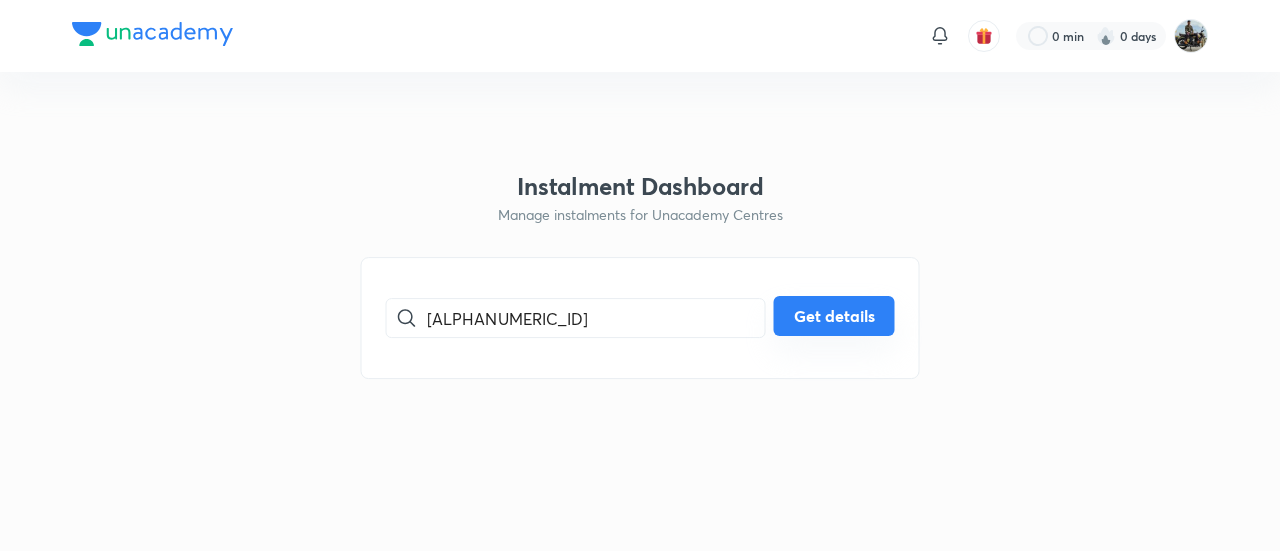 click on "Get details" at bounding box center (834, 316) 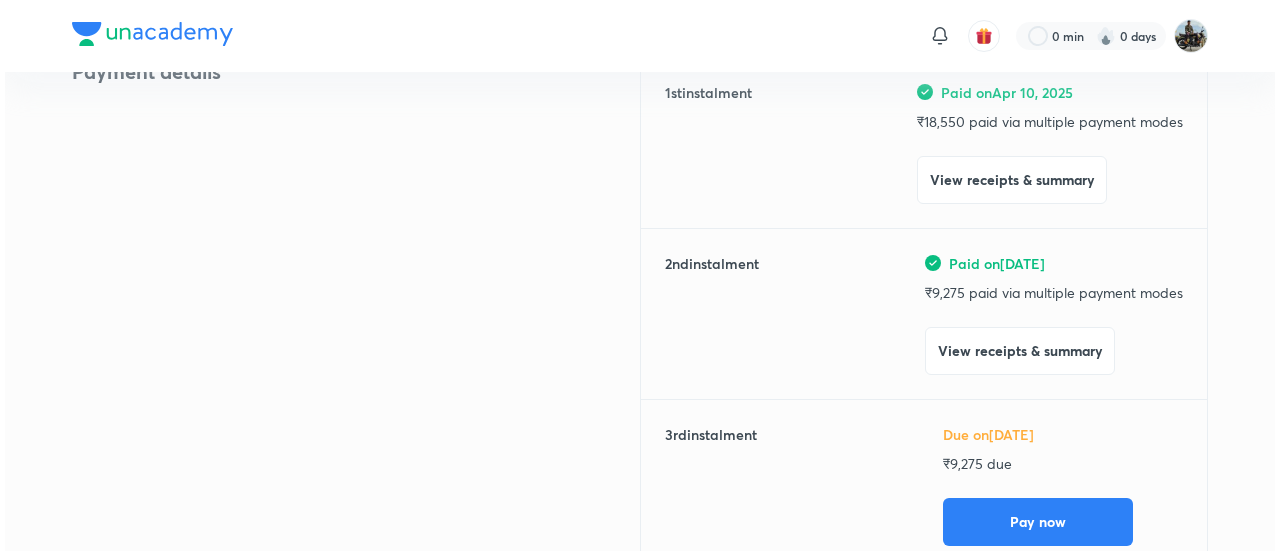scroll, scrollTop: 282, scrollLeft: 0, axis: vertical 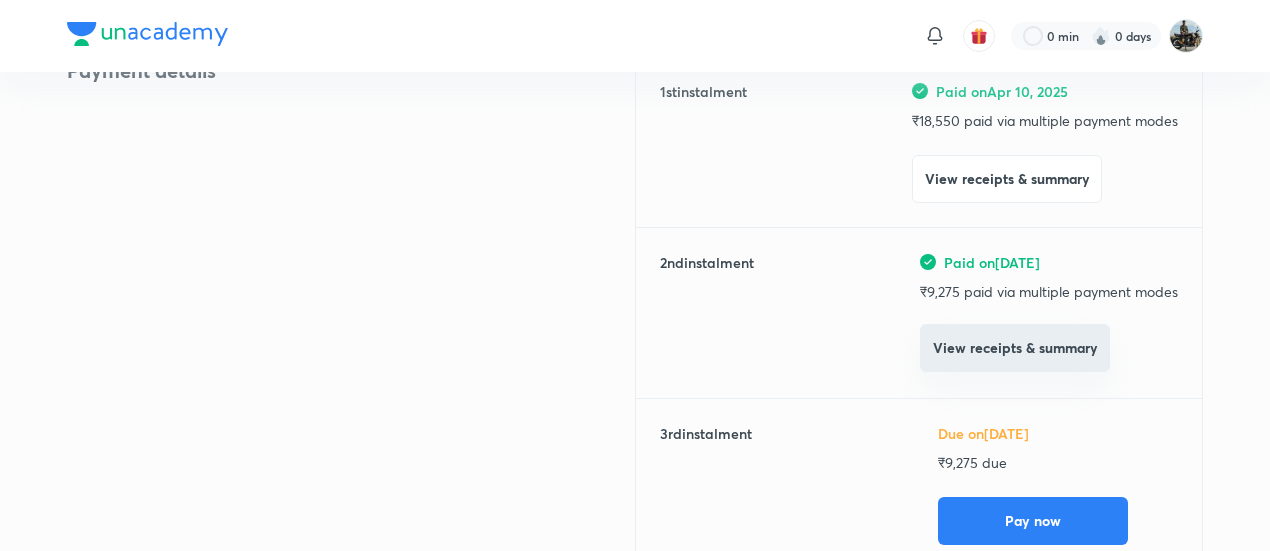 click on "View receipts & summary" at bounding box center [1015, 348] 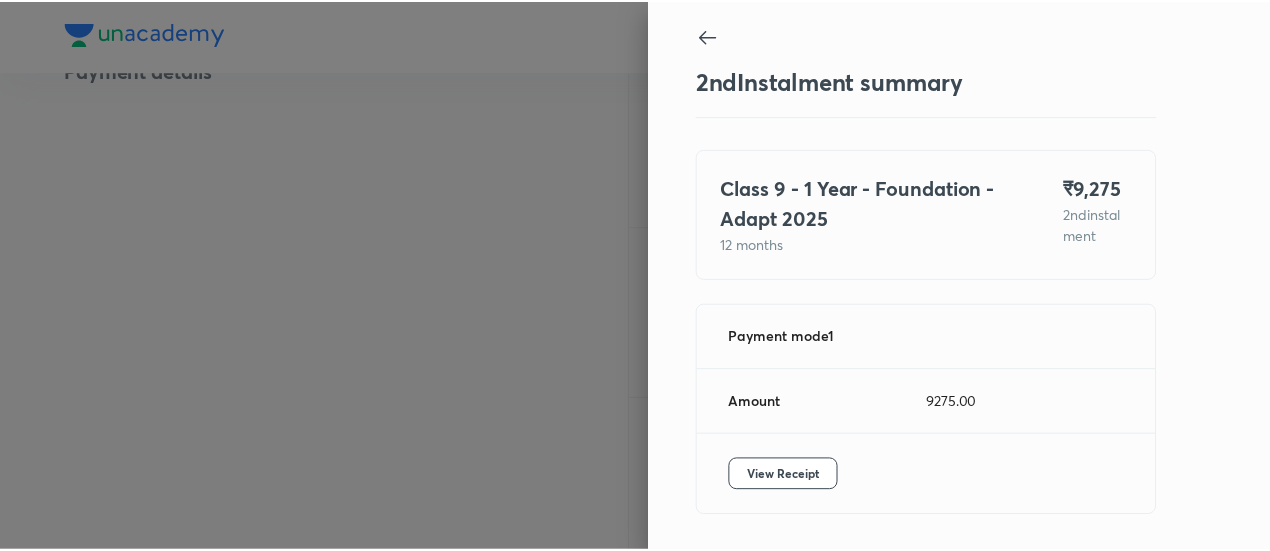 scroll, scrollTop: 67, scrollLeft: 0, axis: vertical 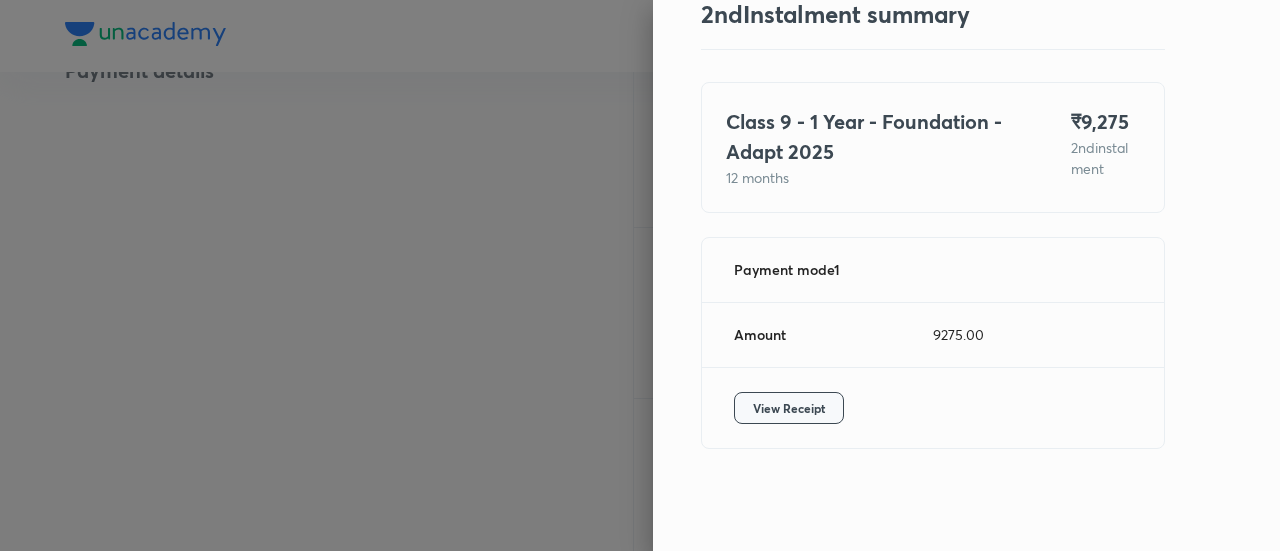 click on "View Receipt" at bounding box center [789, 408] 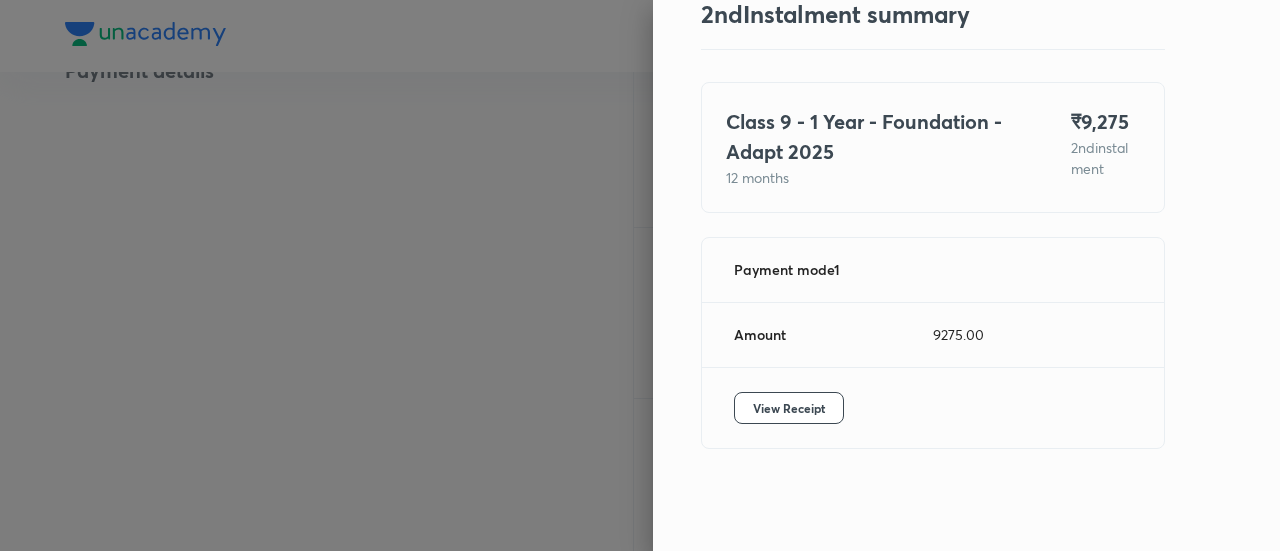 click at bounding box center (640, 275) 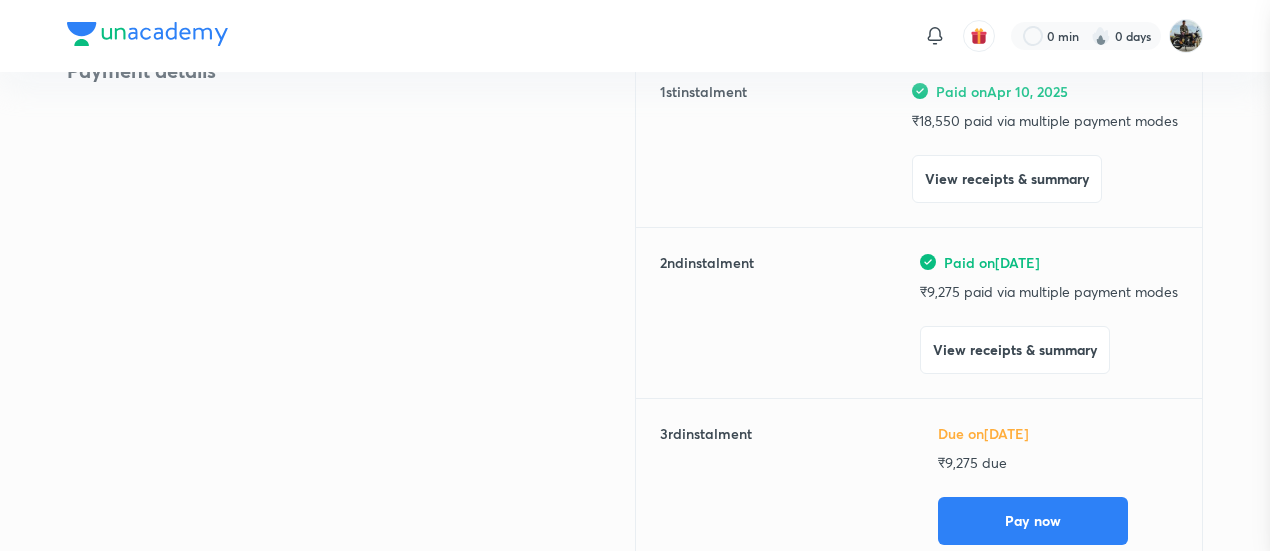click at bounding box center [635, 275] 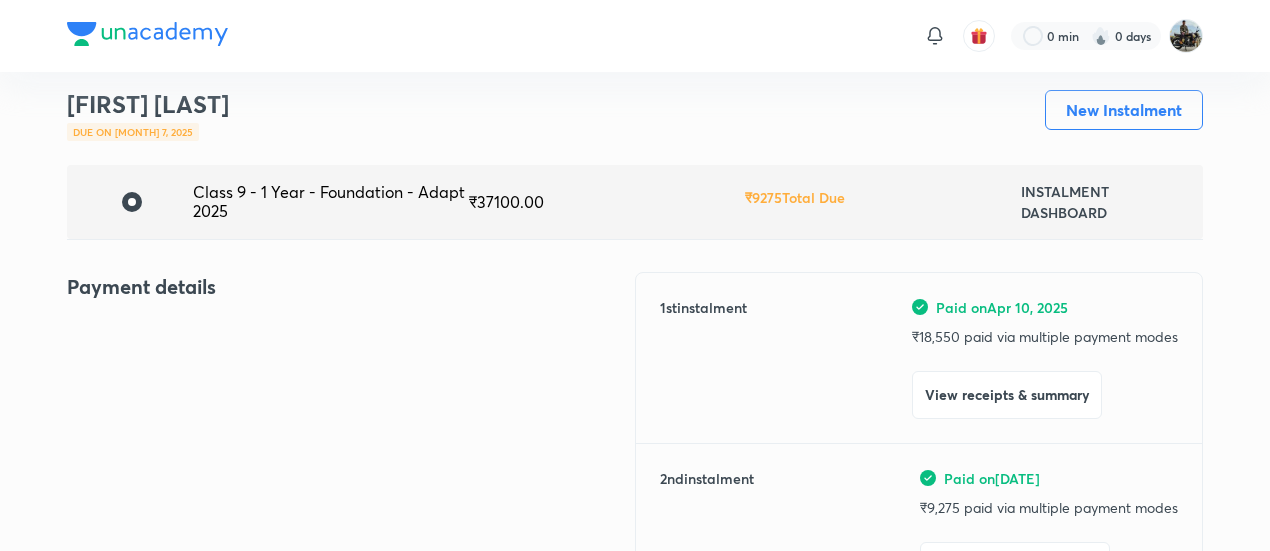 scroll, scrollTop: 0, scrollLeft: 0, axis: both 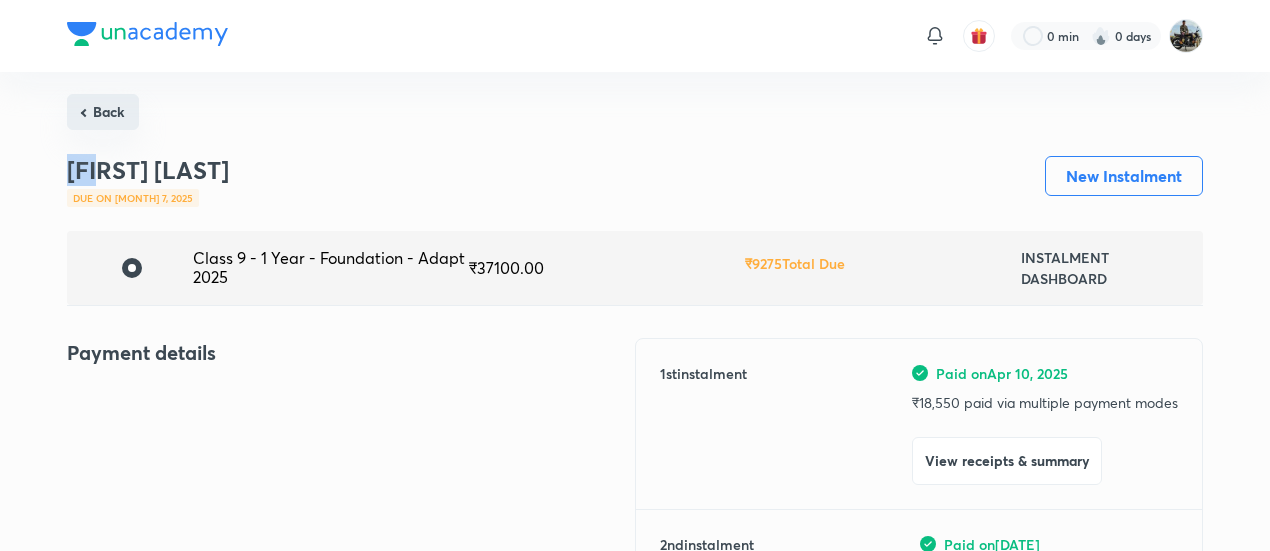 drag, startPoint x: 112, startPoint y: 137, endPoint x: 110, endPoint y: 119, distance: 18.110771 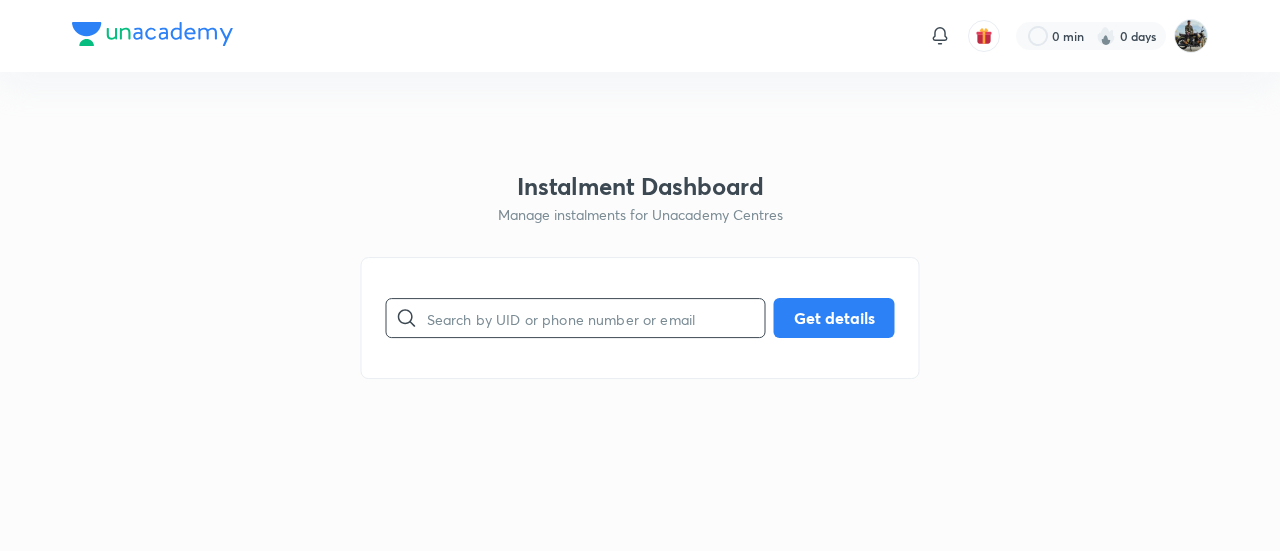 click at bounding box center (596, 318) 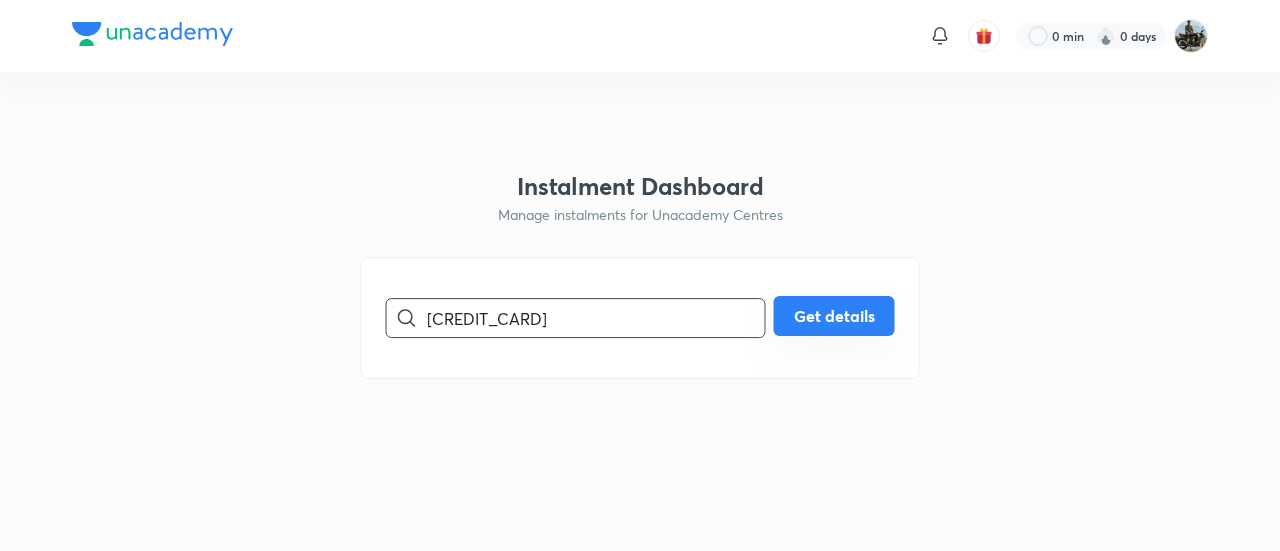 type on "[CREDIT_CARD]" 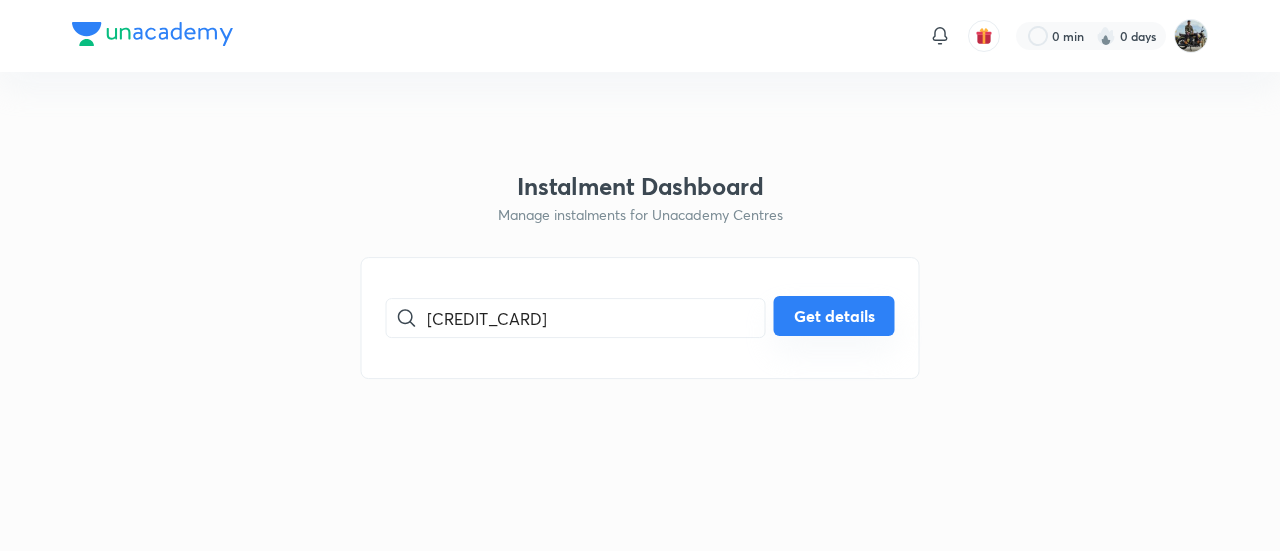 click on "Get details" at bounding box center [834, 316] 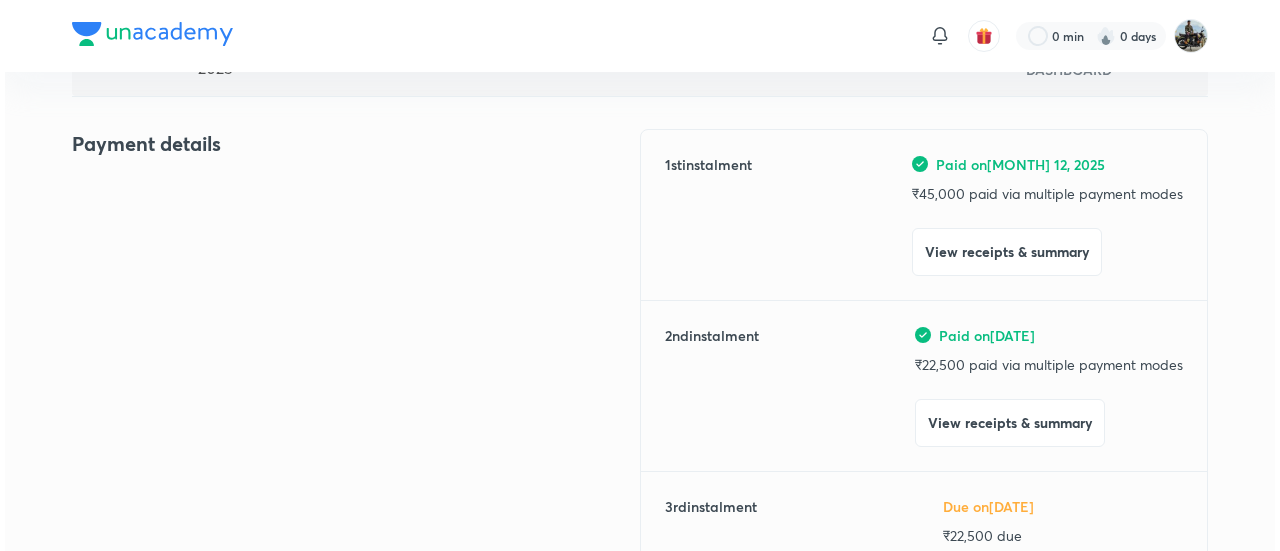 scroll, scrollTop: 210, scrollLeft: 0, axis: vertical 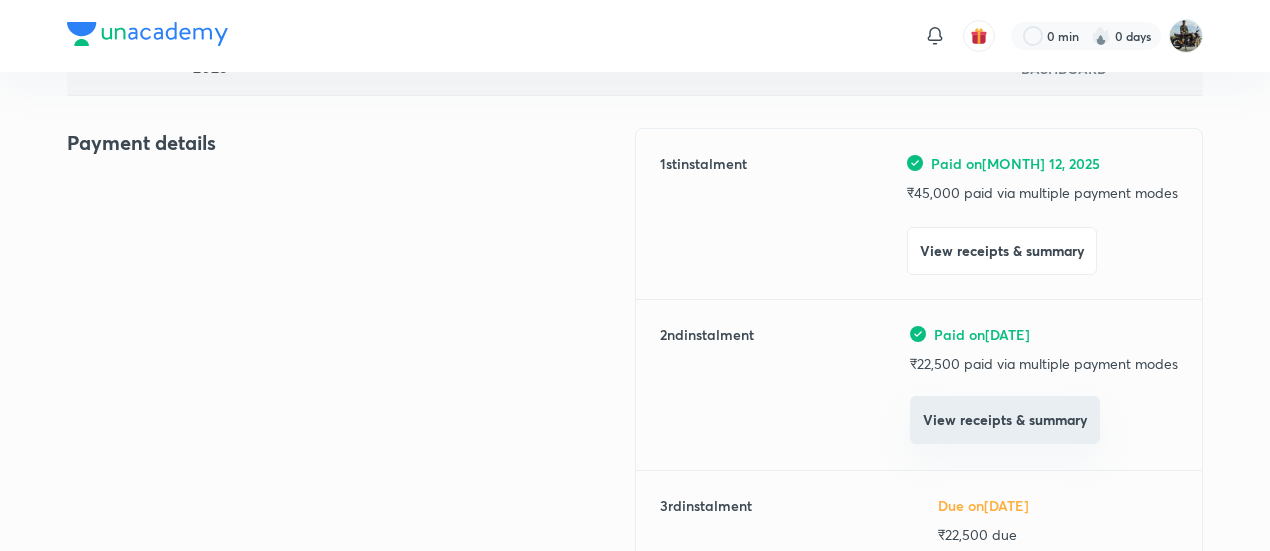 click on "View receipts & summary" at bounding box center (1005, 420) 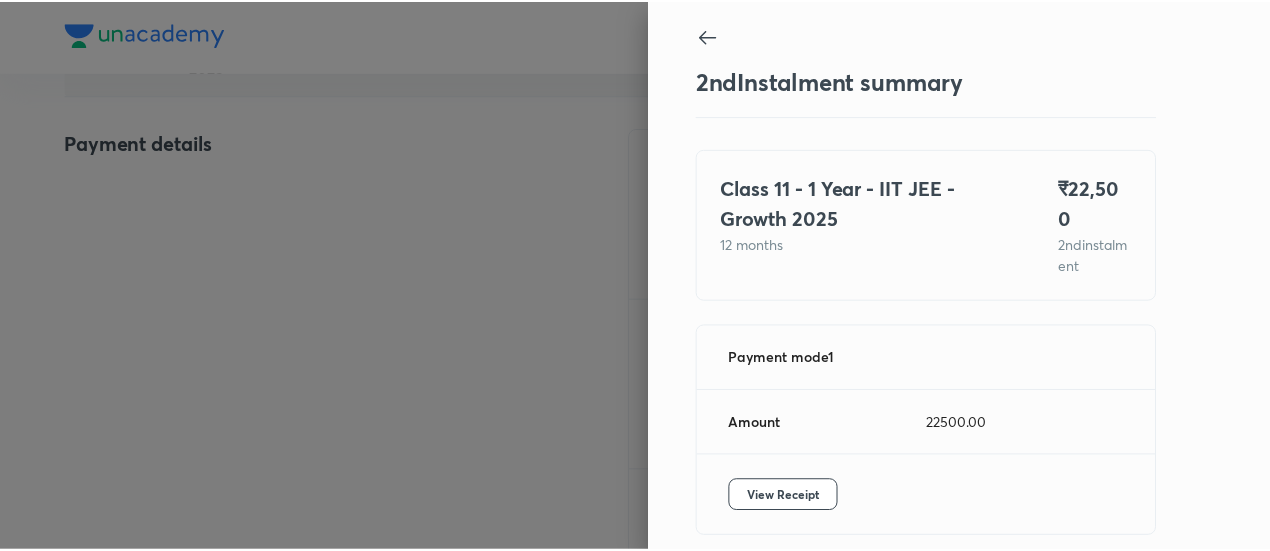 scroll, scrollTop: 67, scrollLeft: 0, axis: vertical 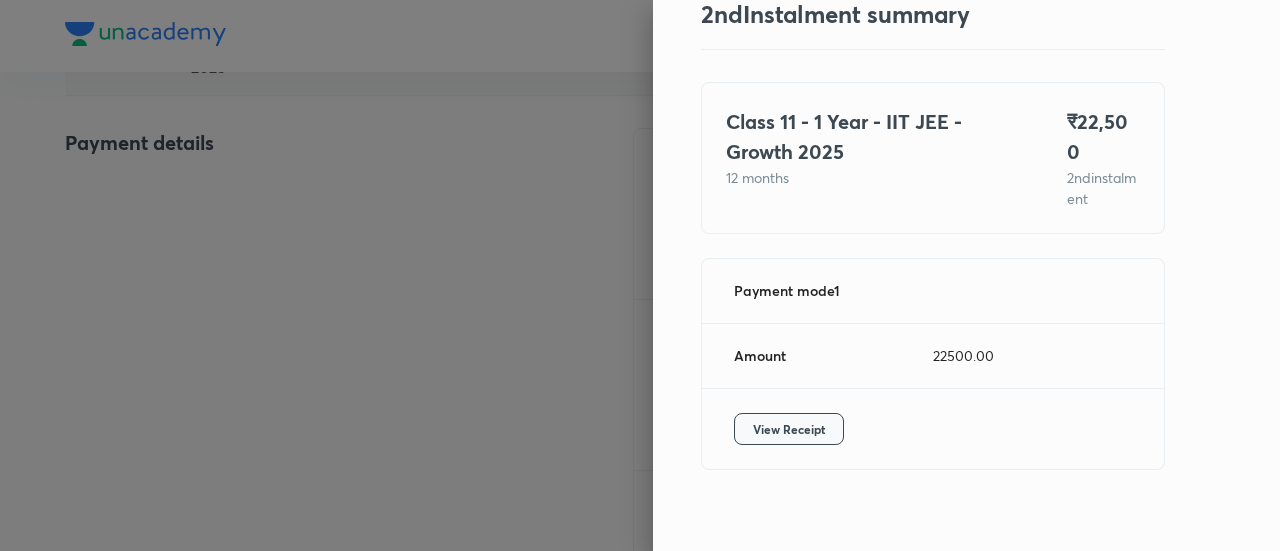 click on "View Receipt" at bounding box center (789, 429) 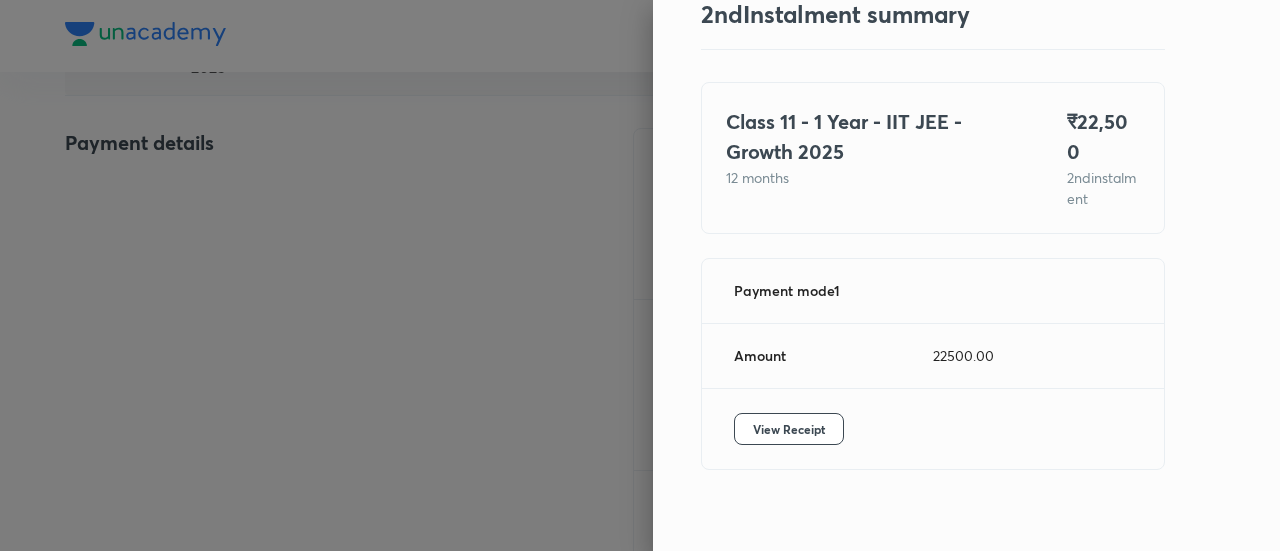 click at bounding box center (640, 275) 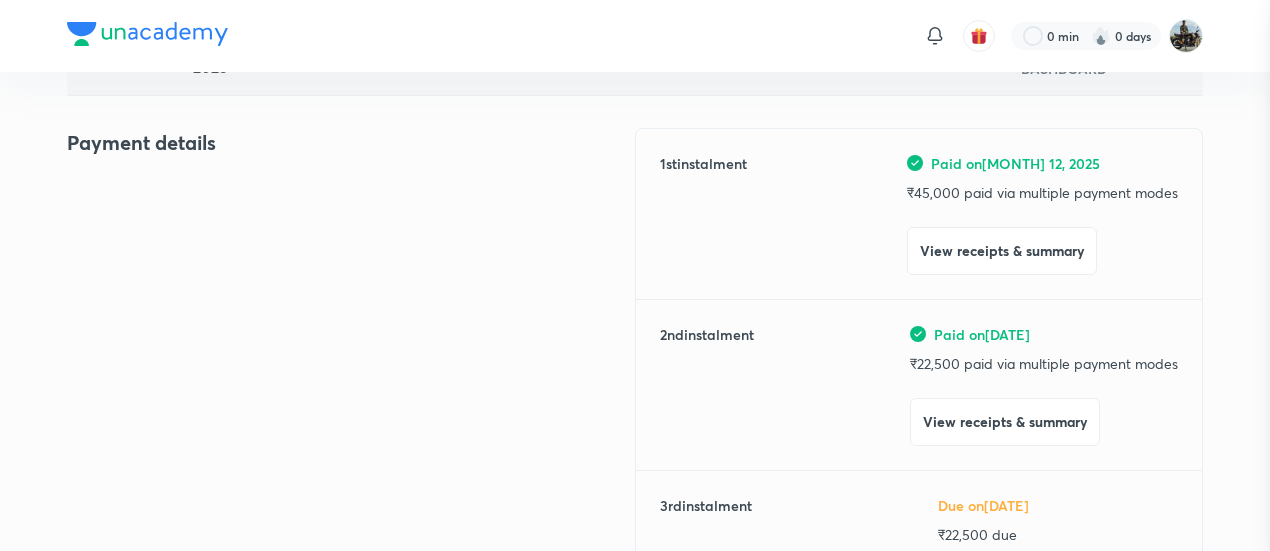 click at bounding box center (635, 275) 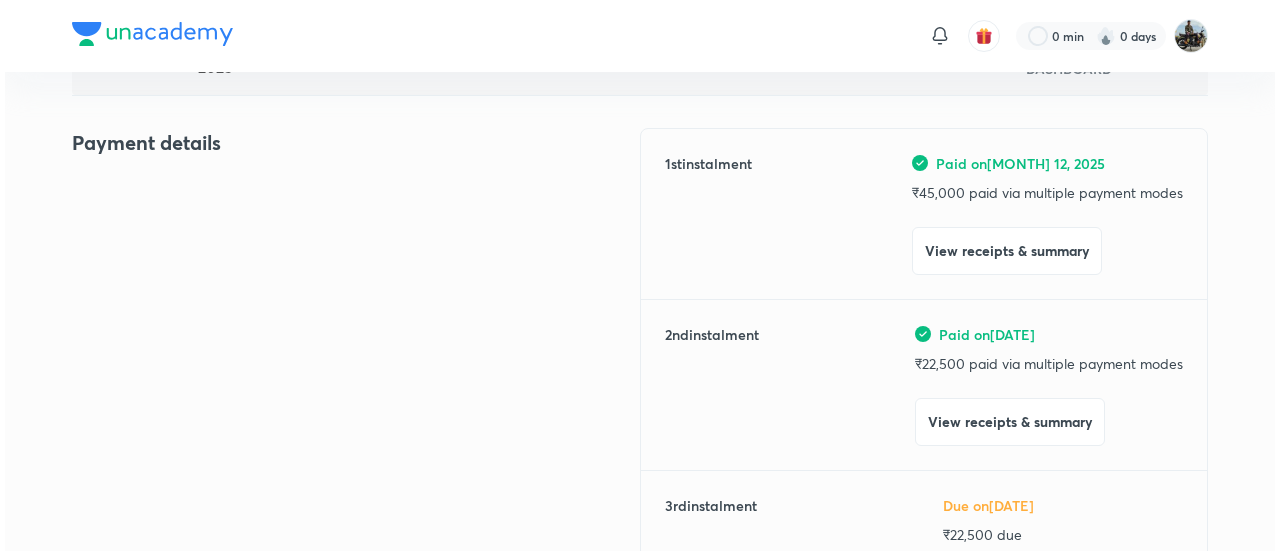 scroll, scrollTop: 0, scrollLeft: 0, axis: both 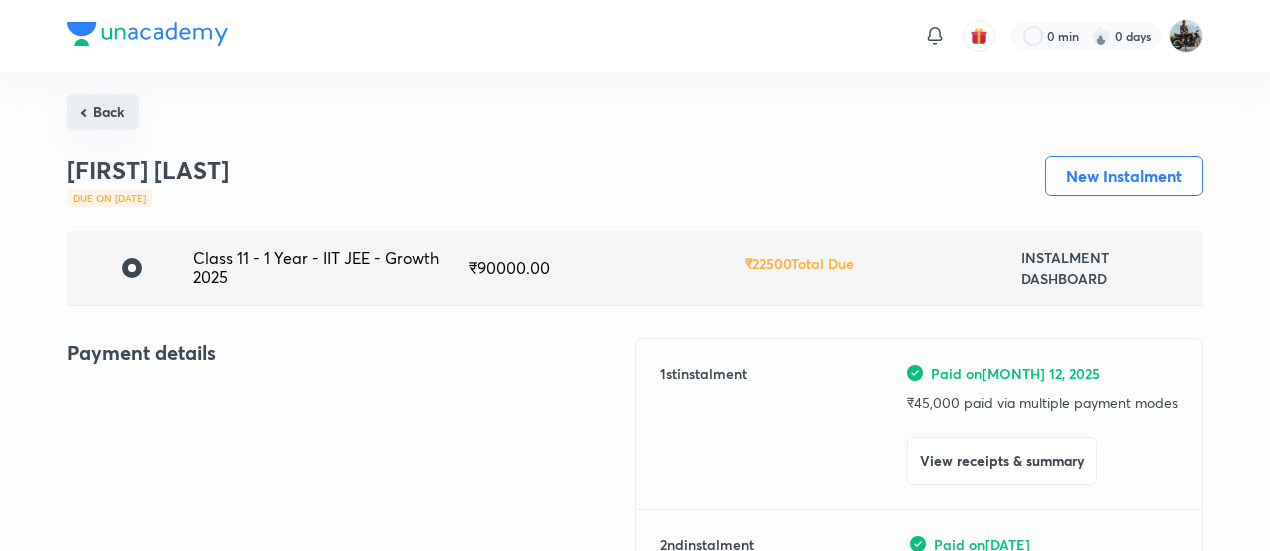 click on "Back" at bounding box center [103, 112] 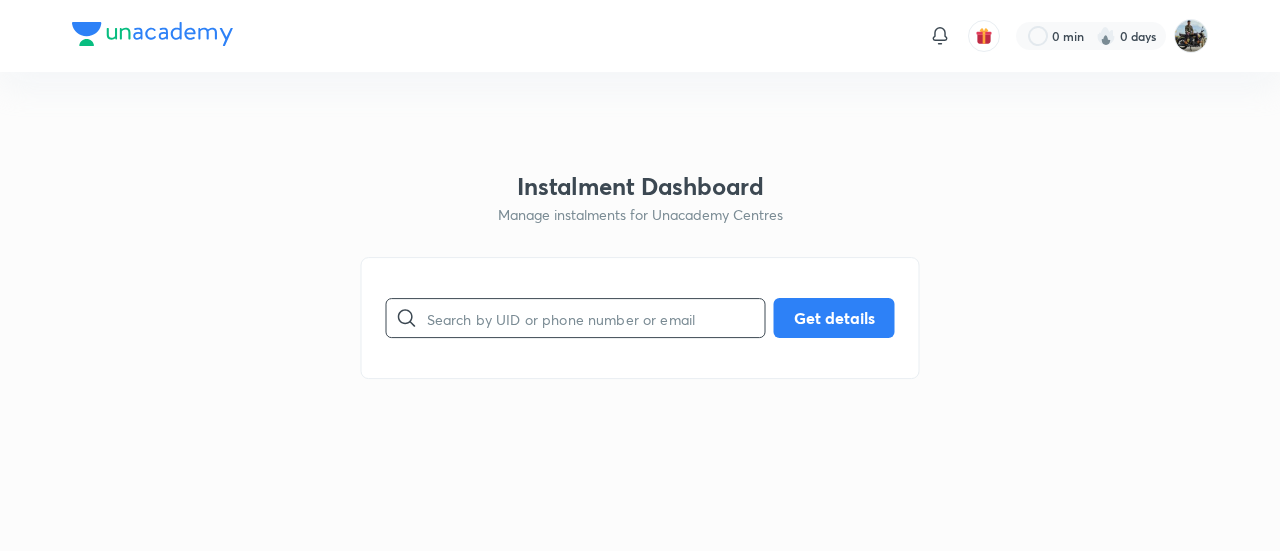click at bounding box center (596, 318) 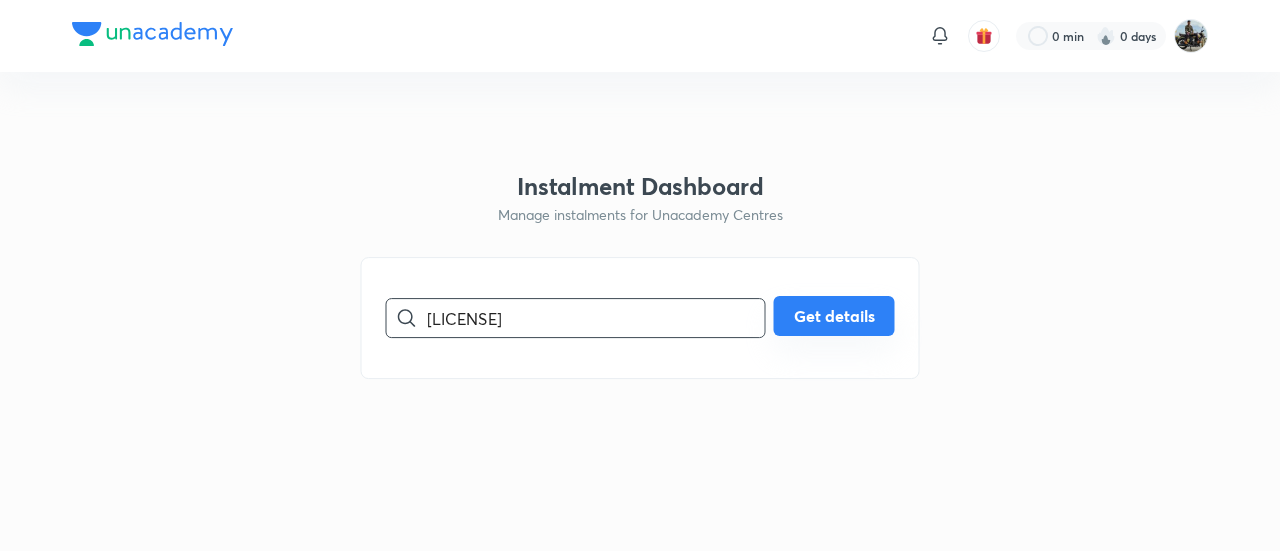 type on "[LICENSE]" 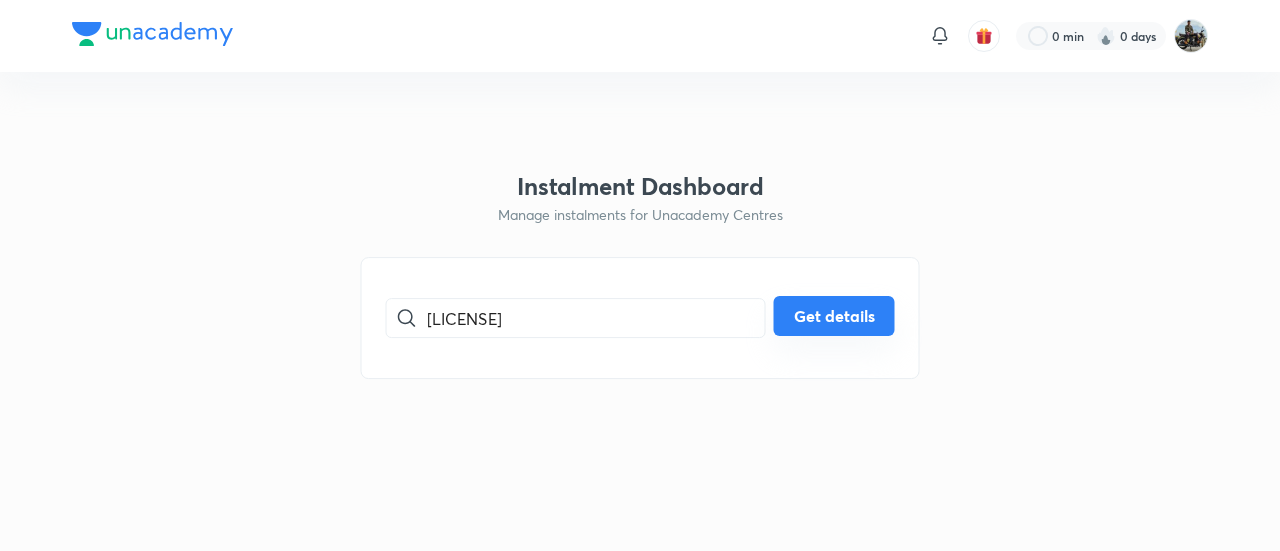click on "Get details" at bounding box center (834, 316) 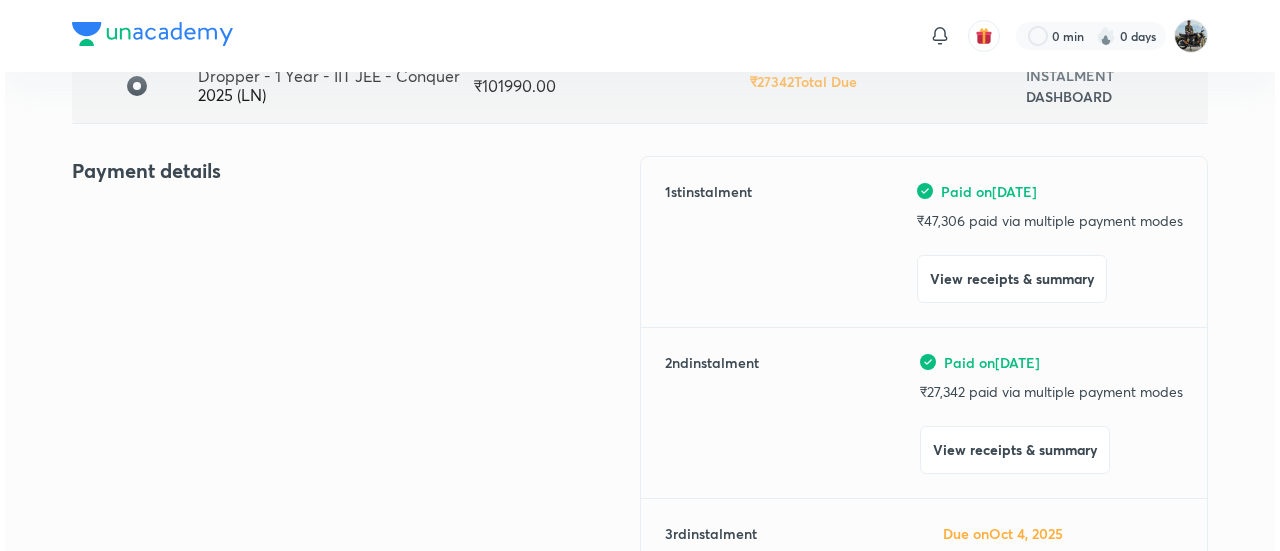 scroll, scrollTop: 190, scrollLeft: 0, axis: vertical 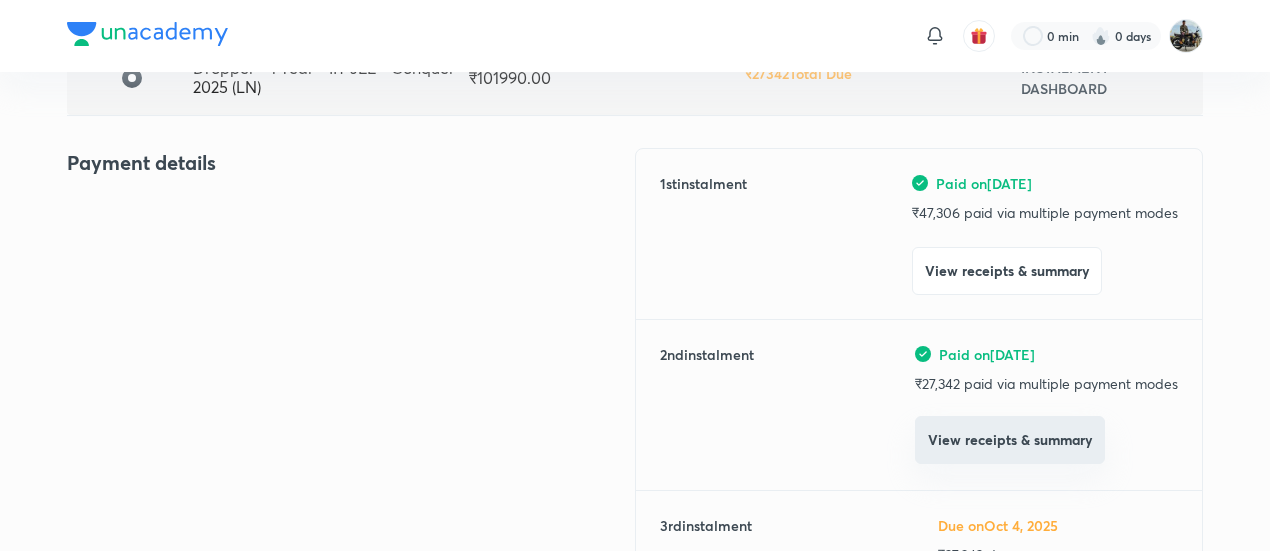 click on "View receipts & summary" at bounding box center [1010, 440] 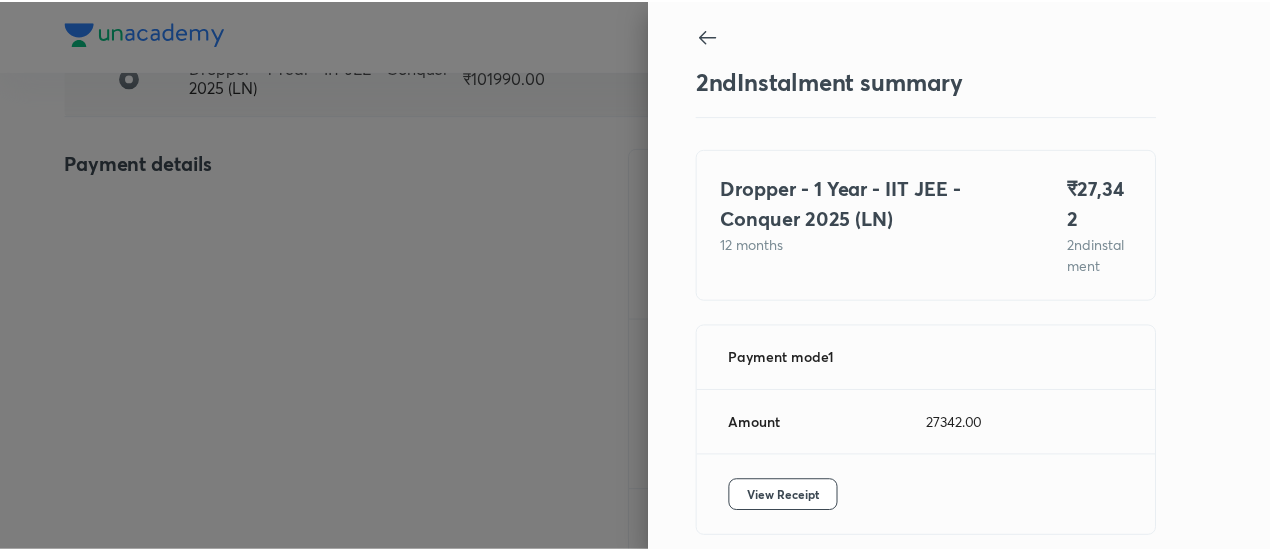 scroll, scrollTop: 109, scrollLeft: 0, axis: vertical 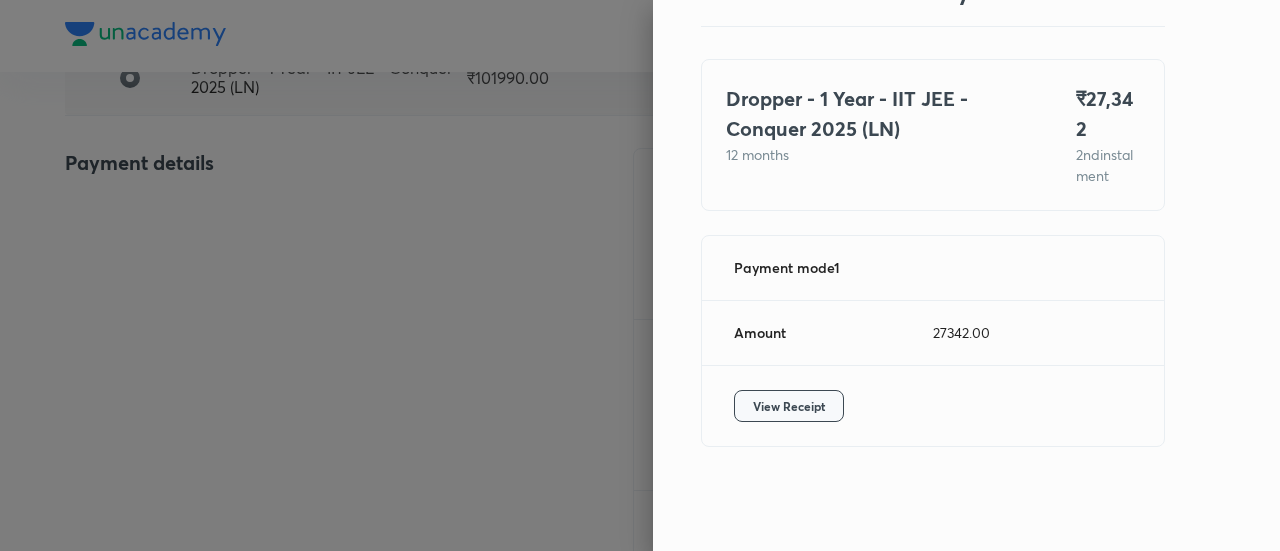 click on "View Receipt" at bounding box center (789, 406) 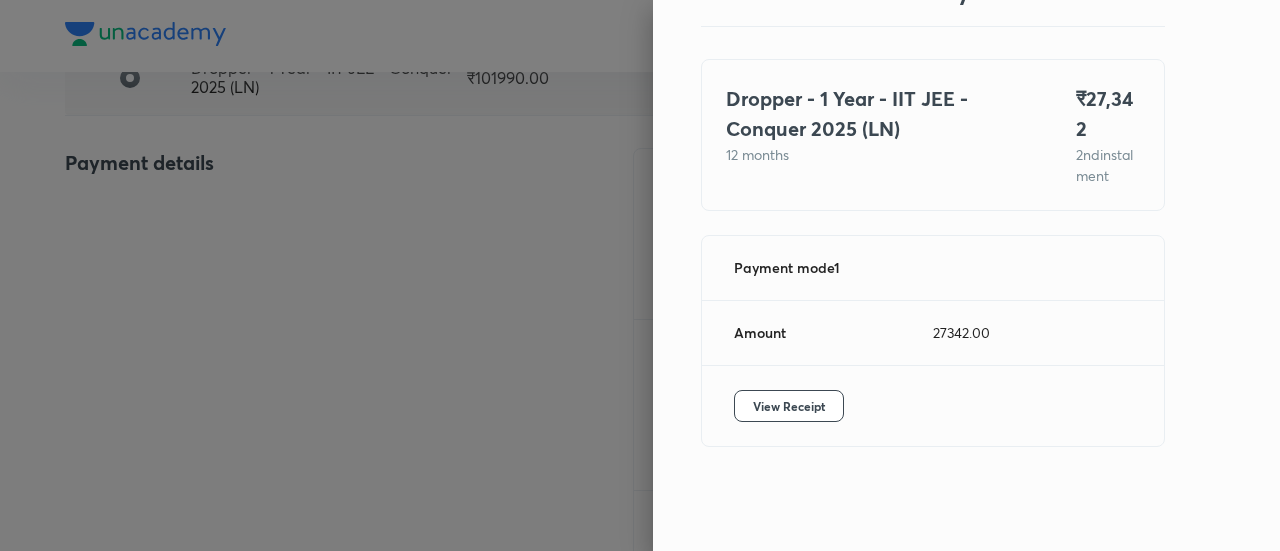 click at bounding box center [640, 275] 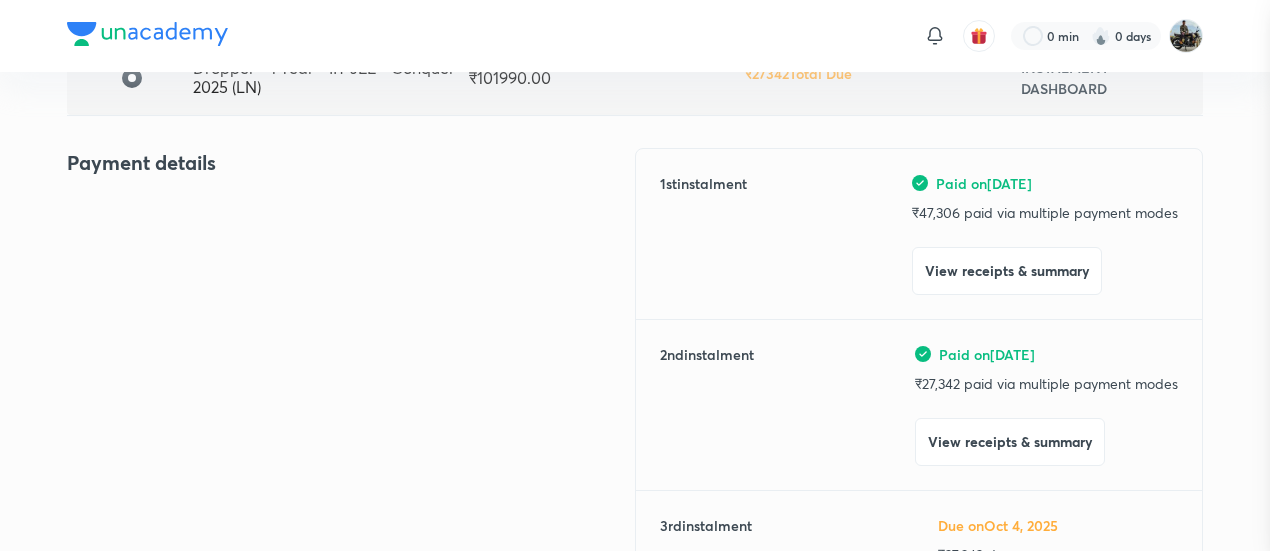 click at bounding box center (635, 275) 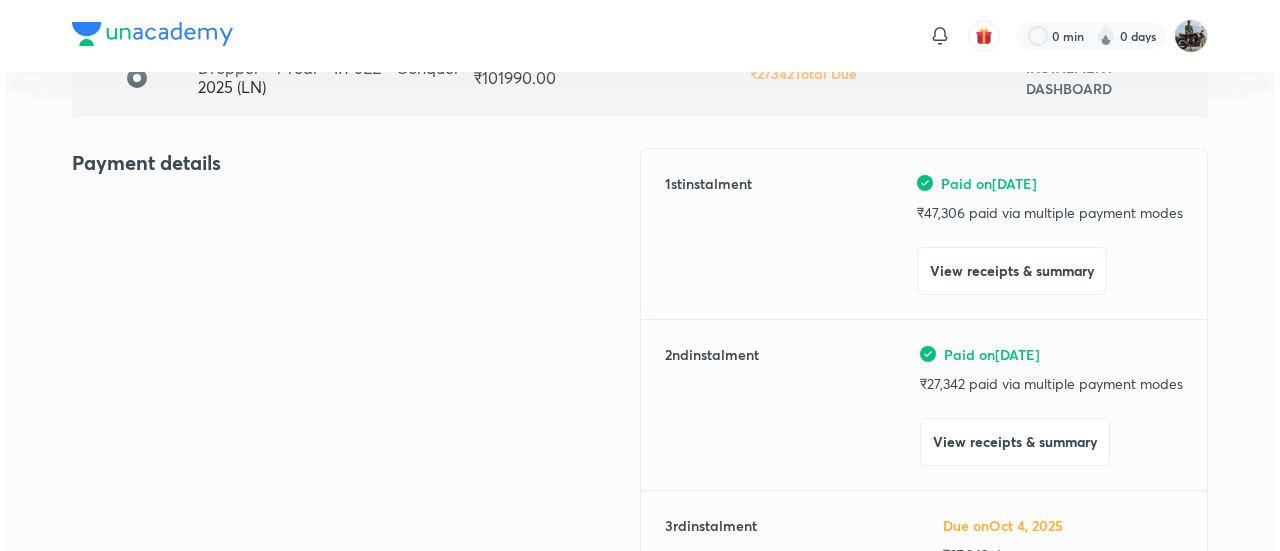 scroll, scrollTop: 0, scrollLeft: 0, axis: both 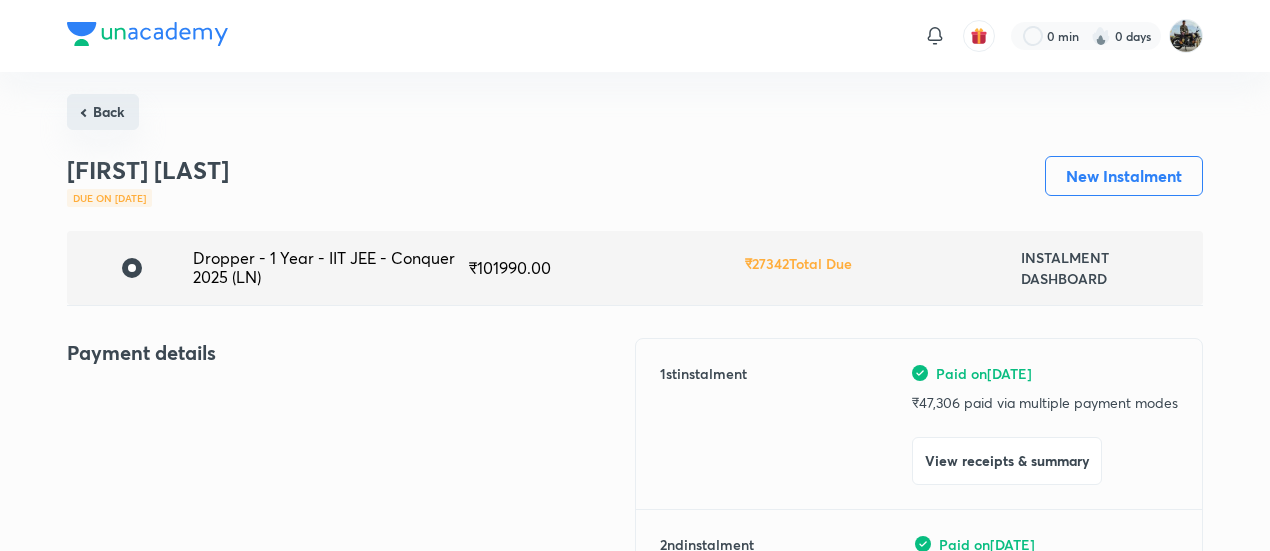 click on "Back" at bounding box center [103, 112] 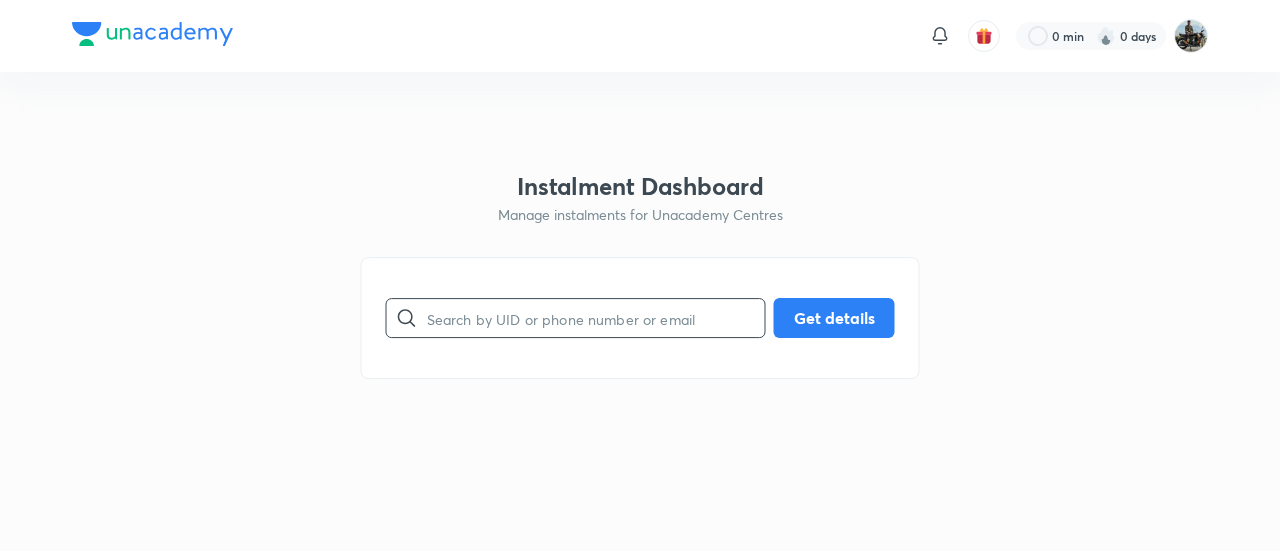 click at bounding box center (596, 318) 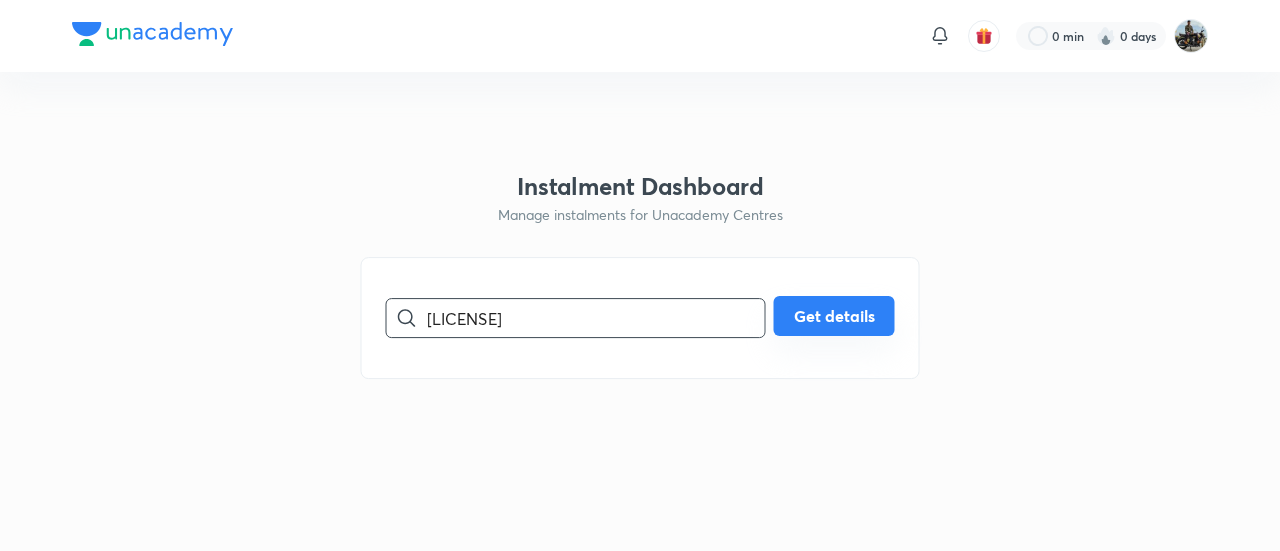 type on "[LICENSE]" 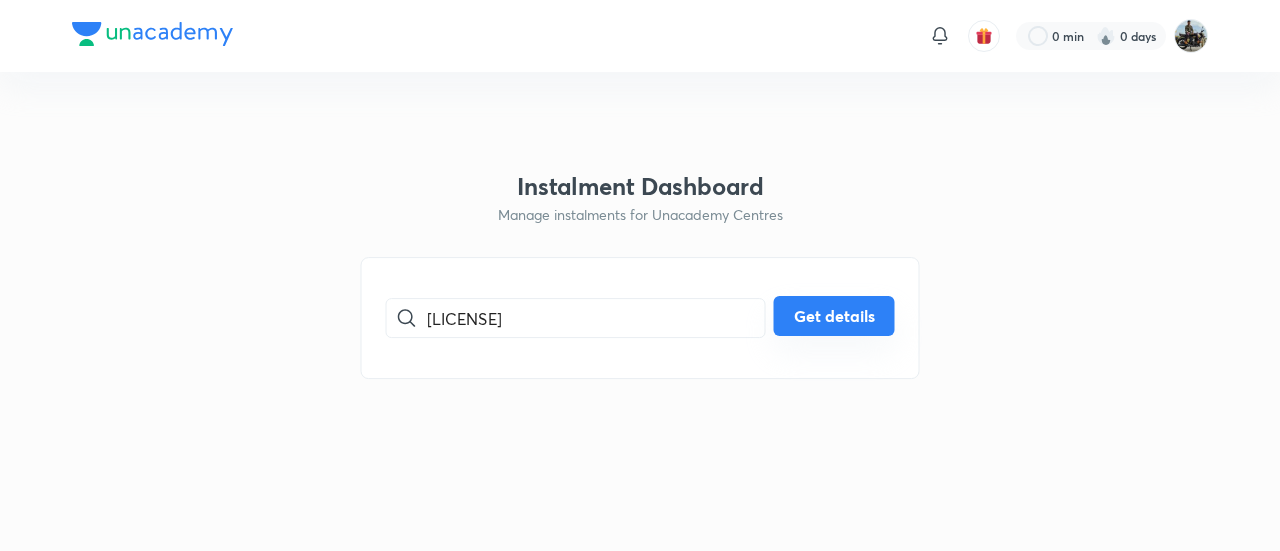 click on "Get details" at bounding box center (834, 316) 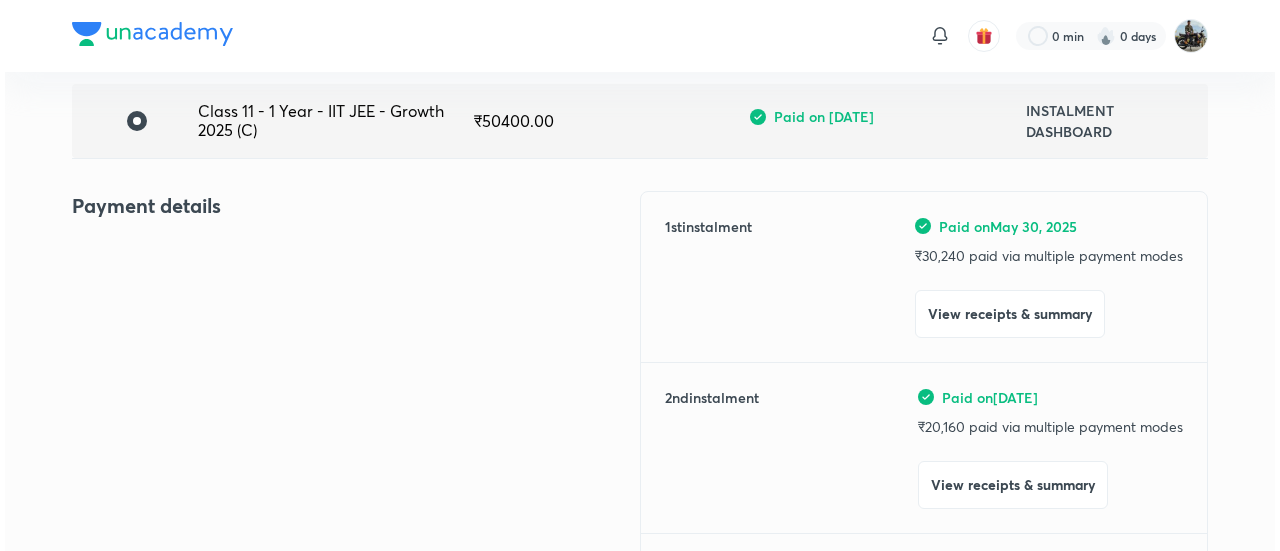 scroll, scrollTop: 194, scrollLeft: 0, axis: vertical 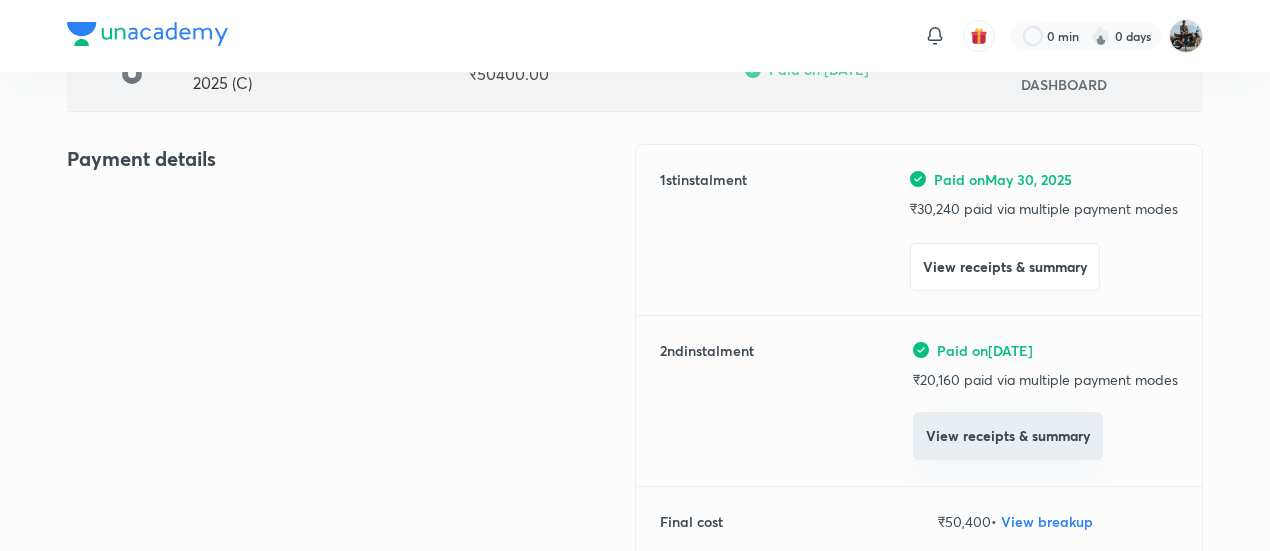 click on "View receipts & summary" at bounding box center (1008, 436) 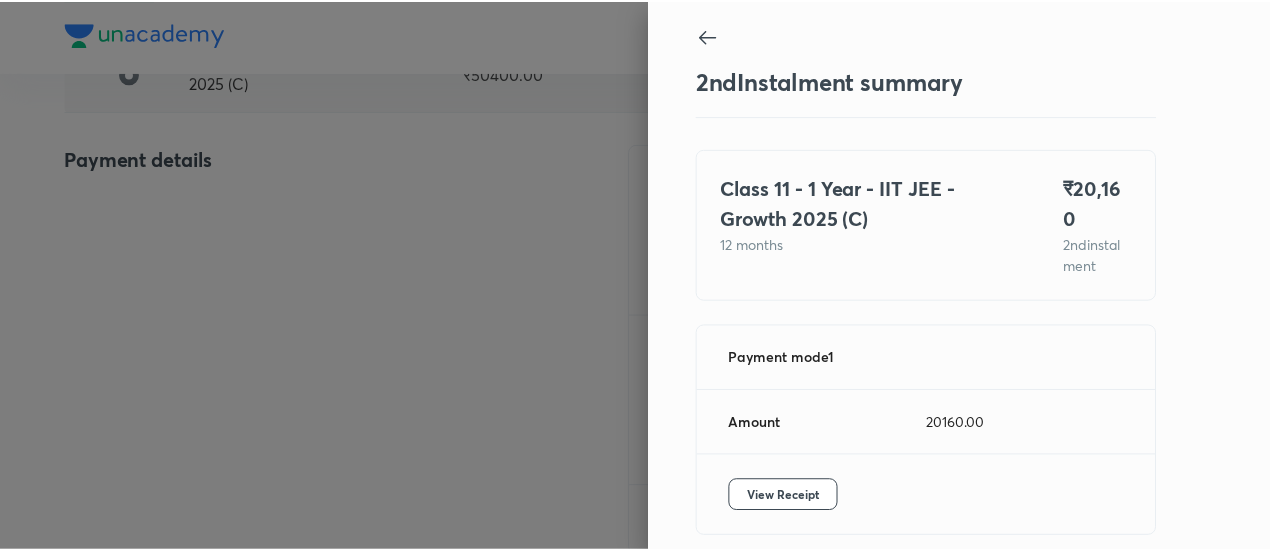 scroll, scrollTop: 67, scrollLeft: 0, axis: vertical 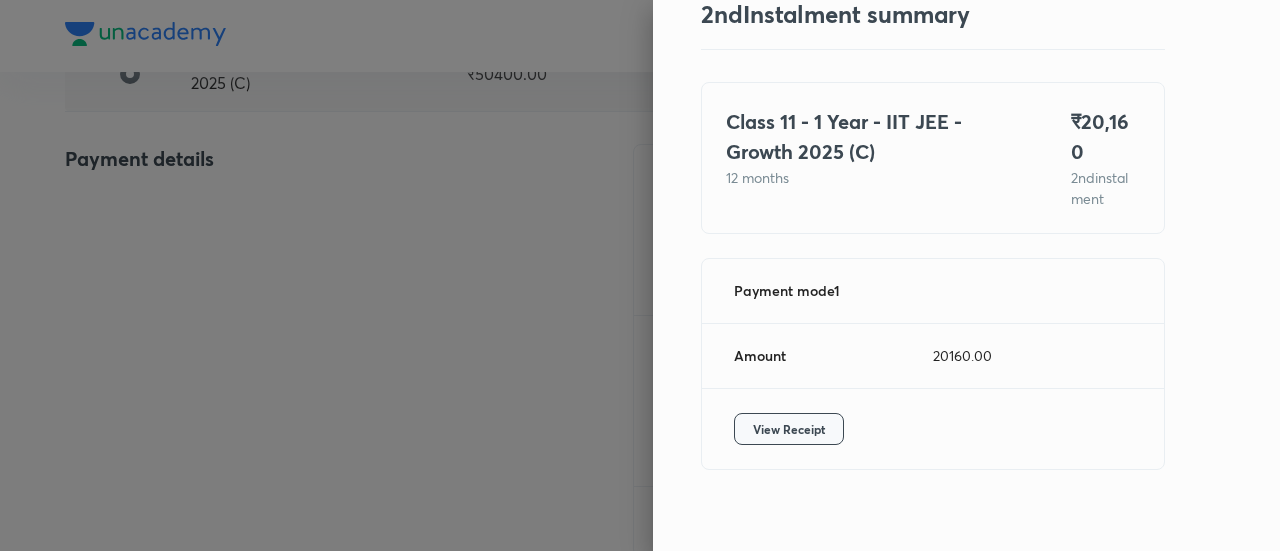 click on "View Receipt" at bounding box center [789, 429] 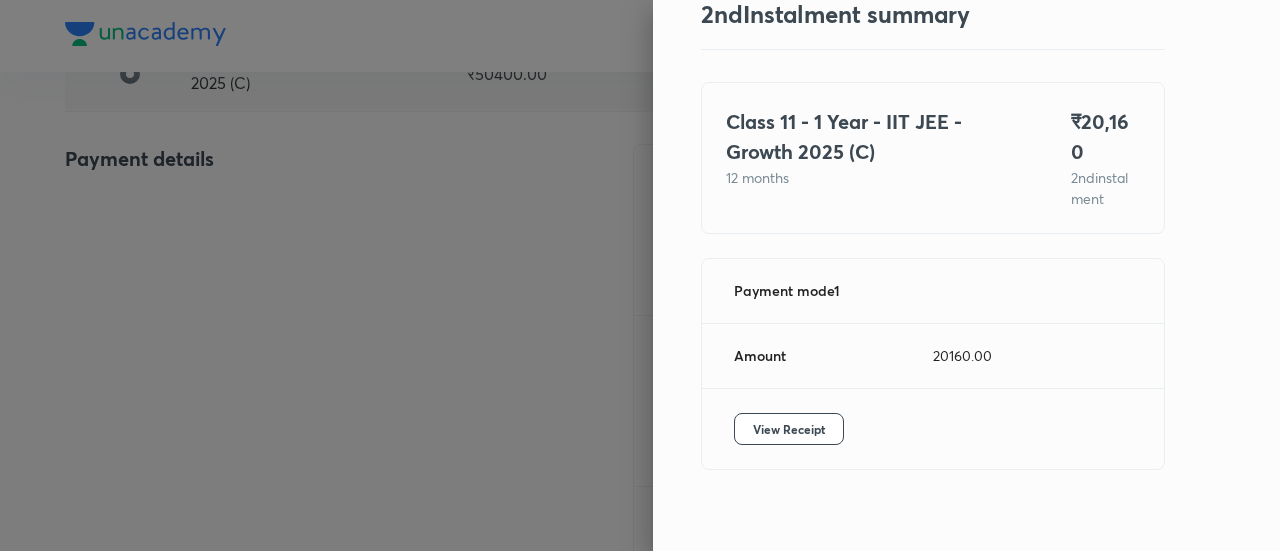 click at bounding box center [640, 275] 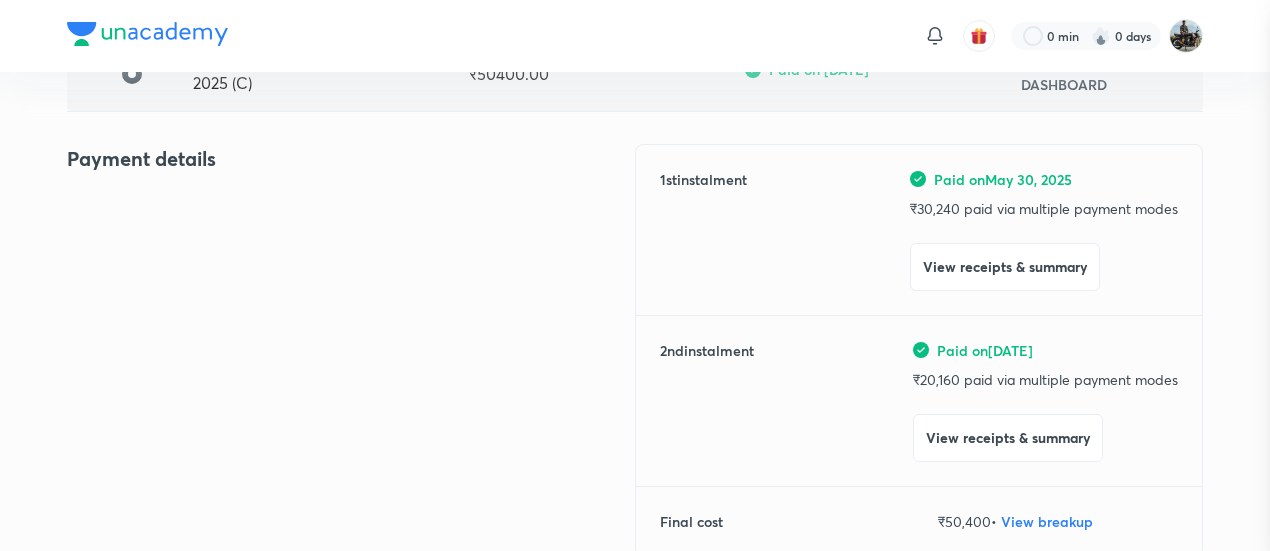 click at bounding box center (635, 275) 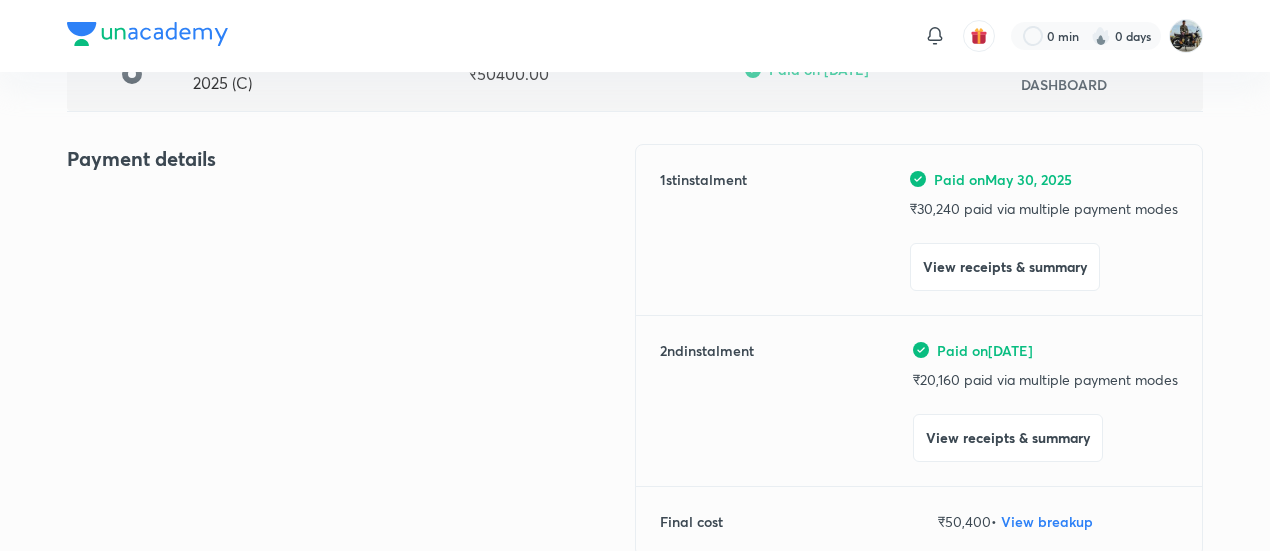 scroll, scrollTop: 0, scrollLeft: 0, axis: both 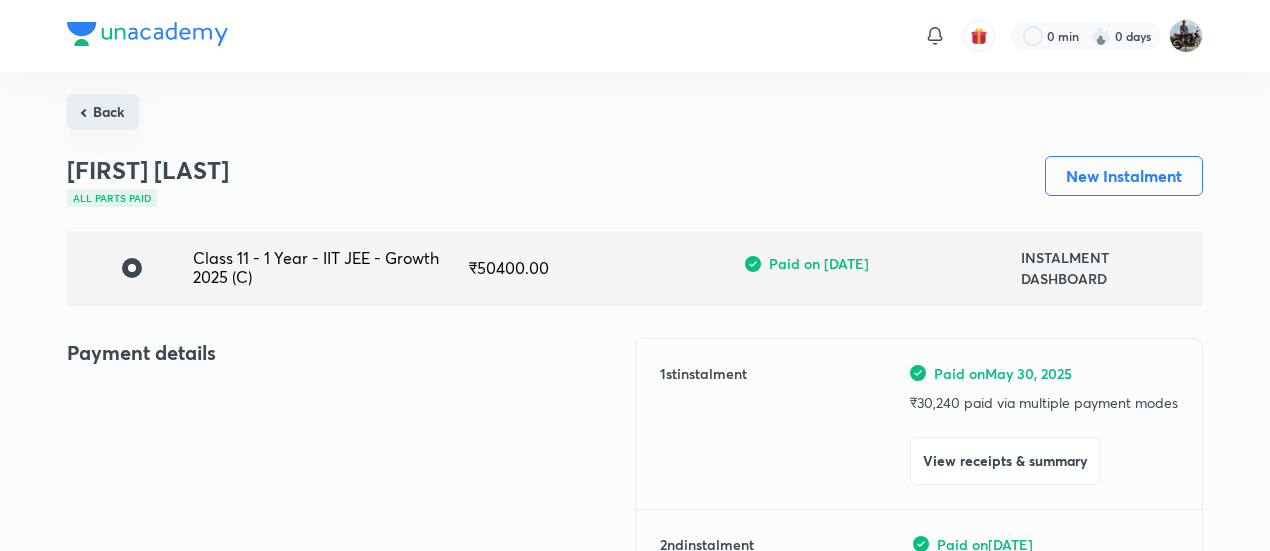 click on "Back" at bounding box center [103, 112] 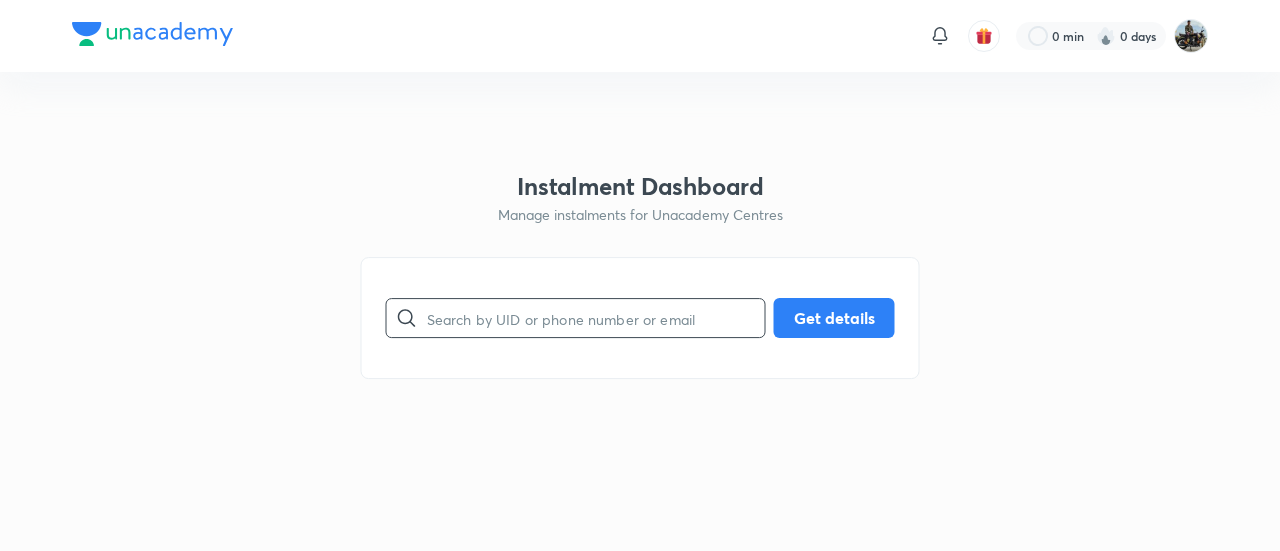 click at bounding box center [596, 318] 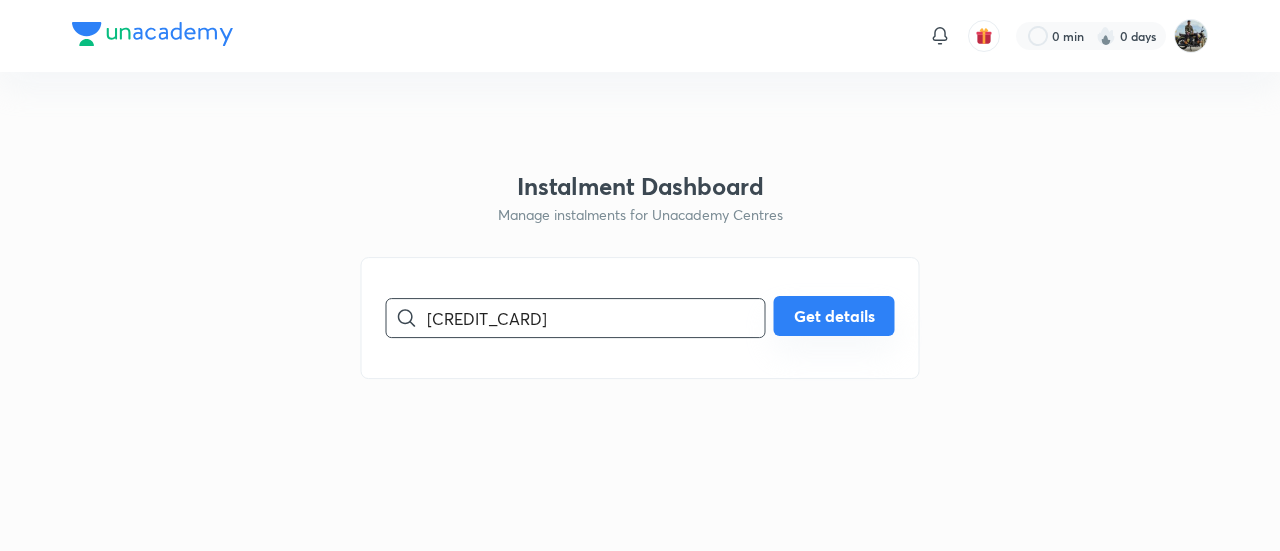 type on "[CREDIT_CARD]" 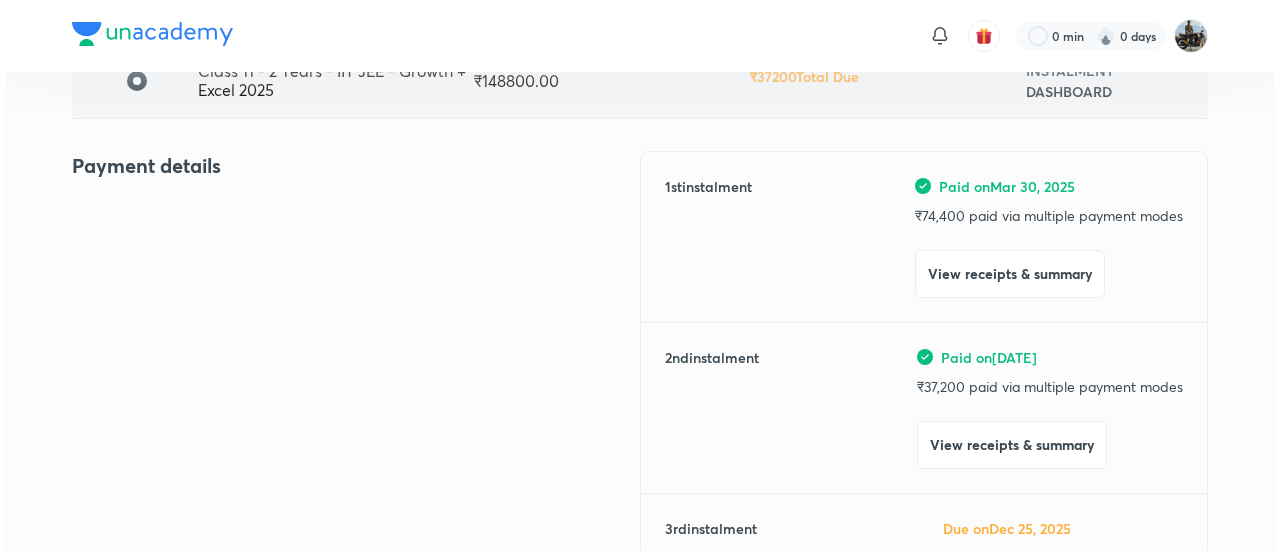 scroll, scrollTop: 190, scrollLeft: 0, axis: vertical 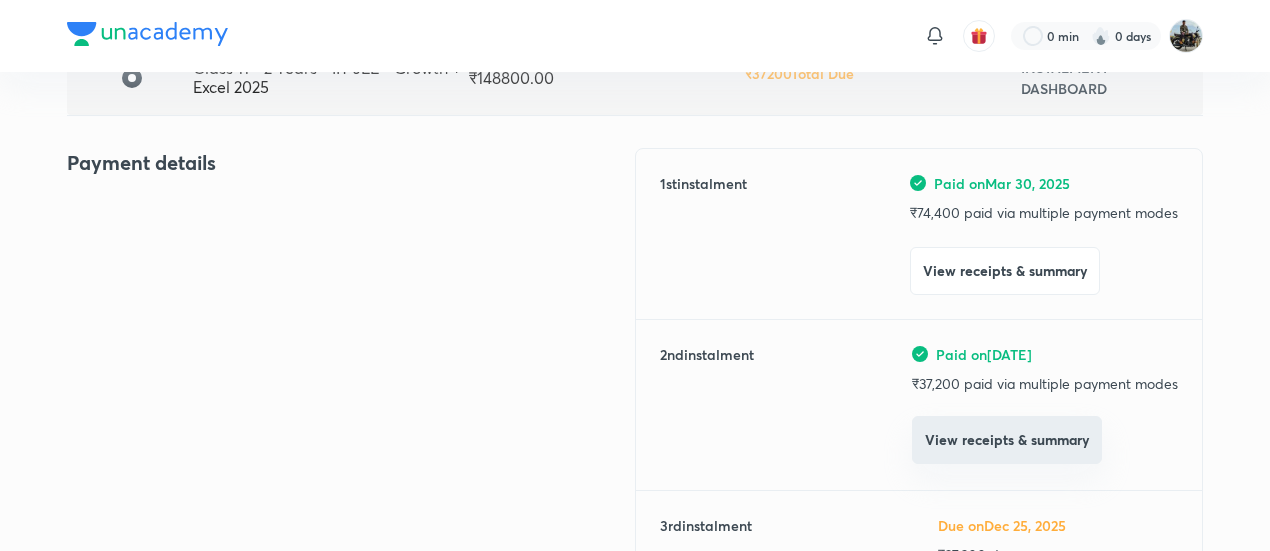click on "View receipts & summary" at bounding box center [1007, 440] 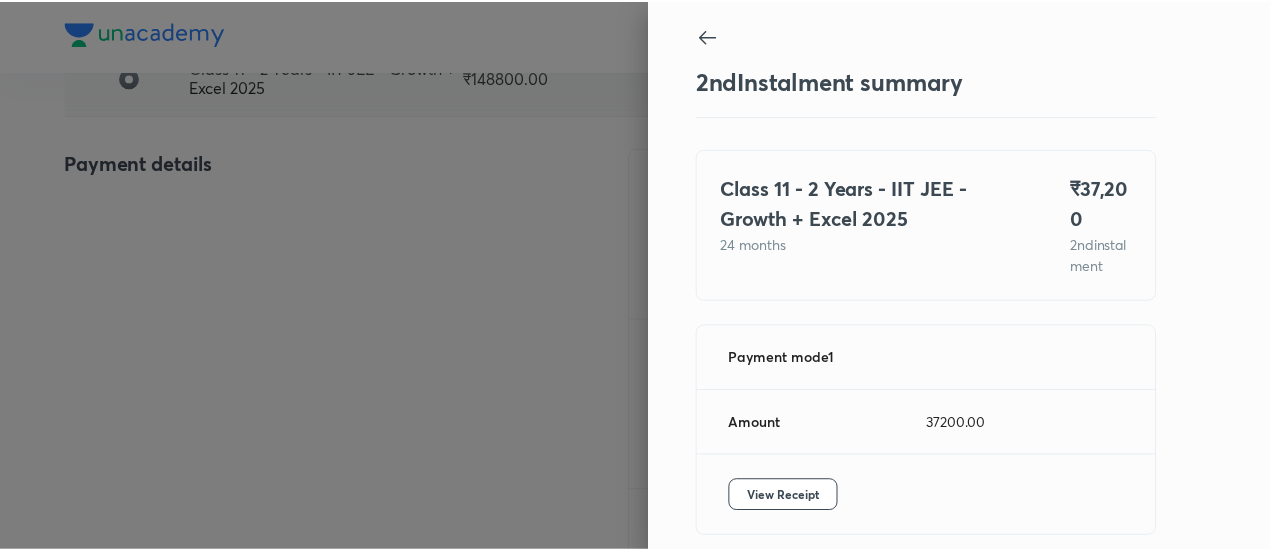 scroll, scrollTop: 109, scrollLeft: 0, axis: vertical 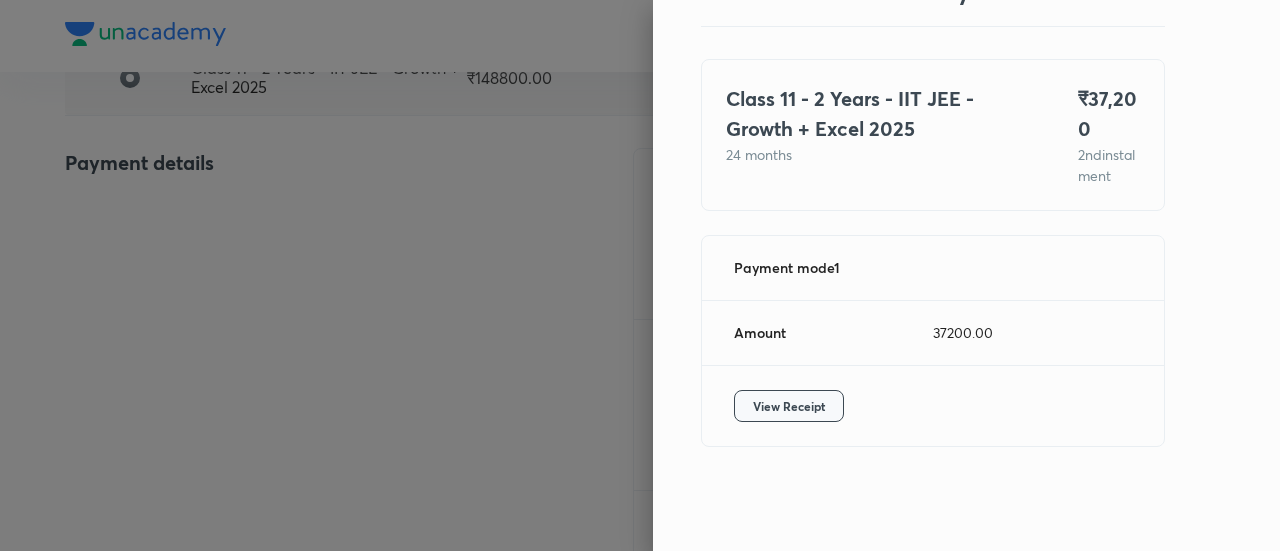 click on "View Receipt" at bounding box center (789, 406) 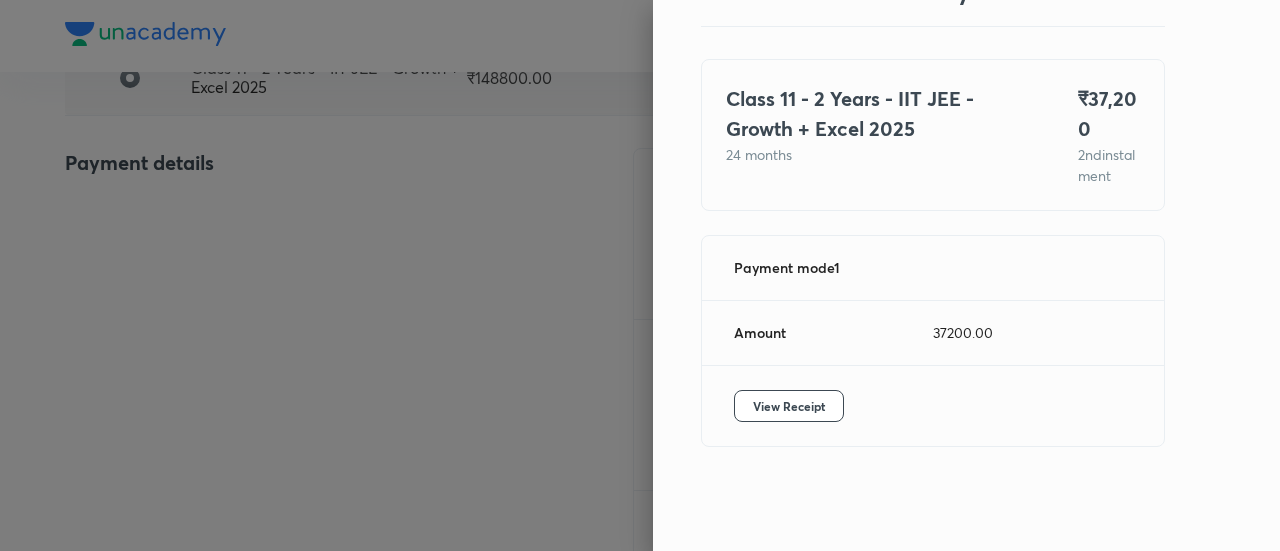 click at bounding box center [640, 275] 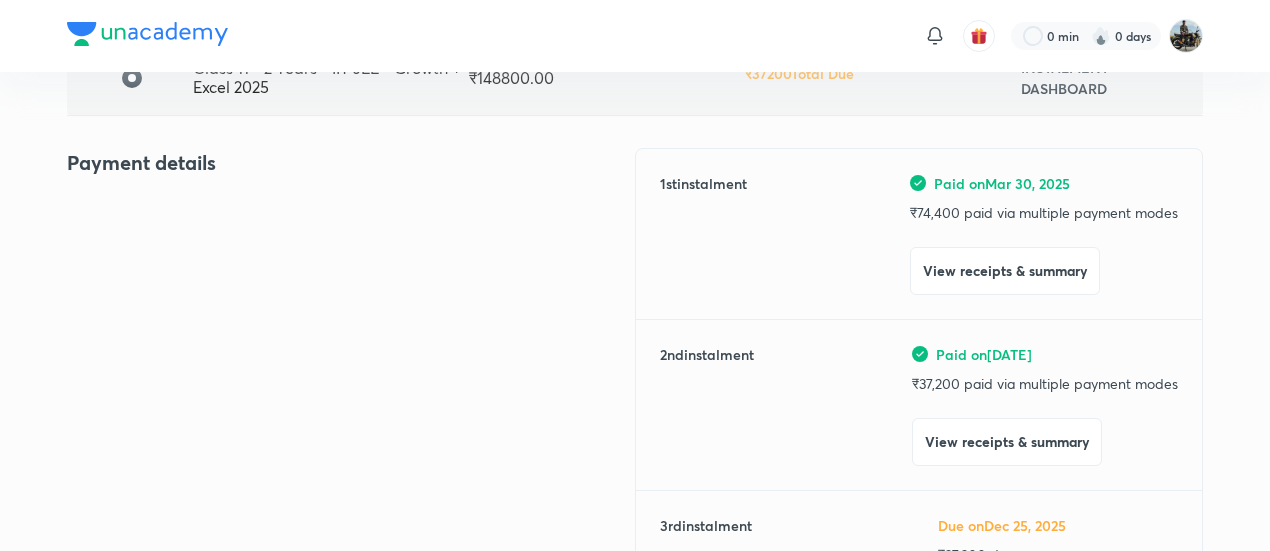 click on "Payment details" at bounding box center (351, 452) 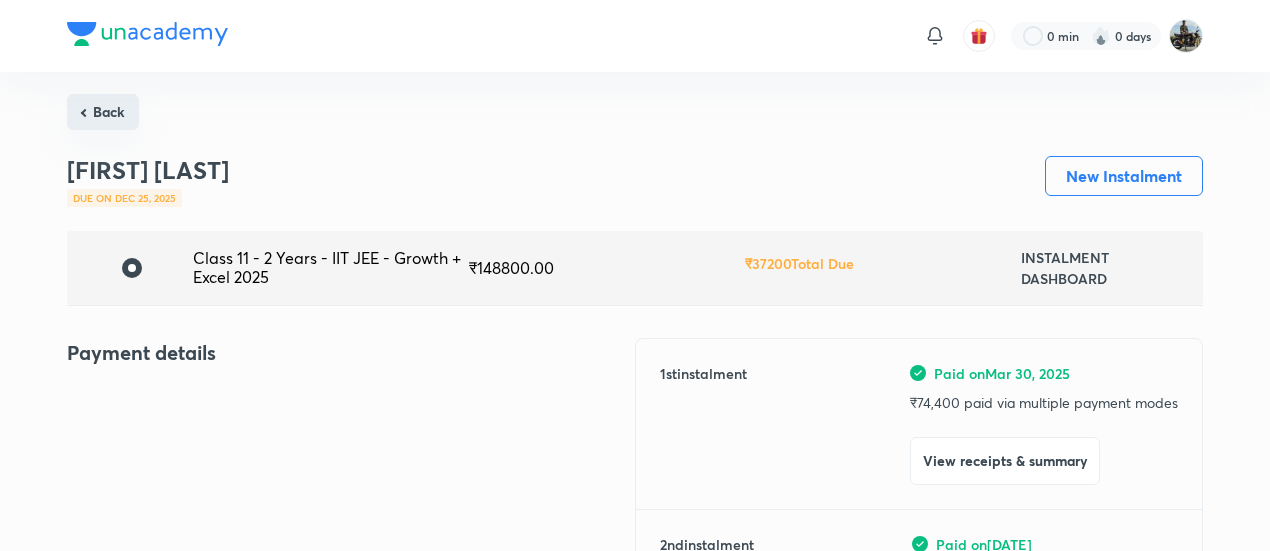 click on "Back" at bounding box center [103, 112] 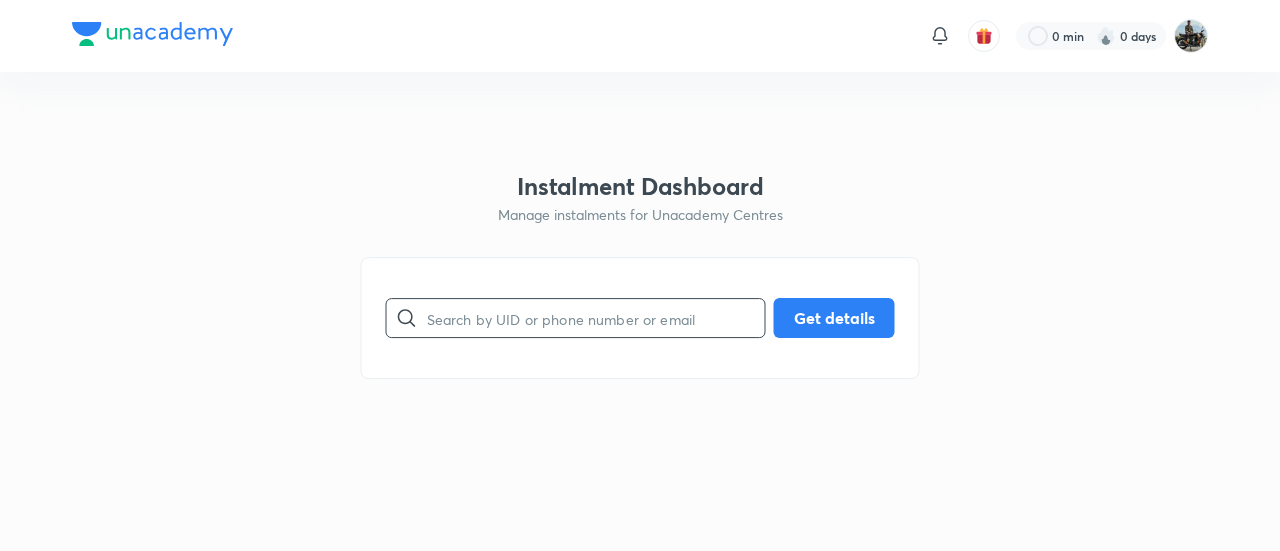 click at bounding box center [596, 318] 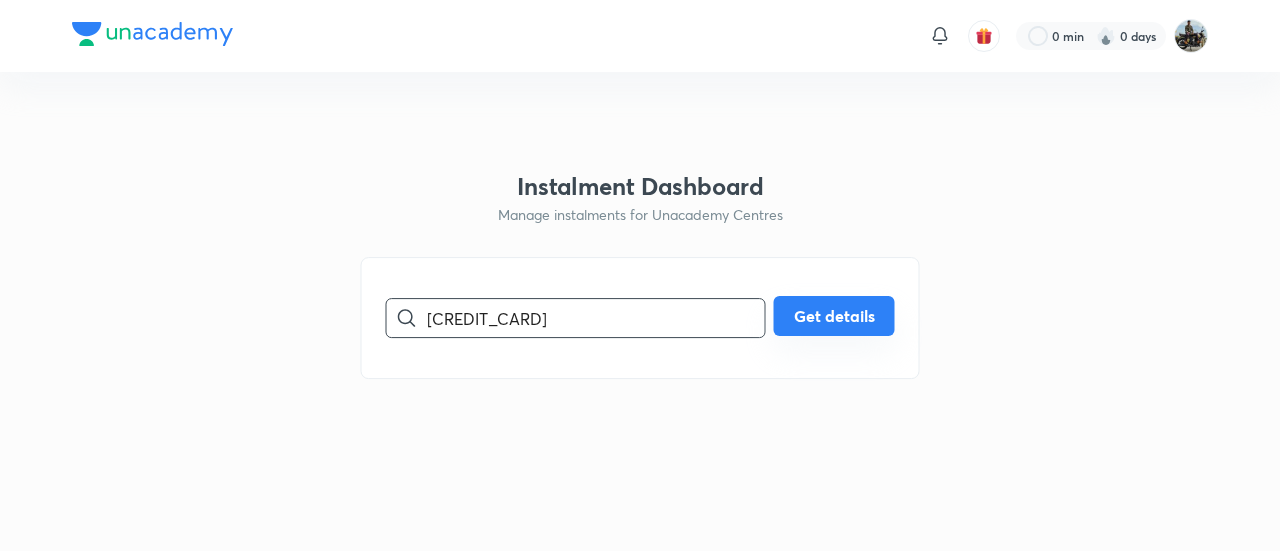 type on "[CREDIT_CARD]" 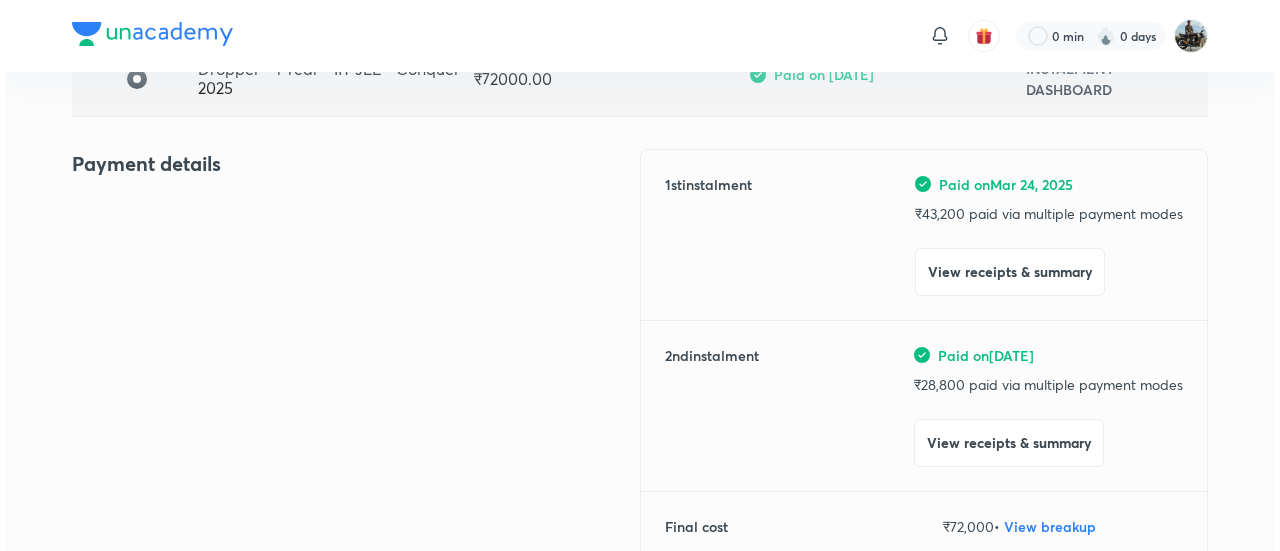 scroll, scrollTop: 190, scrollLeft: 0, axis: vertical 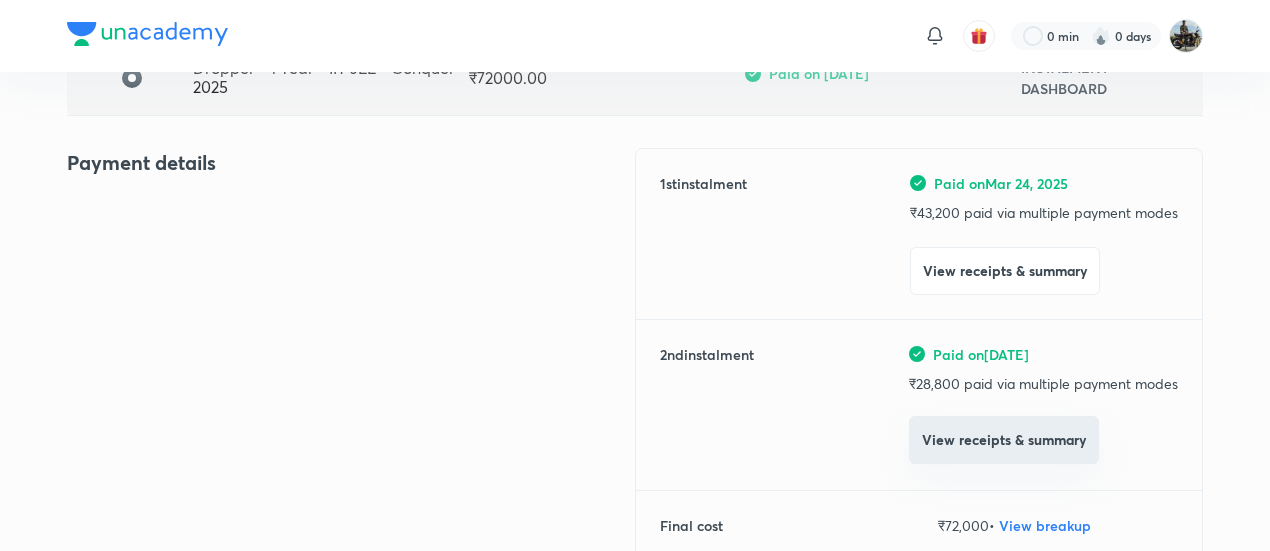click on "View receipts & summary" at bounding box center [1004, 440] 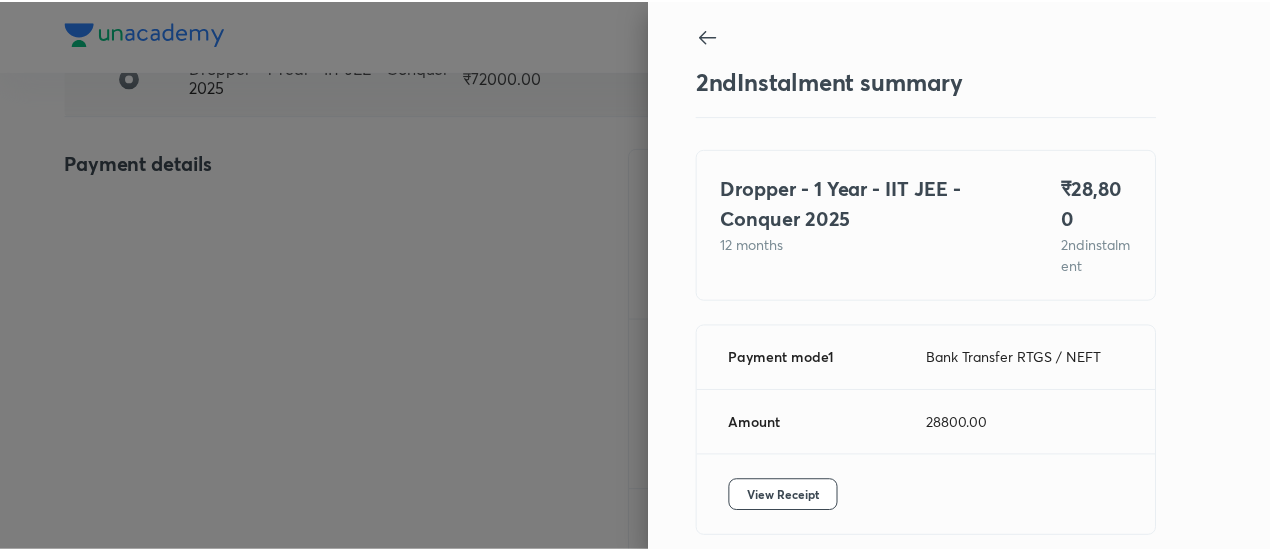 scroll, scrollTop: 88, scrollLeft: 0, axis: vertical 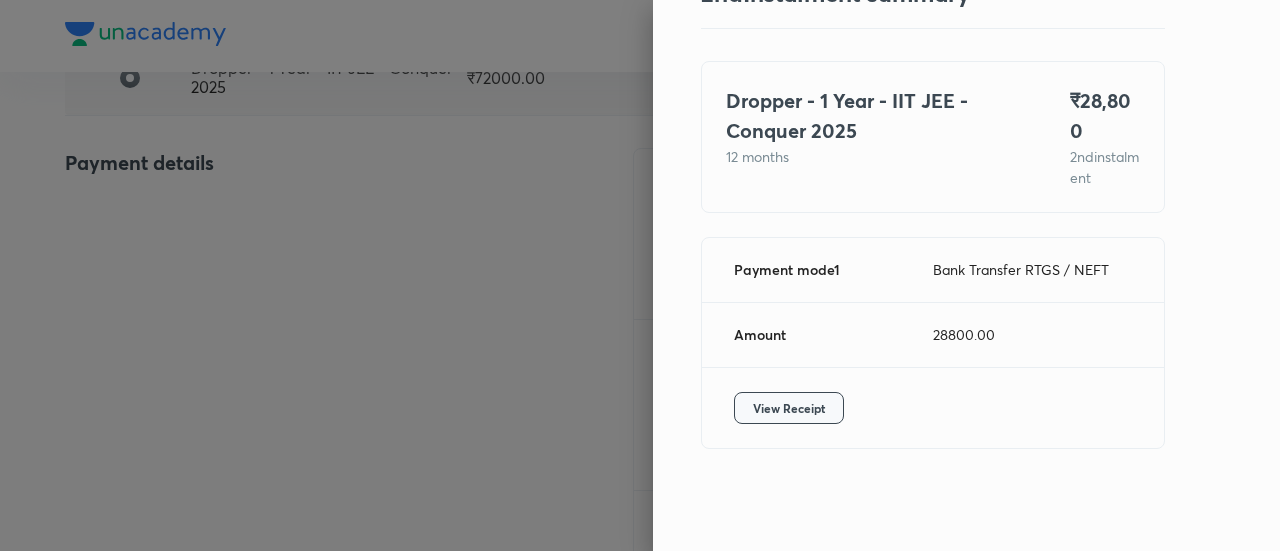 click on "View Receipt" at bounding box center (789, 408) 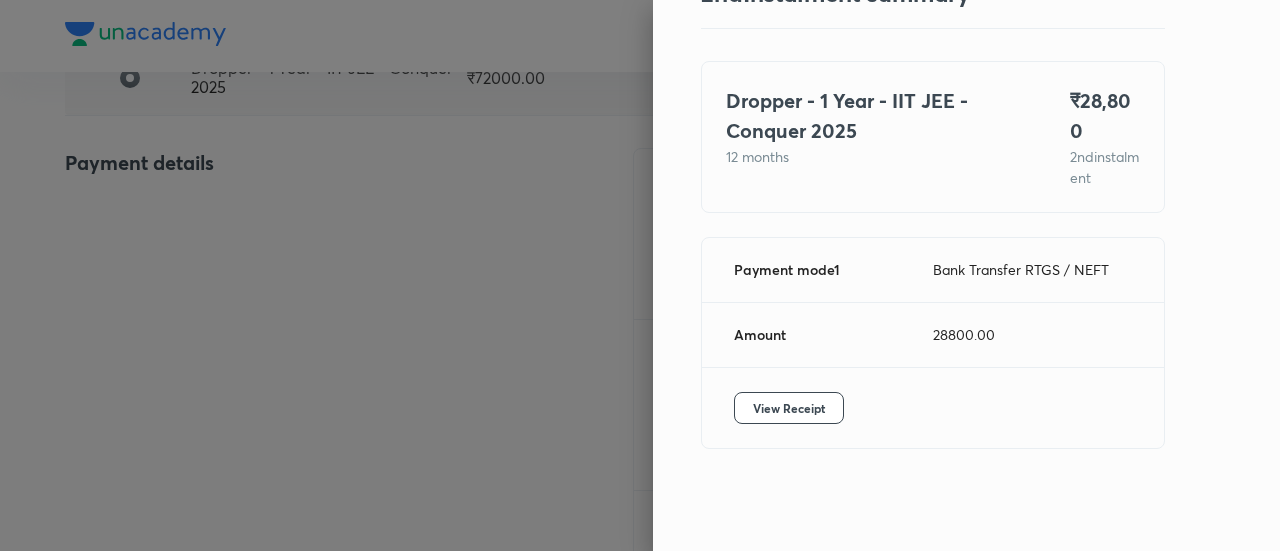 click at bounding box center (640, 275) 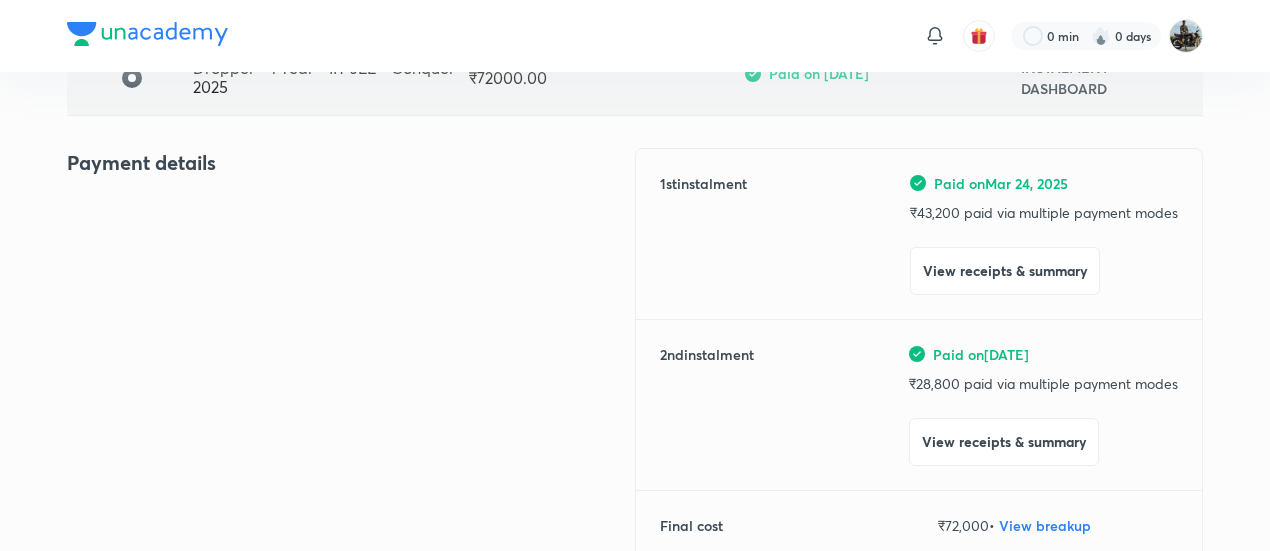 scroll, scrollTop: 0, scrollLeft: 0, axis: both 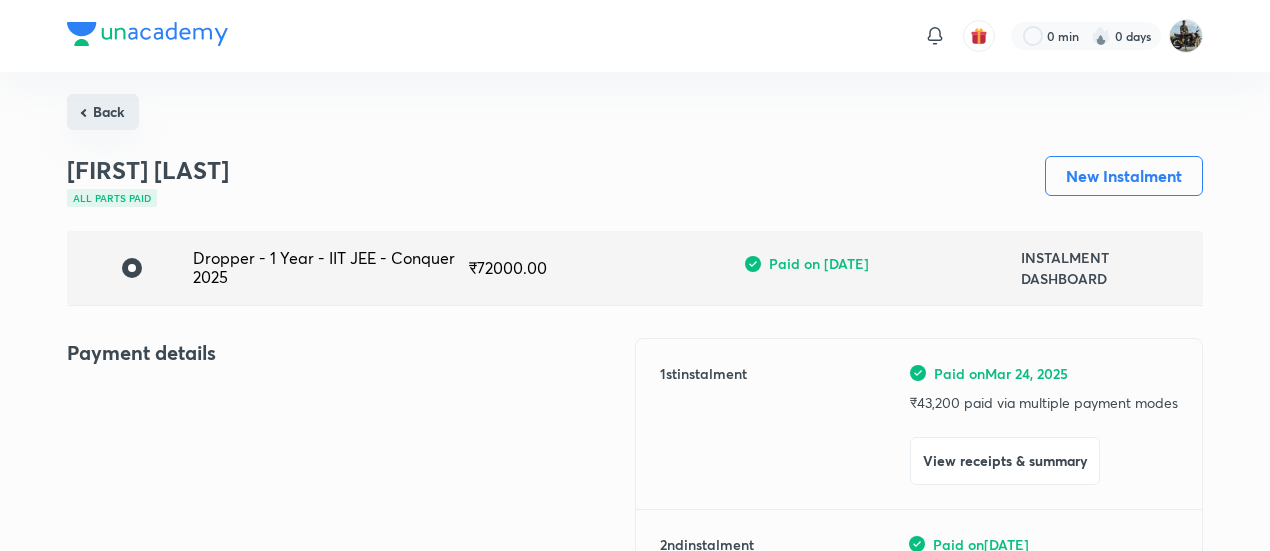 click on "Back" at bounding box center (103, 112) 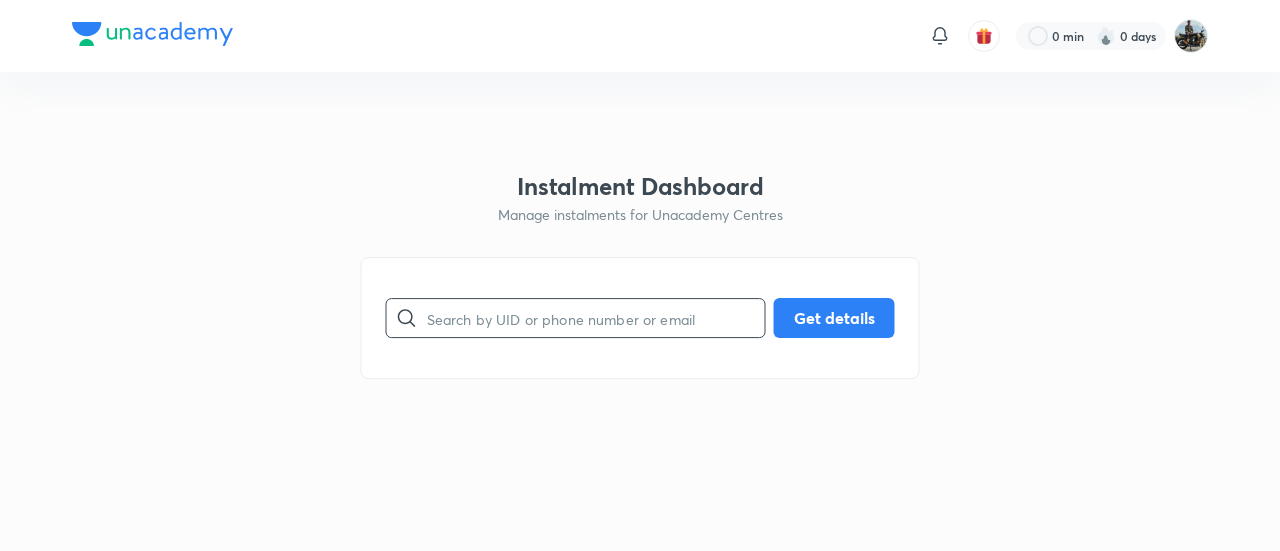 click at bounding box center [596, 318] 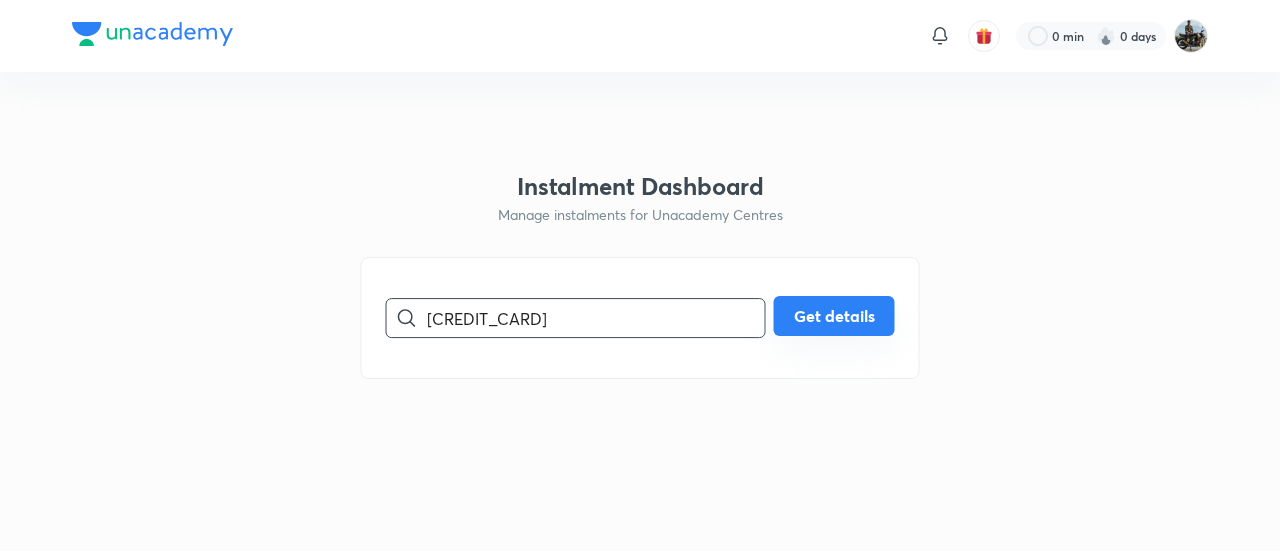 type on "[CREDIT_CARD]" 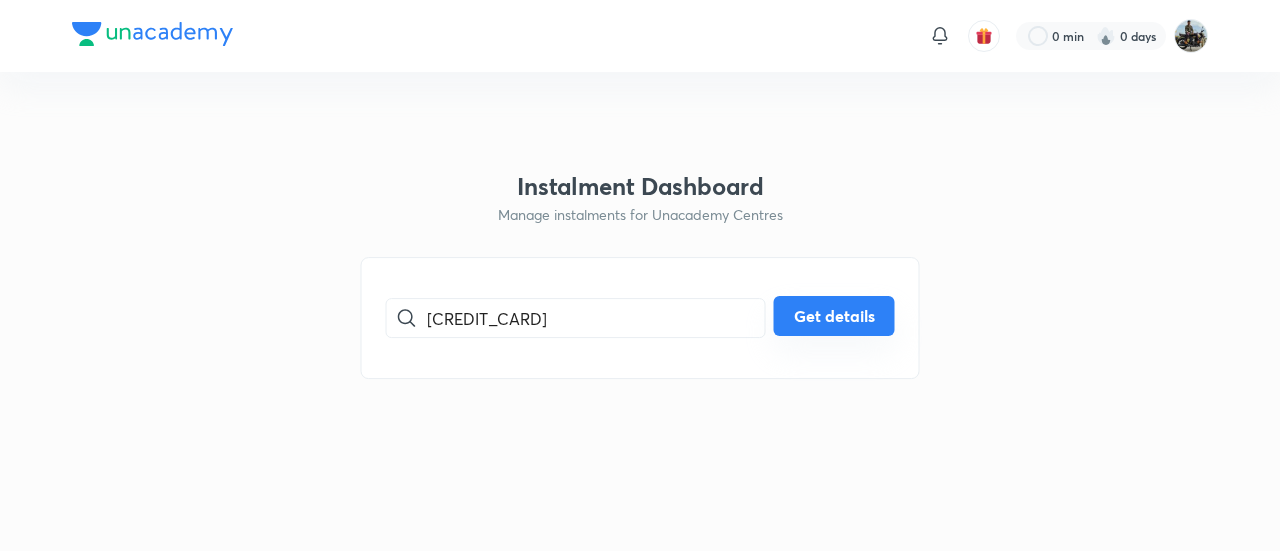 click on "Get details" at bounding box center (834, 316) 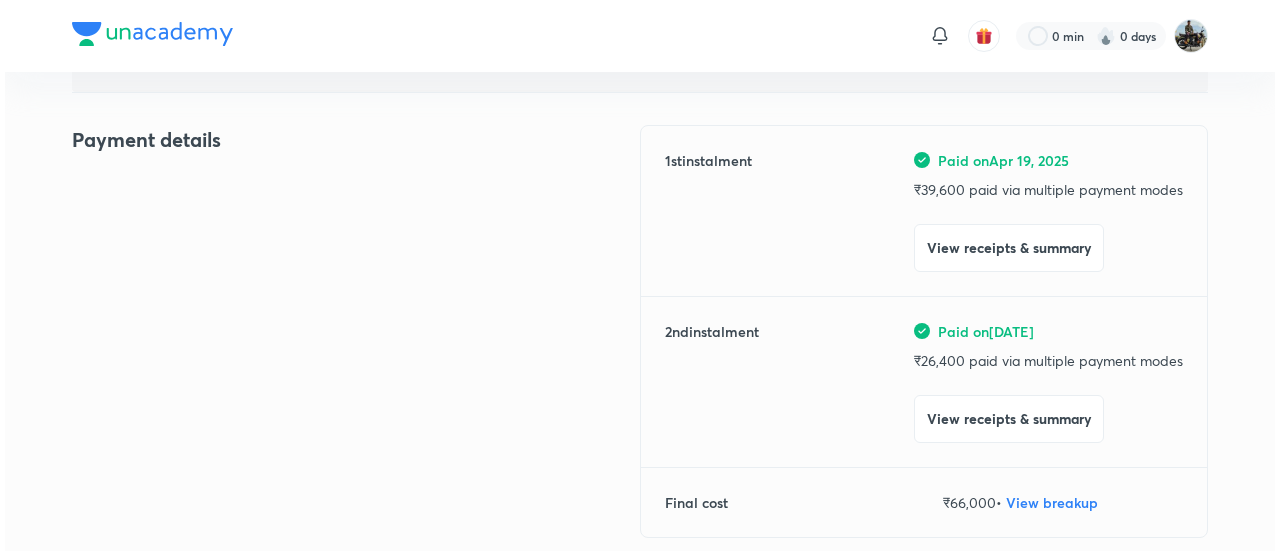 scroll, scrollTop: 214, scrollLeft: 0, axis: vertical 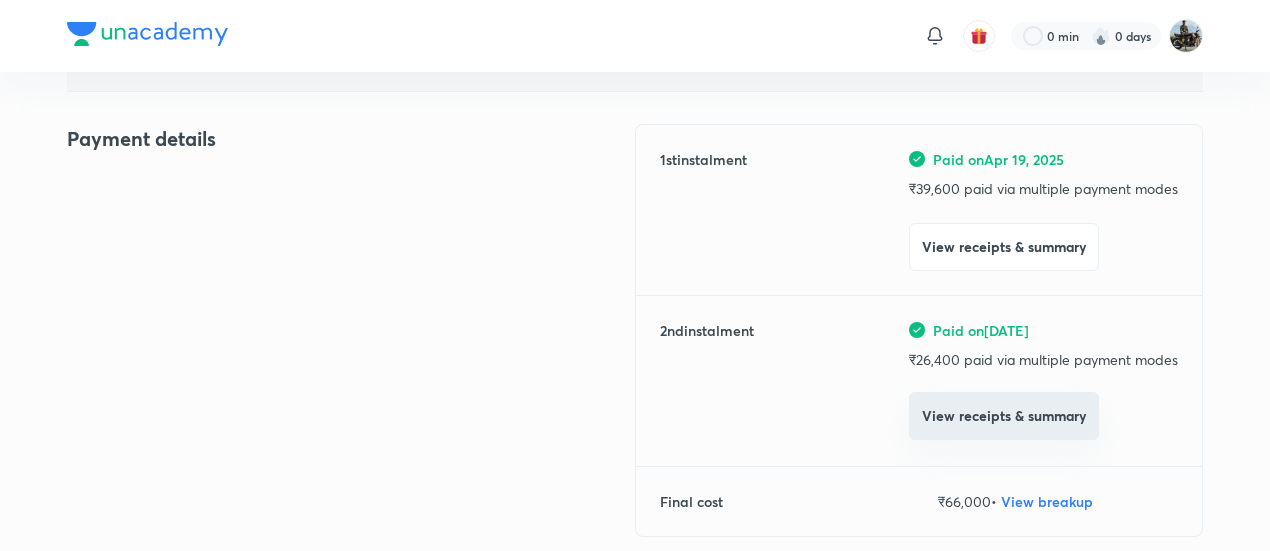 click on "View receipts & summary" at bounding box center (1004, 416) 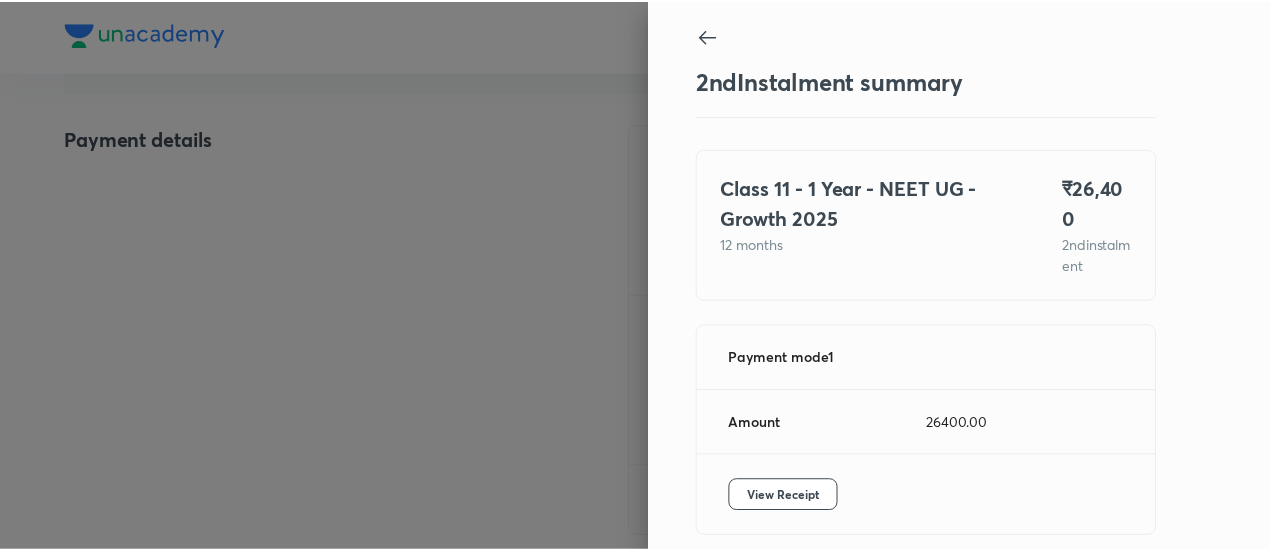 scroll, scrollTop: 88, scrollLeft: 0, axis: vertical 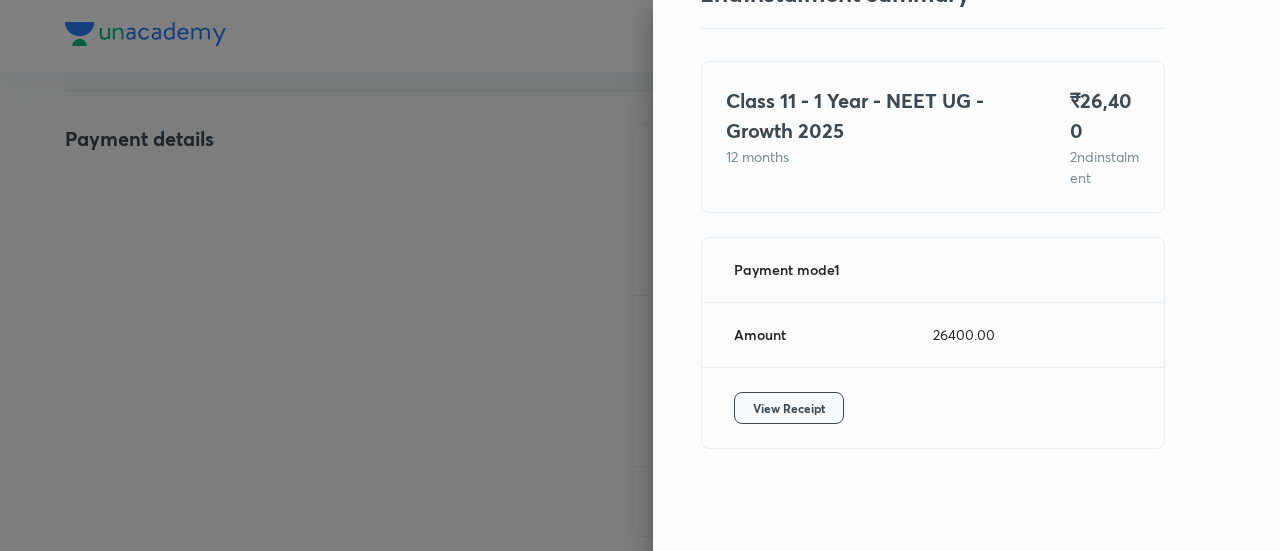click on "View Receipt" at bounding box center (789, 408) 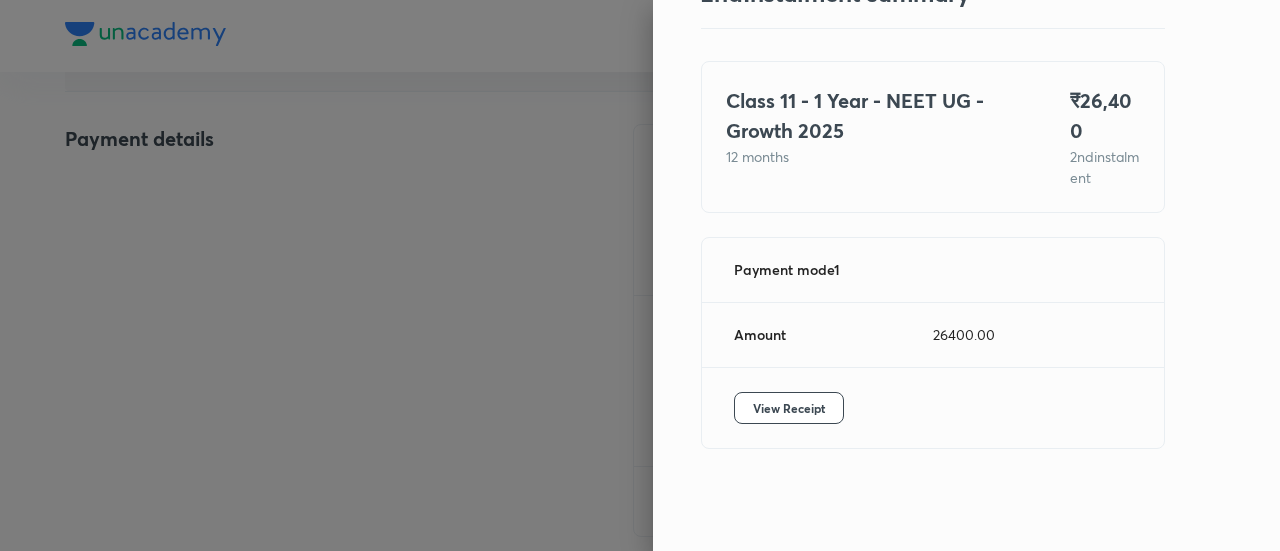 click at bounding box center [640, 275] 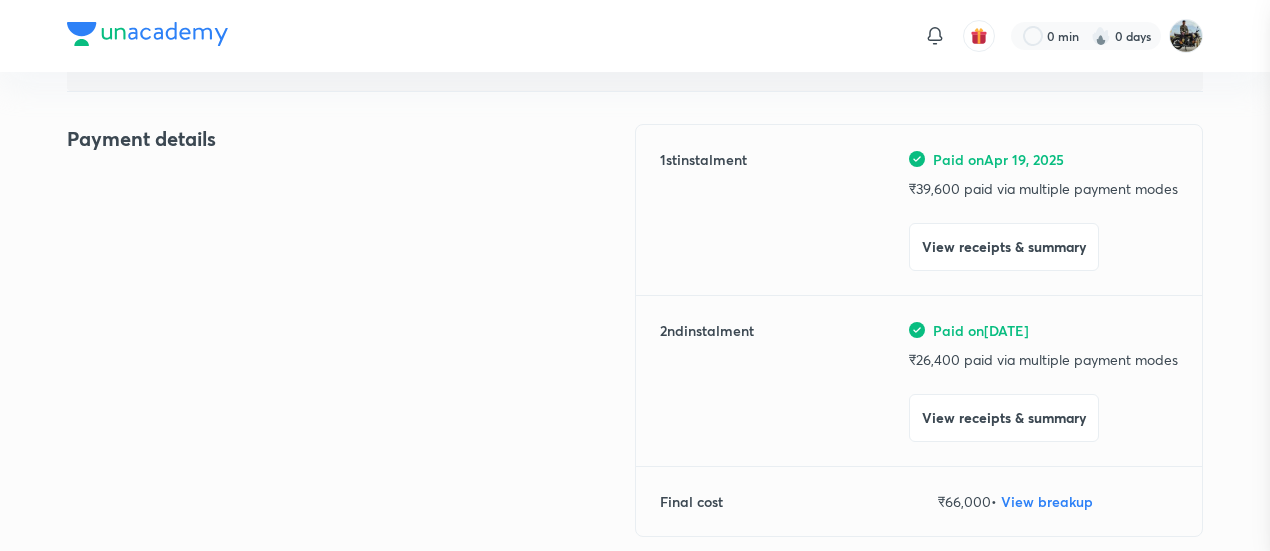 click at bounding box center [635, 275] 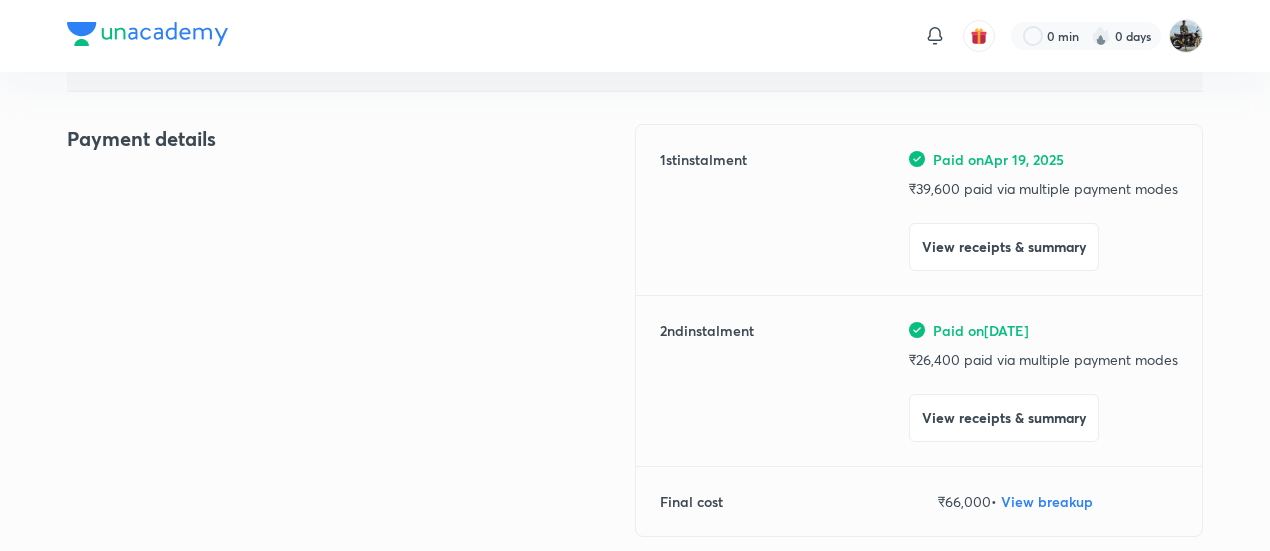 scroll, scrollTop: 0, scrollLeft: 0, axis: both 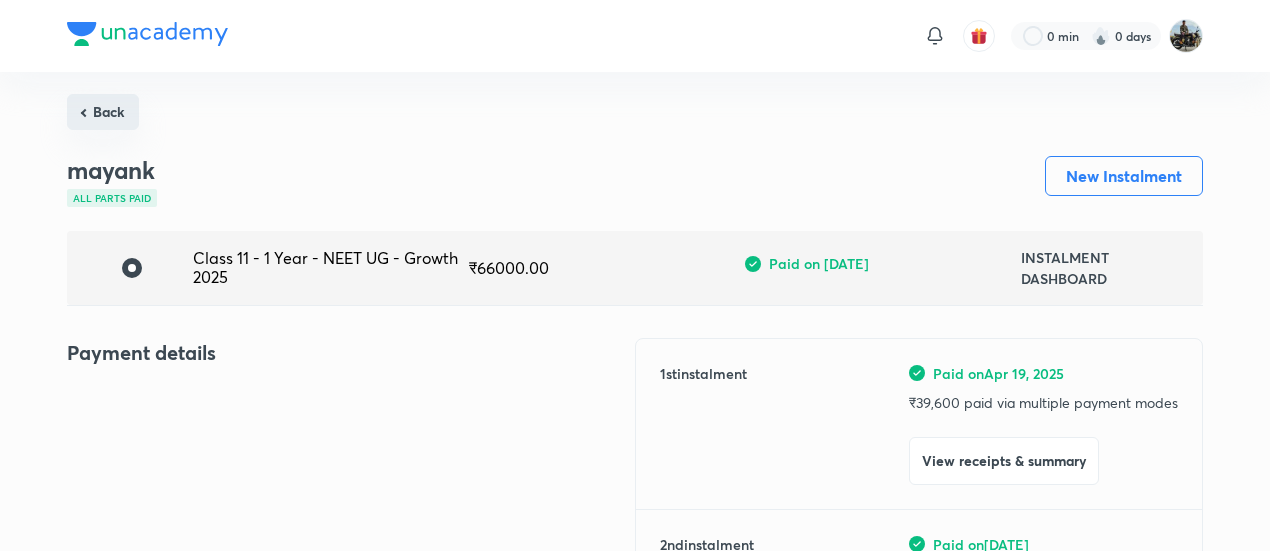 click on "Back" at bounding box center [103, 112] 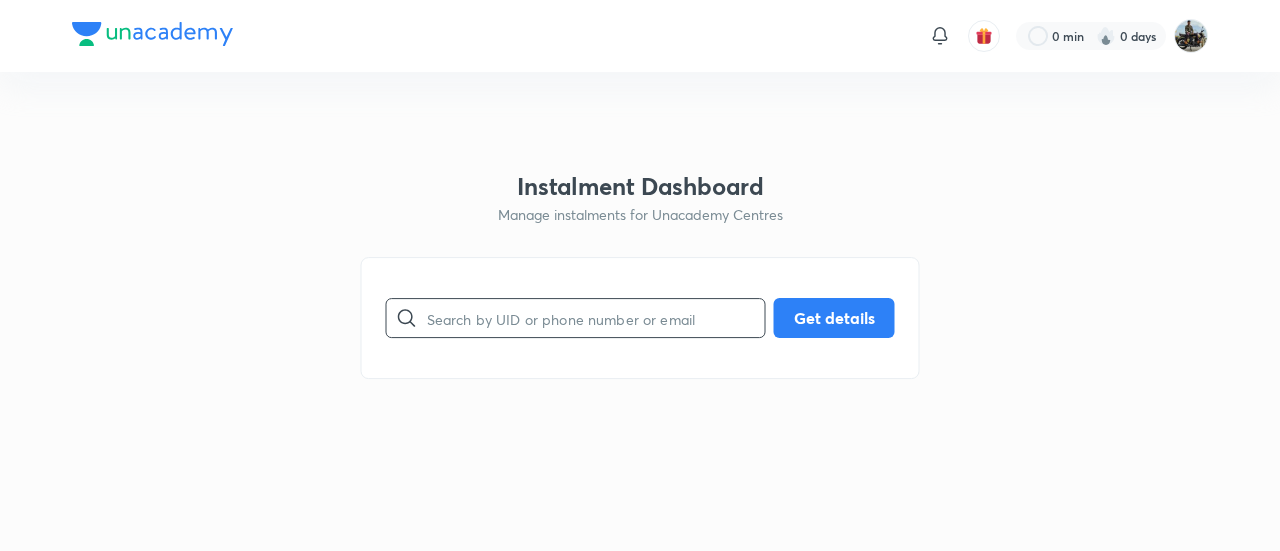 click at bounding box center [596, 318] 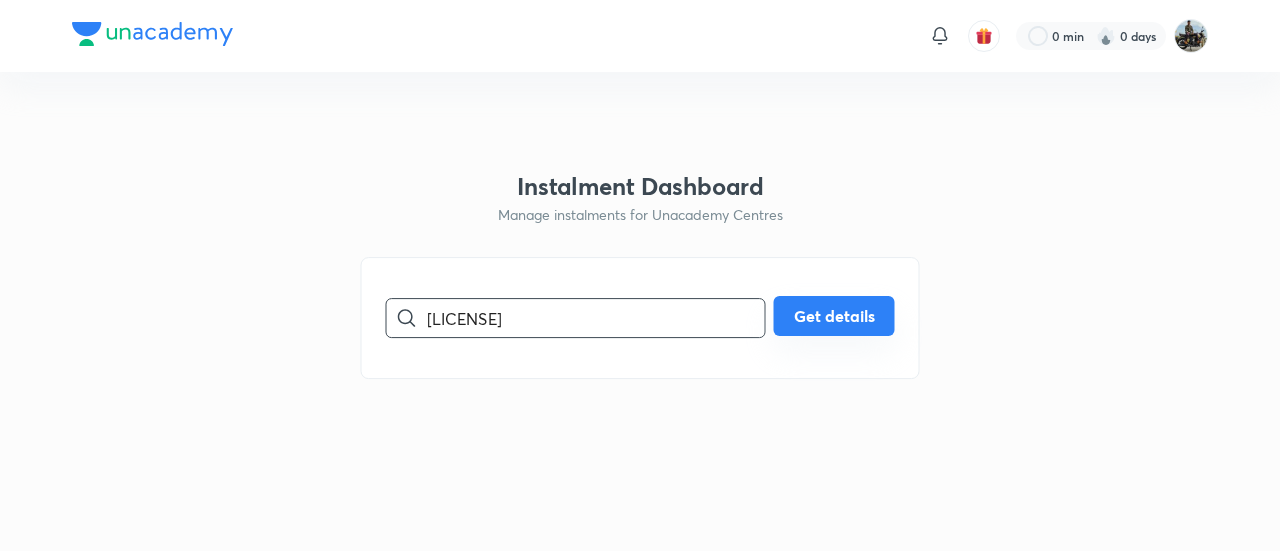 type on "[LICENSE]" 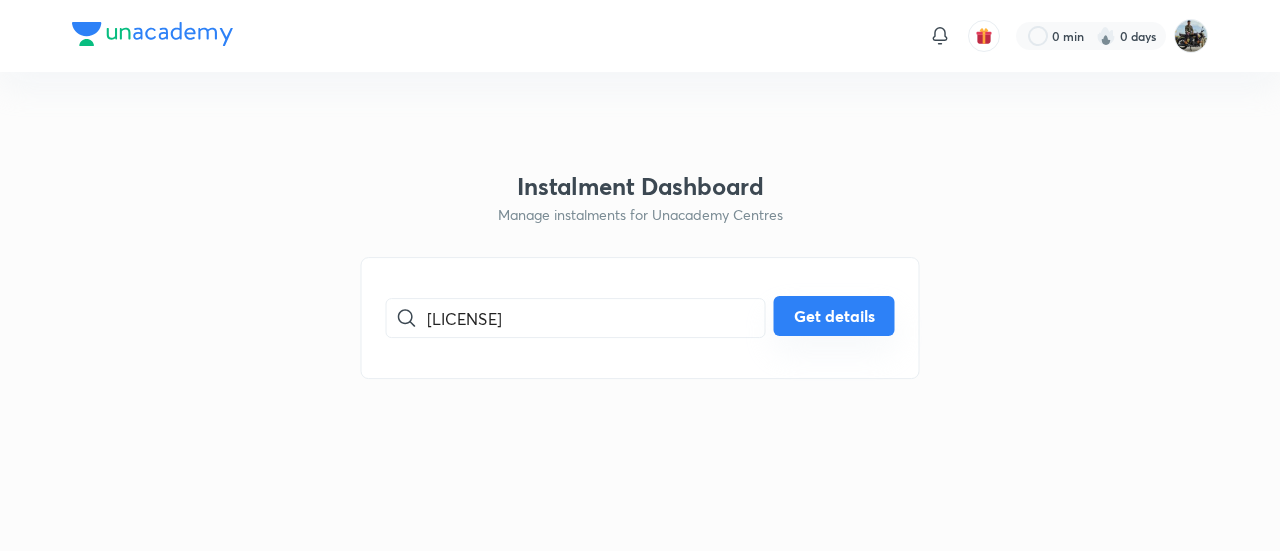 click on "Get details" at bounding box center (834, 316) 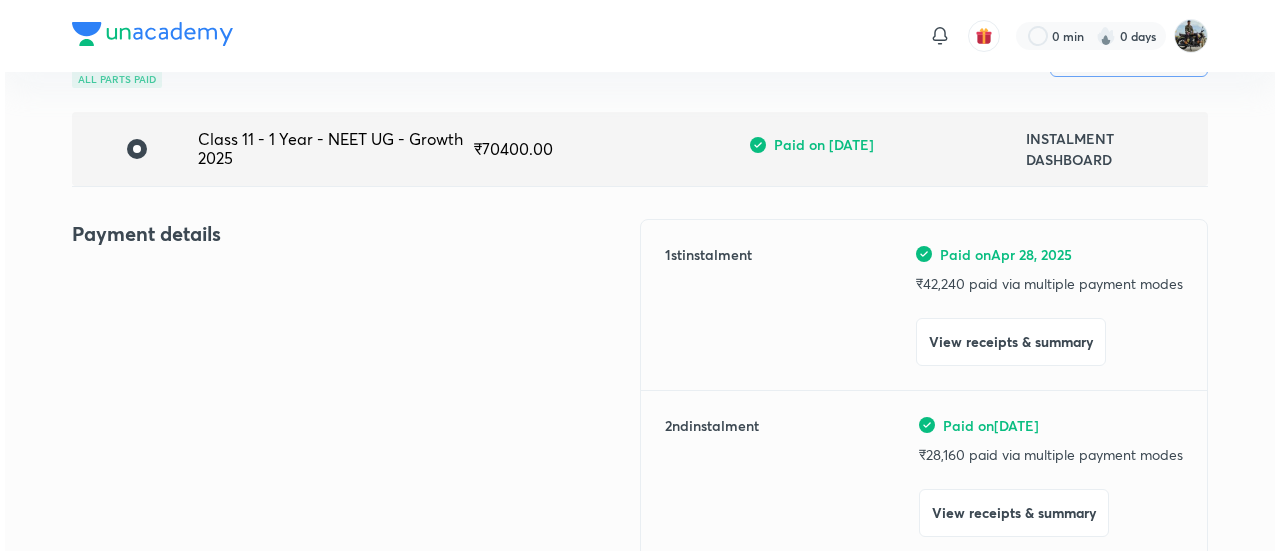 scroll, scrollTop: 122, scrollLeft: 0, axis: vertical 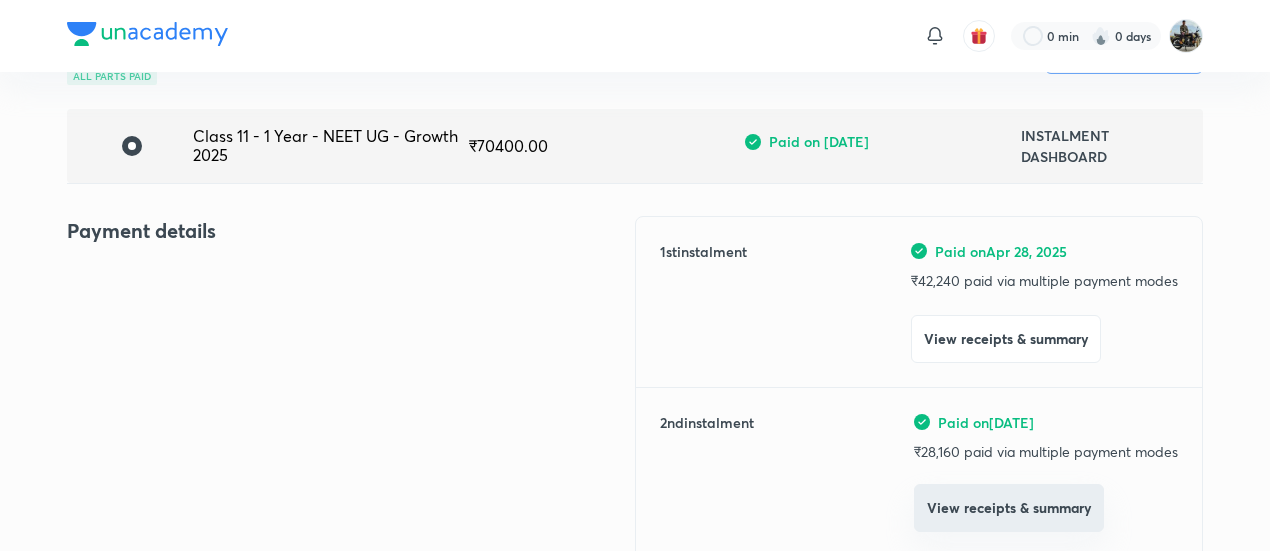 click on "View receipts & summary" at bounding box center [1009, 508] 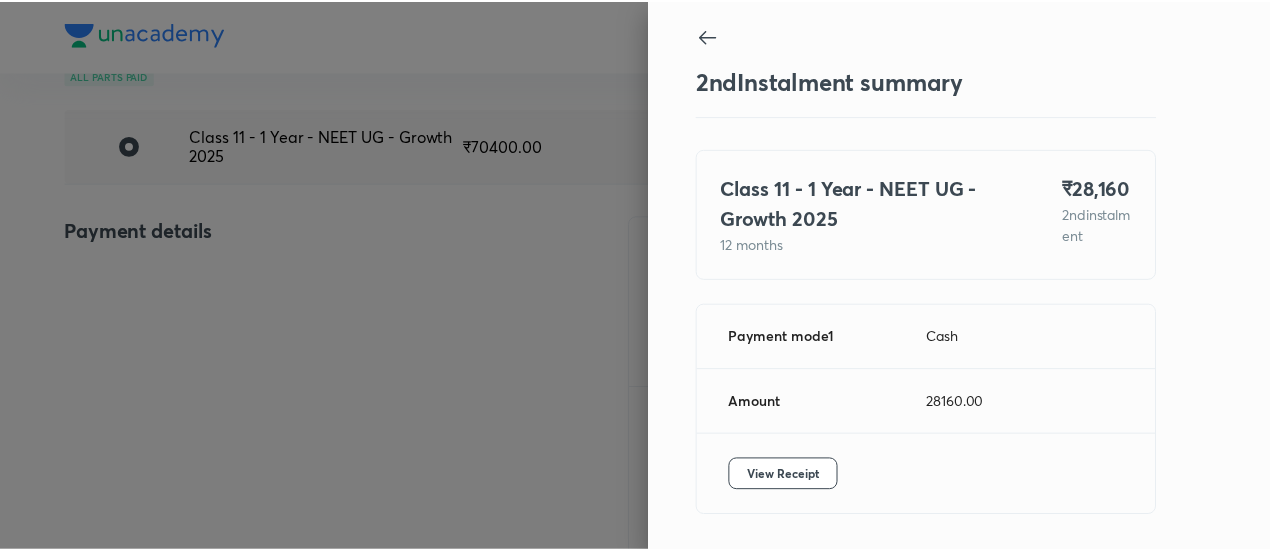 scroll, scrollTop: 67, scrollLeft: 0, axis: vertical 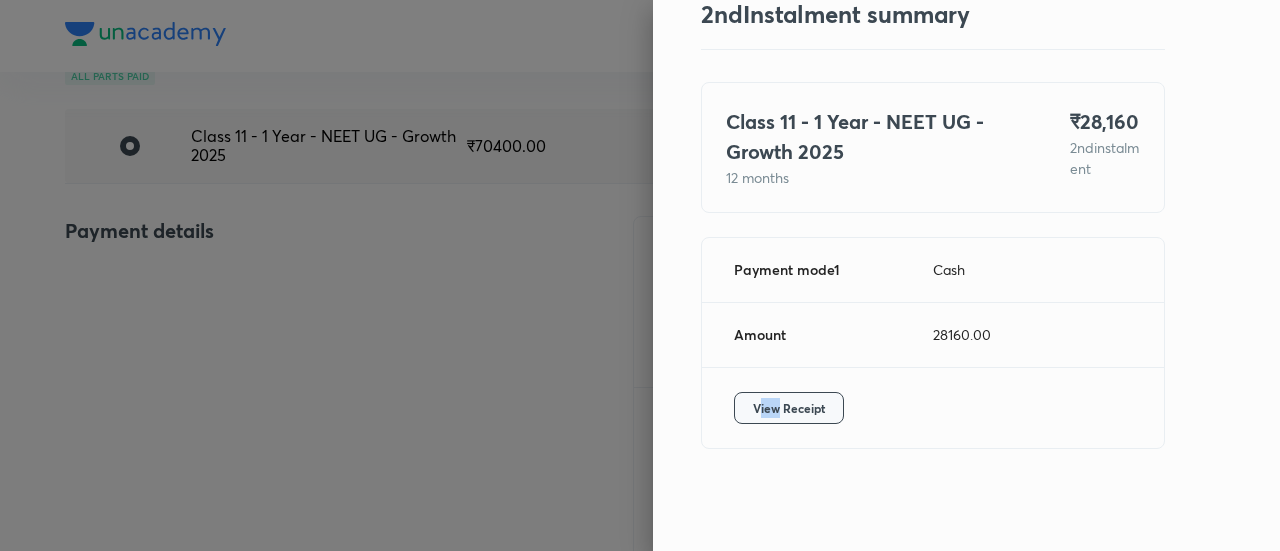 drag, startPoint x: 760, startPoint y: 388, endPoint x: 729, endPoint y: 401, distance: 33.61547 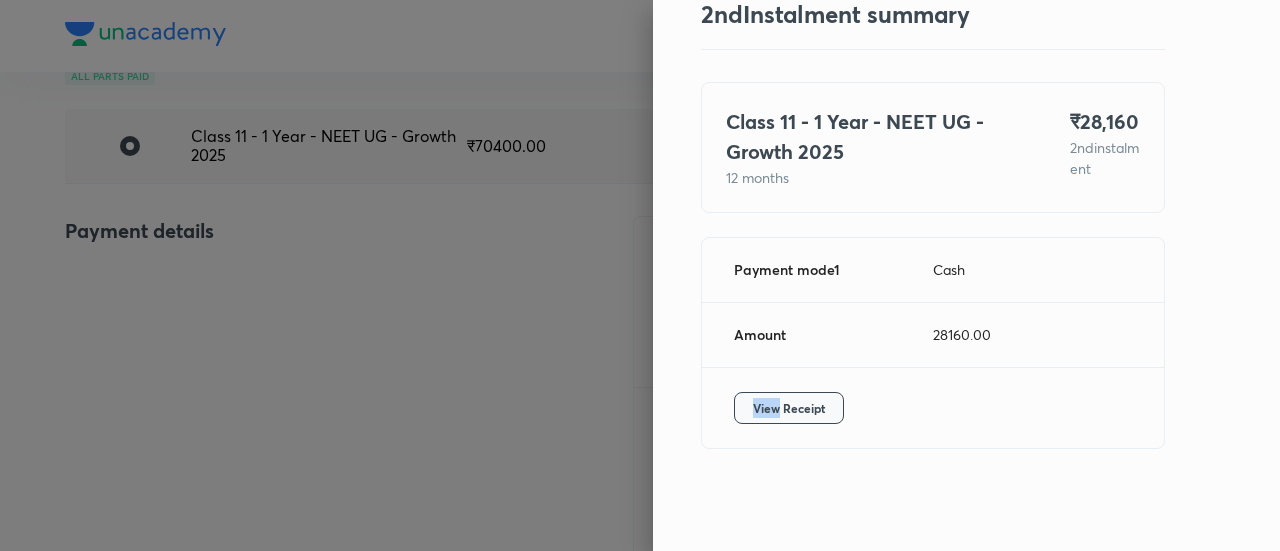click on "View Receipt" at bounding box center [789, 408] 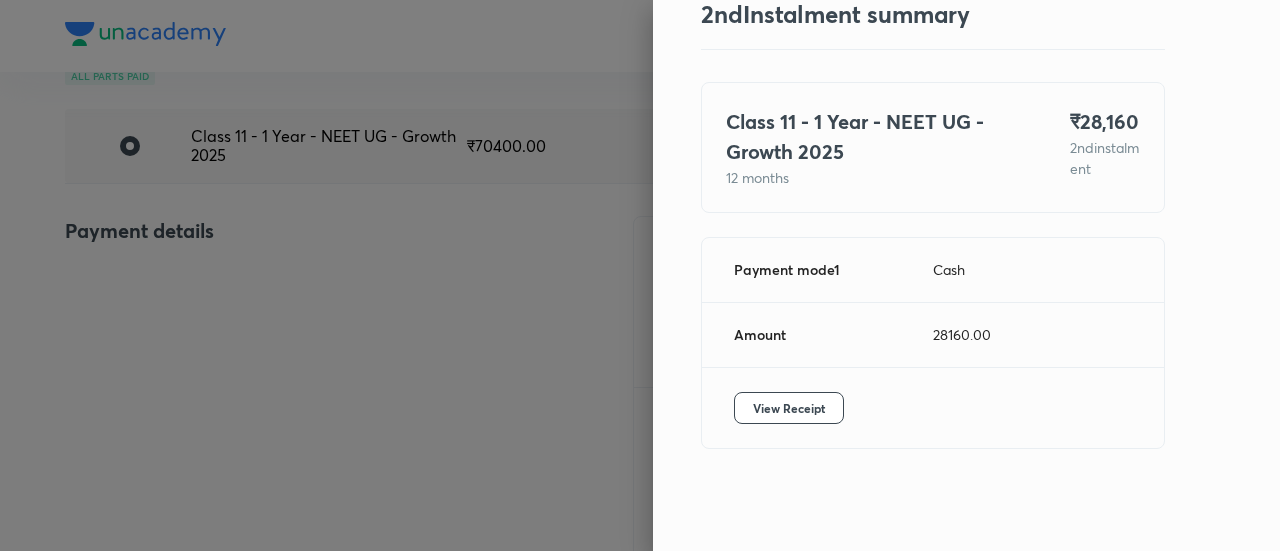 click at bounding box center (640, 275) 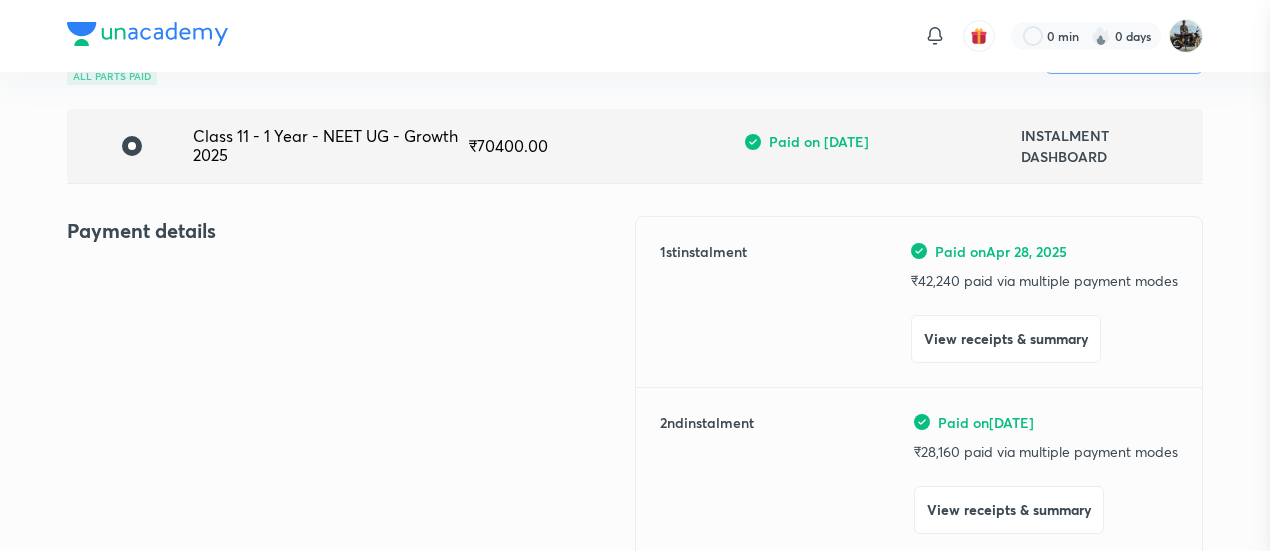 click at bounding box center (635, 275) 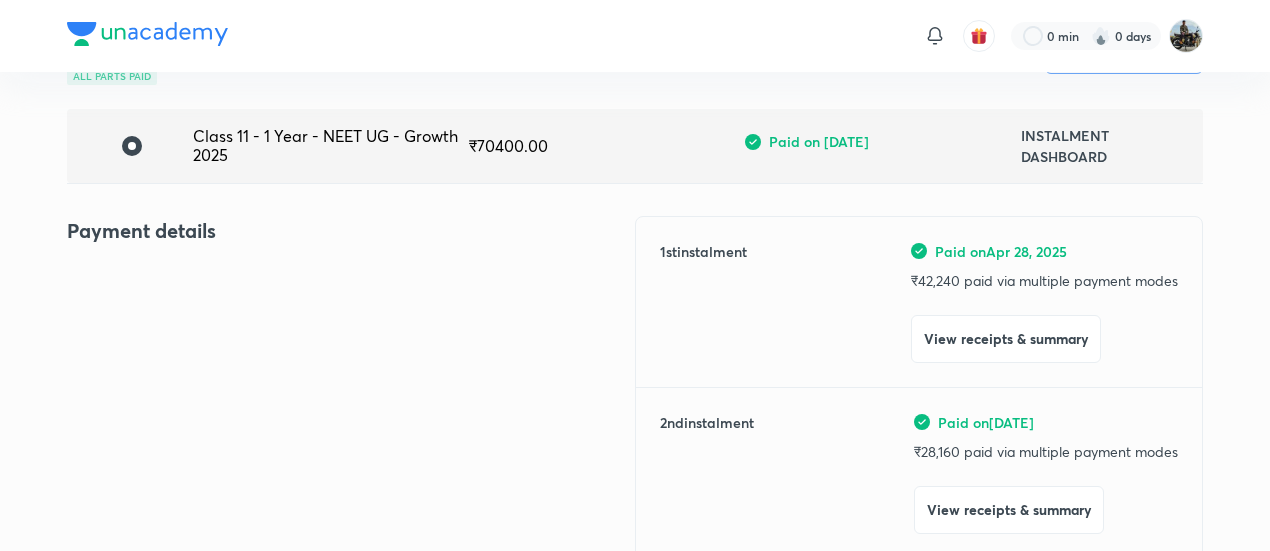 click on "Payment details" at bounding box center (351, 434) 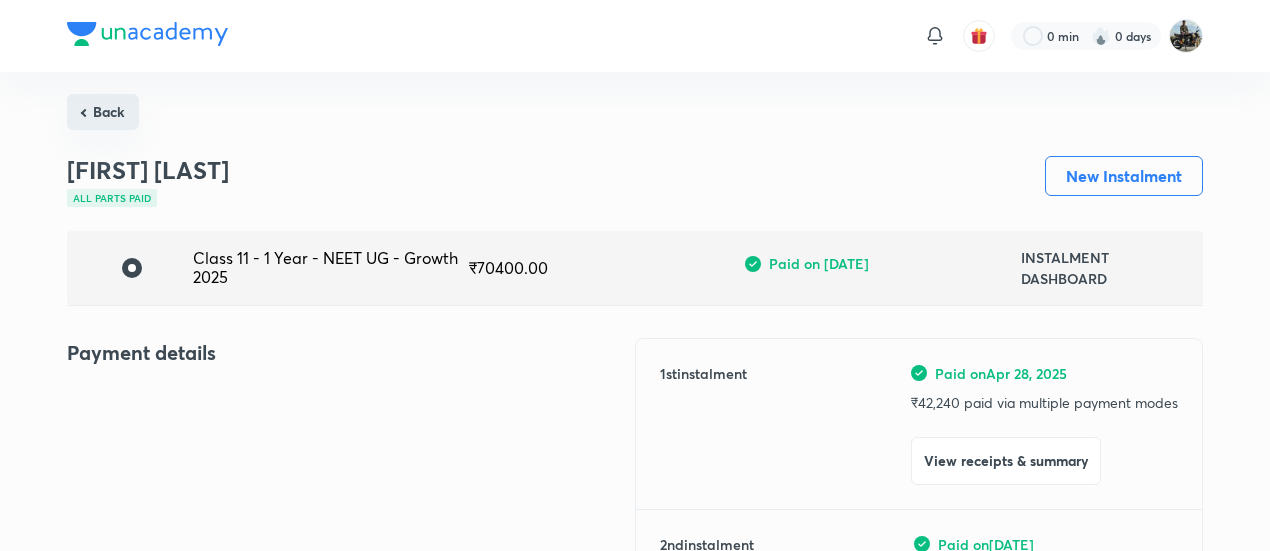 click on "Back" at bounding box center (103, 112) 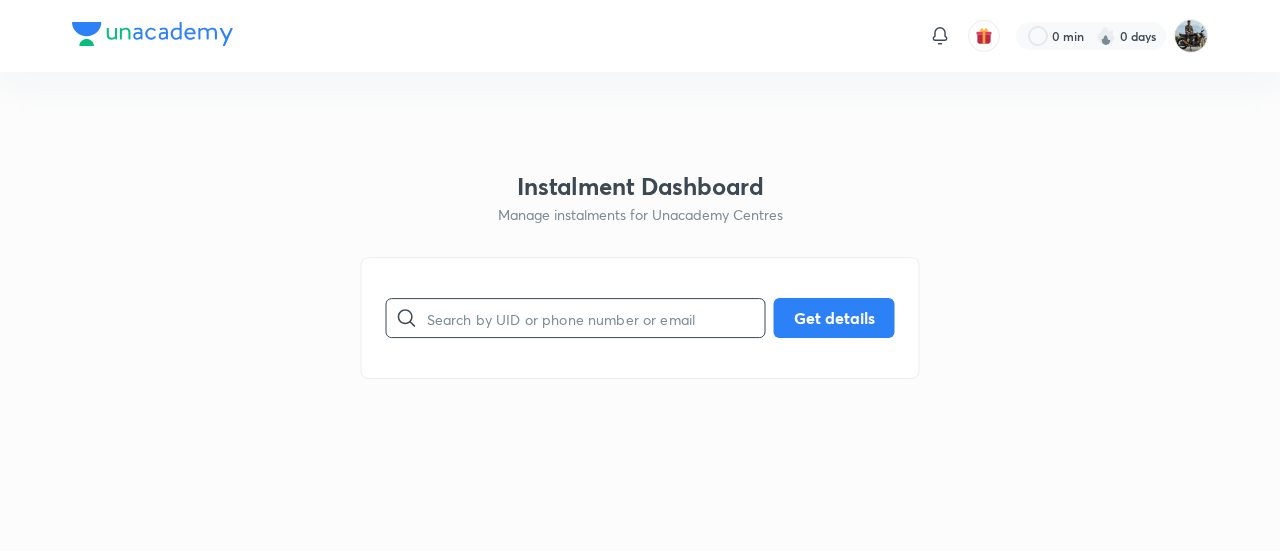 click at bounding box center (596, 318) 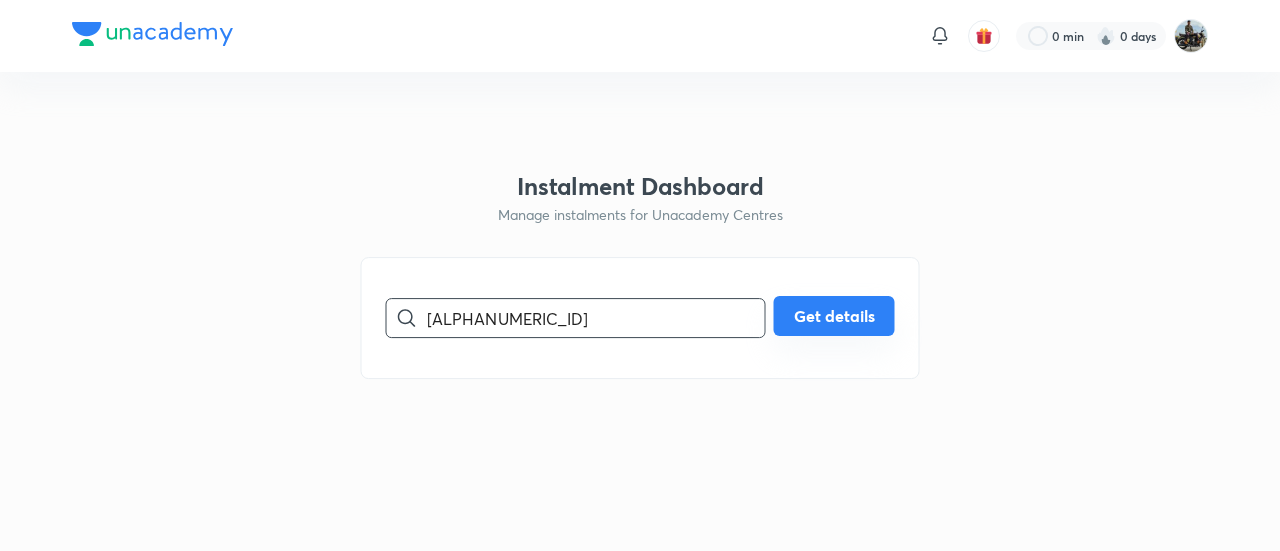 type on "[ALPHANUMERIC_ID]" 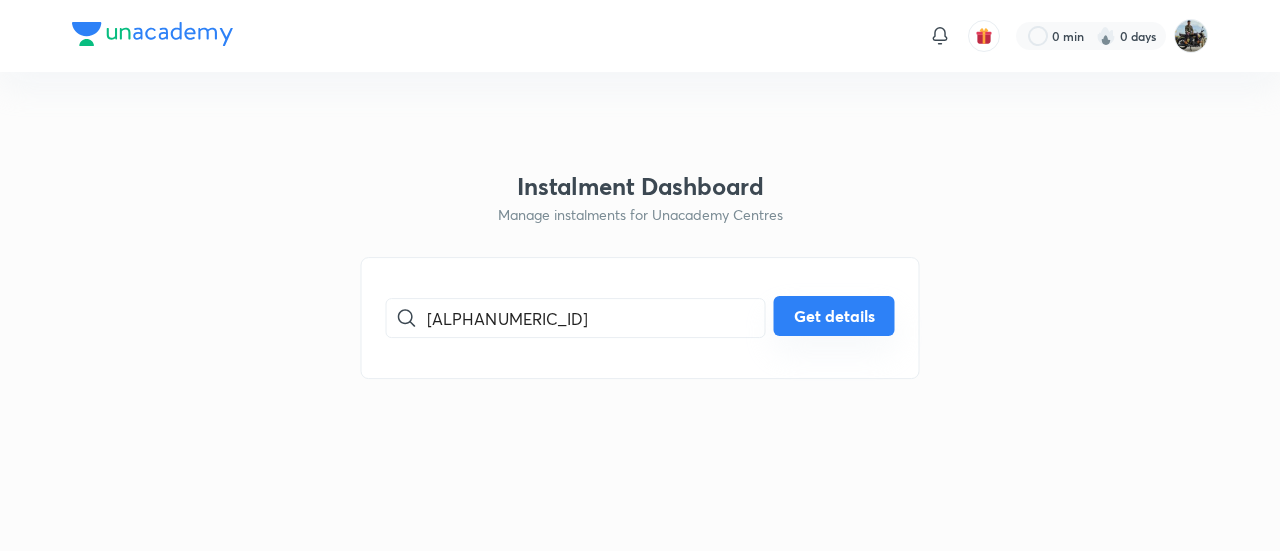 click on "Get details" at bounding box center (834, 316) 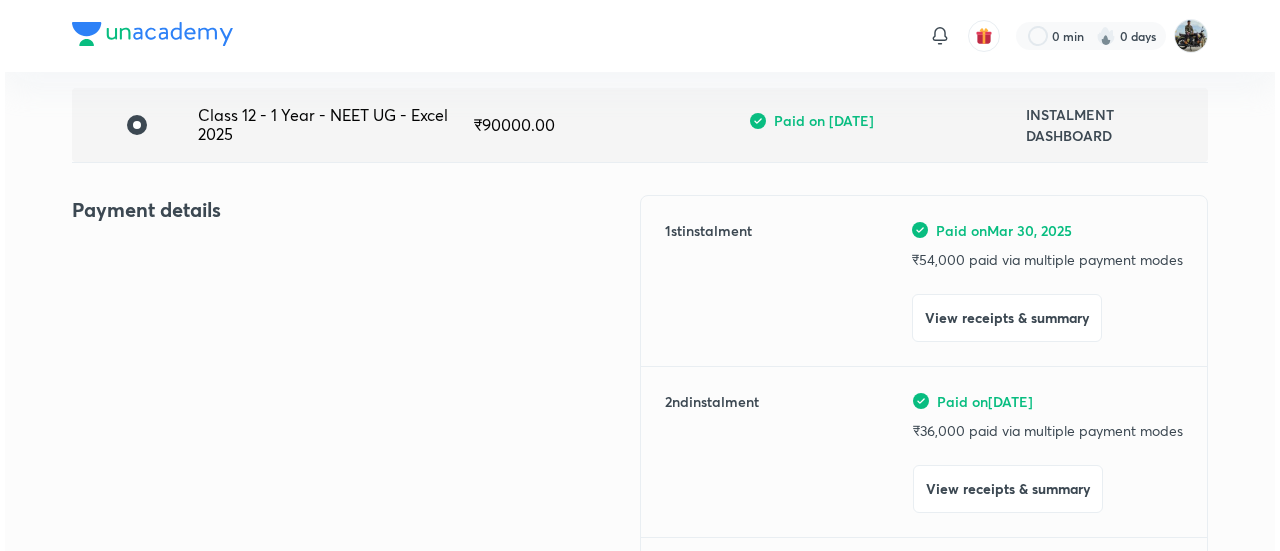 scroll, scrollTop: 144, scrollLeft: 0, axis: vertical 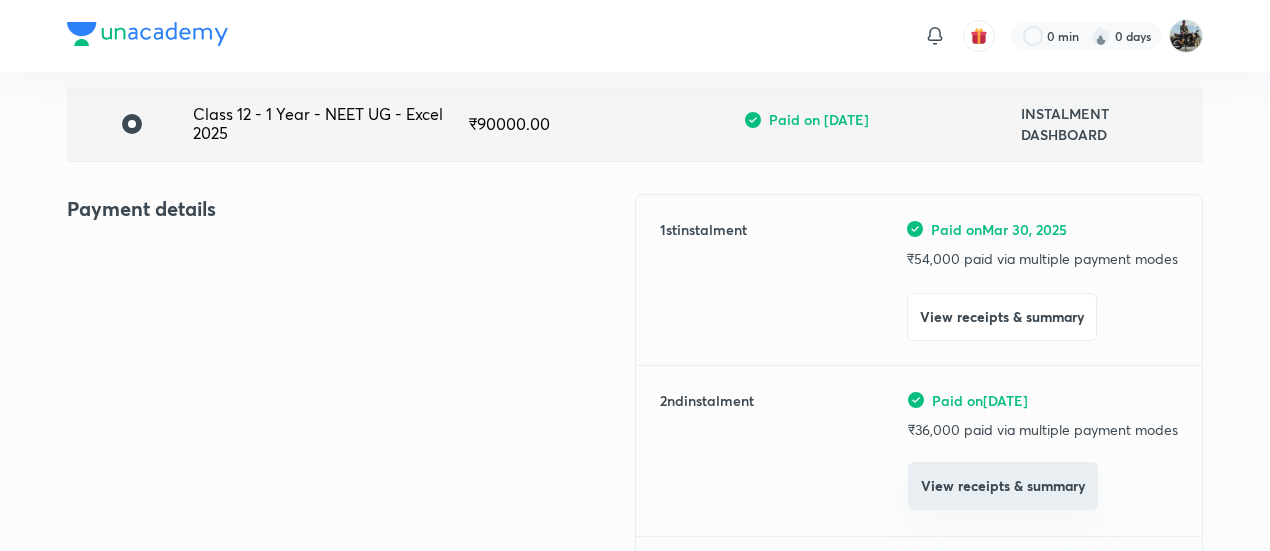 click on "View receipts & summary" at bounding box center (1003, 486) 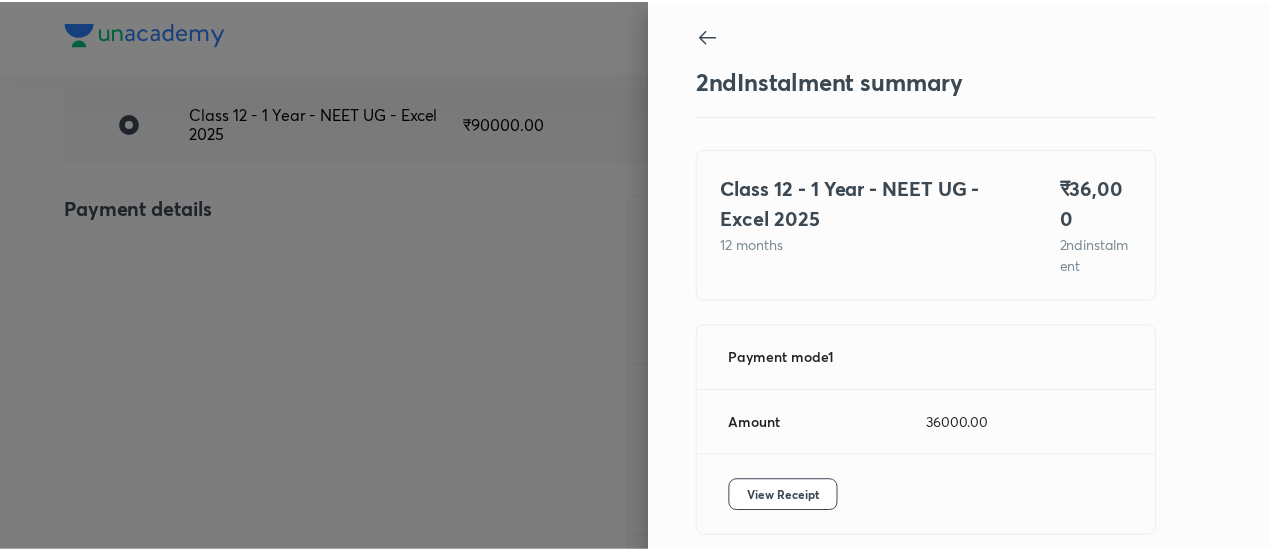 scroll, scrollTop: 88, scrollLeft: 0, axis: vertical 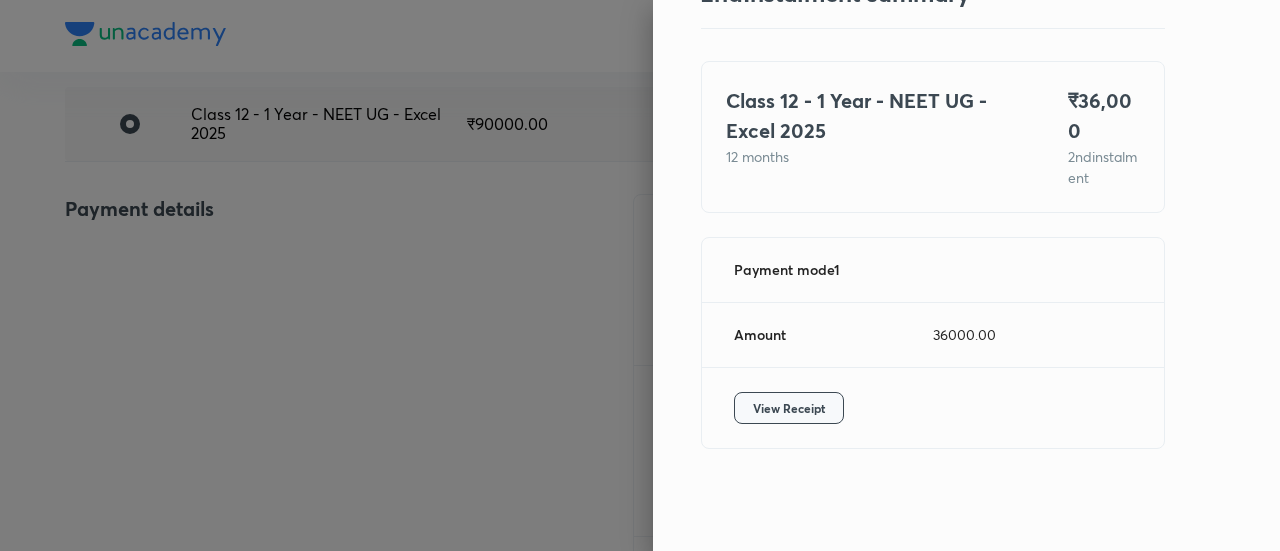 click on "View Receipt" at bounding box center [789, 408] 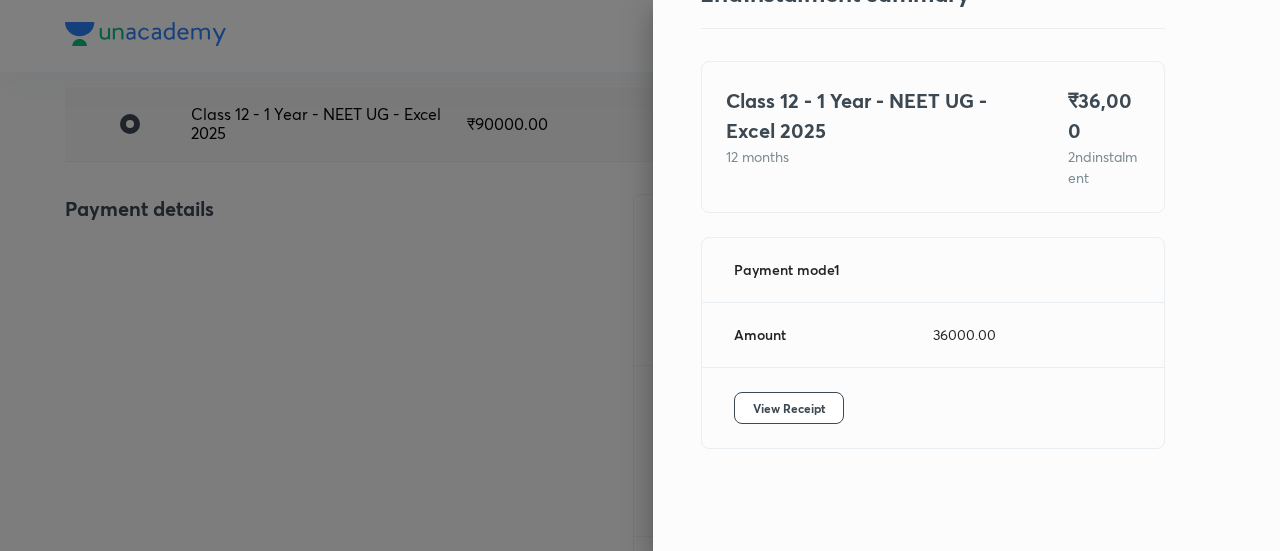 click at bounding box center [640, 275] 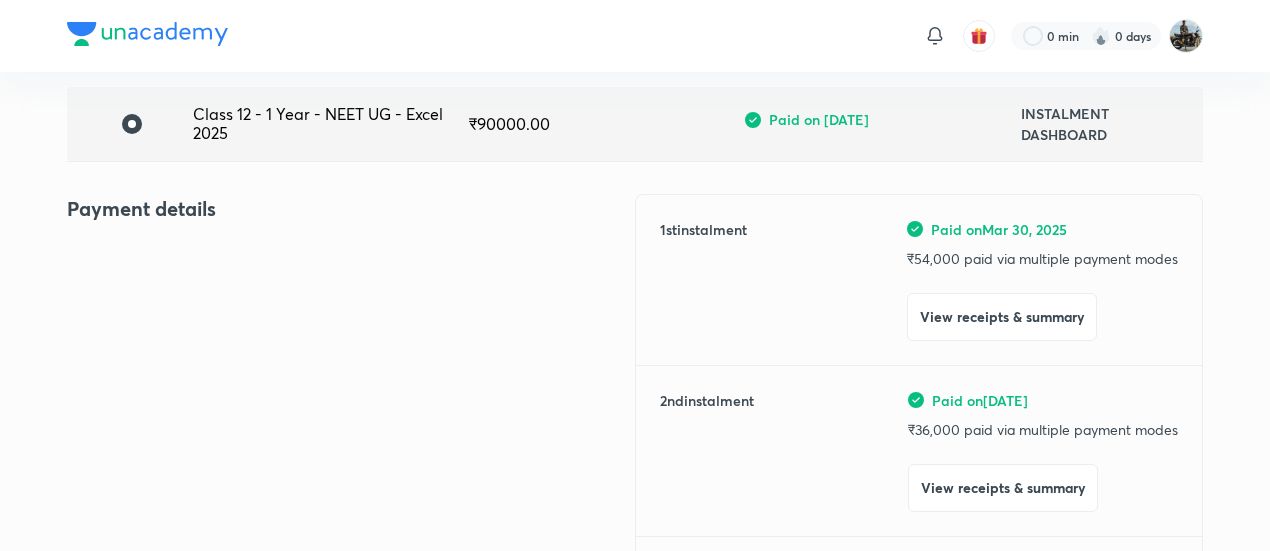 scroll, scrollTop: 0, scrollLeft: 0, axis: both 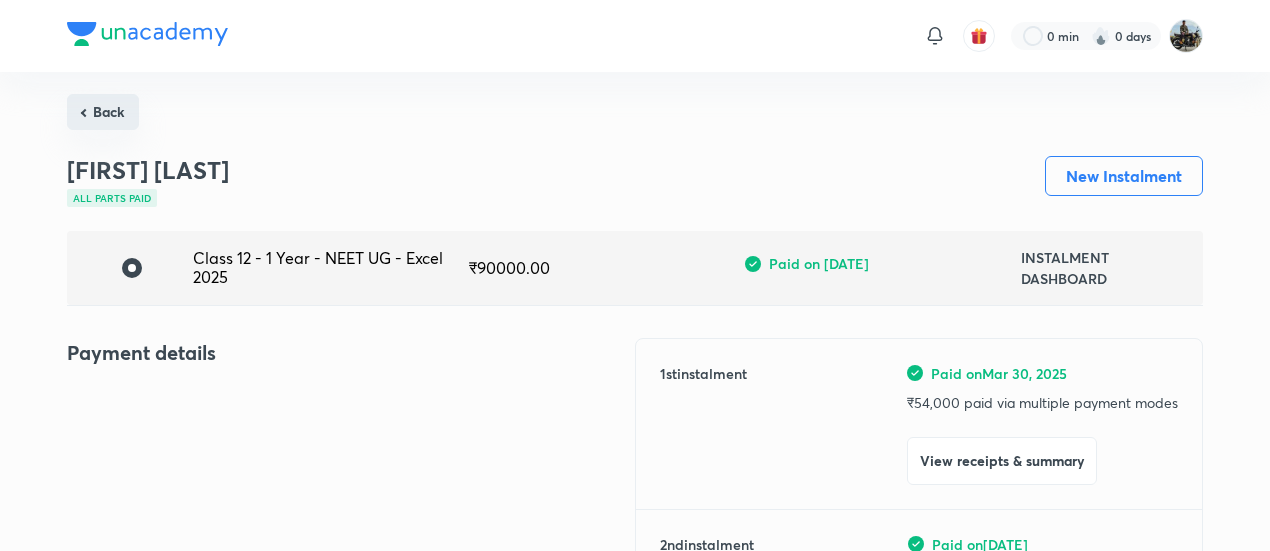 click on "Back" at bounding box center [103, 112] 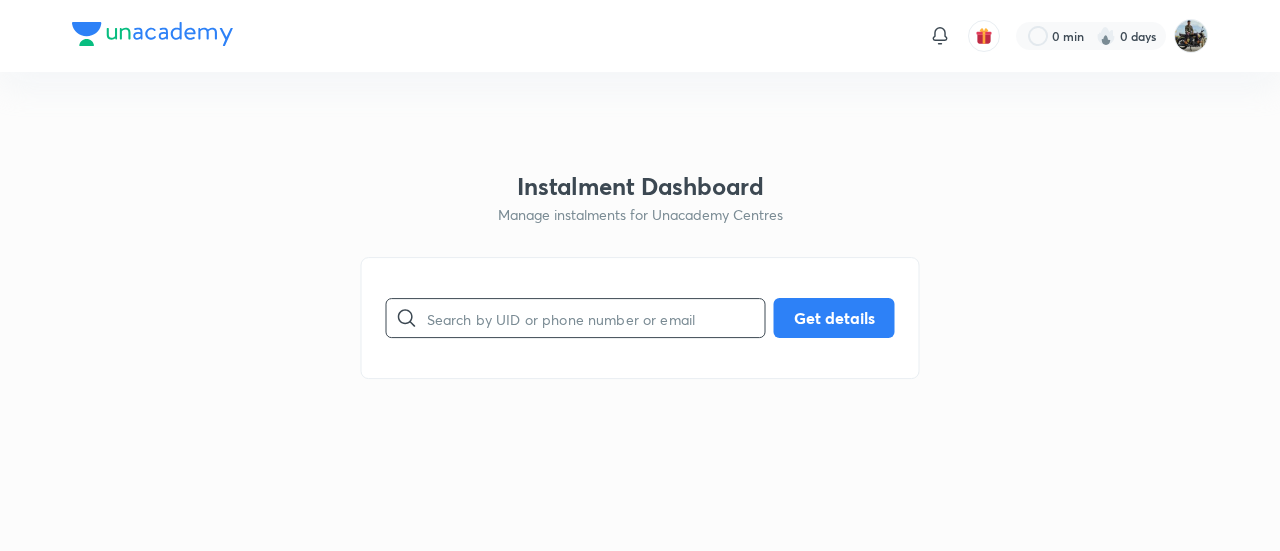 click at bounding box center (596, 318) 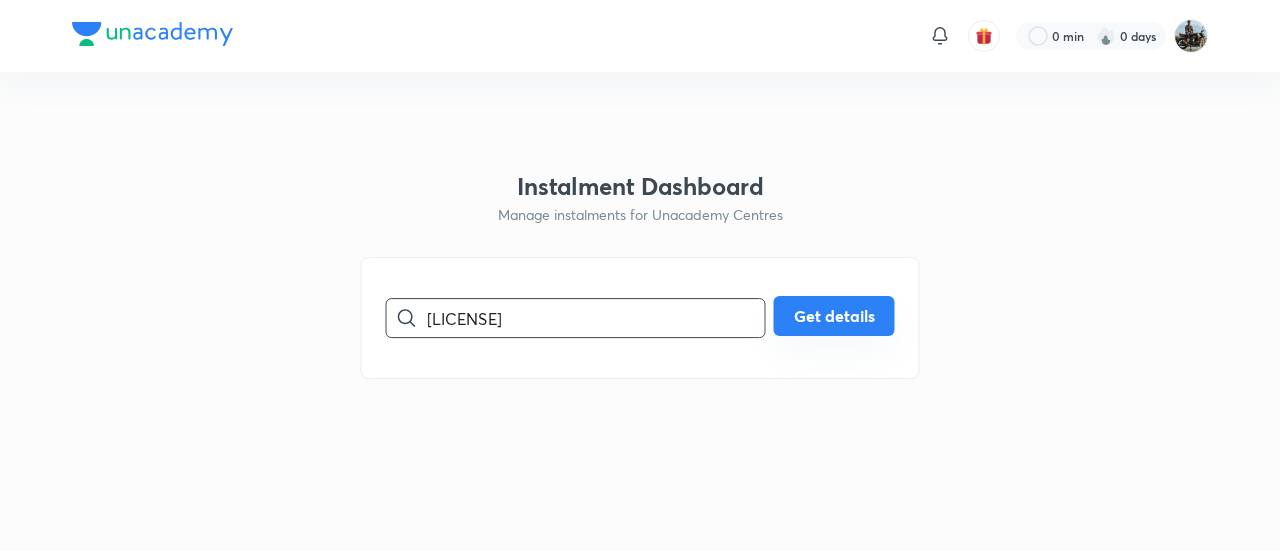 type on "[LICENSE]" 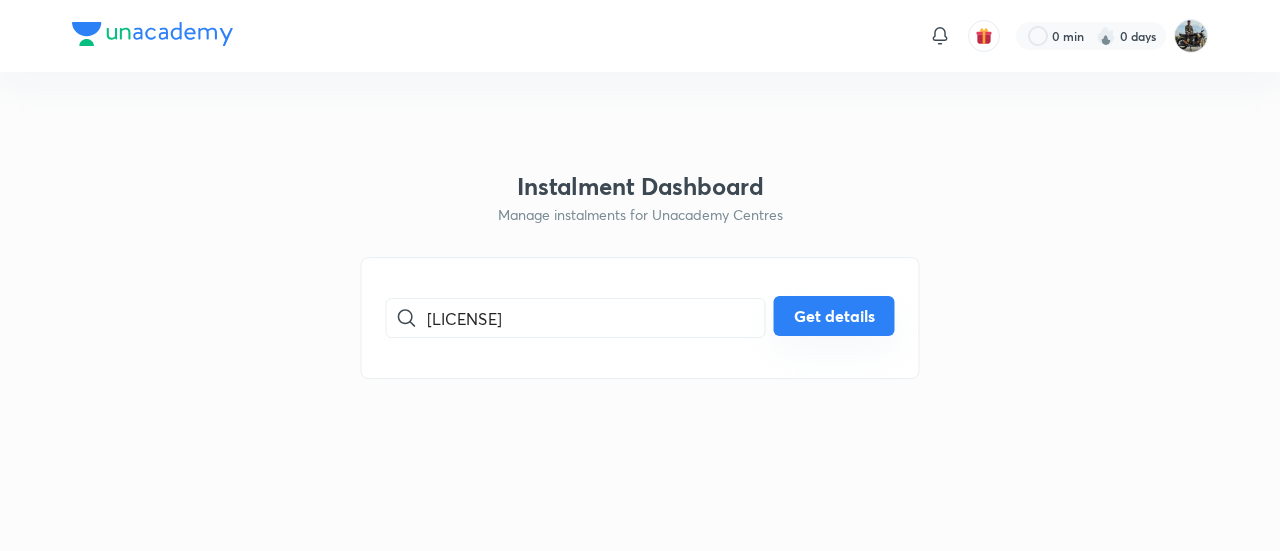 click on "Get details" at bounding box center (834, 316) 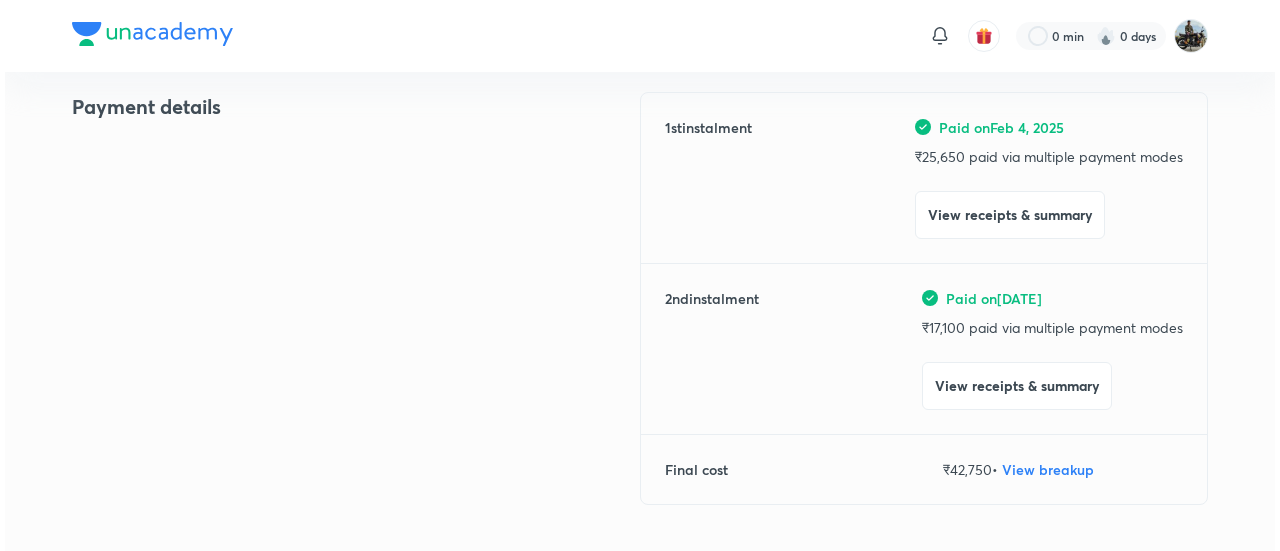 scroll, scrollTop: 248, scrollLeft: 0, axis: vertical 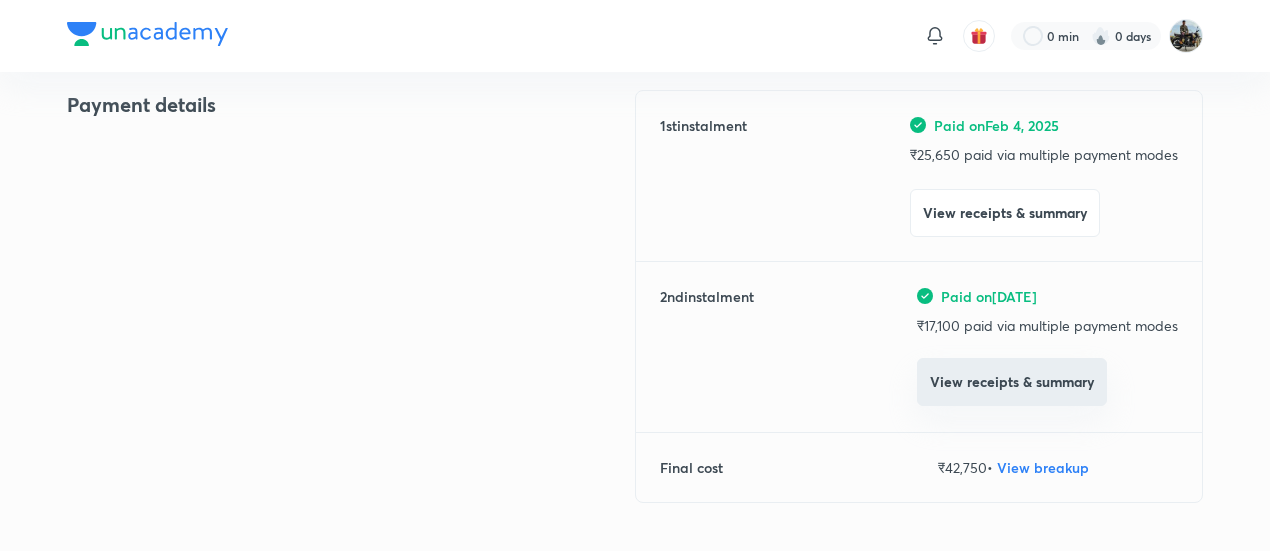click on "View receipts & summary" at bounding box center (1012, 382) 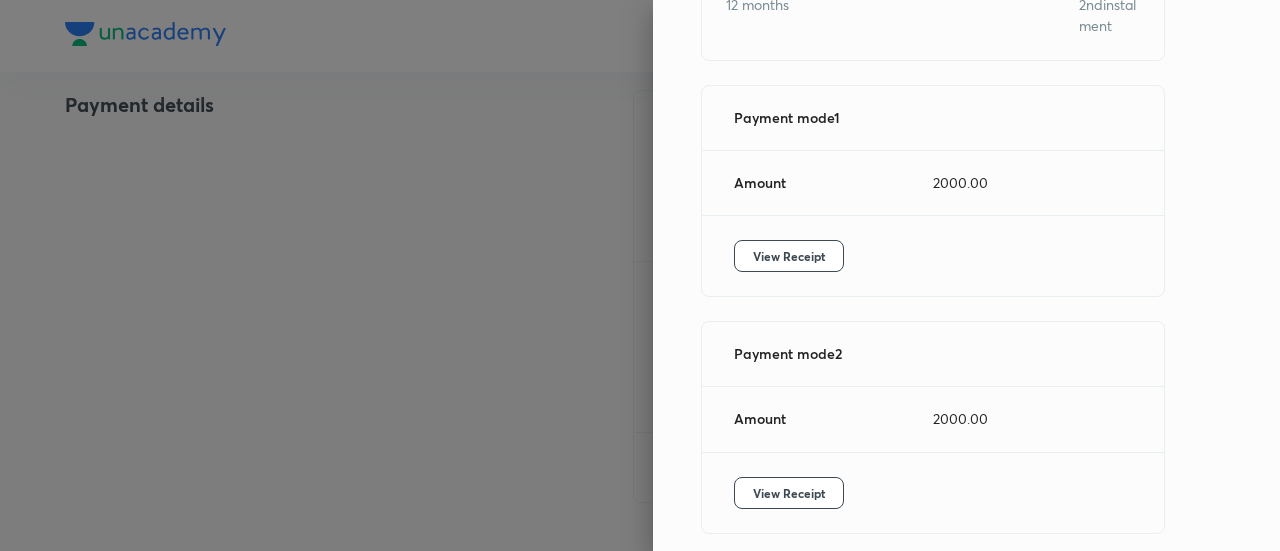 scroll, scrollTop: 276, scrollLeft: 0, axis: vertical 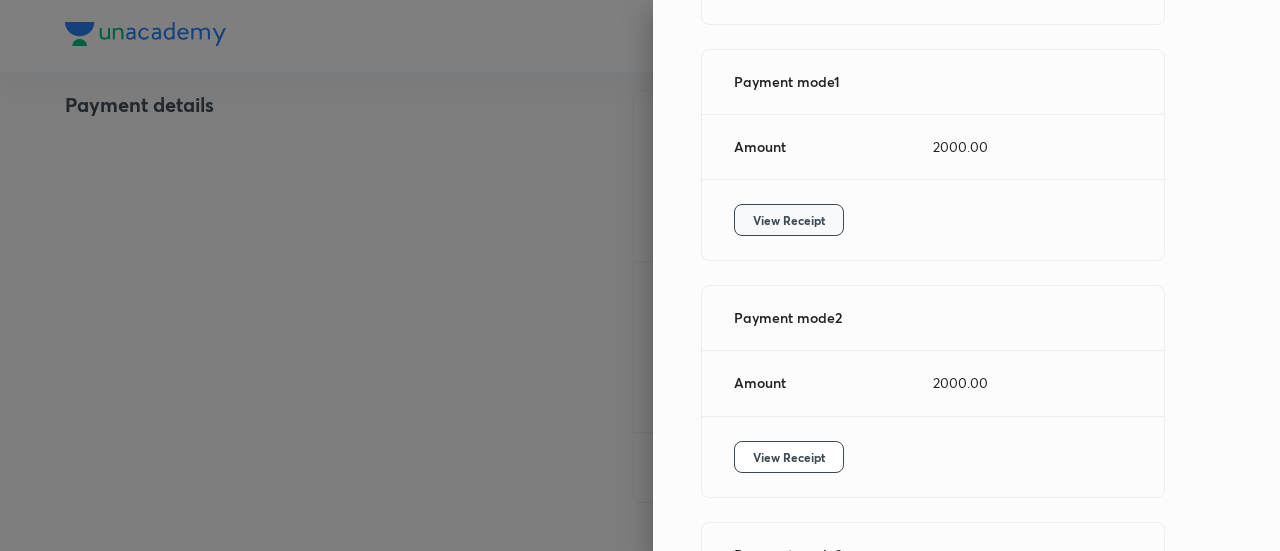 click on "View Receipt" at bounding box center [789, 220] 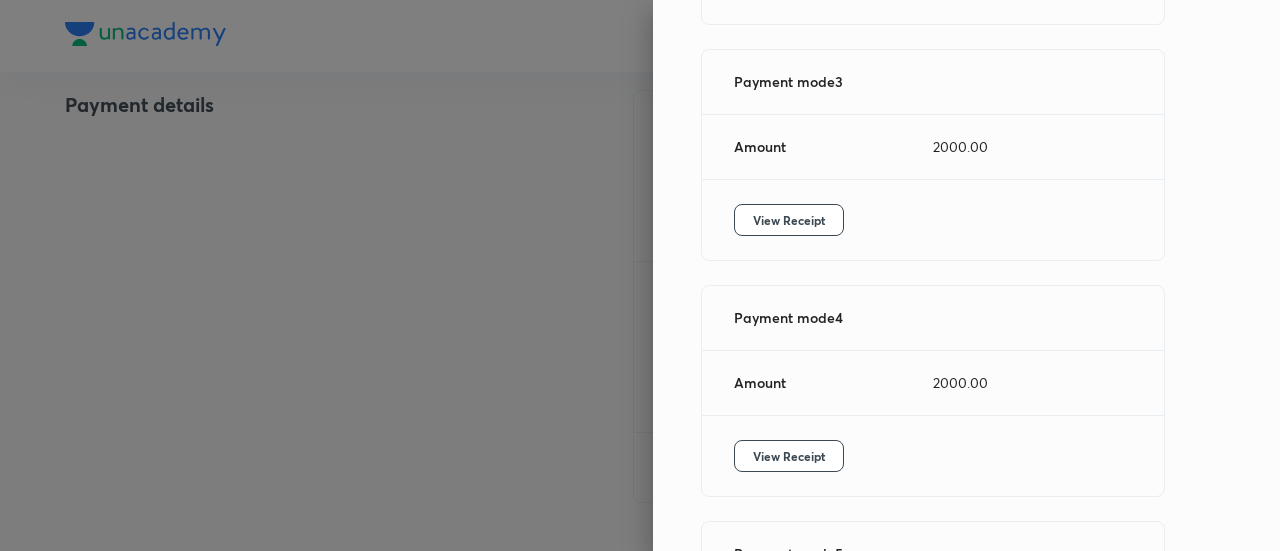 scroll, scrollTop: 758, scrollLeft: 0, axis: vertical 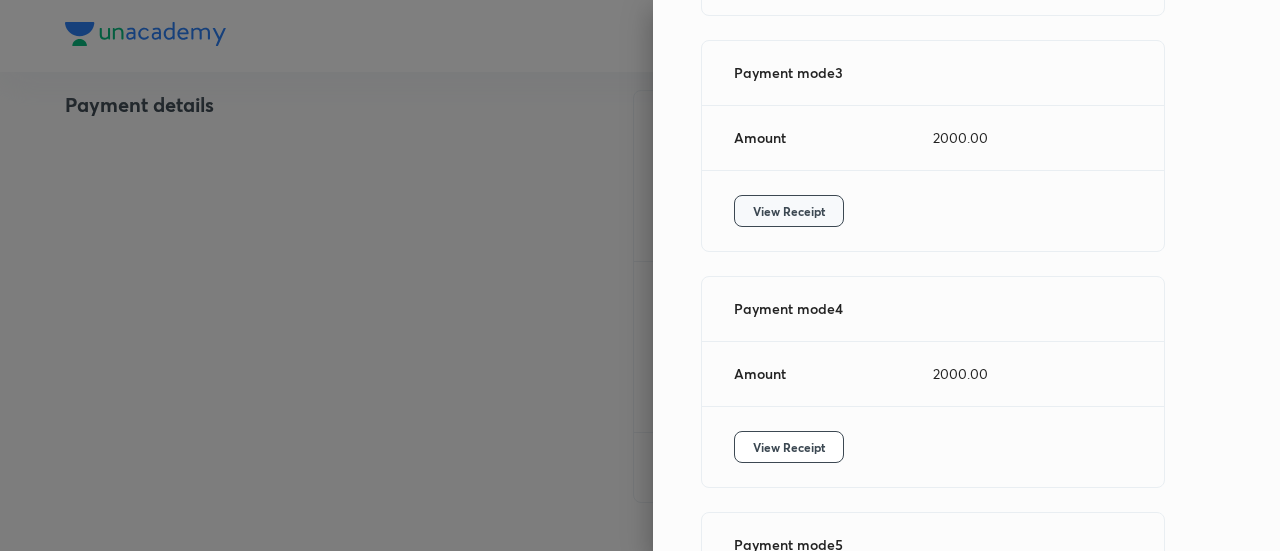 click on "View Receipt" at bounding box center (789, 211) 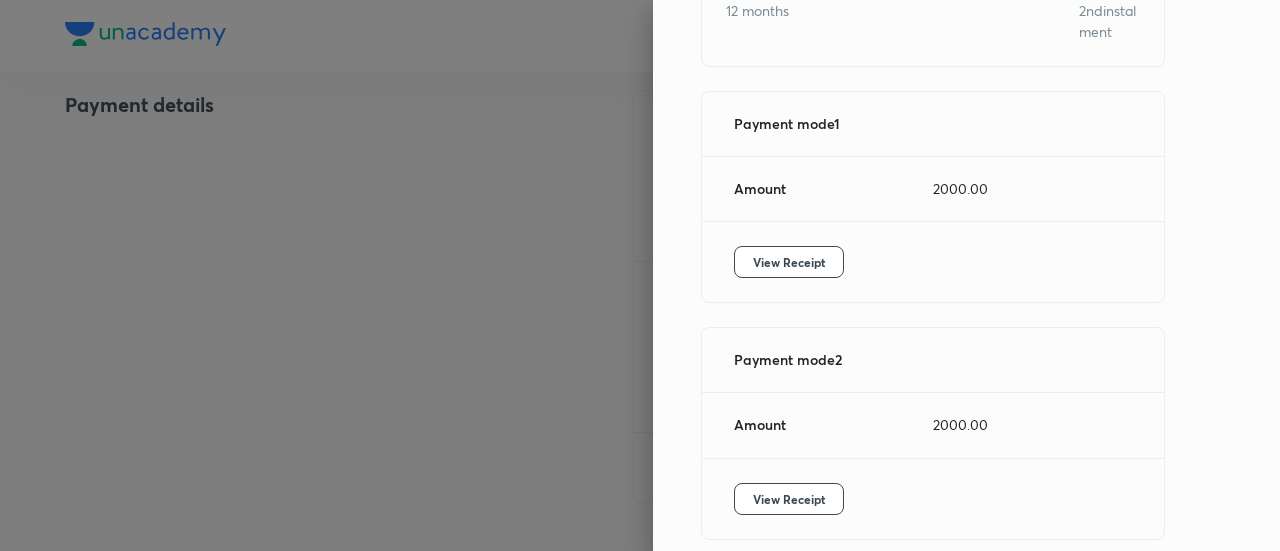 scroll, scrollTop: 224, scrollLeft: 0, axis: vertical 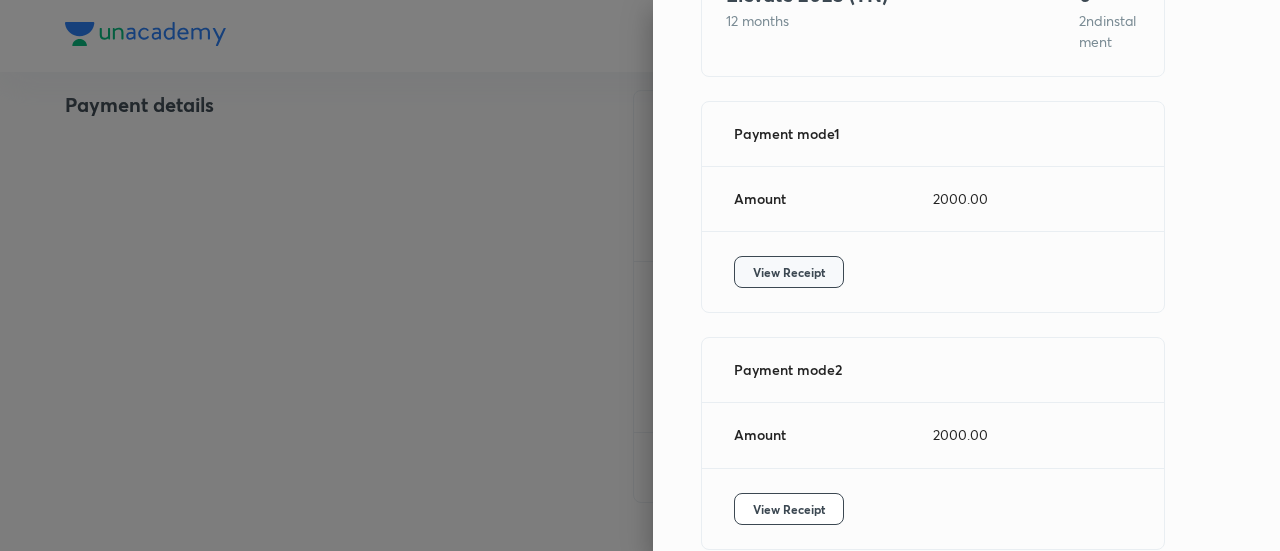click on "View Receipt" at bounding box center (789, 272) 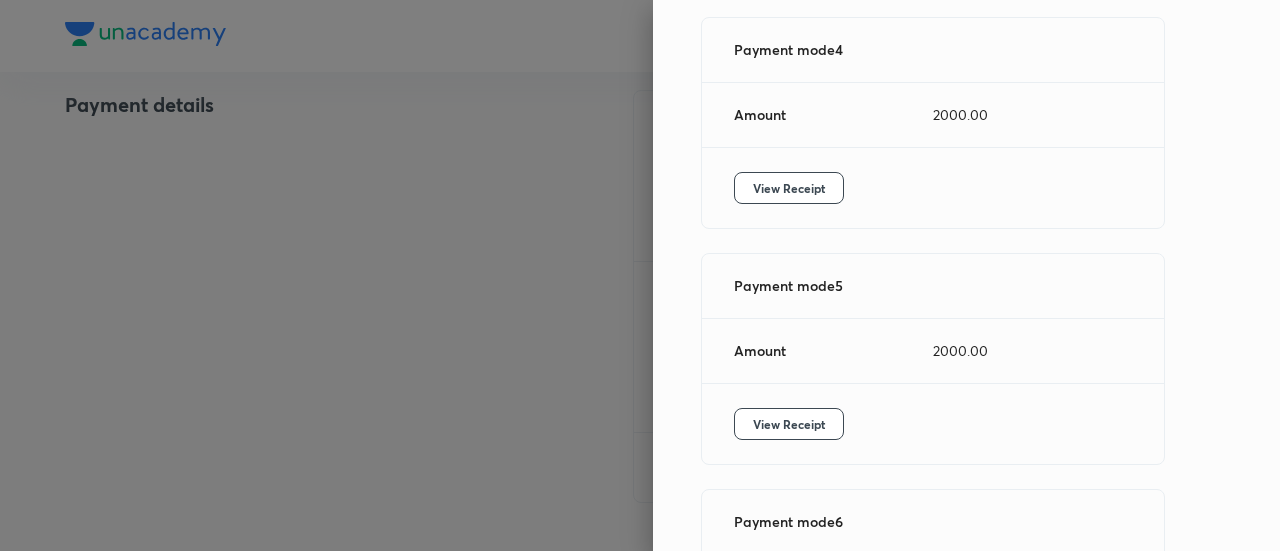scroll, scrollTop: 1008, scrollLeft: 0, axis: vertical 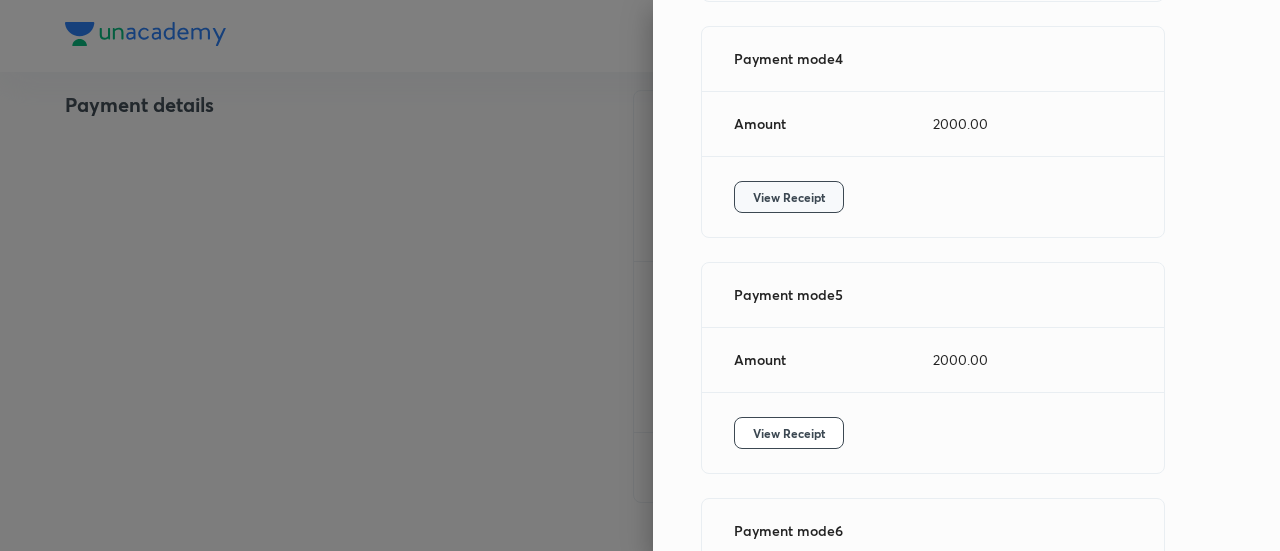 click on "View Receipt" at bounding box center [789, 197] 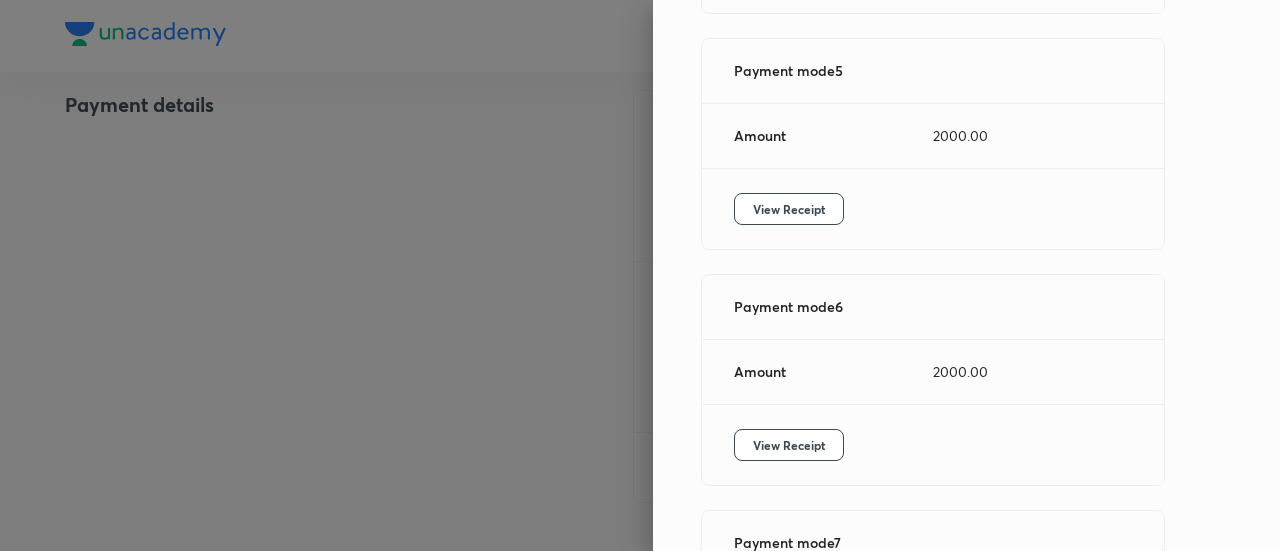 scroll, scrollTop: 1233, scrollLeft: 0, axis: vertical 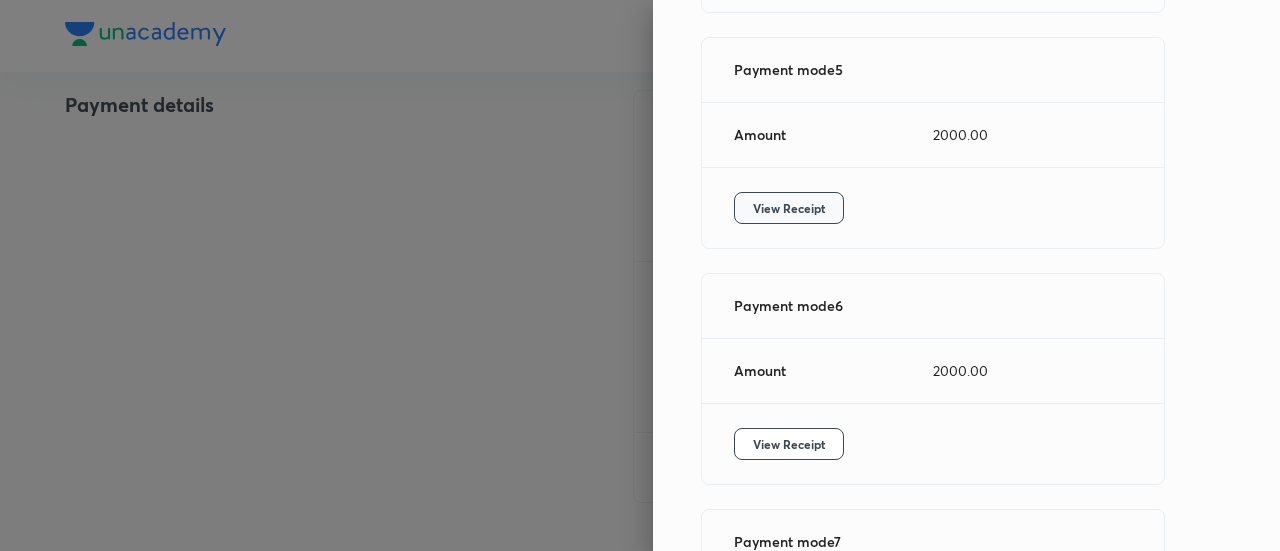 click on "View Receipt" at bounding box center [789, 208] 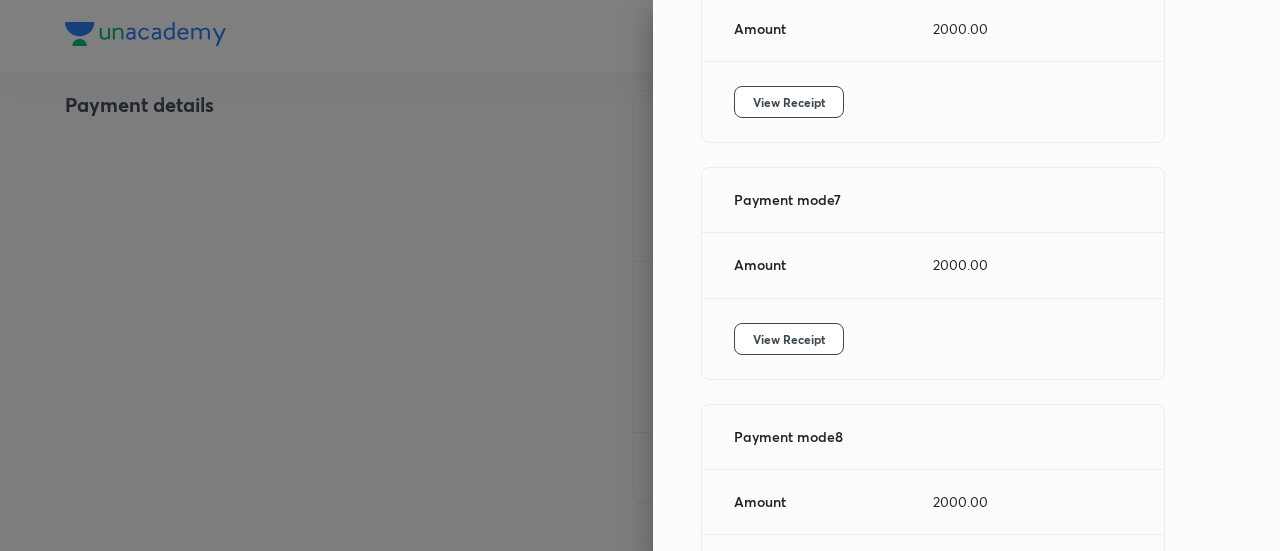 scroll, scrollTop: 1582, scrollLeft: 0, axis: vertical 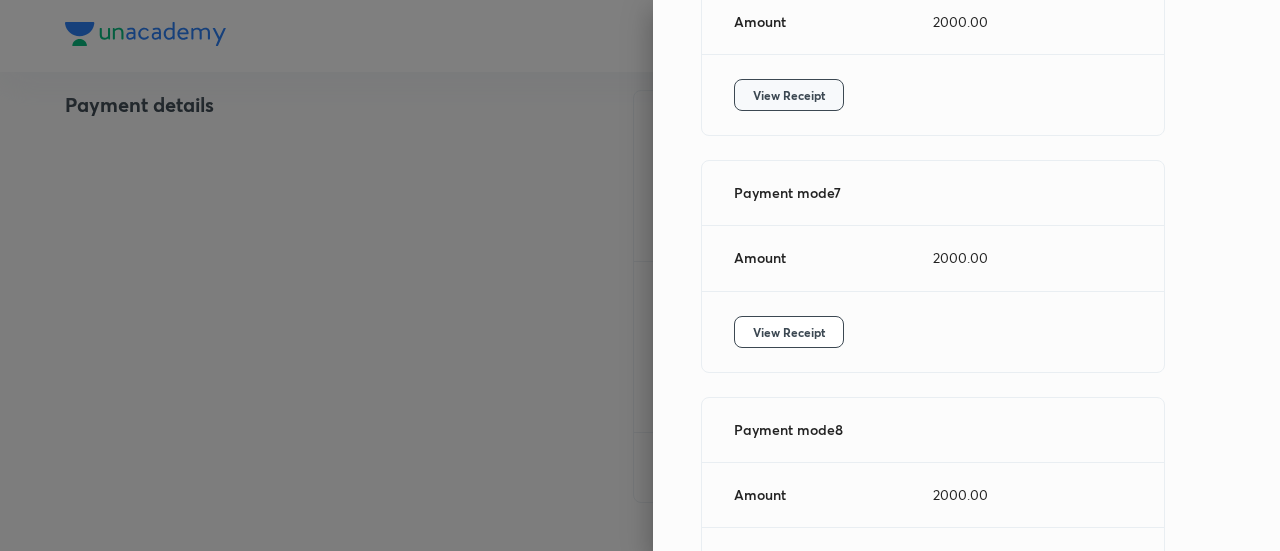 click on "View Receipt" at bounding box center (789, 95) 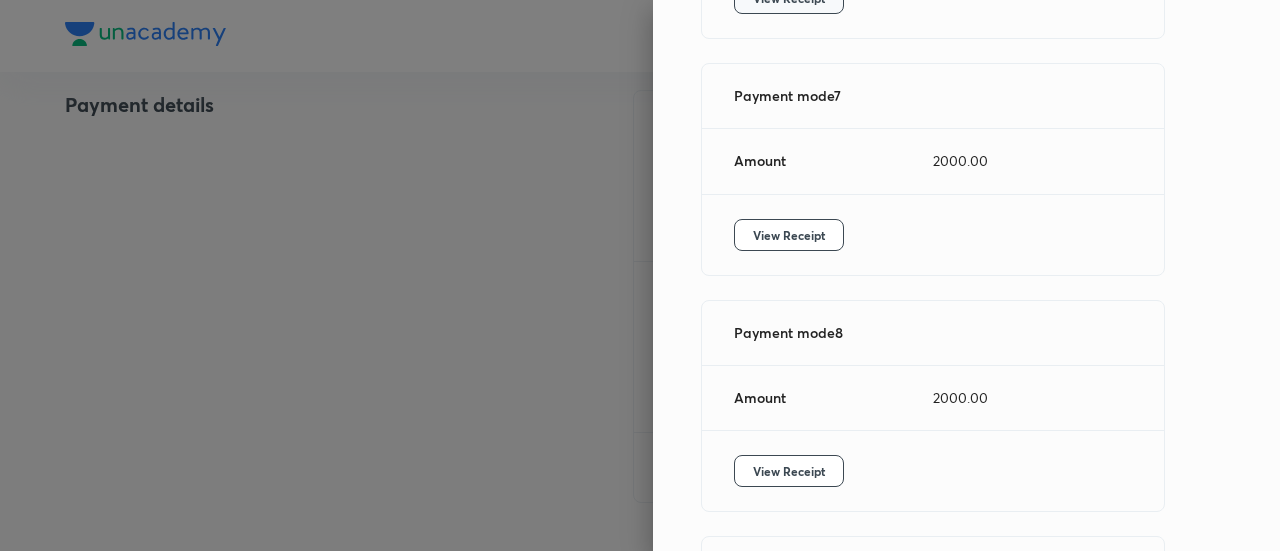 scroll, scrollTop: 1677, scrollLeft: 0, axis: vertical 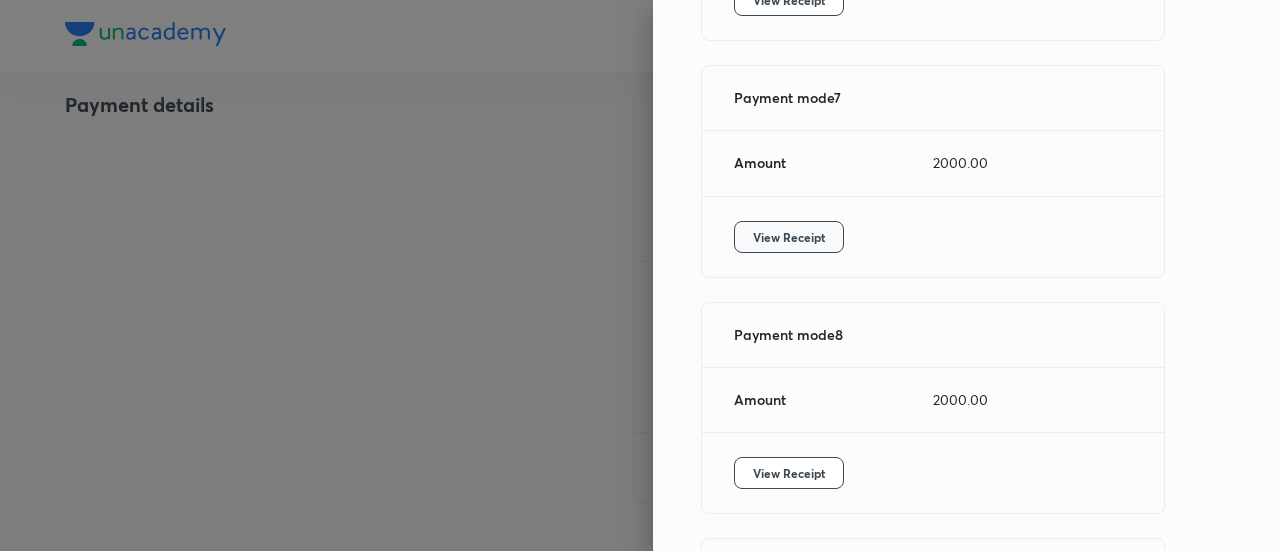 click on "View Receipt" at bounding box center [789, 237] 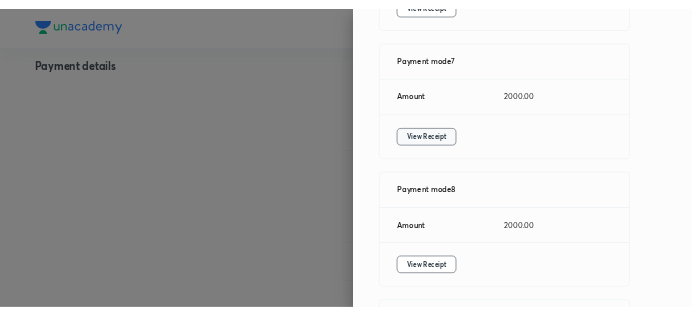scroll, scrollTop: 228, scrollLeft: 0, axis: vertical 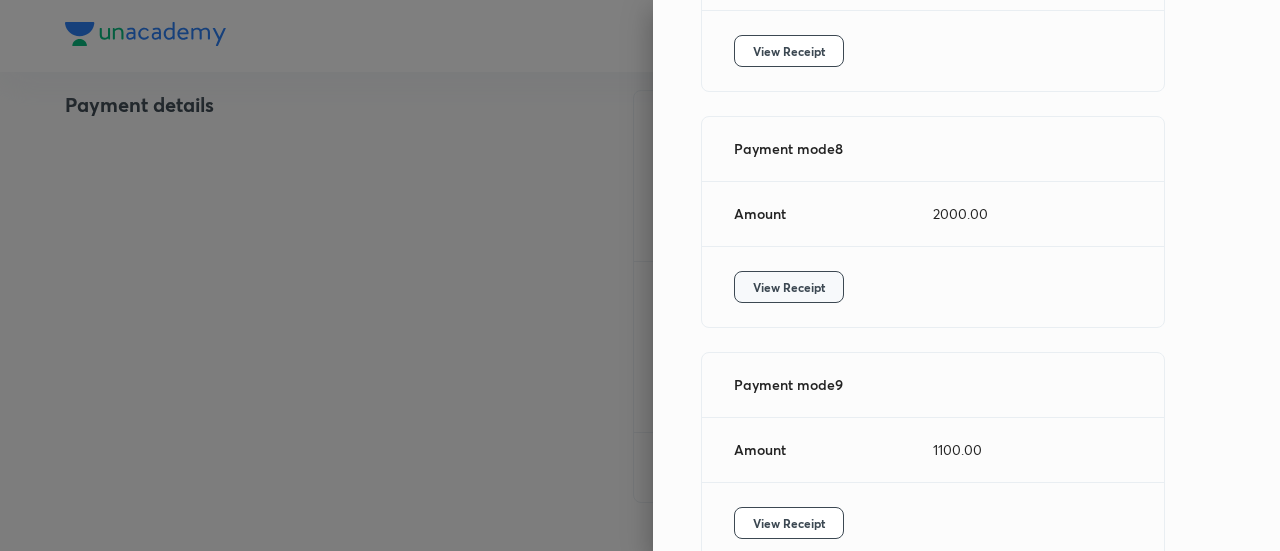 click on "View Receipt" at bounding box center (789, 287) 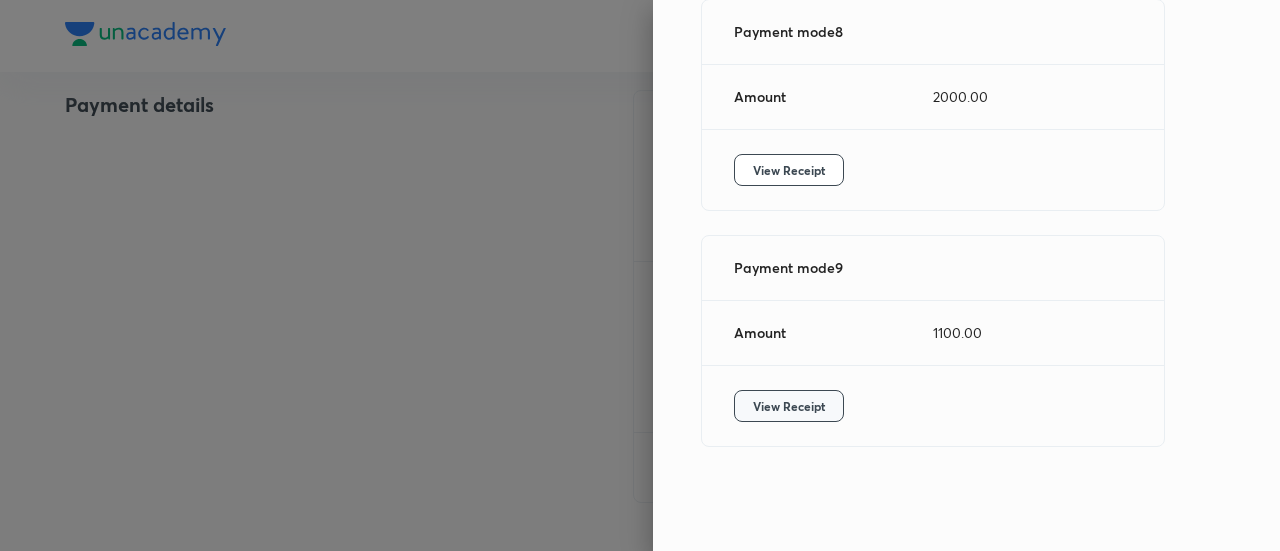 click on "View Receipt" at bounding box center [789, 406] 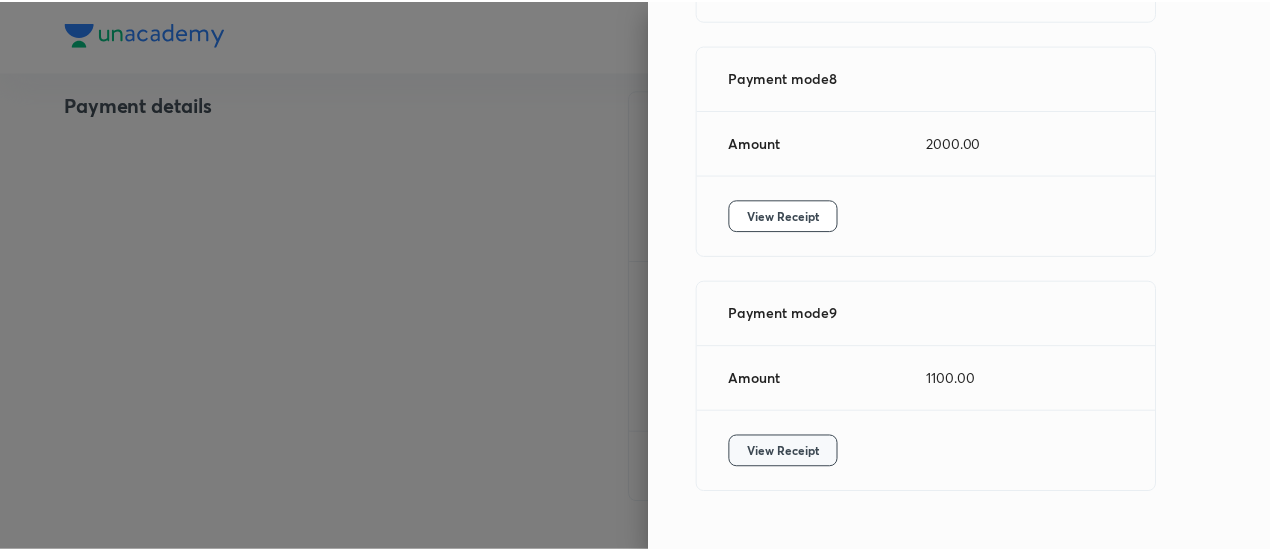 scroll, scrollTop: 1988, scrollLeft: 0, axis: vertical 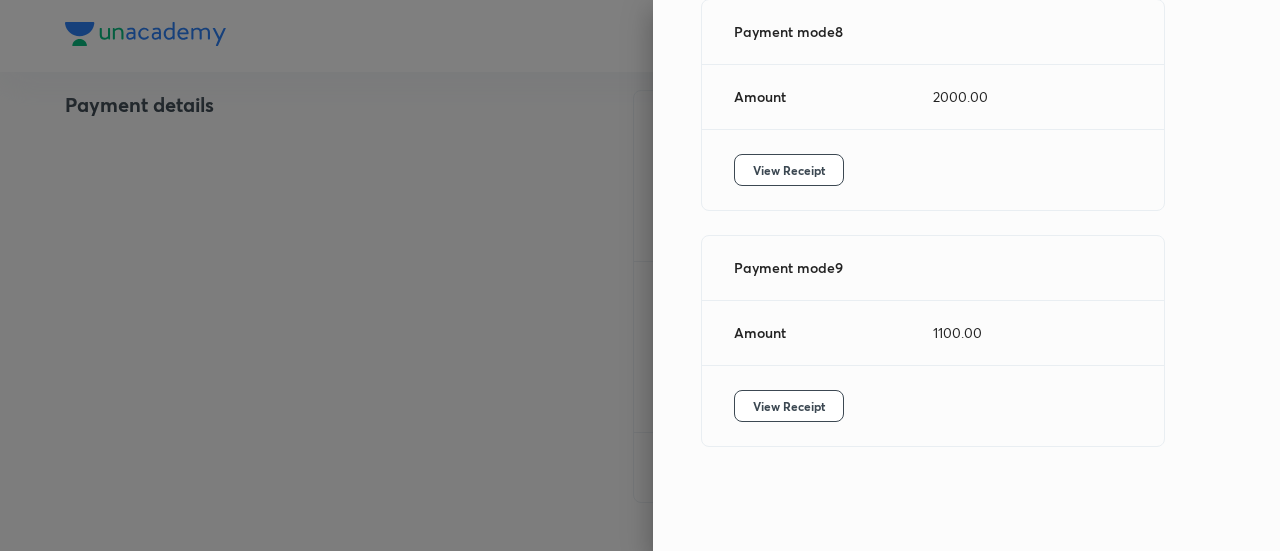 click at bounding box center [640, 275] 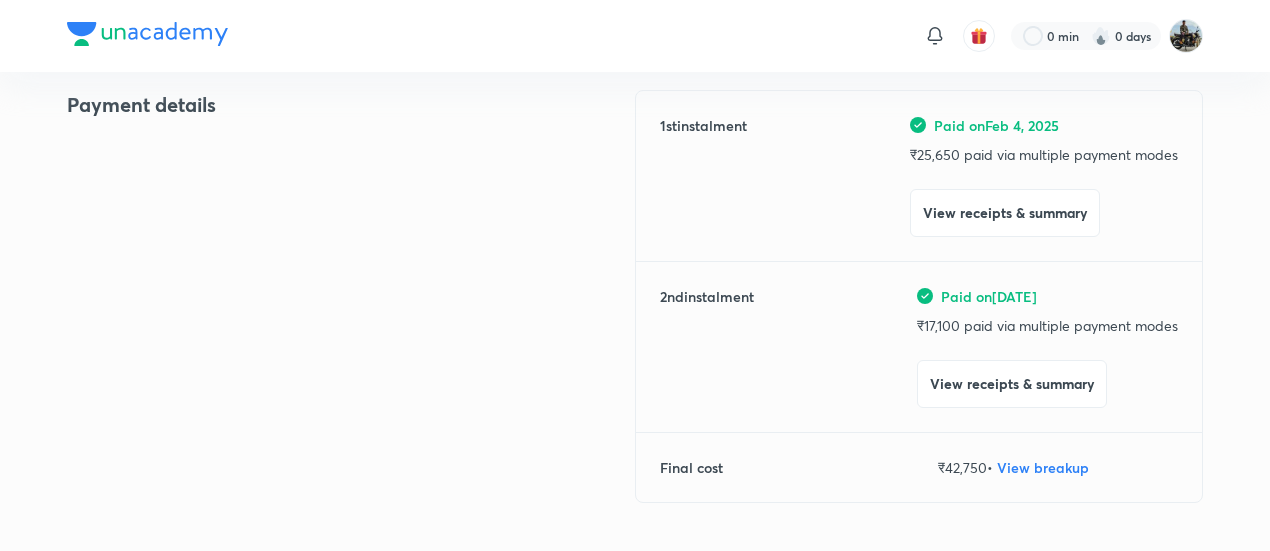 scroll, scrollTop: 0, scrollLeft: 0, axis: both 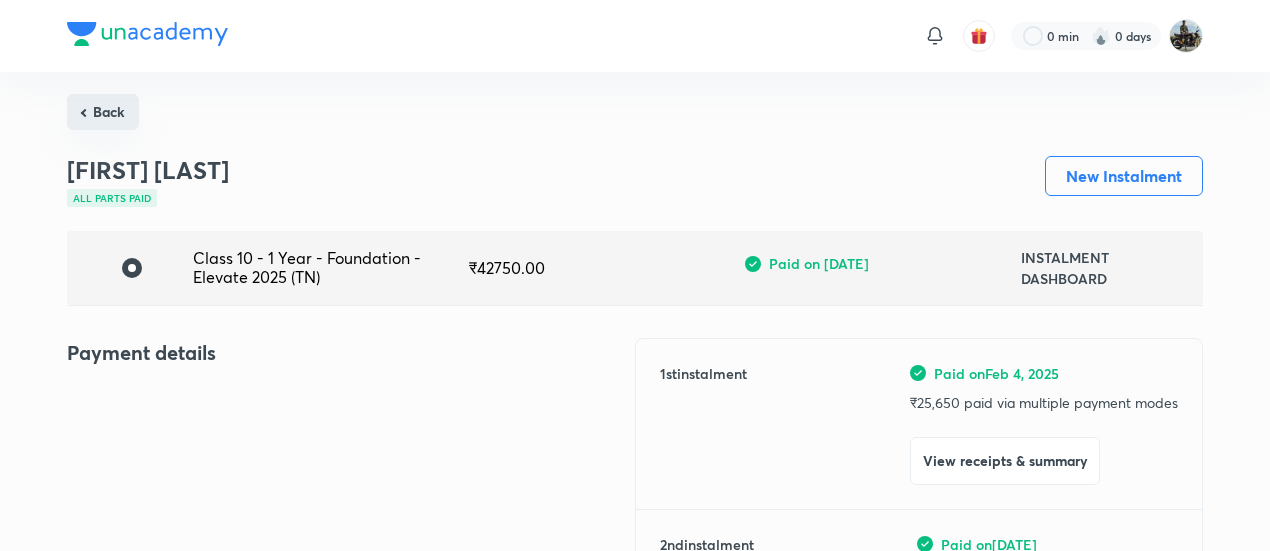 click on "Back" at bounding box center (103, 112) 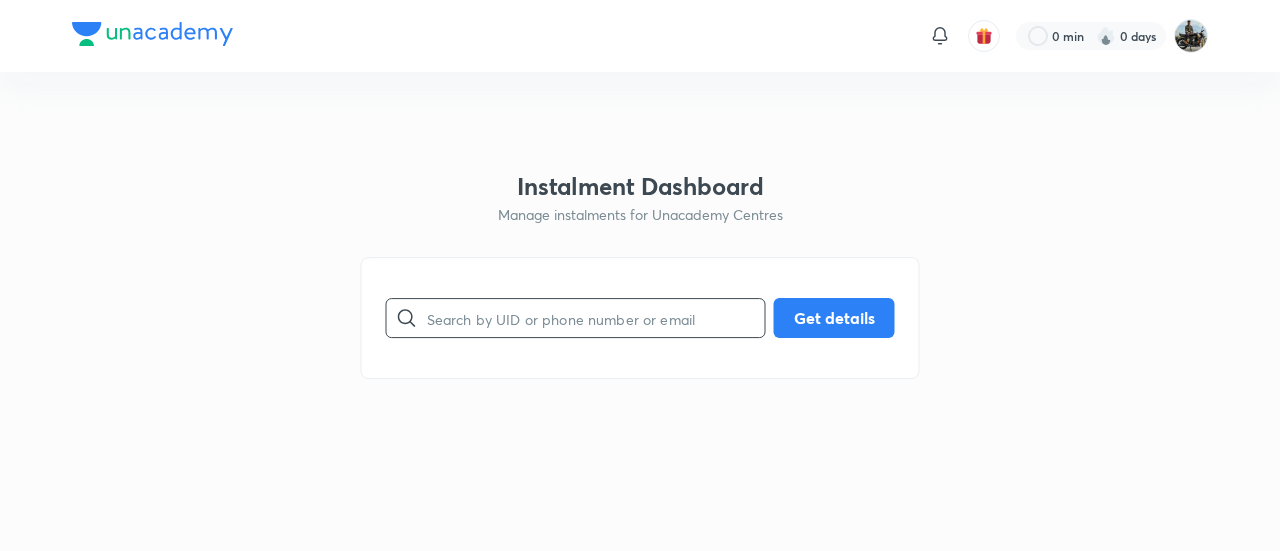 click at bounding box center (596, 318) 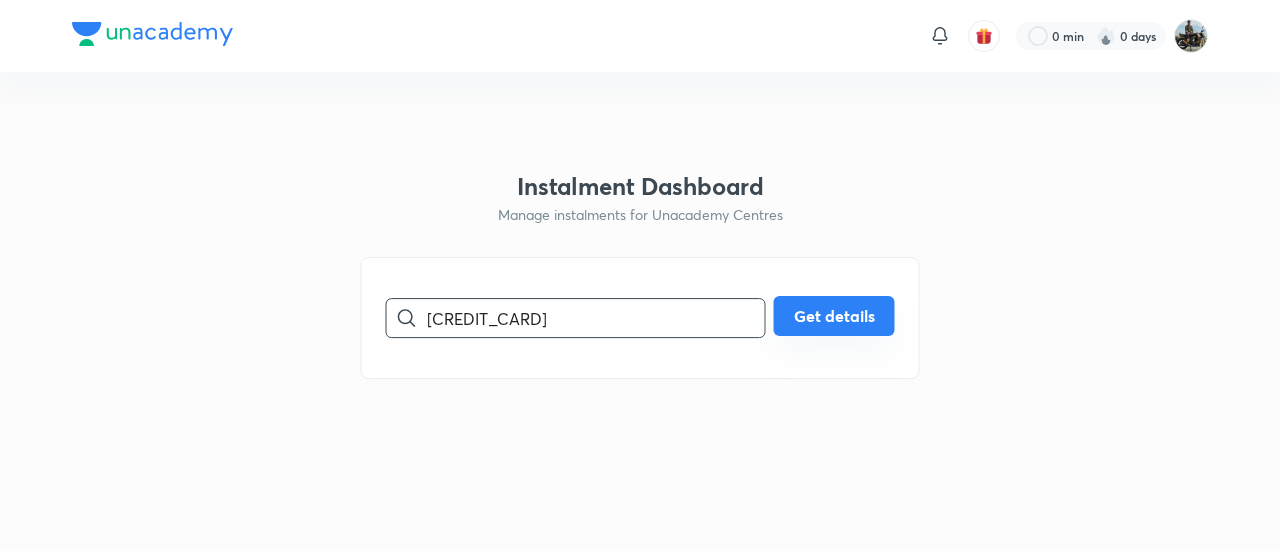 type on "[CREDIT_CARD]" 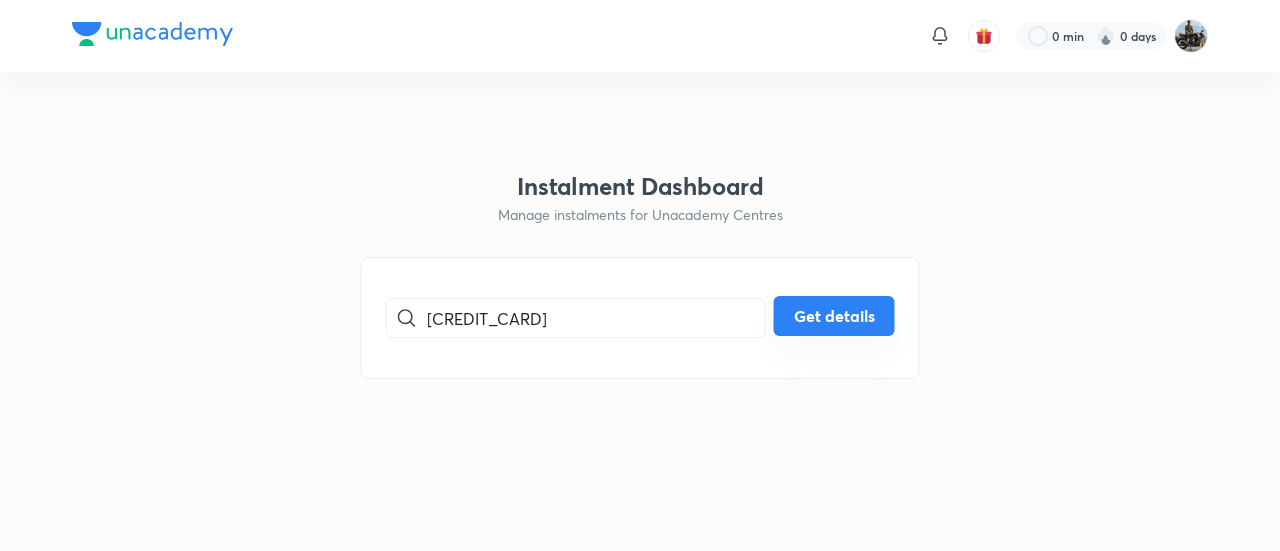 click on "Get details" at bounding box center (834, 316) 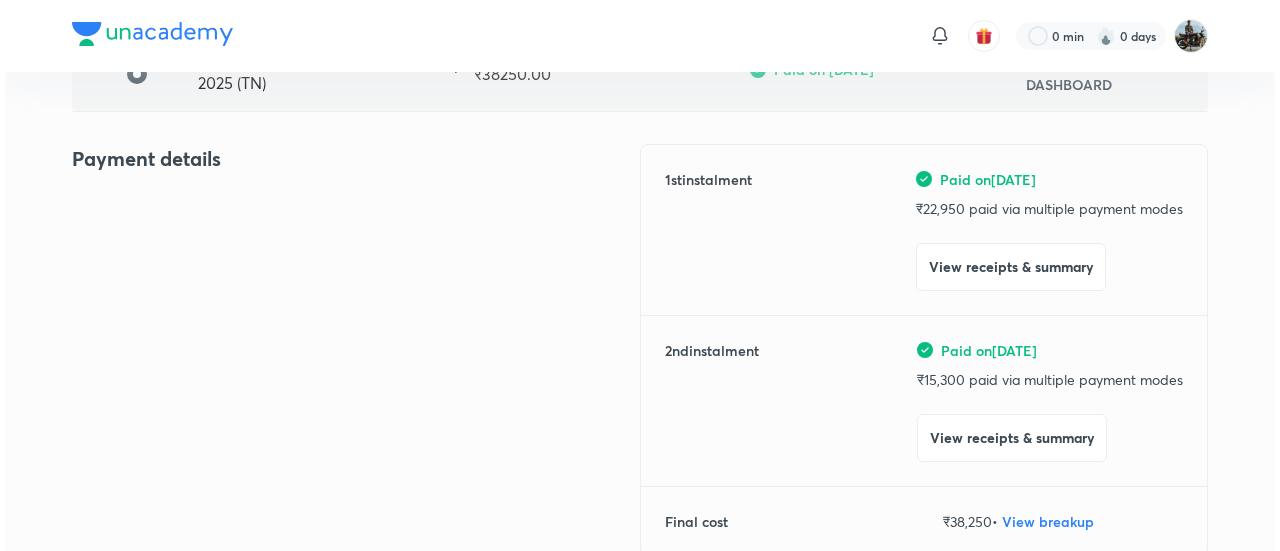 scroll, scrollTop: 199, scrollLeft: 0, axis: vertical 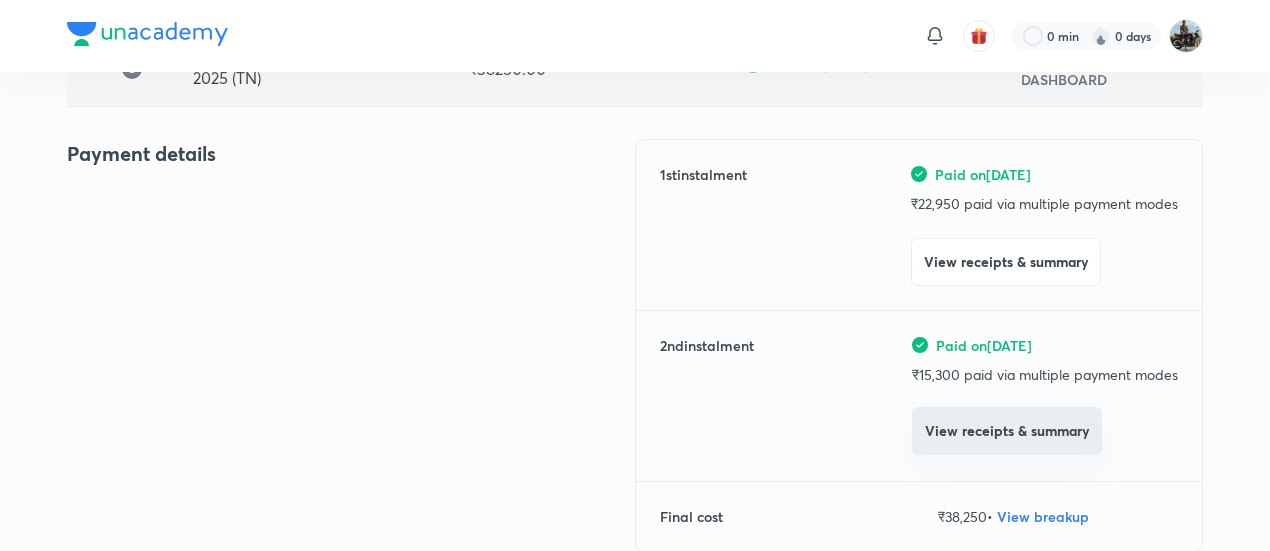 click on "View receipts & summary" at bounding box center [1007, 431] 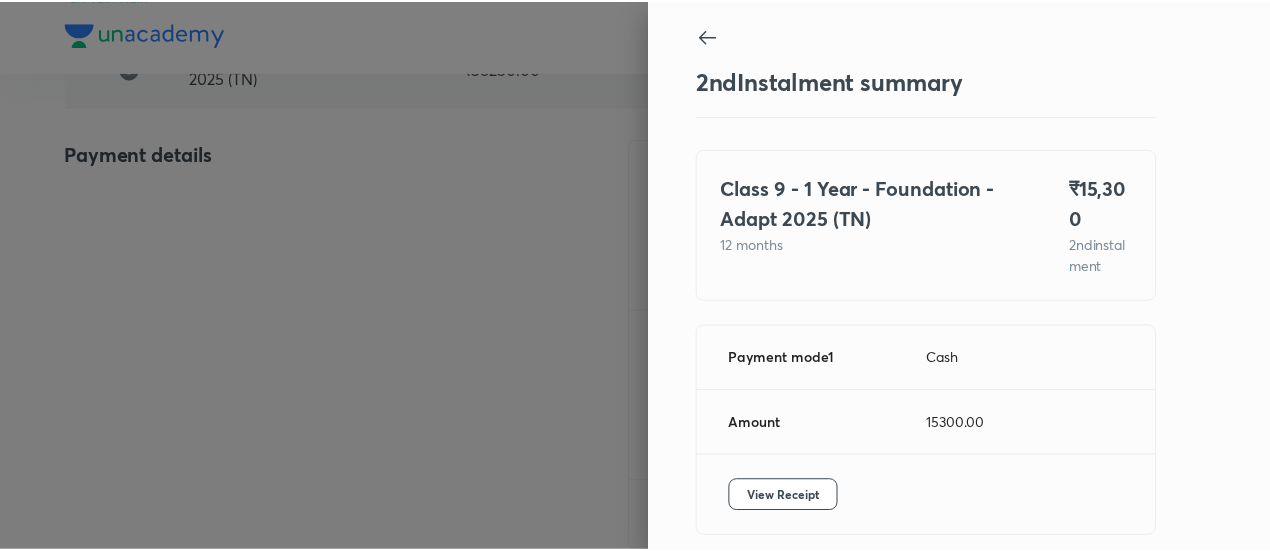 scroll, scrollTop: 109, scrollLeft: 0, axis: vertical 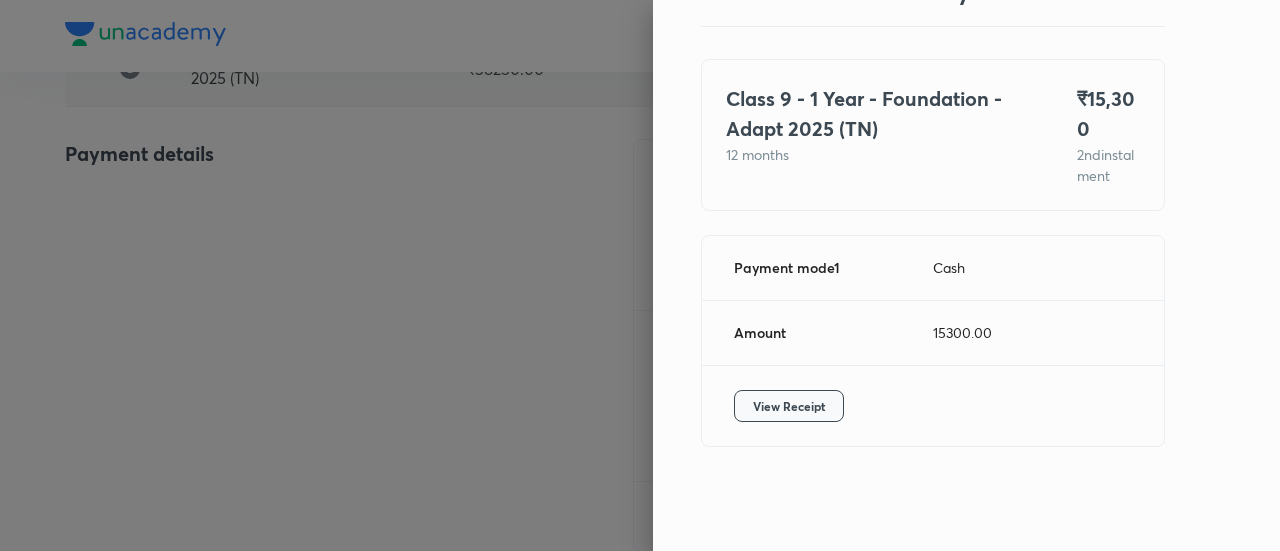 click on "View Receipt" at bounding box center [789, 406] 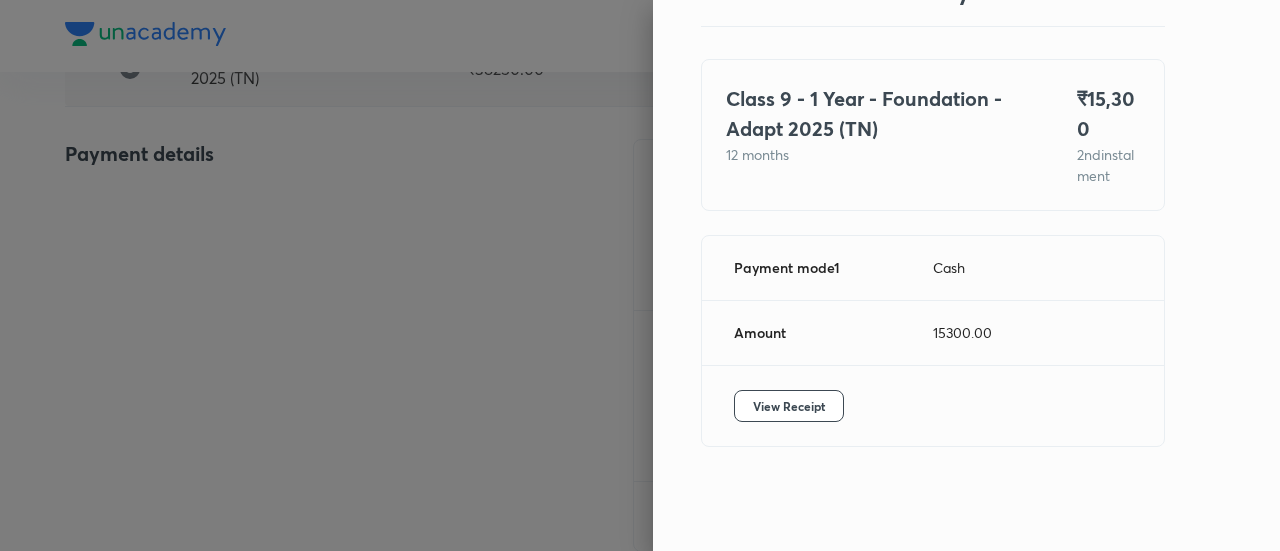 click at bounding box center [640, 275] 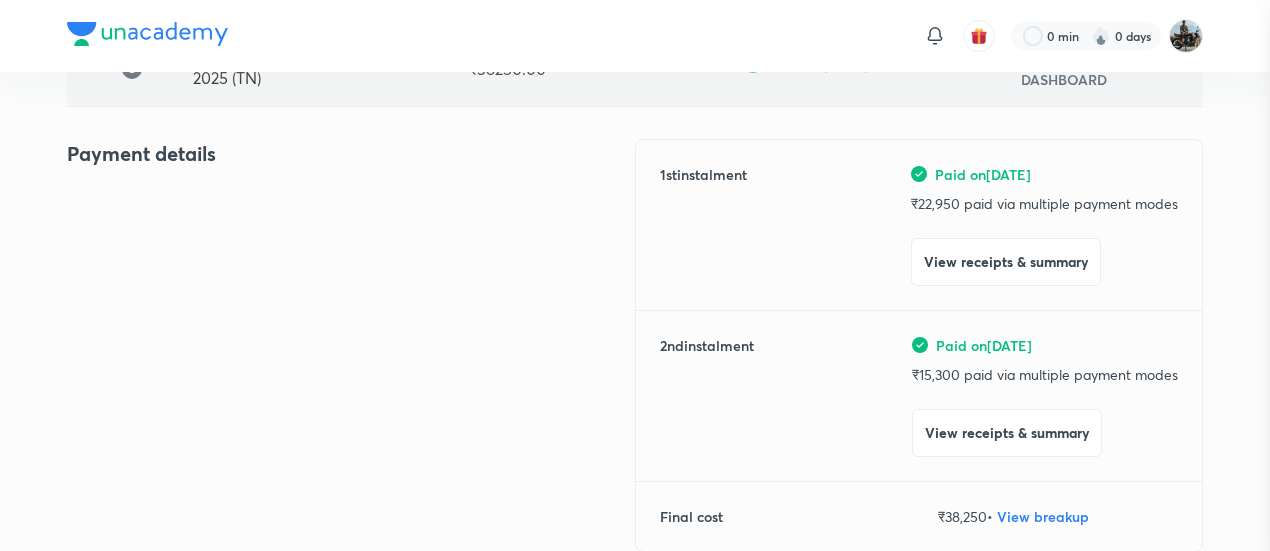 click at bounding box center (635, 275) 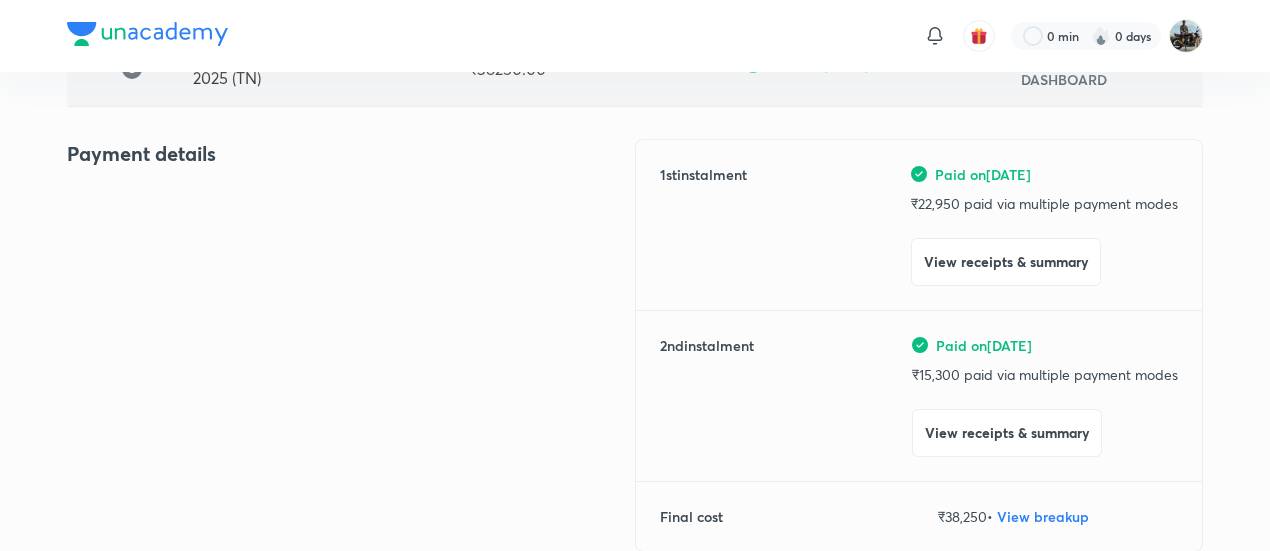 scroll, scrollTop: 0, scrollLeft: 0, axis: both 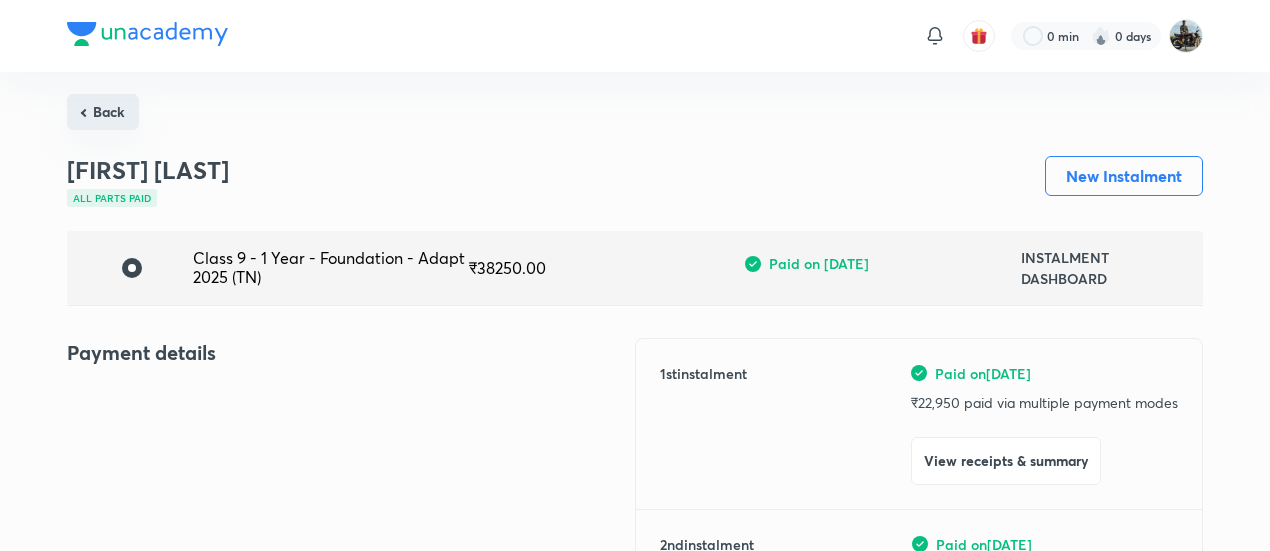 click on "Back" at bounding box center (103, 112) 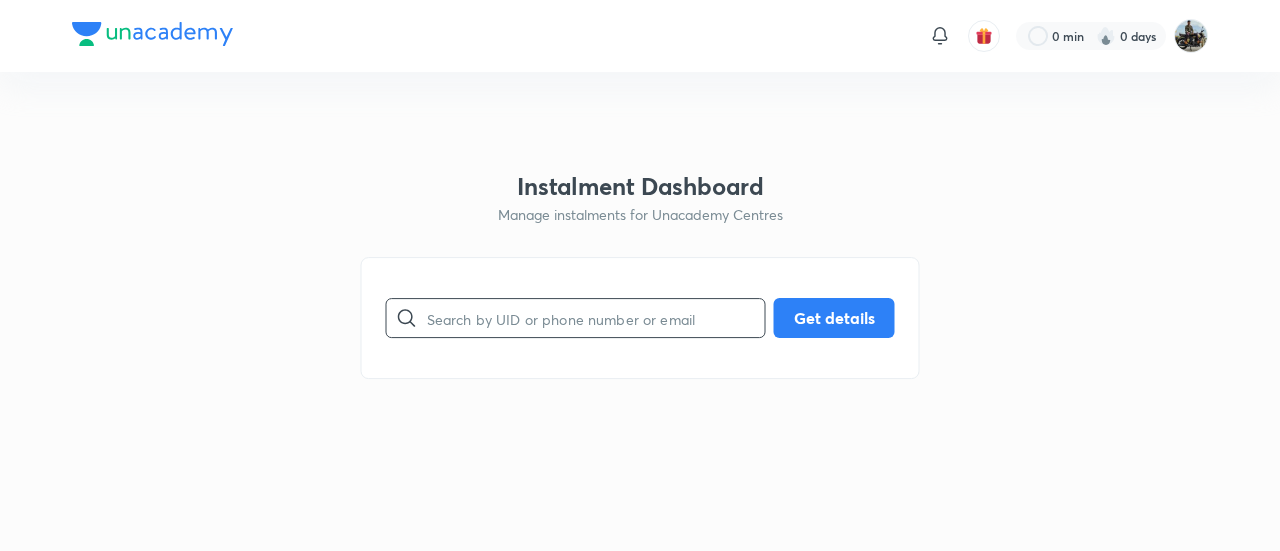 click at bounding box center (596, 318) 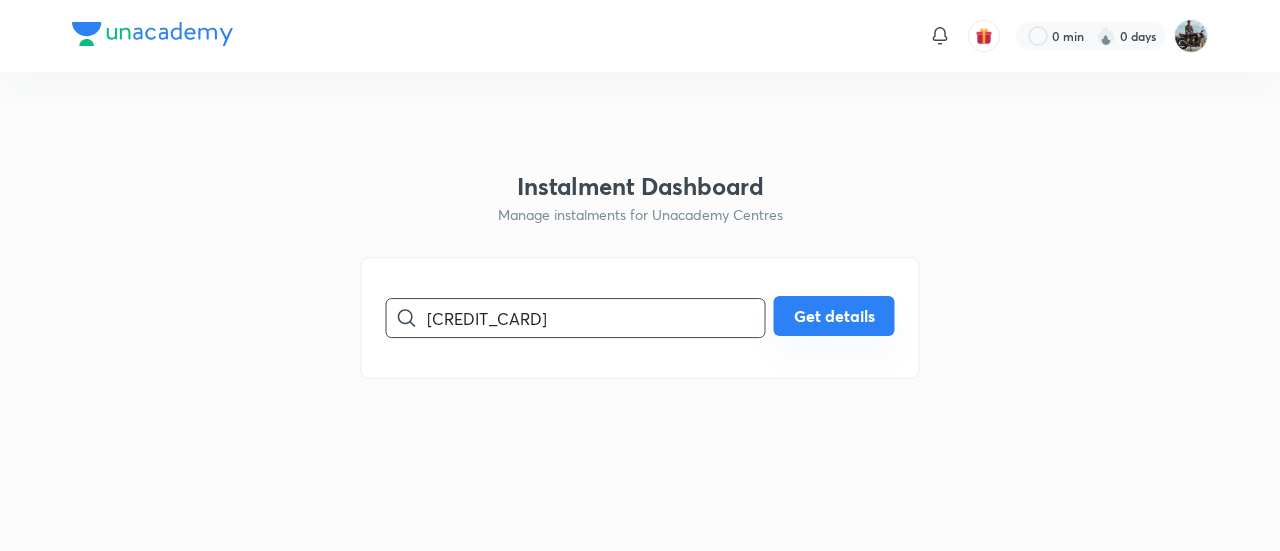 type on "[CREDIT_CARD]" 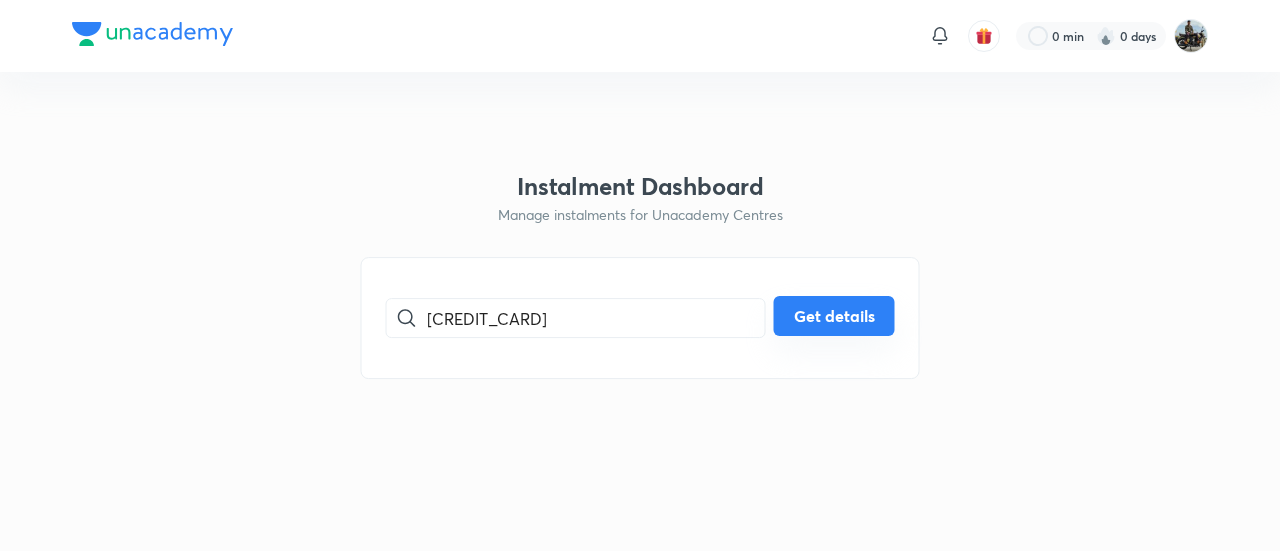 click on "Get details" at bounding box center [834, 316] 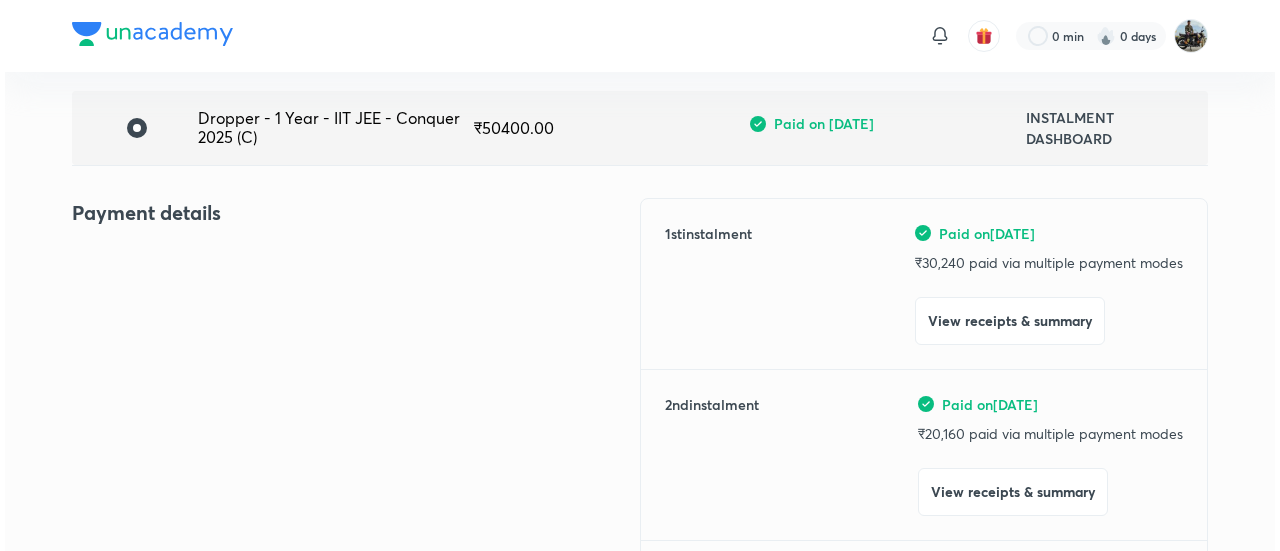 scroll, scrollTop: 159, scrollLeft: 0, axis: vertical 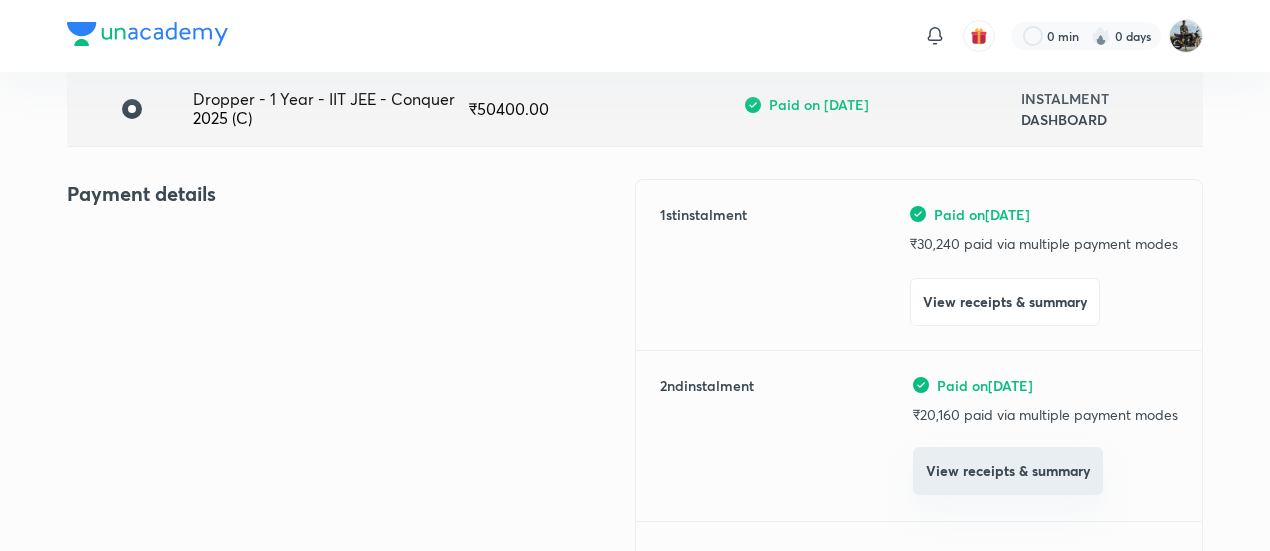 click on "View receipts & summary" at bounding box center [1008, 471] 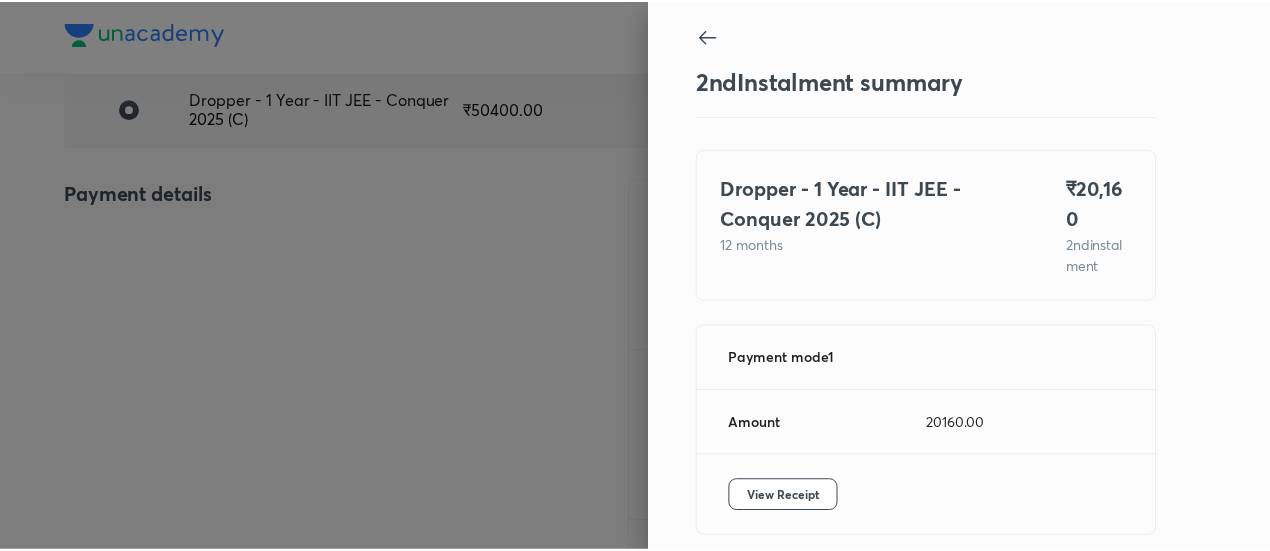 scroll, scrollTop: 88, scrollLeft: 0, axis: vertical 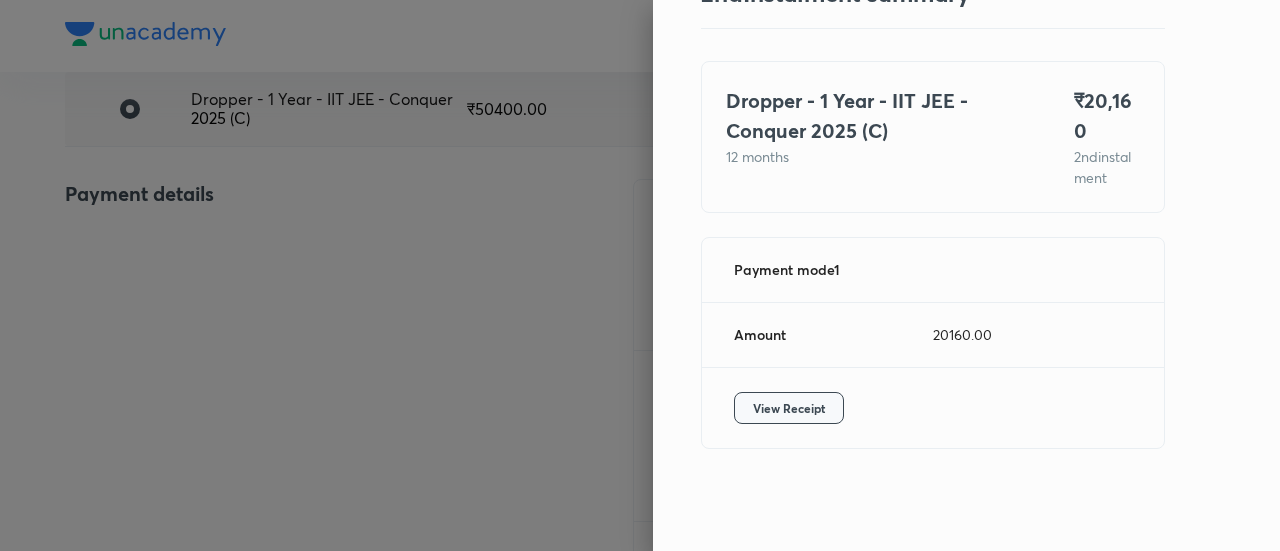click on "View Receipt" at bounding box center [789, 408] 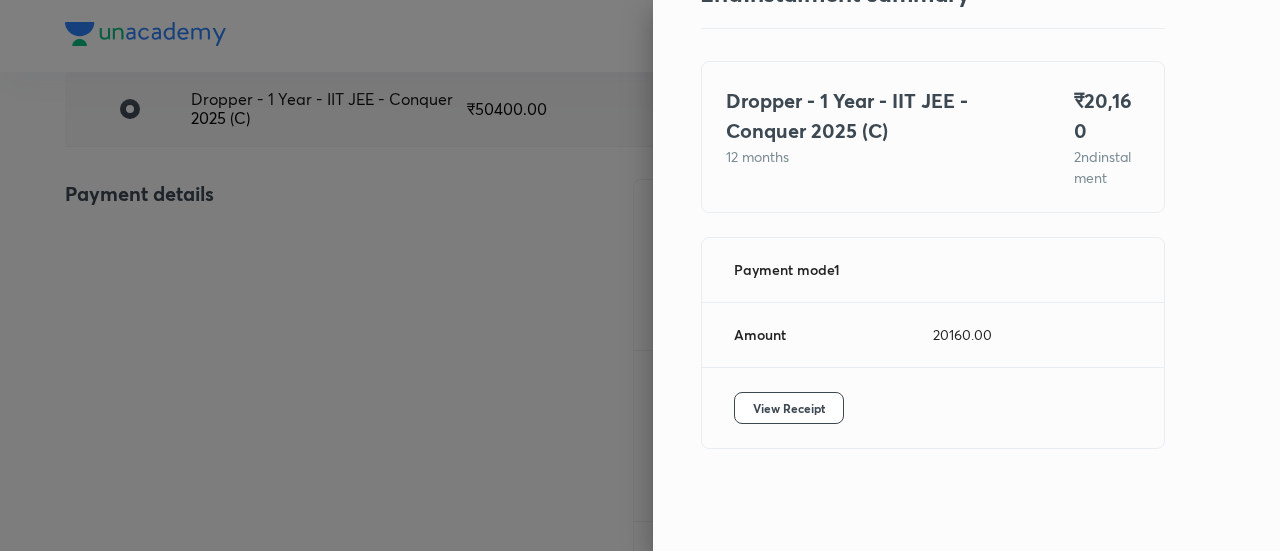 click at bounding box center (640, 275) 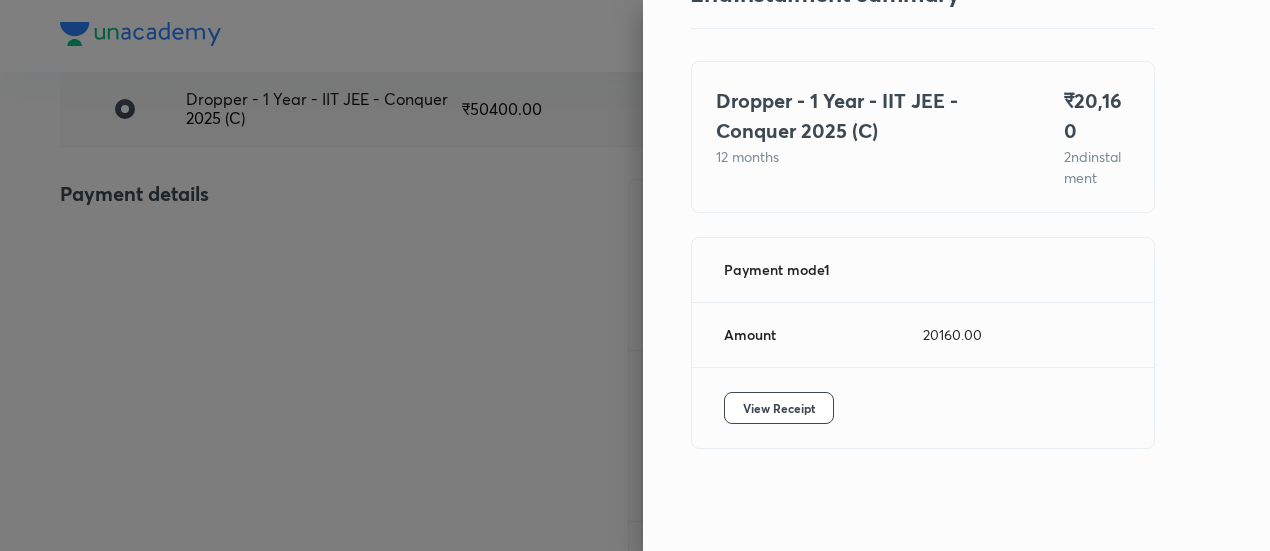 click at bounding box center (635, 275) 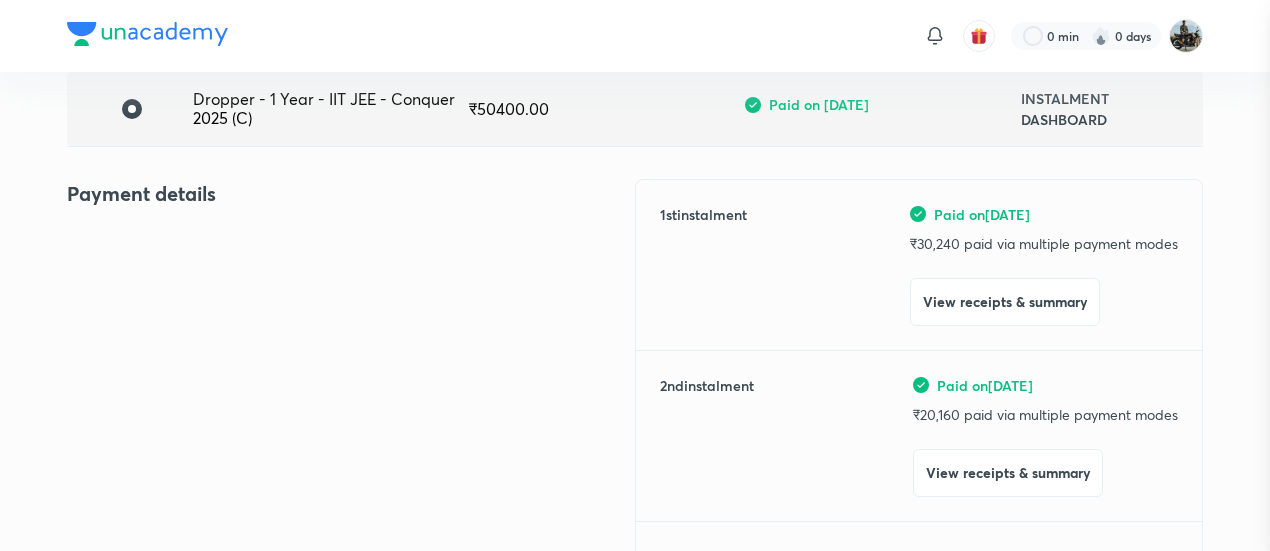 scroll, scrollTop: 0, scrollLeft: 0, axis: both 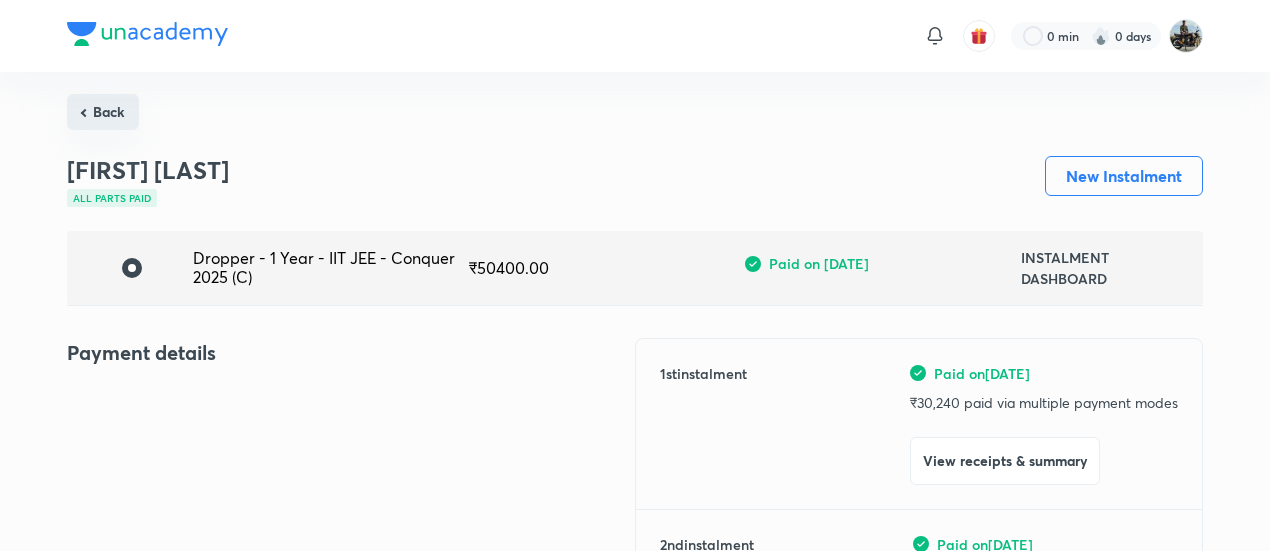 click on "Back" at bounding box center [103, 112] 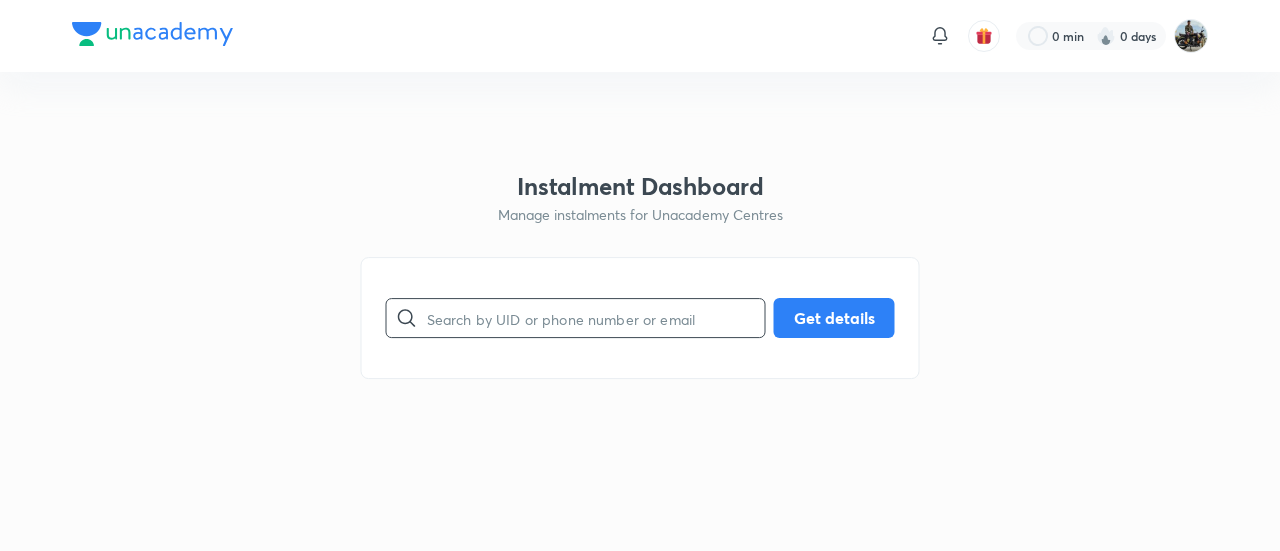 click at bounding box center (596, 318) 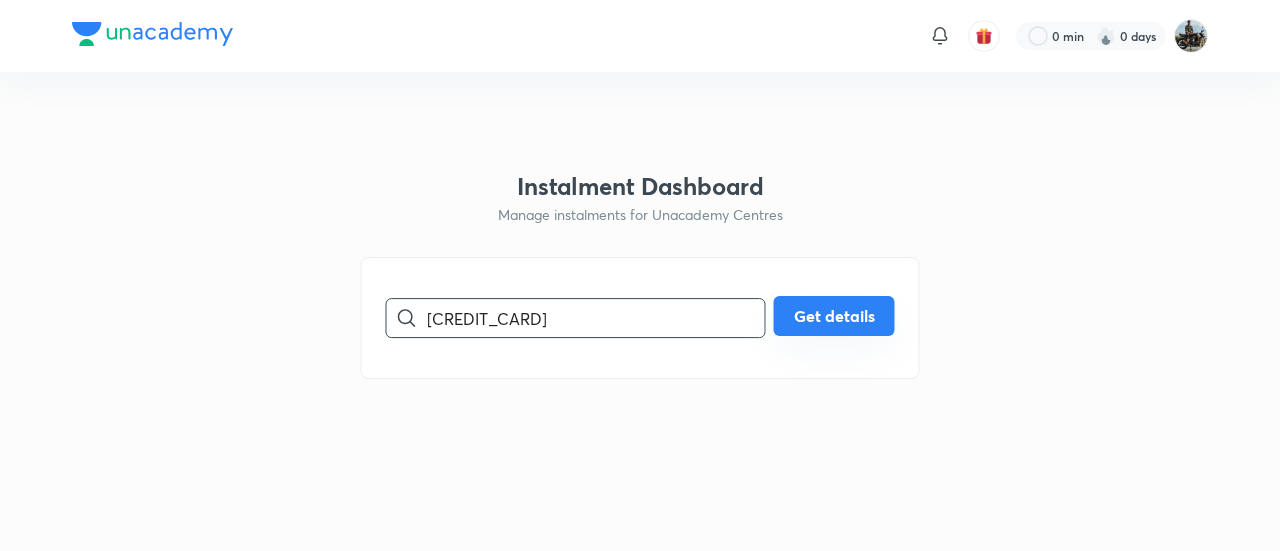 type on "[CREDIT_CARD]" 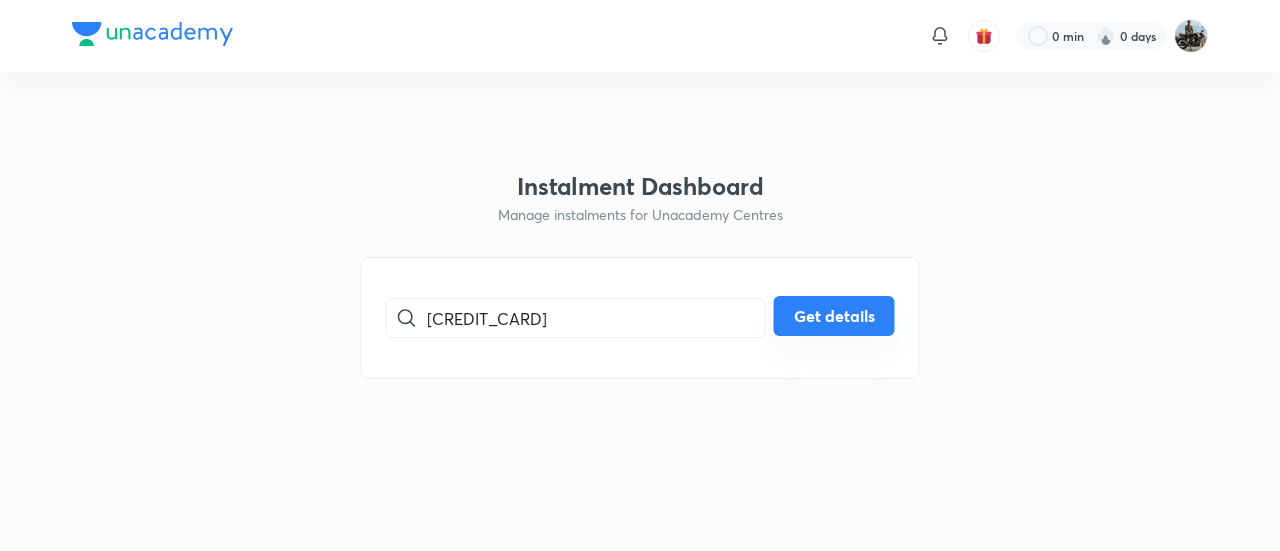 click on "Get details" at bounding box center (834, 316) 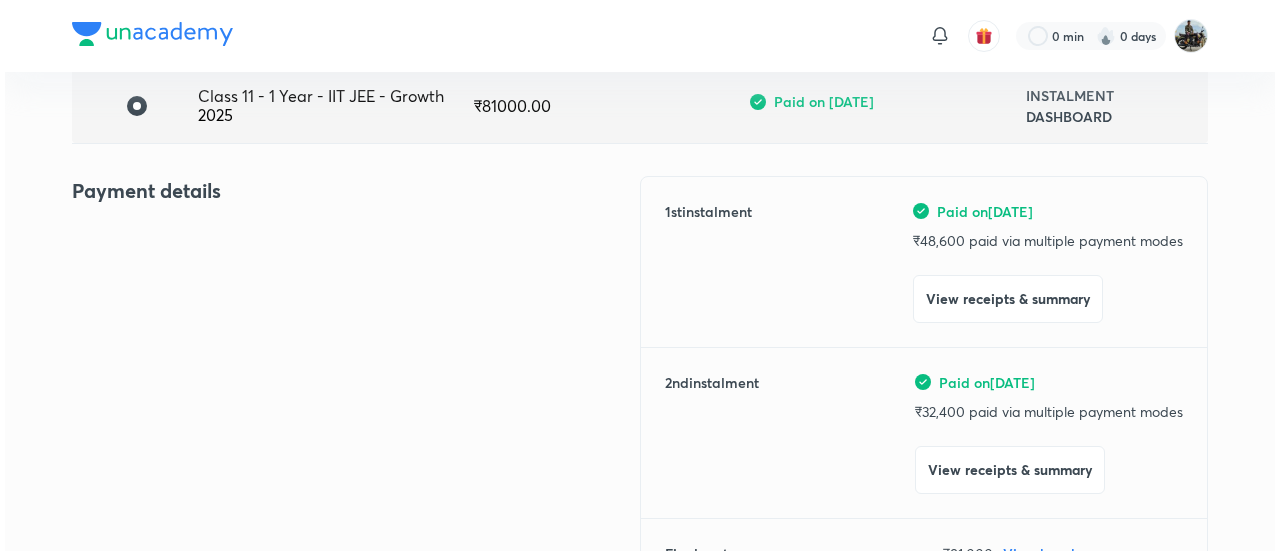 scroll, scrollTop: 165, scrollLeft: 0, axis: vertical 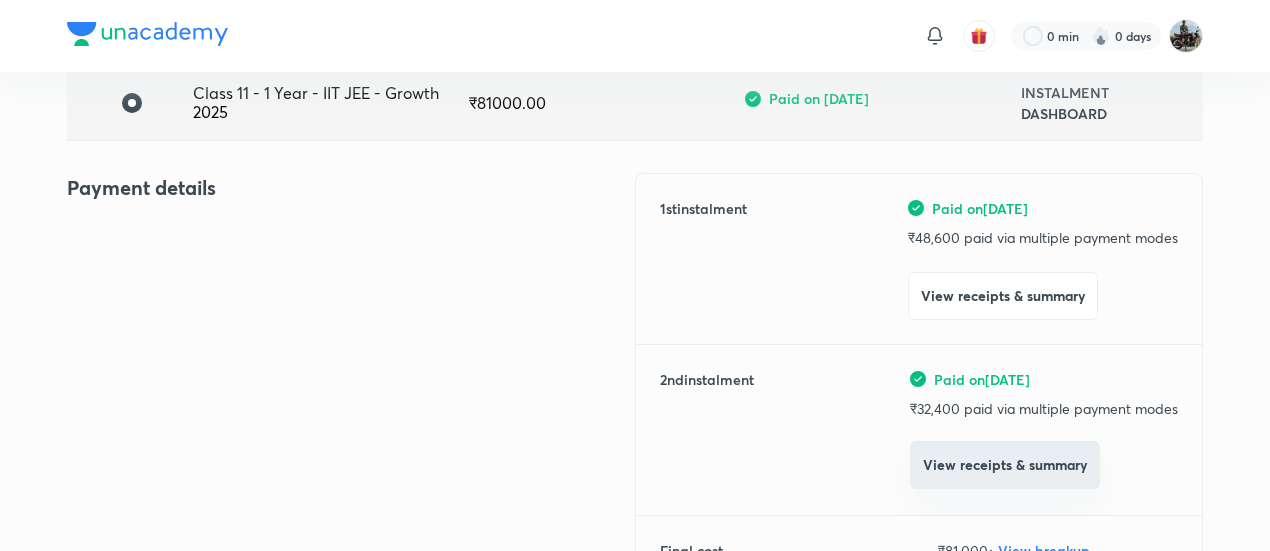 click on "View receipts & summary" at bounding box center (1005, 465) 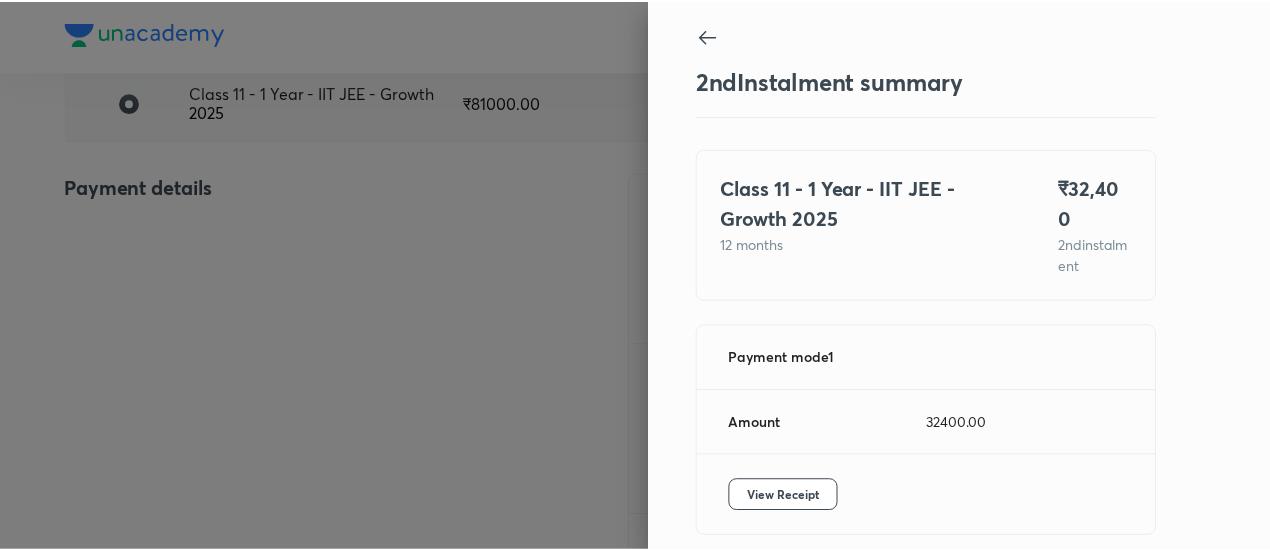 scroll, scrollTop: 67, scrollLeft: 0, axis: vertical 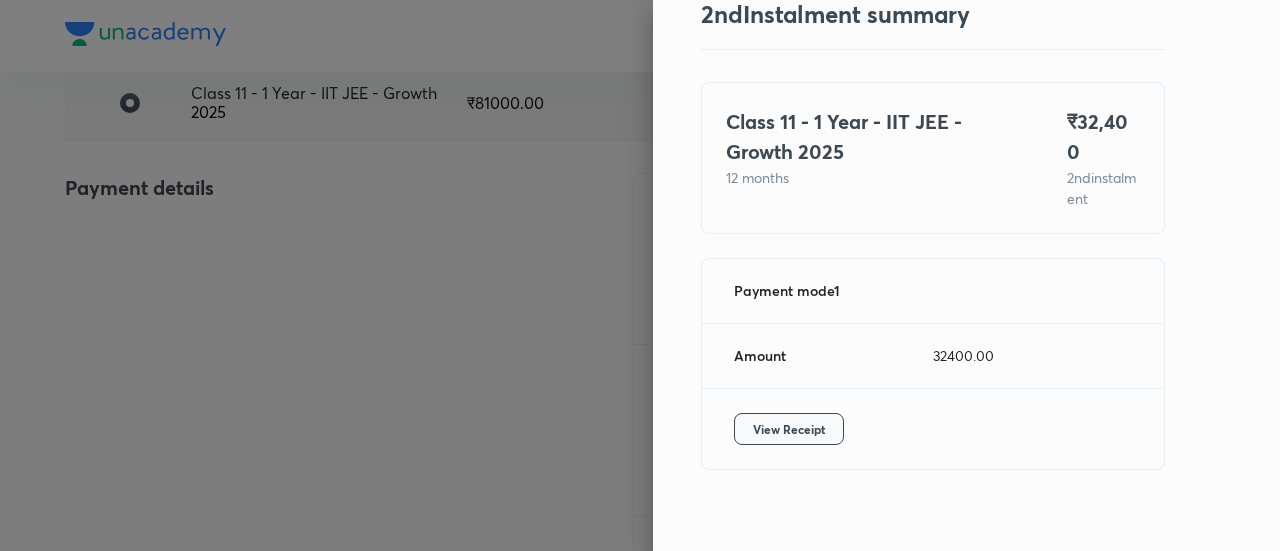 click on "View Receipt" at bounding box center [789, 429] 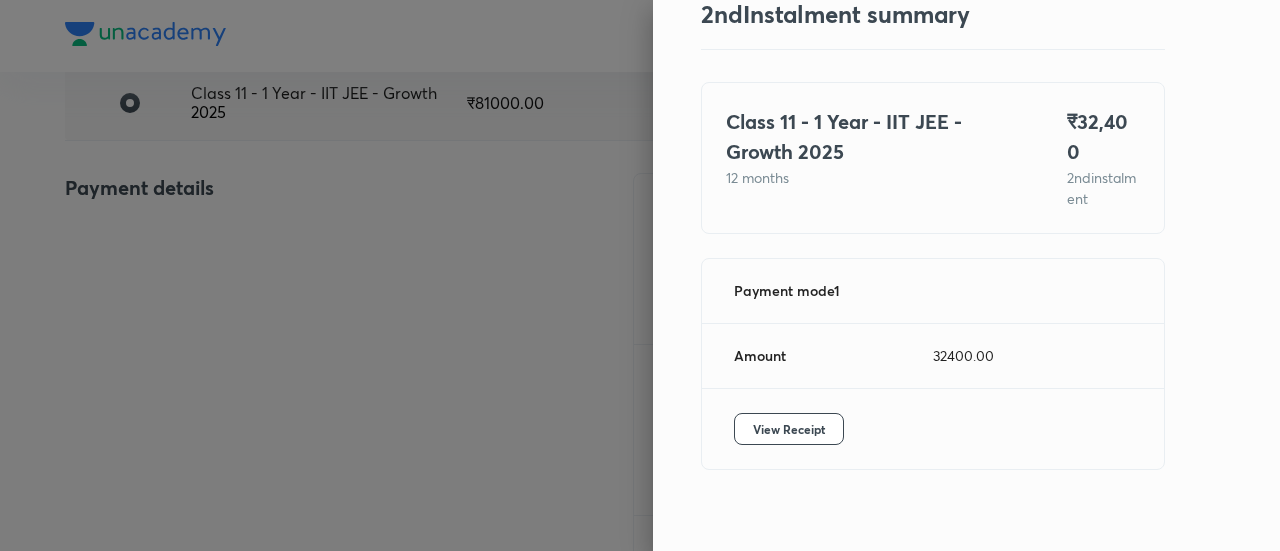 click at bounding box center (640, 275) 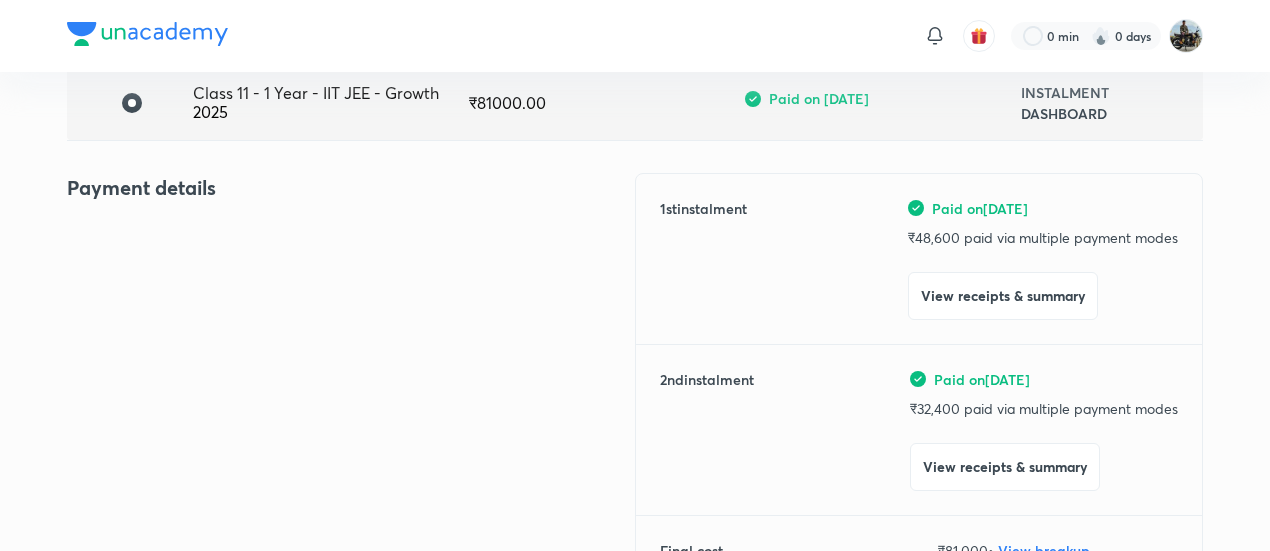 scroll, scrollTop: 0, scrollLeft: 0, axis: both 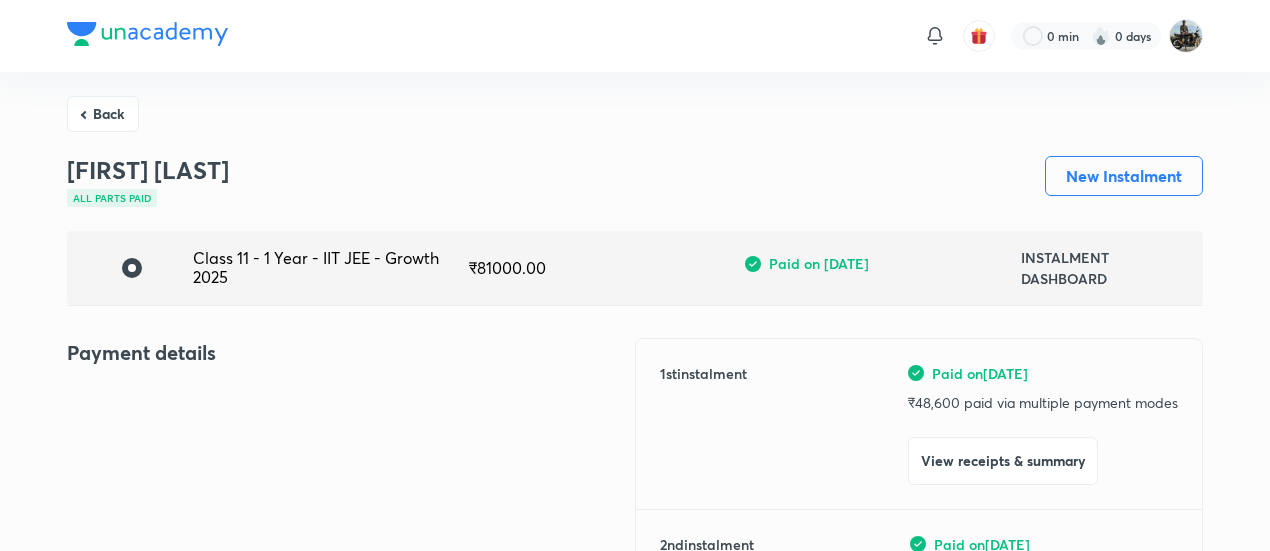 click on "Back AZAIM SHAIKH All parts paid New Instalment Class 11 - 1 Year - IIT JEE - Growth 2025 ₹ 81000.00 Paid on [DATE] INSTALMENT DASHBOARD Payment details 1 st instalment Paid on [DATE] ₹ 48,600 paid via multiple payment modes View receipts & summary 2 nd instalment Paid on [DATE] ₹ 32,400 paid via multiple payment modes View receipts & summary Final cost ₹ 81,000 • View breakup Student details Name [FIRST] [LAST] UID CZNIFRHCGN Email [EMAIL] Contact number [PHONE] Plan details Plan Class 11 - 1 Year - IIT JEE - Growth 2025 Centre [CITY] Duration 12 months Goal IIT JEE" at bounding box center (635, 820) 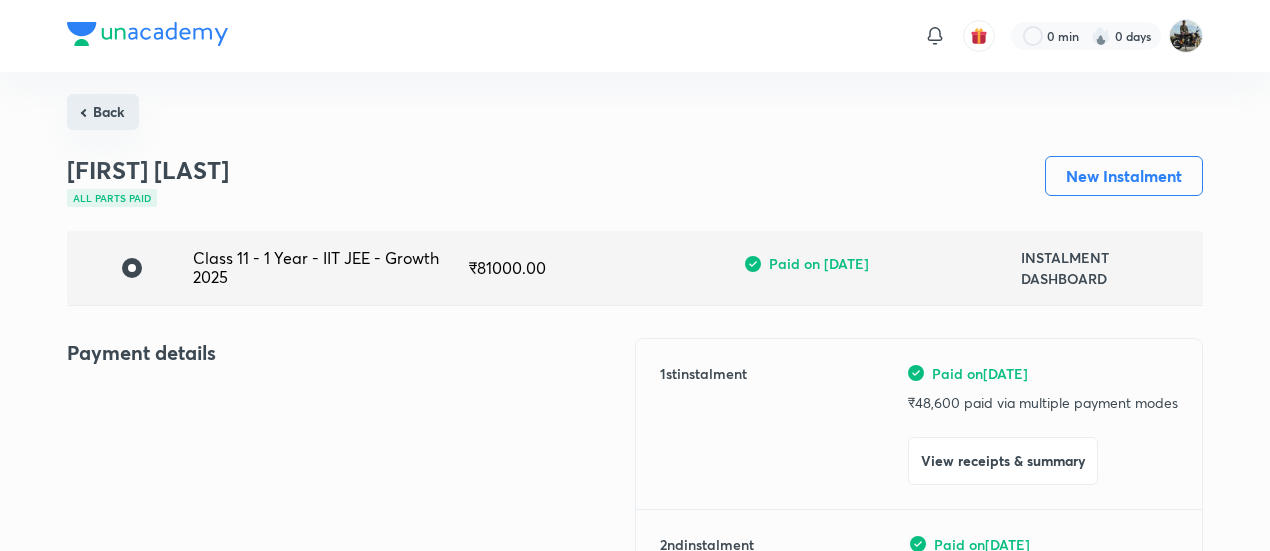click on "Back" at bounding box center [103, 112] 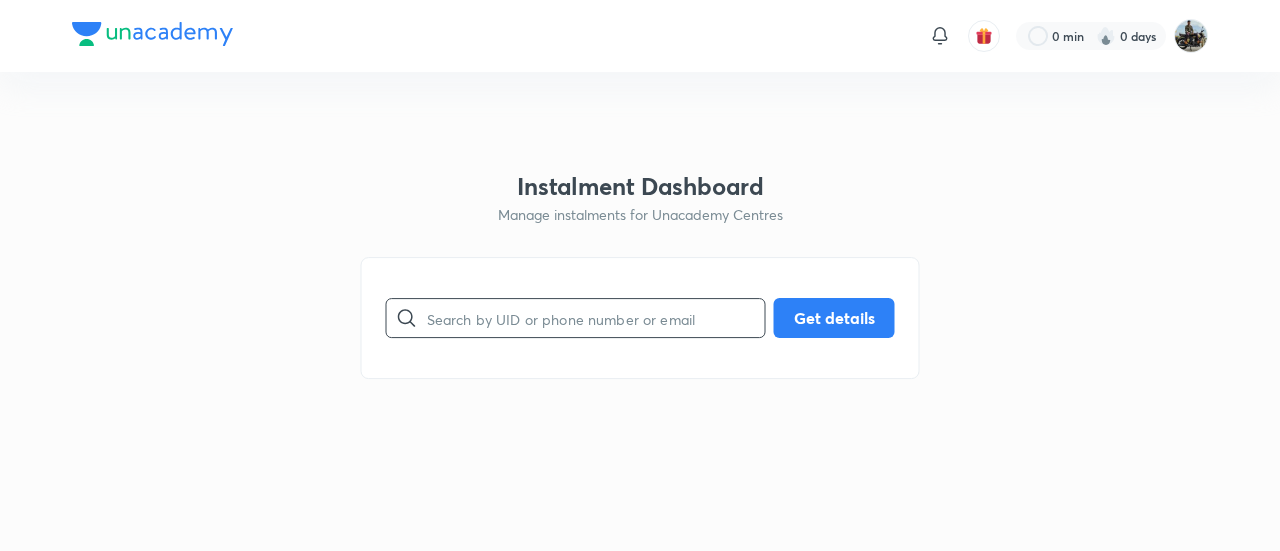 click at bounding box center (596, 318) 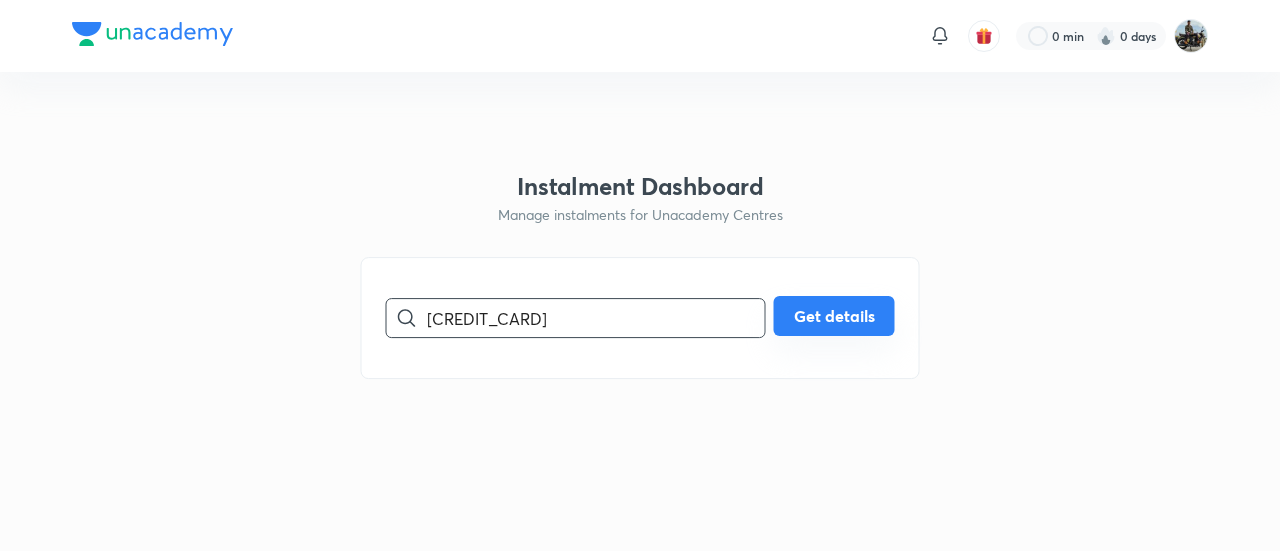 type on "[CREDIT_CARD]" 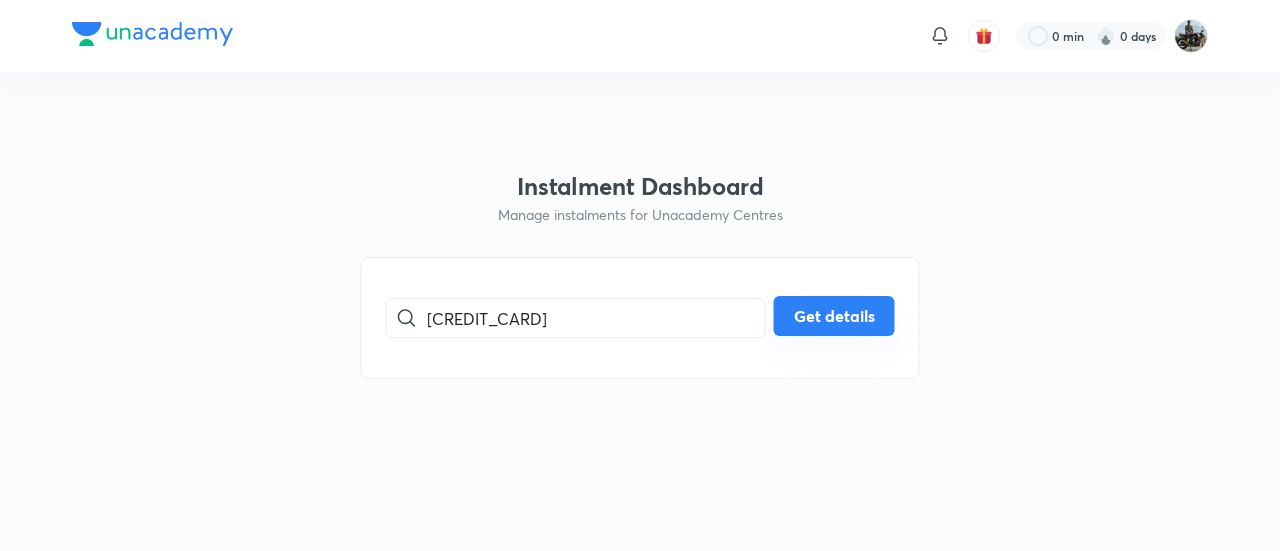 click on "Get details" at bounding box center [834, 316] 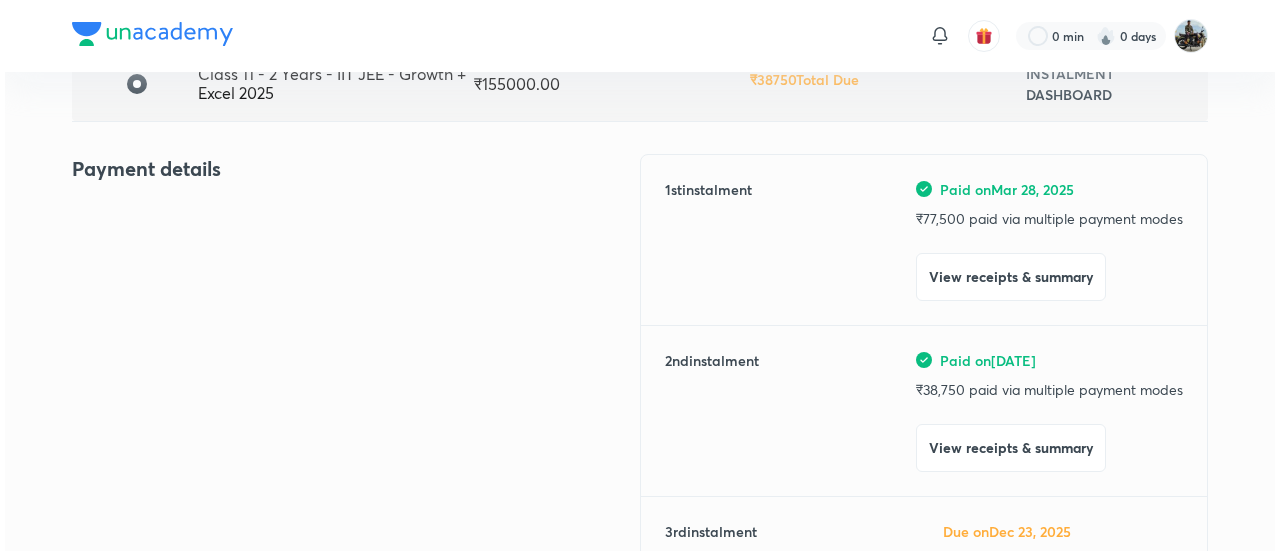 scroll, scrollTop: 197, scrollLeft: 0, axis: vertical 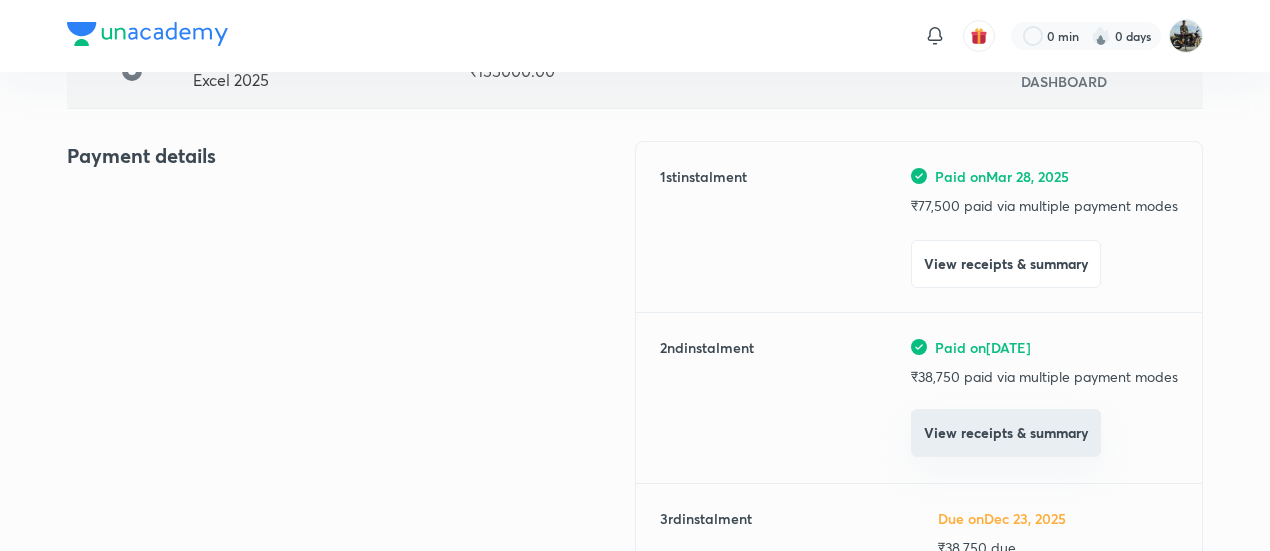 click on "View receipts & summary" at bounding box center (1006, 433) 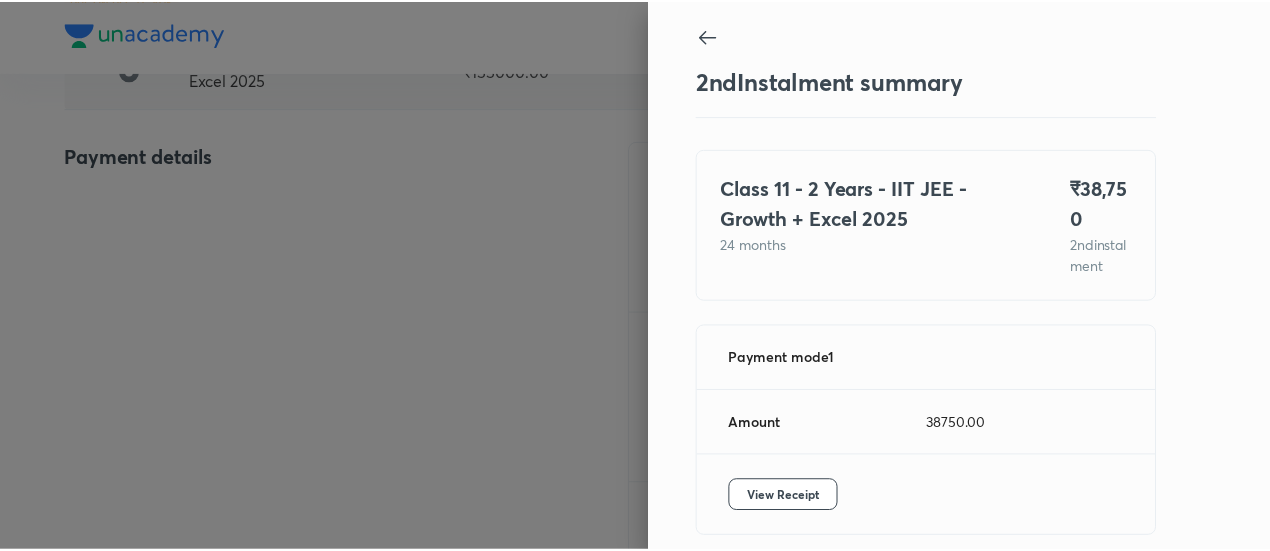 scroll, scrollTop: 109, scrollLeft: 0, axis: vertical 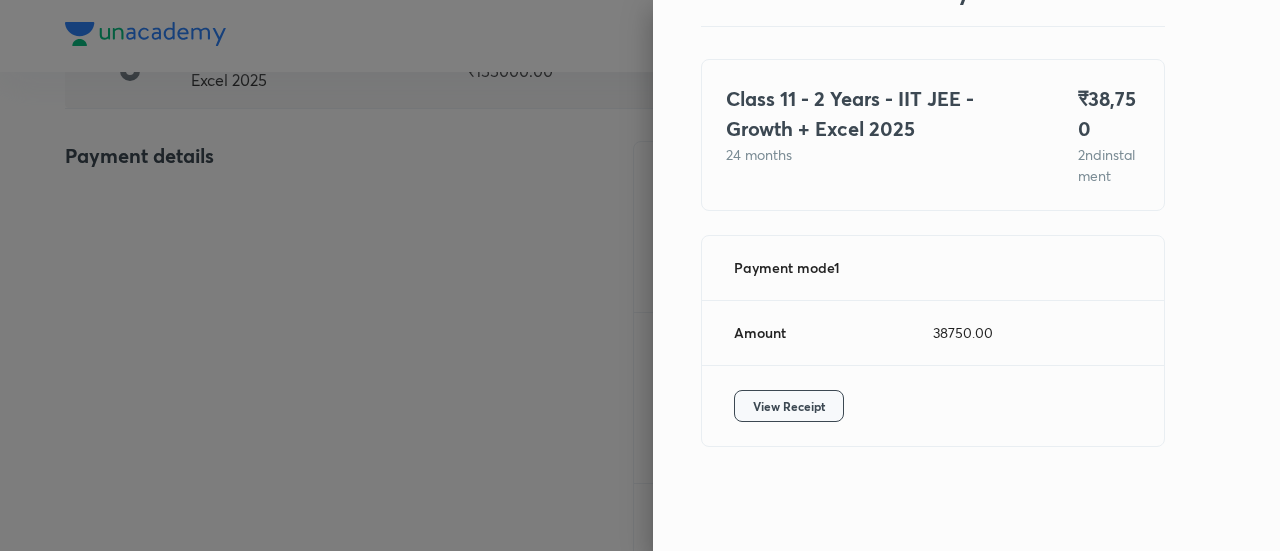click on "View Receipt" at bounding box center (789, 406) 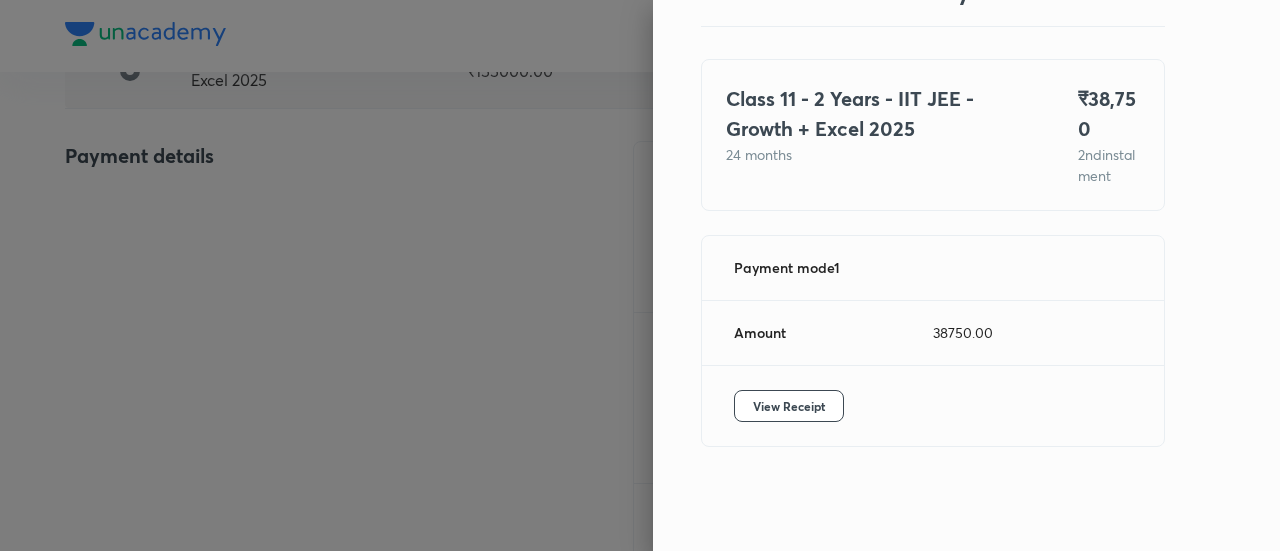 click at bounding box center (640, 275) 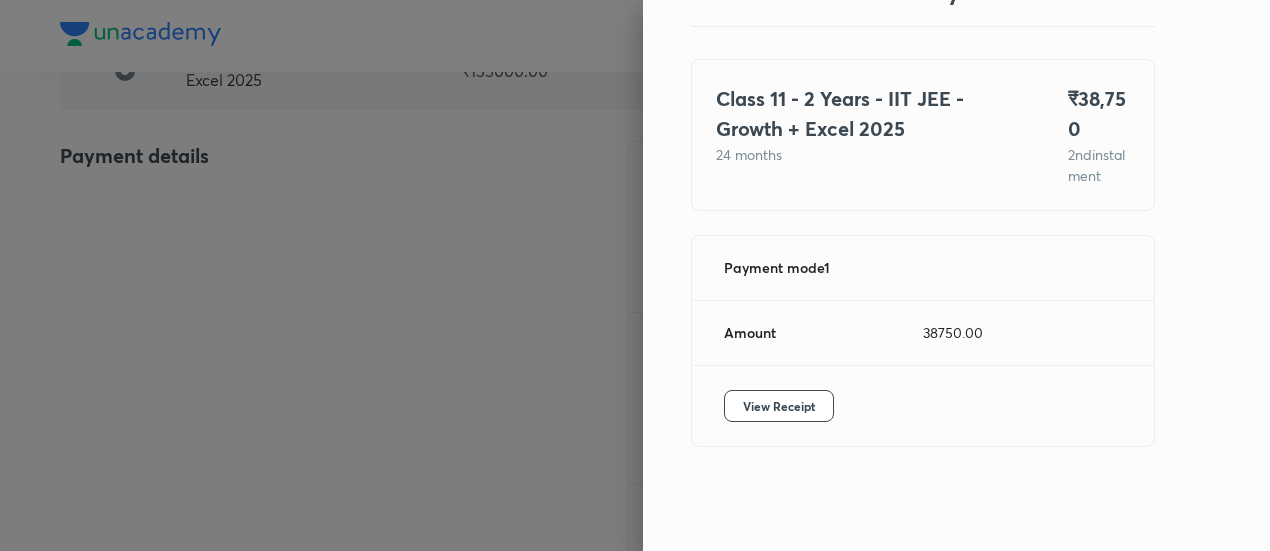 click at bounding box center (635, 275) 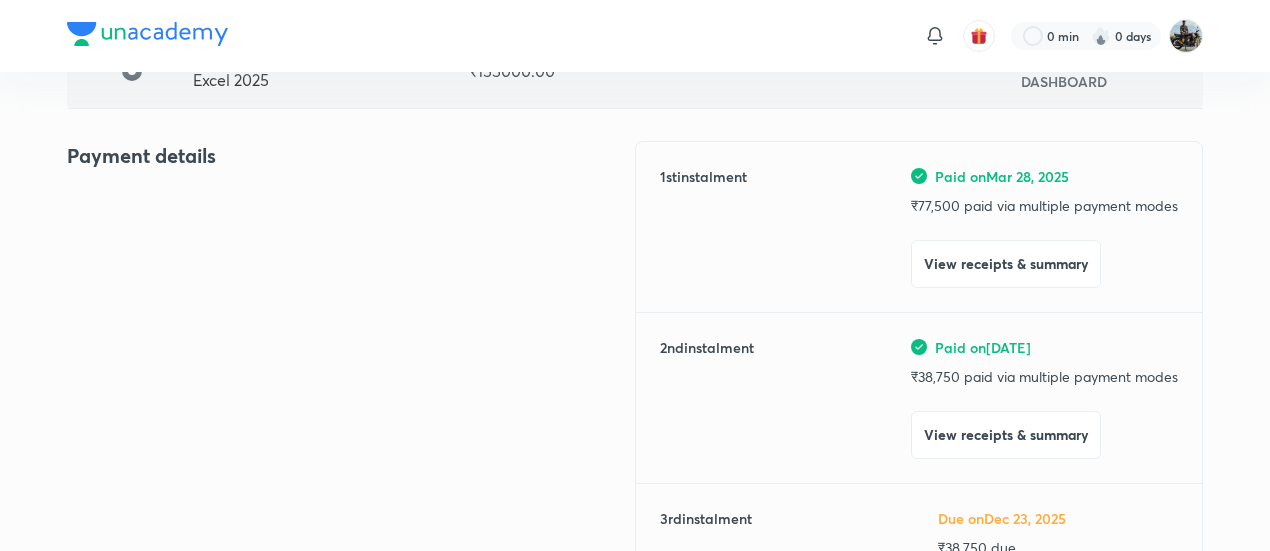 scroll, scrollTop: 0, scrollLeft: 0, axis: both 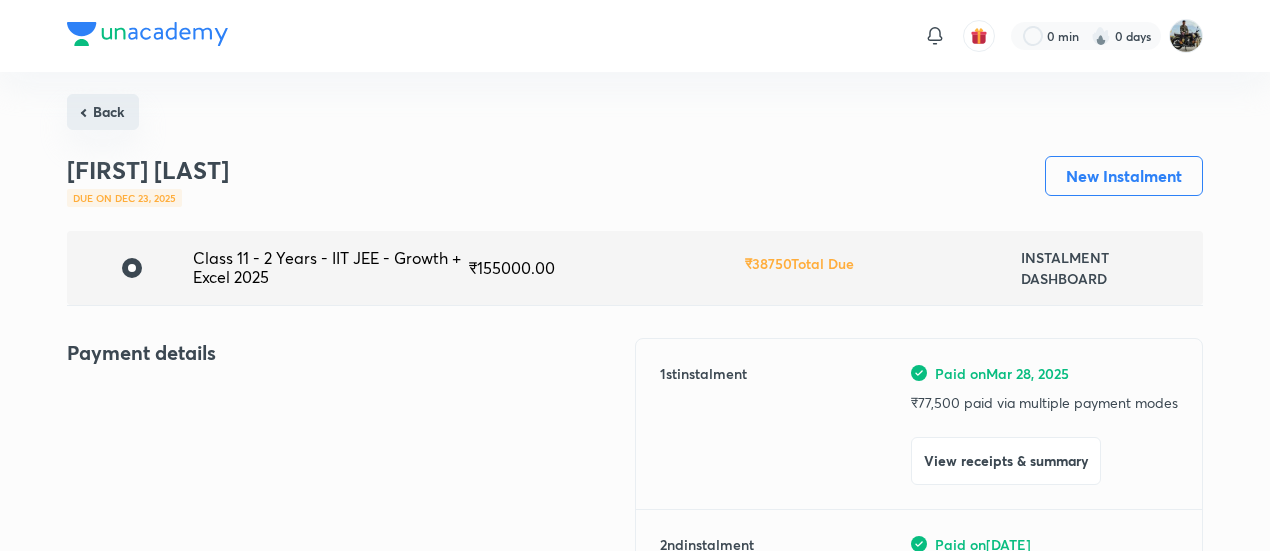 click on "Back" at bounding box center [103, 112] 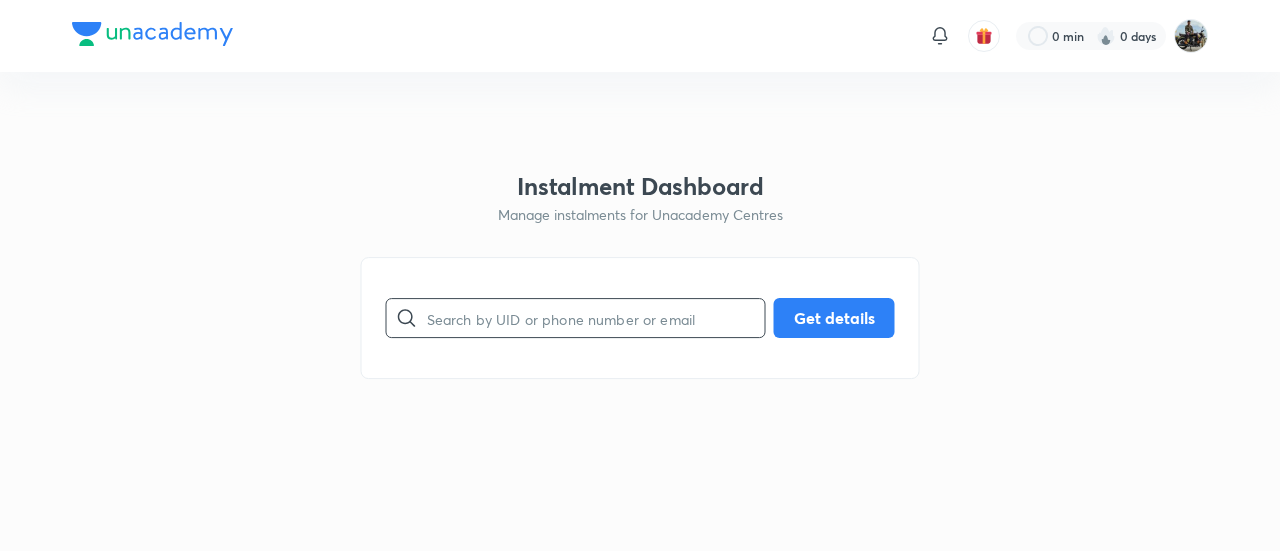click at bounding box center [596, 318] 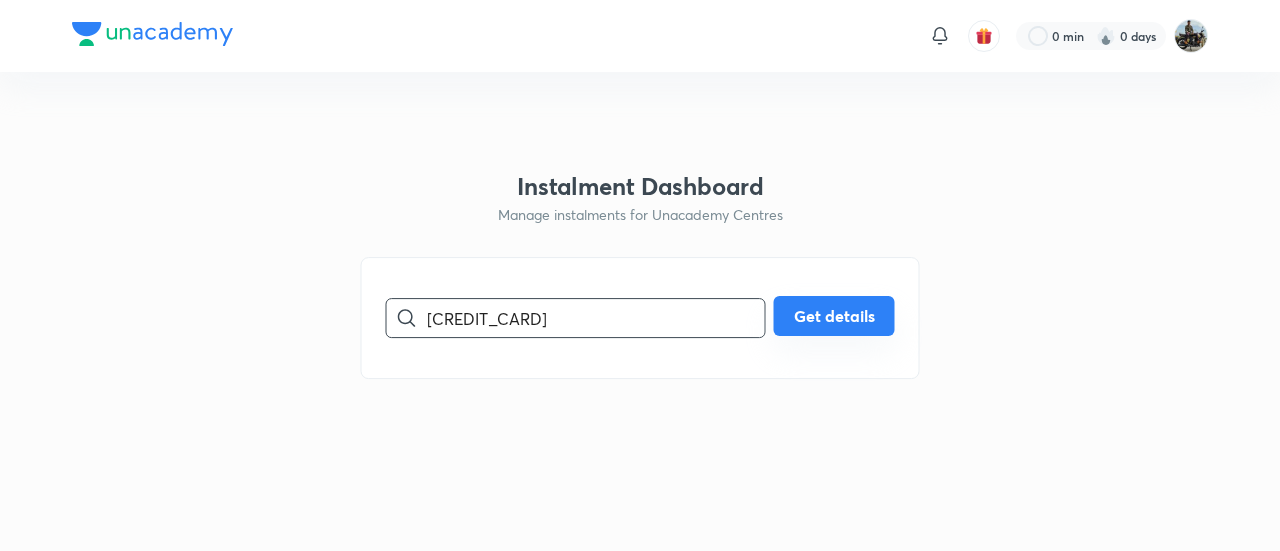 type on "[CREDIT_CARD]" 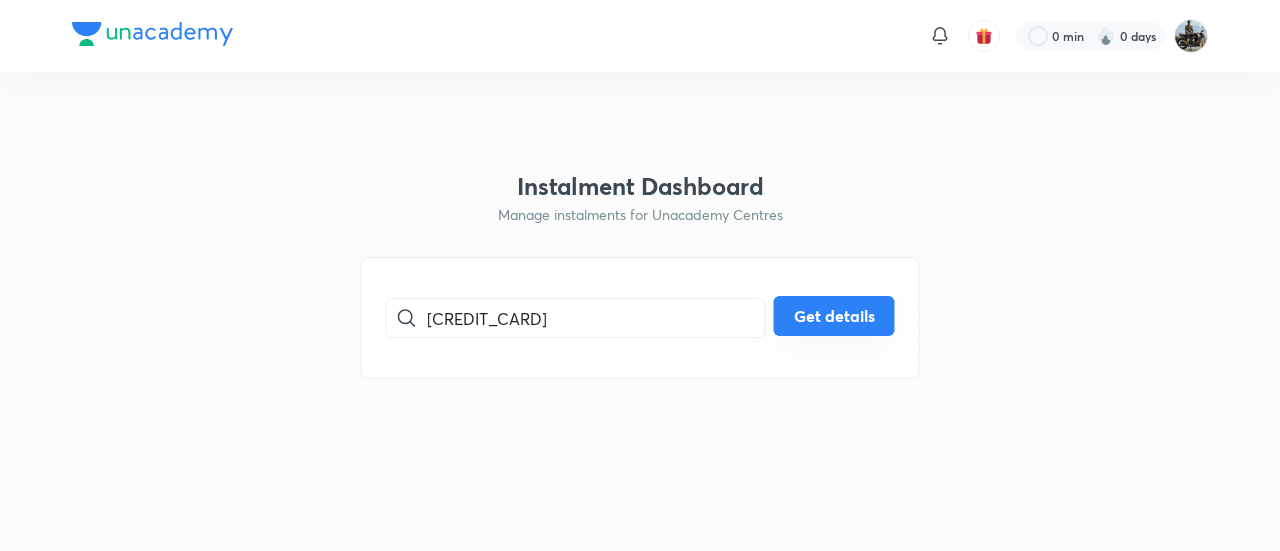 click on "Get details" at bounding box center (834, 316) 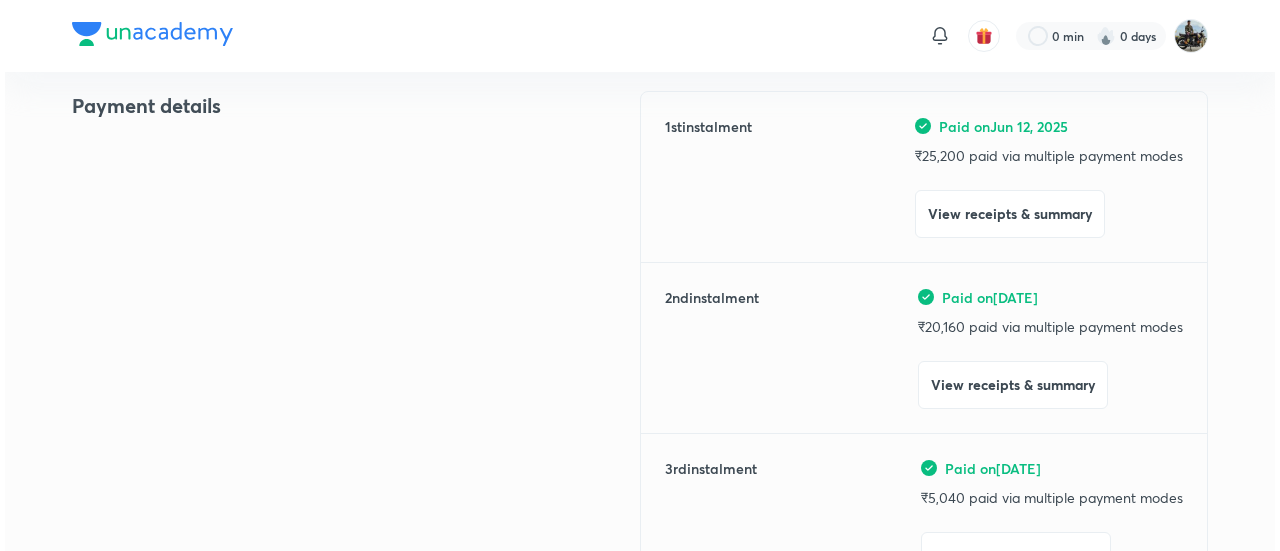 scroll, scrollTop: 250, scrollLeft: 0, axis: vertical 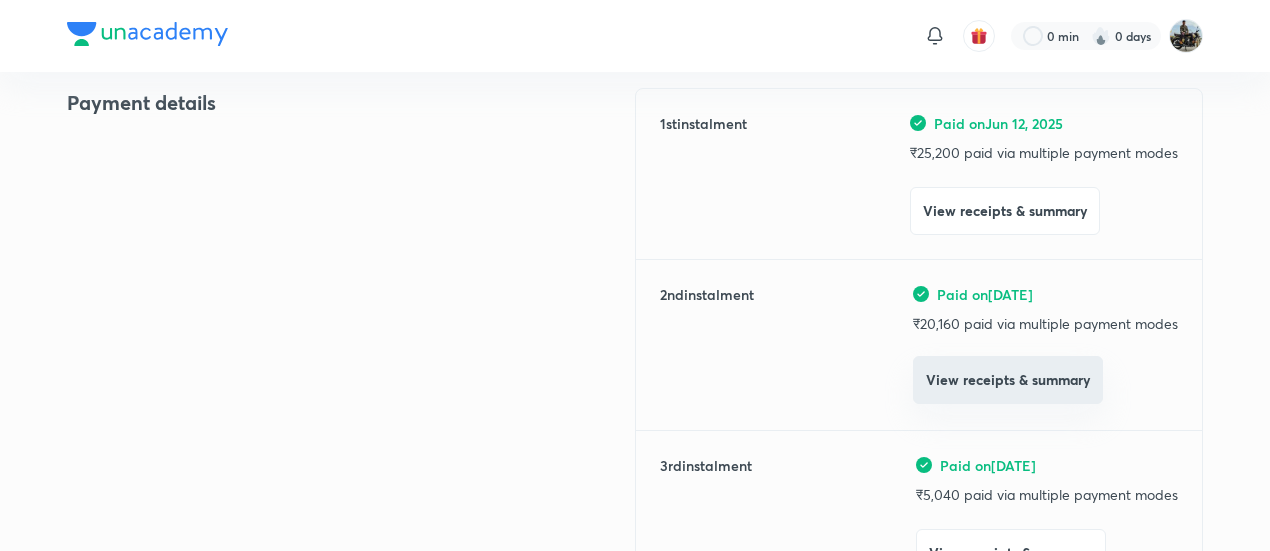 click on "View receipts & summary" at bounding box center [1008, 380] 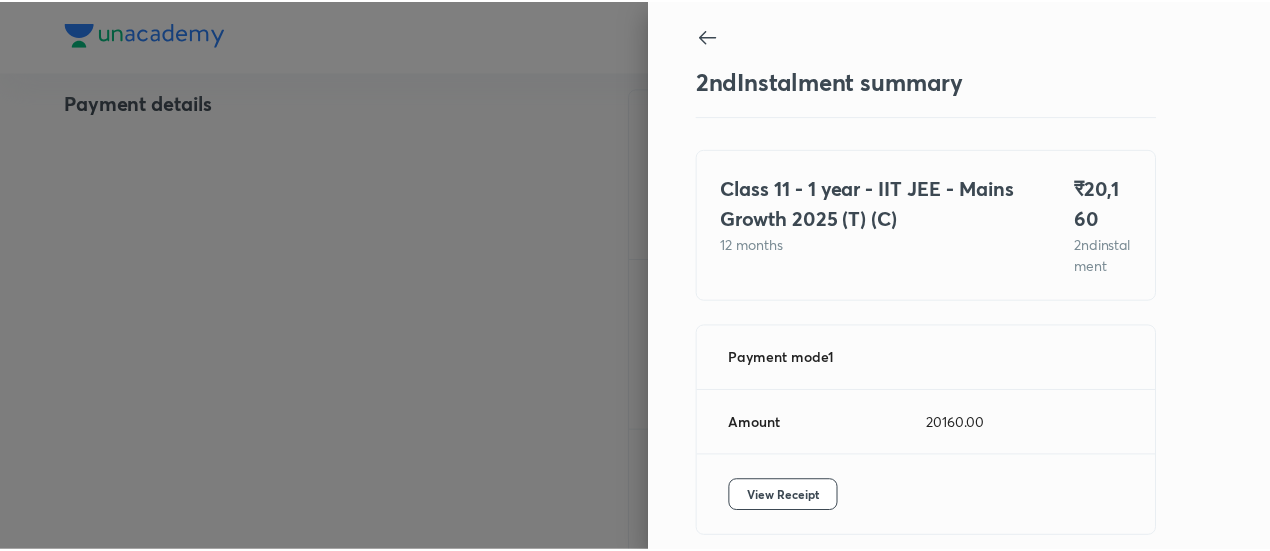 scroll, scrollTop: 109, scrollLeft: 0, axis: vertical 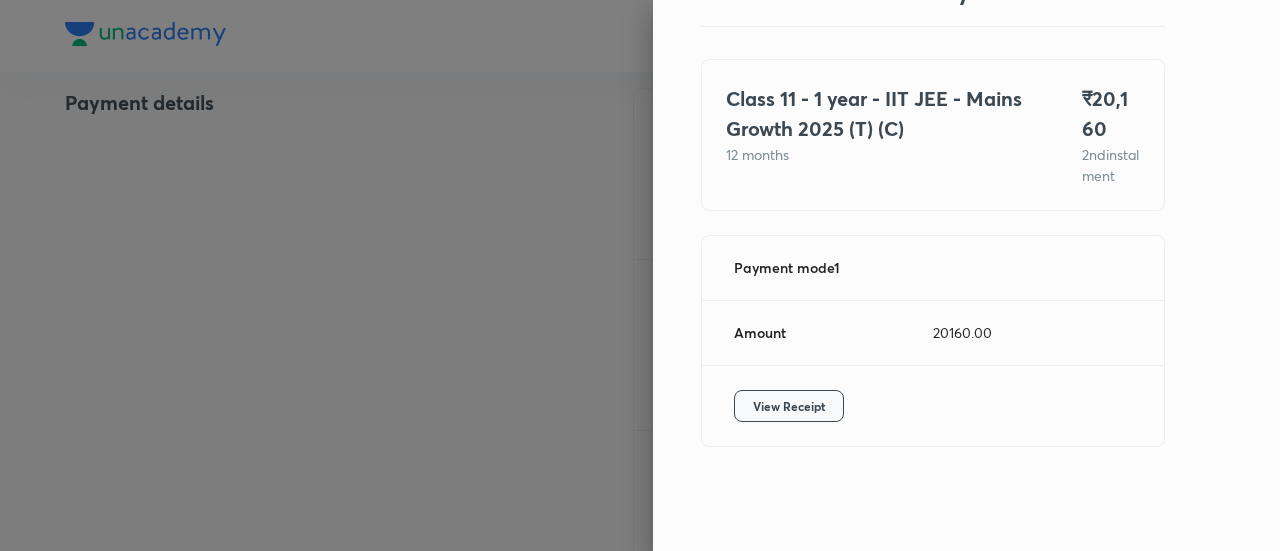 click on "View Receipt" at bounding box center (789, 406) 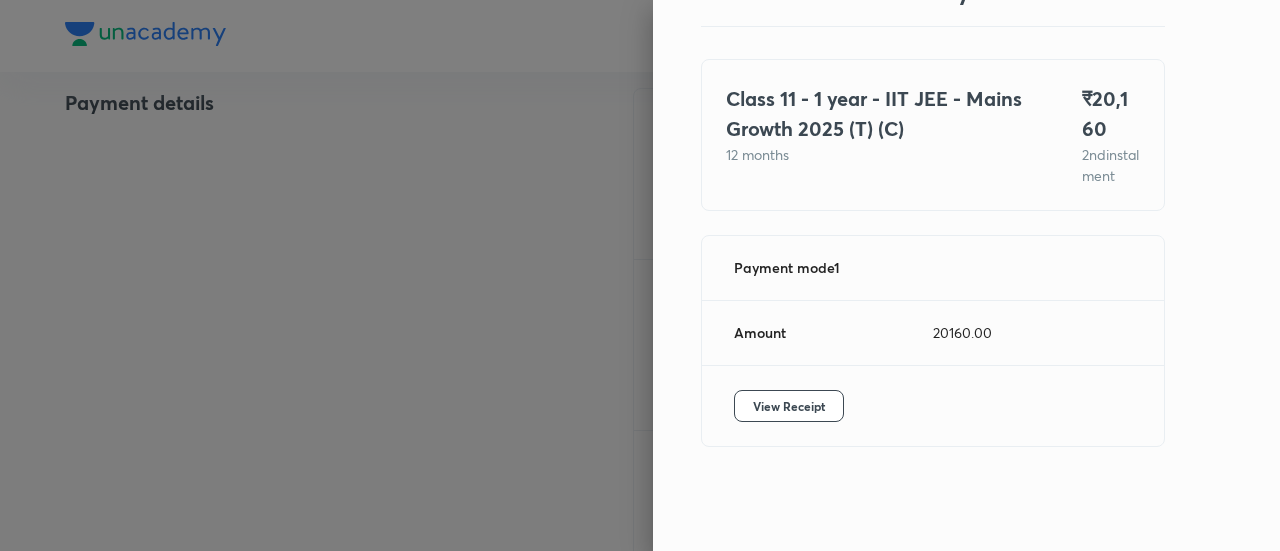 click at bounding box center (640, 275) 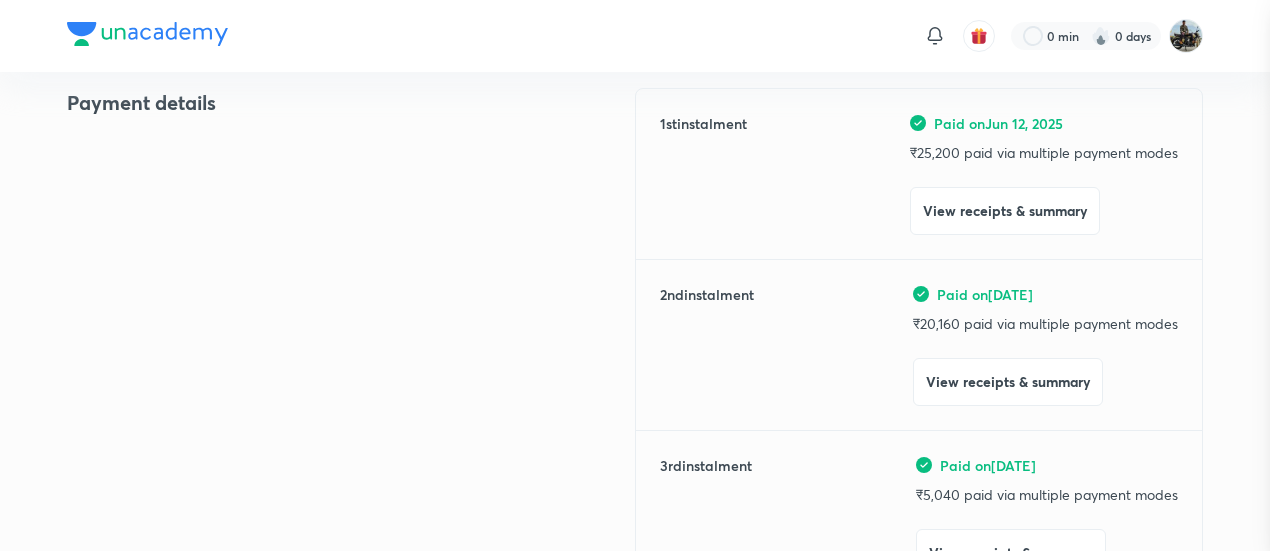 click at bounding box center [635, 275] 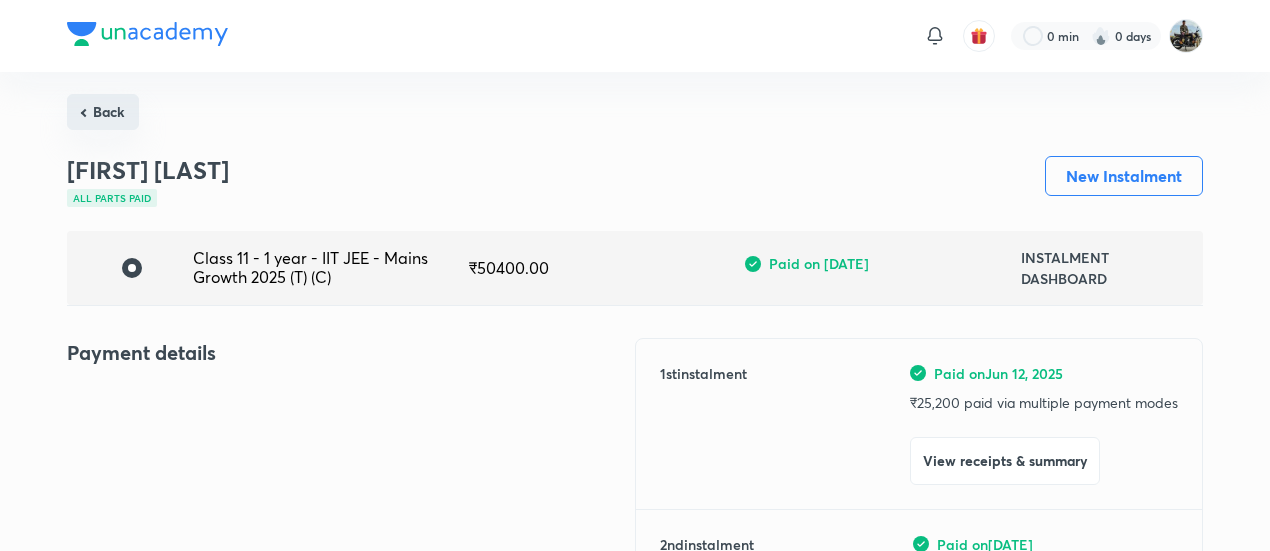 click on "Back" at bounding box center (103, 112) 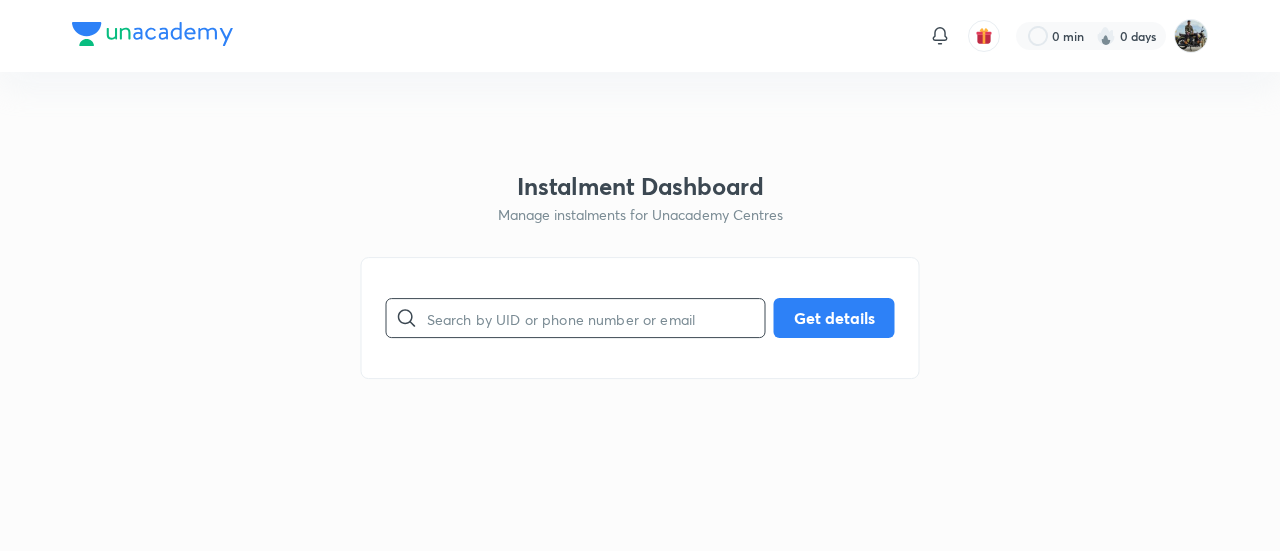 click at bounding box center (596, 318) 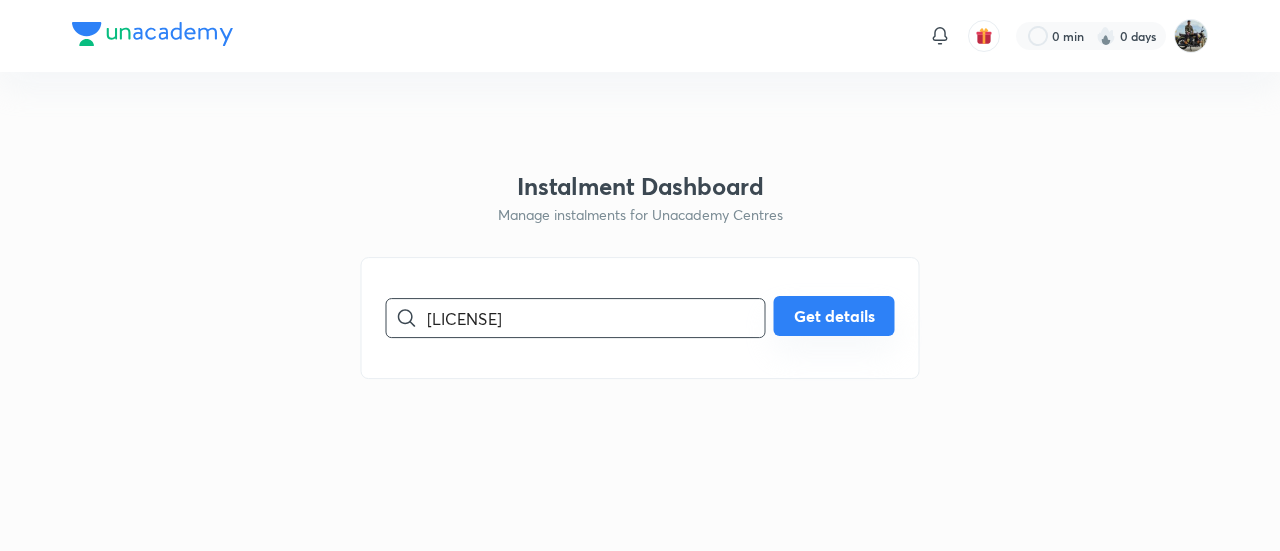 type on "[LICENSE]" 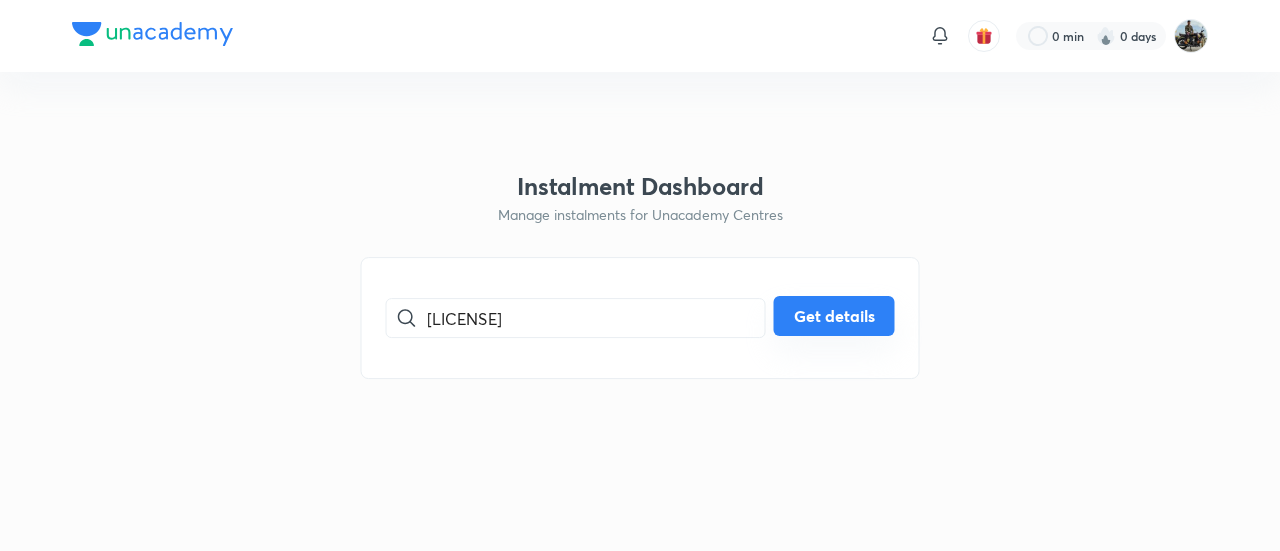 click on "Get details" at bounding box center (834, 316) 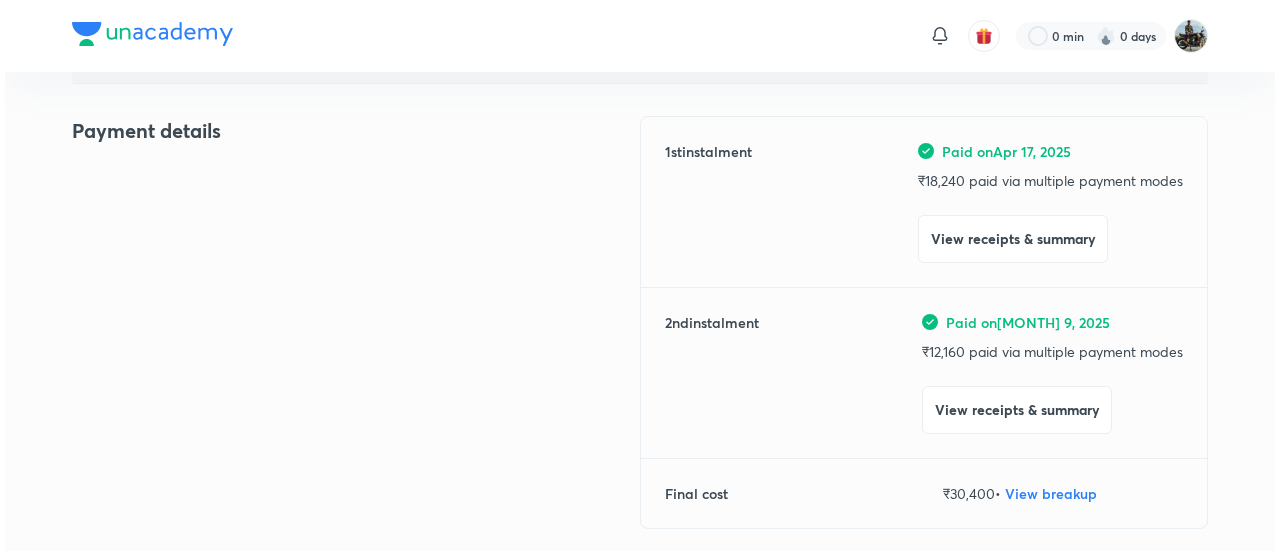 scroll, scrollTop: 227, scrollLeft: 0, axis: vertical 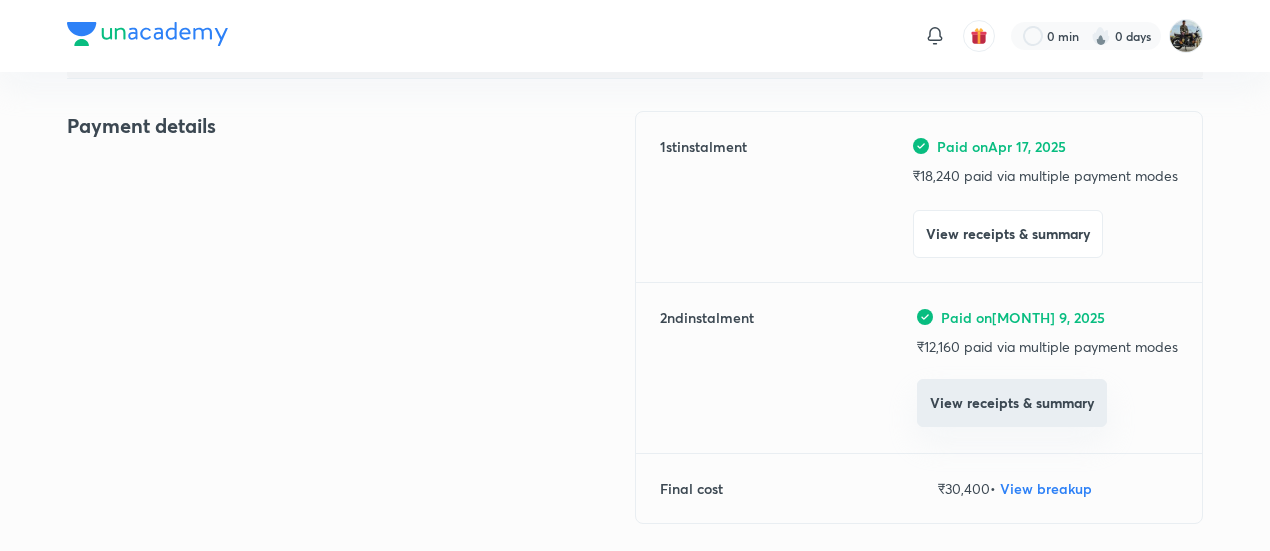 click on "View receipts & summary" at bounding box center [1012, 403] 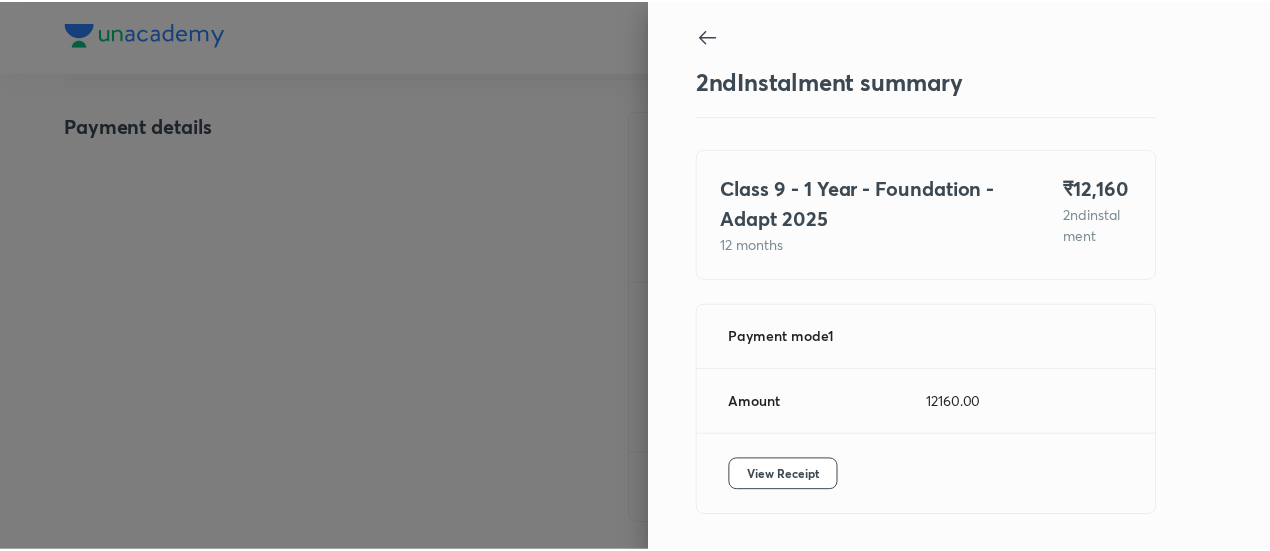 scroll, scrollTop: 67, scrollLeft: 0, axis: vertical 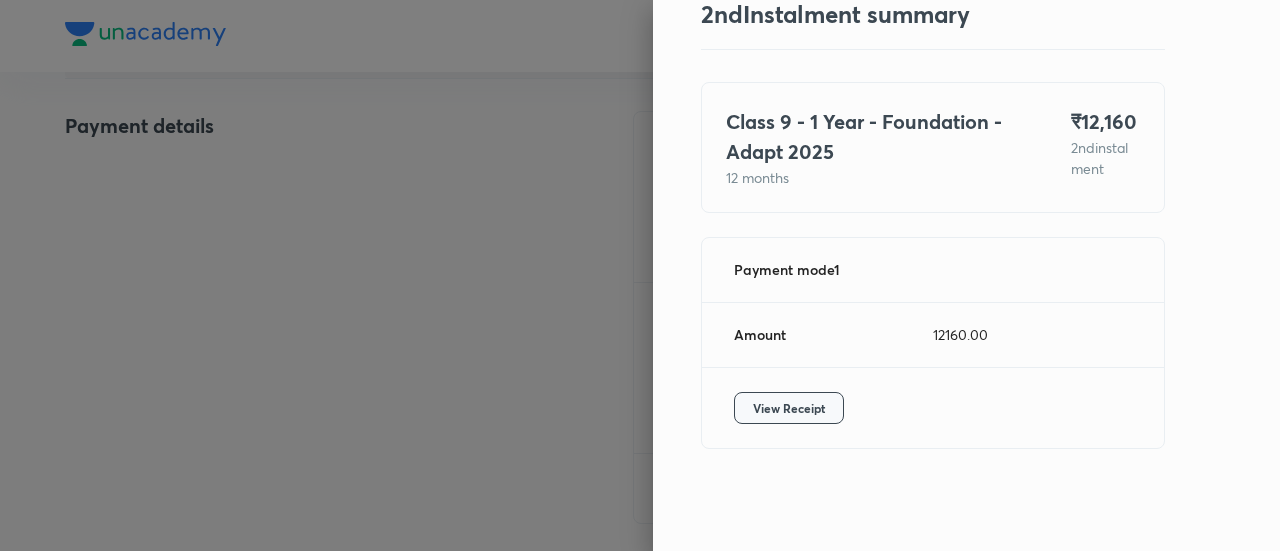 click on "View Receipt" at bounding box center [789, 408] 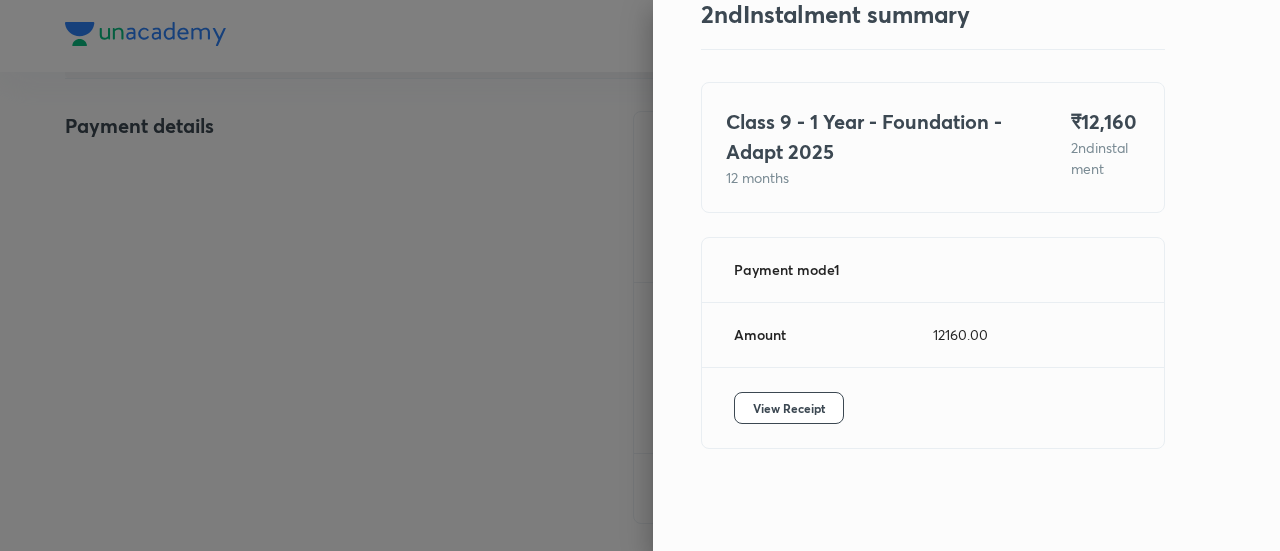 click at bounding box center (640, 275) 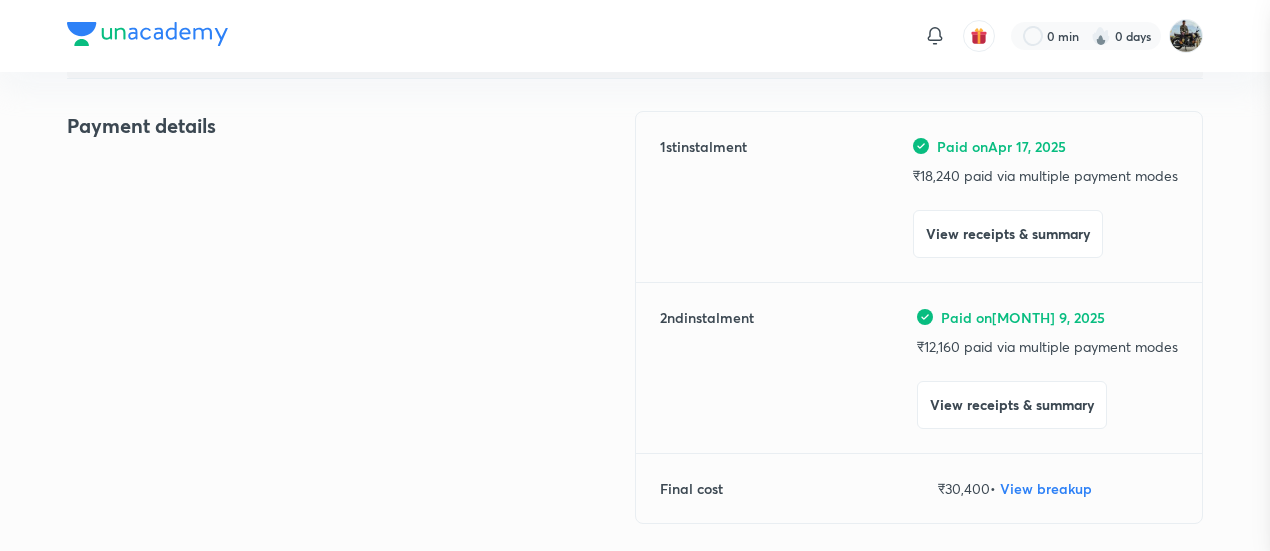 click at bounding box center (635, 275) 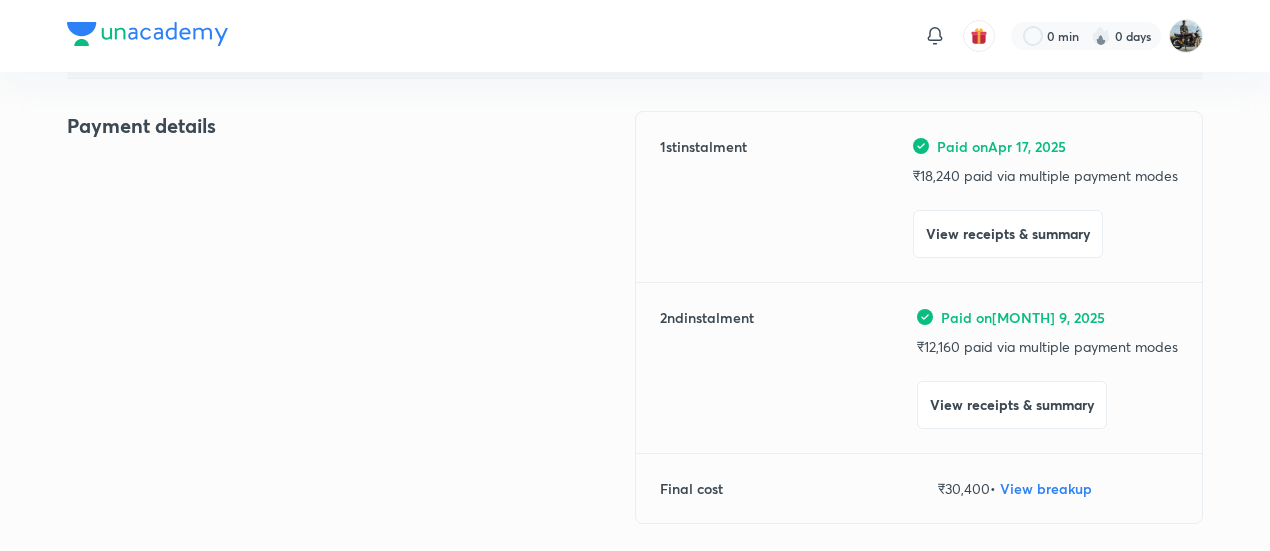 scroll, scrollTop: 0, scrollLeft: 0, axis: both 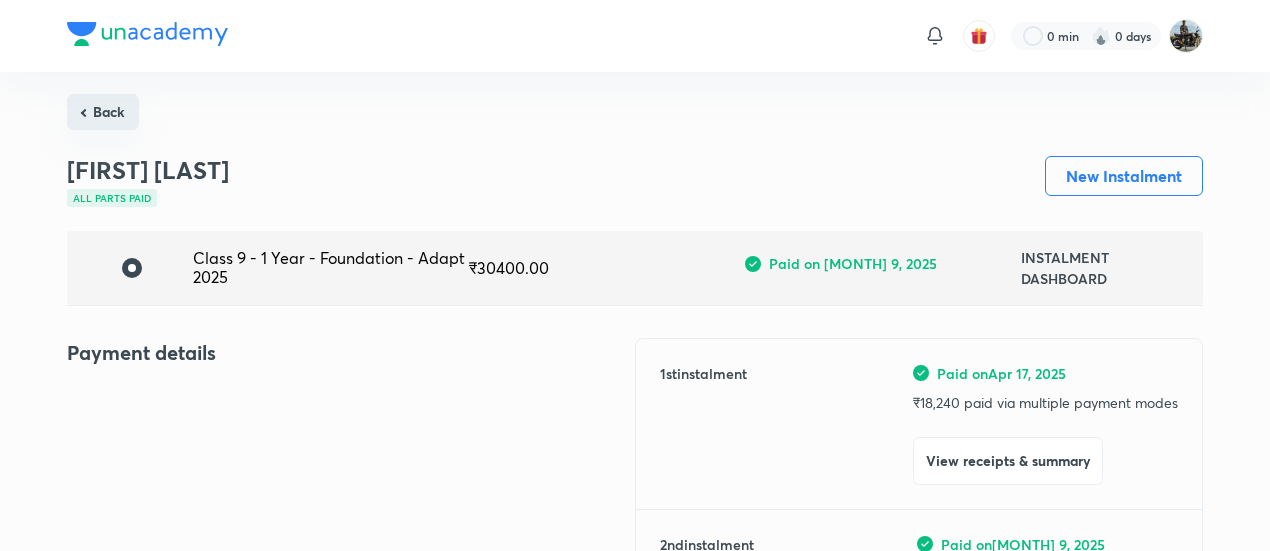 drag, startPoint x: 107, startPoint y: 90, endPoint x: 98, endPoint y: 99, distance: 12.727922 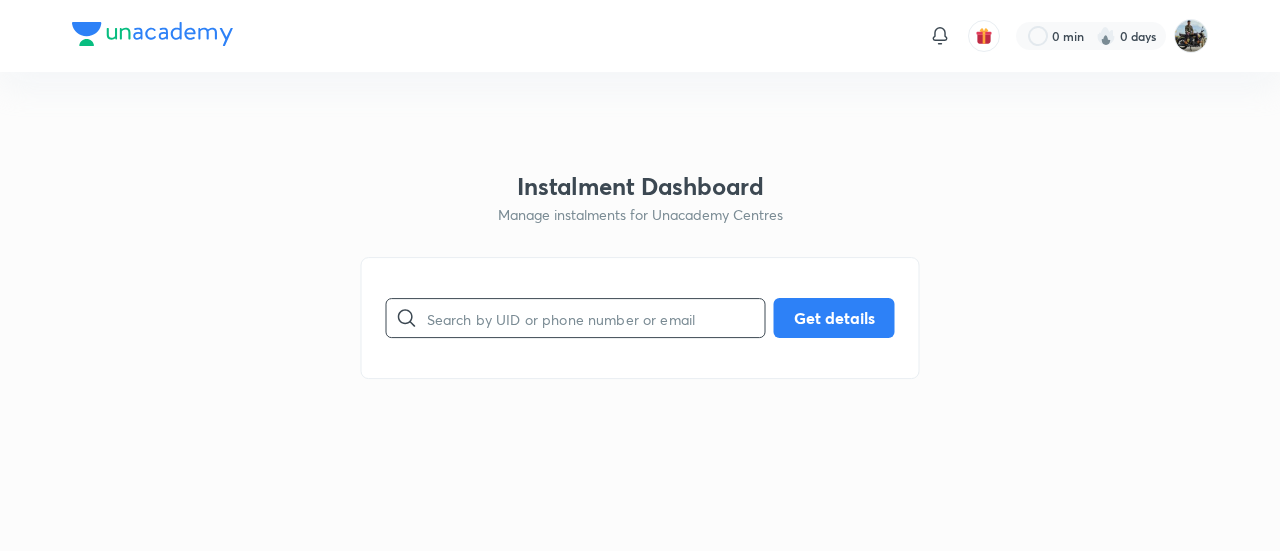 click at bounding box center [596, 318] 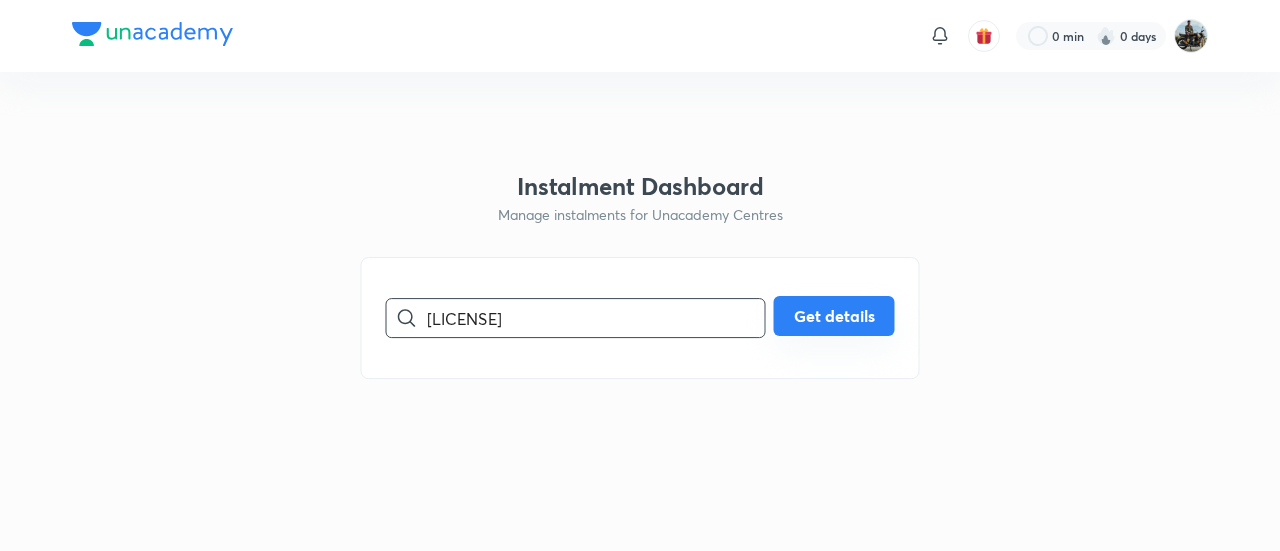 type on "[LICENSE]" 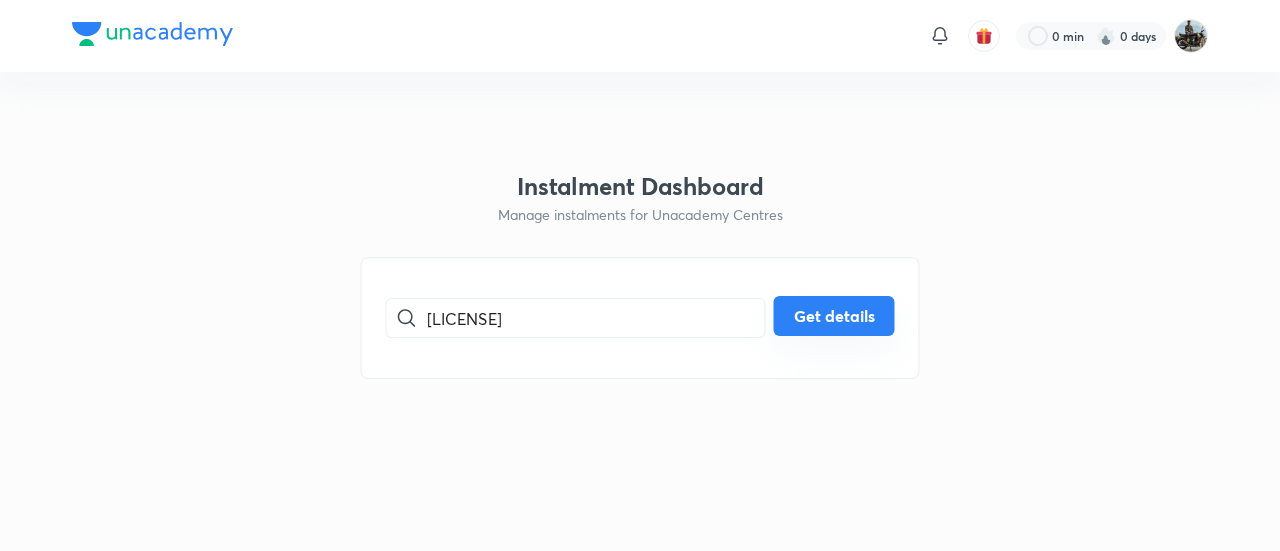 click on "Get details" at bounding box center [834, 316] 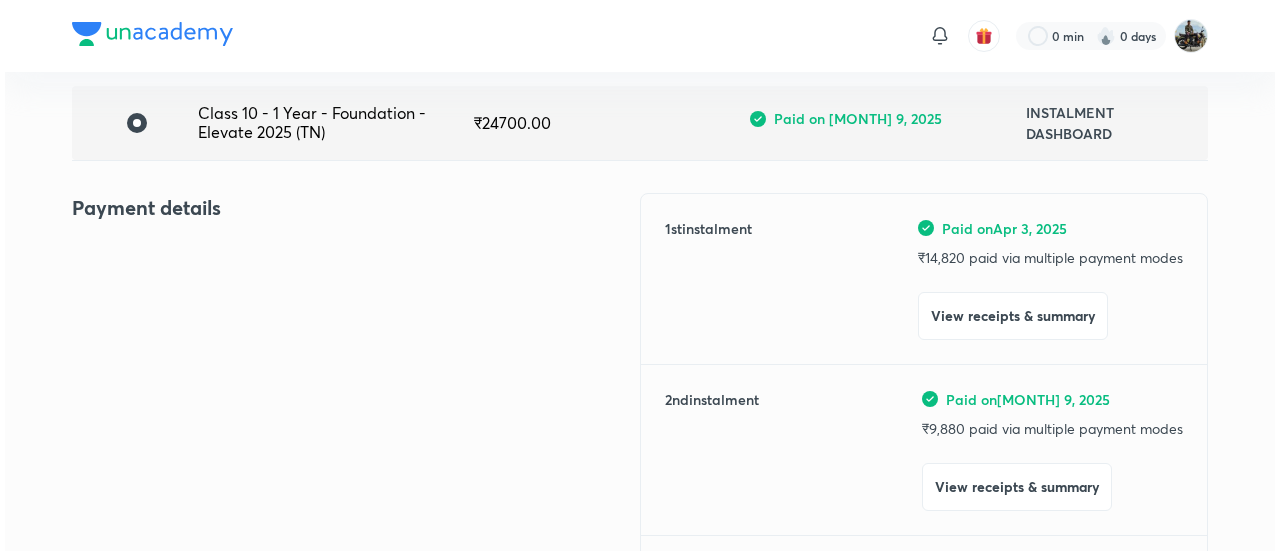 scroll, scrollTop: 154, scrollLeft: 0, axis: vertical 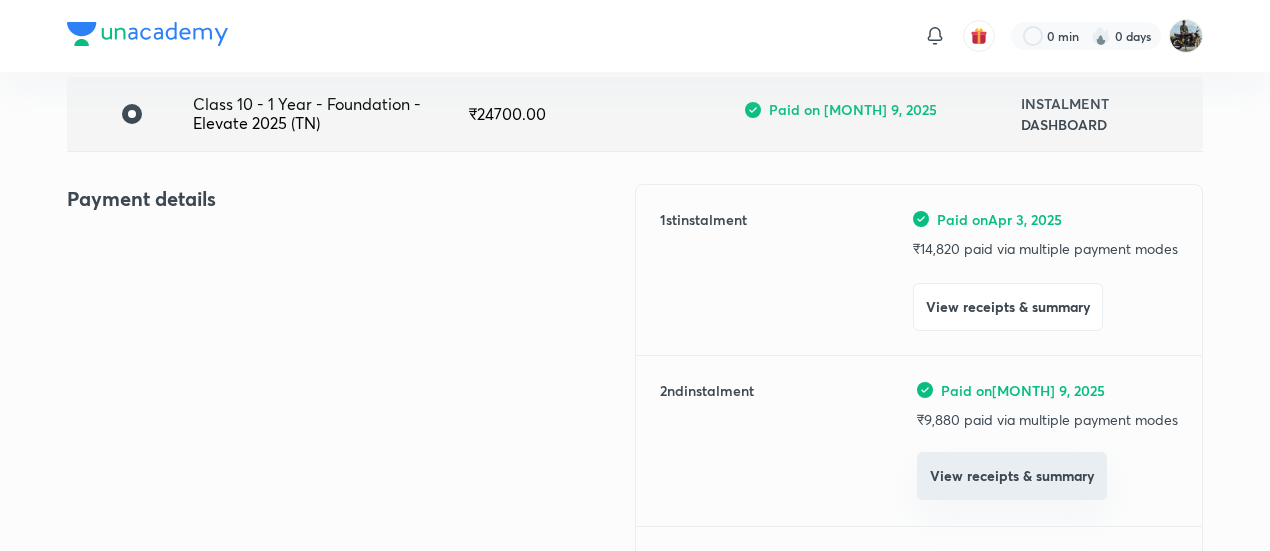click on "View receipts & summary" at bounding box center (1012, 476) 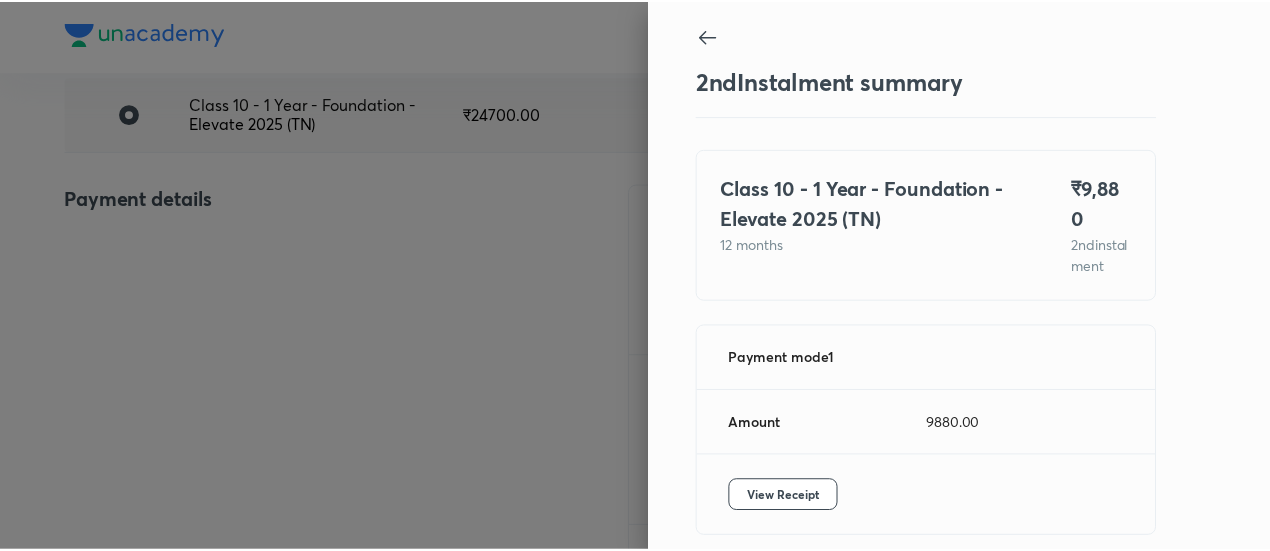 scroll, scrollTop: 79, scrollLeft: 0, axis: vertical 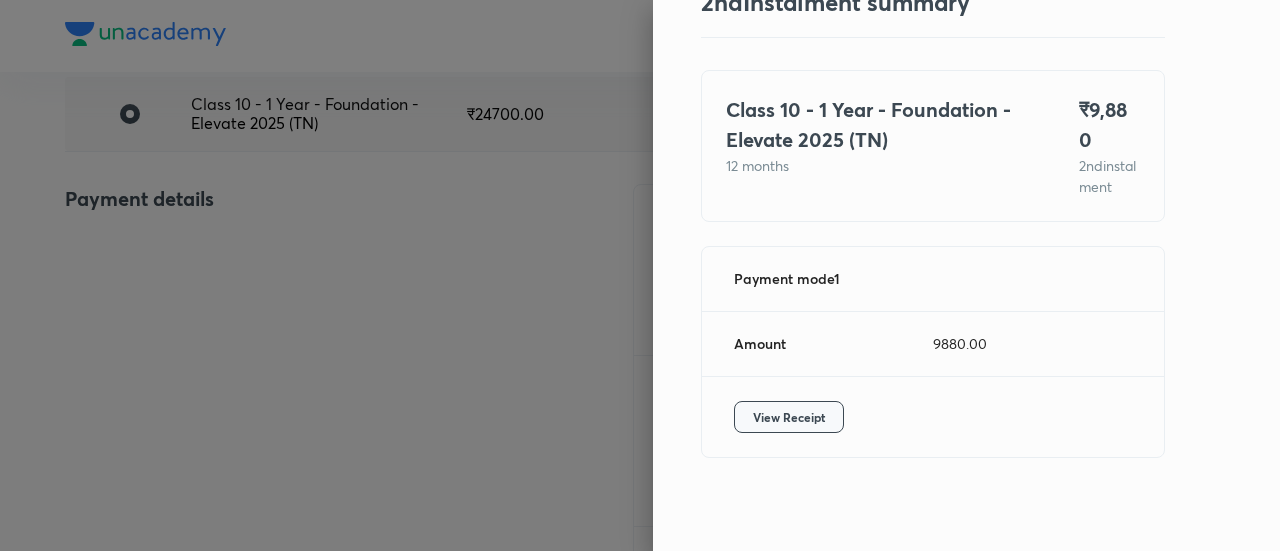 click on "View Receipt" at bounding box center (789, 417) 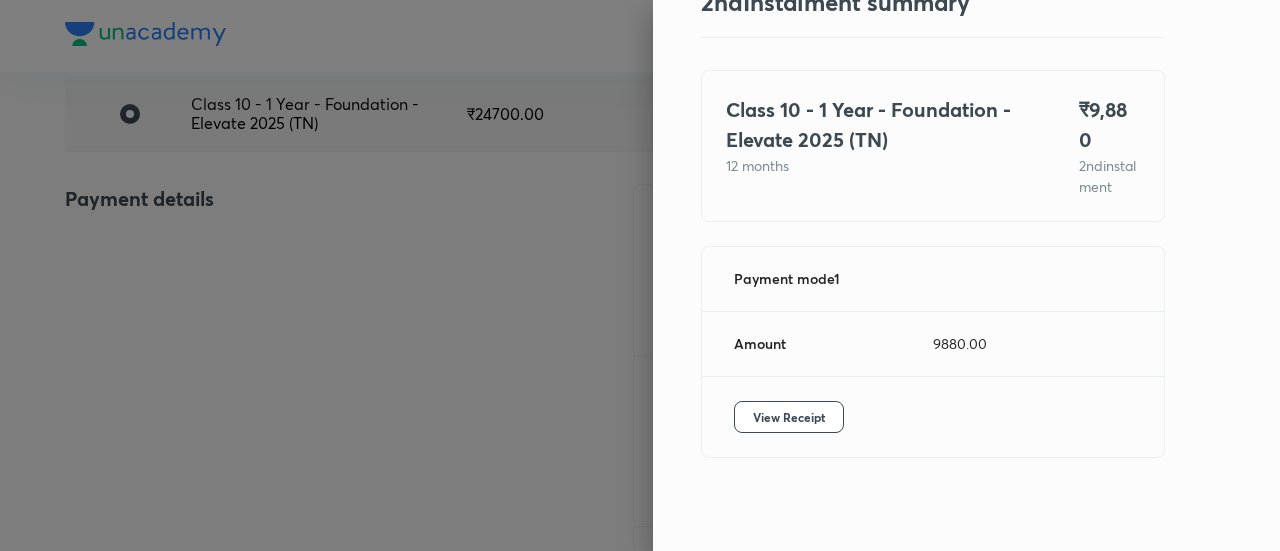 click at bounding box center (640, 275) 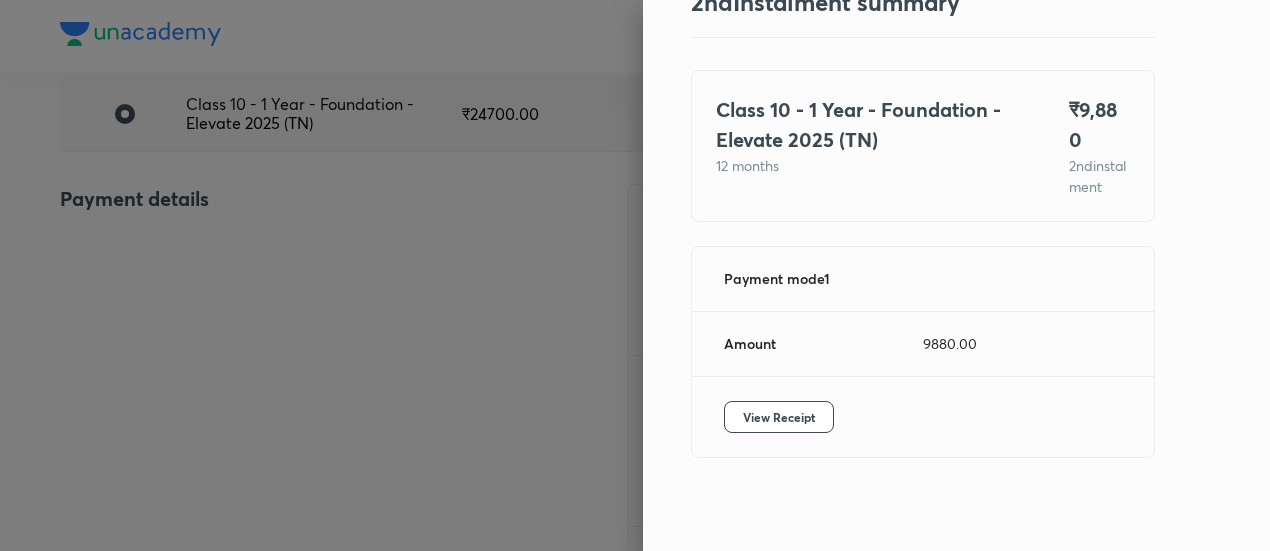 click at bounding box center [635, 275] 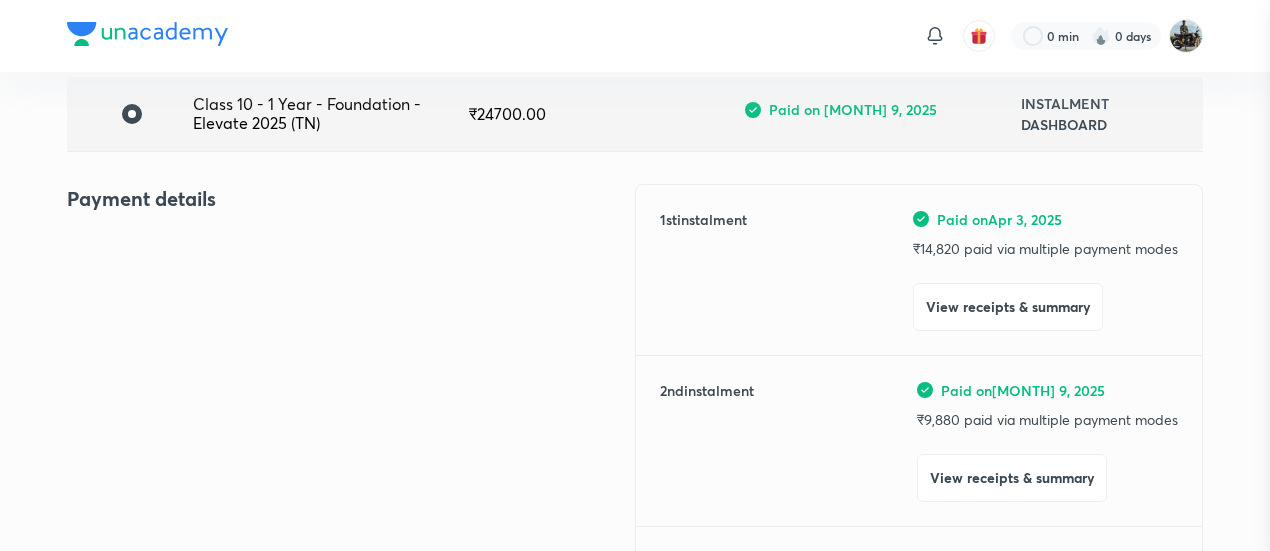 scroll, scrollTop: 0, scrollLeft: 0, axis: both 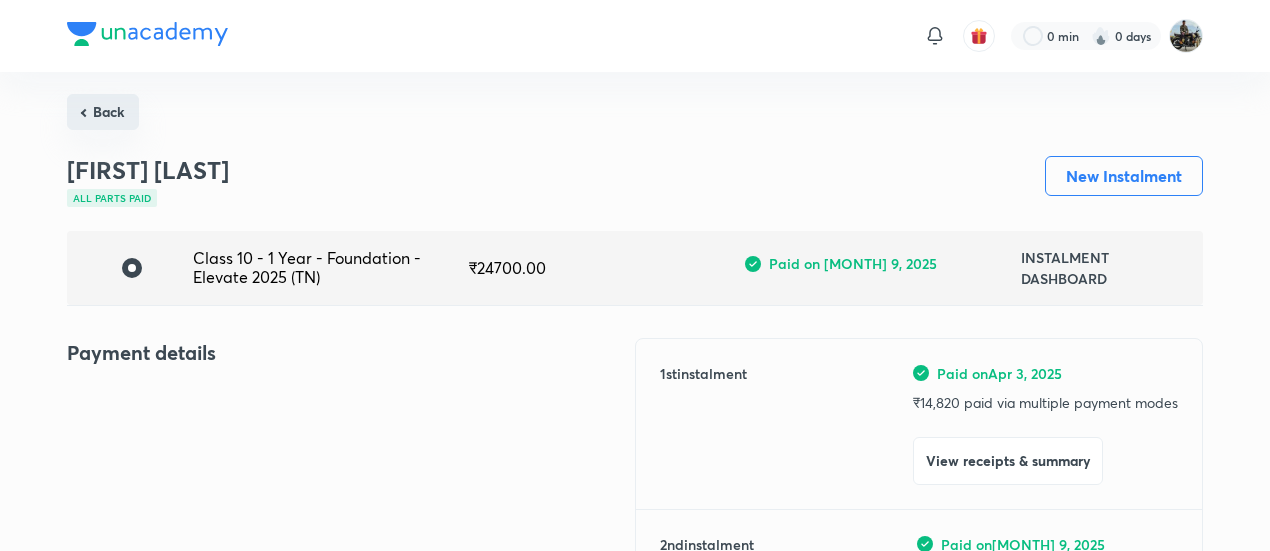 click on "Back" at bounding box center (103, 112) 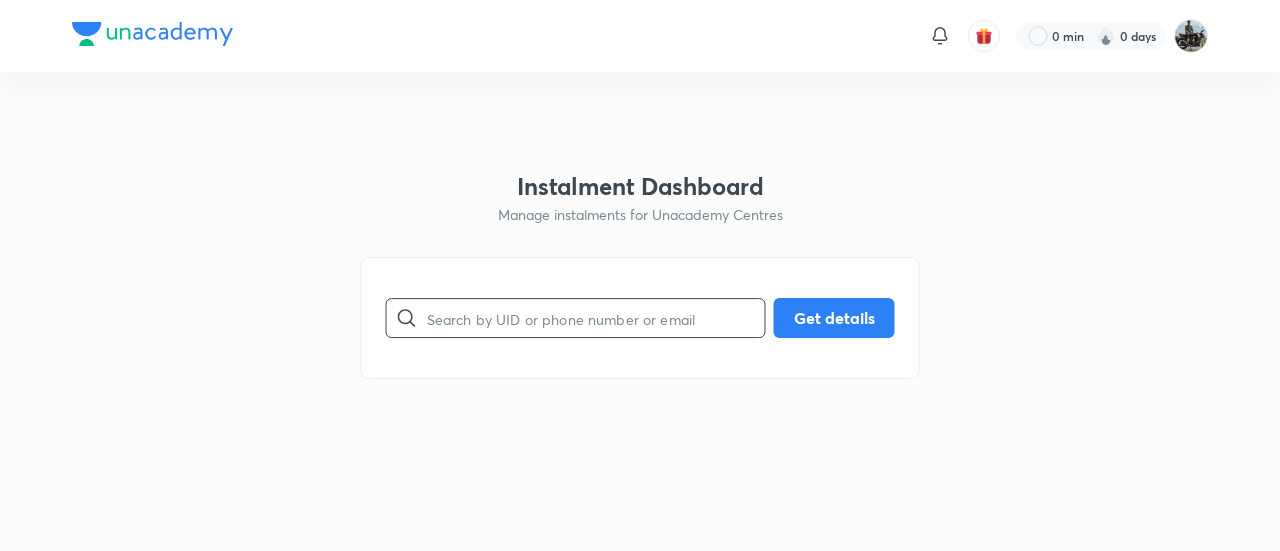 click at bounding box center [596, 318] 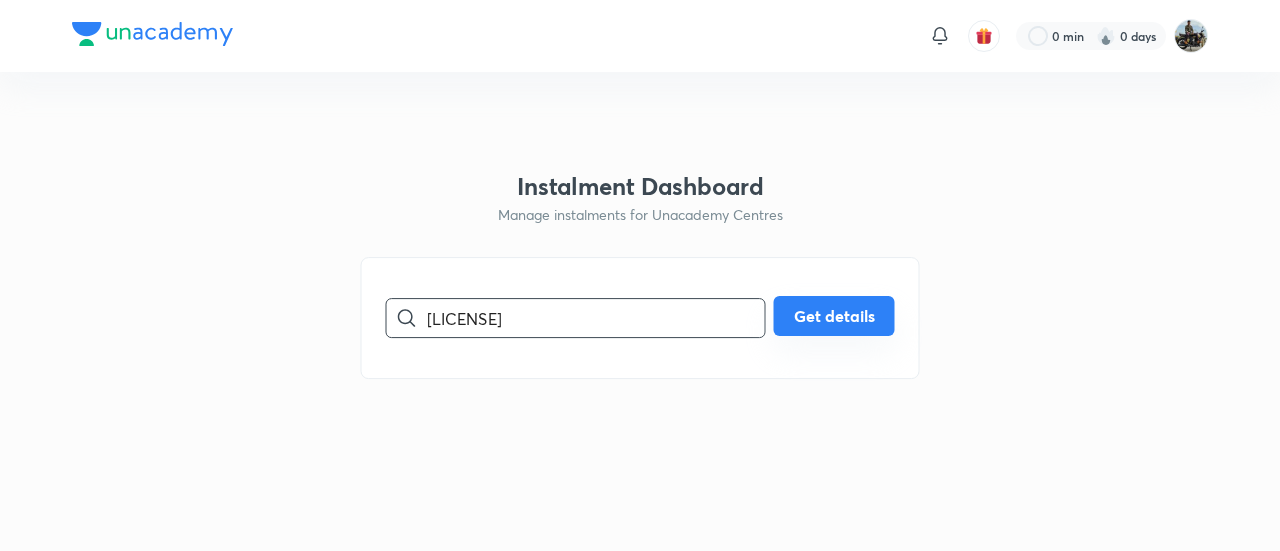 type on "[LICENSE]" 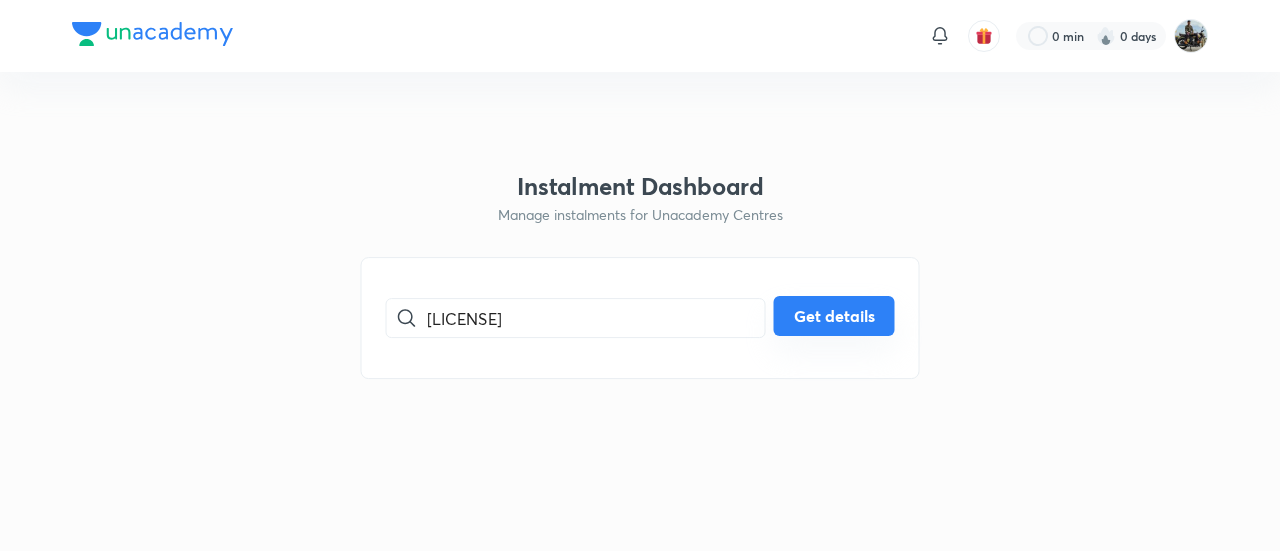 click on "Get details" at bounding box center [834, 316] 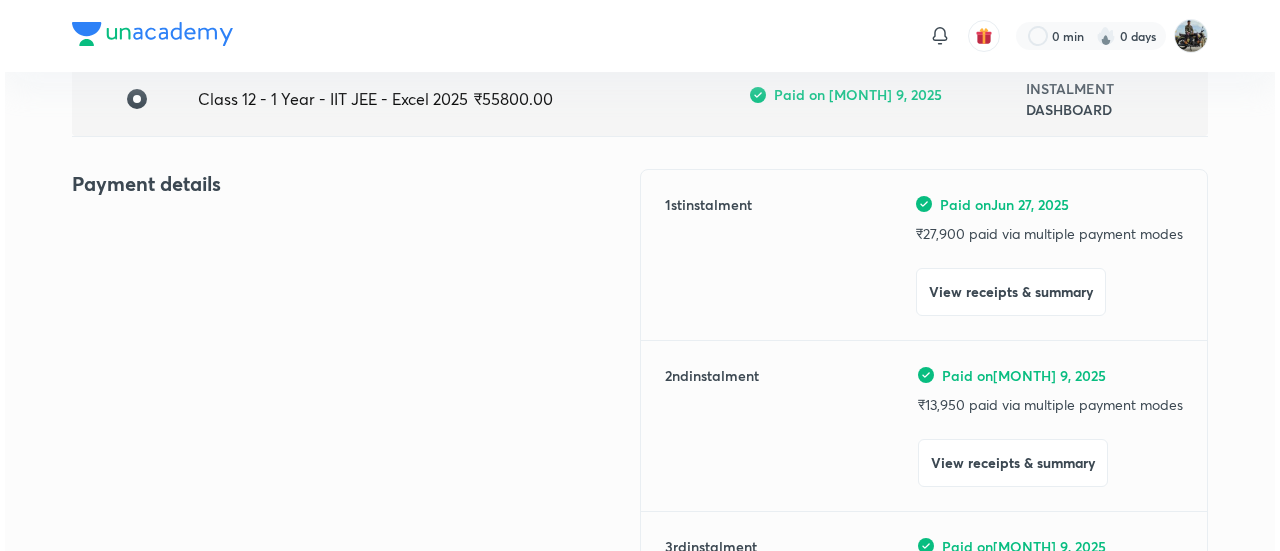 scroll, scrollTop: 173, scrollLeft: 0, axis: vertical 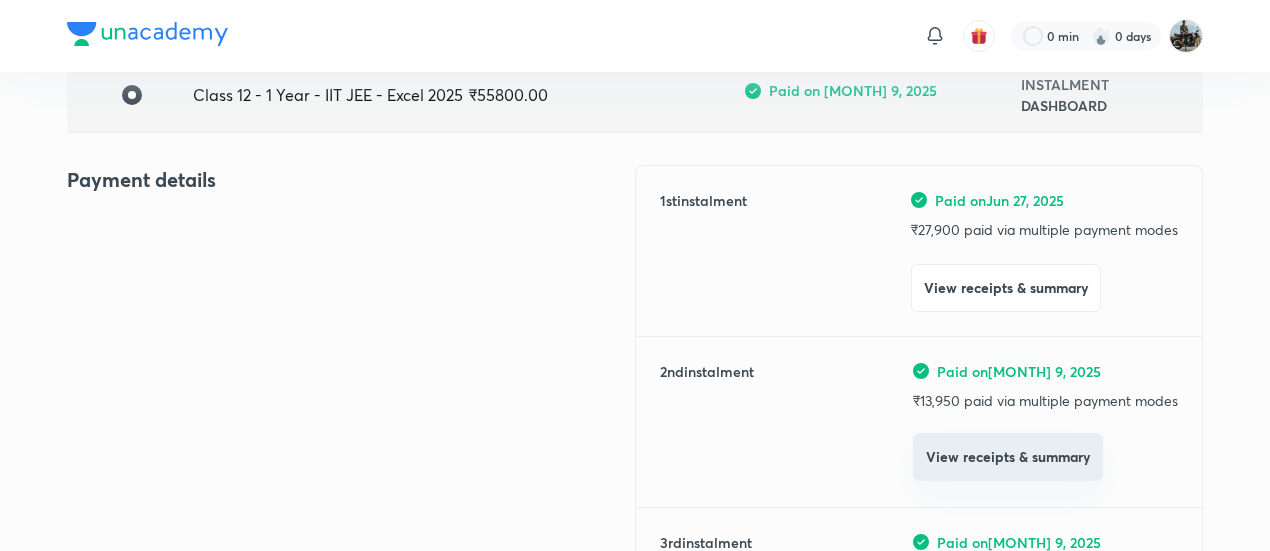 click on "View receipts & summary" at bounding box center [1008, 457] 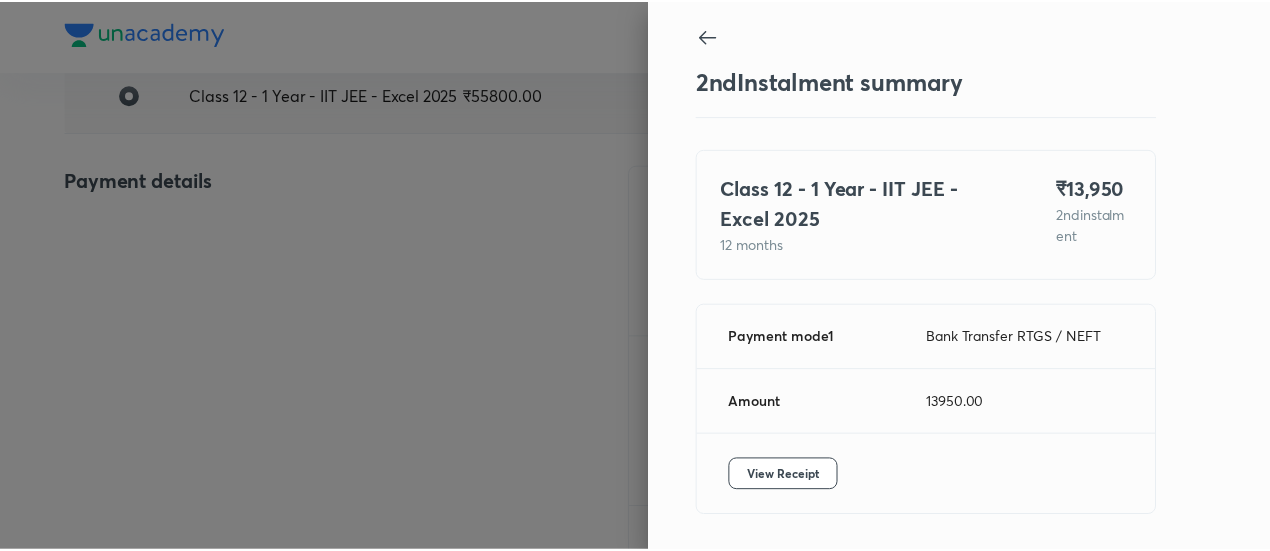 scroll, scrollTop: 67, scrollLeft: 0, axis: vertical 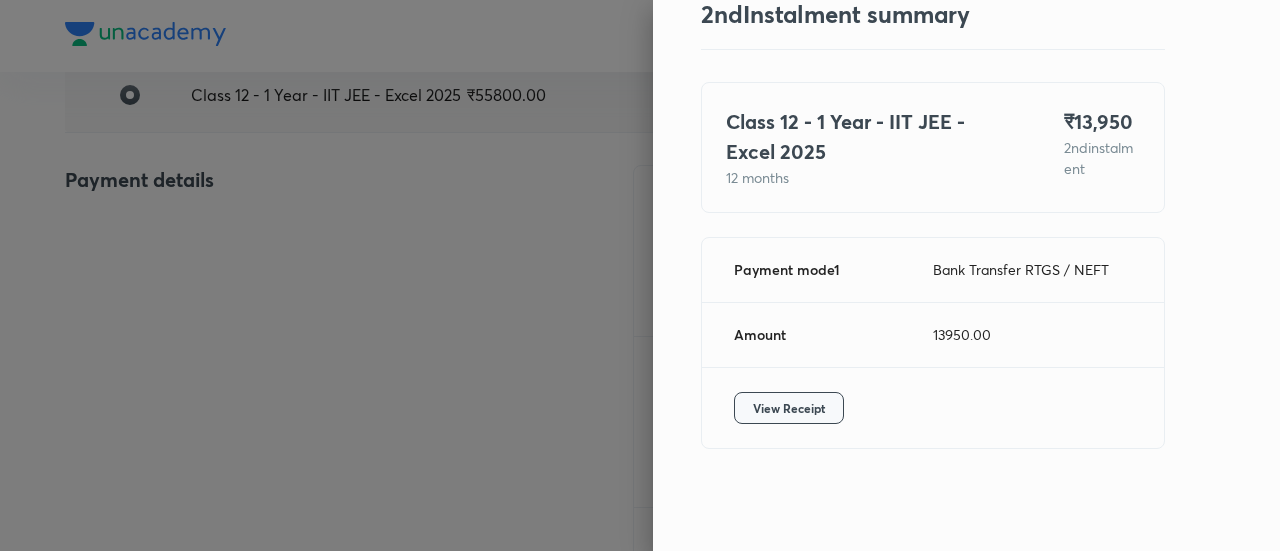 click on "View Receipt" at bounding box center [789, 408] 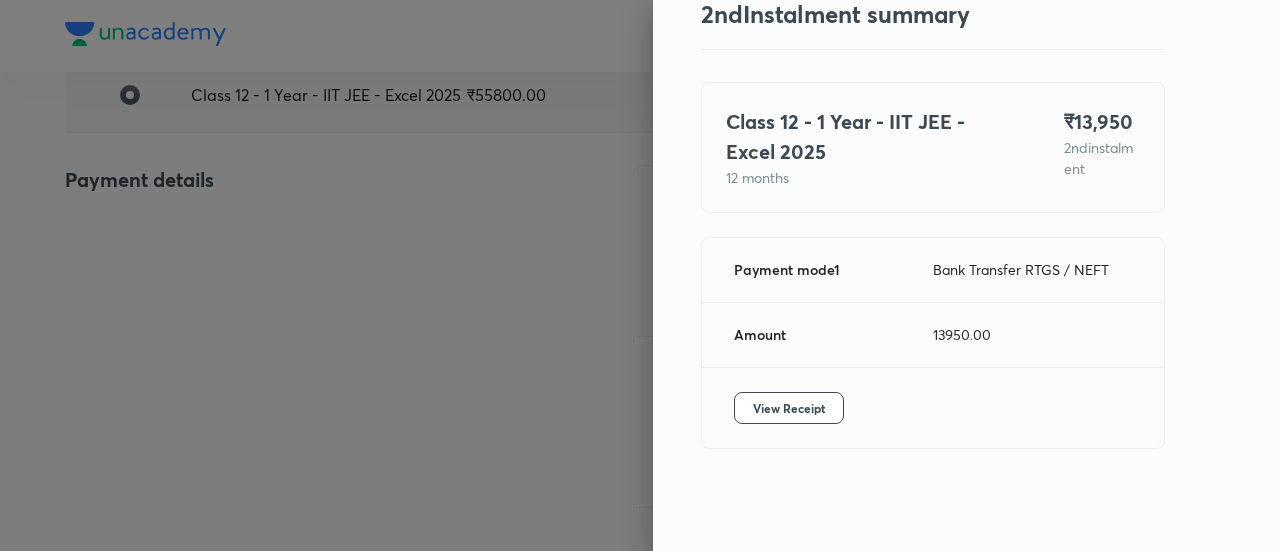 click at bounding box center [640, 275] 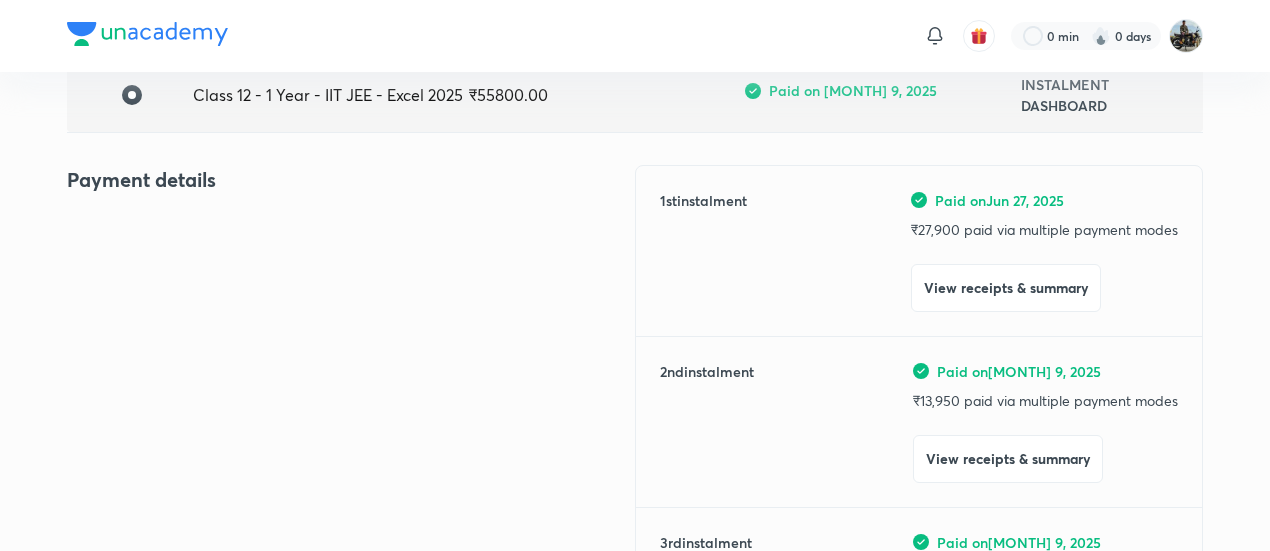 scroll, scrollTop: 0, scrollLeft: 0, axis: both 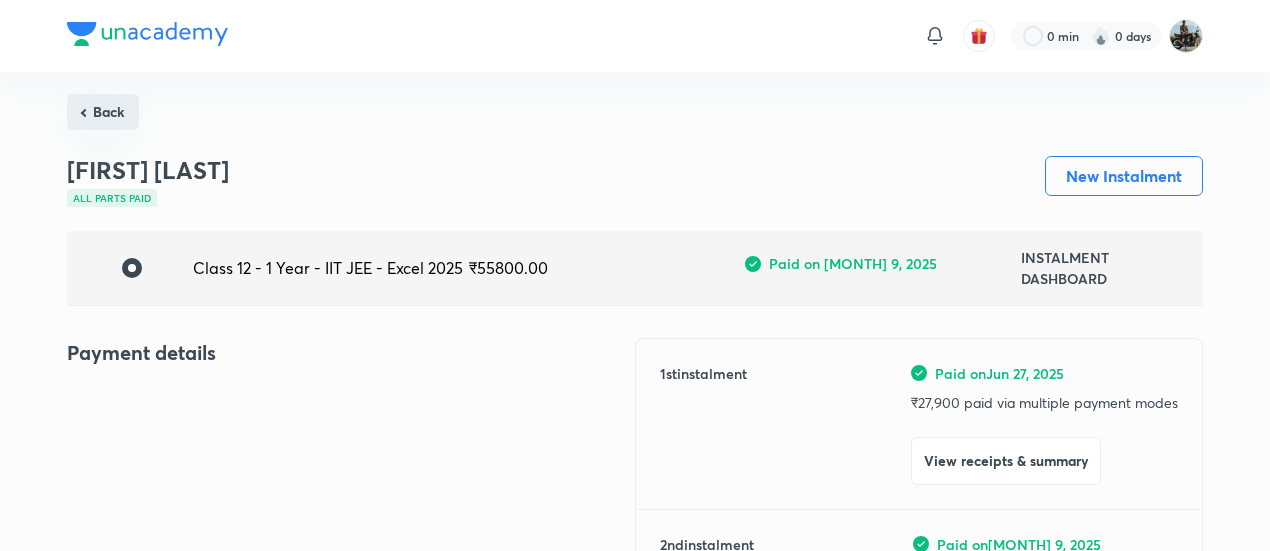 click on "Back" at bounding box center [103, 112] 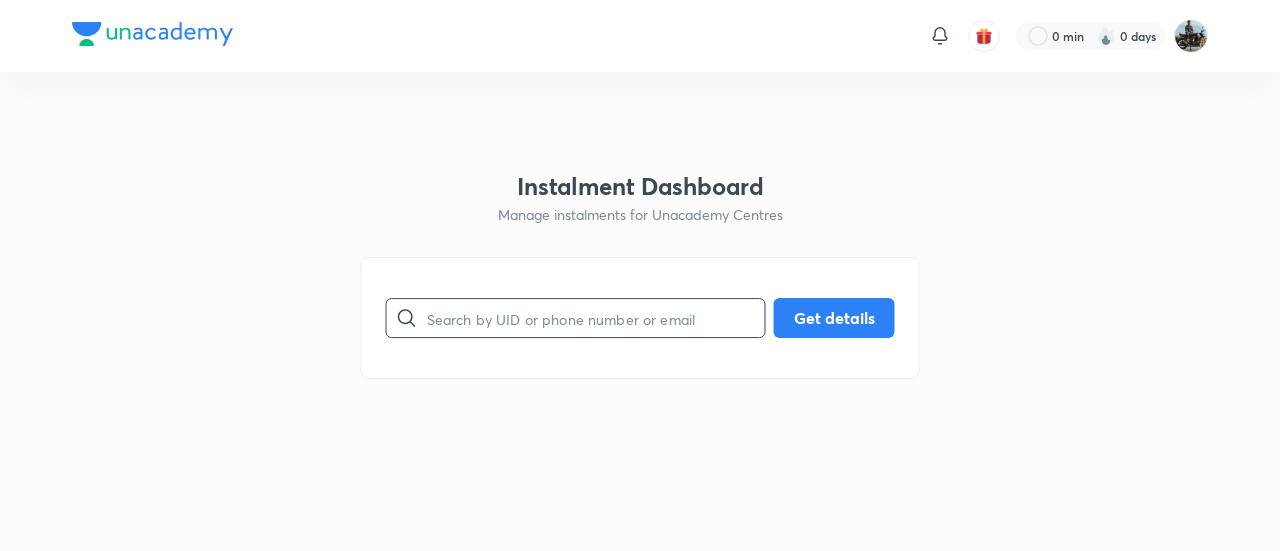 click at bounding box center [596, 318] 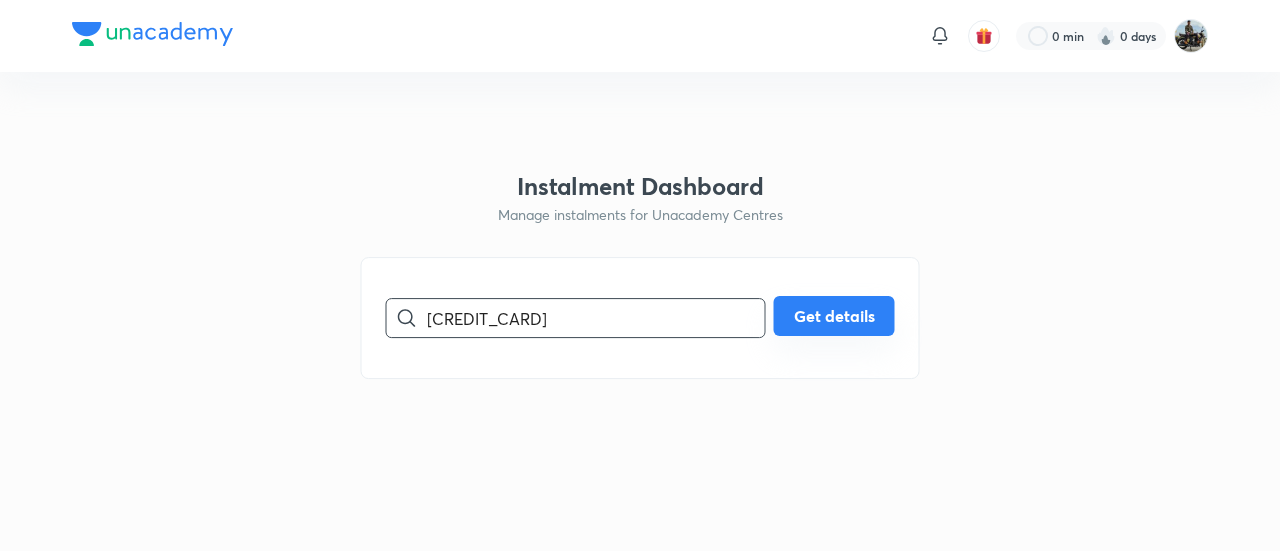 type on "[CREDIT_CARD]" 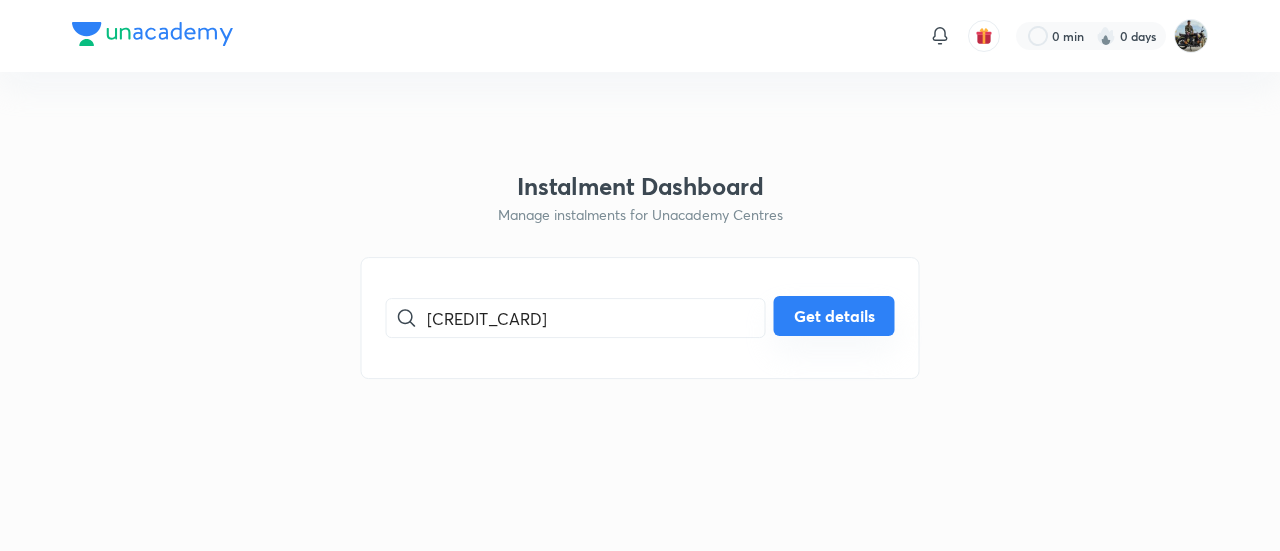click on "Get details" at bounding box center (834, 316) 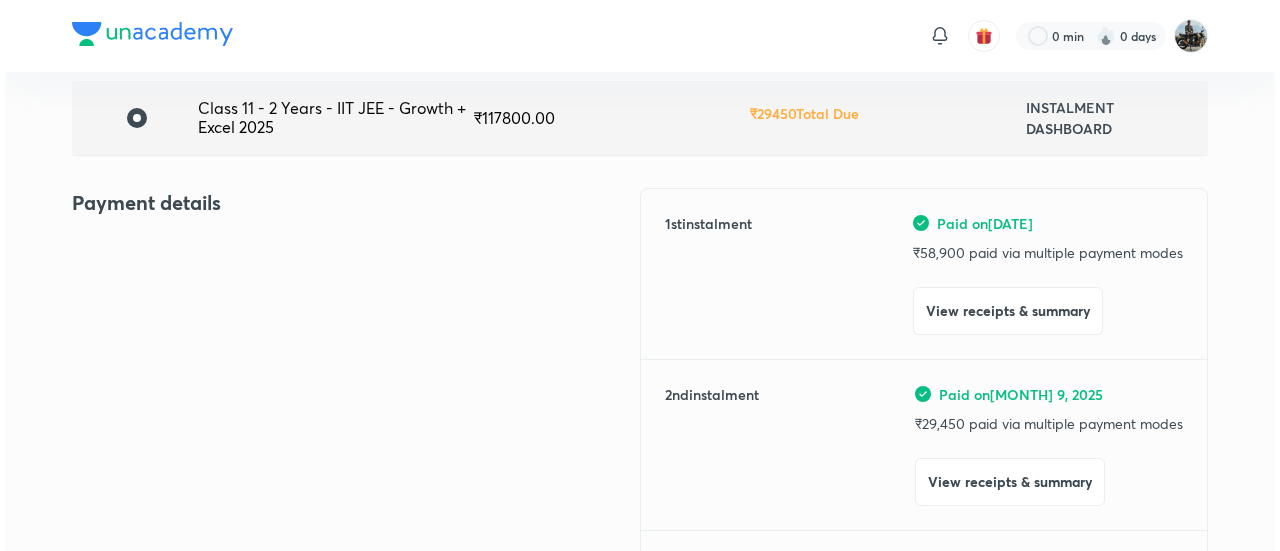 scroll, scrollTop: 163, scrollLeft: 0, axis: vertical 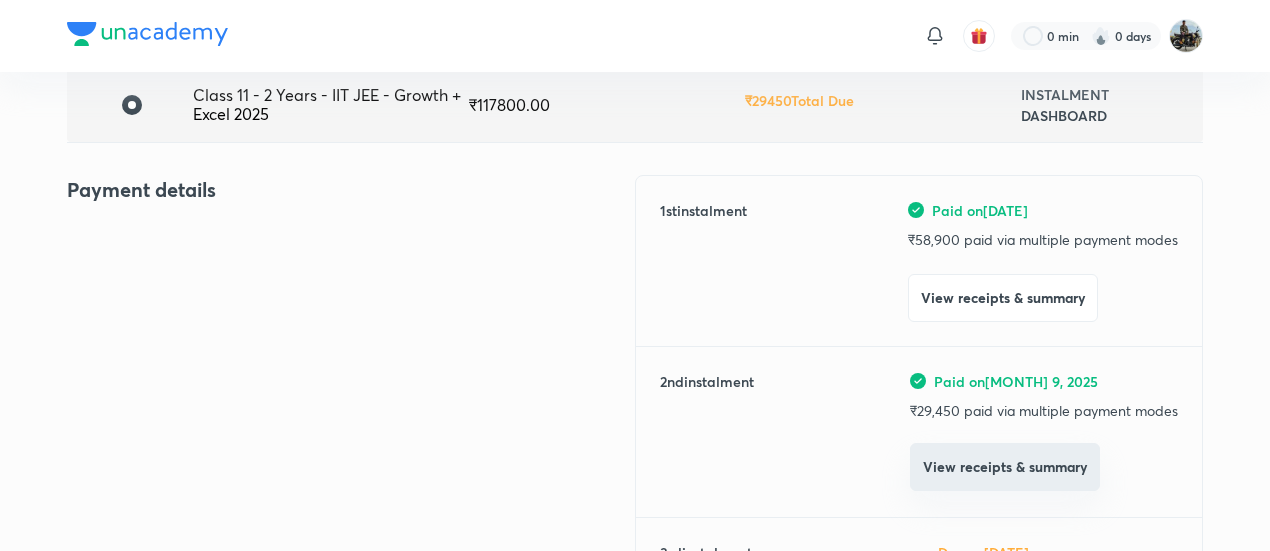click on "View receipts & summary" at bounding box center (1005, 467) 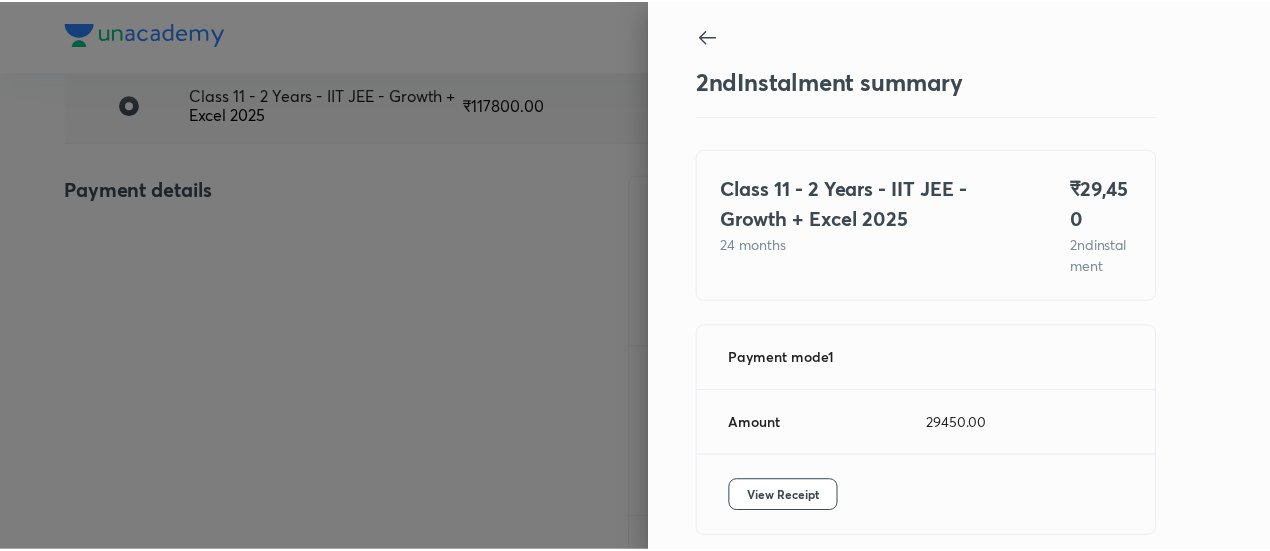 scroll, scrollTop: 109, scrollLeft: 0, axis: vertical 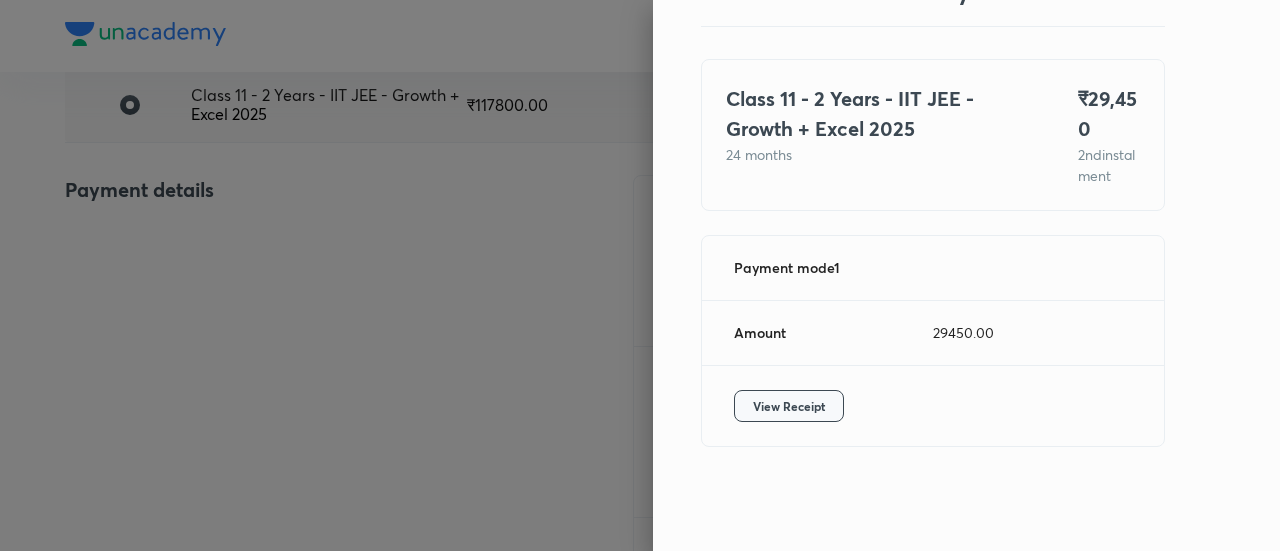 click on "View Receipt" at bounding box center [789, 406] 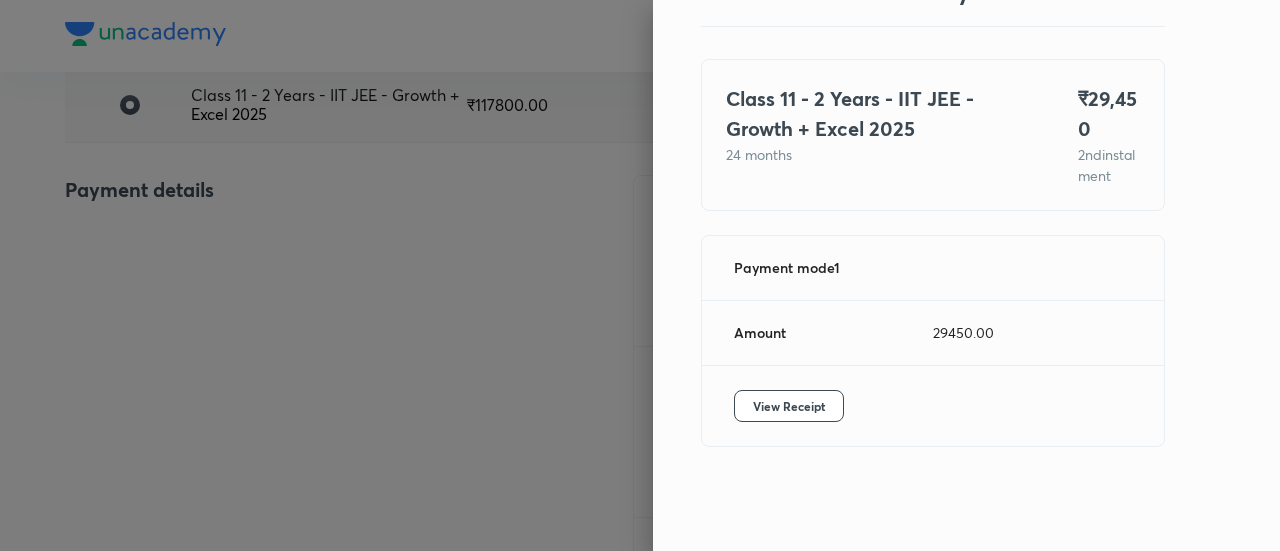 click at bounding box center (640, 275) 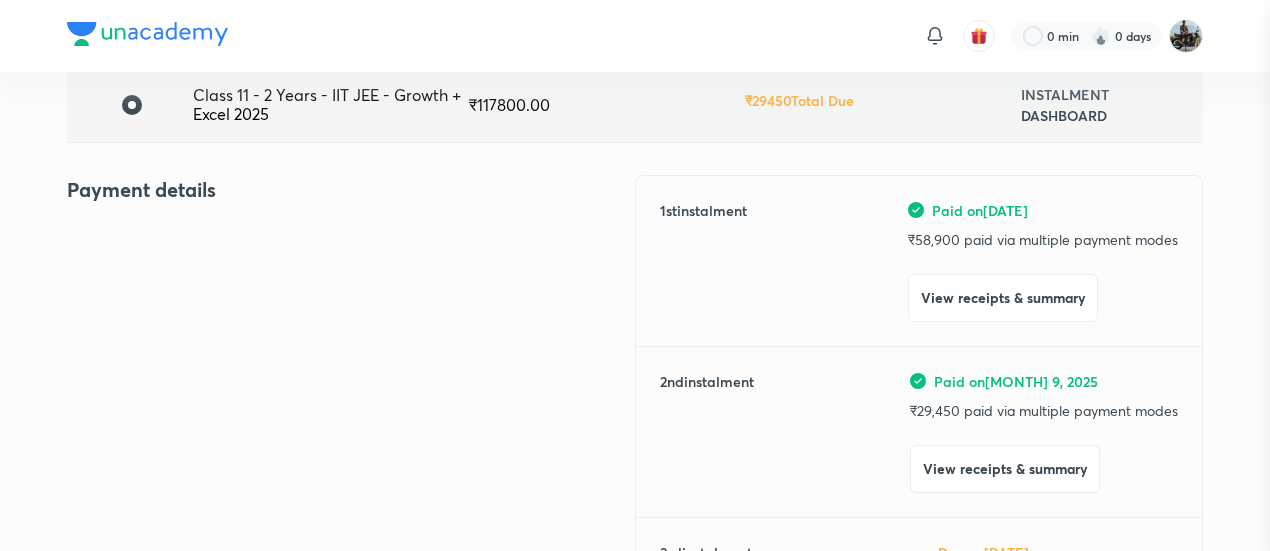 click at bounding box center (635, 275) 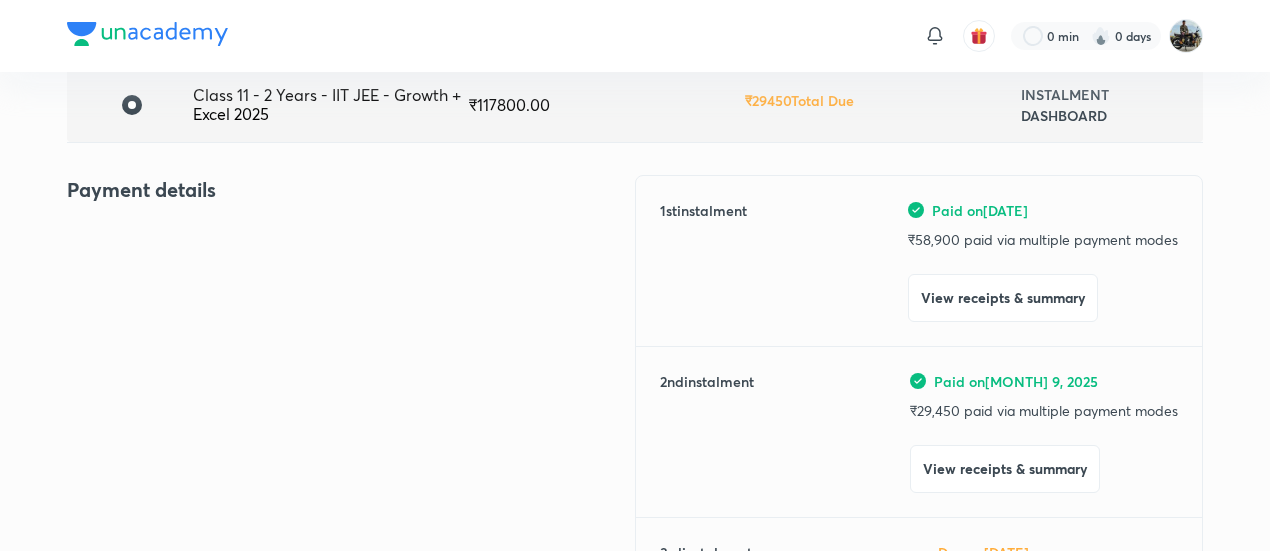 scroll, scrollTop: 0, scrollLeft: 0, axis: both 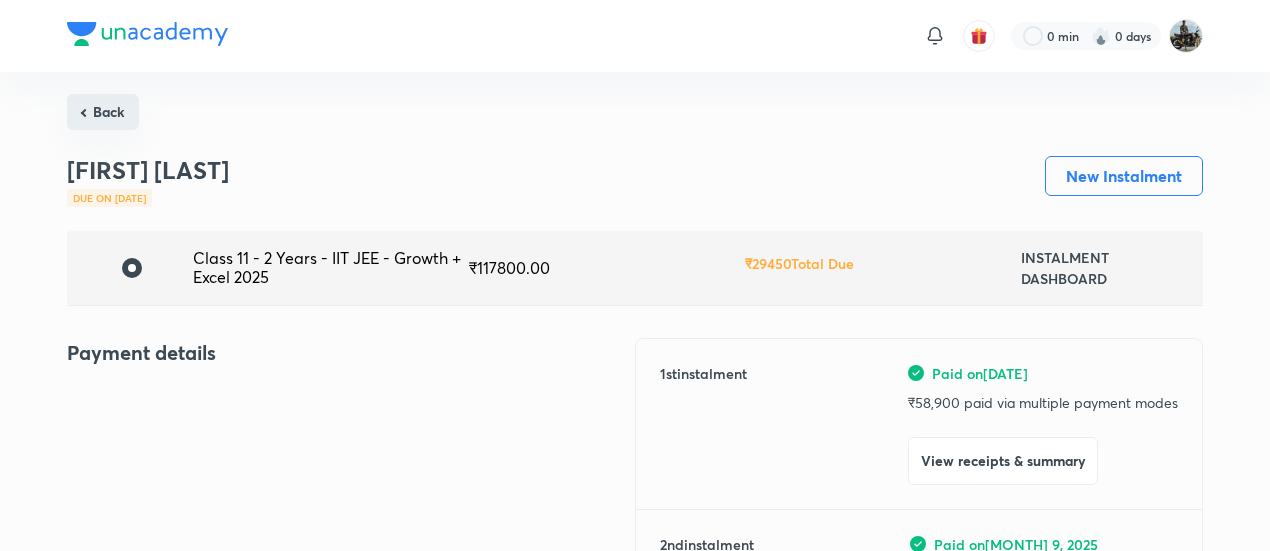 click on "Back" at bounding box center (103, 112) 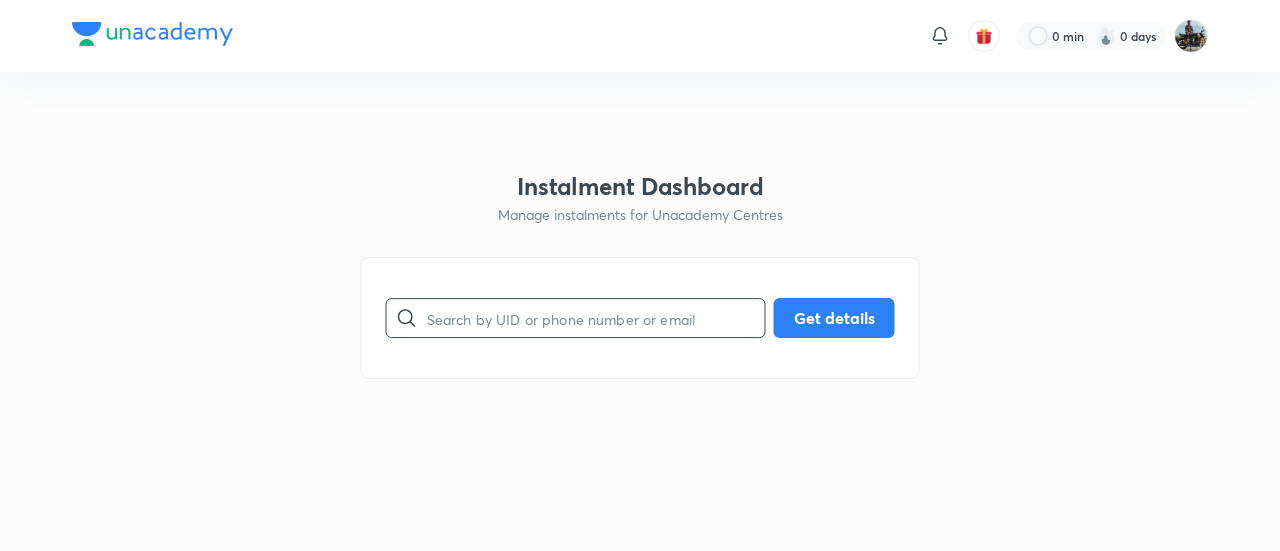 click at bounding box center (596, 318) 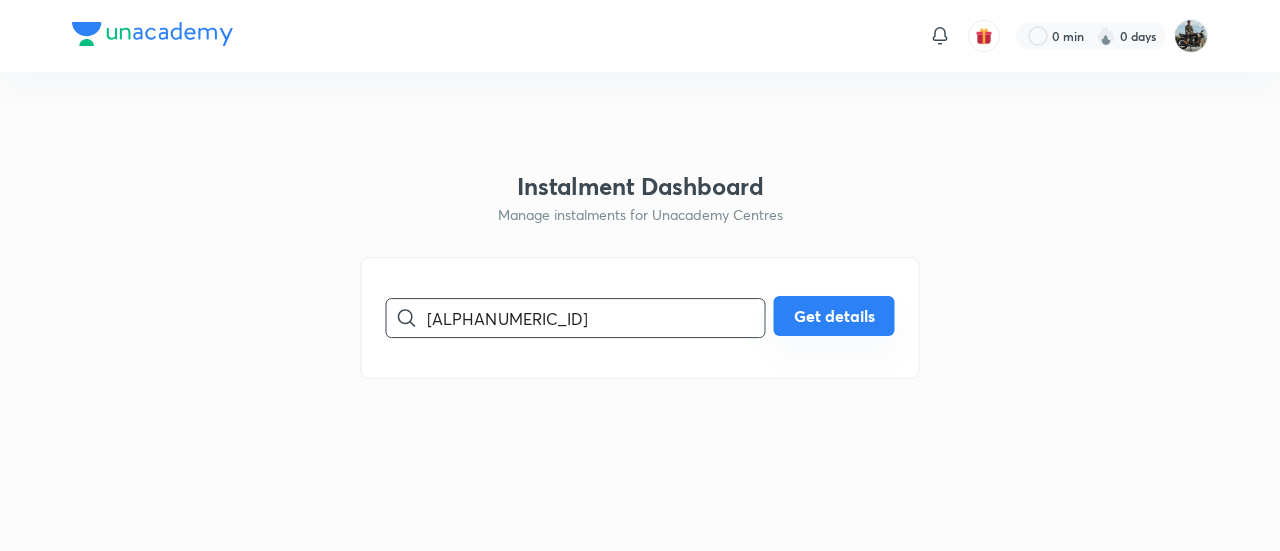 type on "[ALPHANUMERIC_ID]" 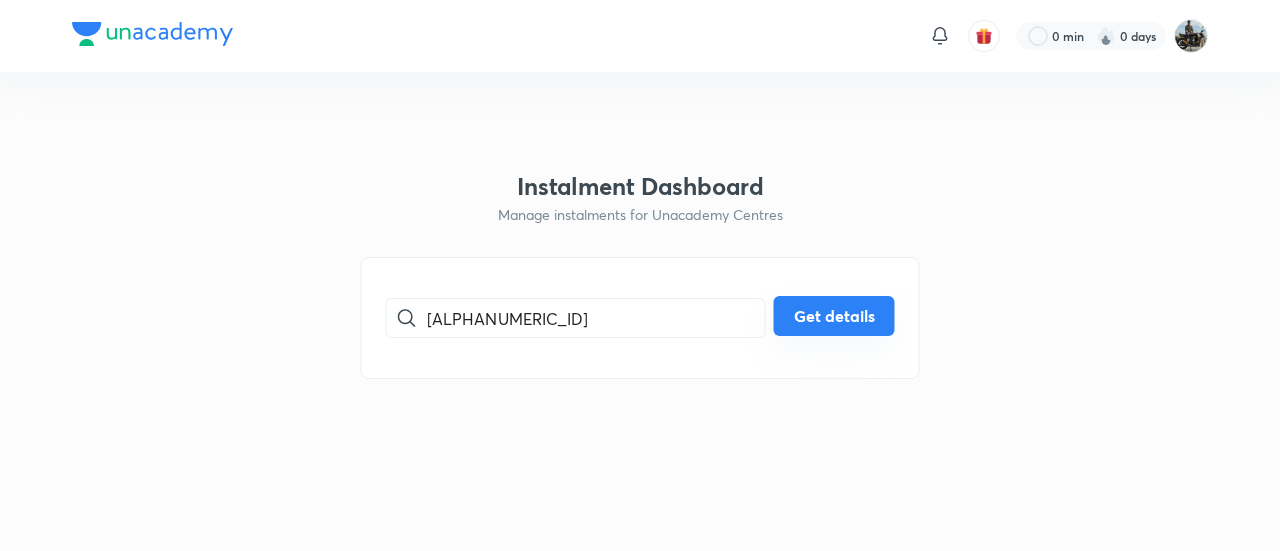 click on "Get details" at bounding box center (834, 316) 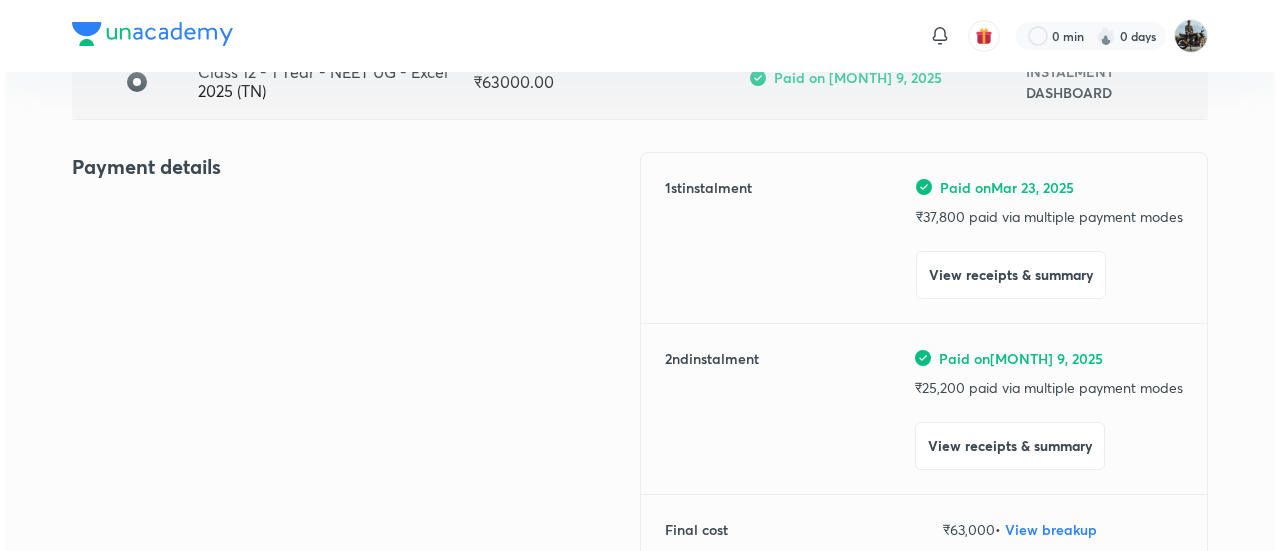 scroll, scrollTop: 187, scrollLeft: 0, axis: vertical 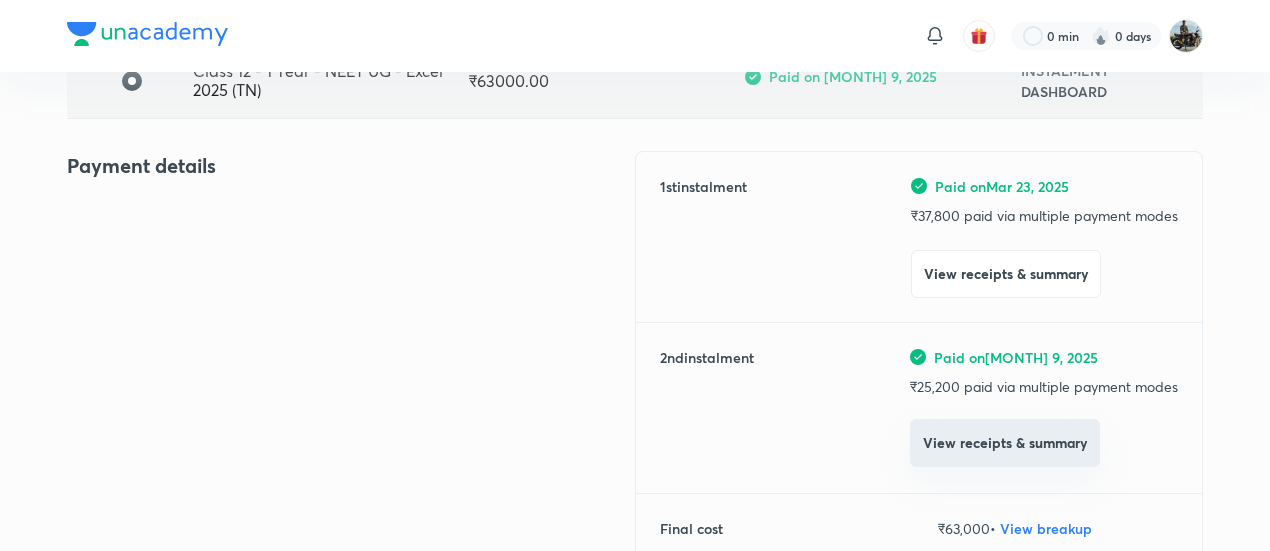 click on "View receipts & summary" at bounding box center [1005, 443] 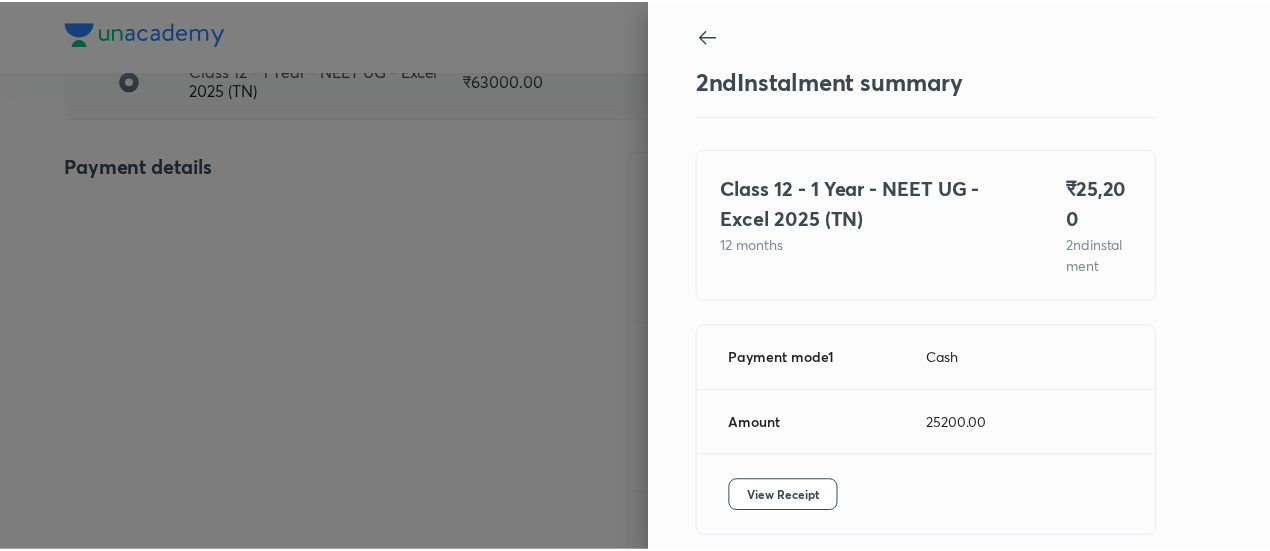 scroll, scrollTop: 88, scrollLeft: 0, axis: vertical 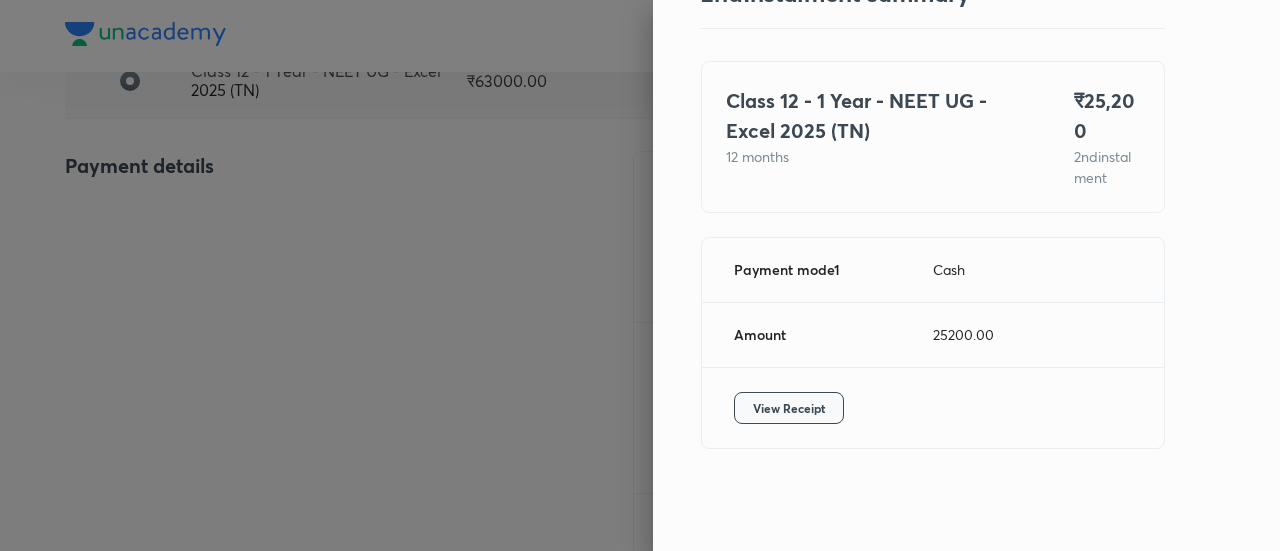 click on "View Receipt" at bounding box center [789, 408] 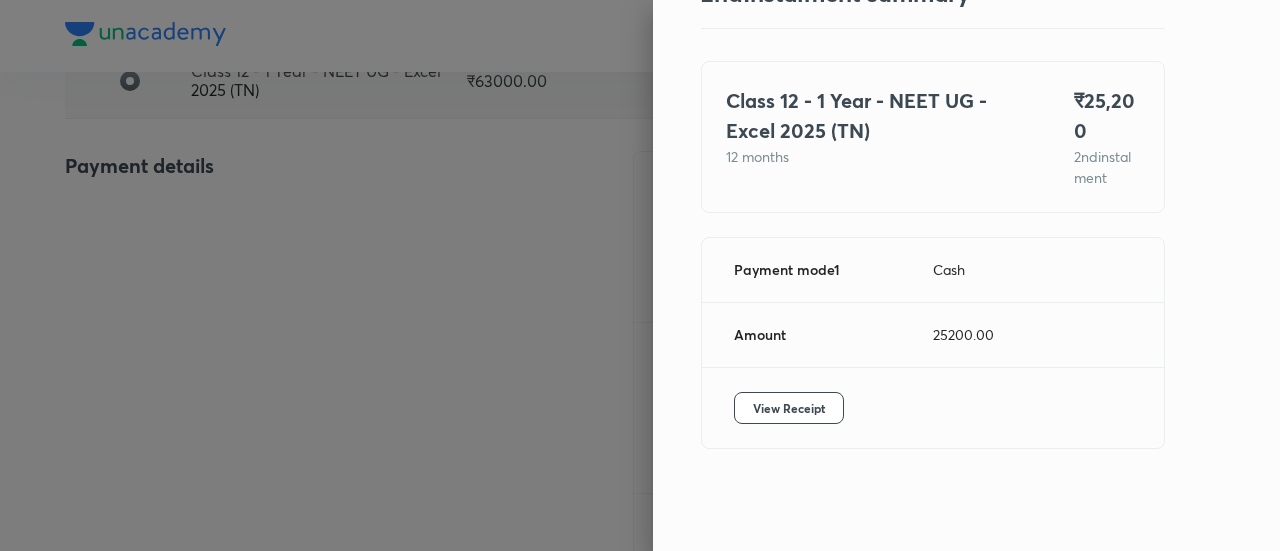 click at bounding box center [640, 275] 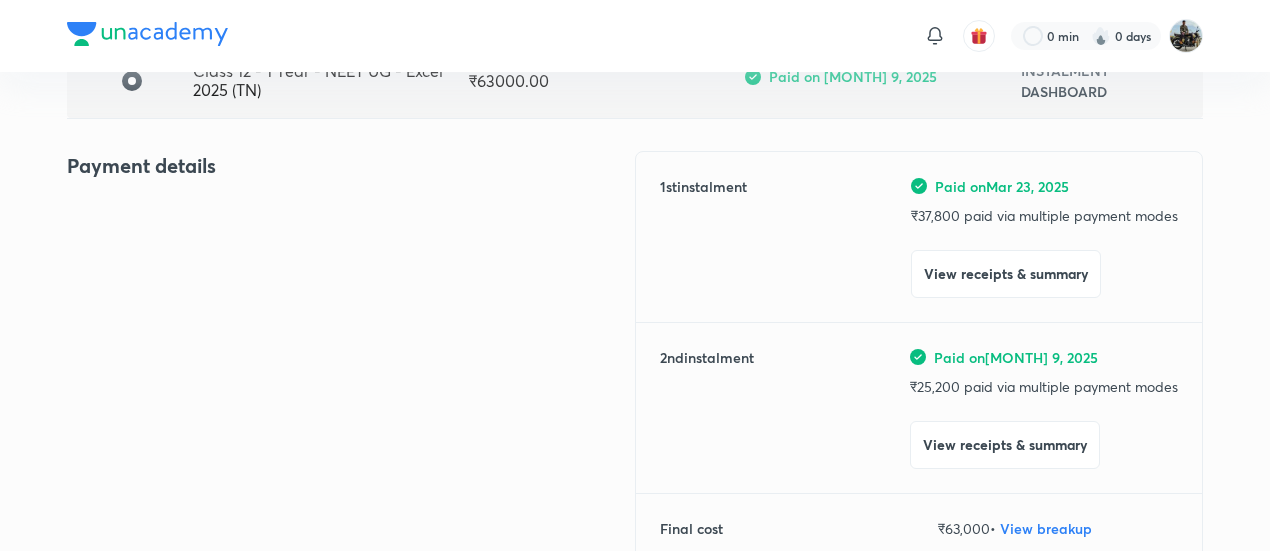 scroll, scrollTop: 0, scrollLeft: 0, axis: both 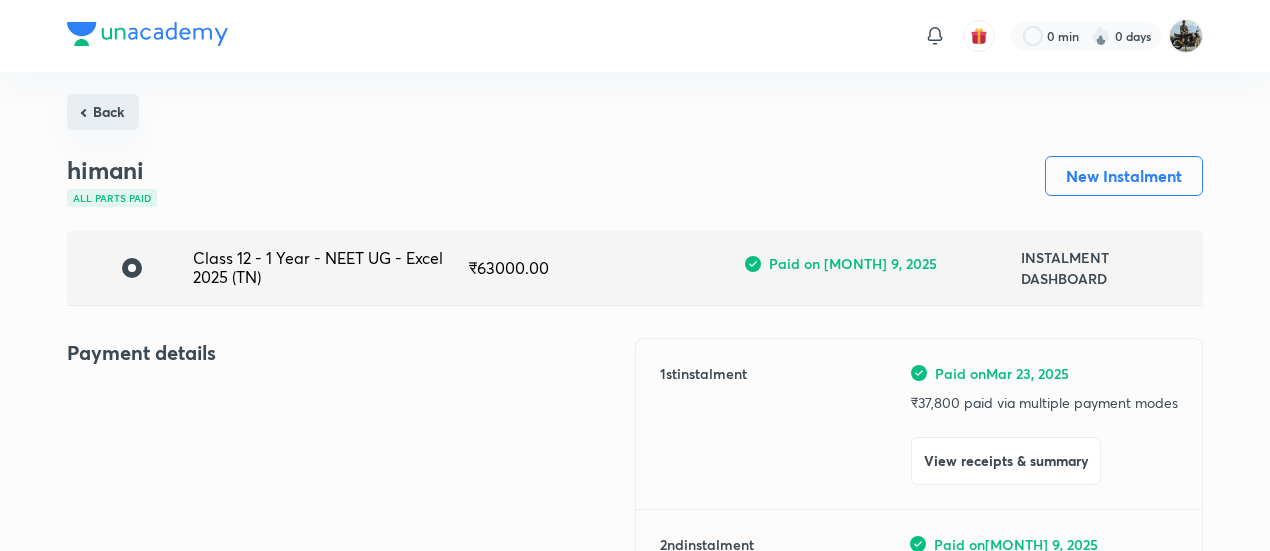 click on "Back" at bounding box center [103, 112] 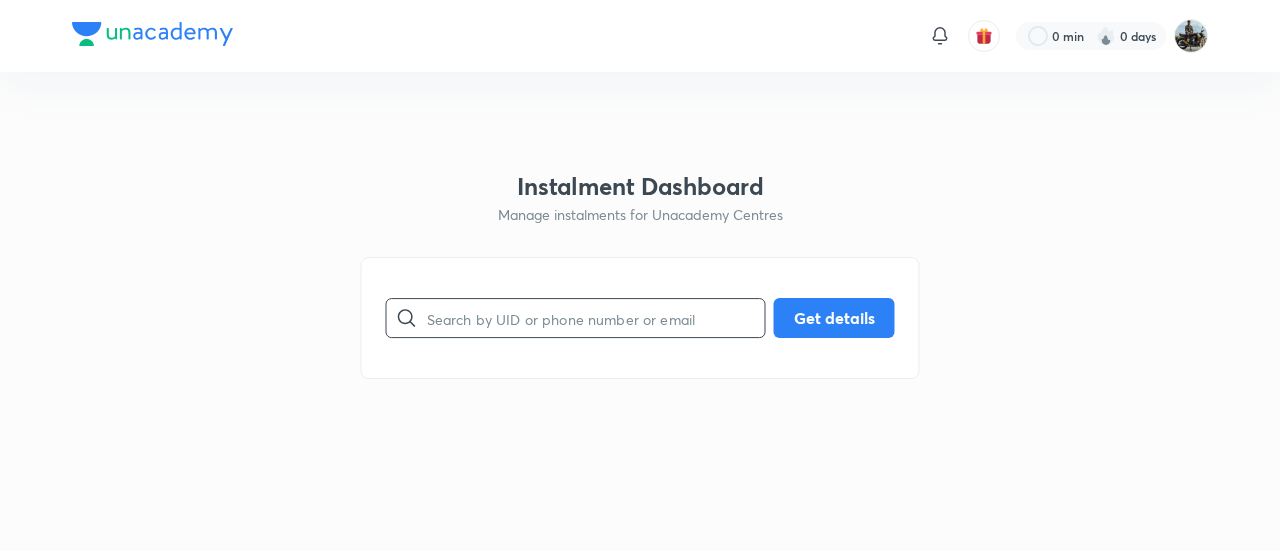 click at bounding box center (596, 318) 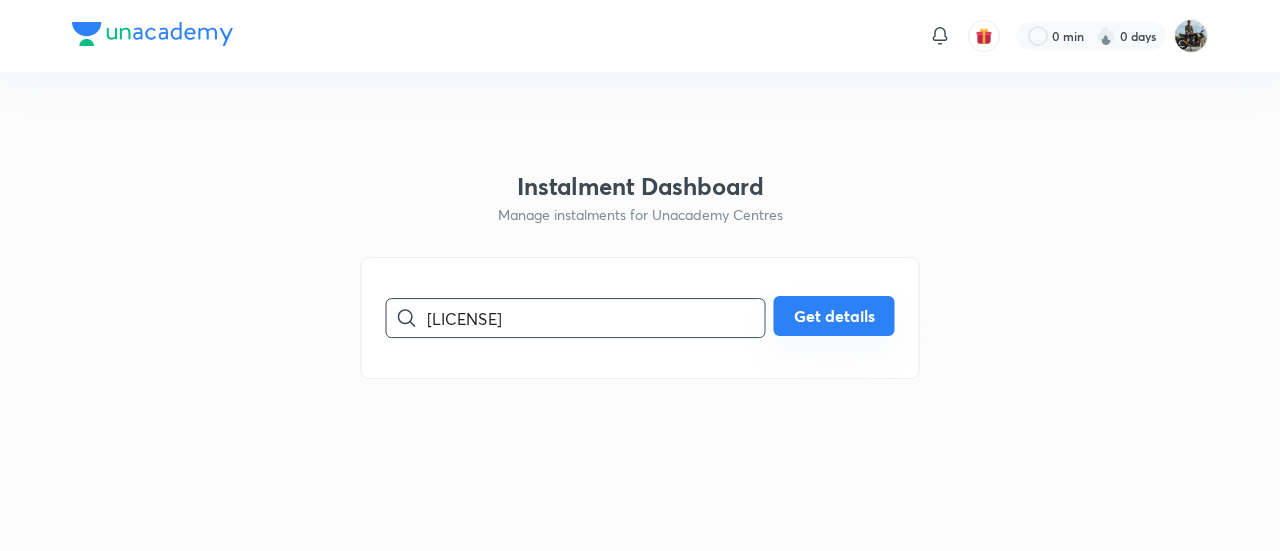 type on "[LICENSE]" 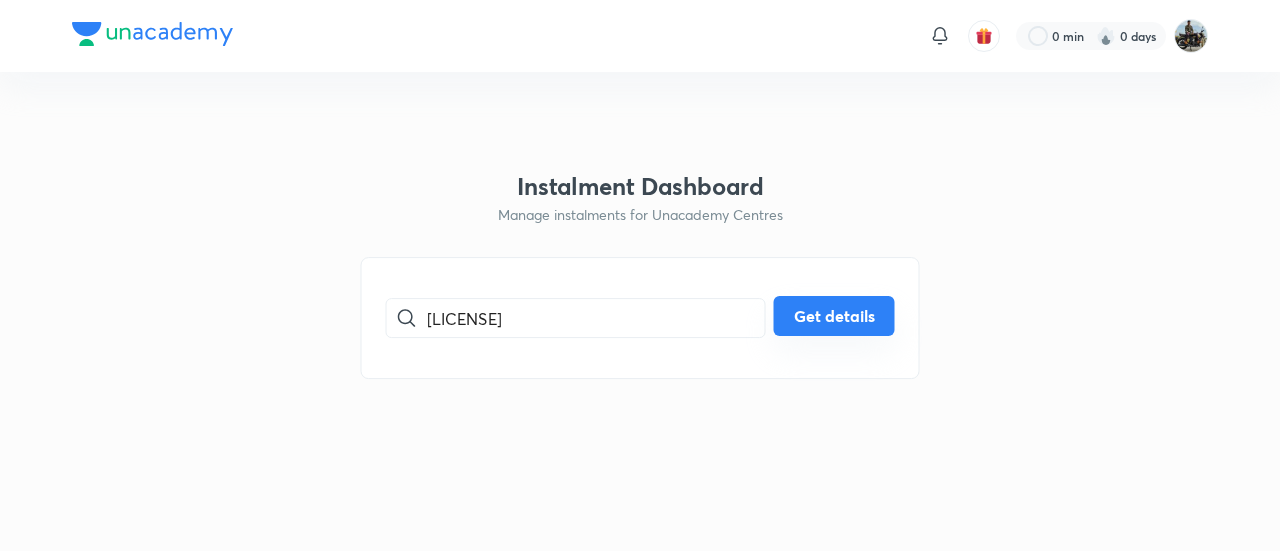 click on "Get details" at bounding box center (834, 316) 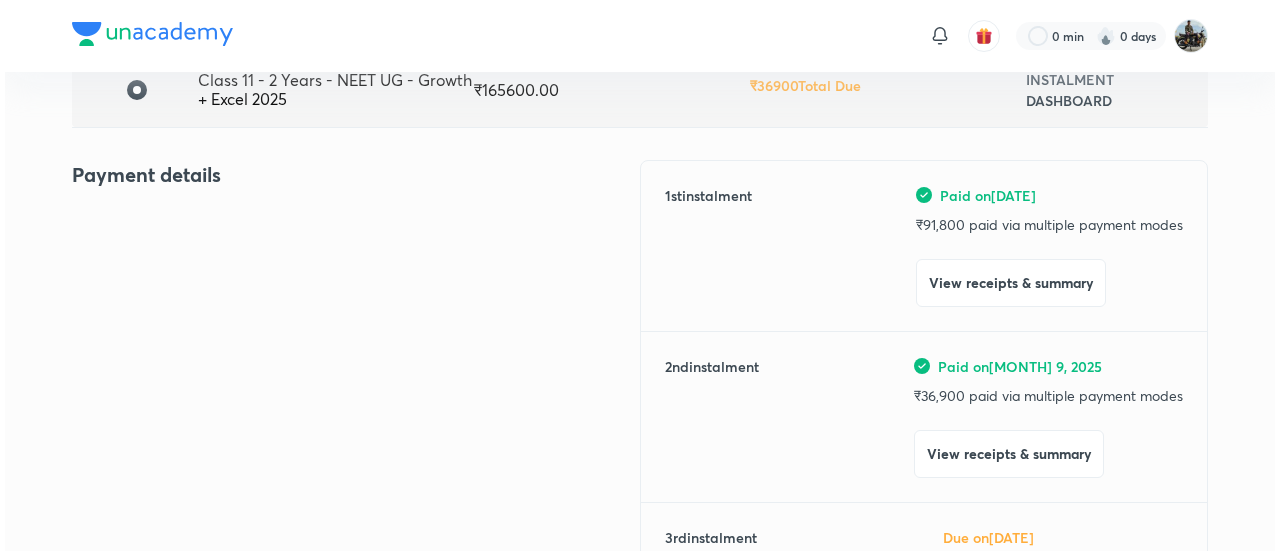scroll, scrollTop: 185, scrollLeft: 0, axis: vertical 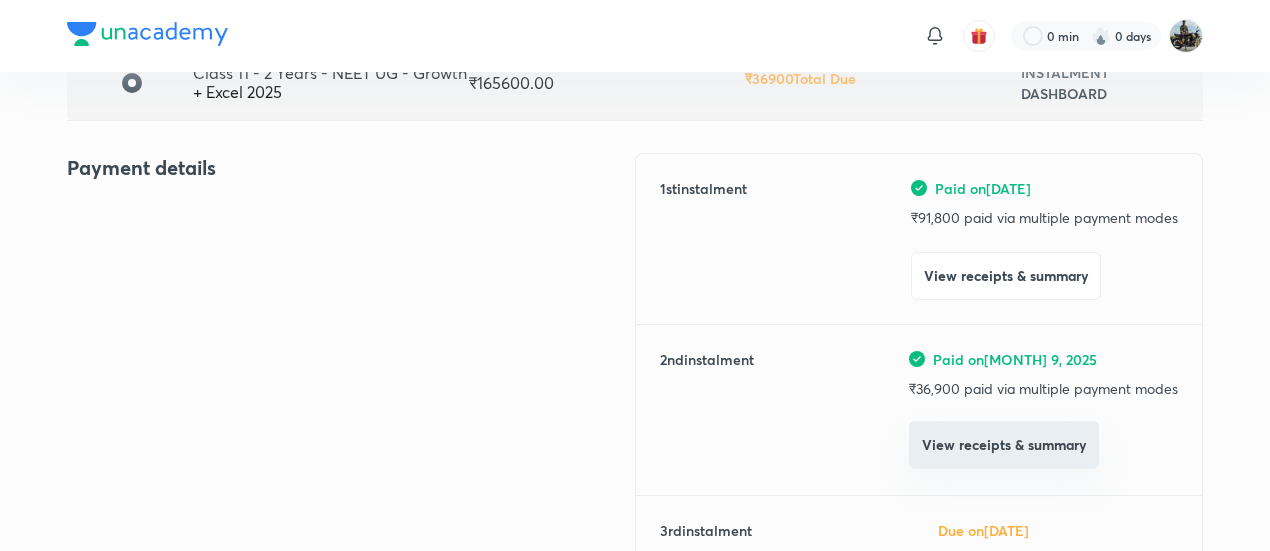 click on "View receipts & summary" at bounding box center (1004, 445) 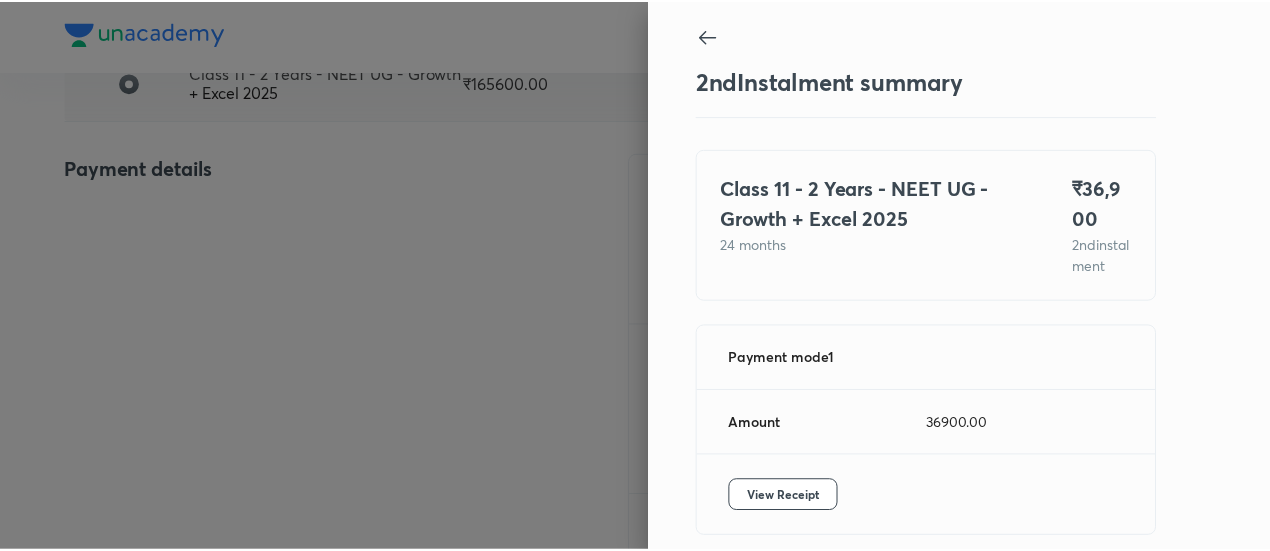 scroll, scrollTop: 109, scrollLeft: 0, axis: vertical 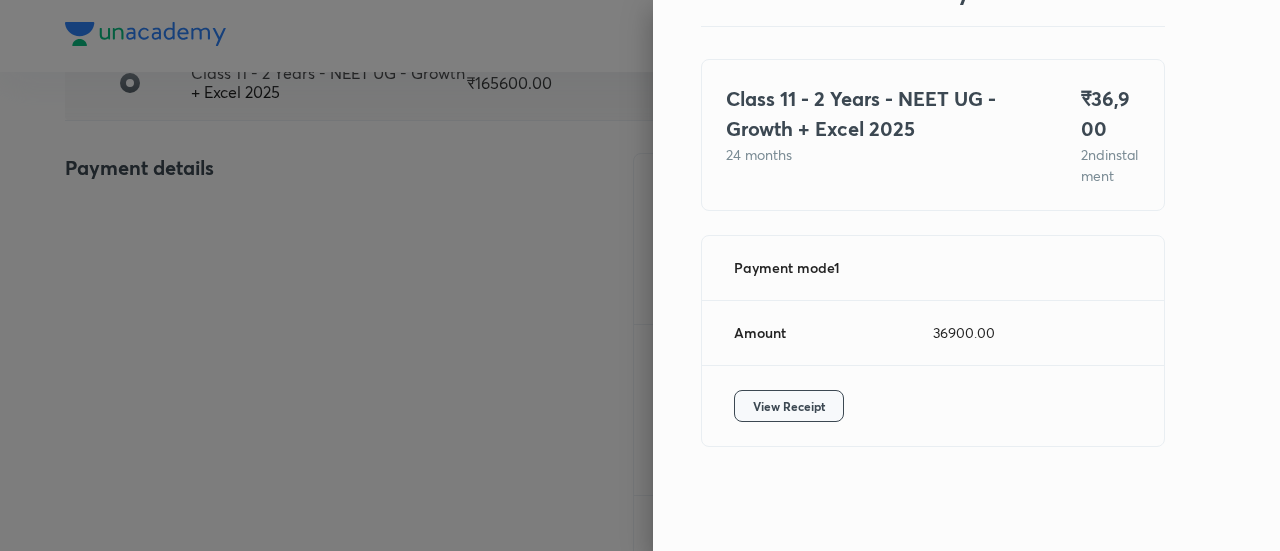 click on "View Receipt" at bounding box center (789, 406) 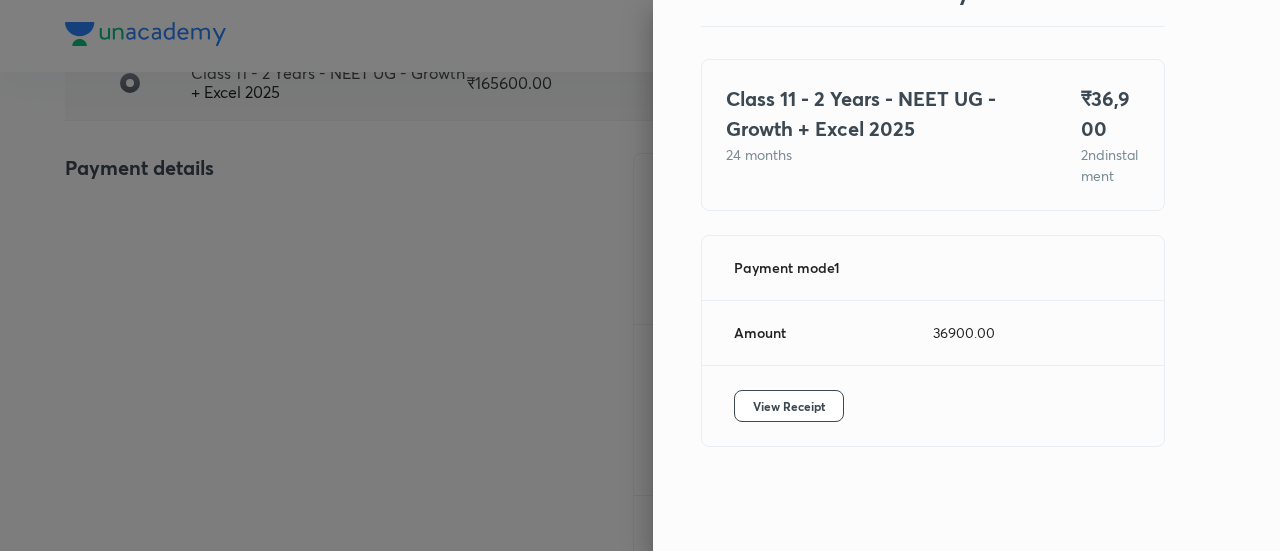 click at bounding box center [640, 275] 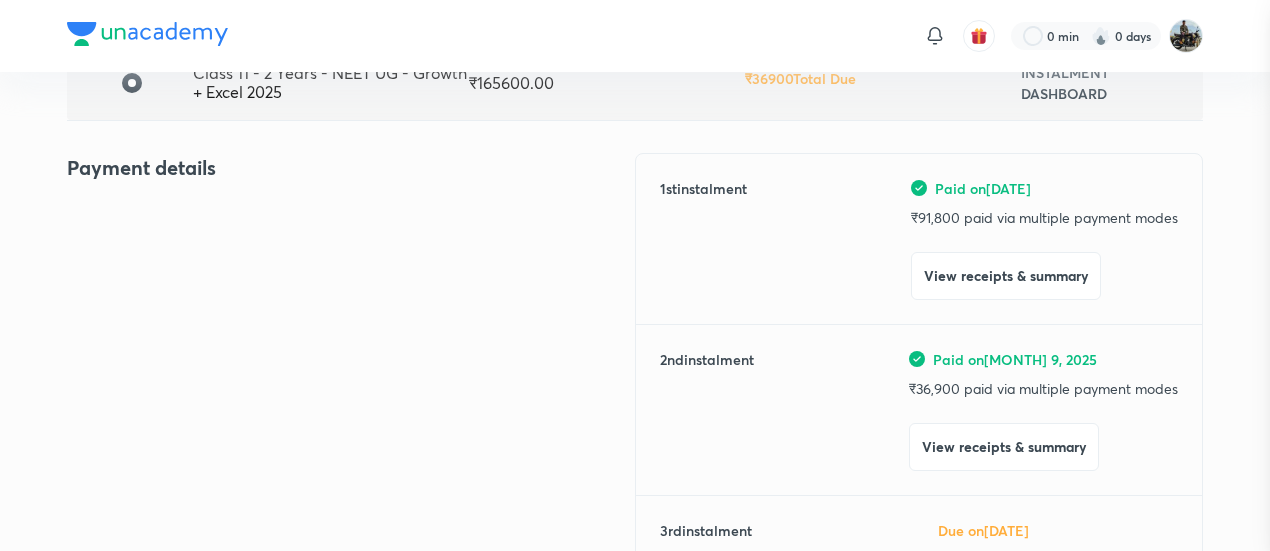 click at bounding box center (635, 275) 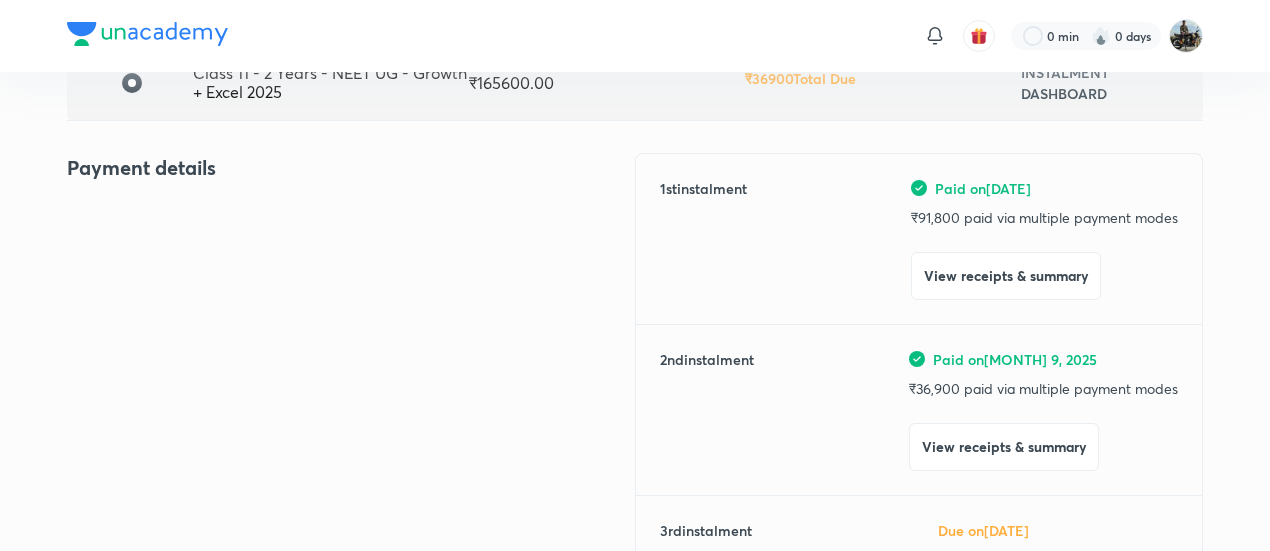 scroll, scrollTop: 0, scrollLeft: 0, axis: both 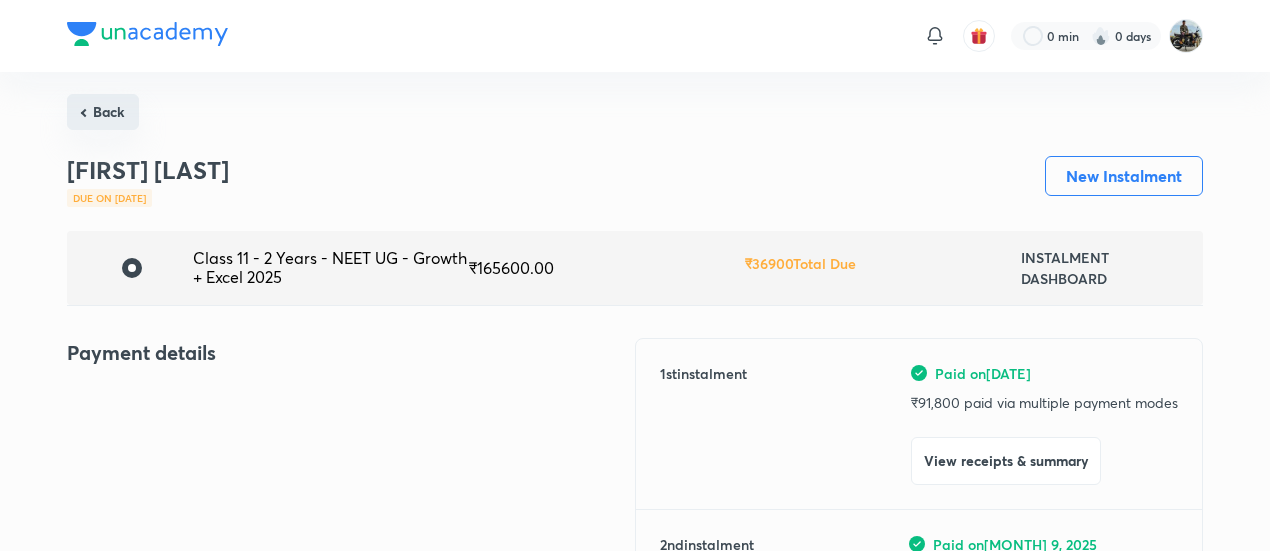 click on "Back" at bounding box center (103, 112) 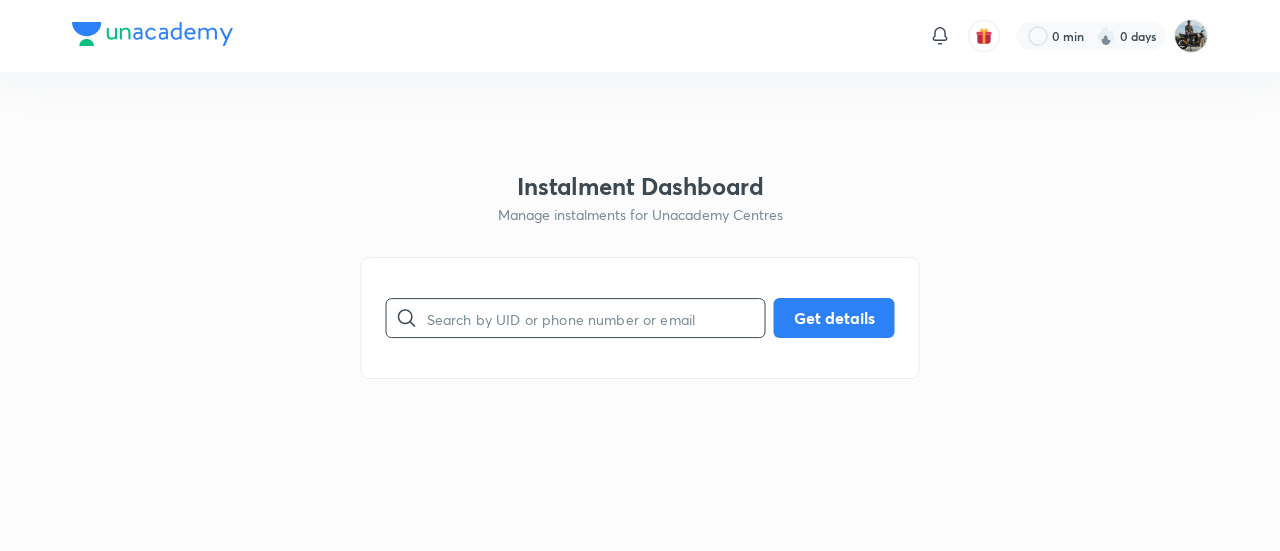 click at bounding box center (596, 318) 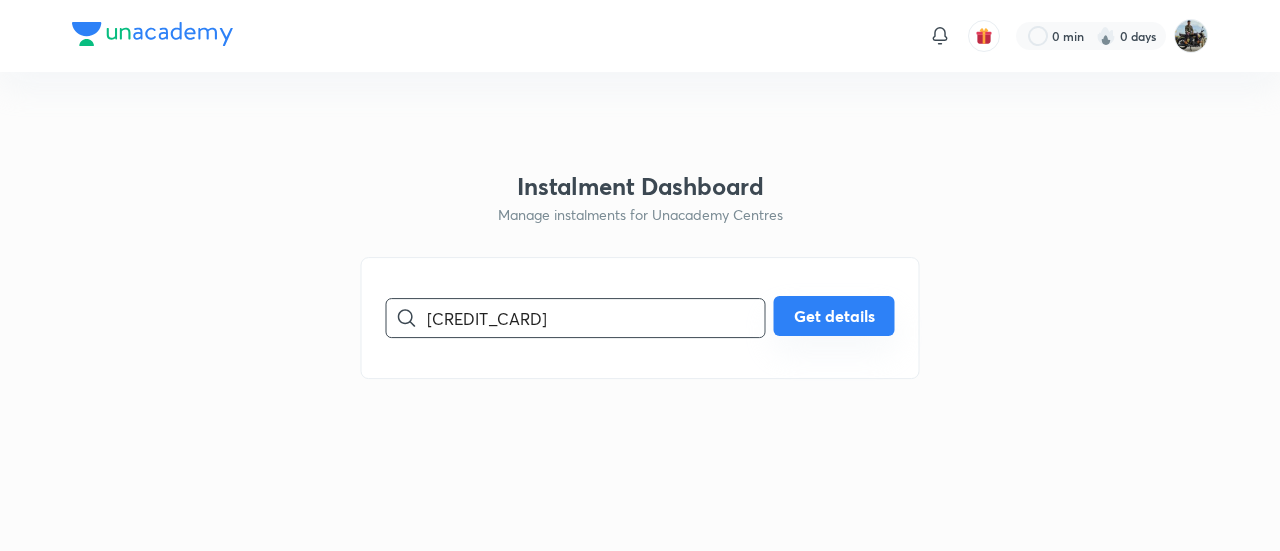 type on "[CREDIT_CARD]" 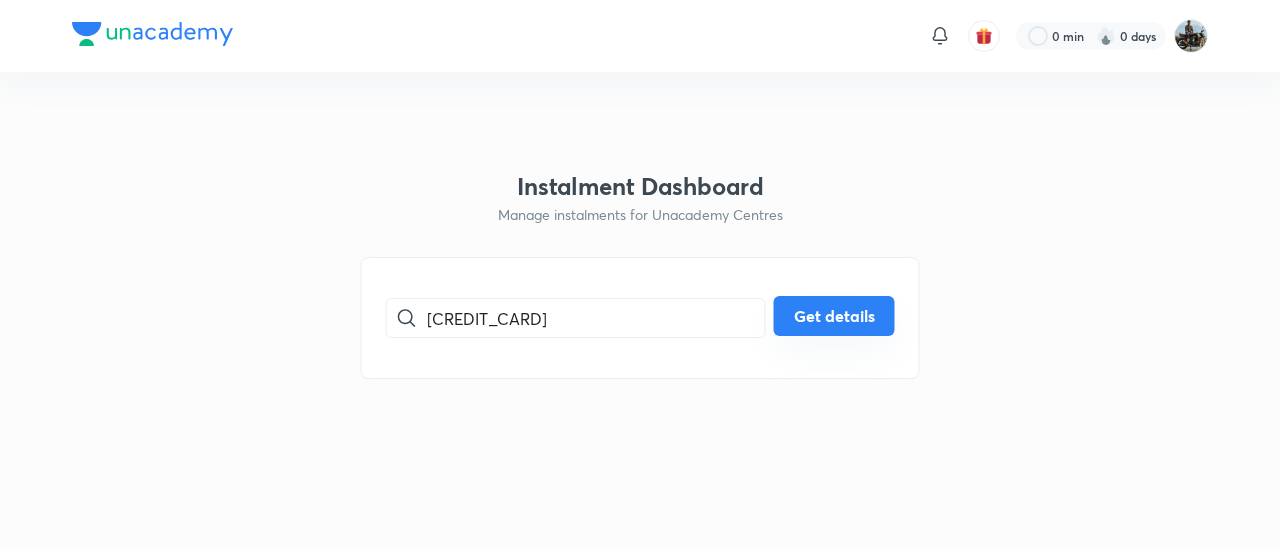 click on "Get details" at bounding box center (834, 316) 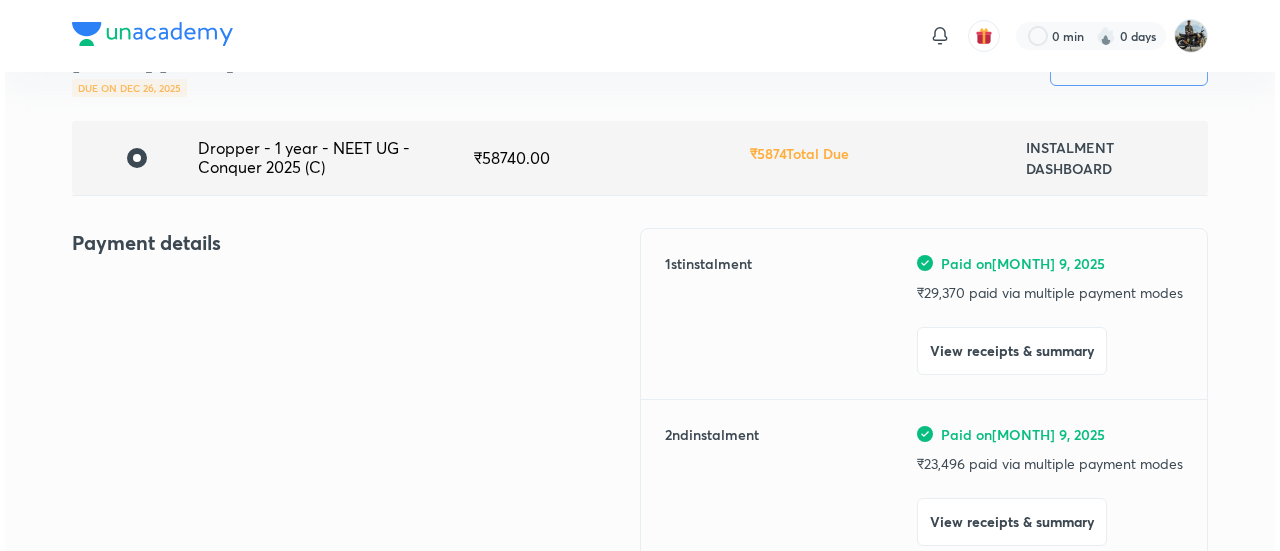 scroll, scrollTop: 135, scrollLeft: 0, axis: vertical 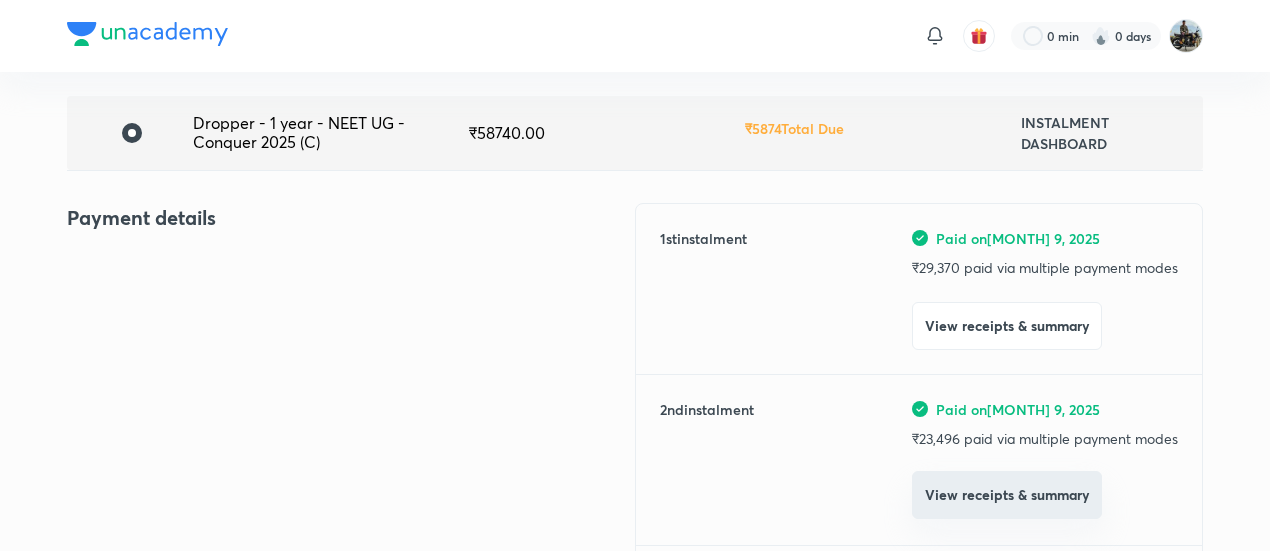 click on "View receipts & summary" at bounding box center [1007, 495] 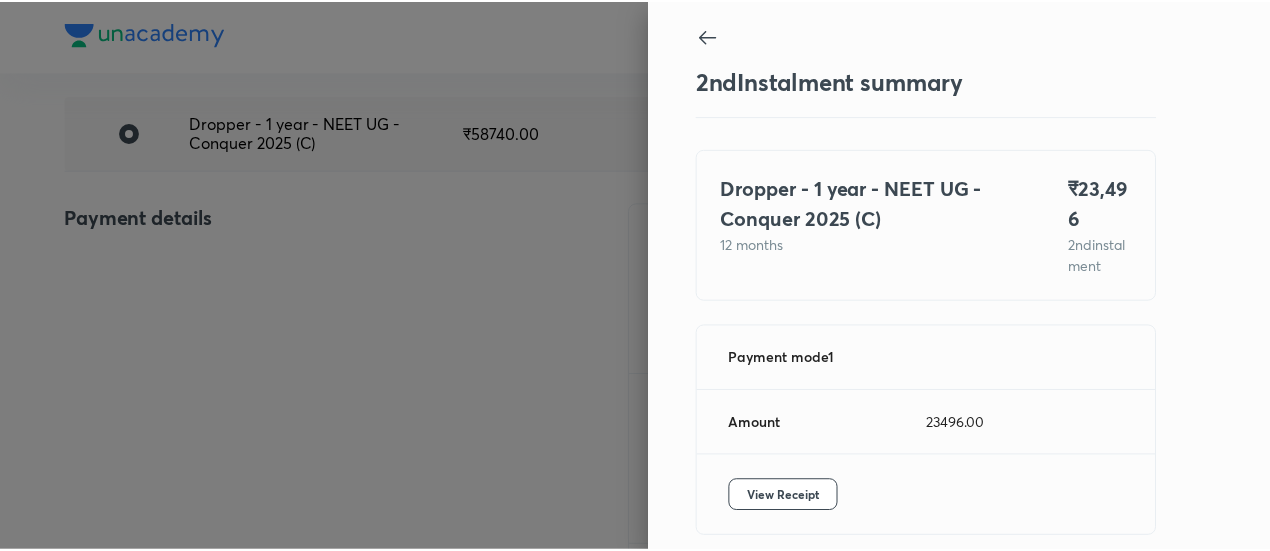 scroll, scrollTop: 109, scrollLeft: 0, axis: vertical 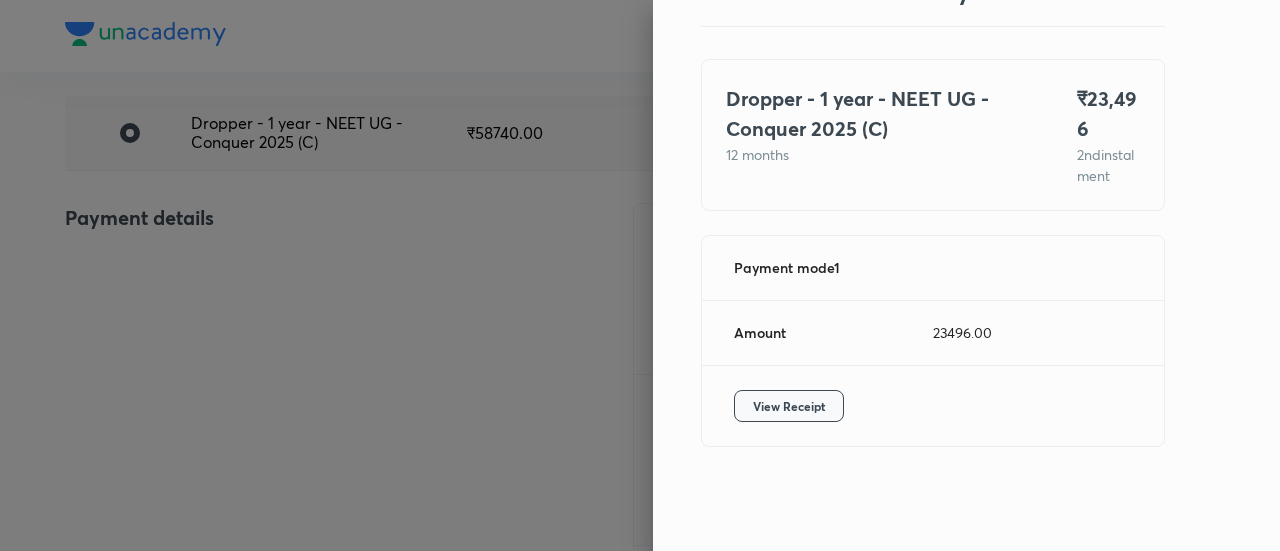 click on "View Receipt" at bounding box center (789, 406) 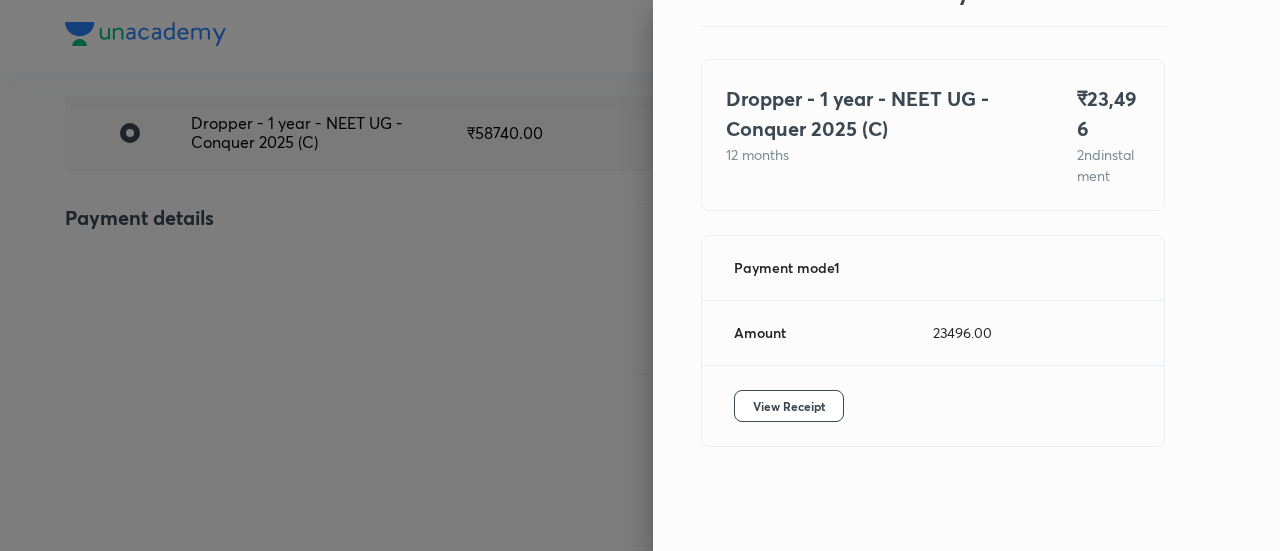 click at bounding box center (640, 275) 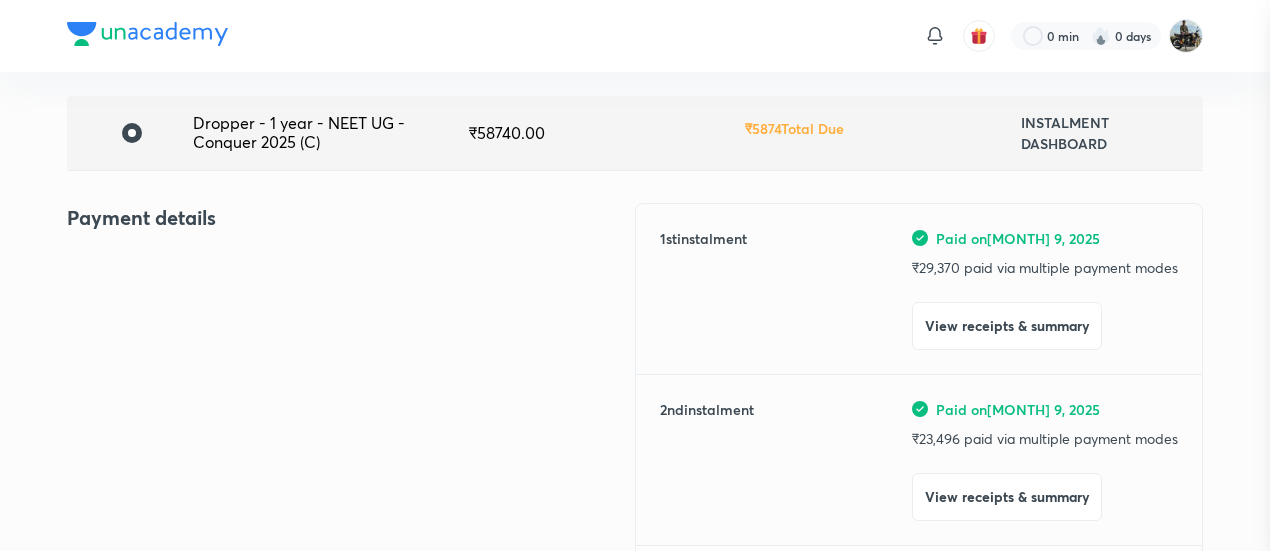 click at bounding box center [635, 275] 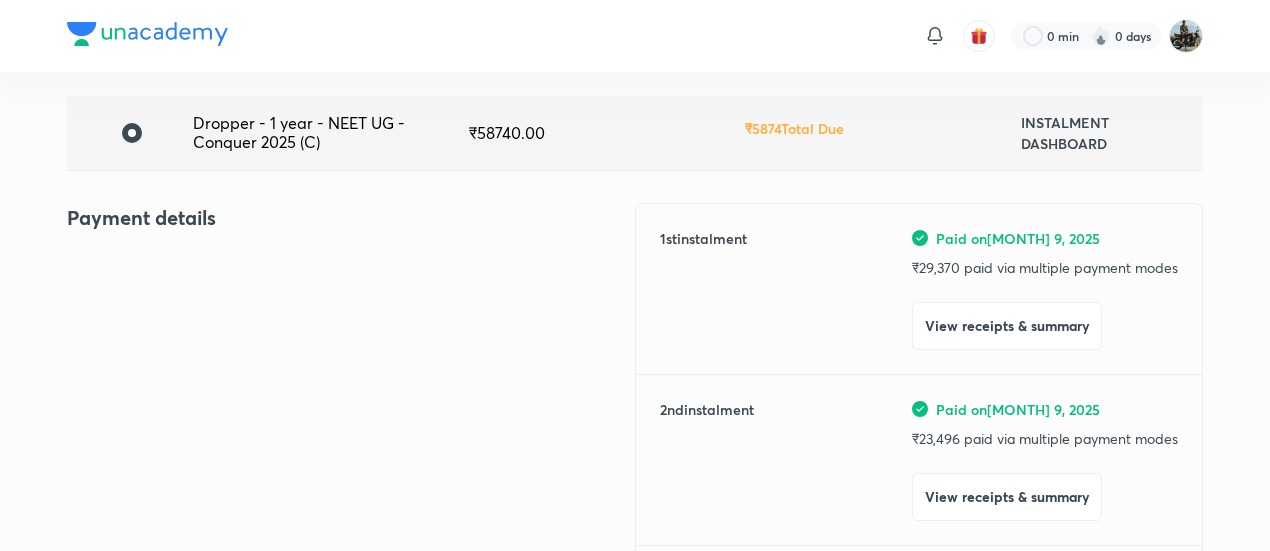 scroll, scrollTop: 0, scrollLeft: 0, axis: both 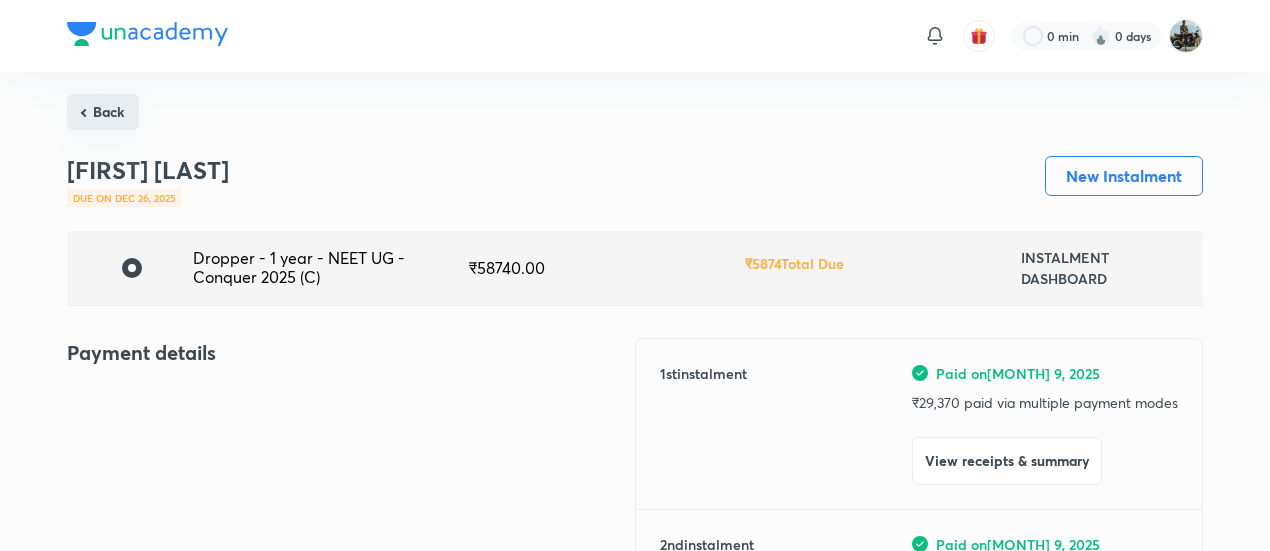 click on "Back" at bounding box center [103, 112] 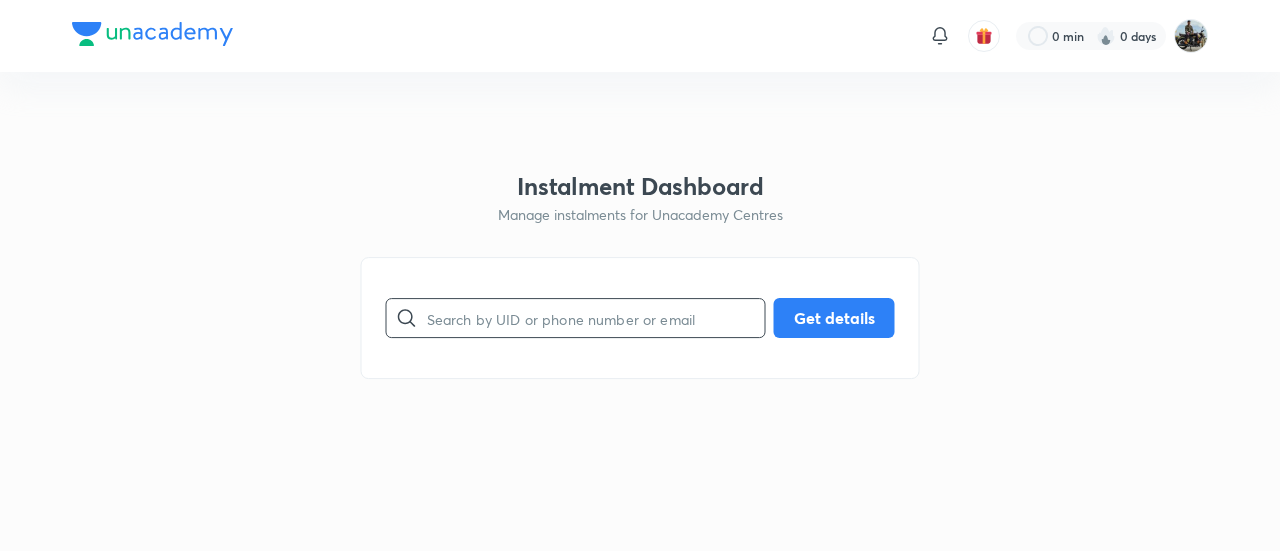 click at bounding box center (596, 318) 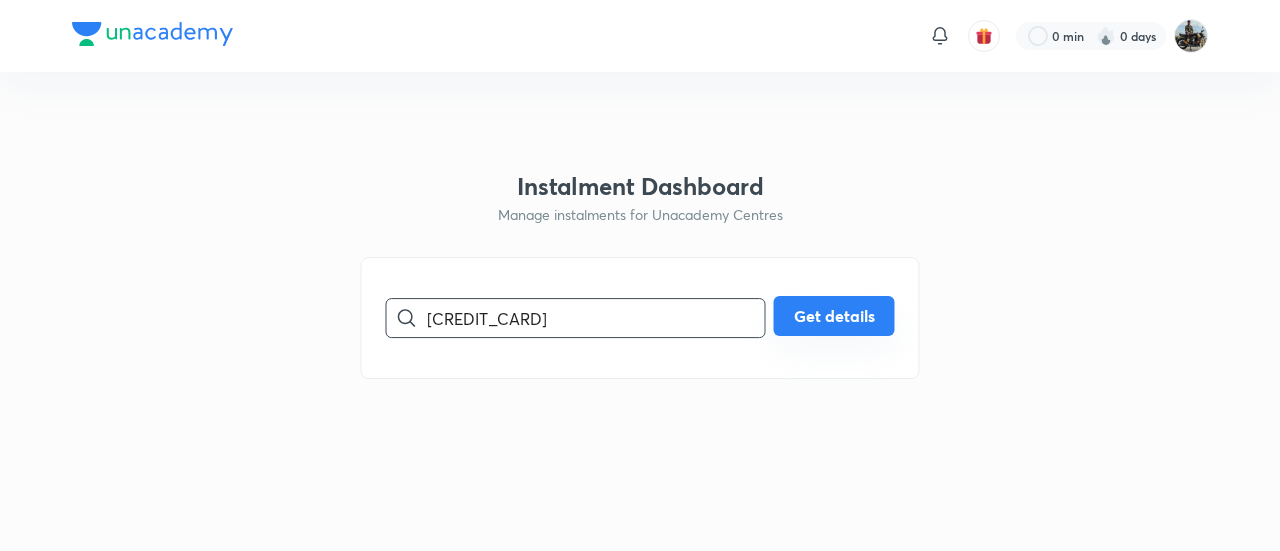 type on "[CREDIT_CARD]" 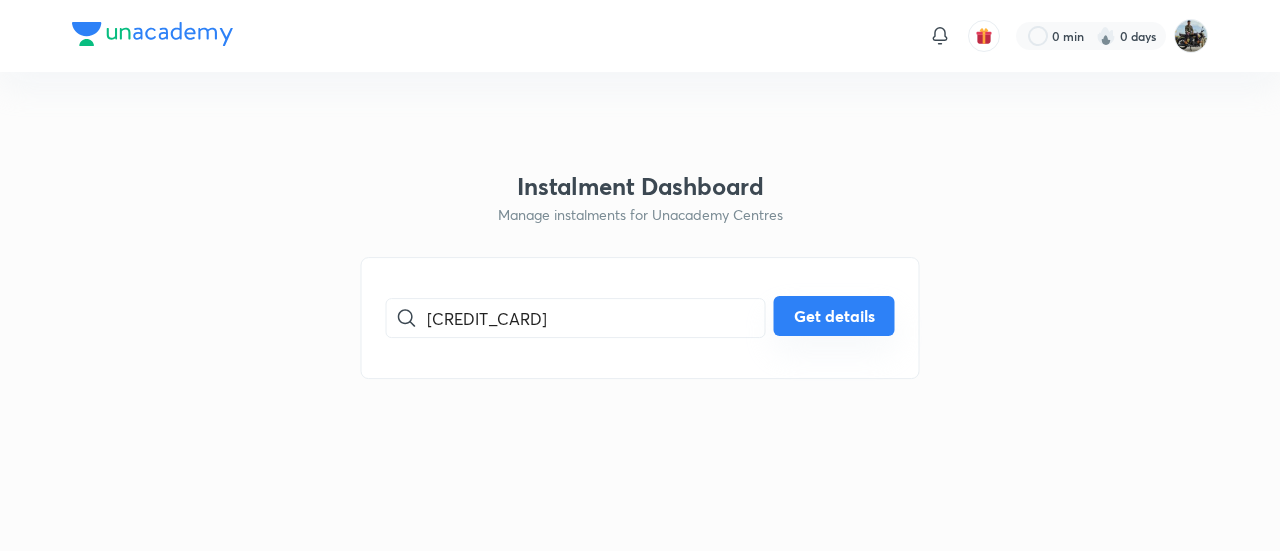 click on "Get details" at bounding box center [834, 316] 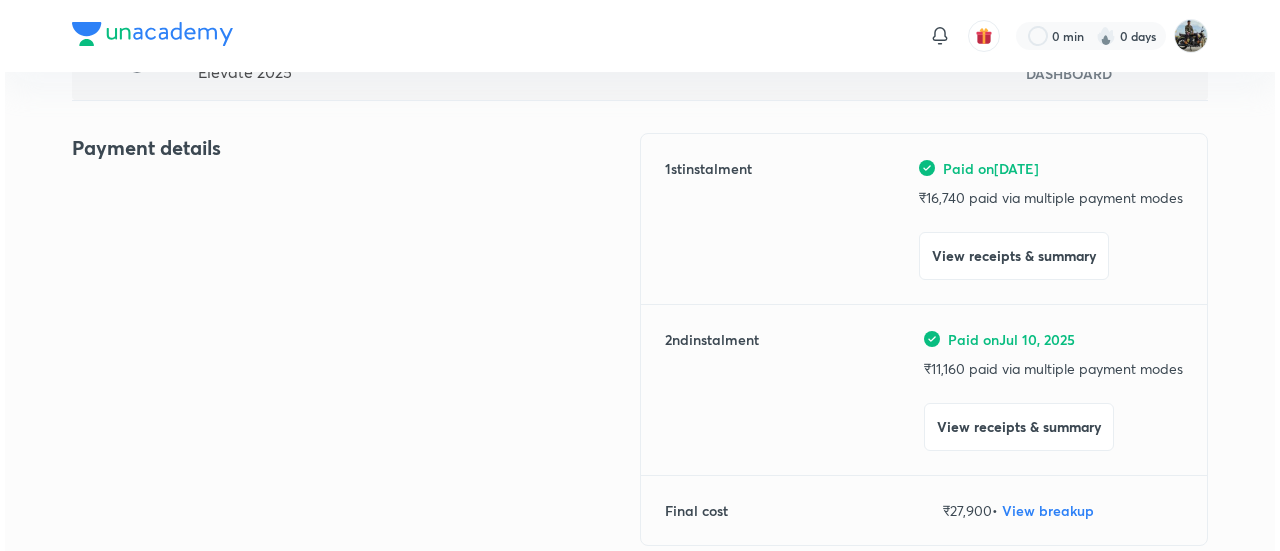 scroll, scrollTop: 208, scrollLeft: 0, axis: vertical 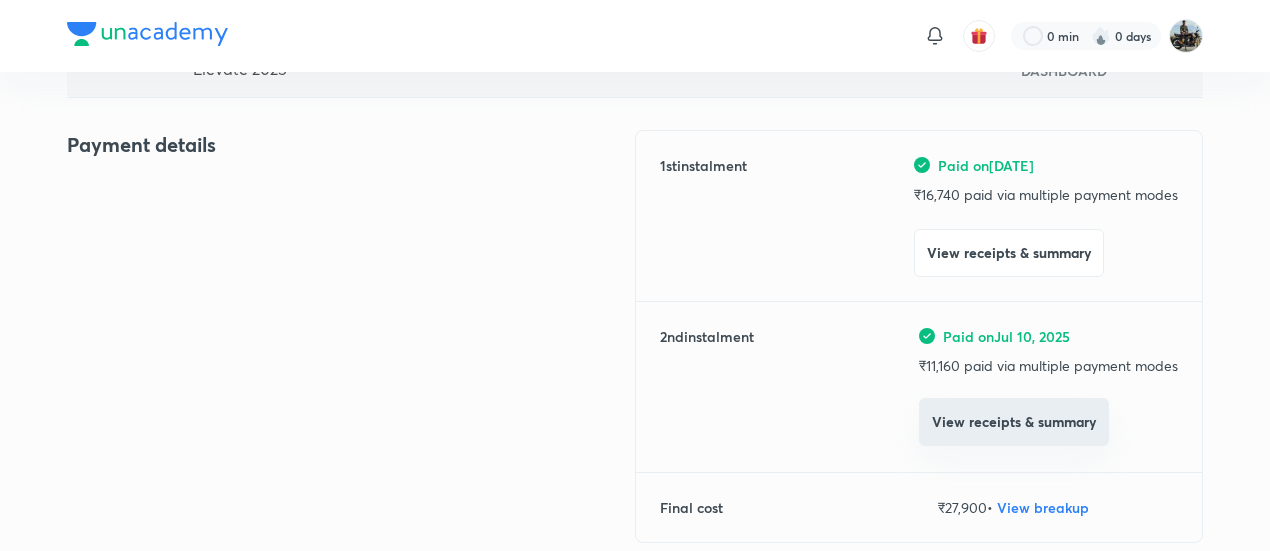 click on "View receipts & summary" at bounding box center (1014, 422) 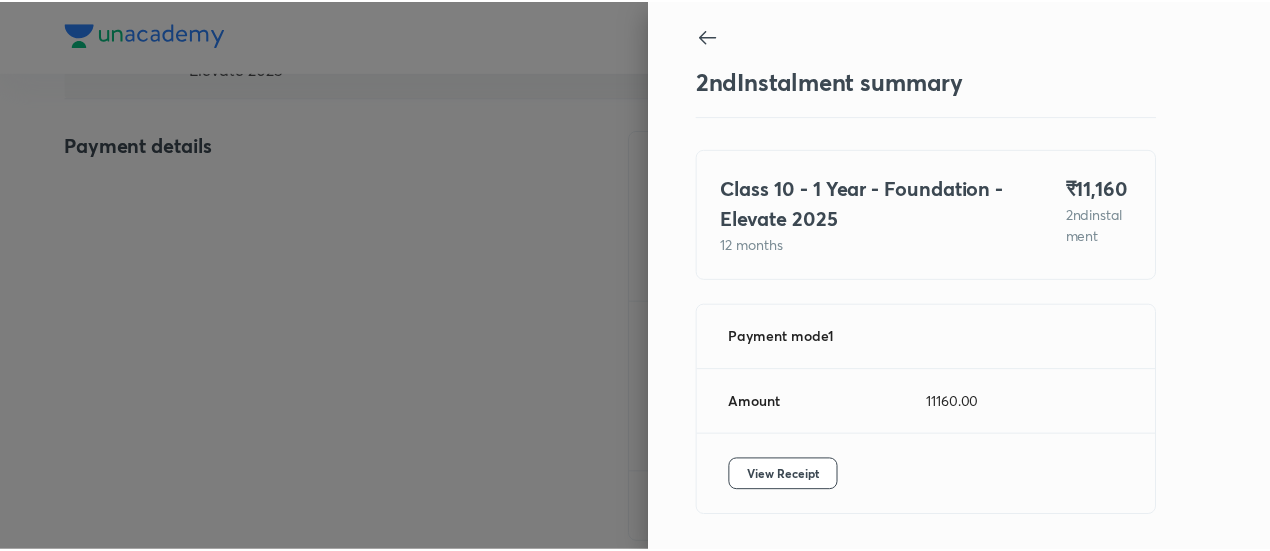 scroll, scrollTop: 67, scrollLeft: 0, axis: vertical 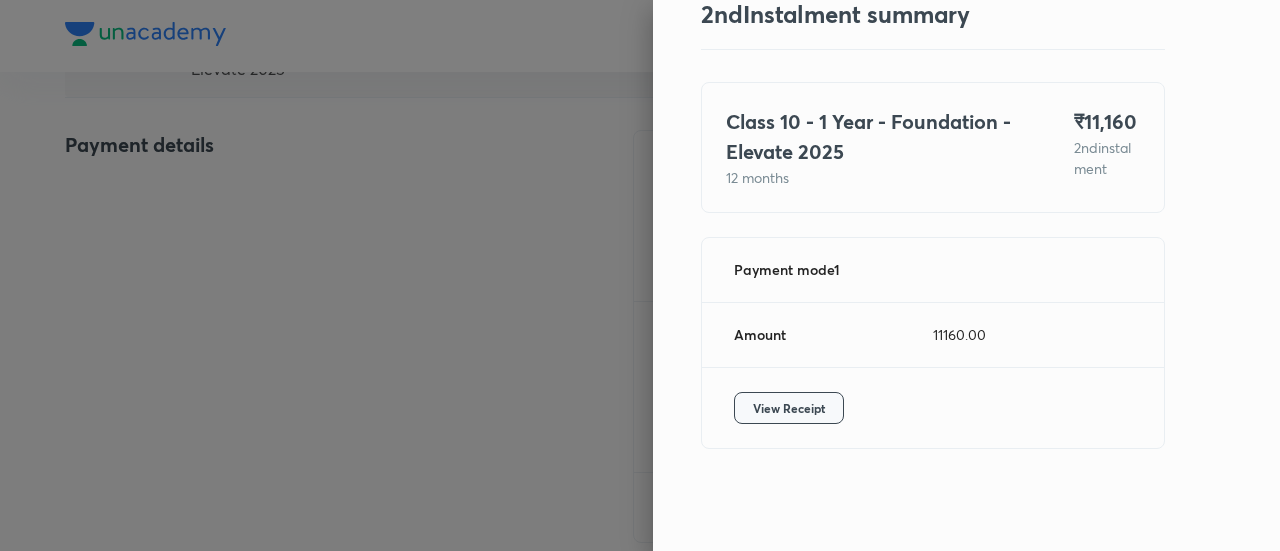 click on "View Receipt" at bounding box center (789, 408) 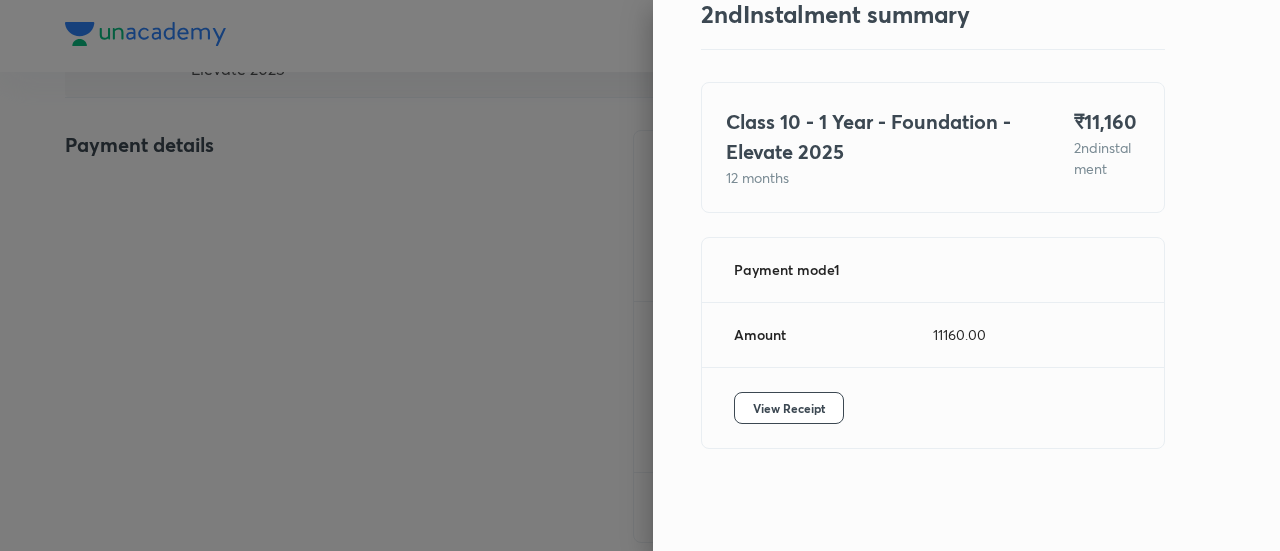 click at bounding box center [640, 275] 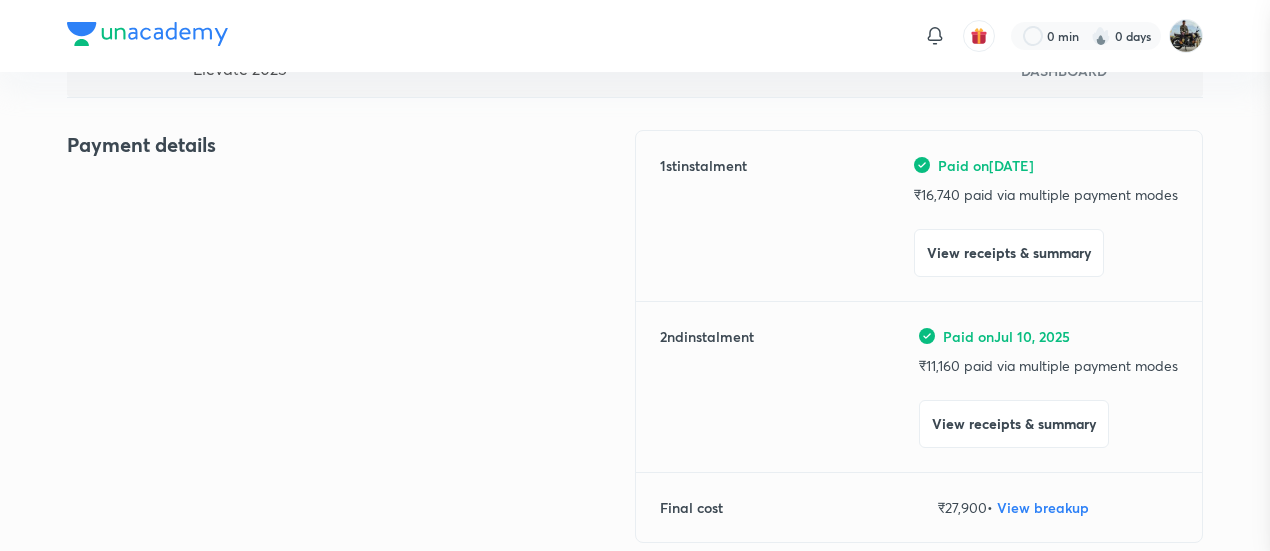 click at bounding box center [635, 275] 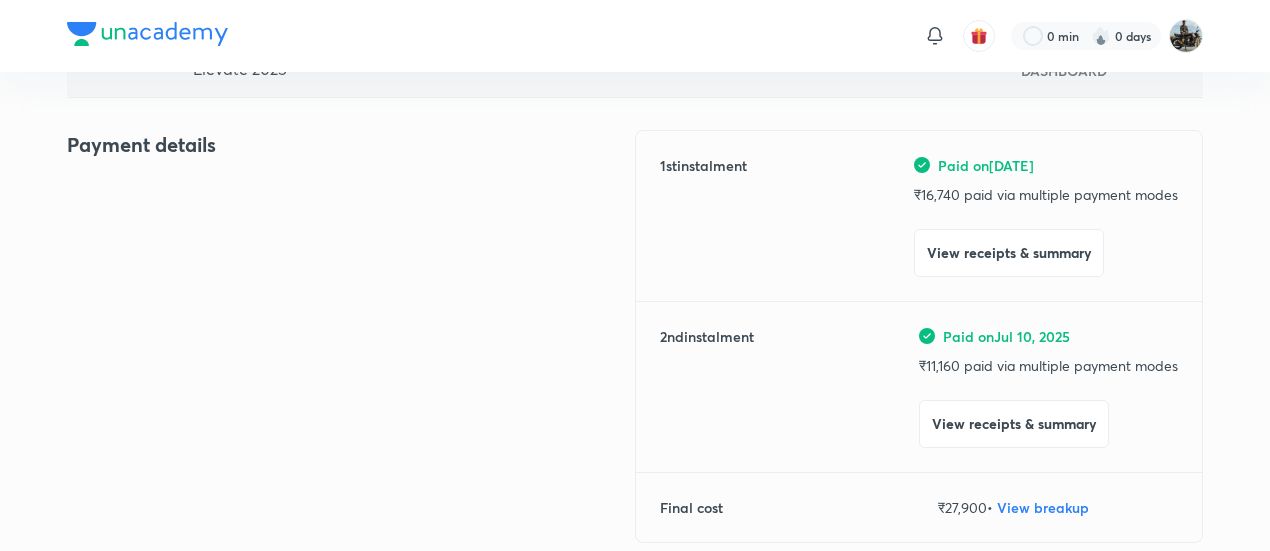scroll, scrollTop: 0, scrollLeft: 0, axis: both 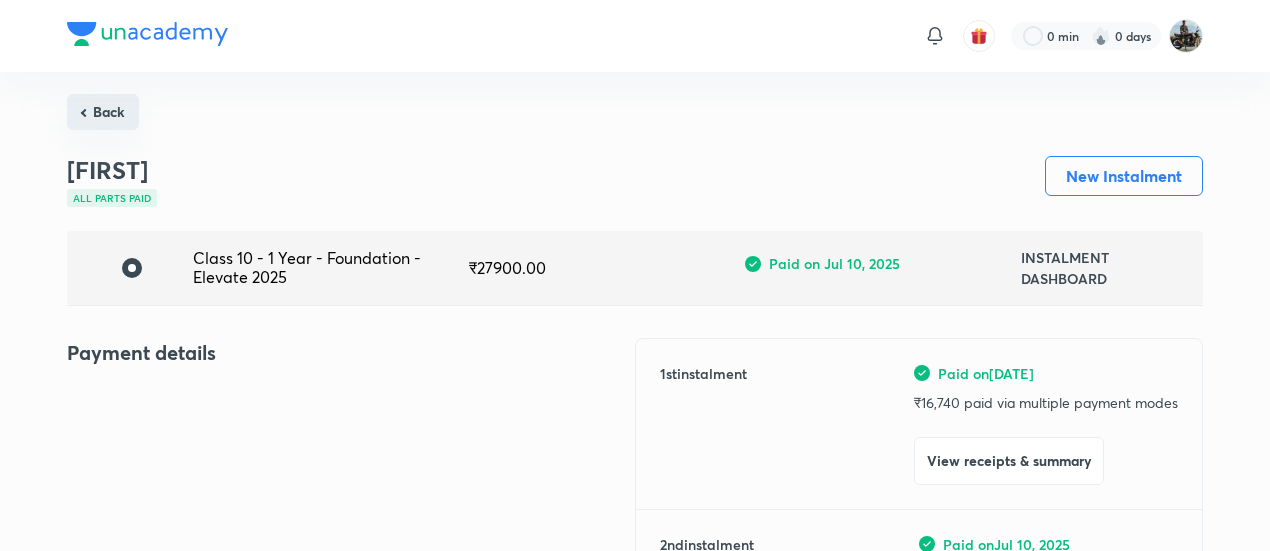 click on "Back" at bounding box center (103, 112) 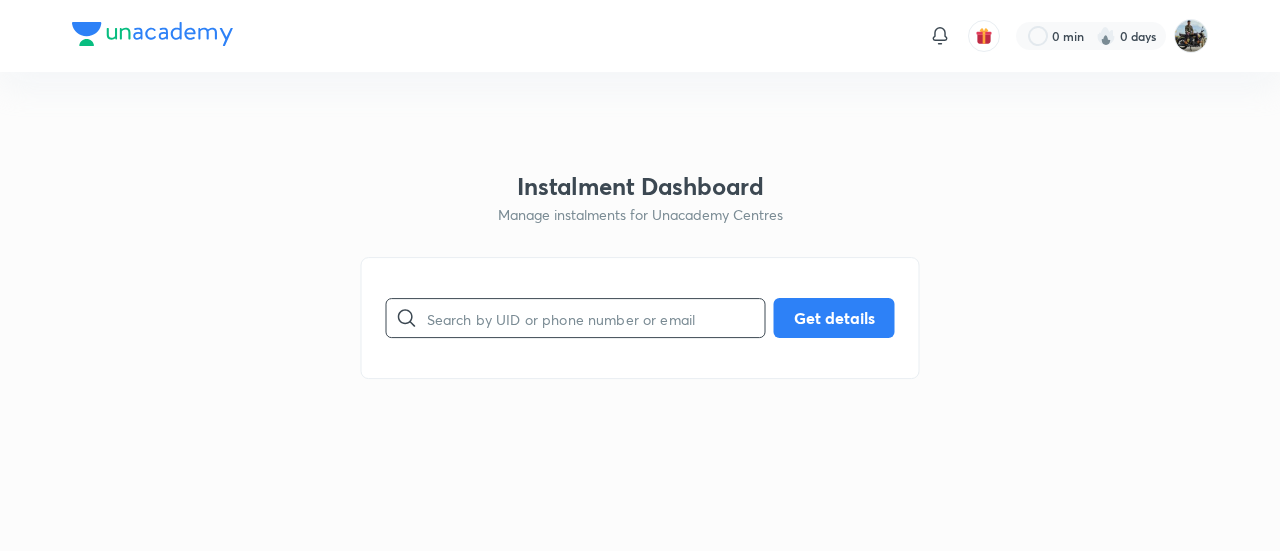 click at bounding box center [596, 318] 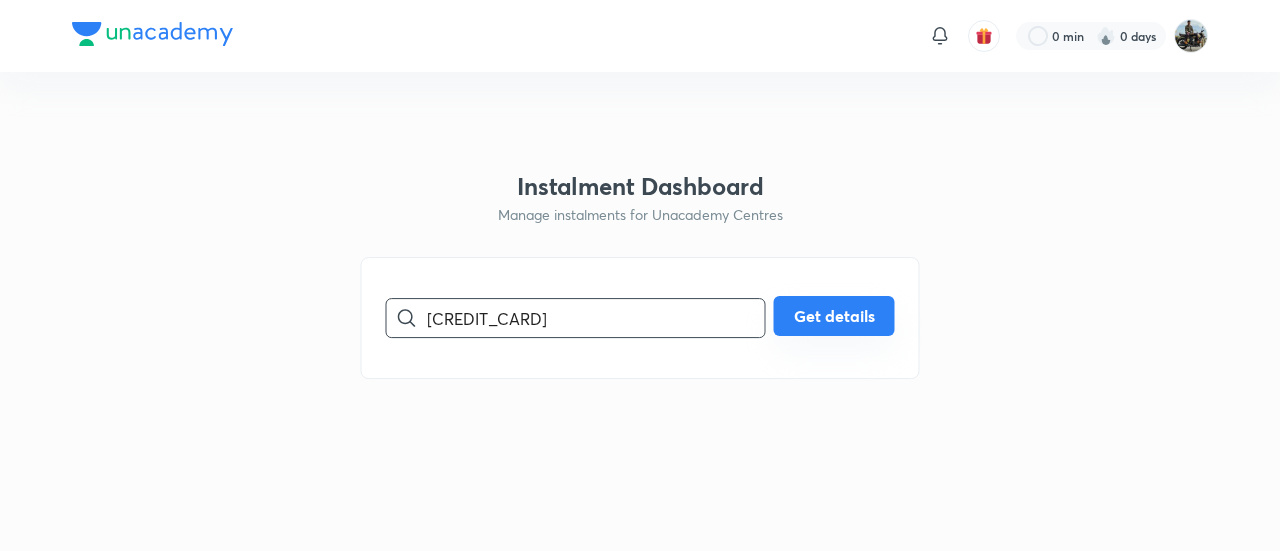 type on "[CREDIT_CARD]" 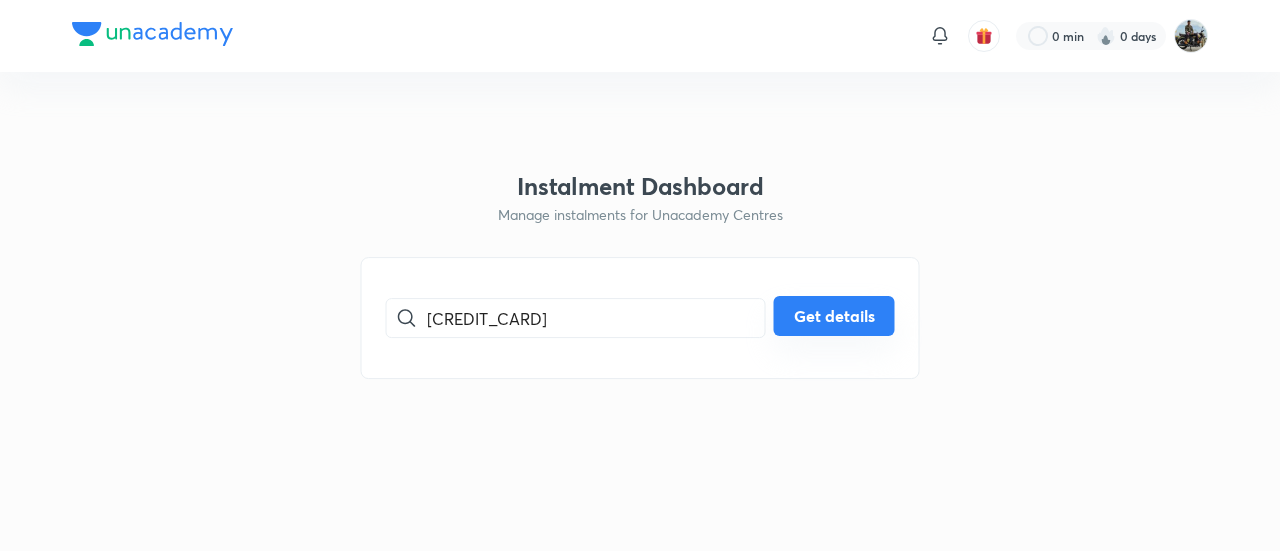 click on "Get details" at bounding box center [834, 316] 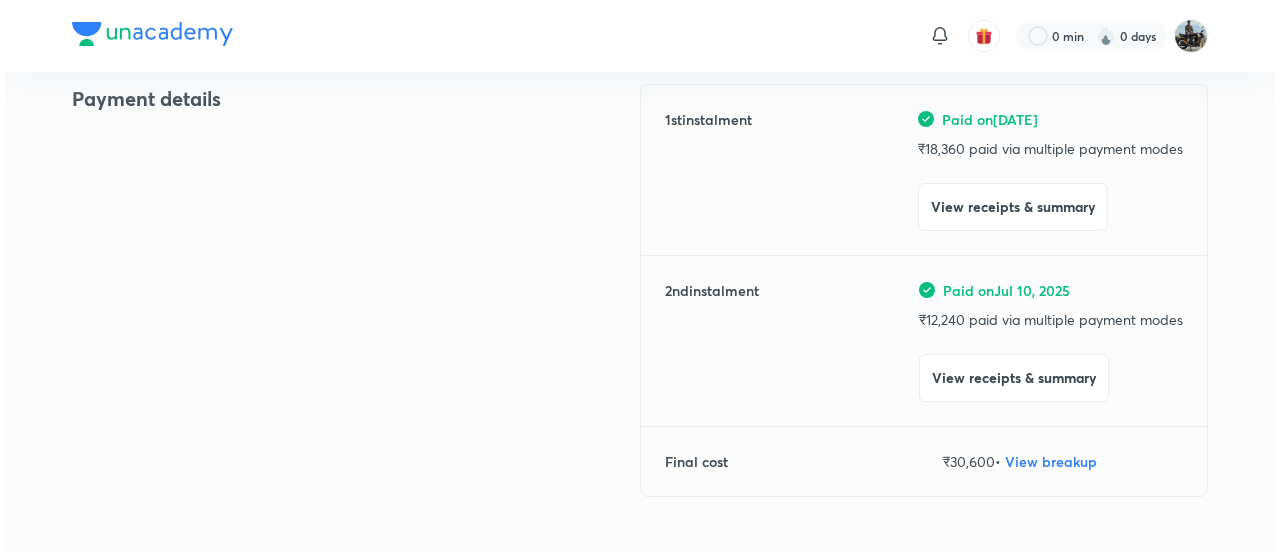 scroll, scrollTop: 255, scrollLeft: 0, axis: vertical 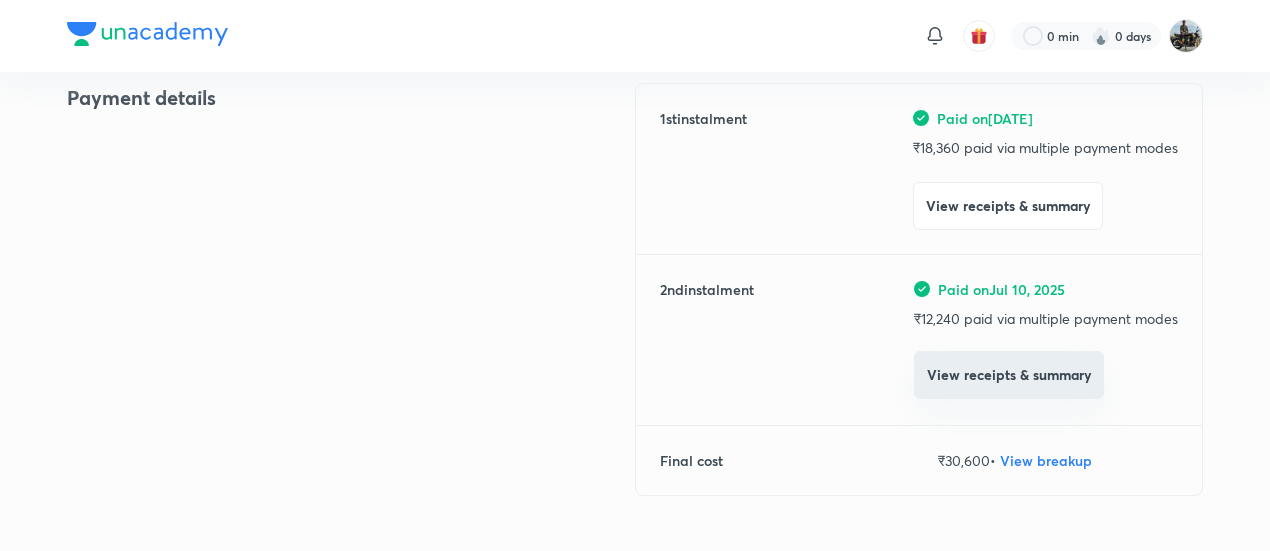 click on "View receipts & summary" at bounding box center [1009, 375] 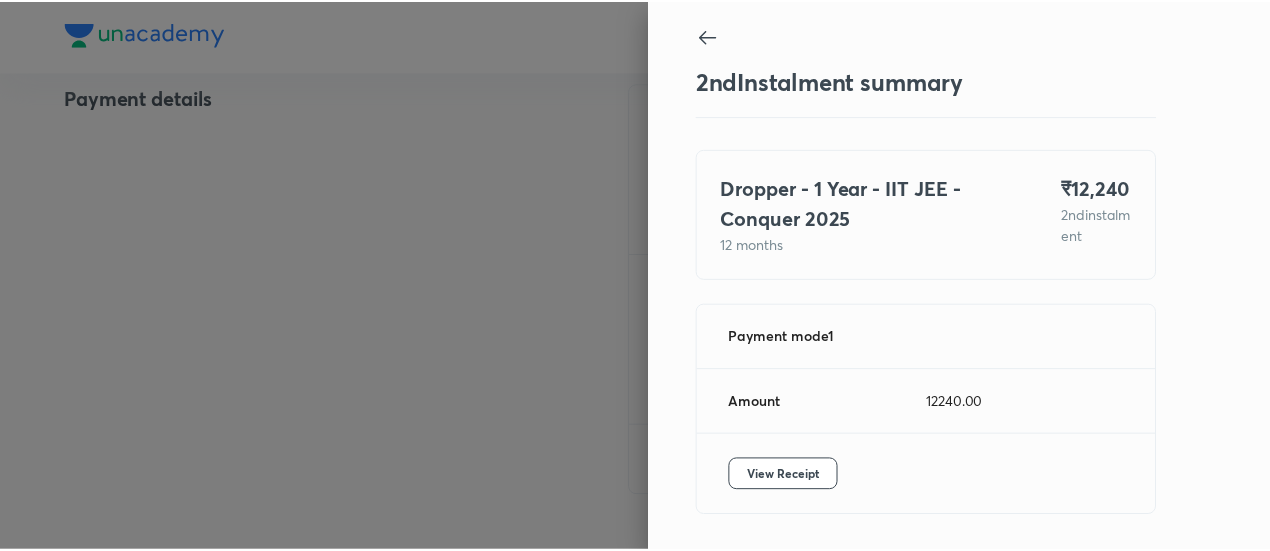 scroll, scrollTop: 67, scrollLeft: 0, axis: vertical 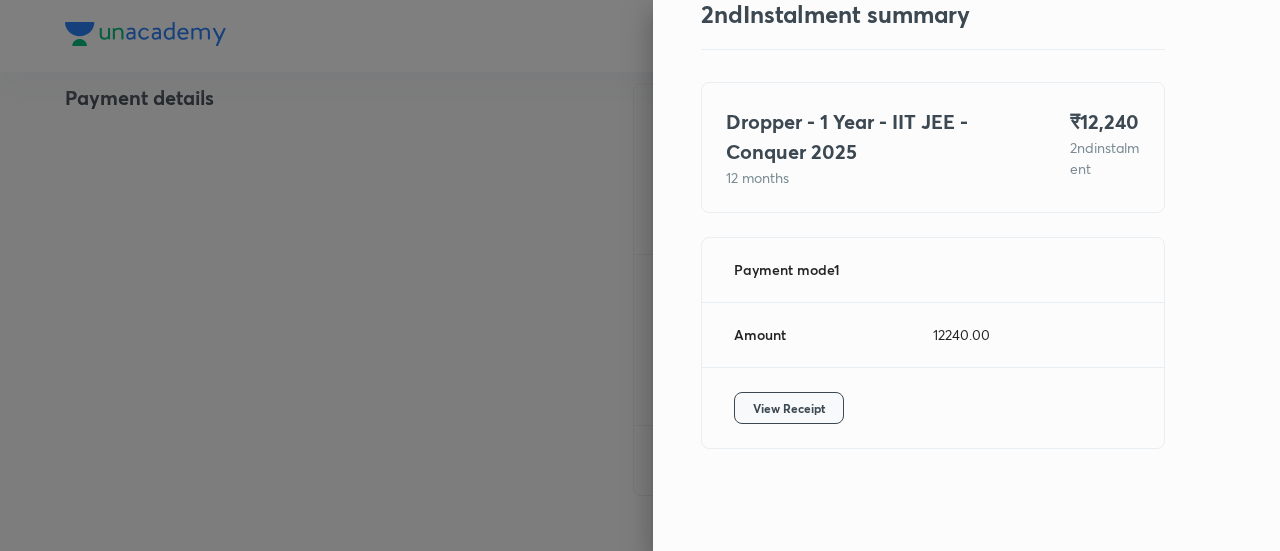 click on "View Receipt" at bounding box center (789, 408) 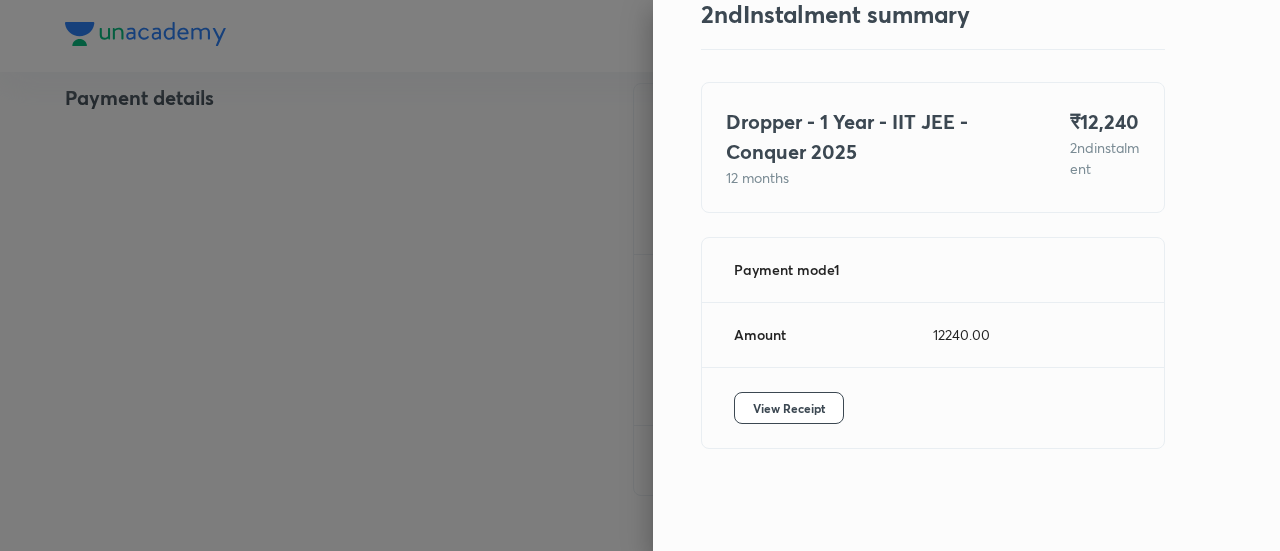 click at bounding box center (640, 275) 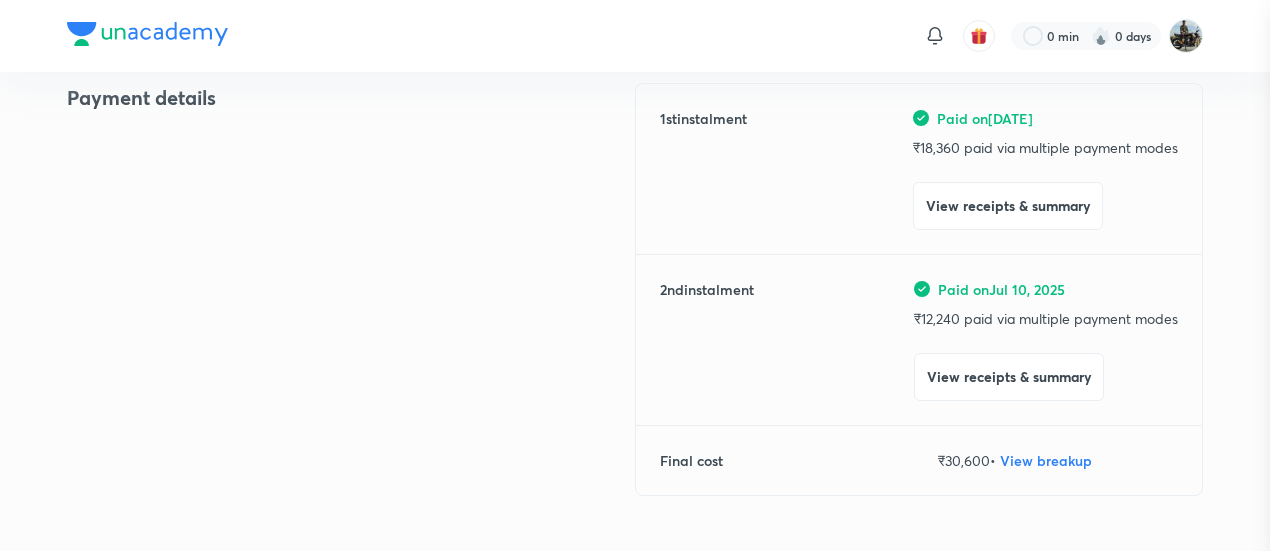 click at bounding box center [635, 275] 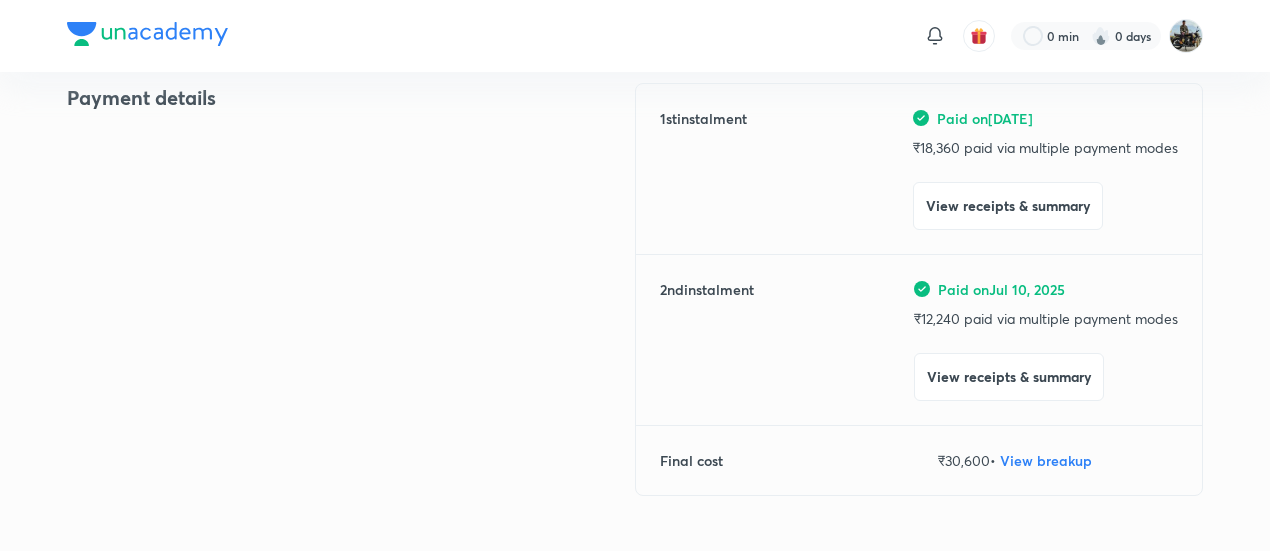 scroll, scrollTop: 0, scrollLeft: 0, axis: both 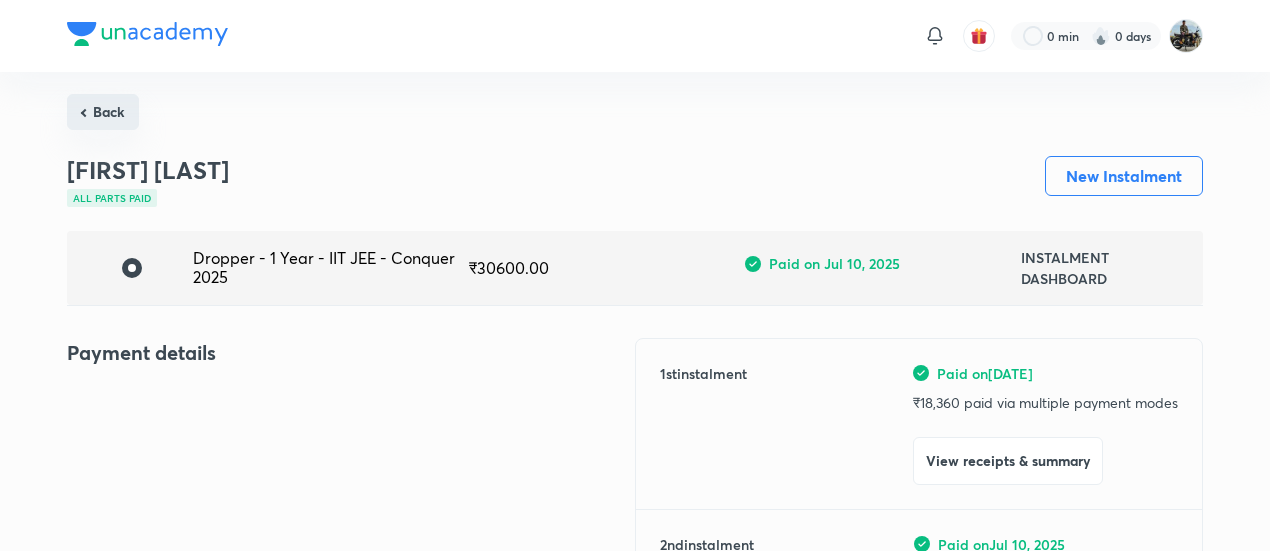 click on "Back" at bounding box center [103, 112] 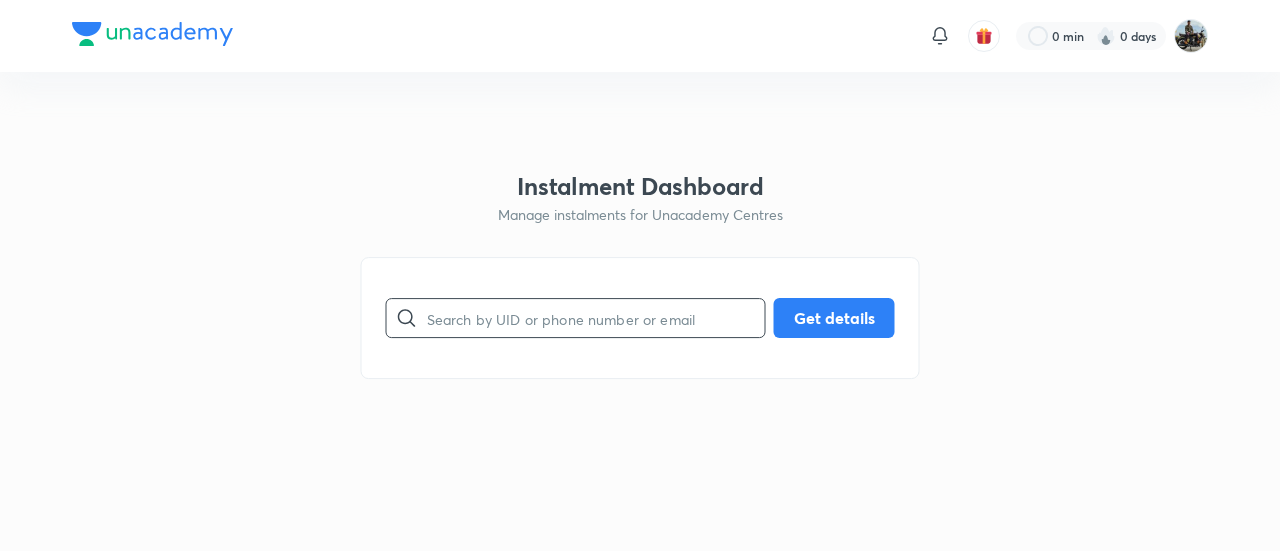 click at bounding box center (596, 318) 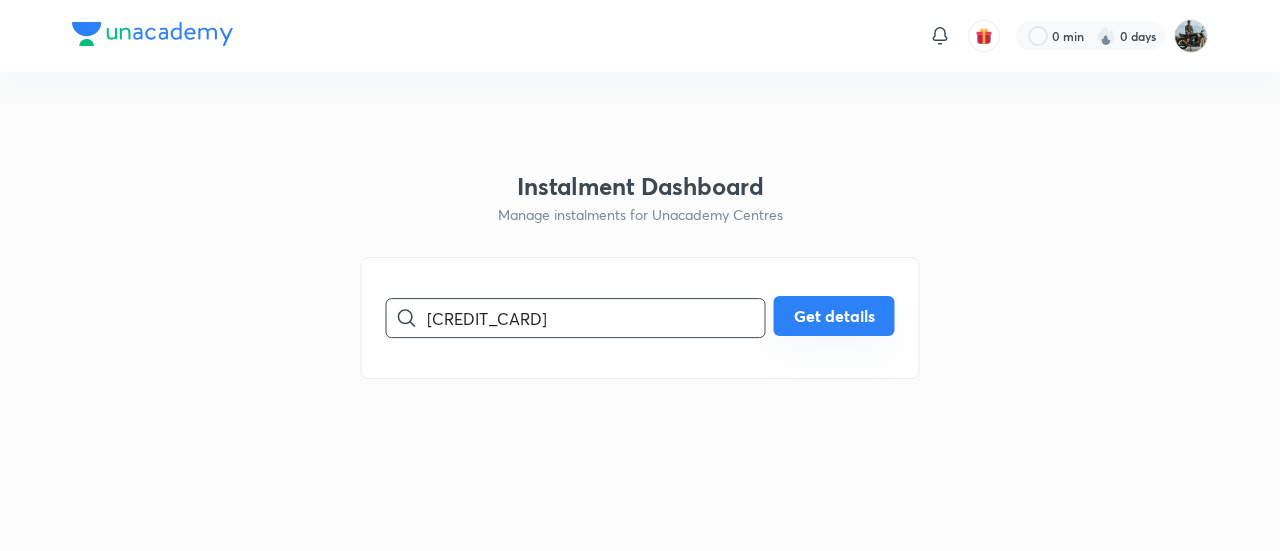 type on "[CREDIT_CARD]" 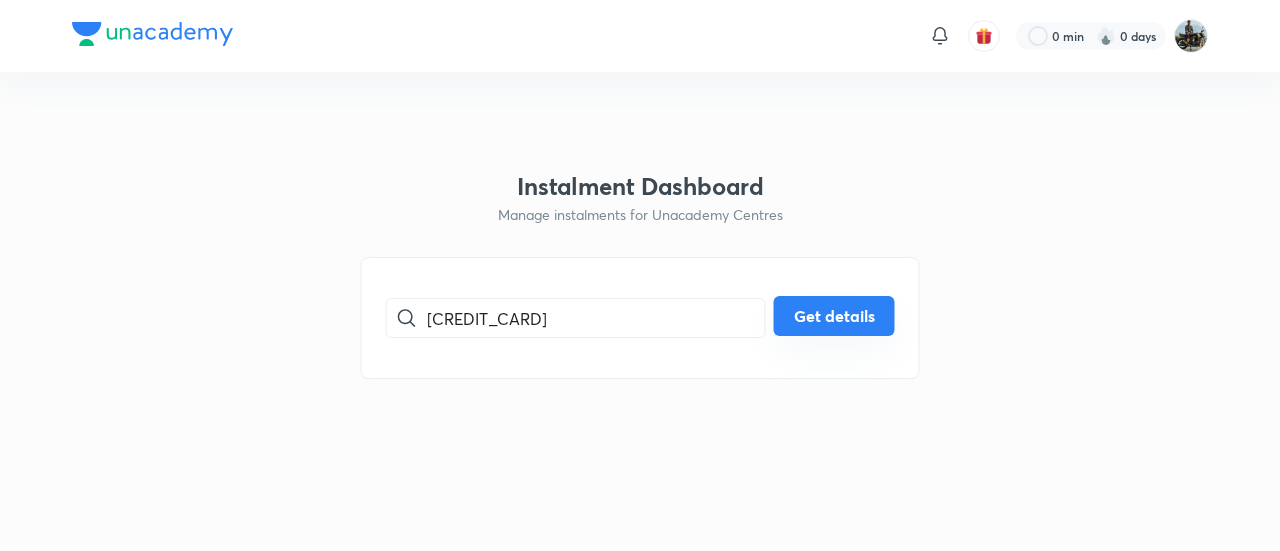 click on "Get details" at bounding box center [834, 316] 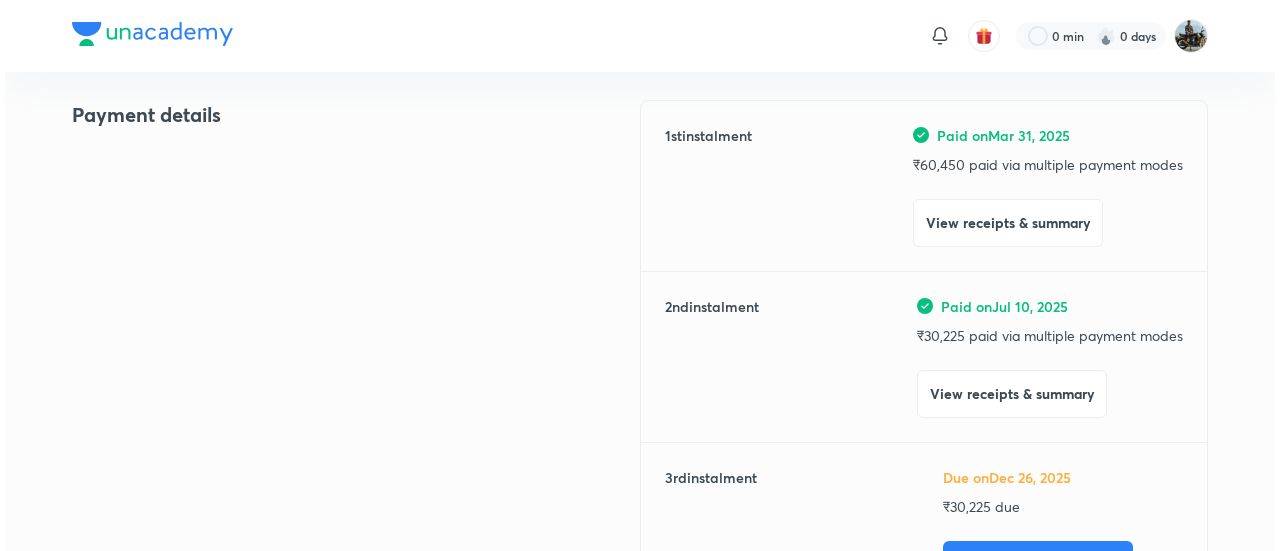 scroll, scrollTop: 239, scrollLeft: 0, axis: vertical 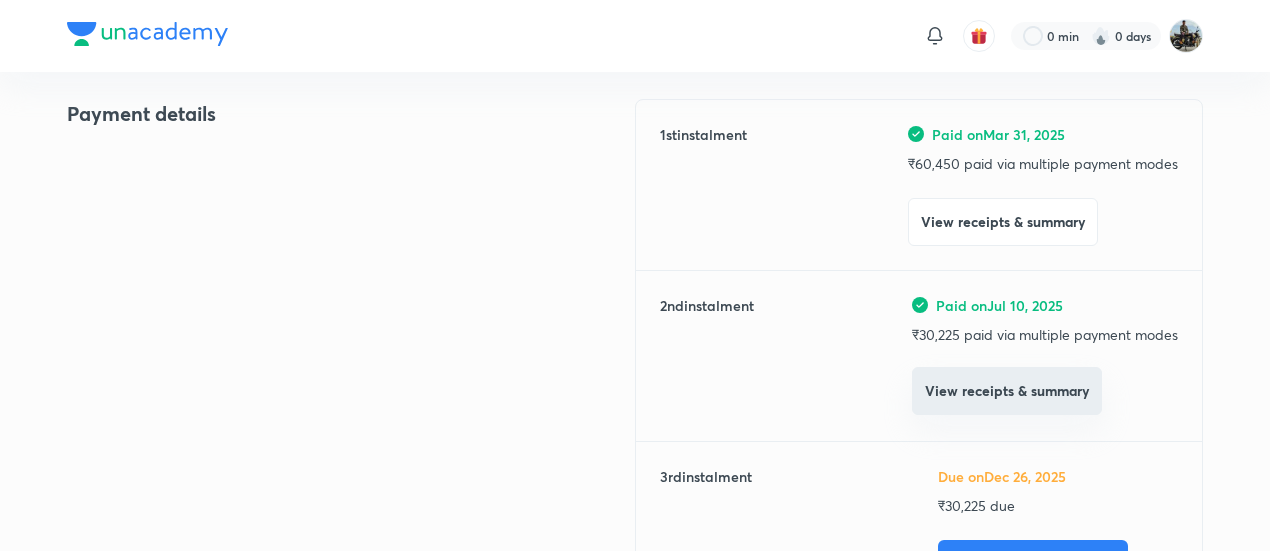 click on "View receipts & summary" at bounding box center [1007, 391] 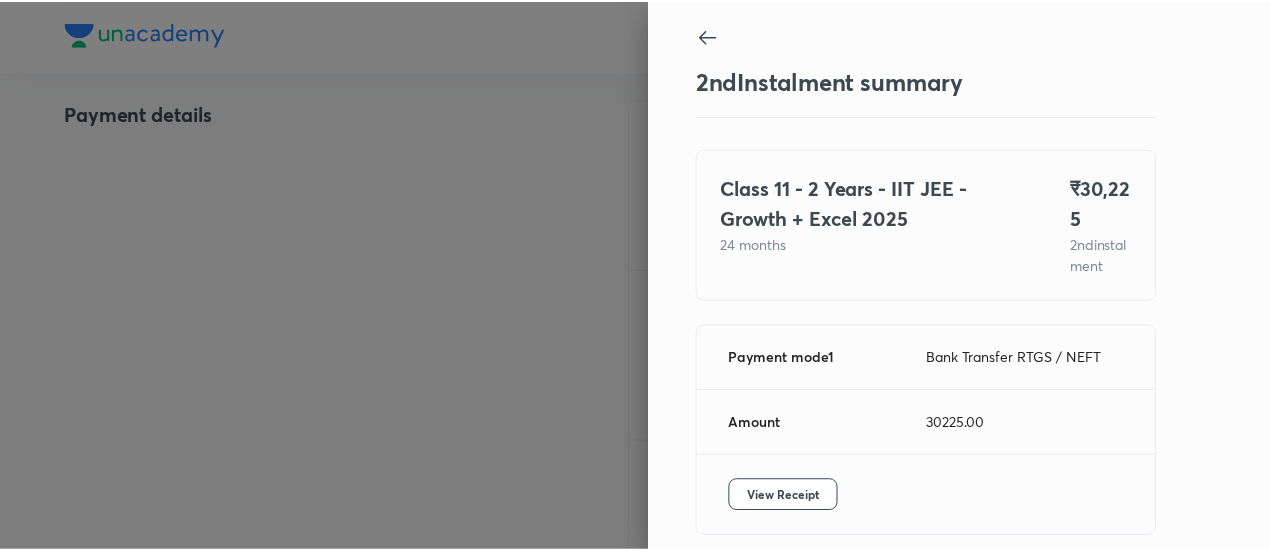 scroll, scrollTop: 109, scrollLeft: 0, axis: vertical 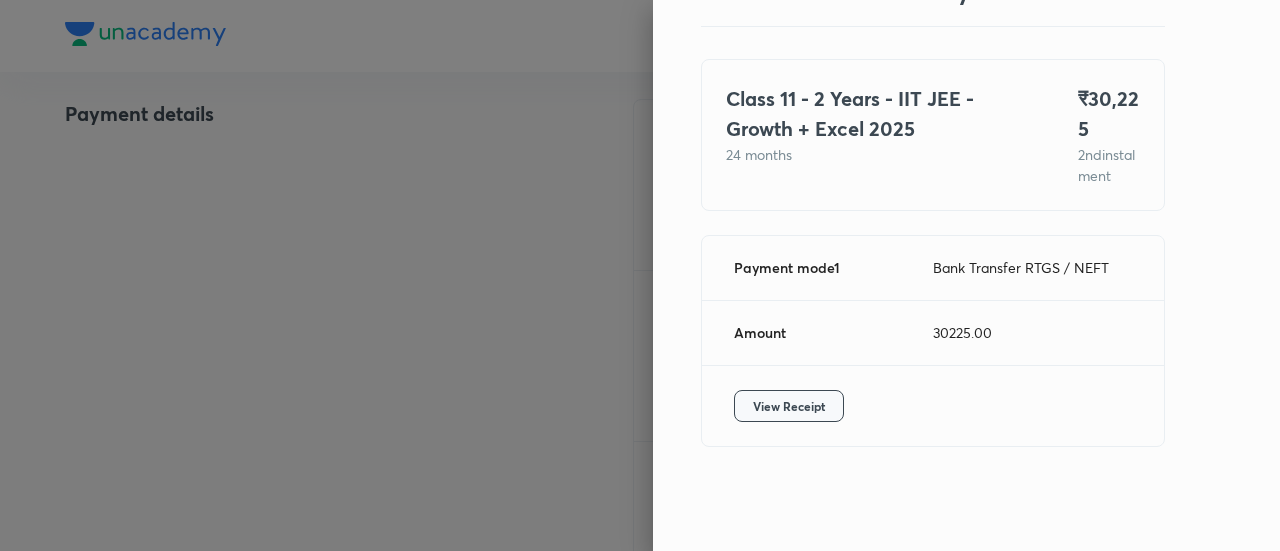 click on "View Receipt" at bounding box center [789, 406] 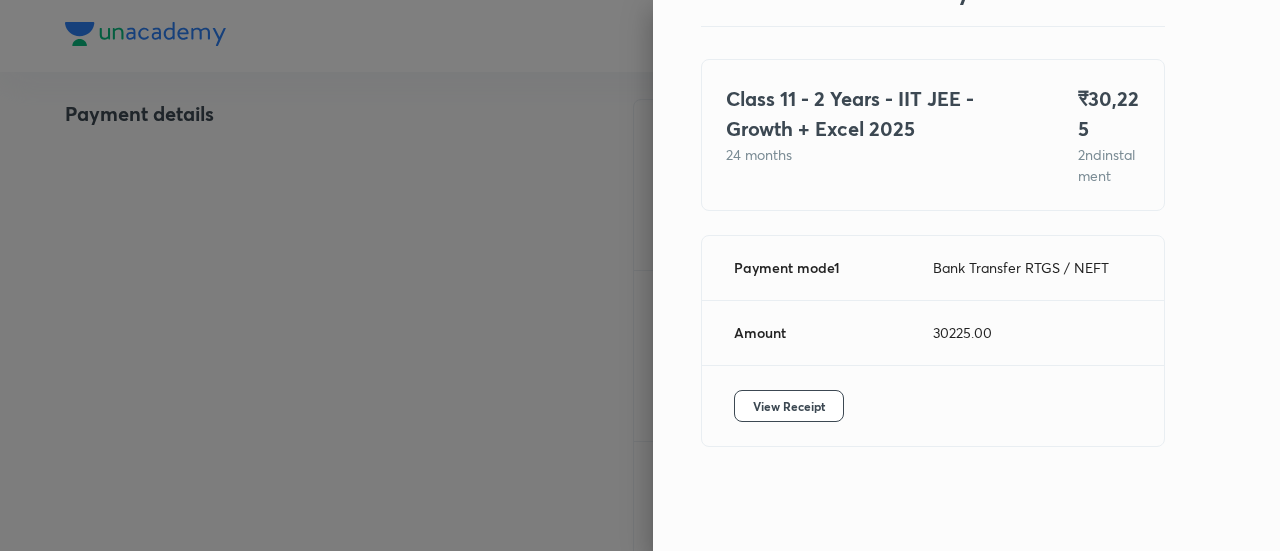 click at bounding box center (640, 275) 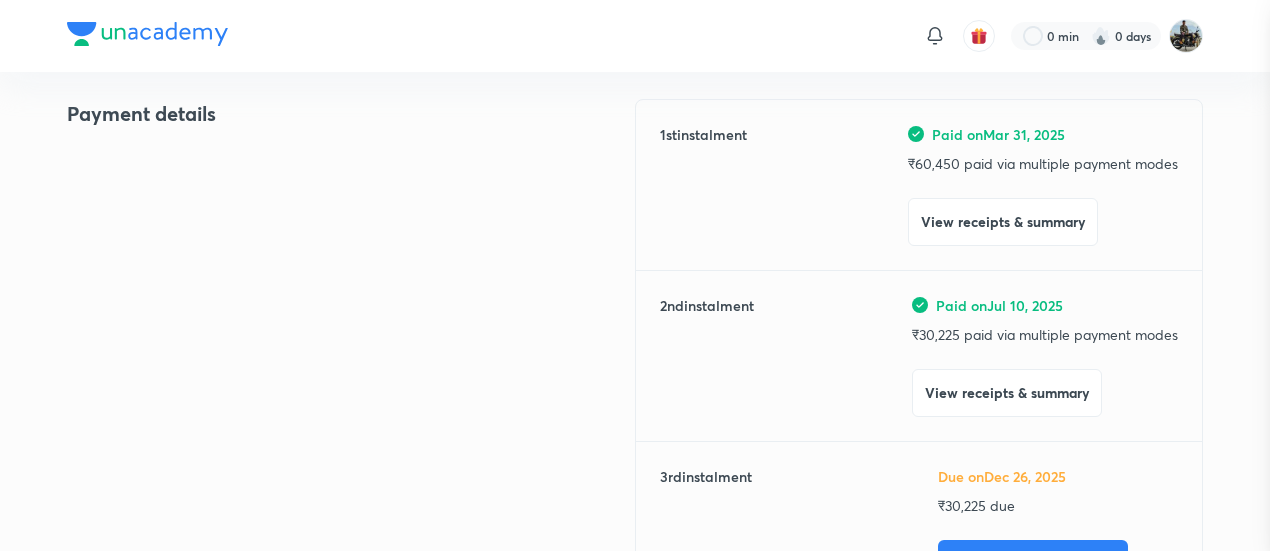 click at bounding box center [635, 275] 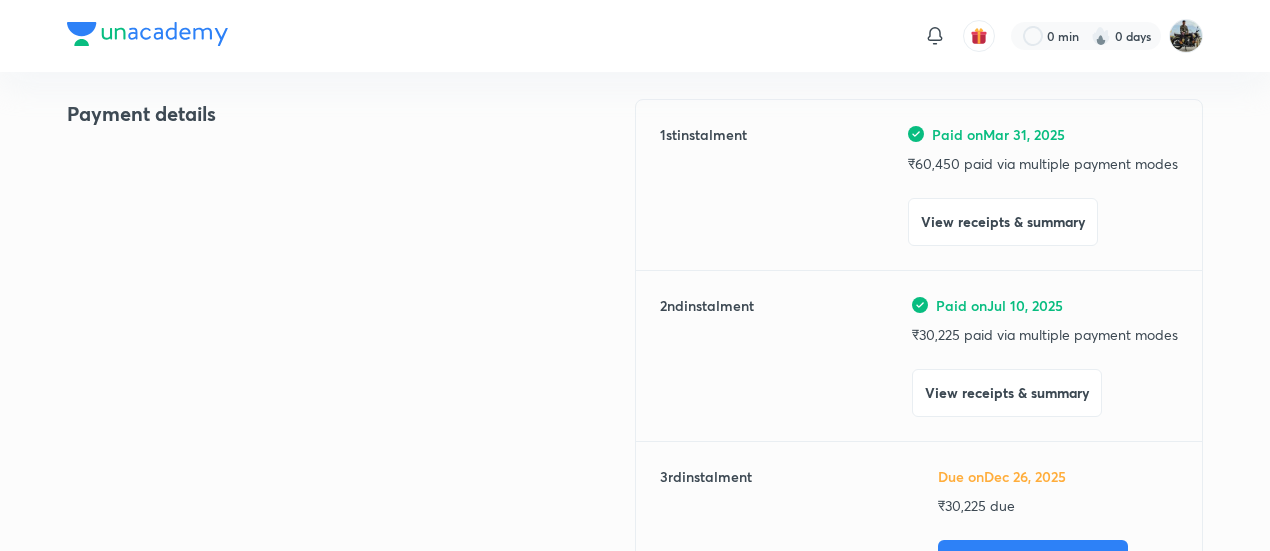 scroll, scrollTop: 0, scrollLeft: 0, axis: both 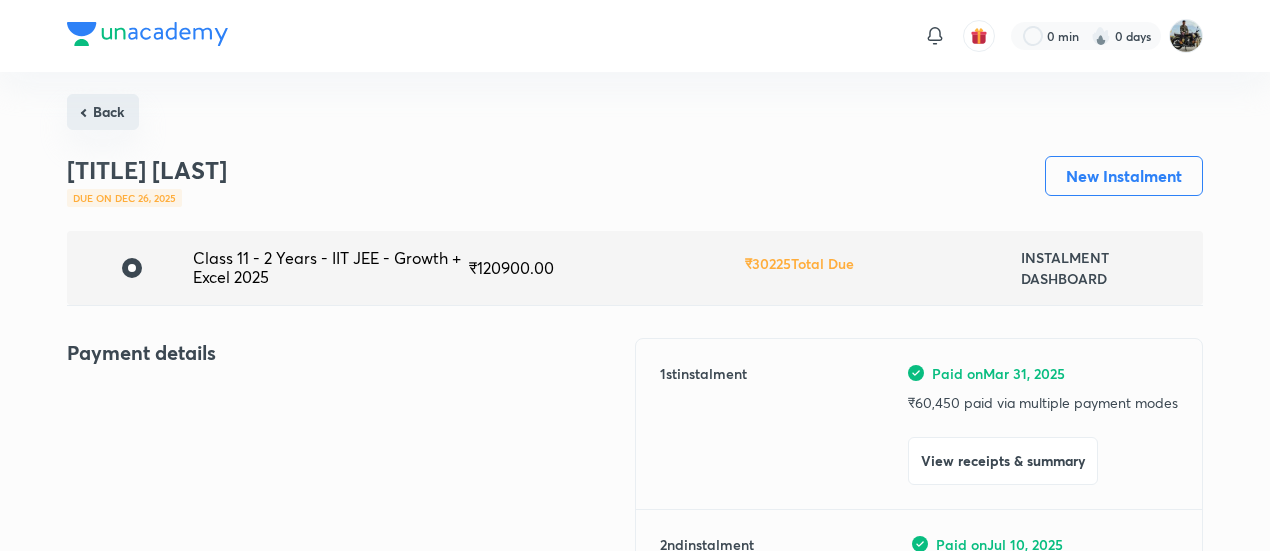 click on "Back" at bounding box center (103, 112) 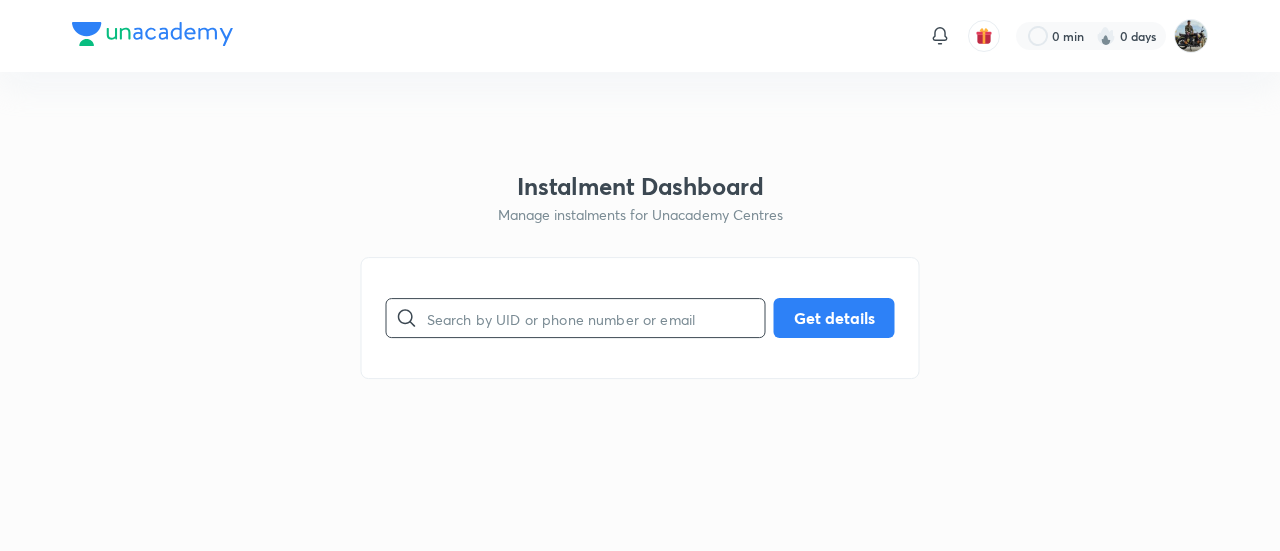 click at bounding box center [596, 318] 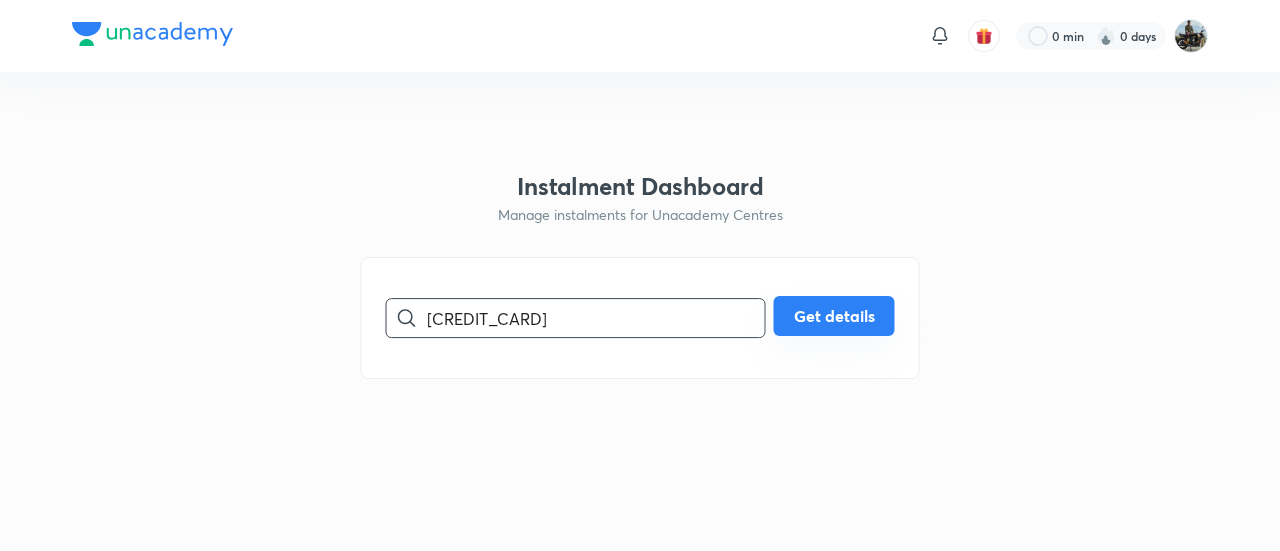 type on "[CREDIT_CARD]" 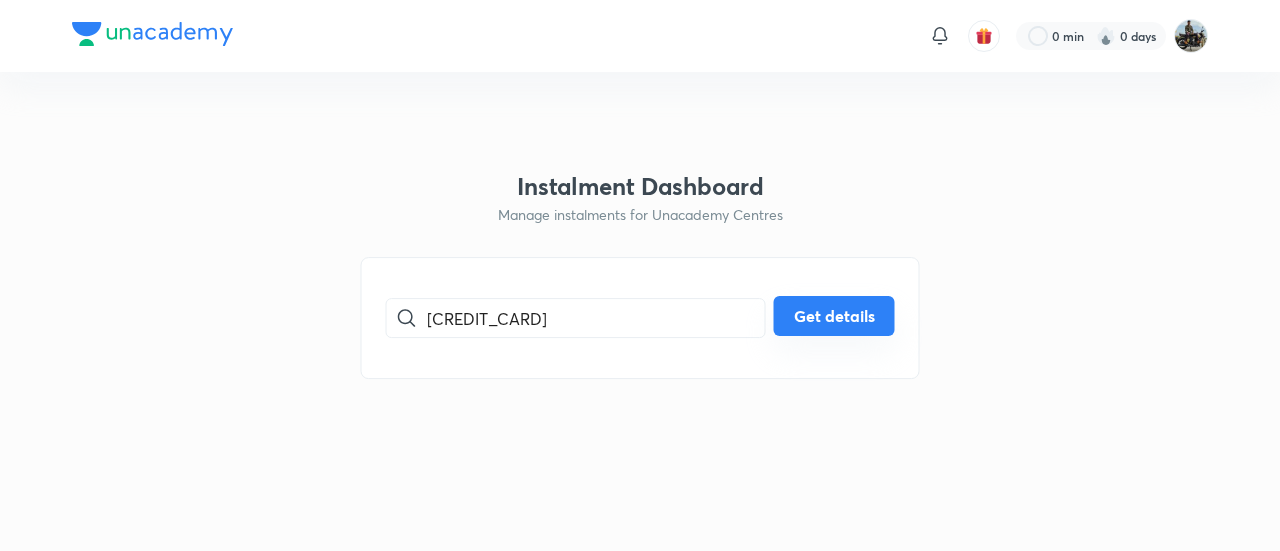 click on "Get details" at bounding box center (834, 316) 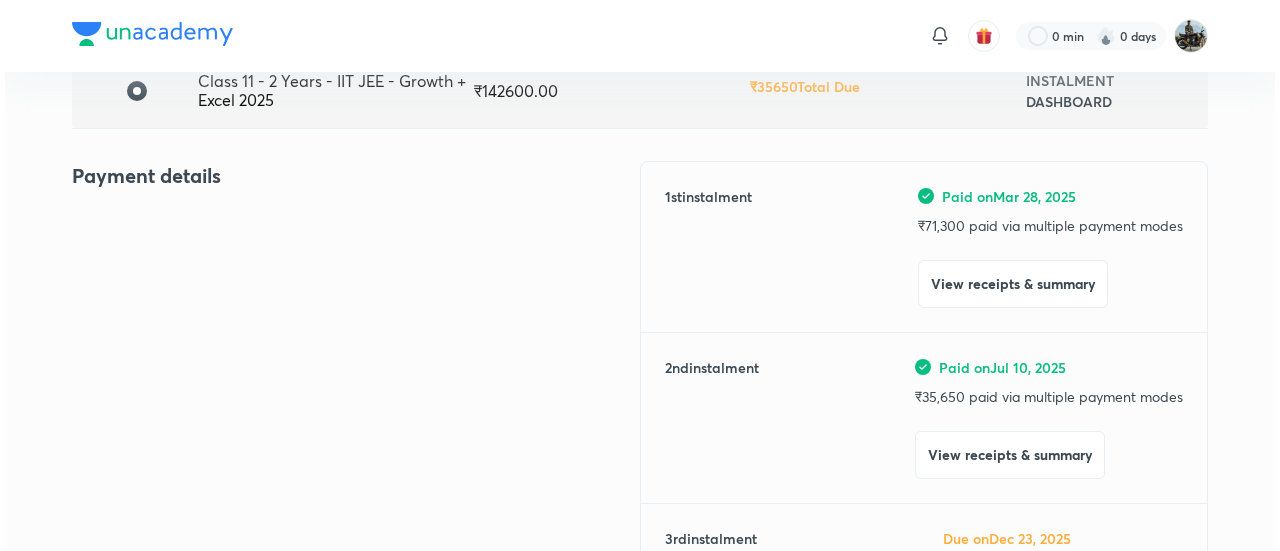 scroll, scrollTop: 188, scrollLeft: 0, axis: vertical 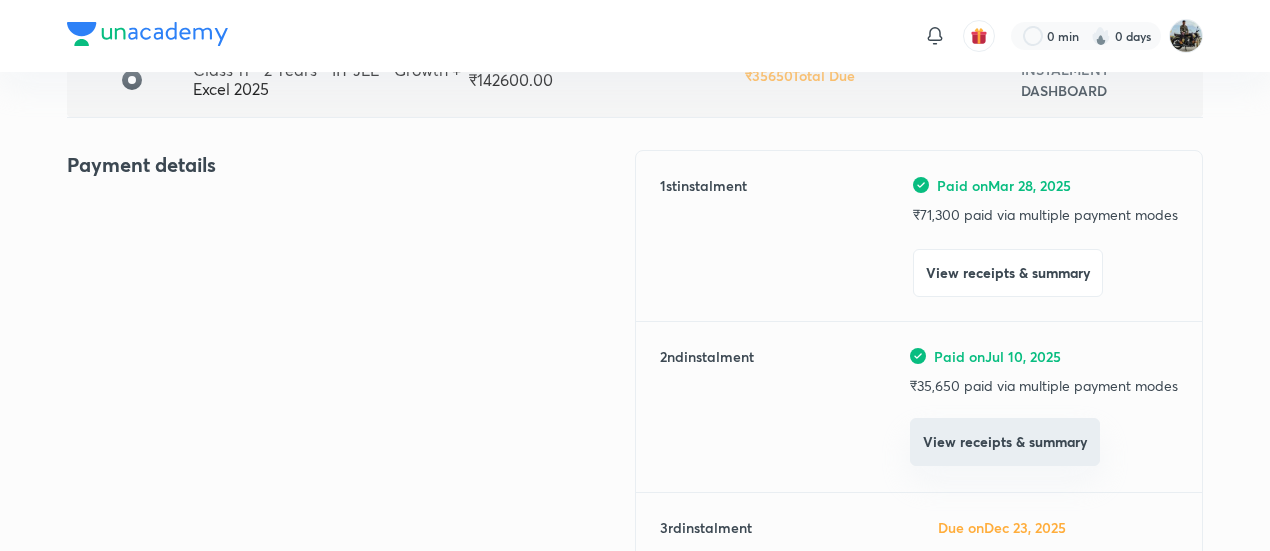 click on "View receipts & summary" at bounding box center (1005, 442) 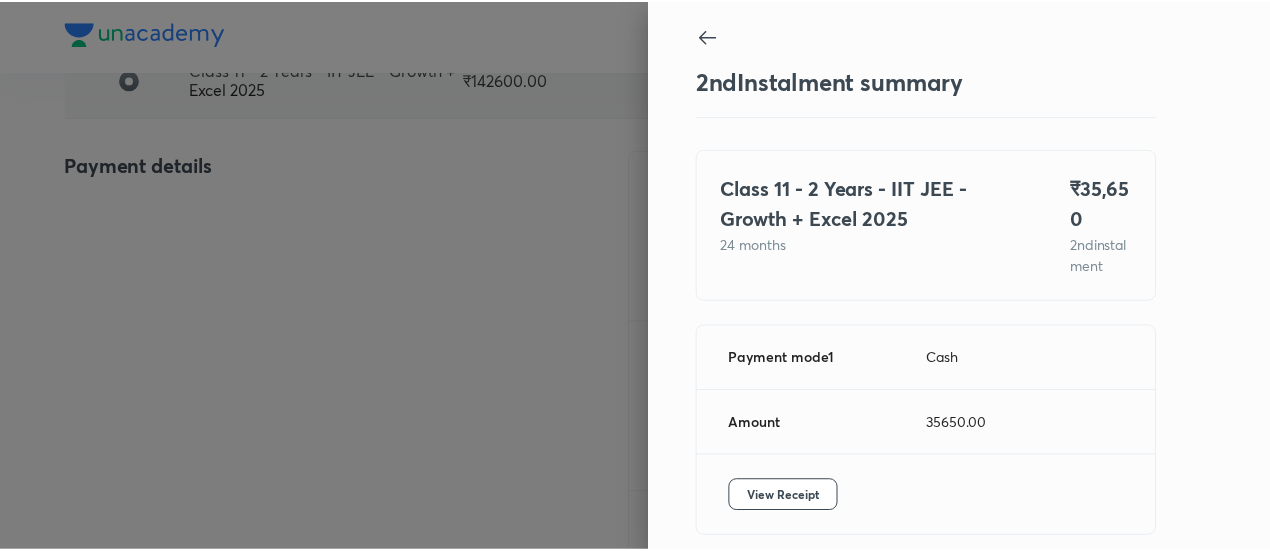 scroll, scrollTop: 109, scrollLeft: 0, axis: vertical 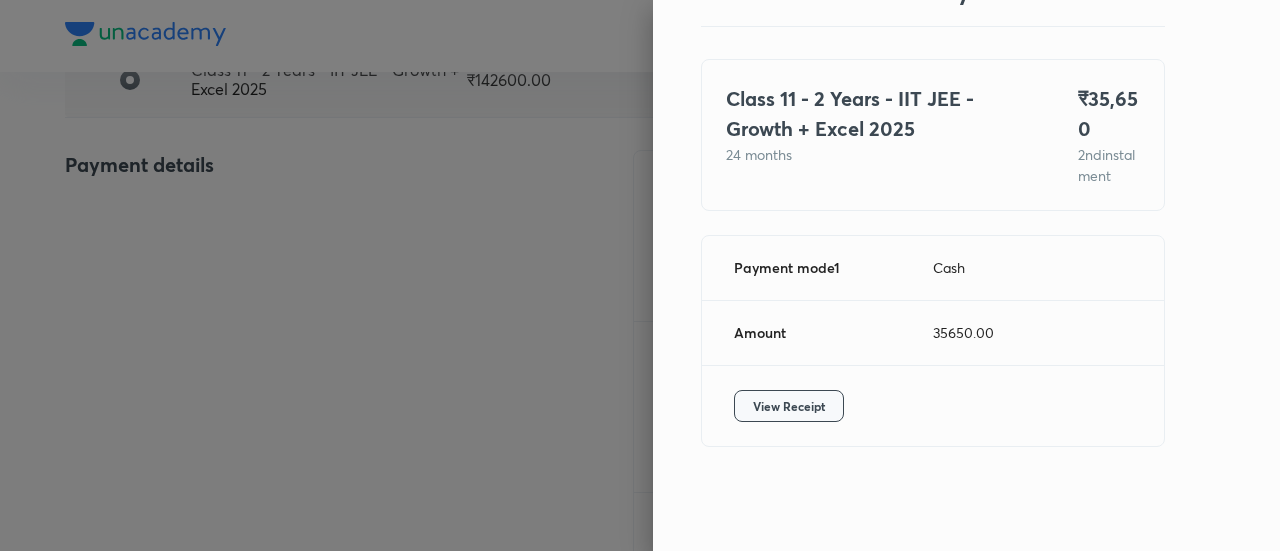 click on "View Receipt" at bounding box center (789, 406) 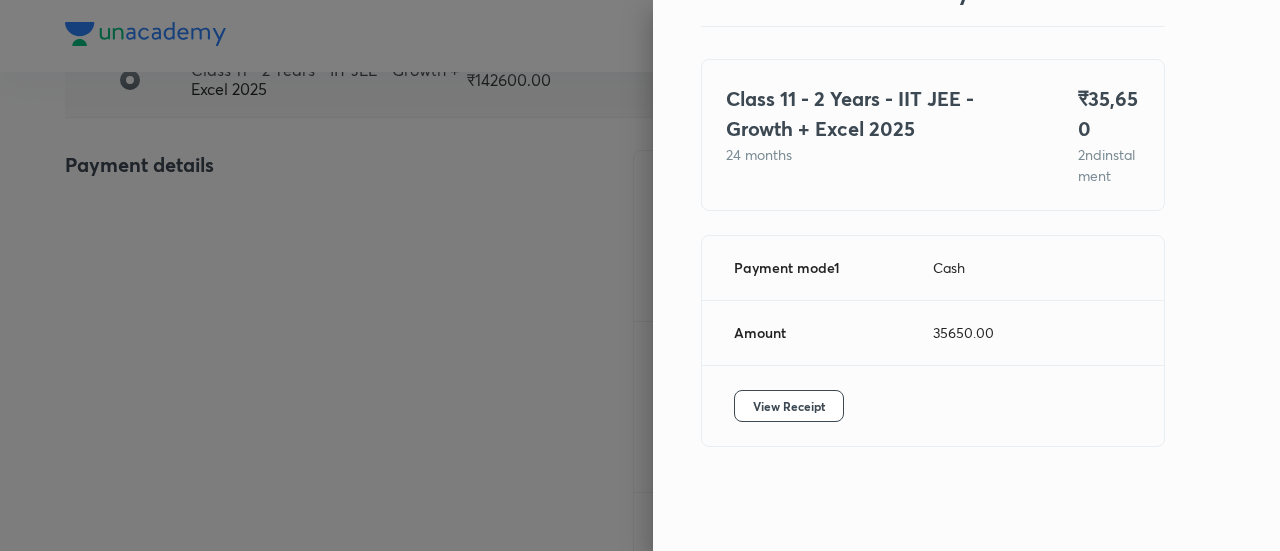click at bounding box center [640, 275] 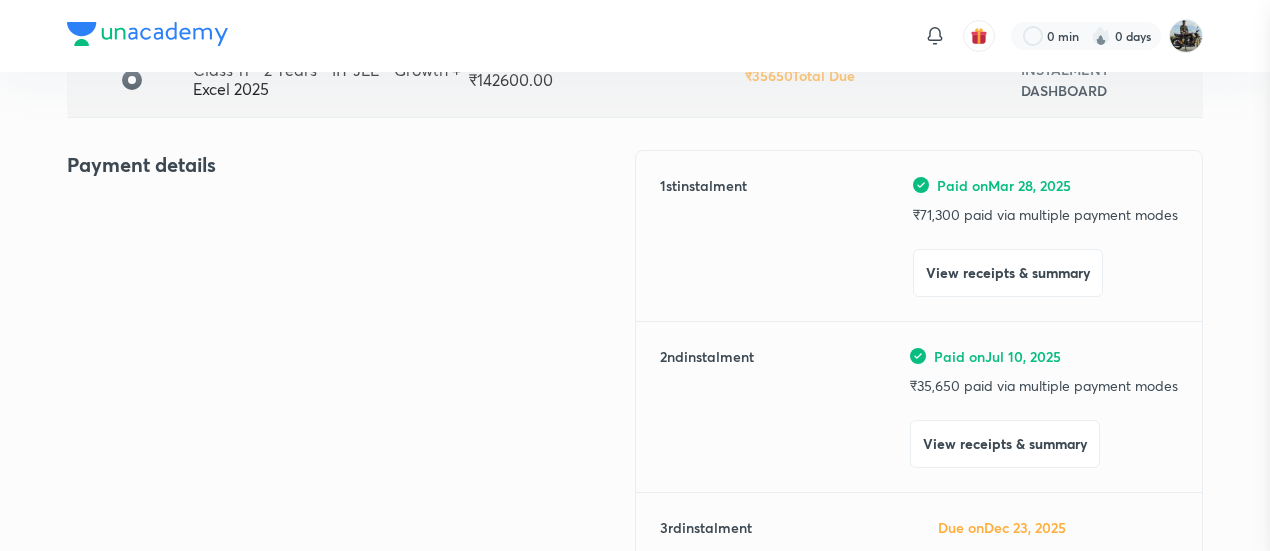 click at bounding box center [635, 275] 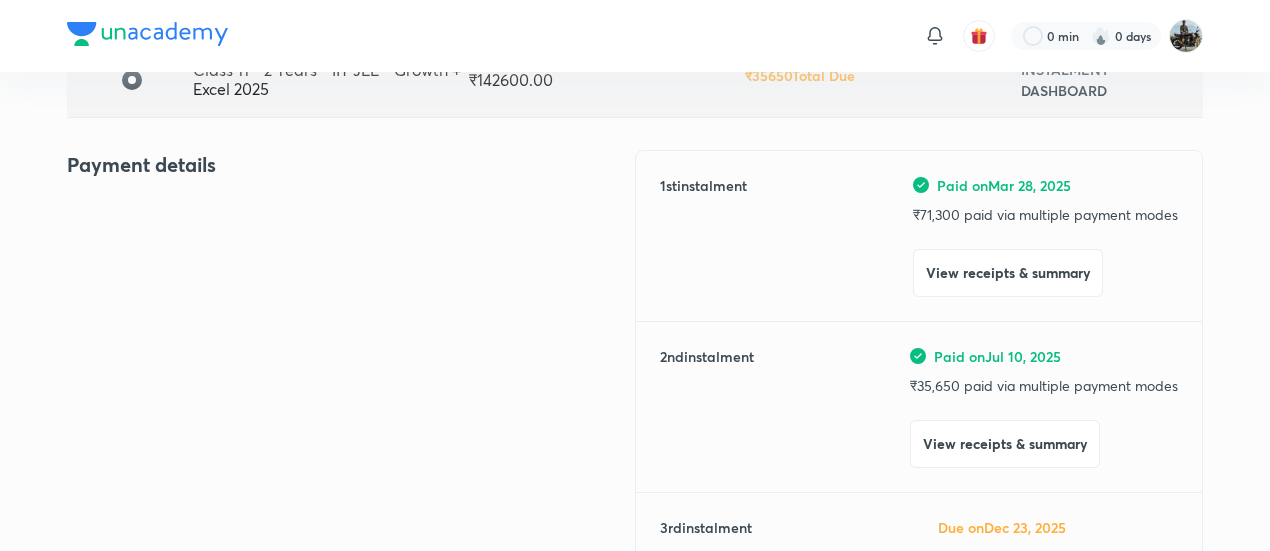 scroll, scrollTop: 0, scrollLeft: 0, axis: both 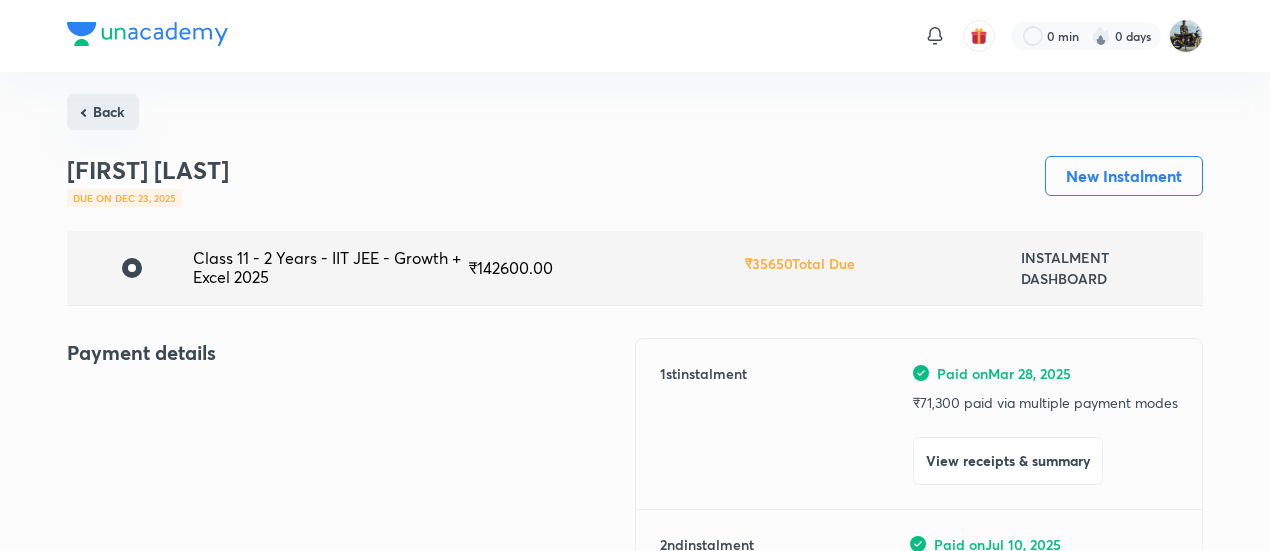 click on "Back" at bounding box center (103, 112) 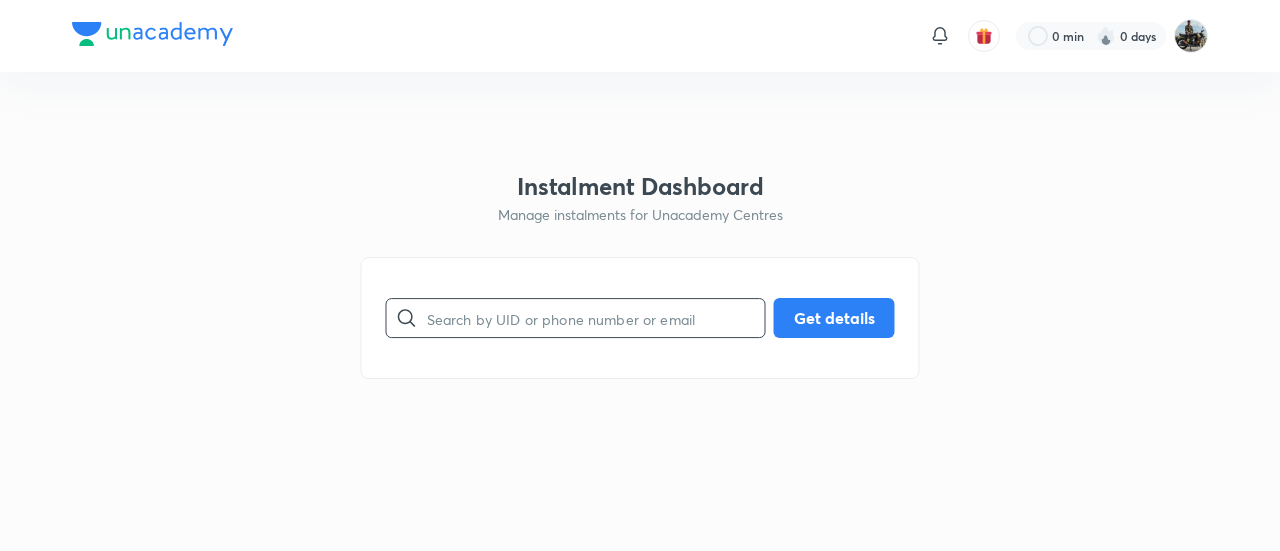 click at bounding box center [596, 318] 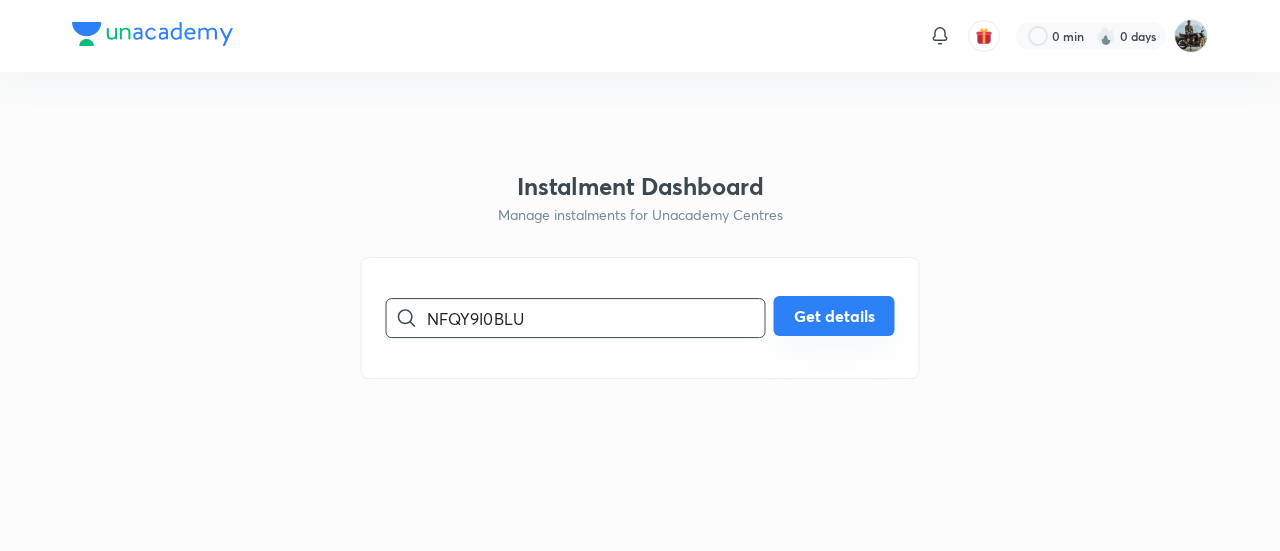 type on "NFQY9I0BLU" 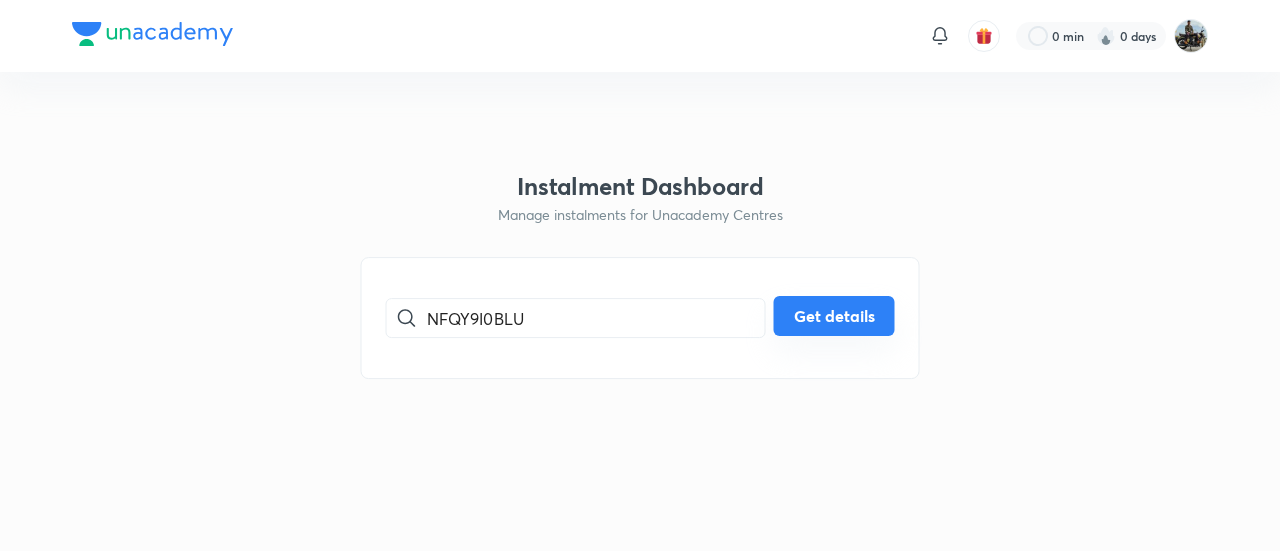 click on "Get details" at bounding box center [834, 316] 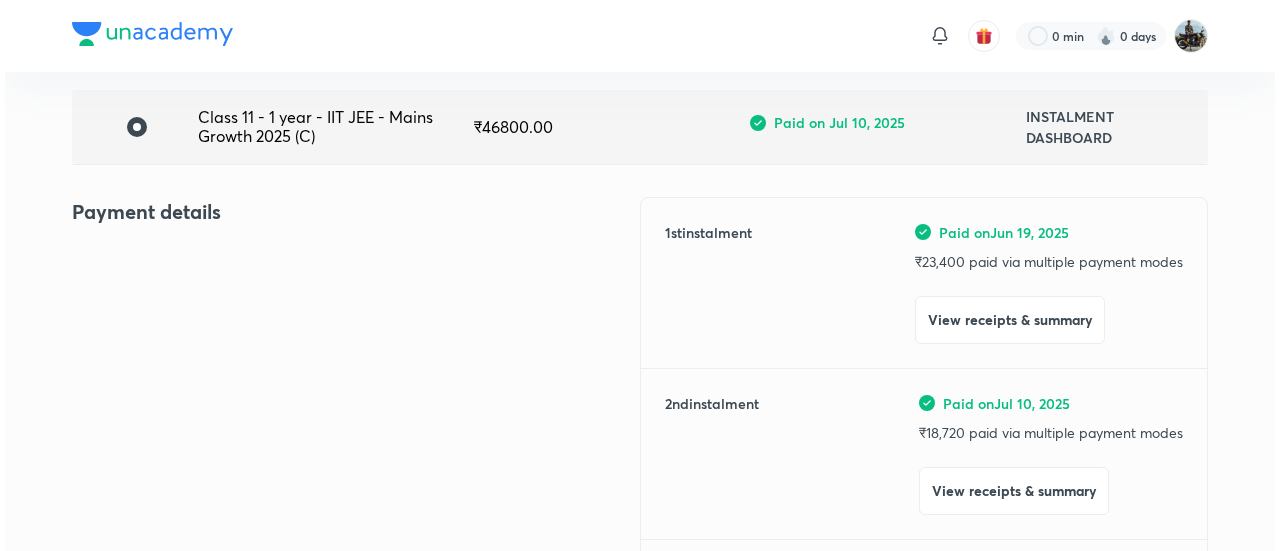 scroll, scrollTop: 142, scrollLeft: 0, axis: vertical 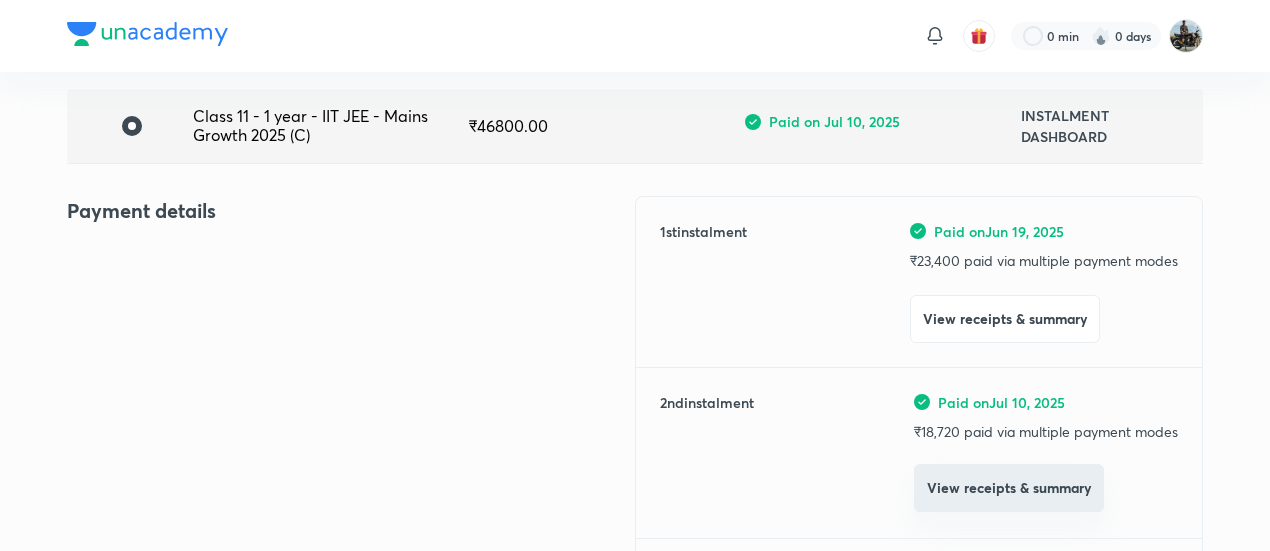 click on "View receipts & summary" at bounding box center [1009, 488] 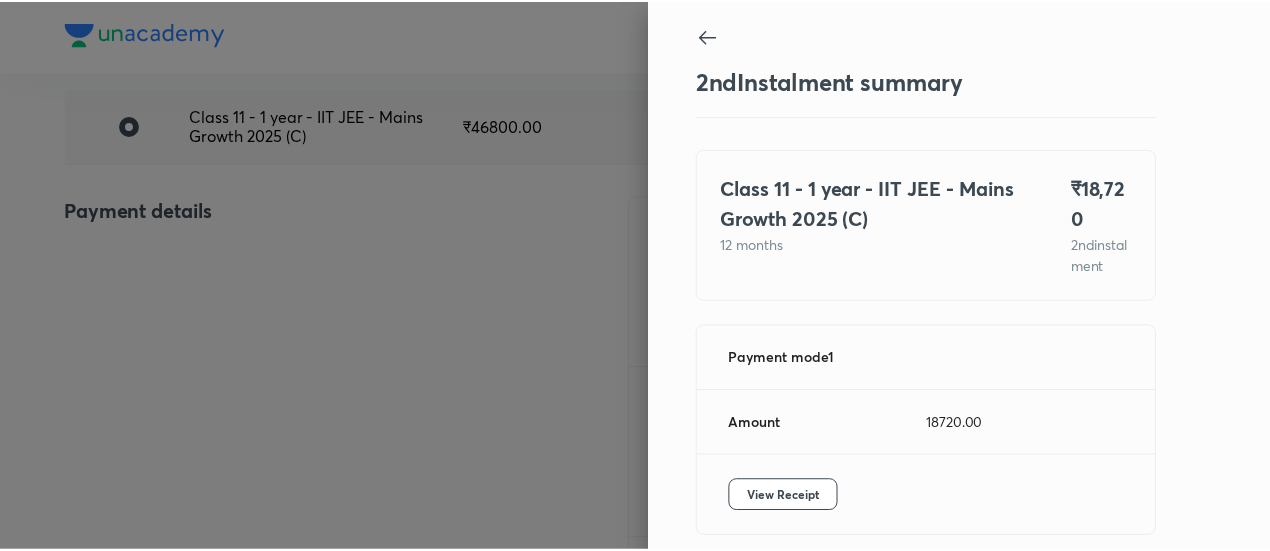 scroll, scrollTop: 109, scrollLeft: 0, axis: vertical 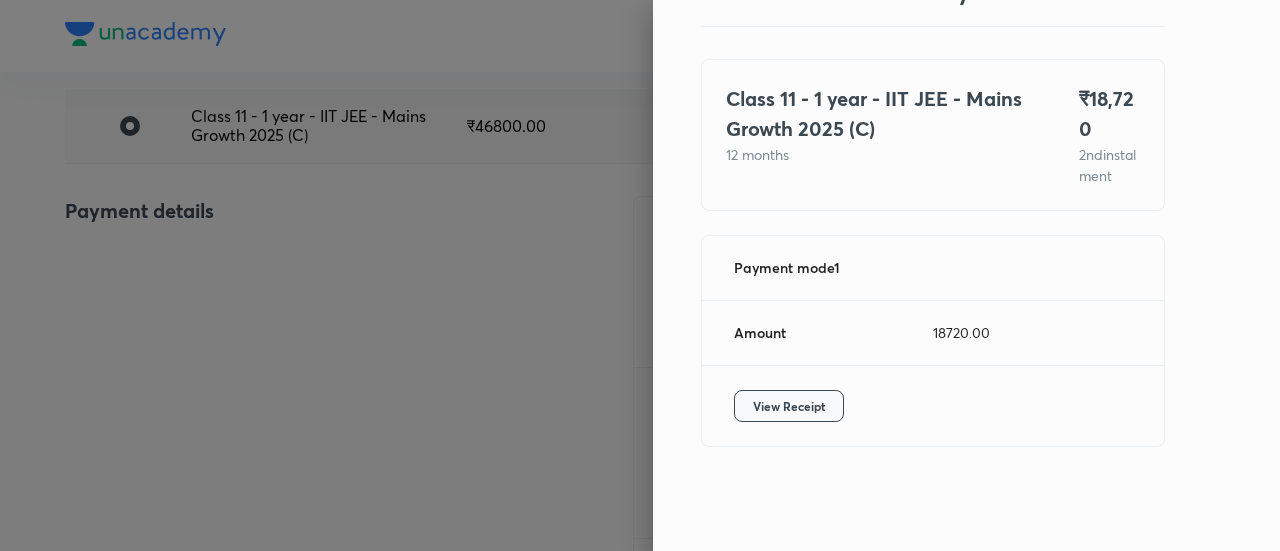 click on "View Receipt" at bounding box center (789, 406) 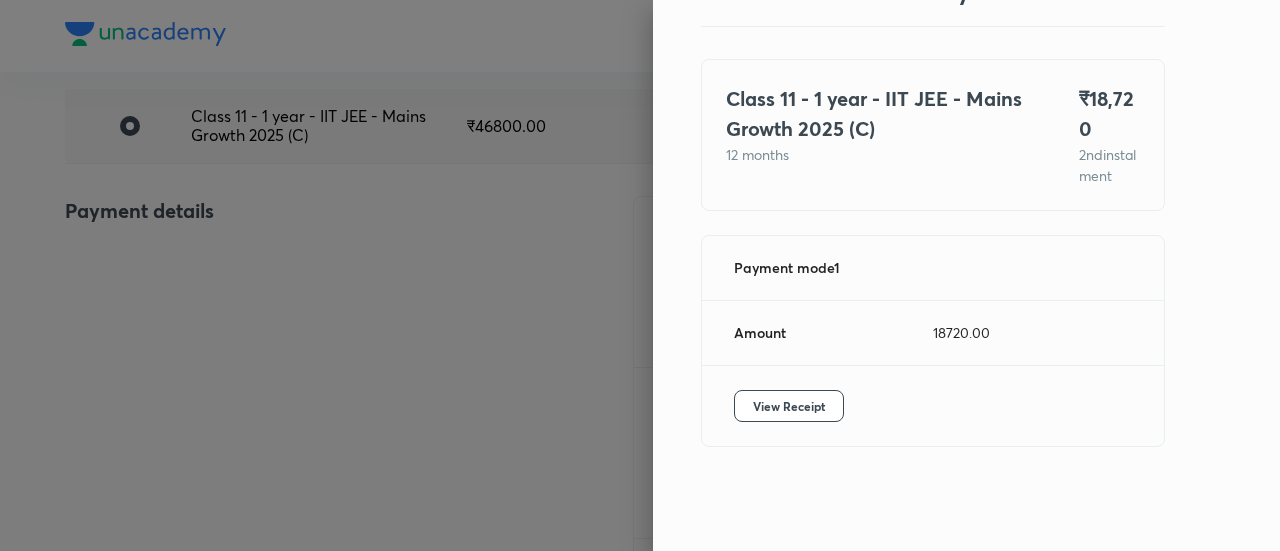 click at bounding box center (640, 275) 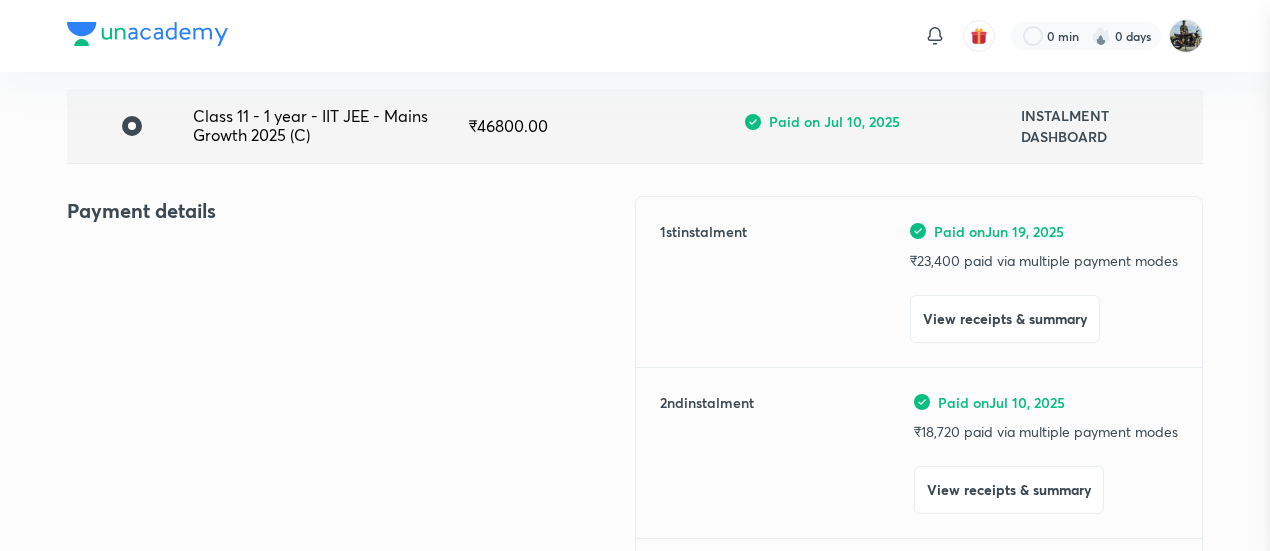 click at bounding box center [635, 275] 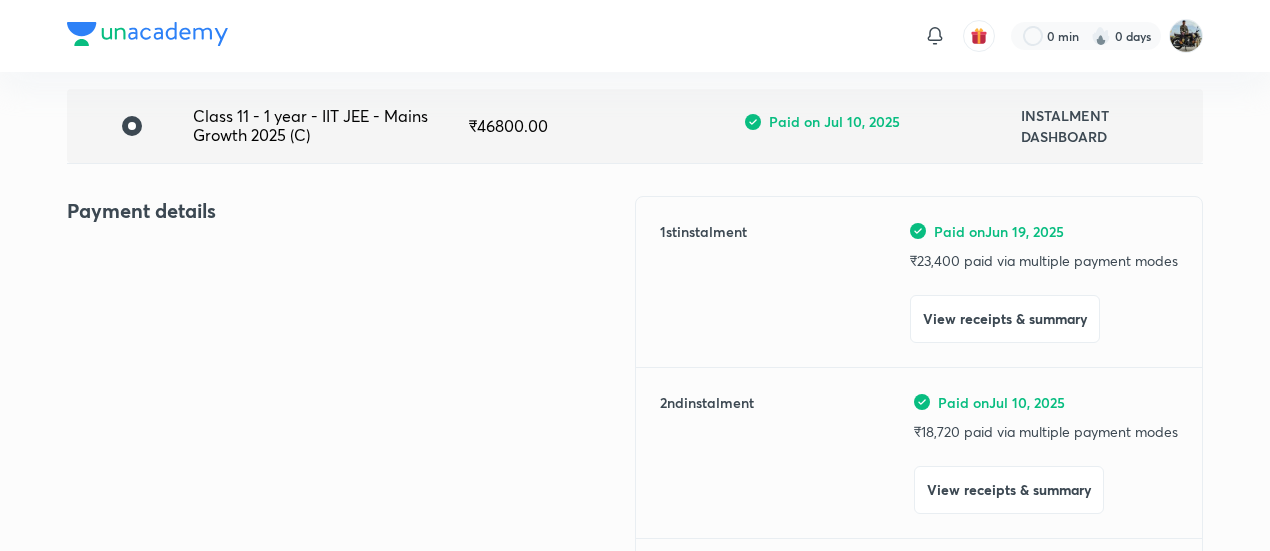 scroll, scrollTop: 0, scrollLeft: 0, axis: both 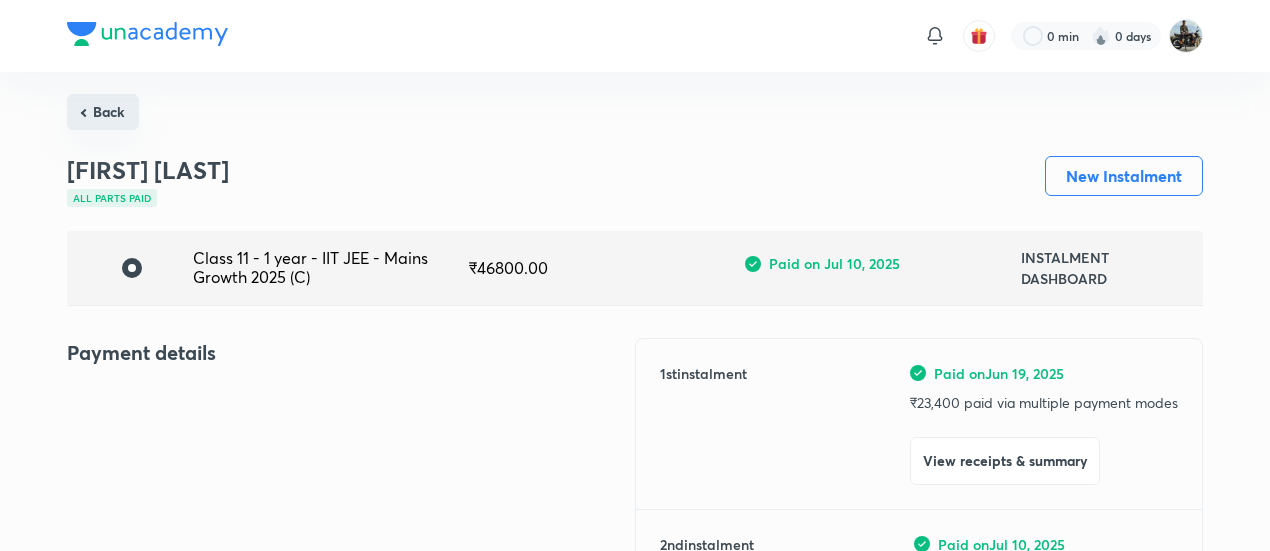 click on "Back" at bounding box center [103, 112] 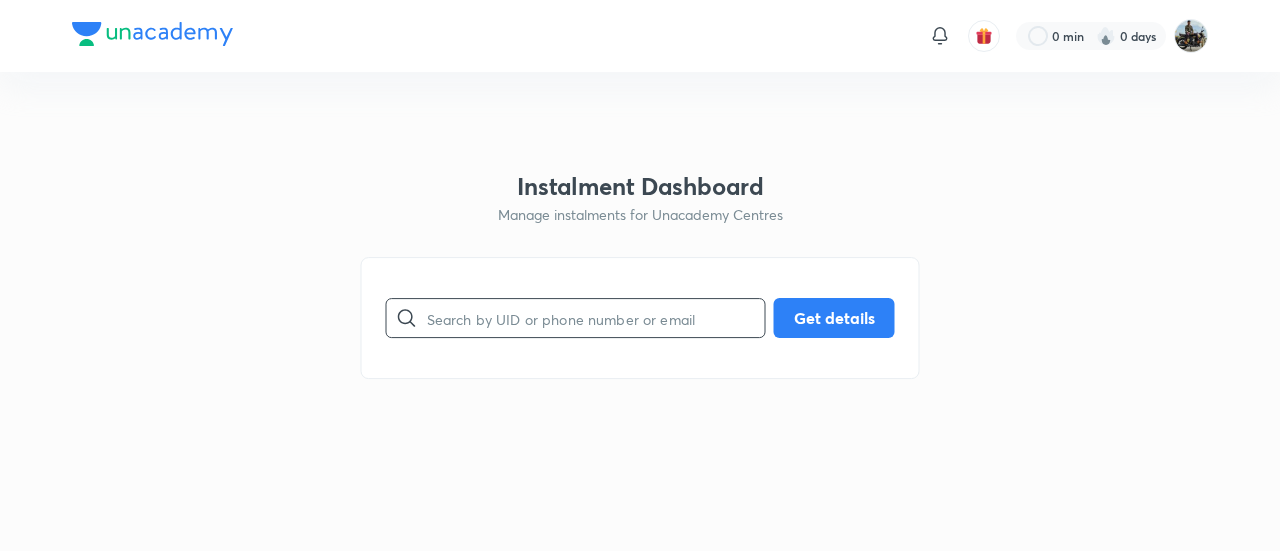 click at bounding box center (596, 318) 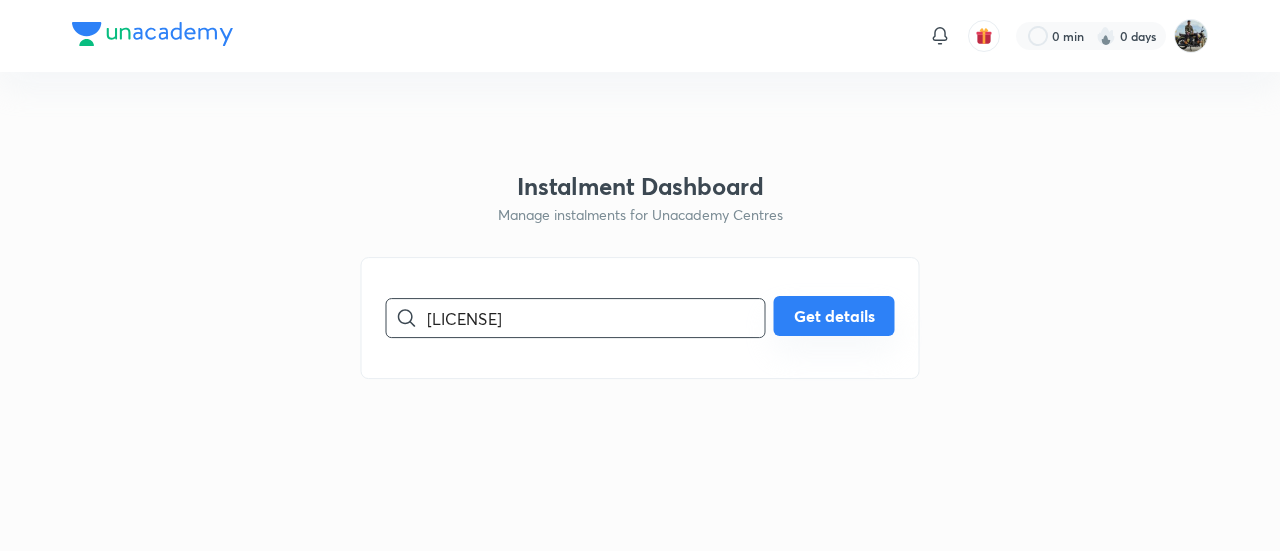 type on "[LICENSE]" 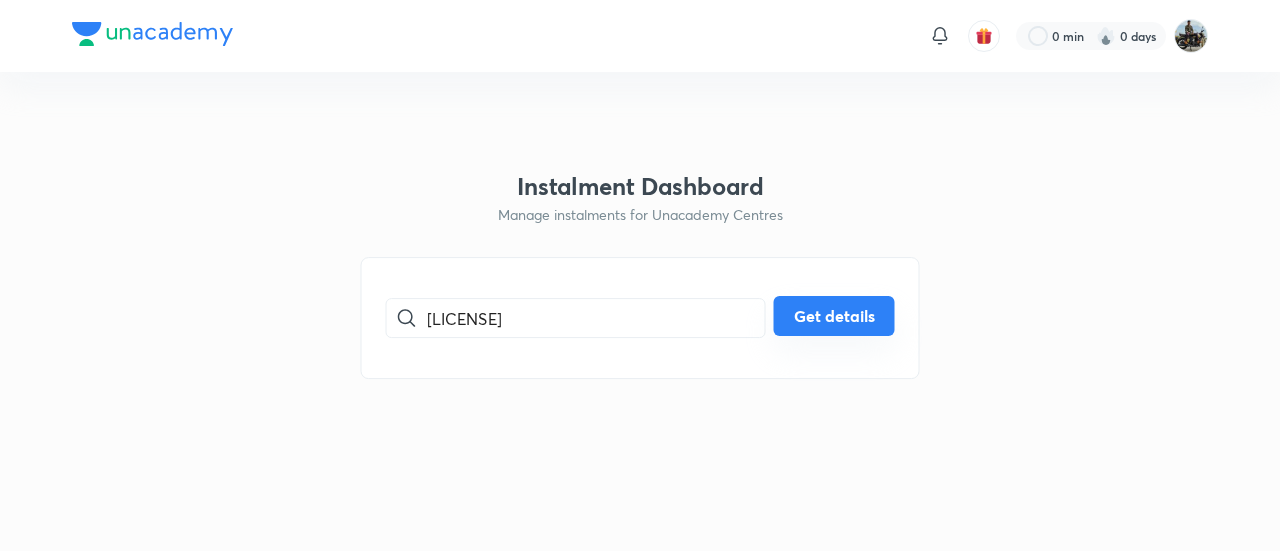 click on "Get details" at bounding box center (834, 316) 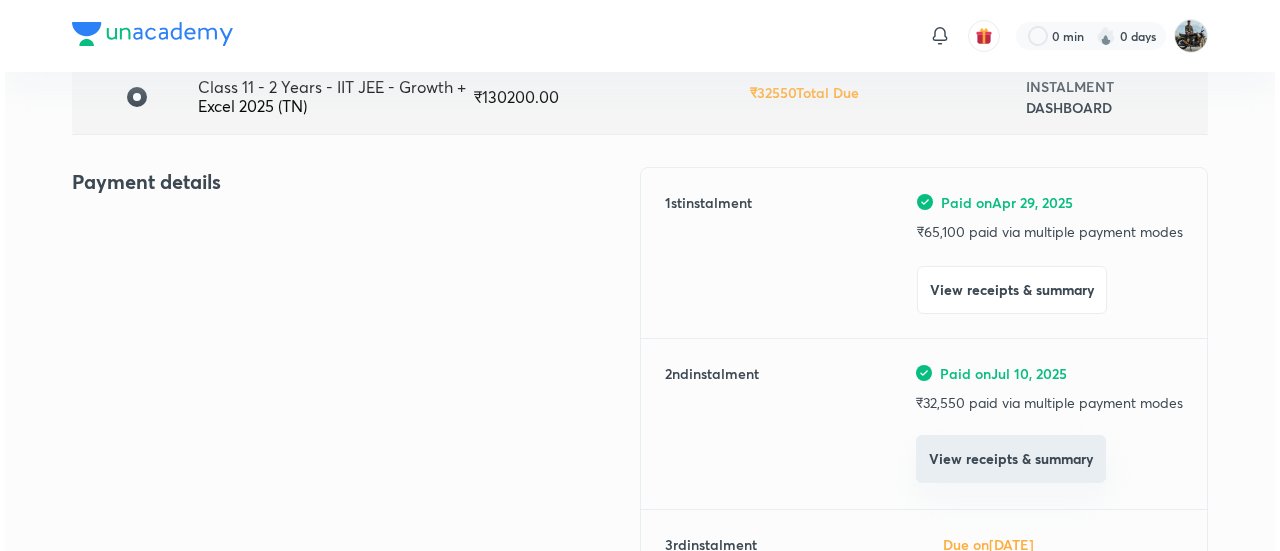 scroll, scrollTop: 172, scrollLeft: 0, axis: vertical 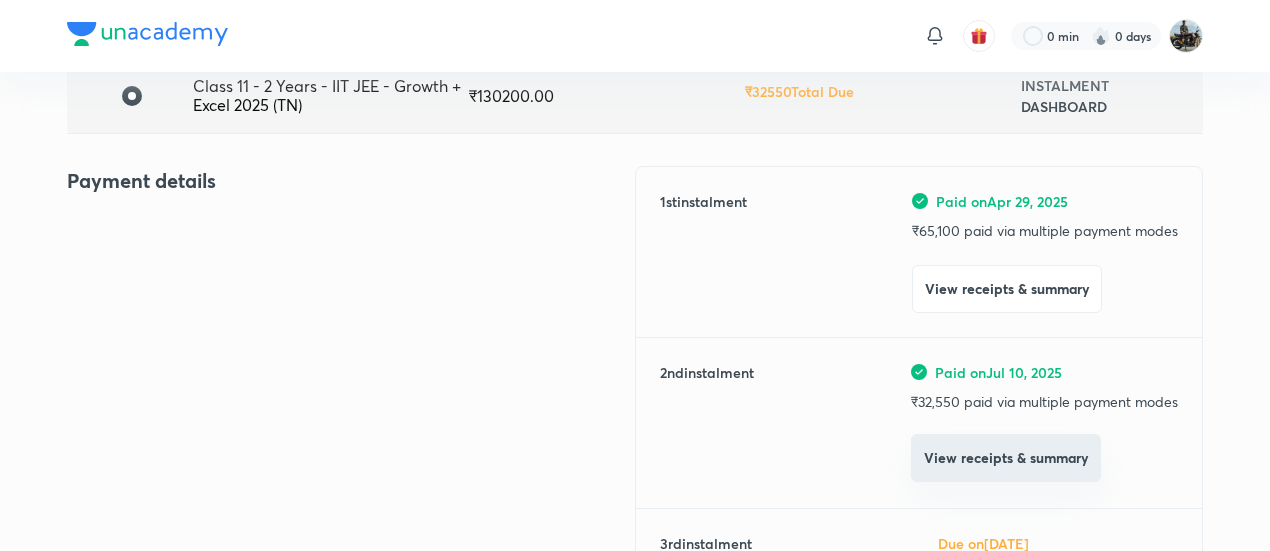 click on "View receipts & summary" at bounding box center [1006, 458] 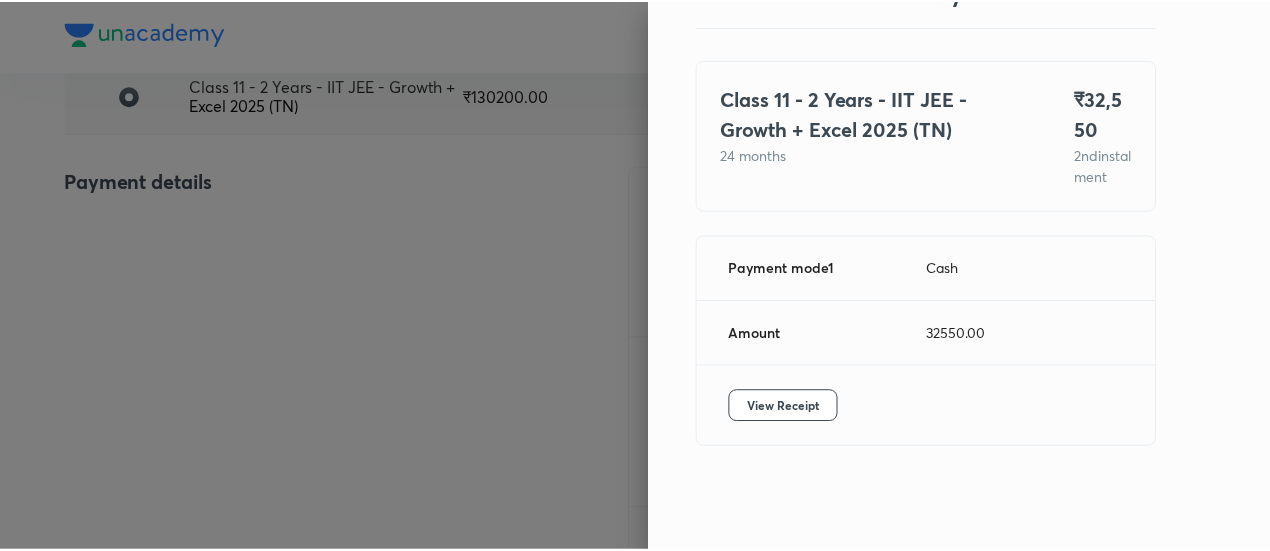 scroll, scrollTop: 109, scrollLeft: 0, axis: vertical 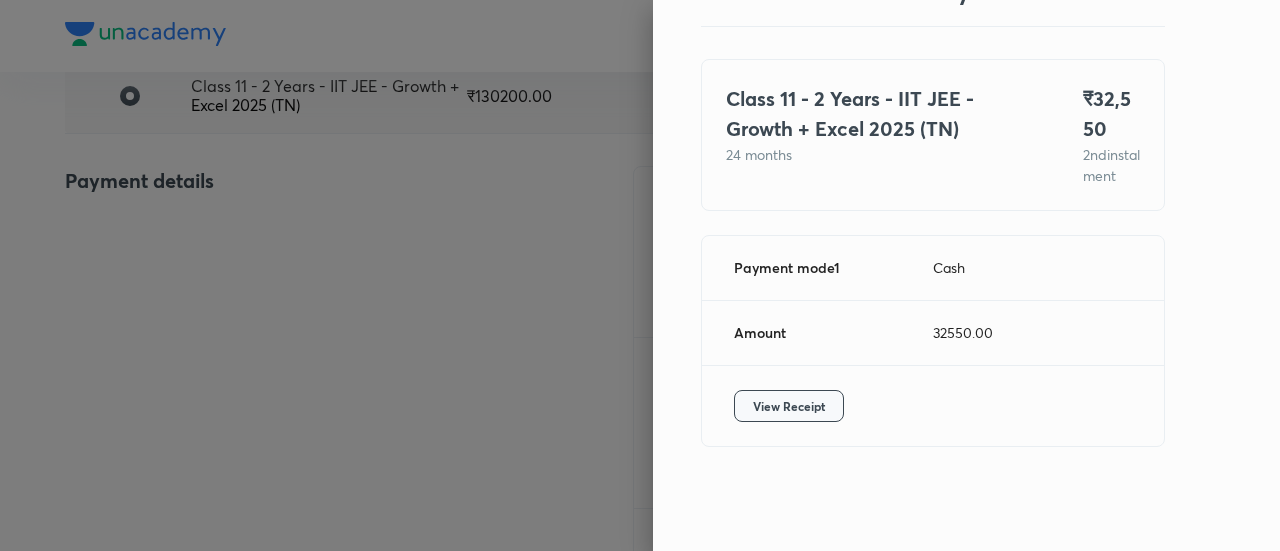 click on "View Receipt" at bounding box center [789, 406] 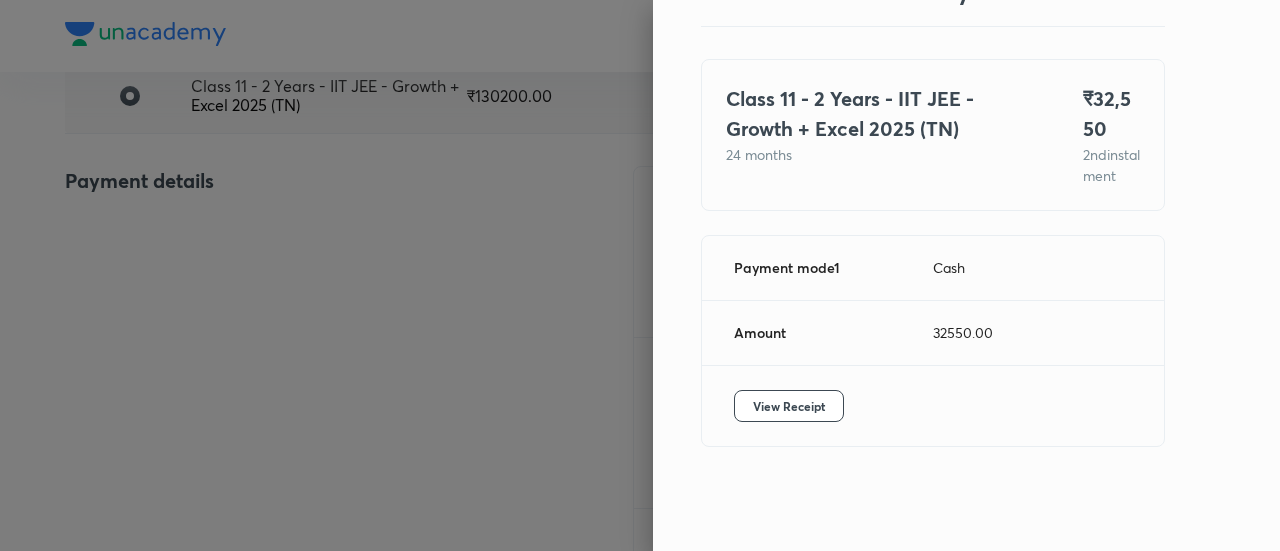 click at bounding box center [640, 275] 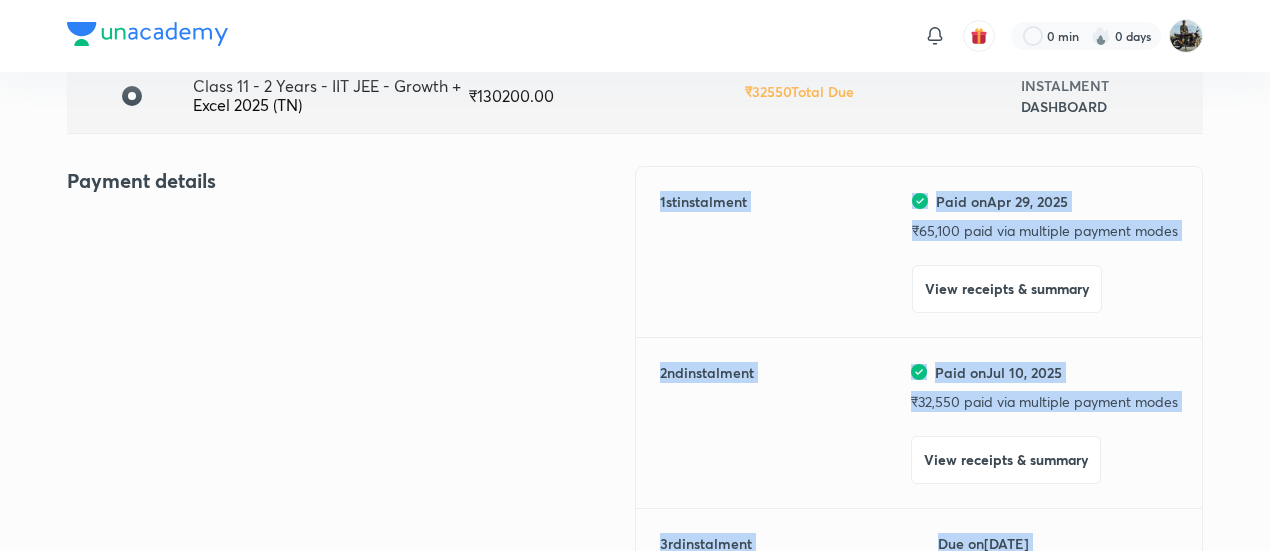 scroll, scrollTop: 601, scrollLeft: 0, axis: vertical 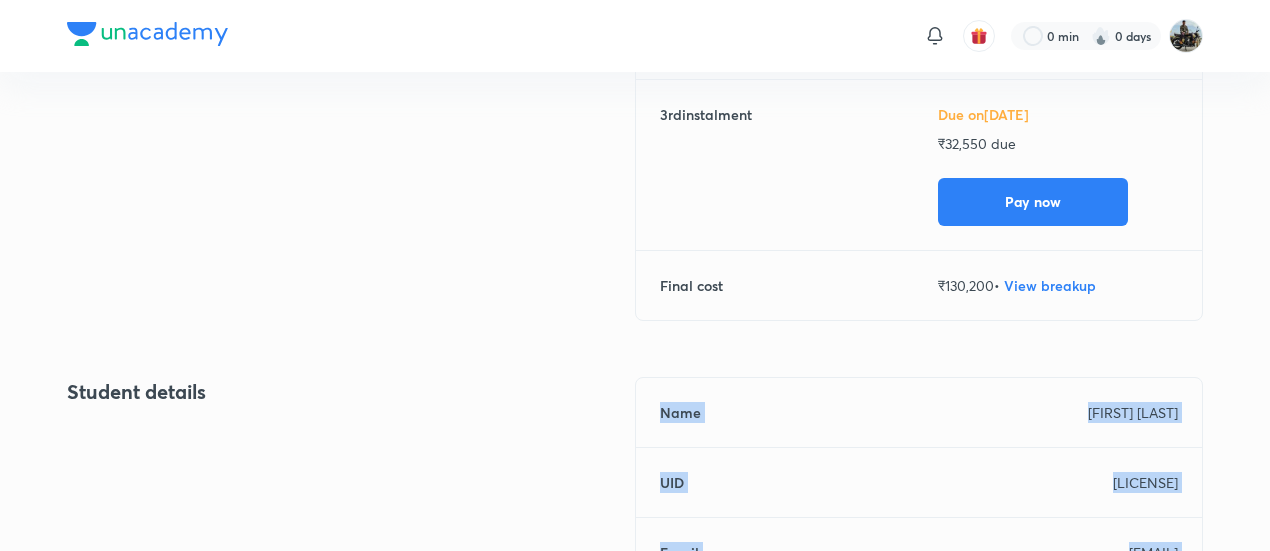 drag, startPoint x: 212, startPoint y: 261, endPoint x: 451, endPoint y: 598, distance: 413.14645 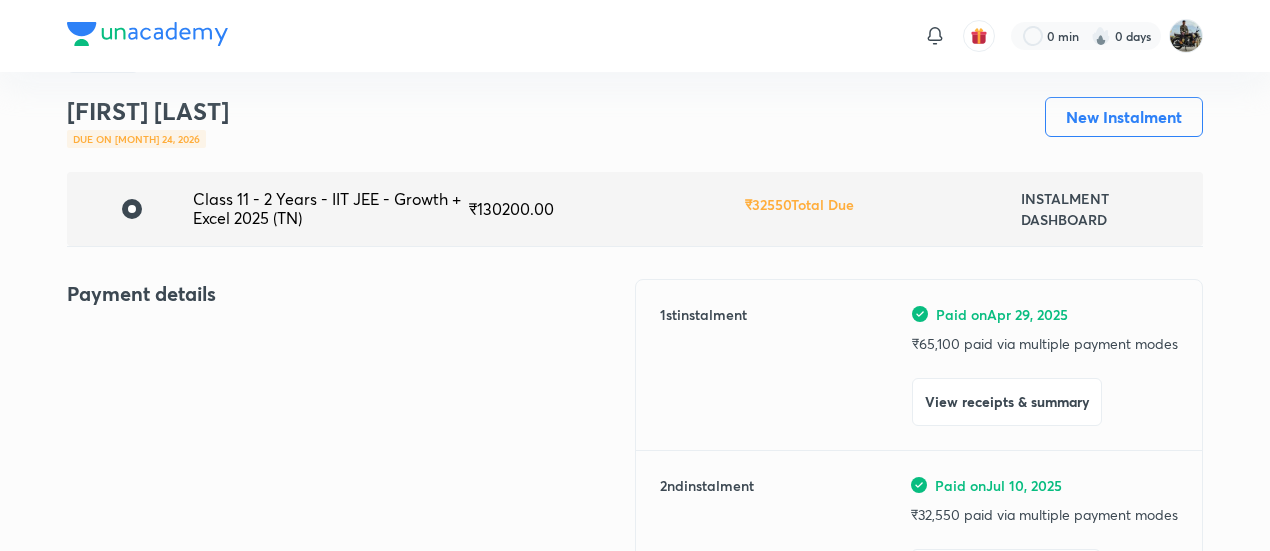 scroll, scrollTop: 0, scrollLeft: 0, axis: both 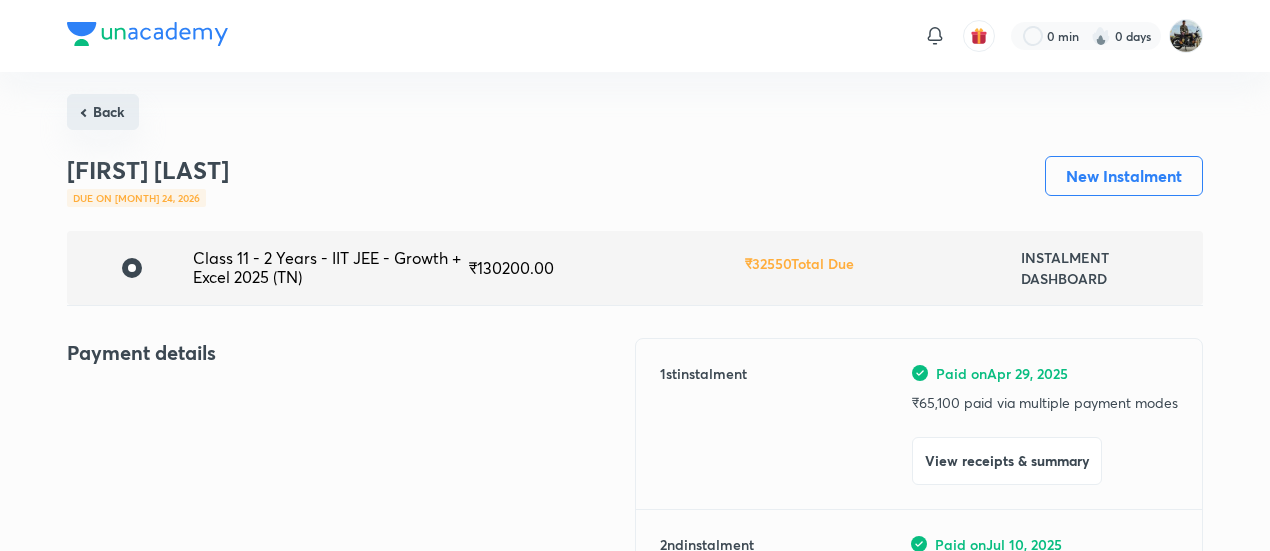 click on "Back" at bounding box center (103, 112) 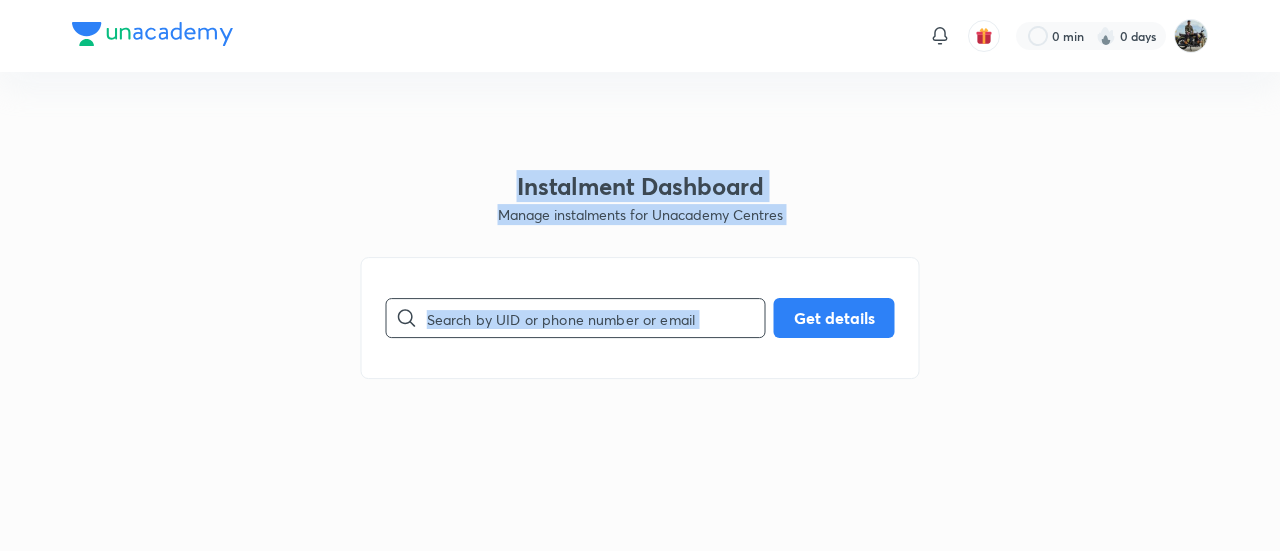 click at bounding box center (596, 318) 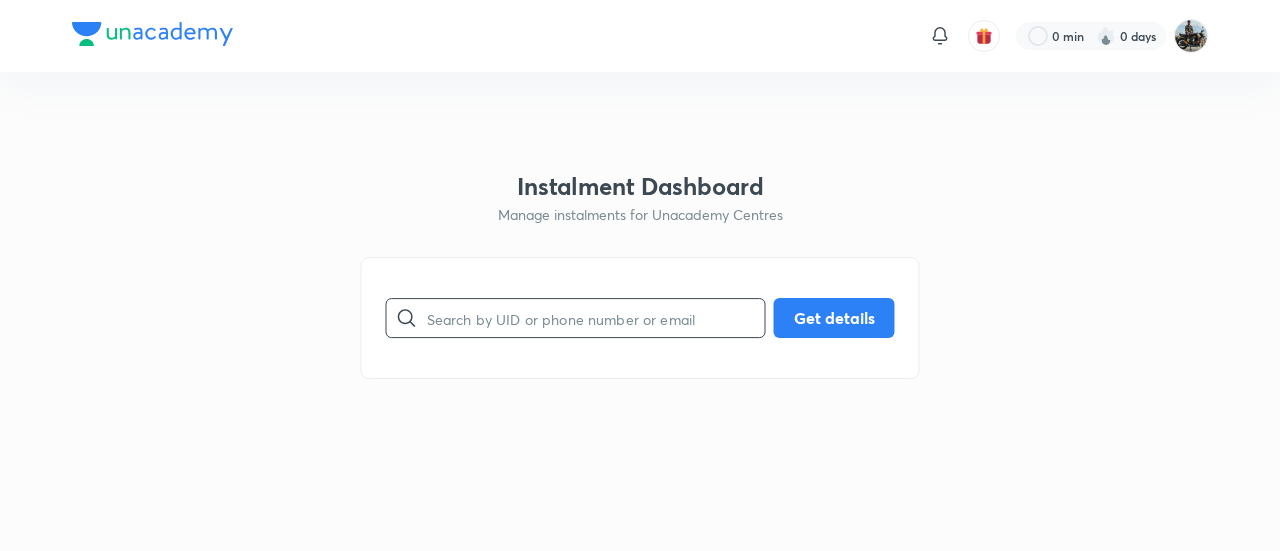click at bounding box center [596, 318] 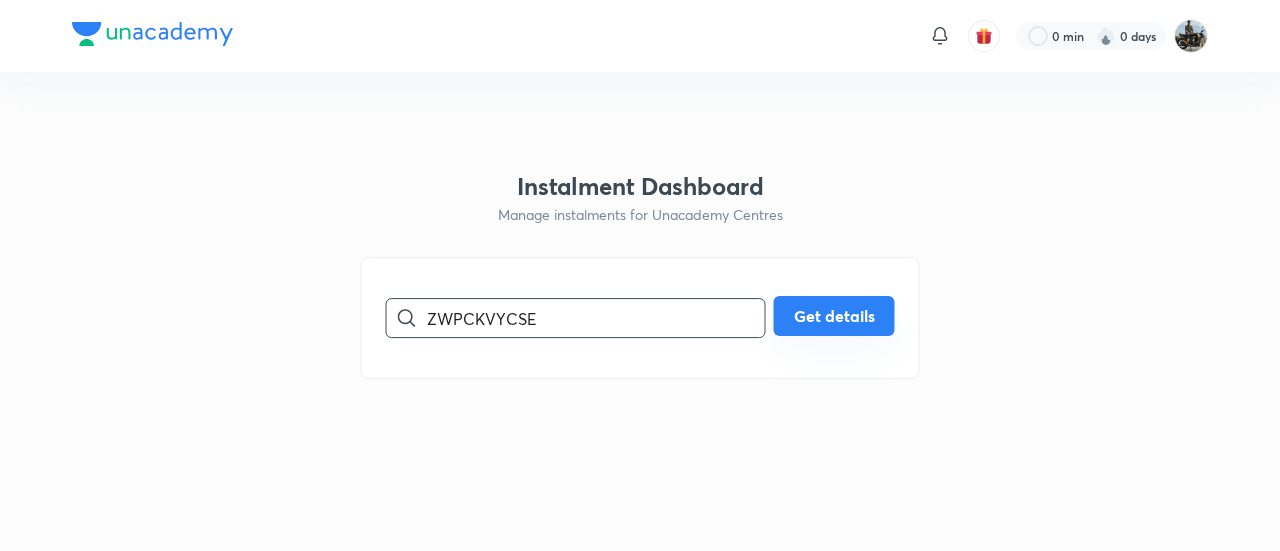 type on "ZWPCKVYCSE" 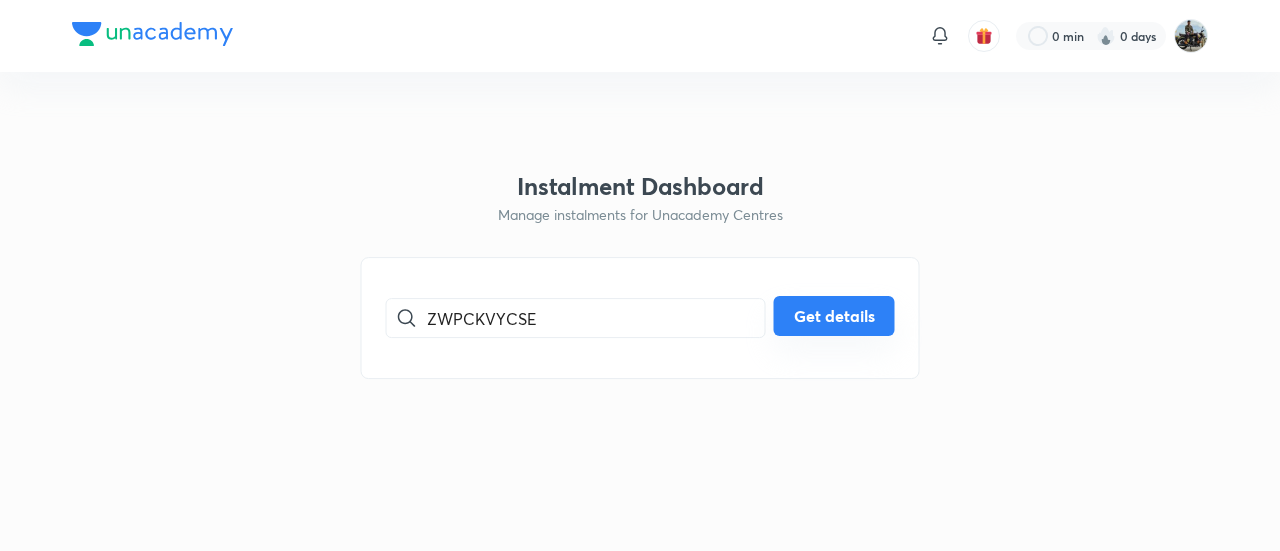 click on "Get details" at bounding box center (834, 316) 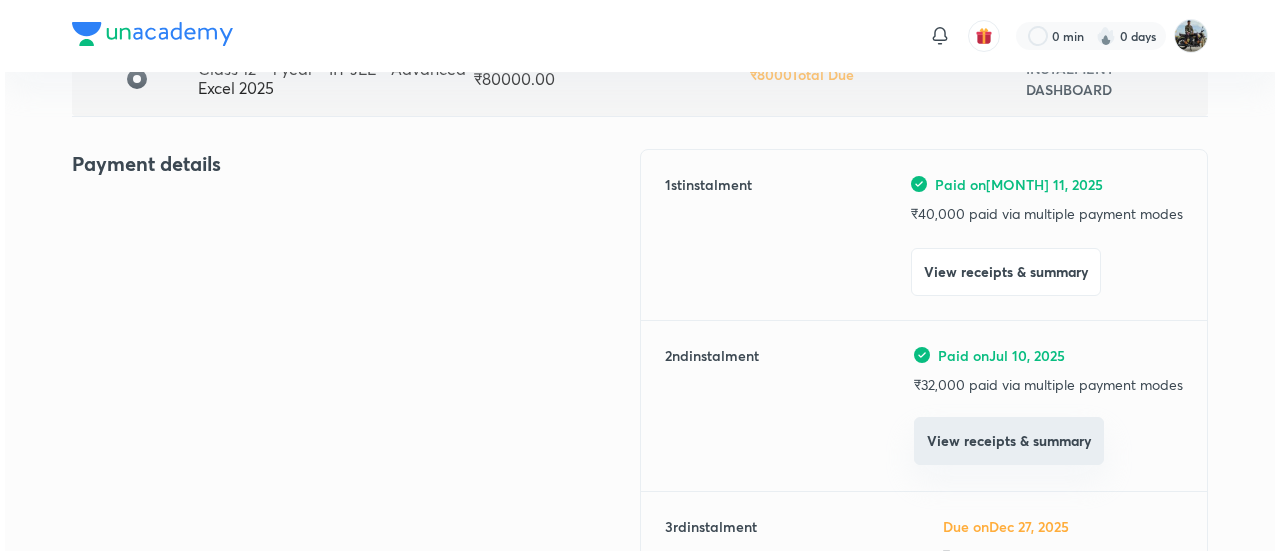 scroll, scrollTop: 190, scrollLeft: 0, axis: vertical 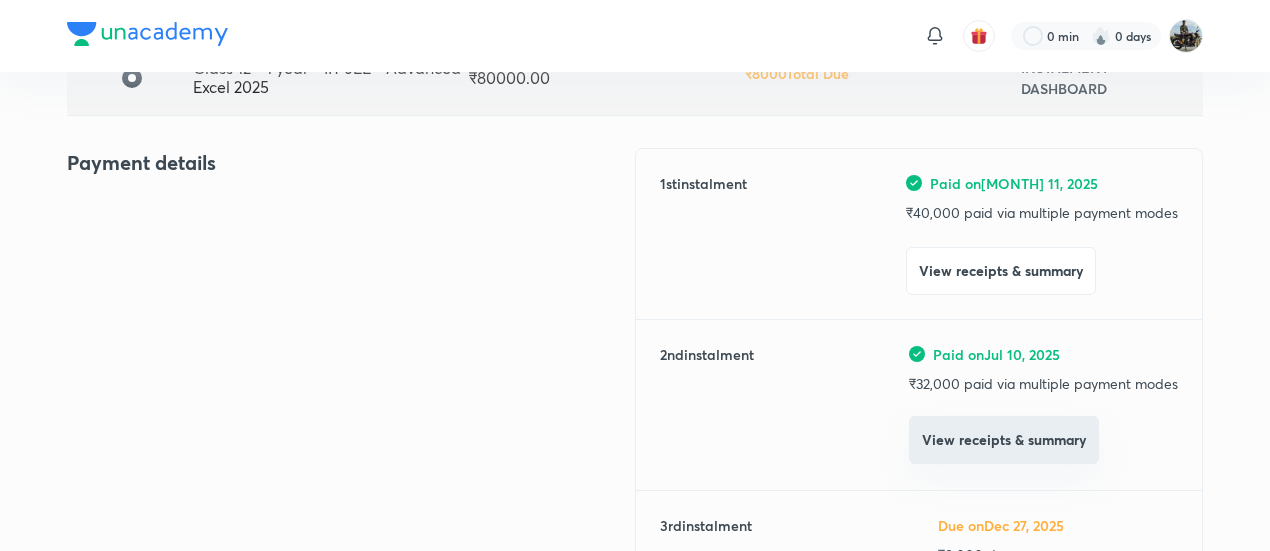 drag, startPoint x: 978, startPoint y: 415, endPoint x: 918, endPoint y: 444, distance: 66.64083 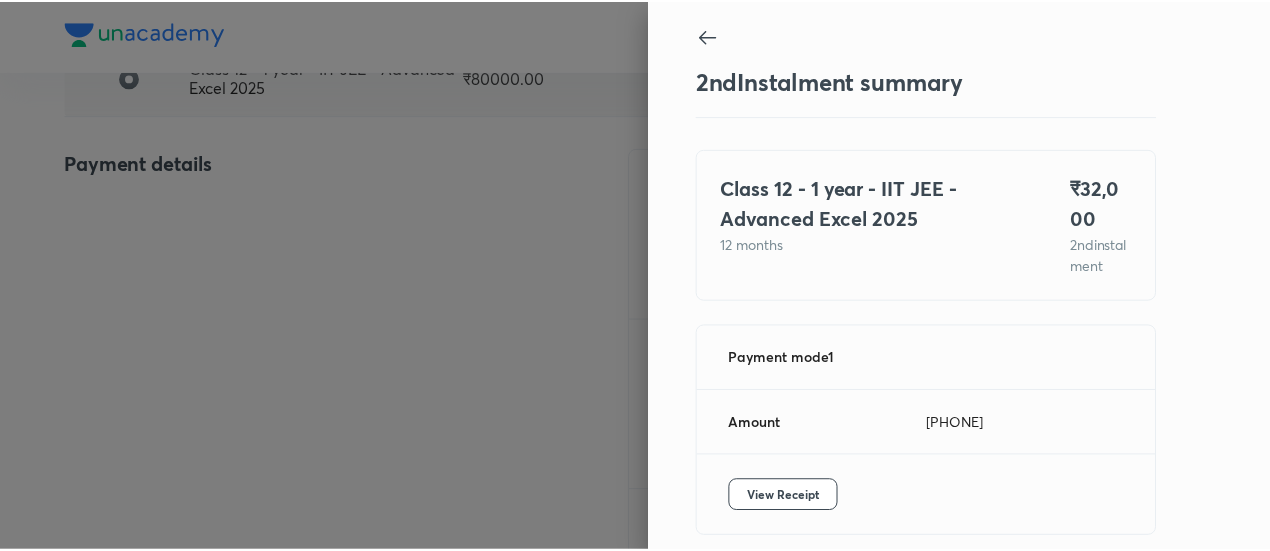 scroll, scrollTop: 109, scrollLeft: 0, axis: vertical 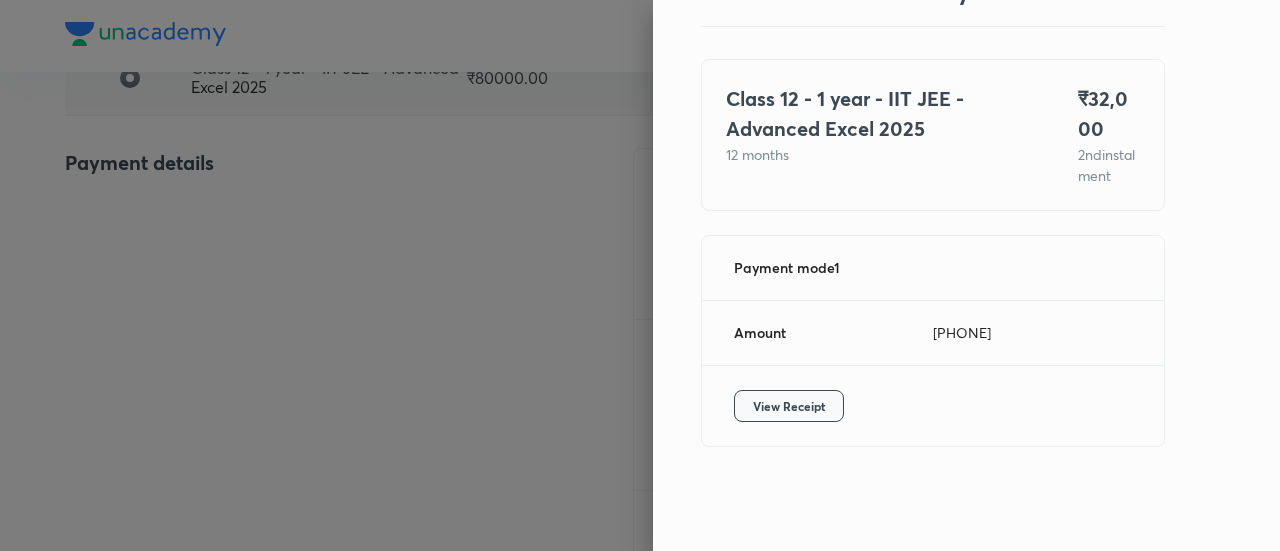 click on "View Receipt" at bounding box center [789, 406] 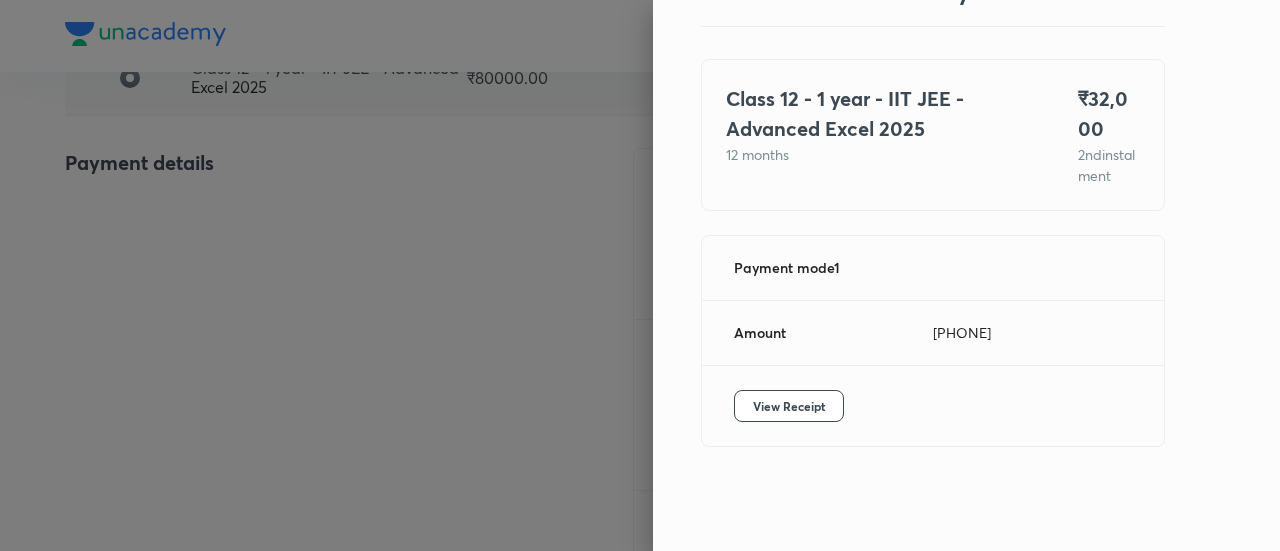 click at bounding box center (640, 275) 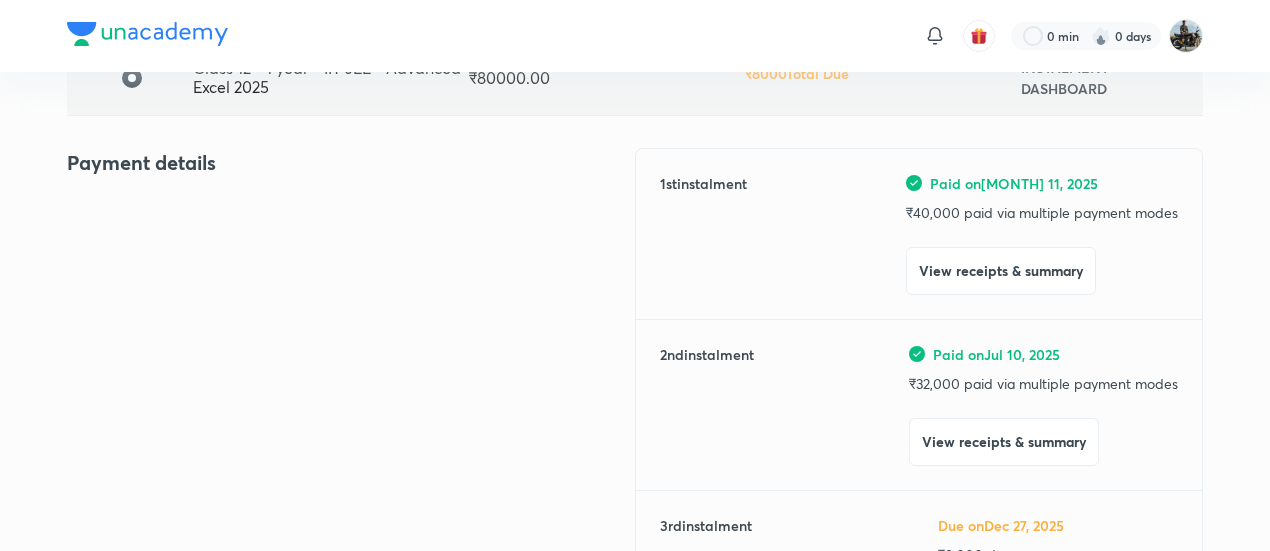 scroll, scrollTop: 0, scrollLeft: 0, axis: both 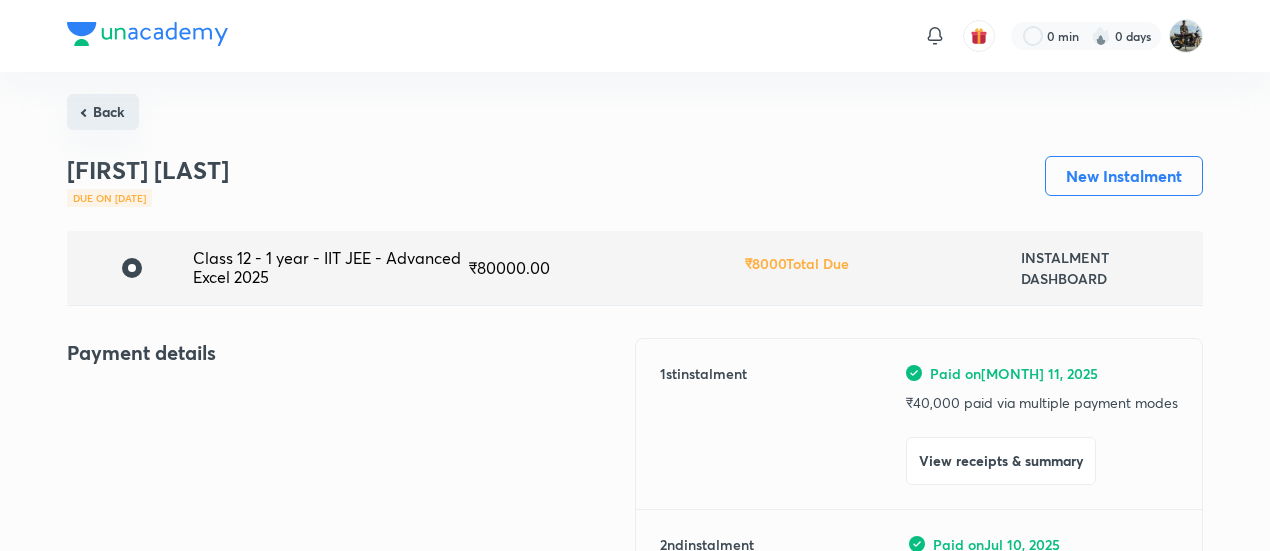 click on "Back" at bounding box center [103, 112] 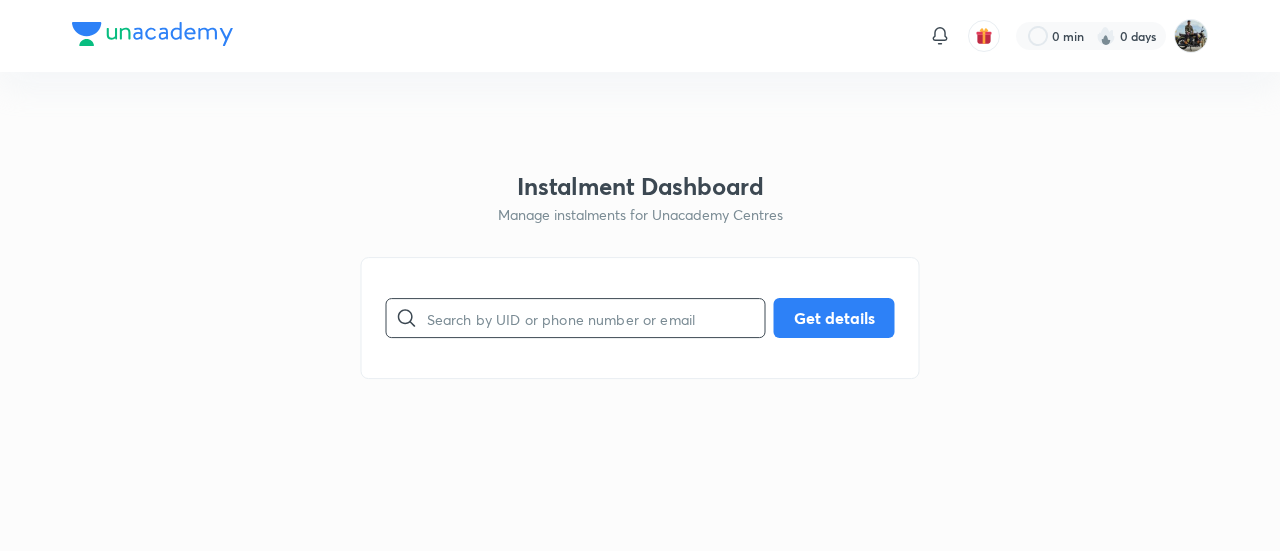 click at bounding box center (596, 318) 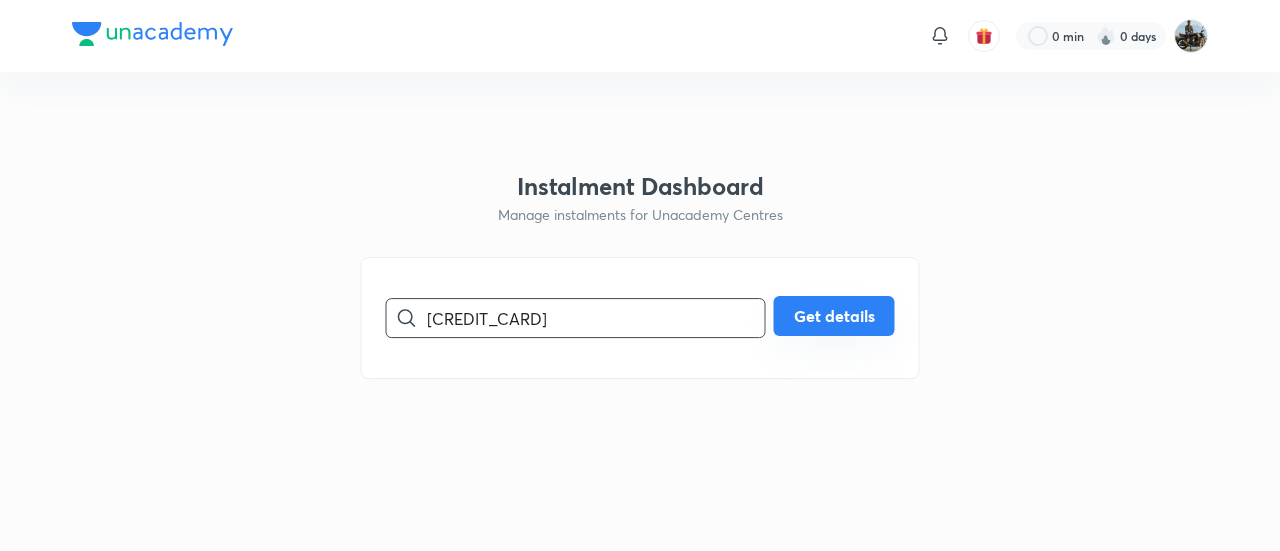 type on "[CREDIT_CARD]" 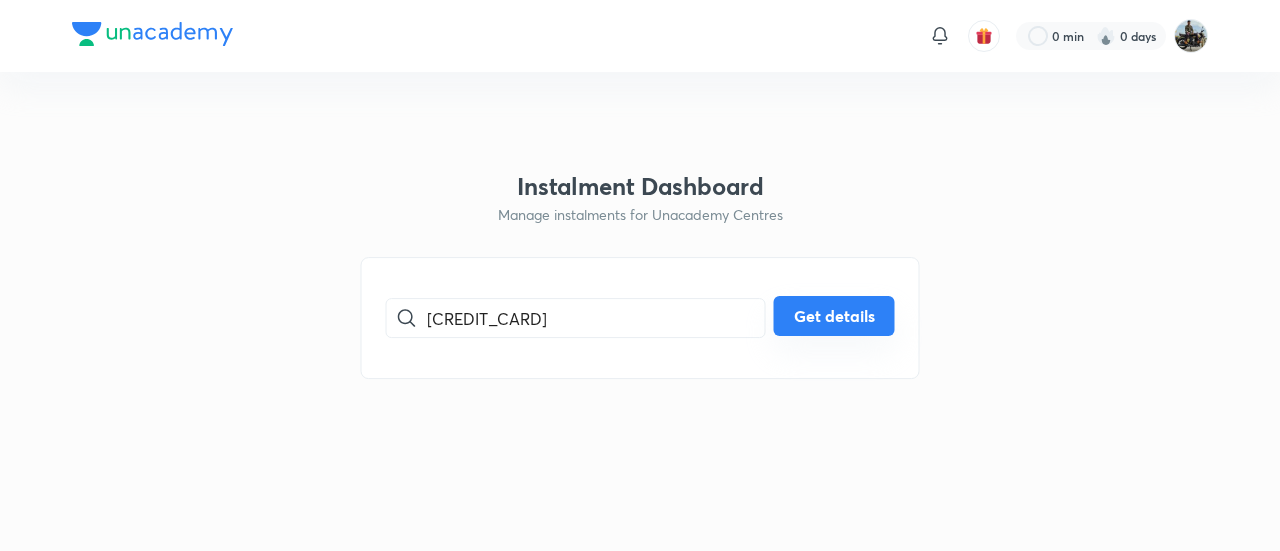 click on "Get details" at bounding box center [834, 316] 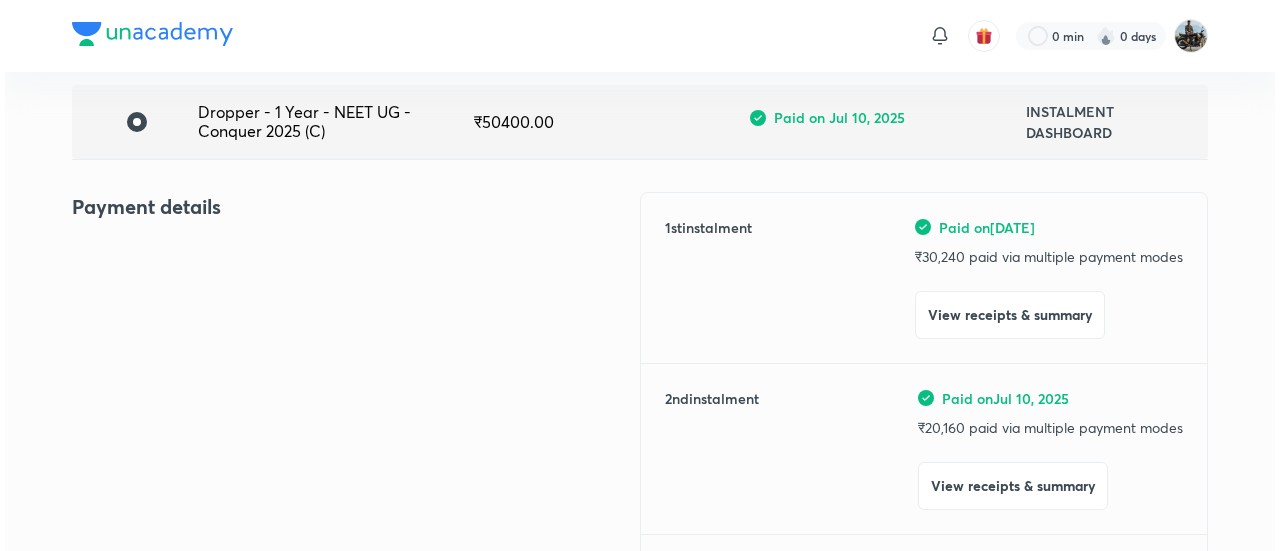 scroll, scrollTop: 149, scrollLeft: 0, axis: vertical 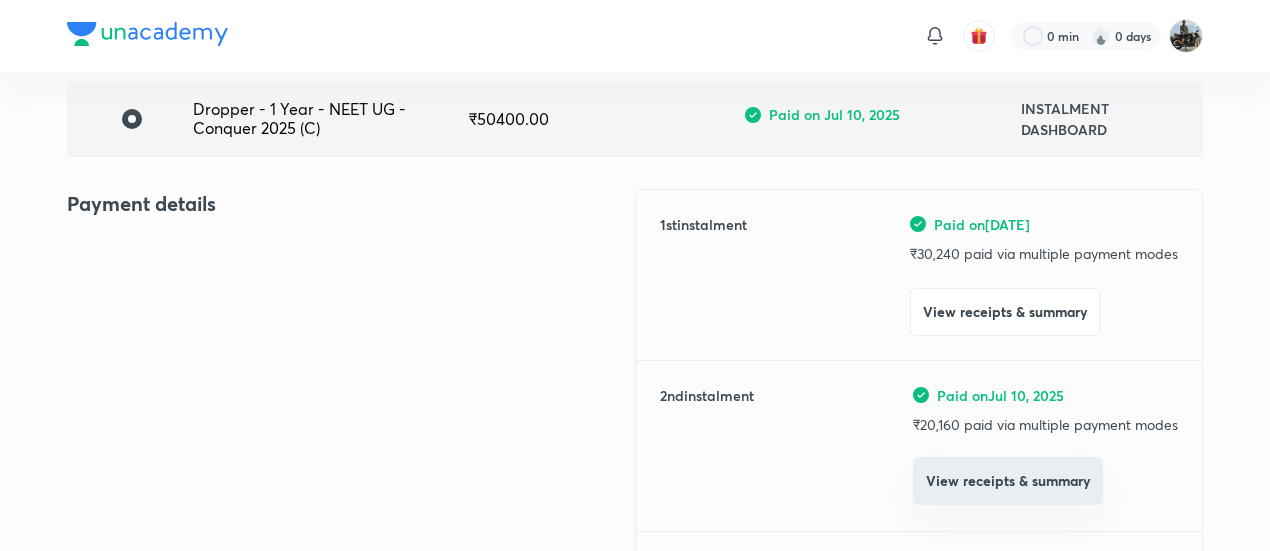click on "View receipts & summary" at bounding box center (1008, 481) 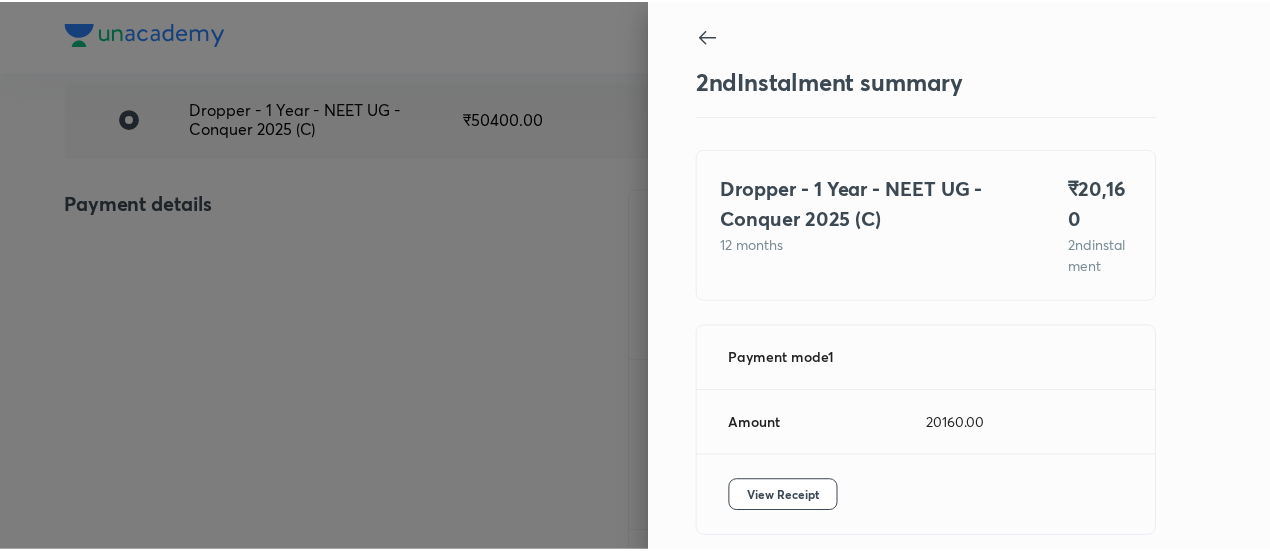 scroll, scrollTop: 109, scrollLeft: 0, axis: vertical 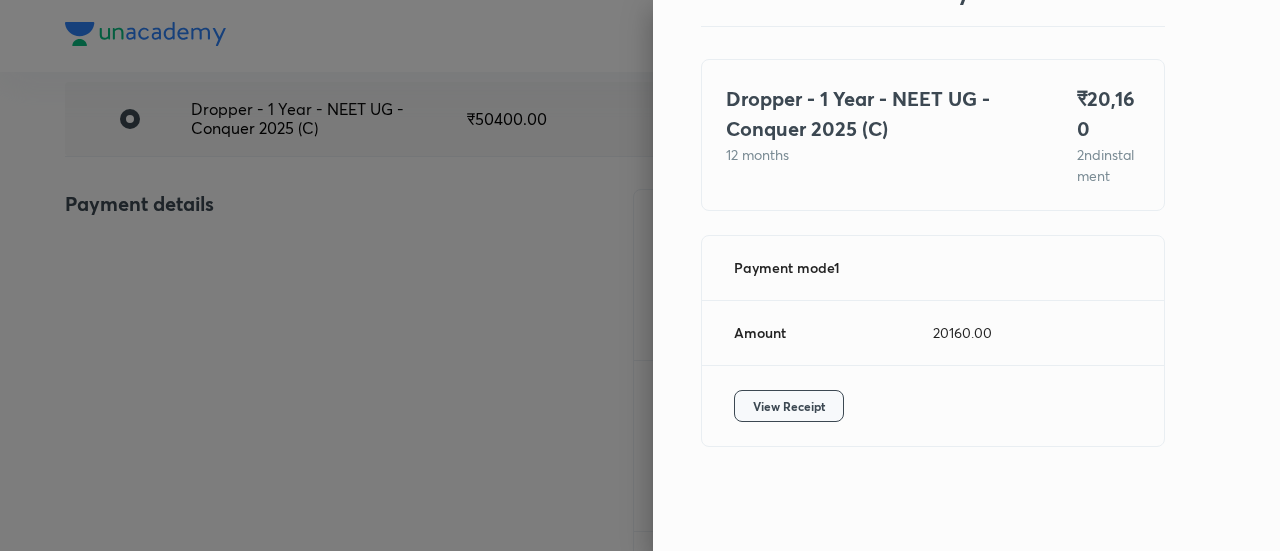click on "View Receipt" at bounding box center (789, 406) 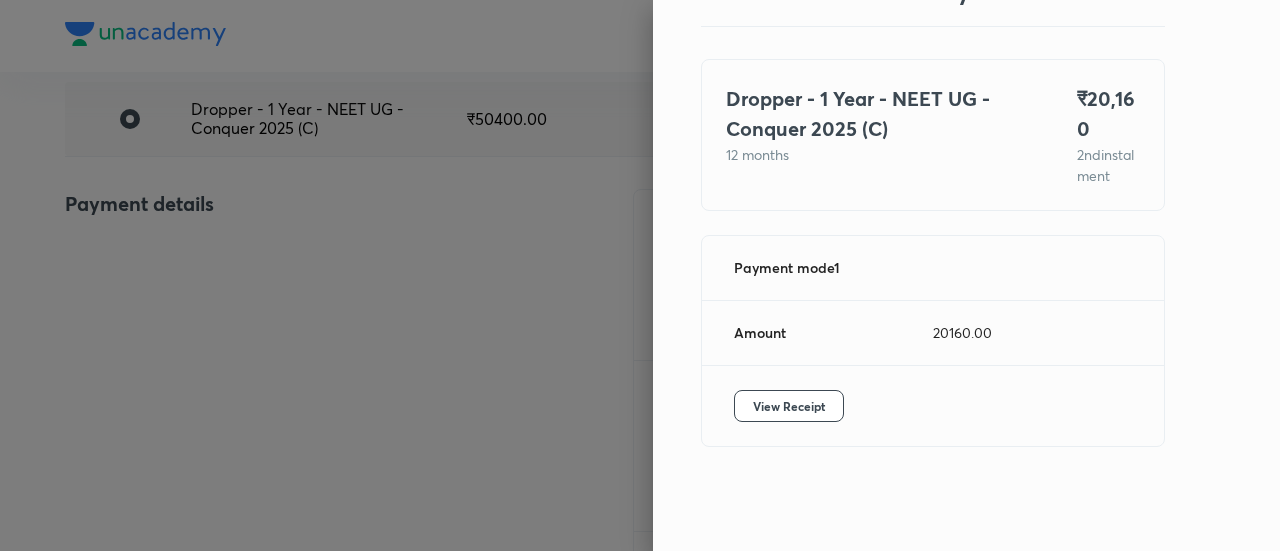 click at bounding box center (640, 275) 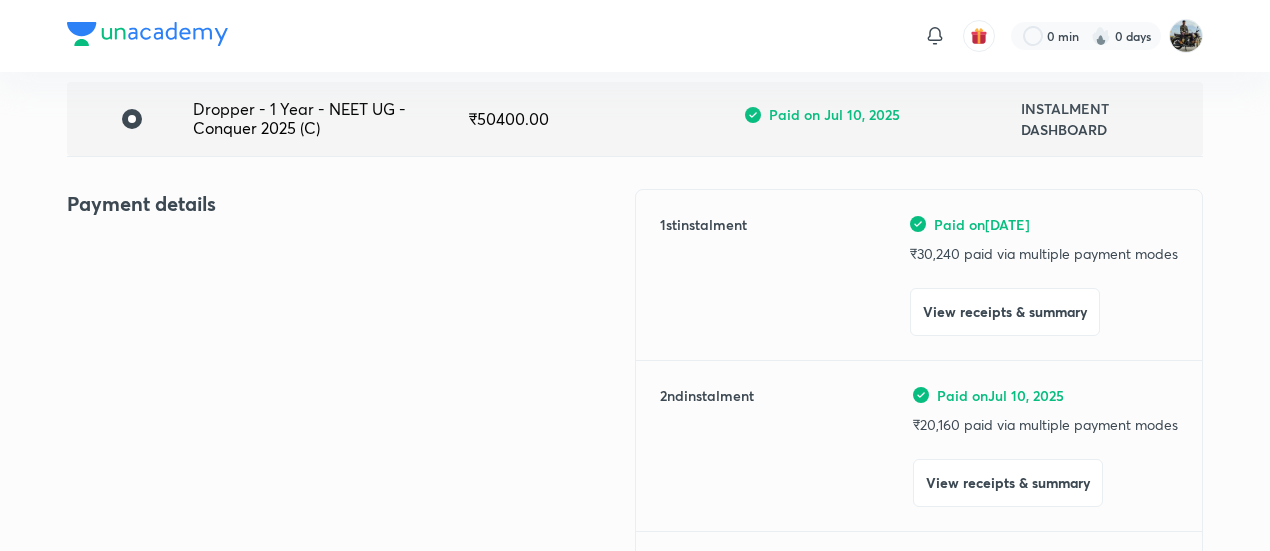 scroll, scrollTop: 0, scrollLeft: 0, axis: both 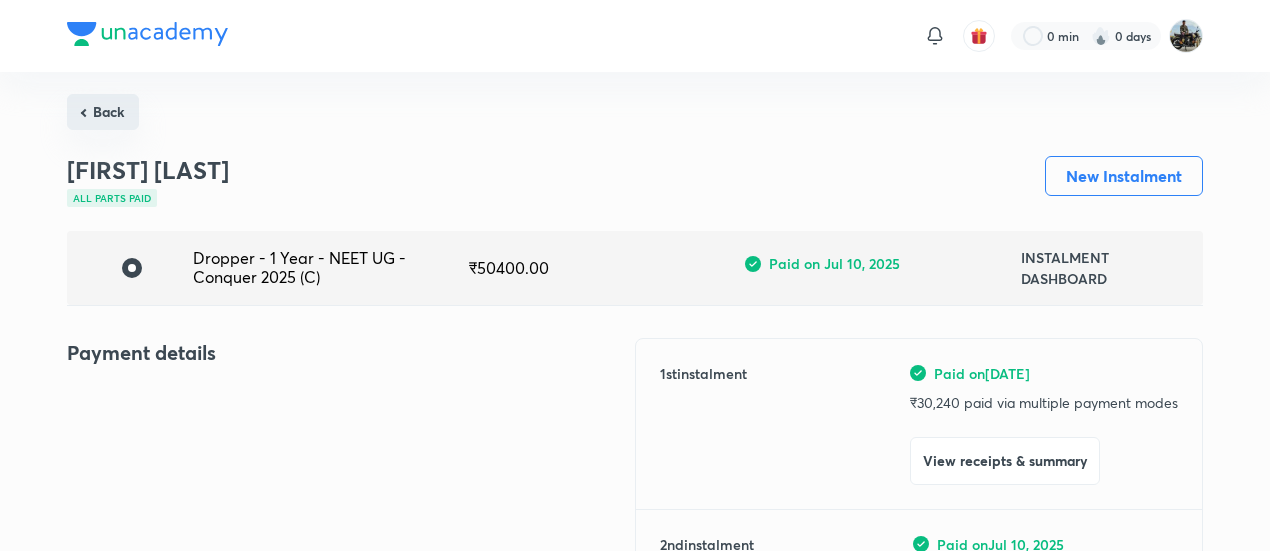 click on "Back" at bounding box center [103, 112] 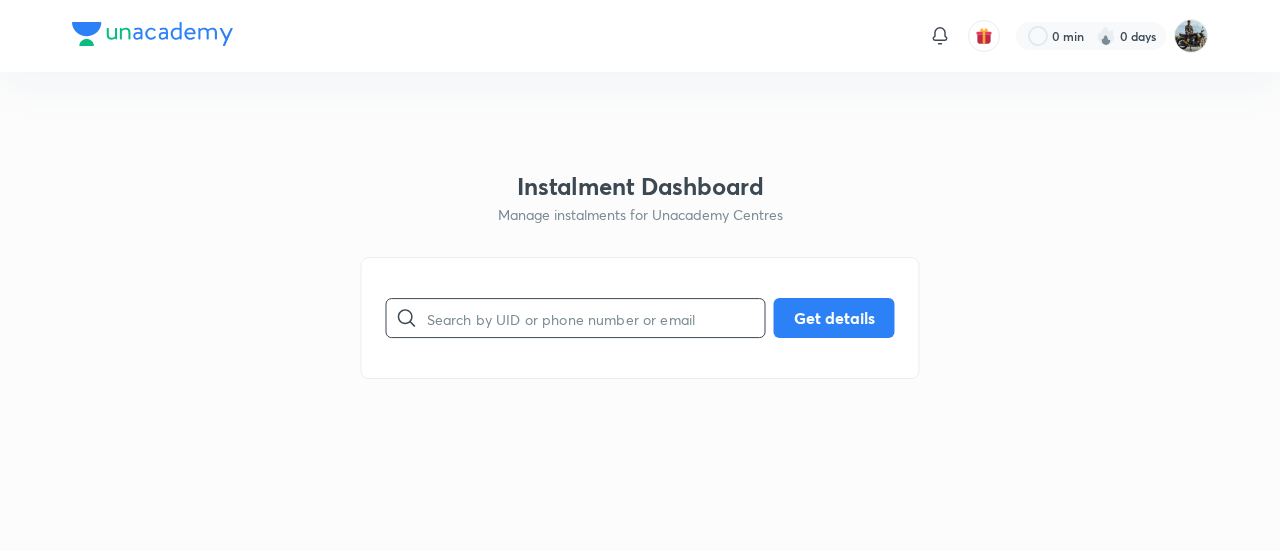 click at bounding box center (596, 318) 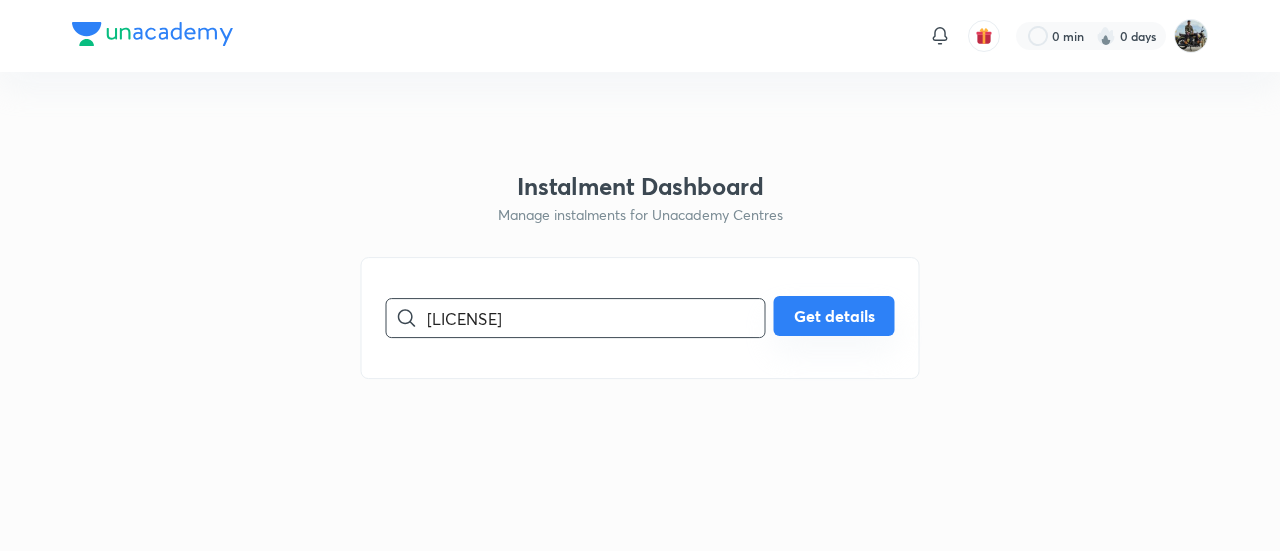 type on "[LICENSE]" 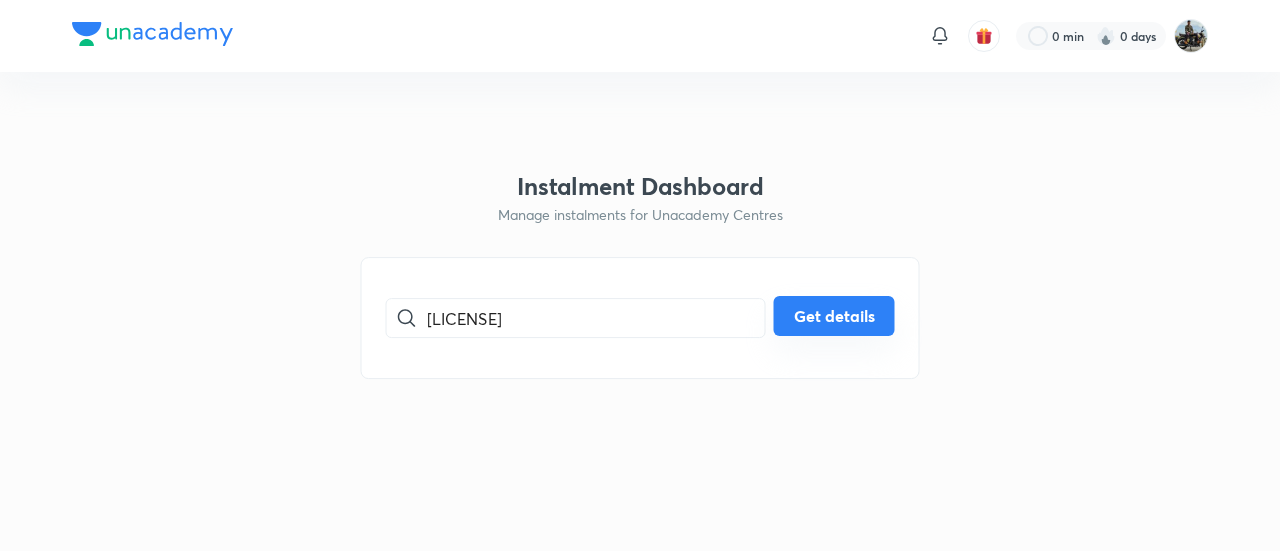 click on "Get details" at bounding box center (834, 316) 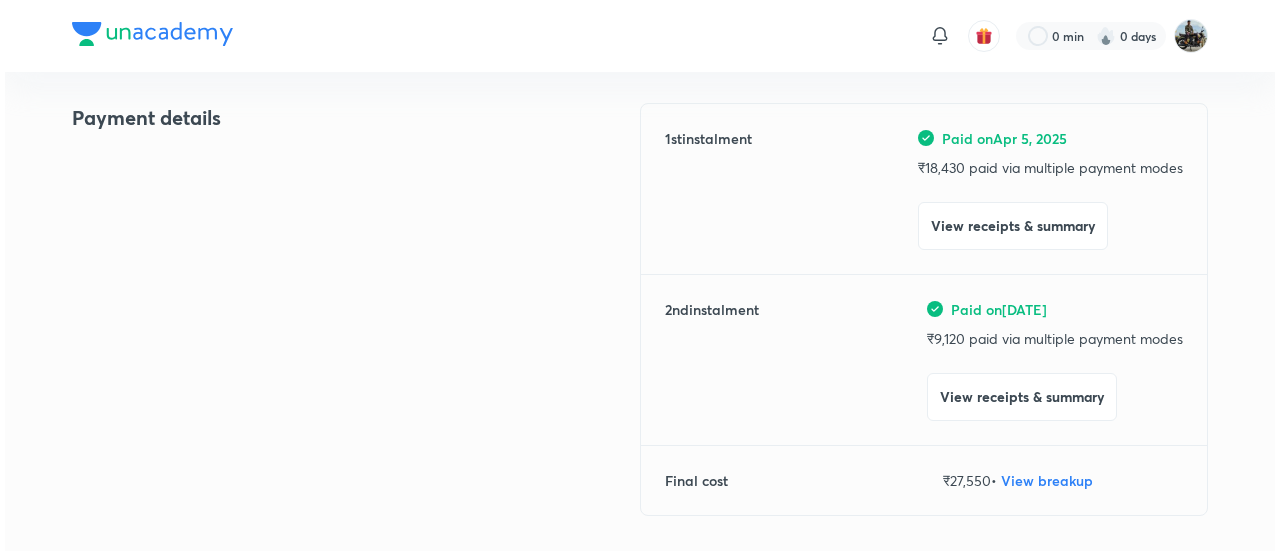 scroll, scrollTop: 236, scrollLeft: 0, axis: vertical 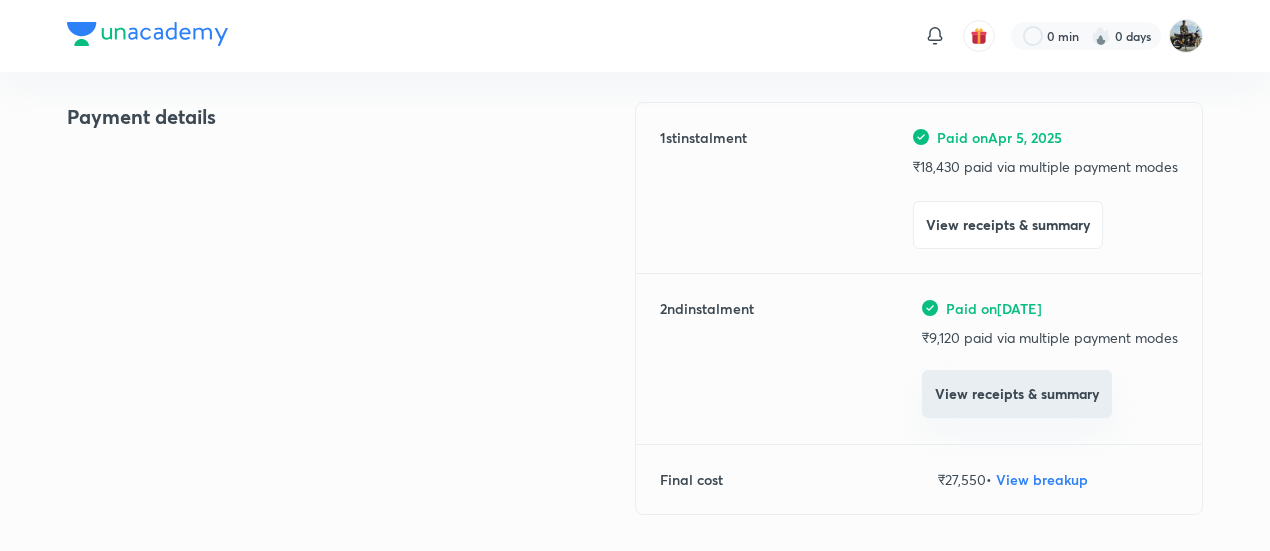 click on "View receipts & summary" at bounding box center (1017, 394) 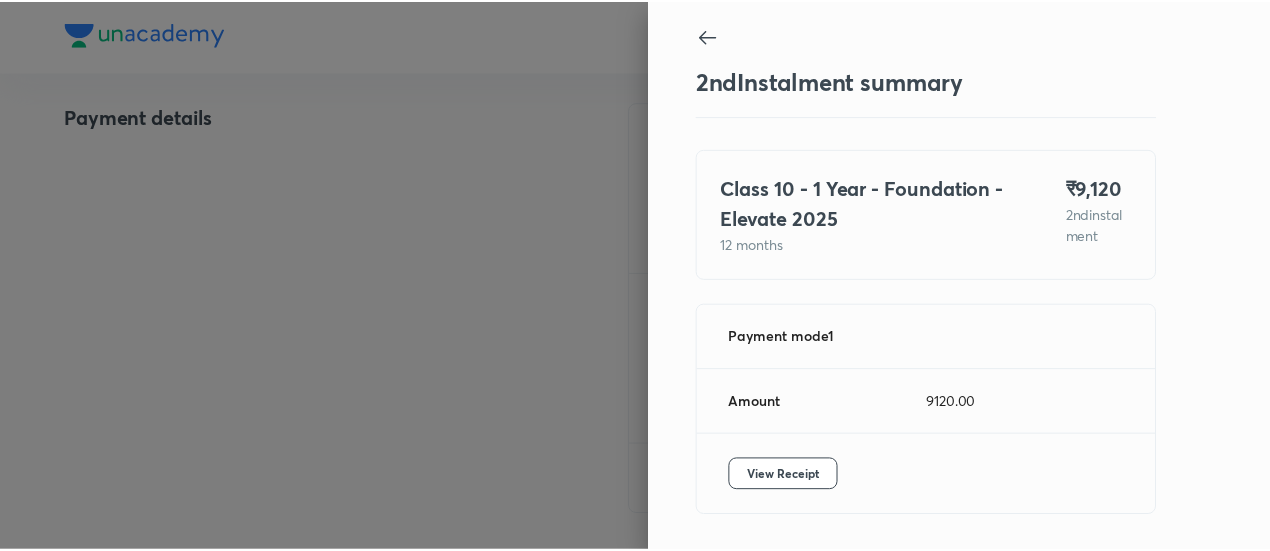 scroll, scrollTop: 67, scrollLeft: 0, axis: vertical 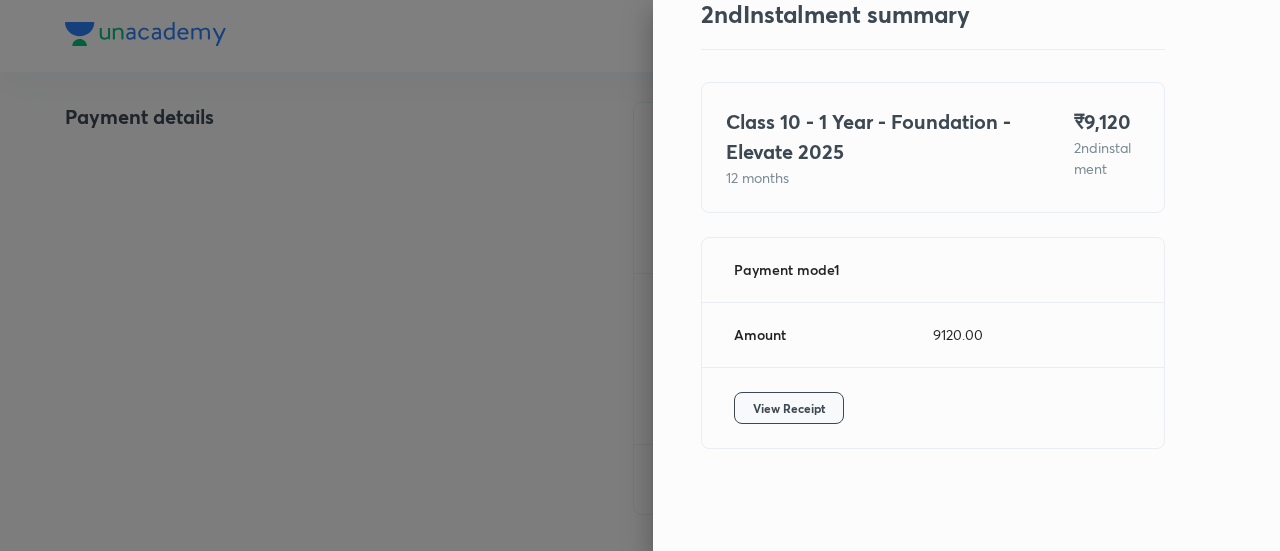 click on "View Receipt" at bounding box center [789, 408] 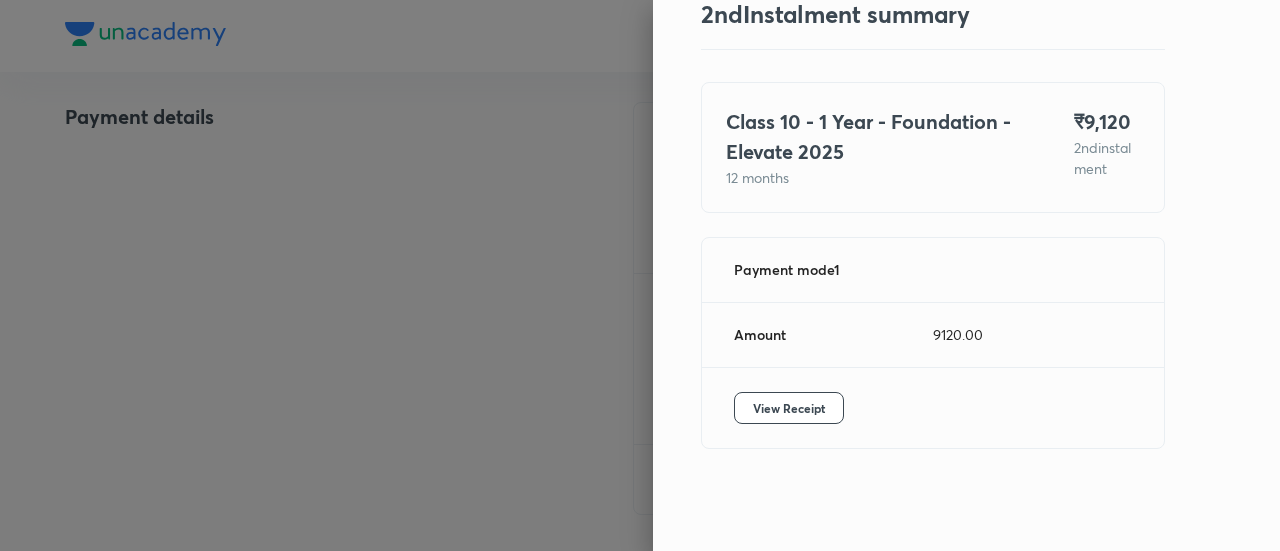 click at bounding box center (640, 275) 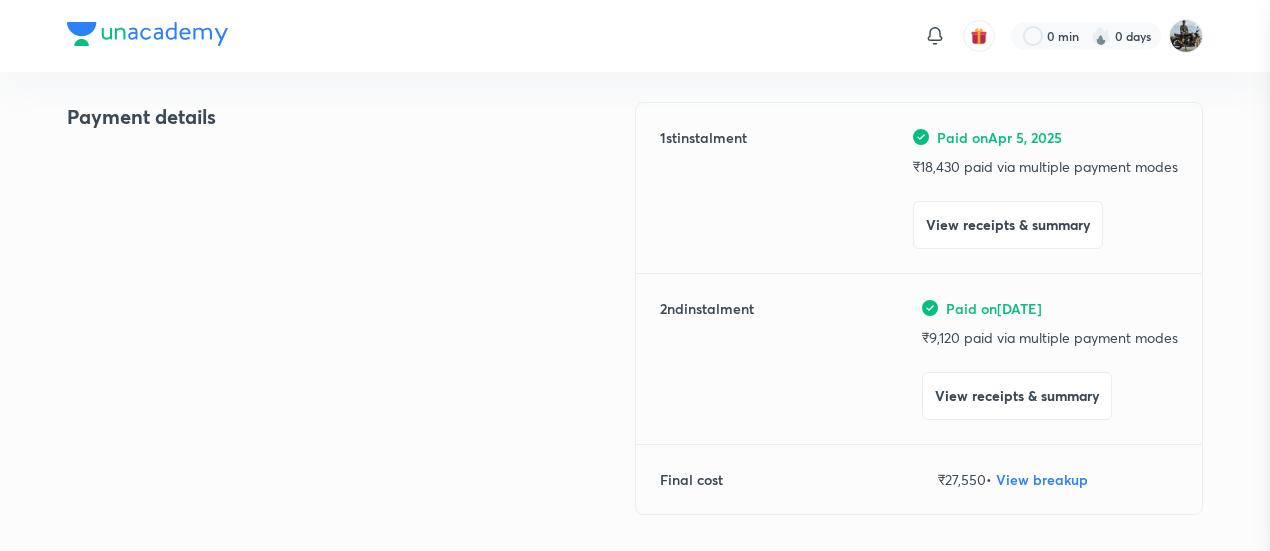 click at bounding box center (635, 275) 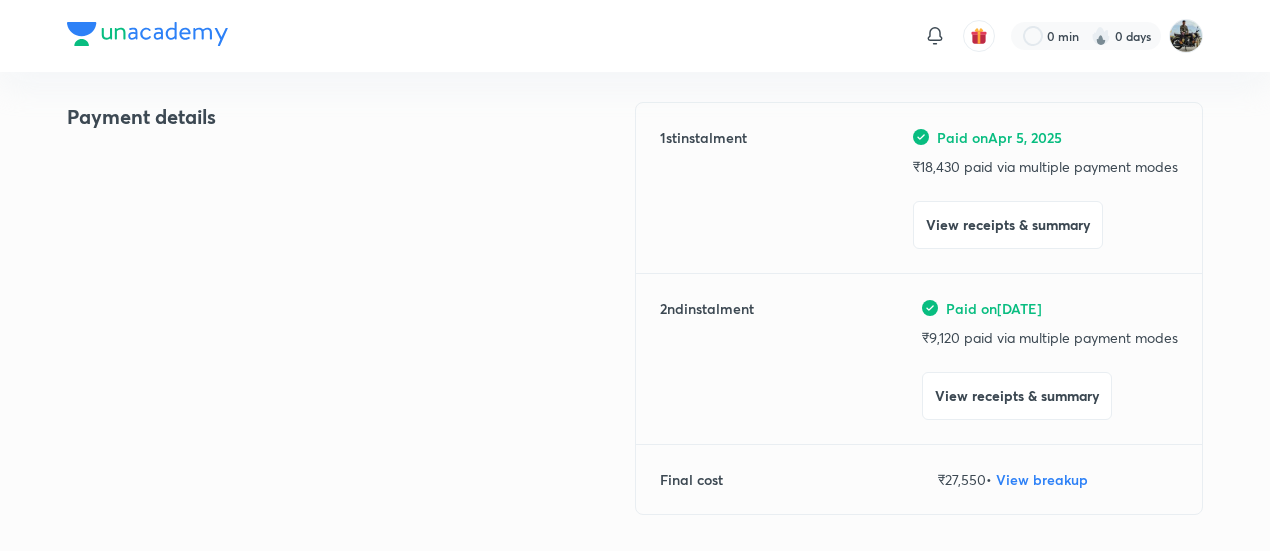 scroll, scrollTop: 0, scrollLeft: 0, axis: both 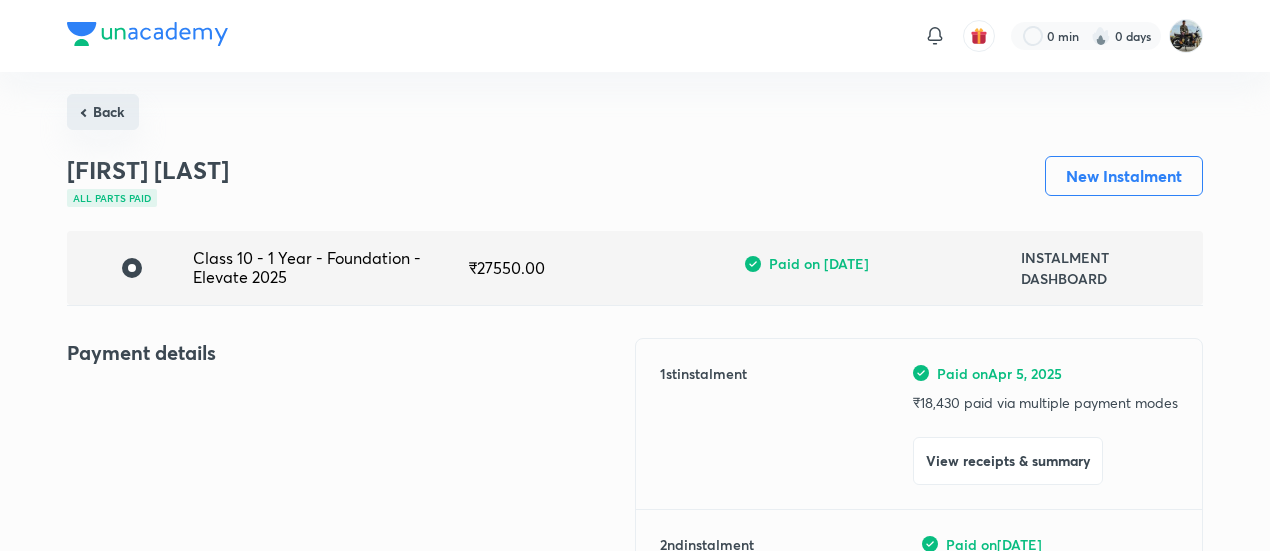 click on "Back" at bounding box center (103, 112) 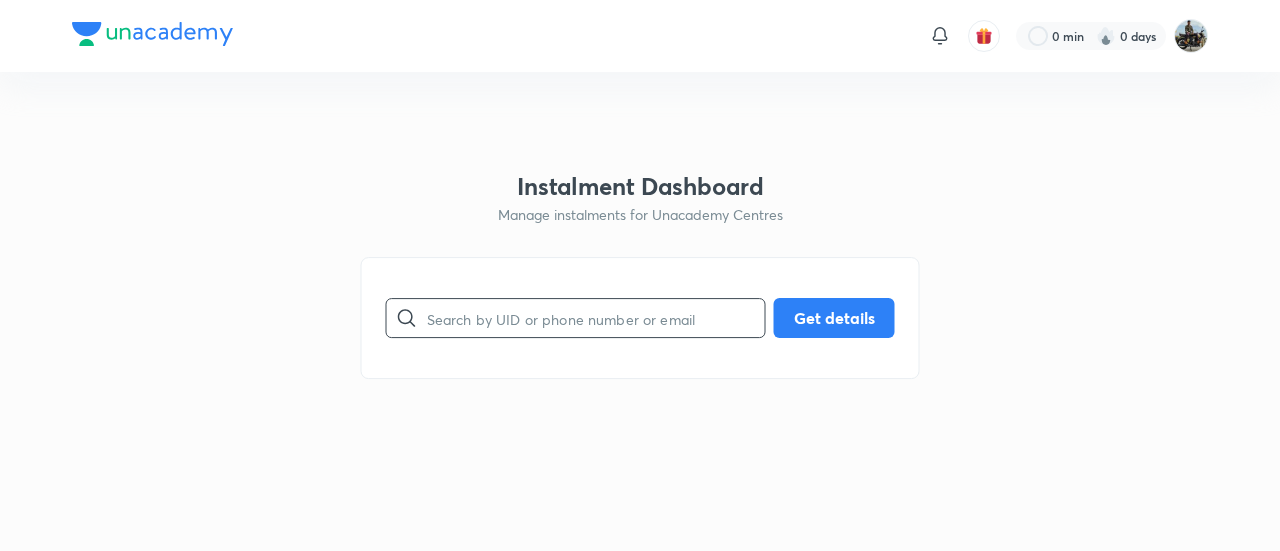 click at bounding box center (596, 318) 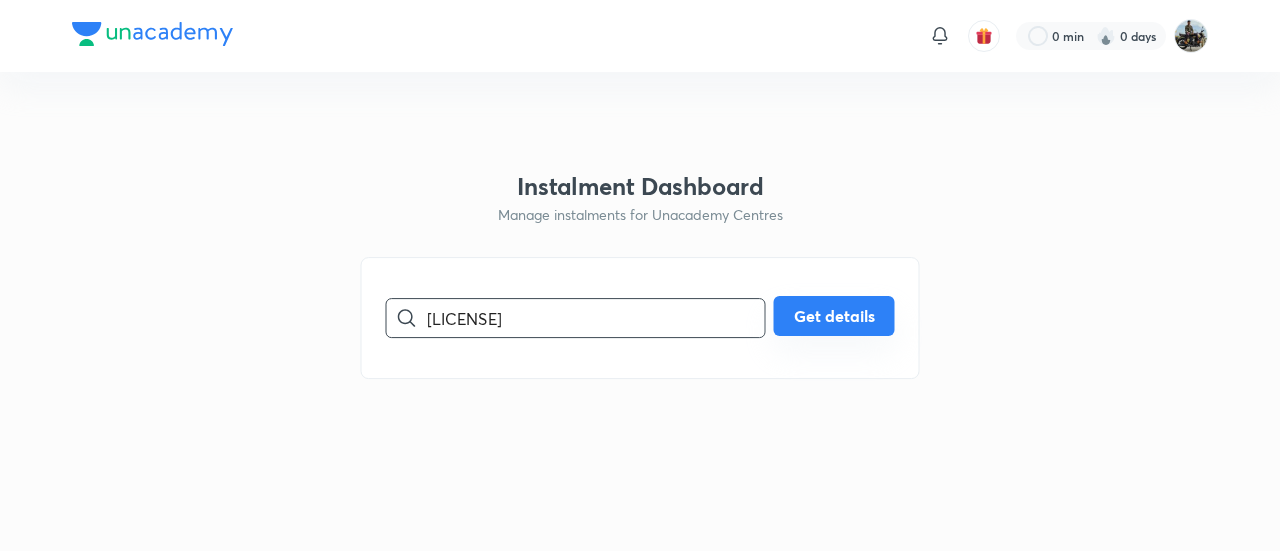 type on "[LICENSE]" 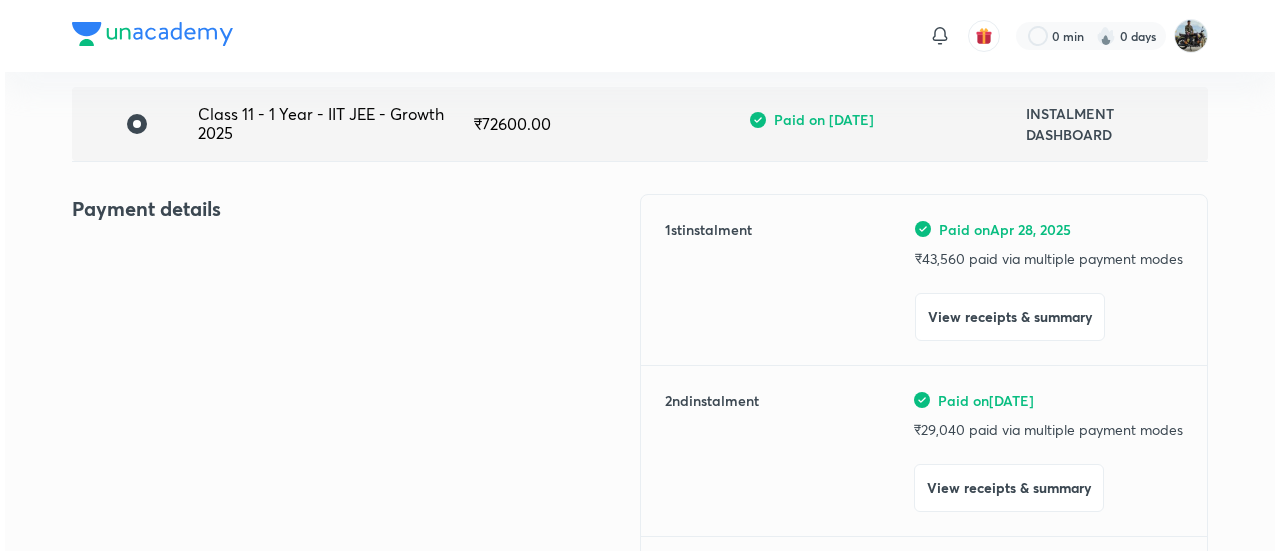 scroll, scrollTop: 145, scrollLeft: 0, axis: vertical 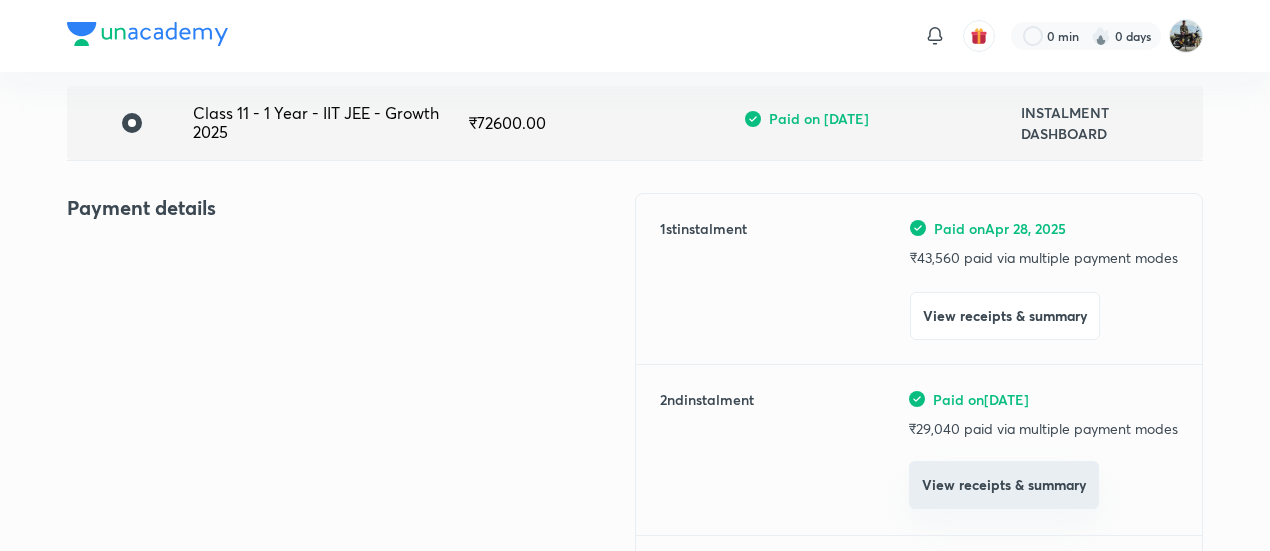 click on "View receipts & summary" at bounding box center (1004, 485) 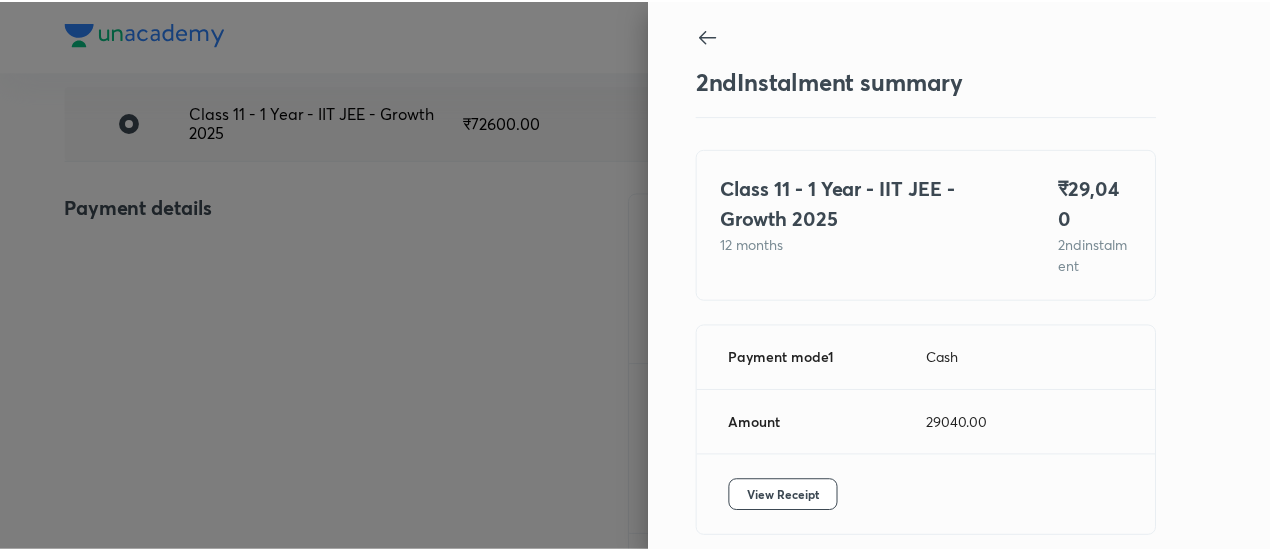 scroll, scrollTop: 67, scrollLeft: 0, axis: vertical 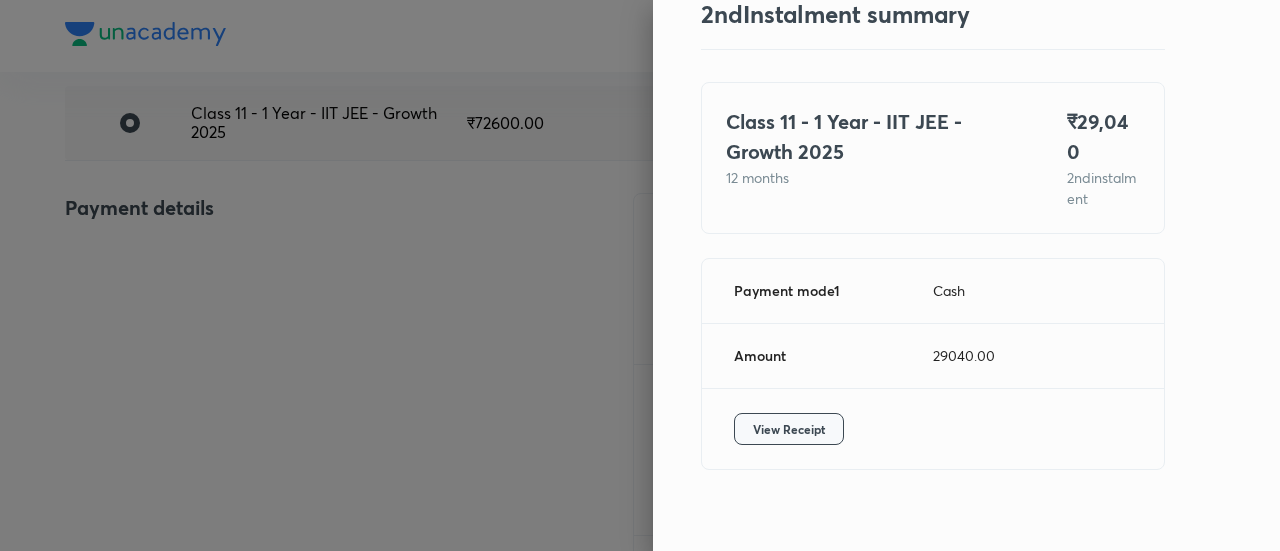 click on "View Receipt" at bounding box center [789, 429] 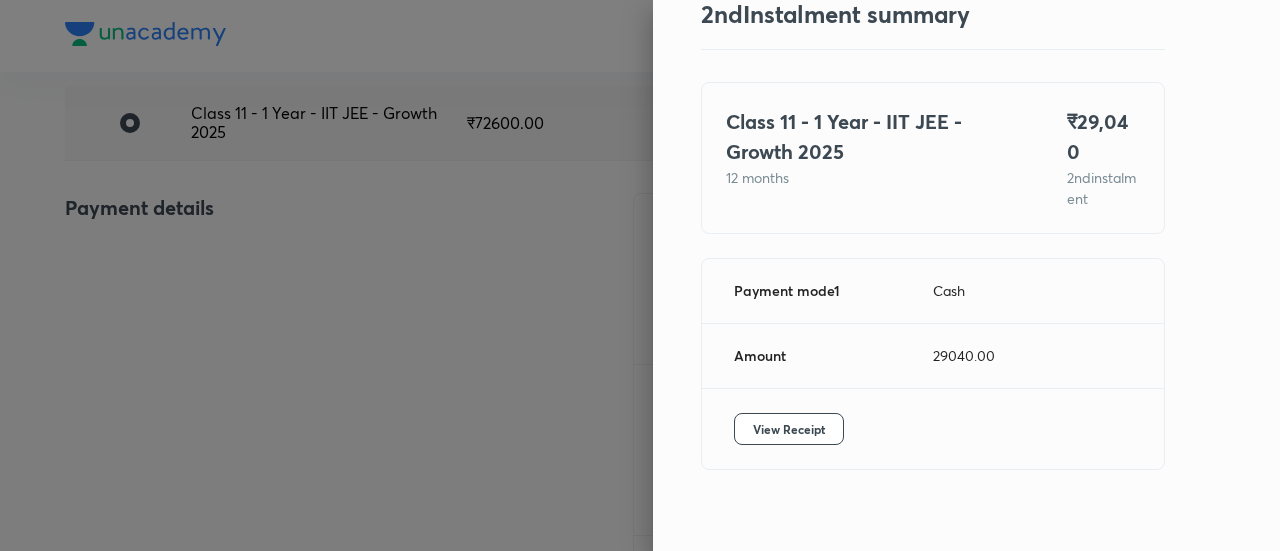 click at bounding box center [640, 275] 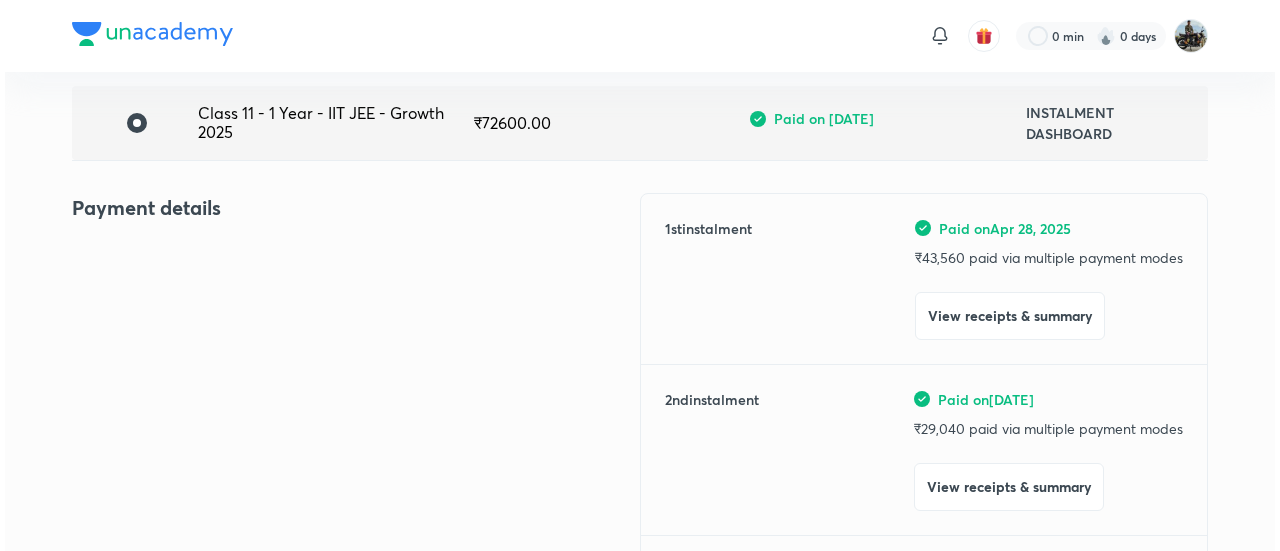 scroll, scrollTop: 0, scrollLeft: 0, axis: both 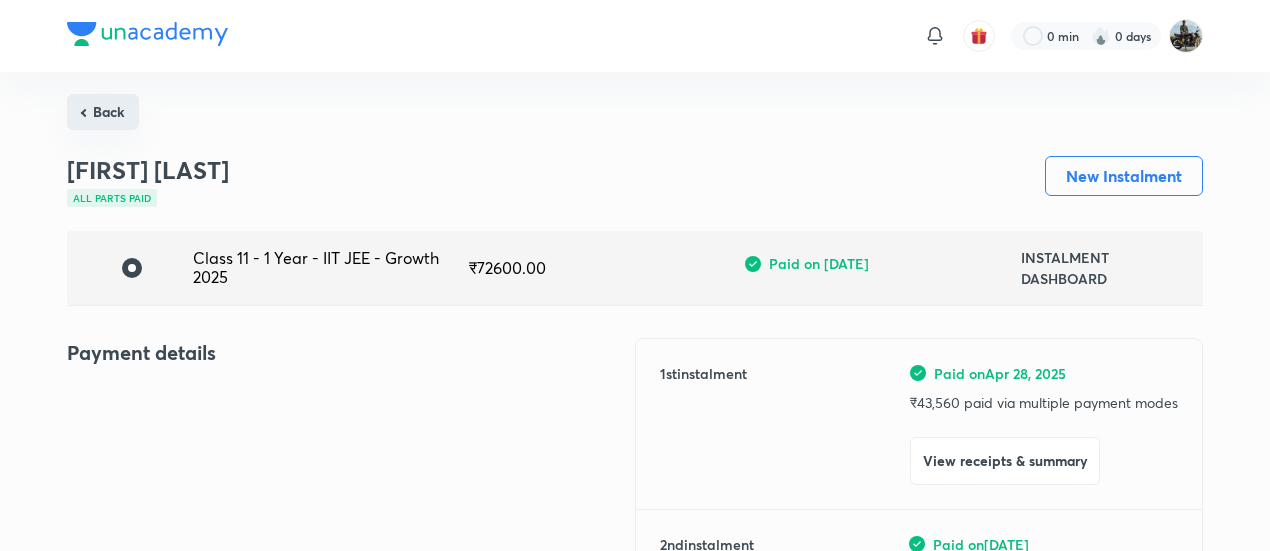 click on "Back" at bounding box center (103, 112) 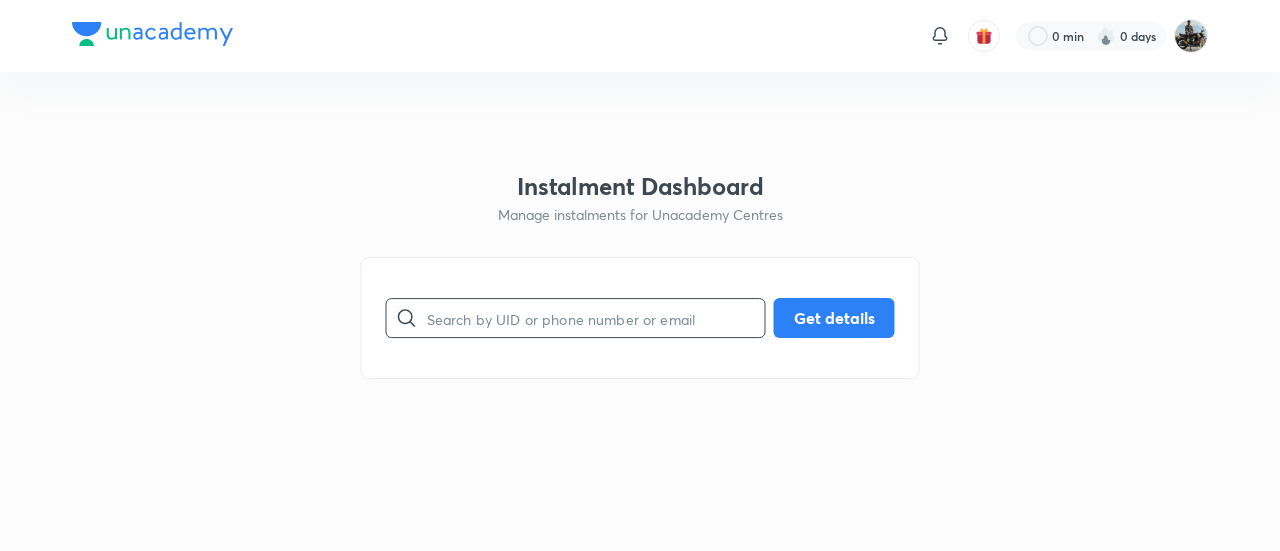 click at bounding box center (596, 318) 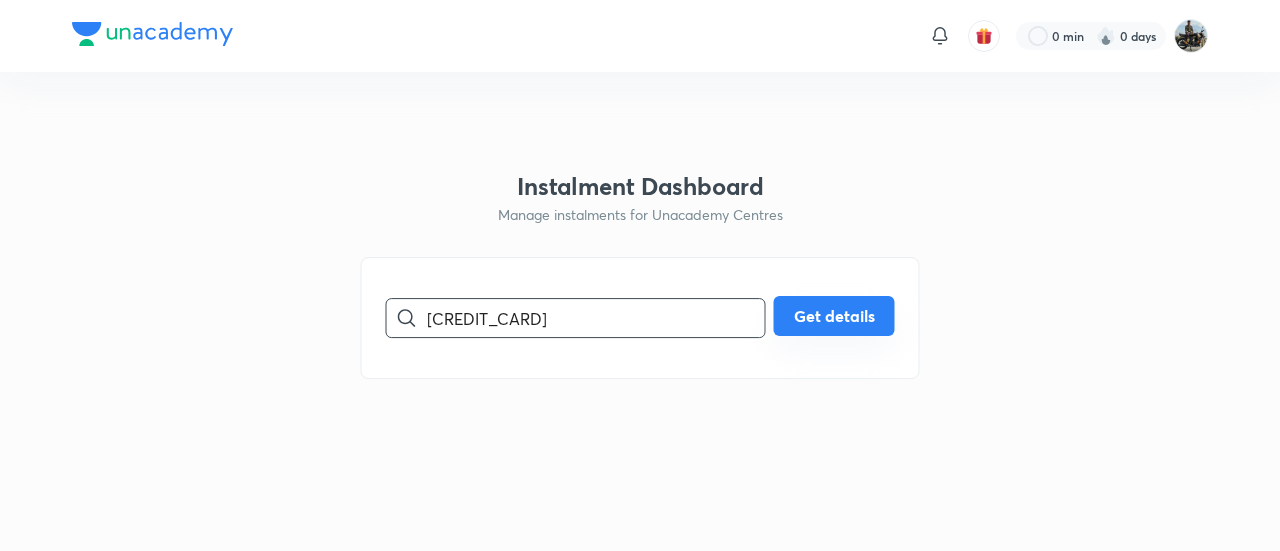 type on "[CREDIT_CARD]" 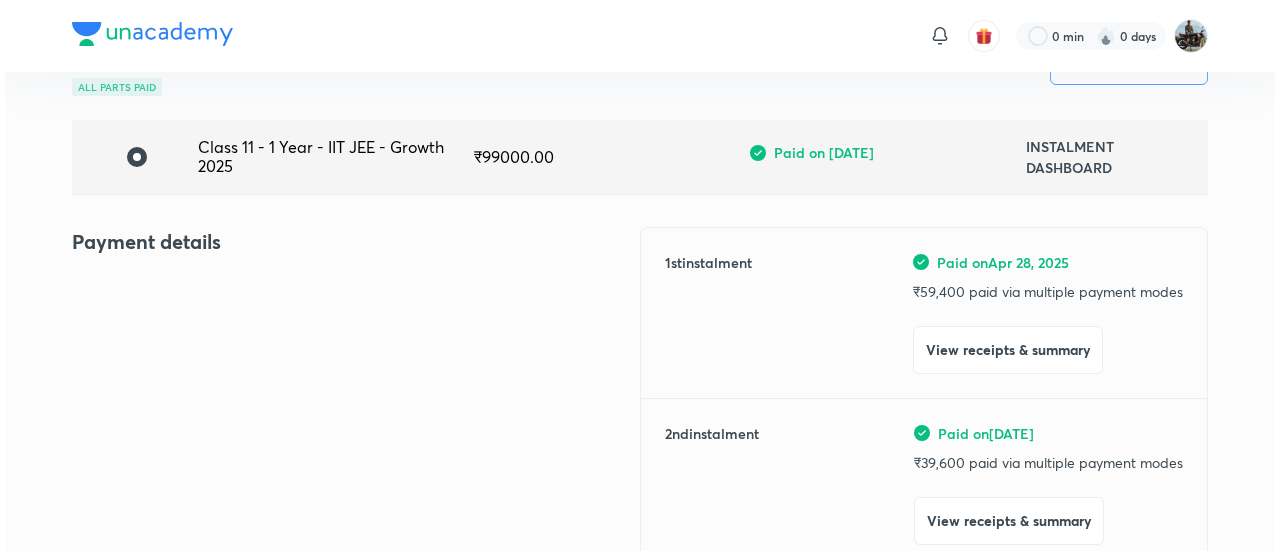 scroll, scrollTop: 176, scrollLeft: 0, axis: vertical 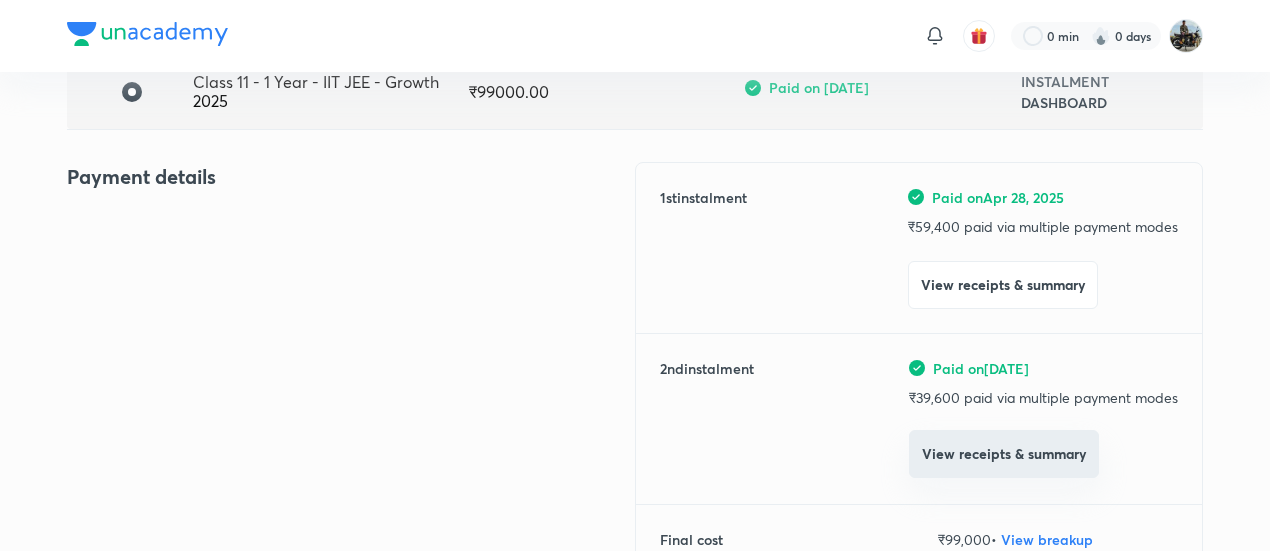 click on "View receipts & summary" at bounding box center (1004, 454) 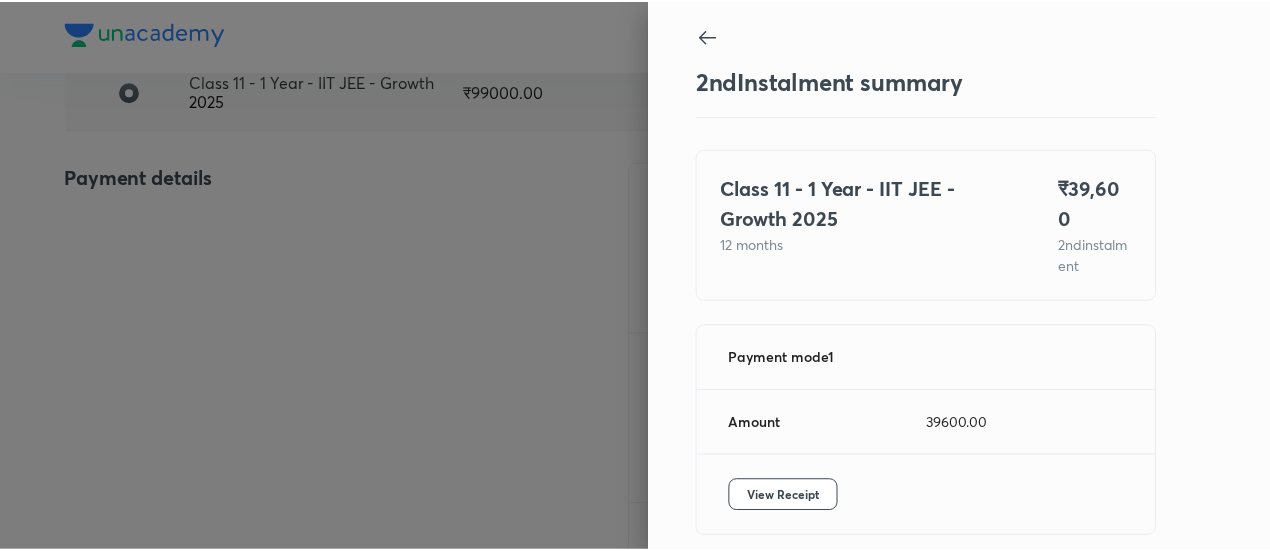scroll, scrollTop: 67, scrollLeft: 0, axis: vertical 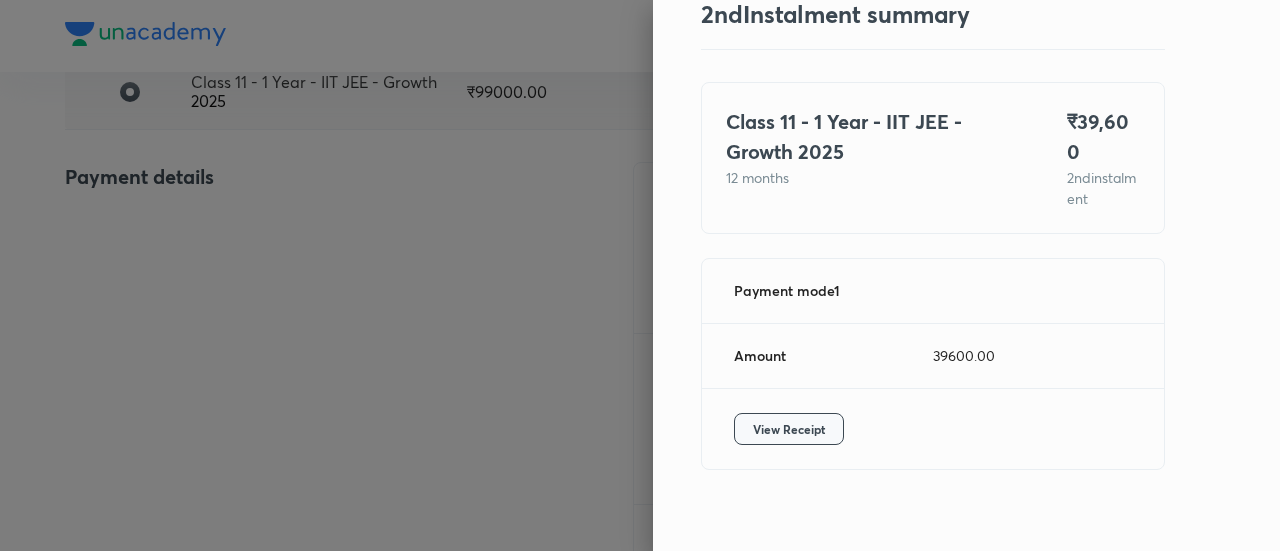 click on "View Receipt" at bounding box center [789, 429] 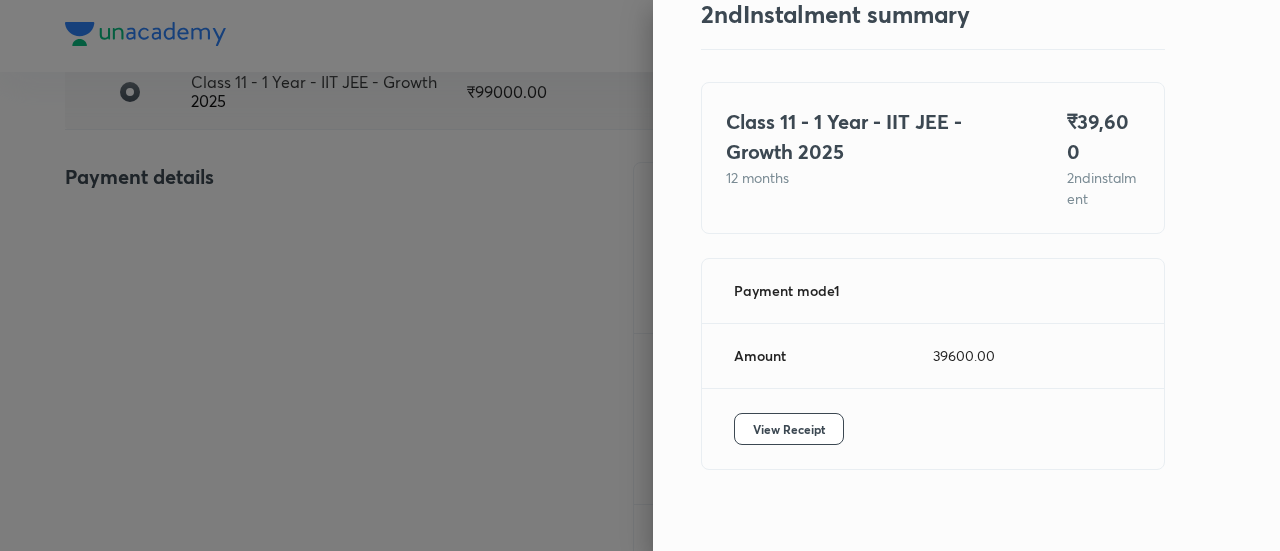 click at bounding box center [640, 275] 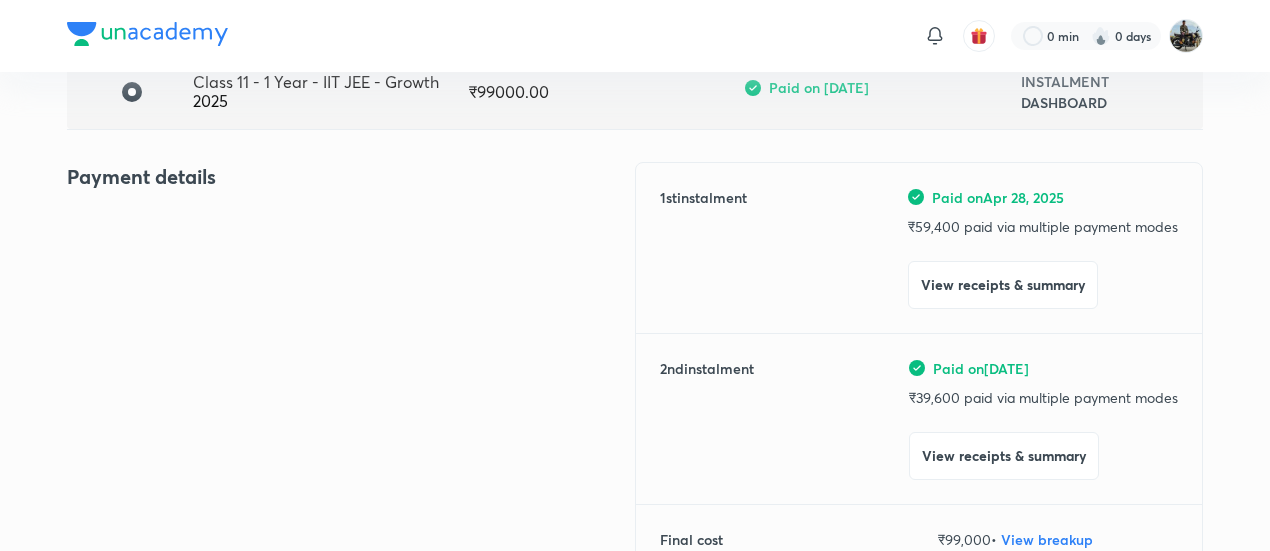 scroll, scrollTop: 0, scrollLeft: 0, axis: both 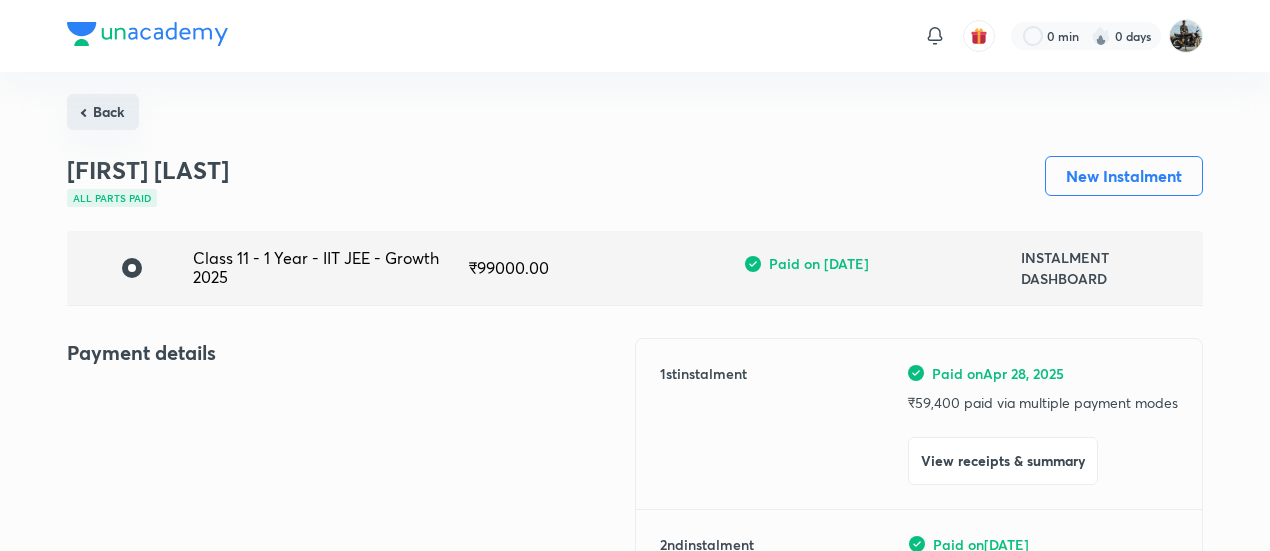 click on "Back" at bounding box center (103, 112) 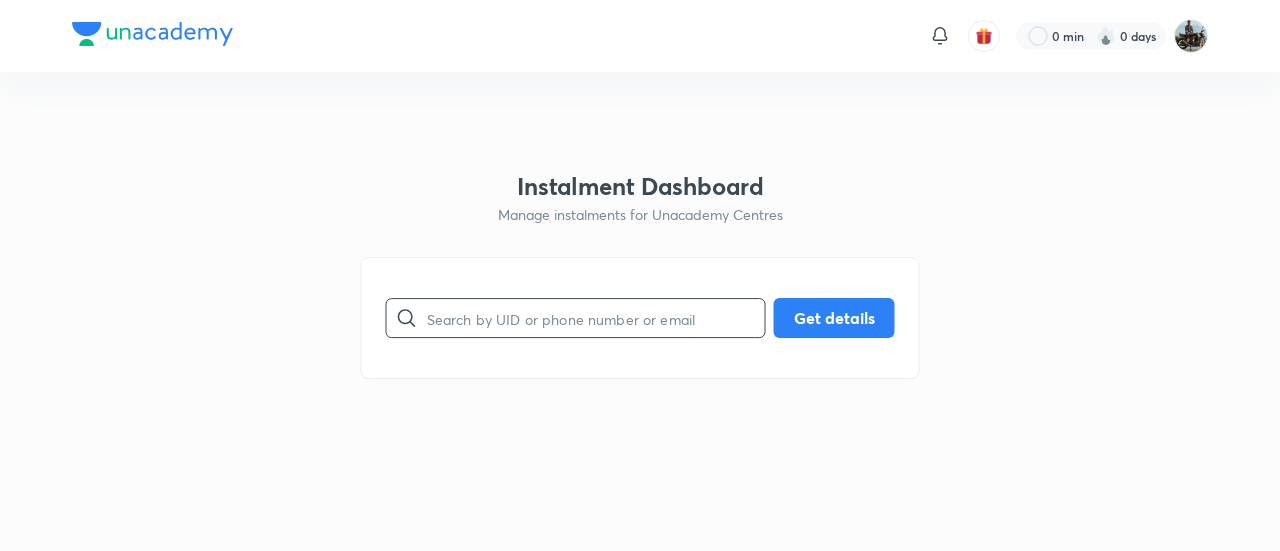 click at bounding box center (596, 318) 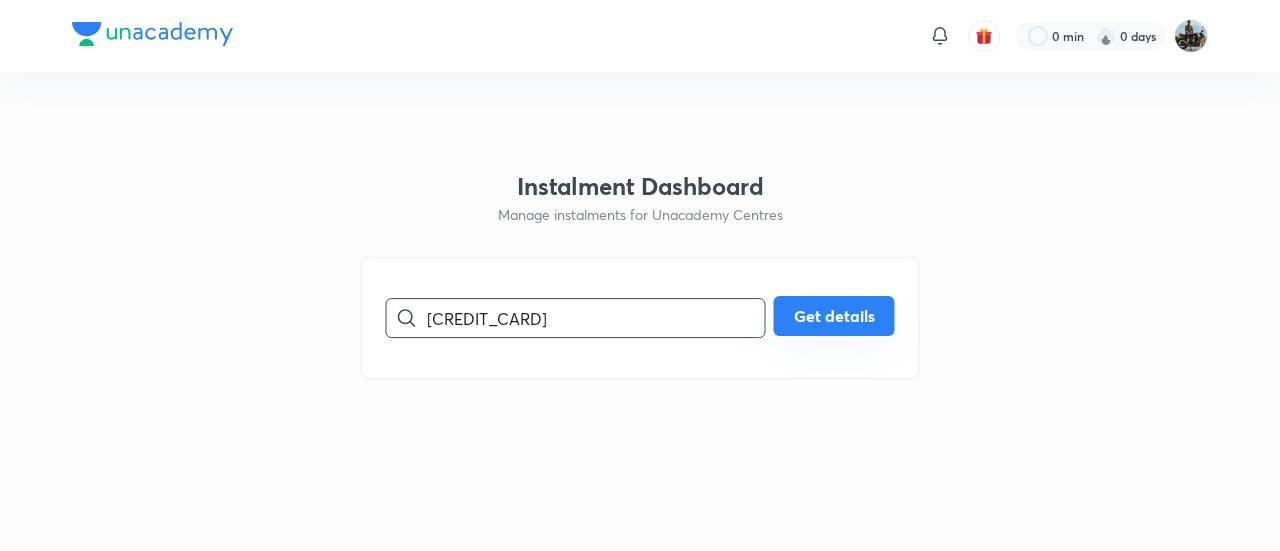type on "[CREDIT_CARD]" 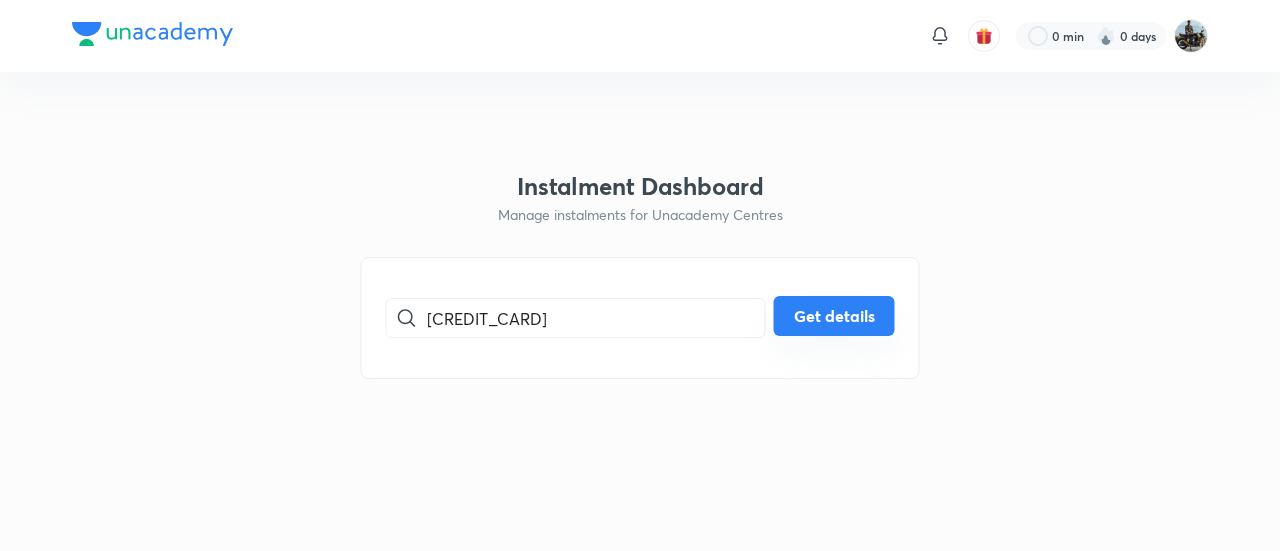 click on "Get details" at bounding box center [834, 316] 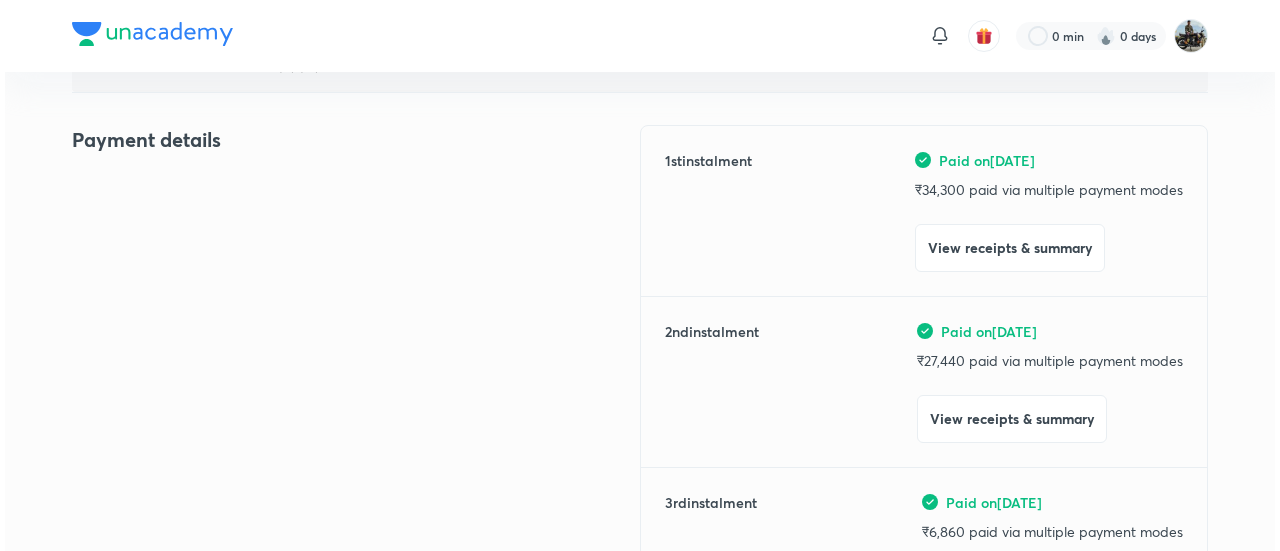 scroll, scrollTop: 214, scrollLeft: 0, axis: vertical 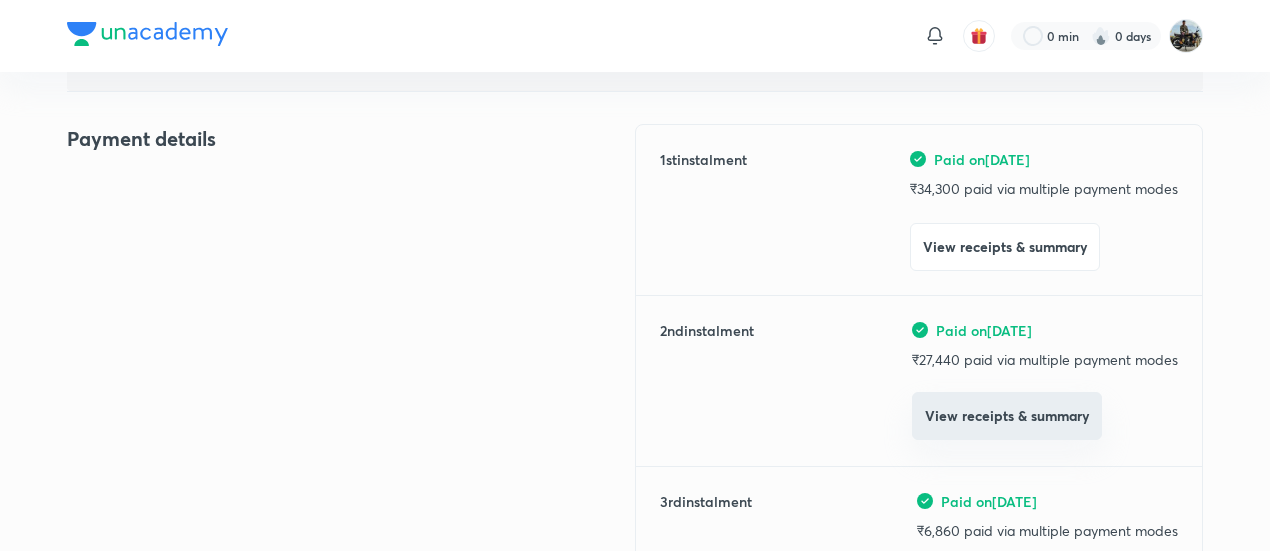 click on "View receipts & summary" at bounding box center [1007, 416] 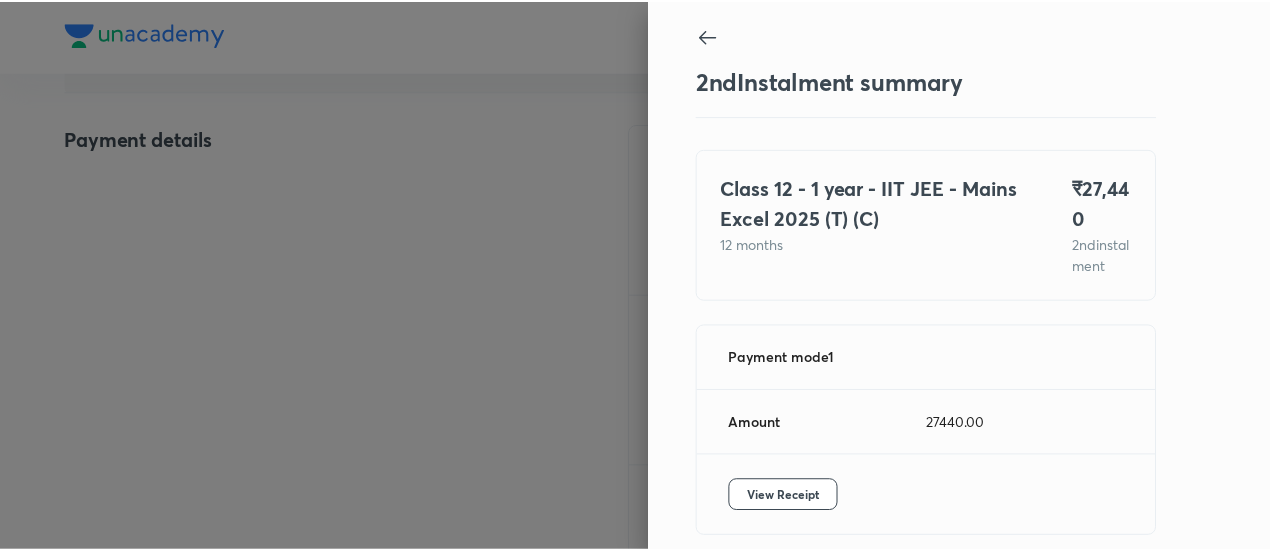 scroll, scrollTop: 109, scrollLeft: 0, axis: vertical 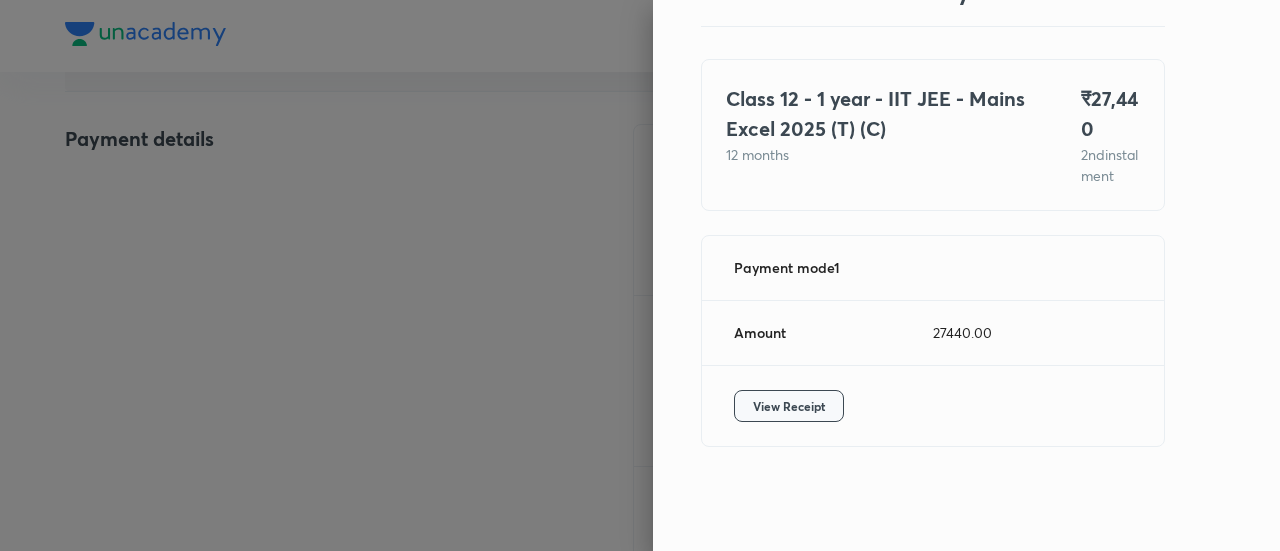 click on "View Receipt" at bounding box center (789, 406) 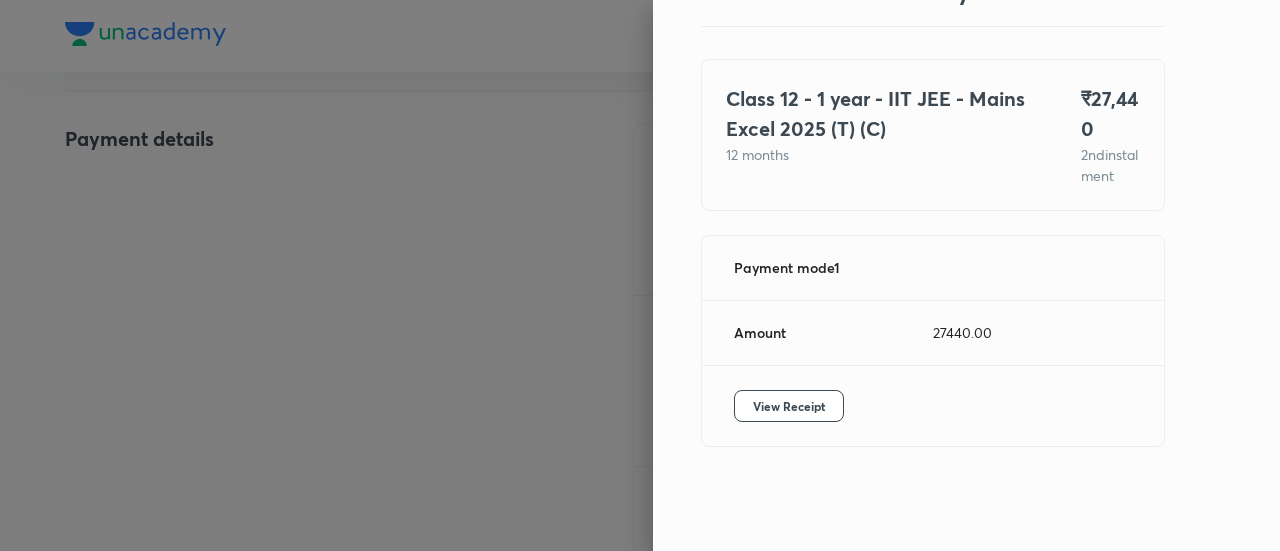 click at bounding box center (640, 275) 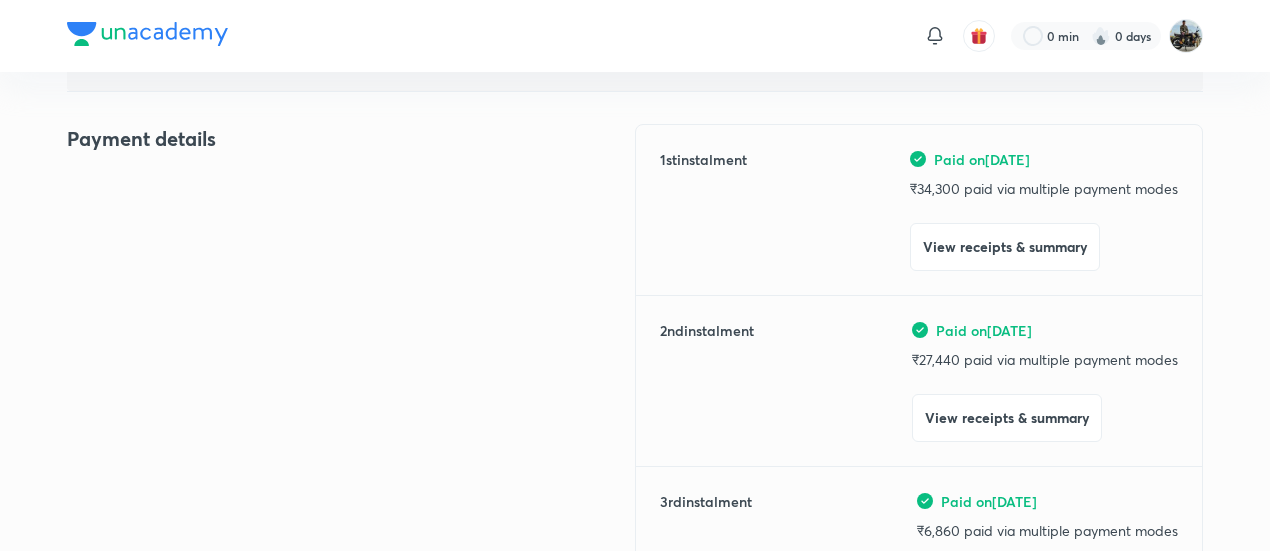 scroll, scrollTop: 0, scrollLeft: 0, axis: both 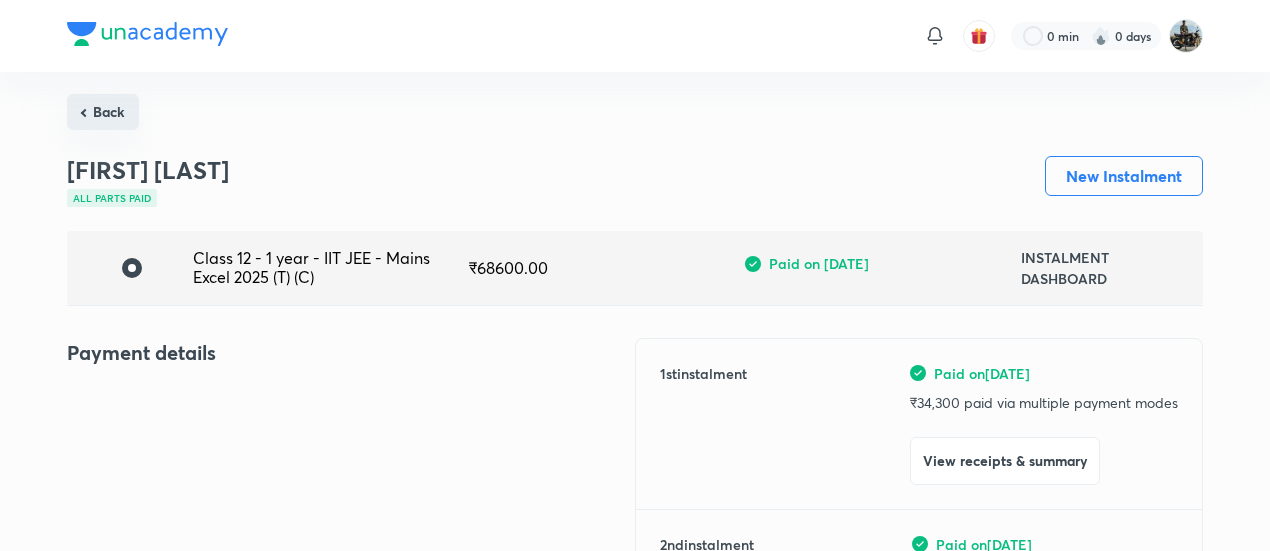 click on "Back" at bounding box center (103, 112) 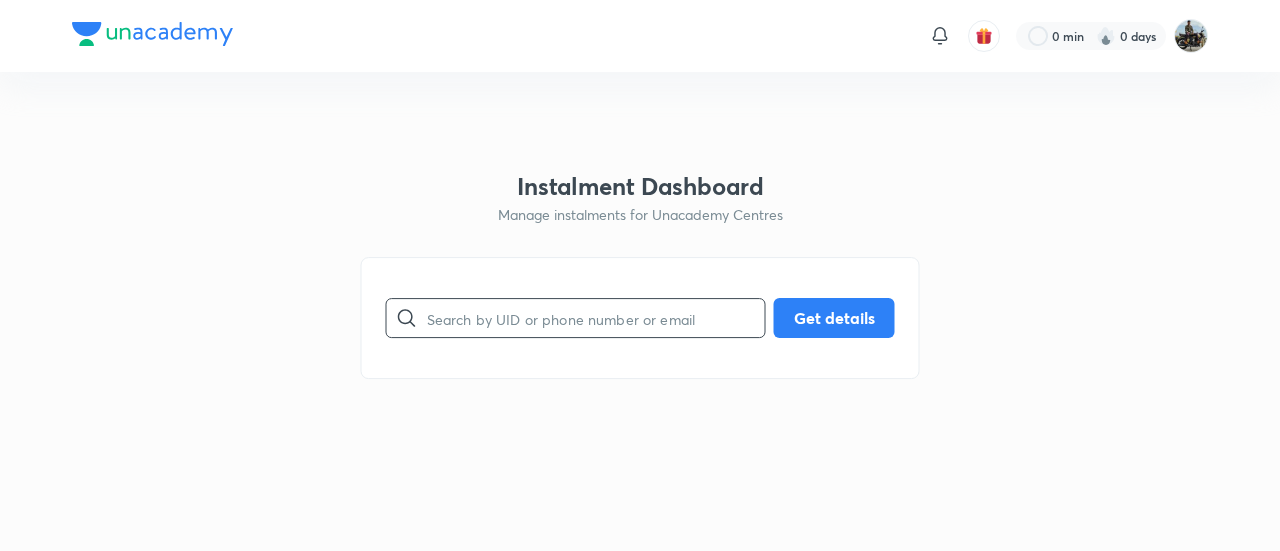 click at bounding box center [596, 318] 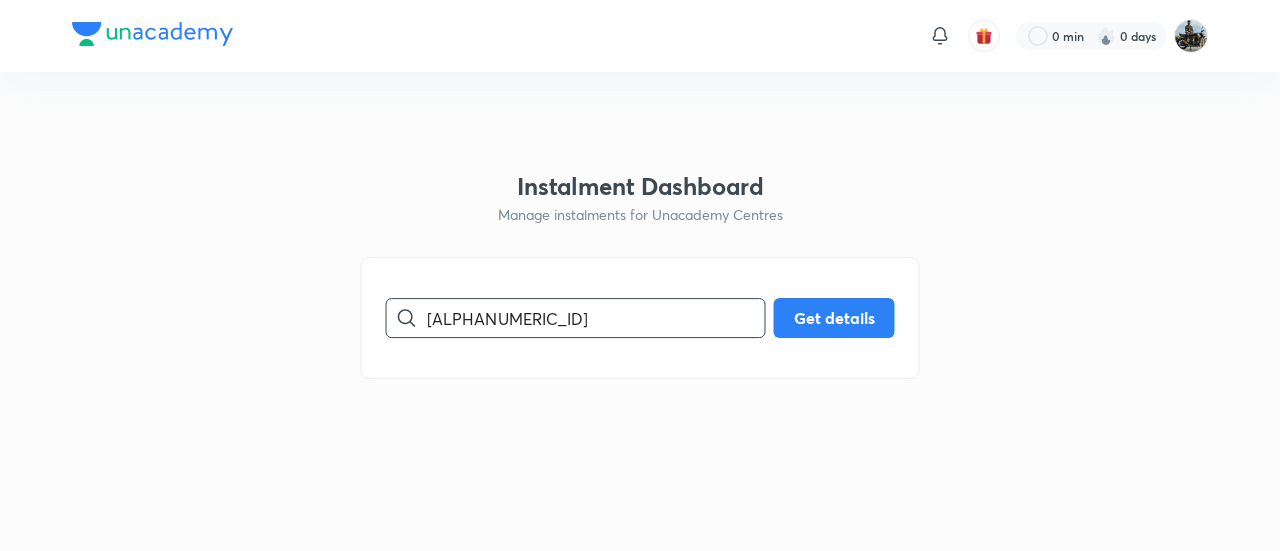 type on "[ALPHANUMERIC_ID]" 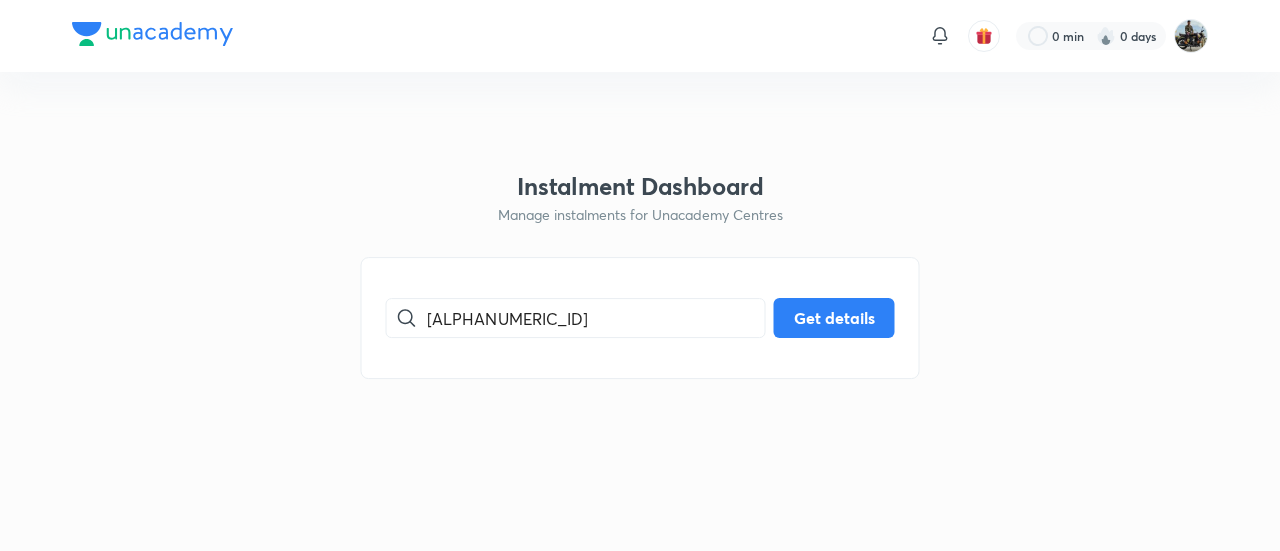 click on "[CREDIT_CARD]" at bounding box center (640, 318) 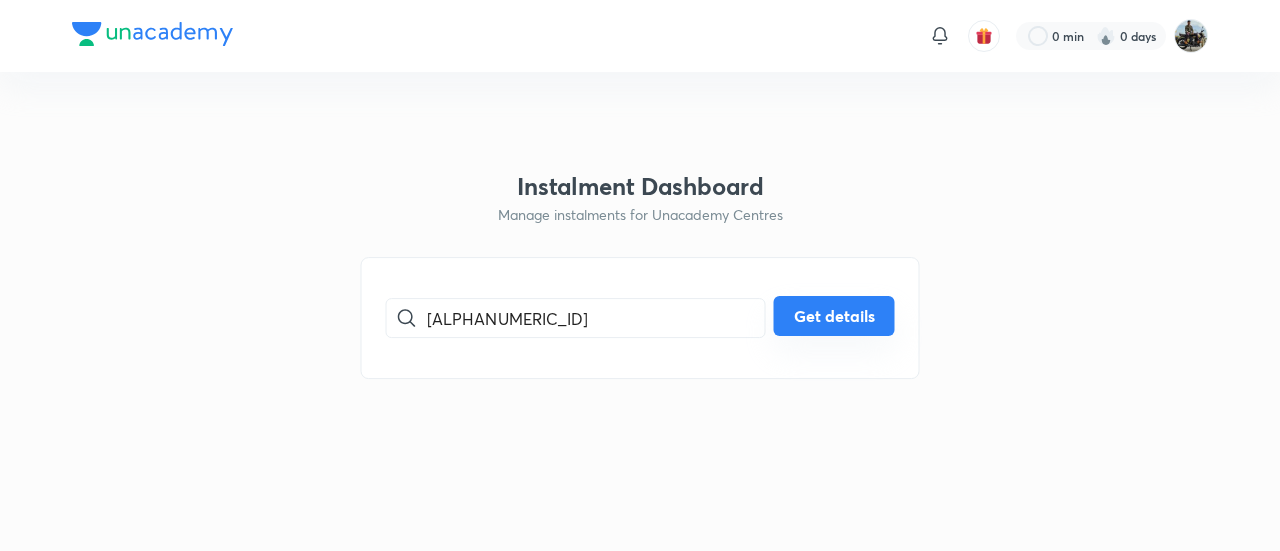 click on "Get details" at bounding box center (834, 316) 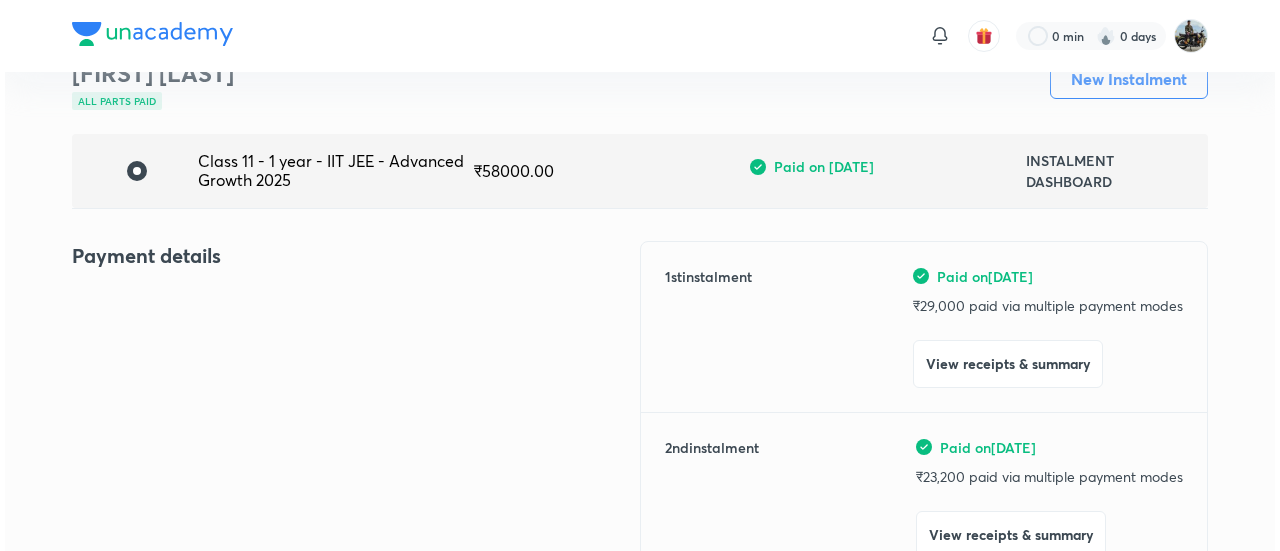 scroll, scrollTop: 98, scrollLeft: 0, axis: vertical 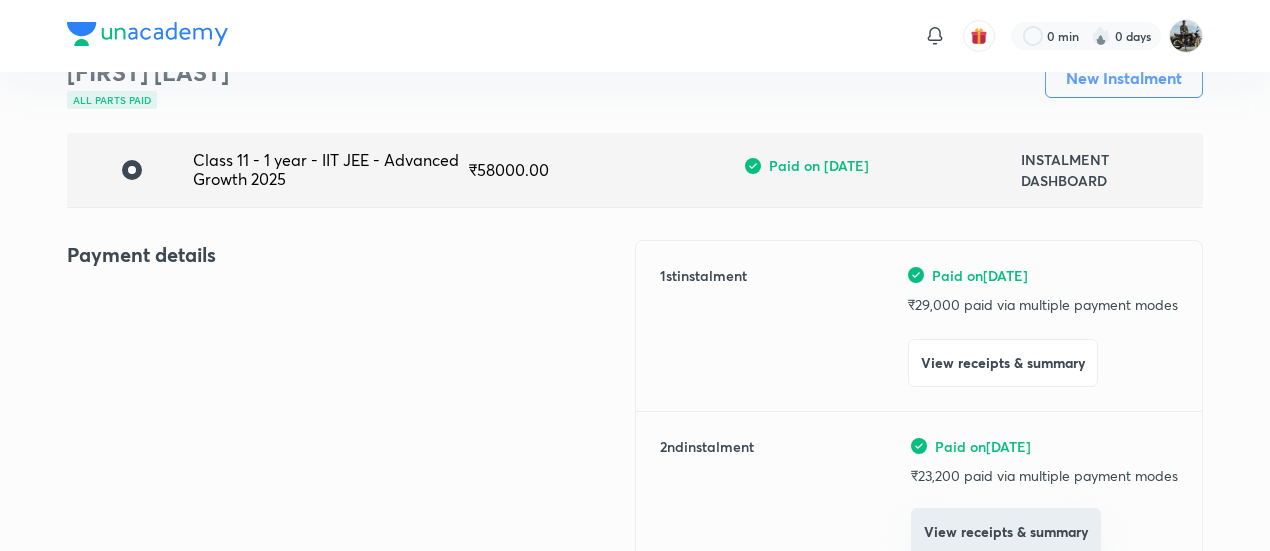 click on "View receipts & summary" at bounding box center (1006, 532) 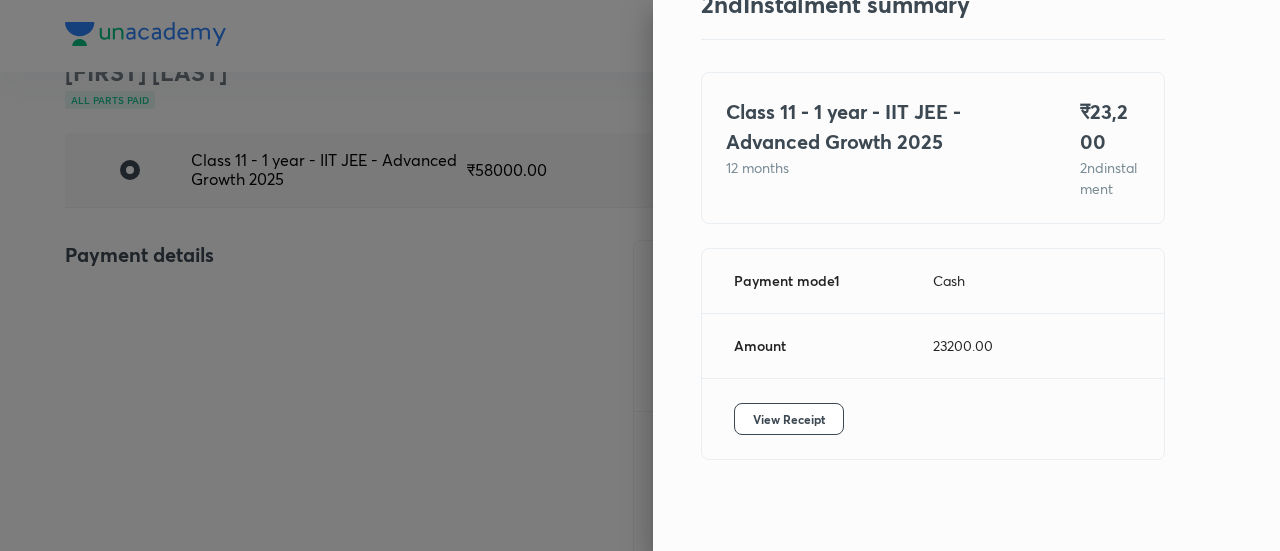 scroll, scrollTop: 109, scrollLeft: 0, axis: vertical 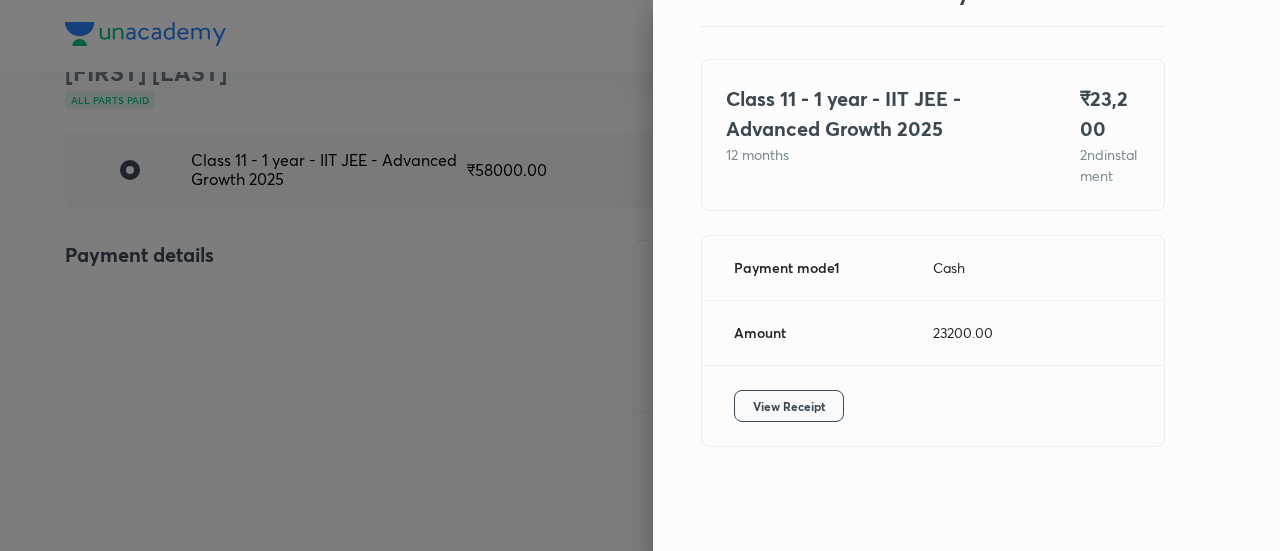 click on "View Receipt" at bounding box center (789, 406) 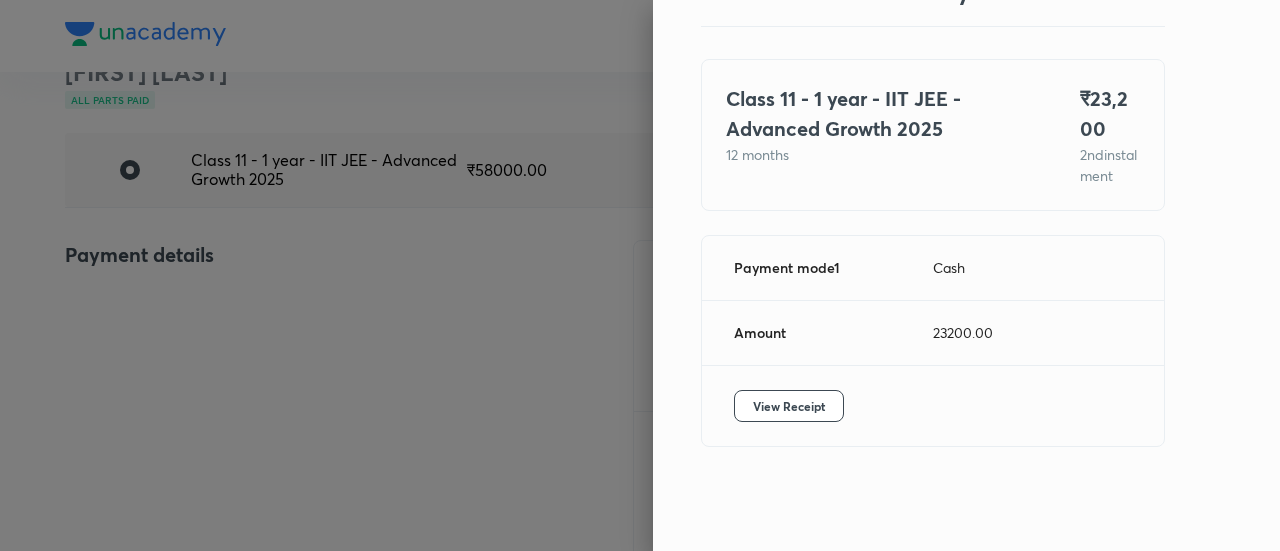 click at bounding box center (640, 275) 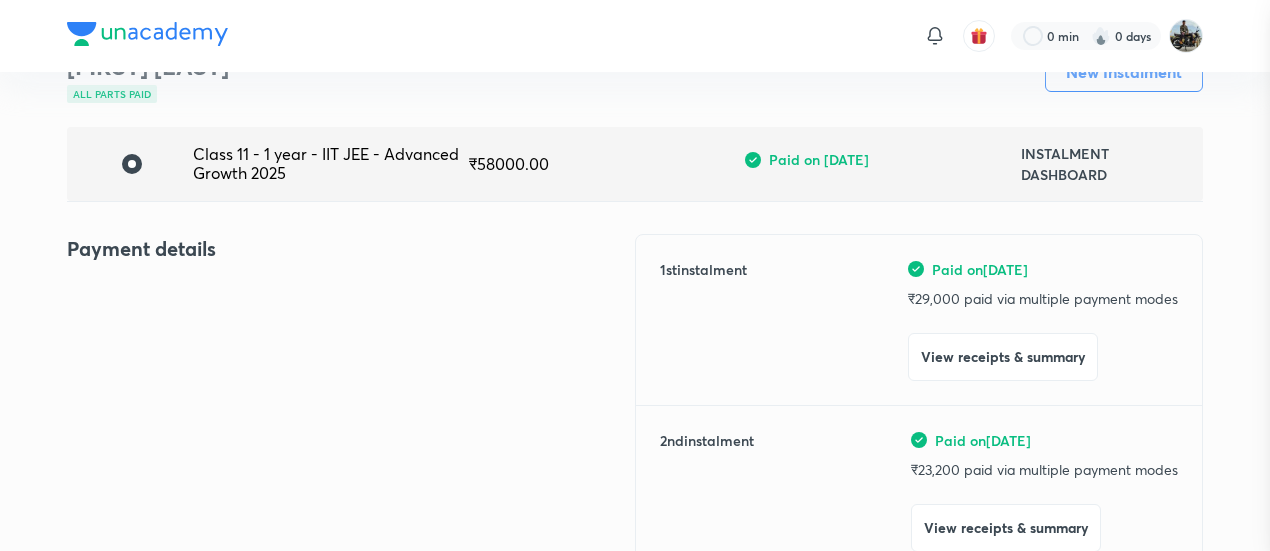 scroll, scrollTop: 0, scrollLeft: 0, axis: both 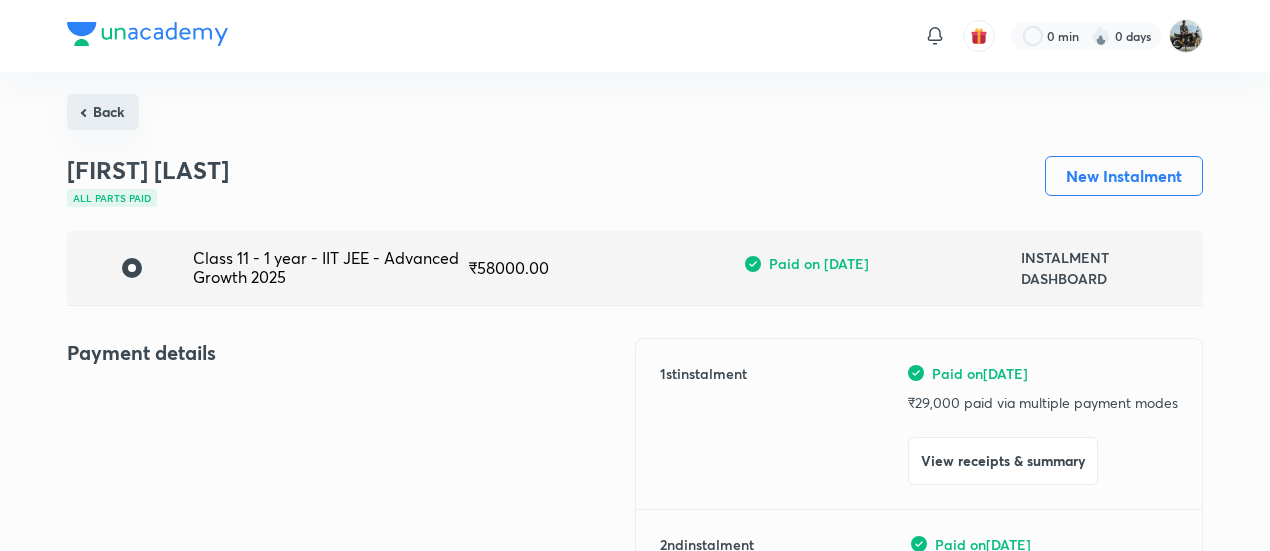 click on "Back" at bounding box center (103, 112) 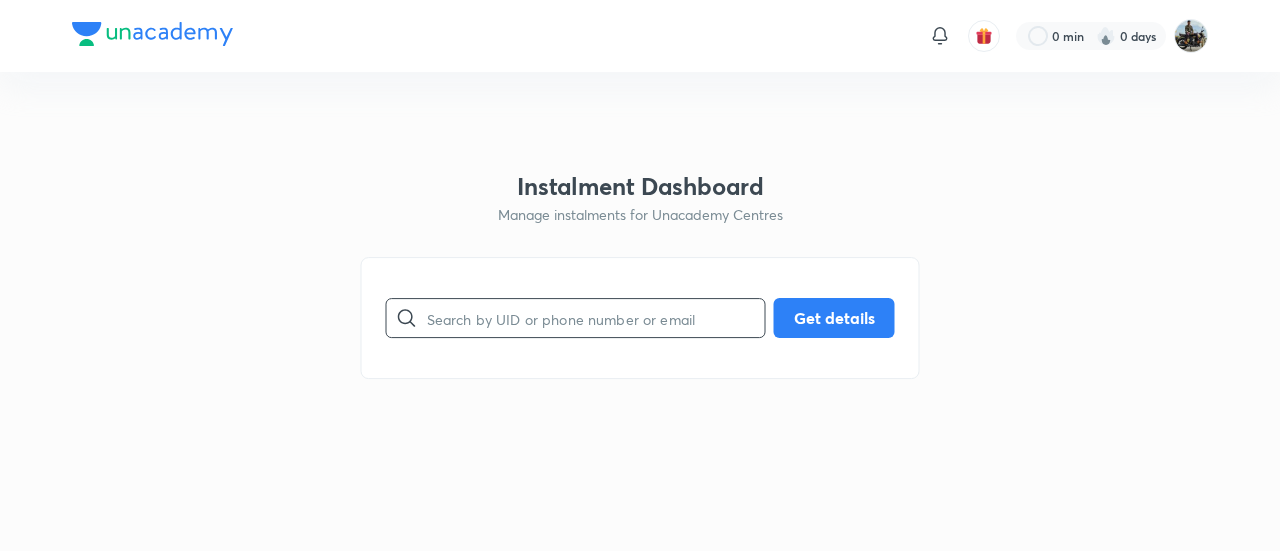 click at bounding box center [596, 318] 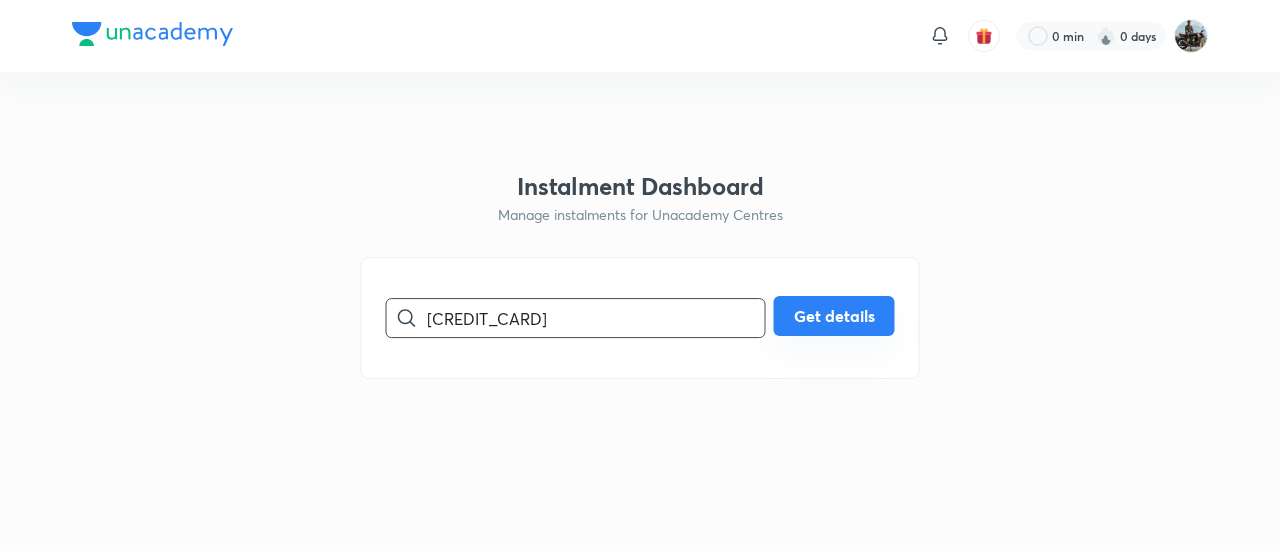type on "[CREDIT_CARD]" 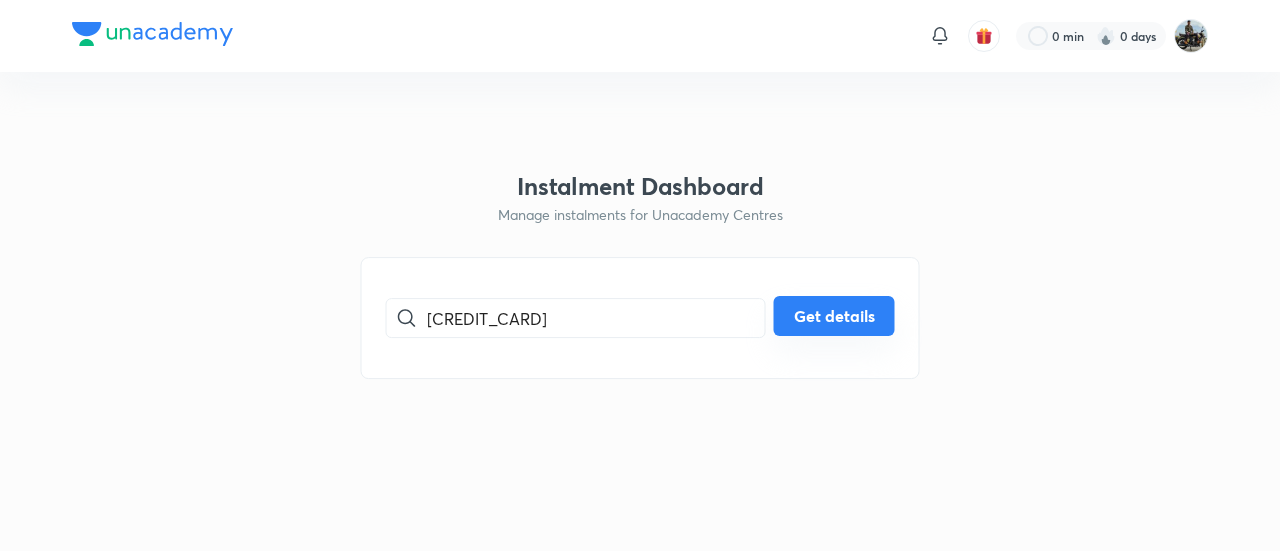 click on "Get details" at bounding box center (834, 316) 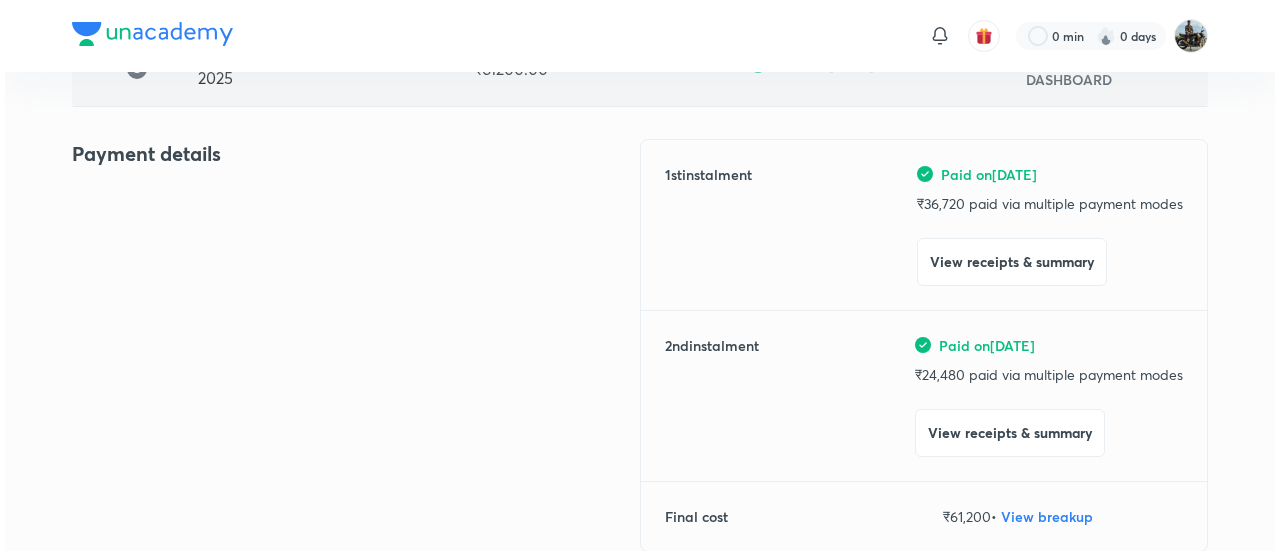 scroll, scrollTop: 203, scrollLeft: 0, axis: vertical 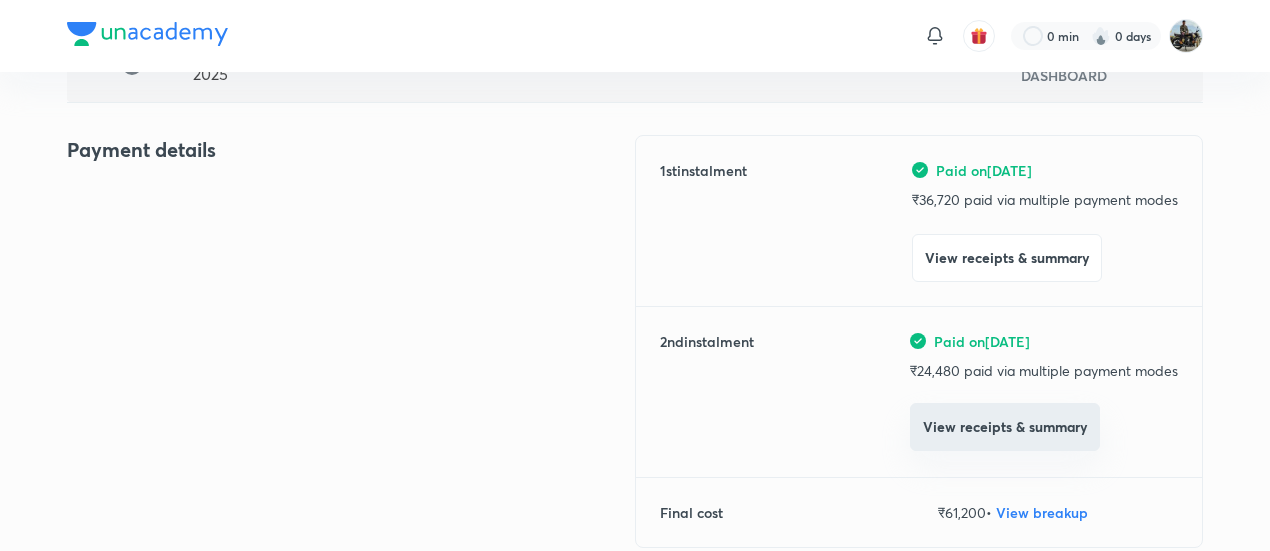 click on "View receipts & summary" at bounding box center (1005, 427) 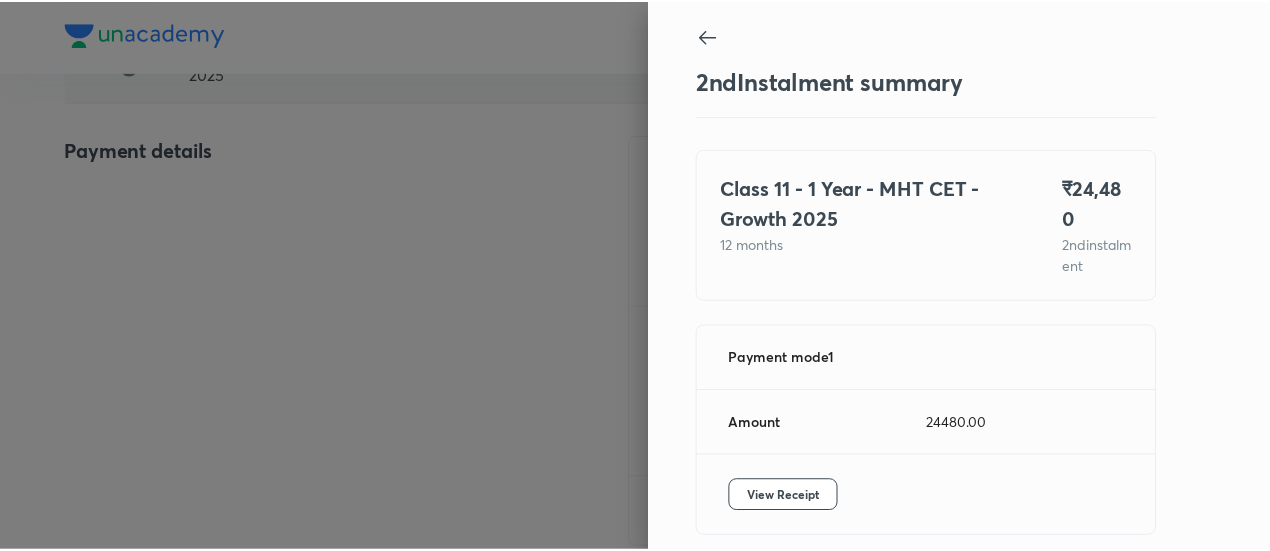 scroll, scrollTop: 67, scrollLeft: 0, axis: vertical 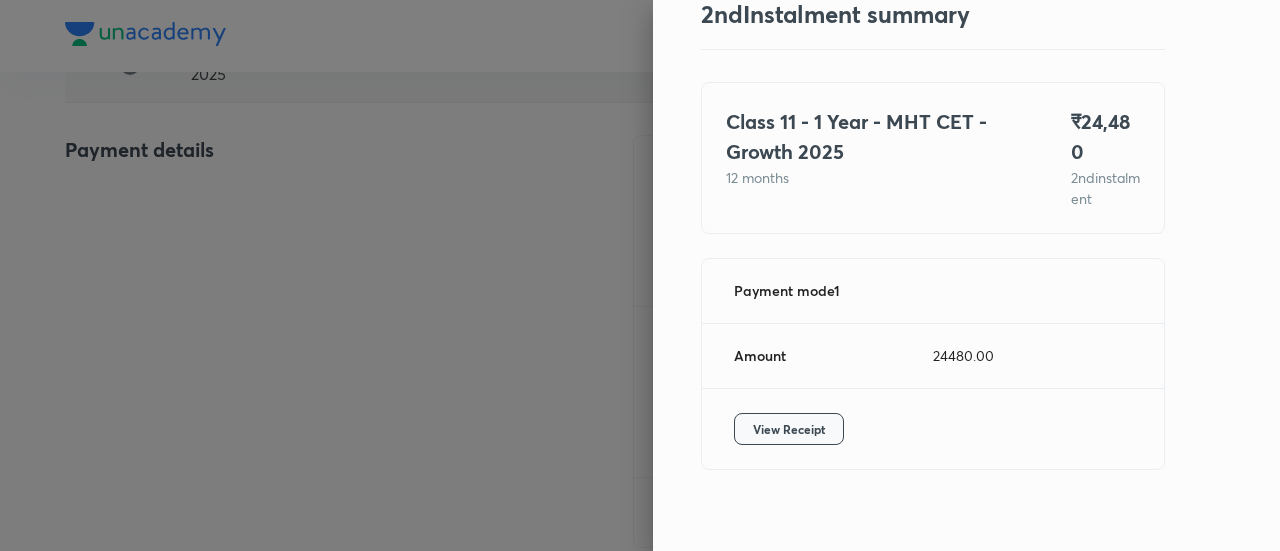 click on "View Receipt" at bounding box center [789, 429] 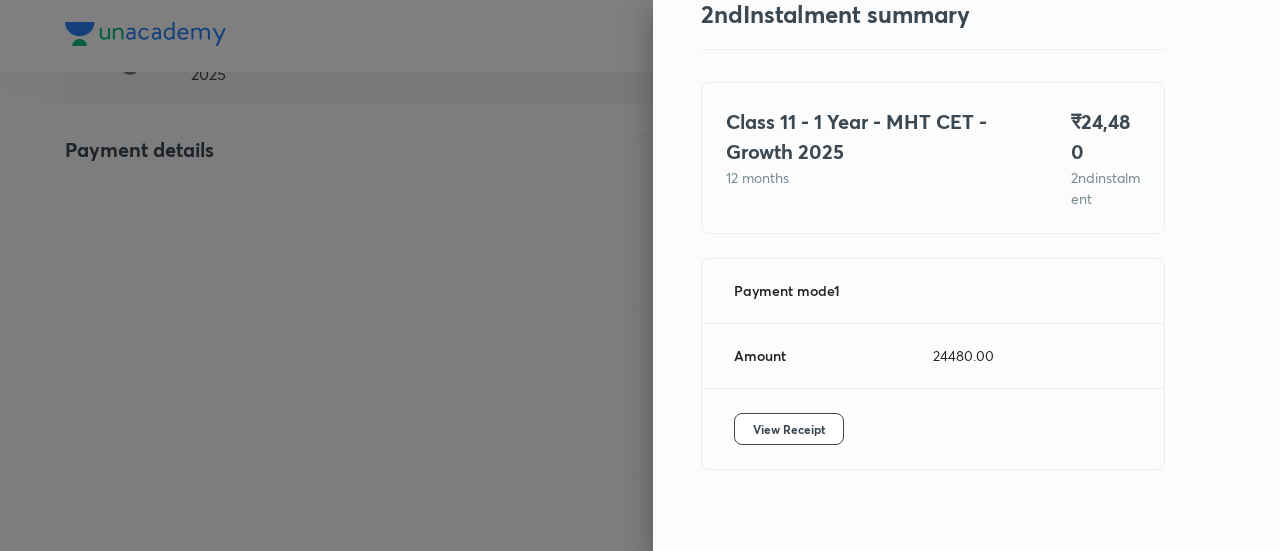 click at bounding box center [640, 275] 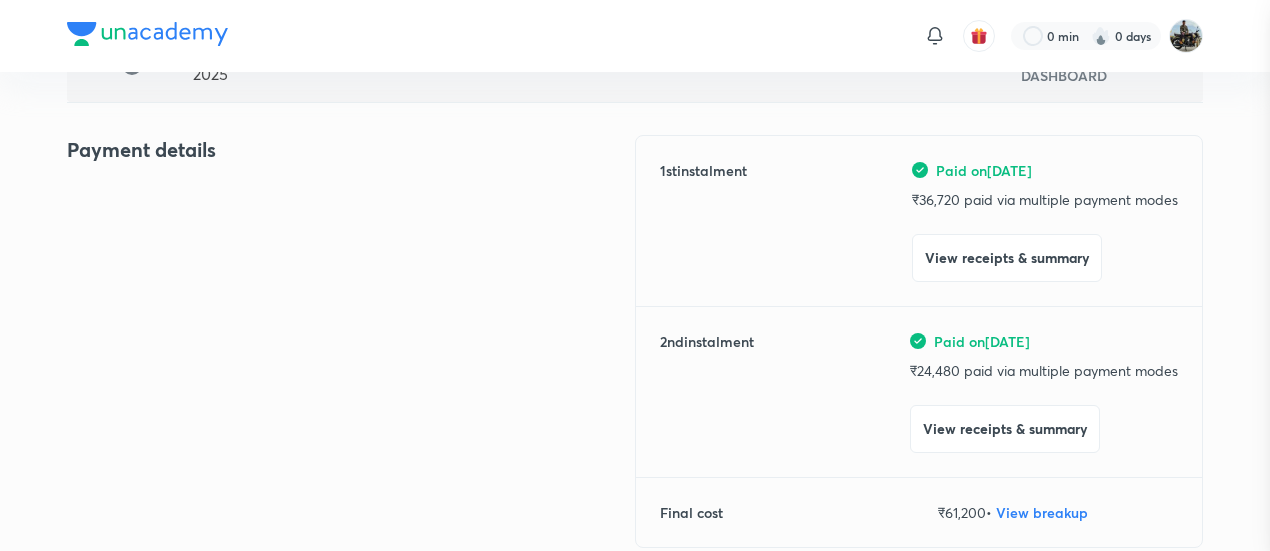click at bounding box center (635, 275) 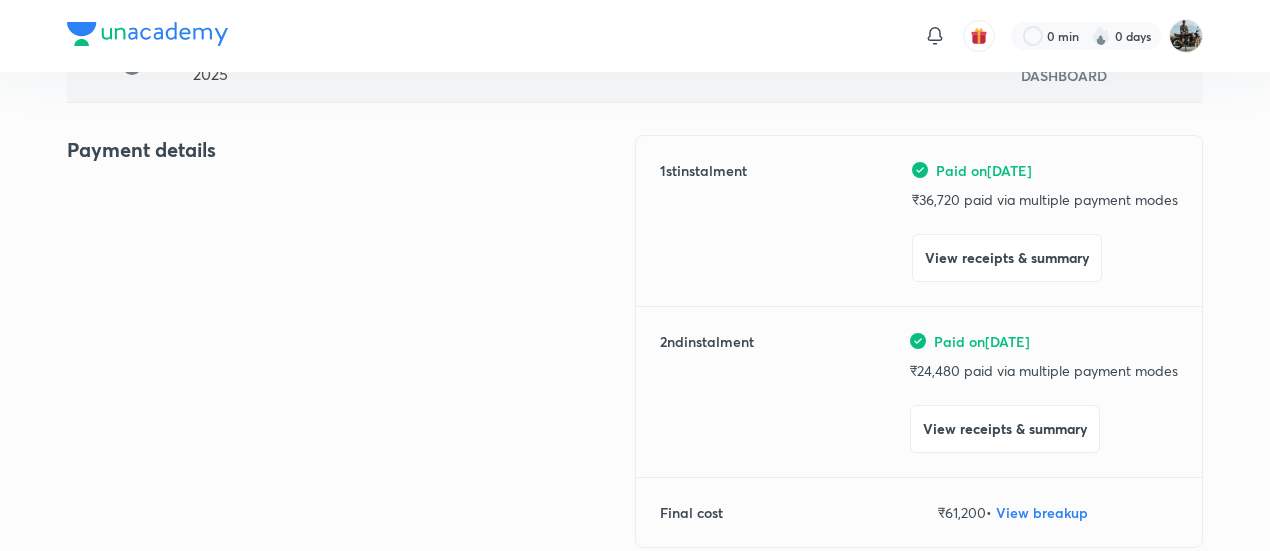 scroll, scrollTop: 0, scrollLeft: 0, axis: both 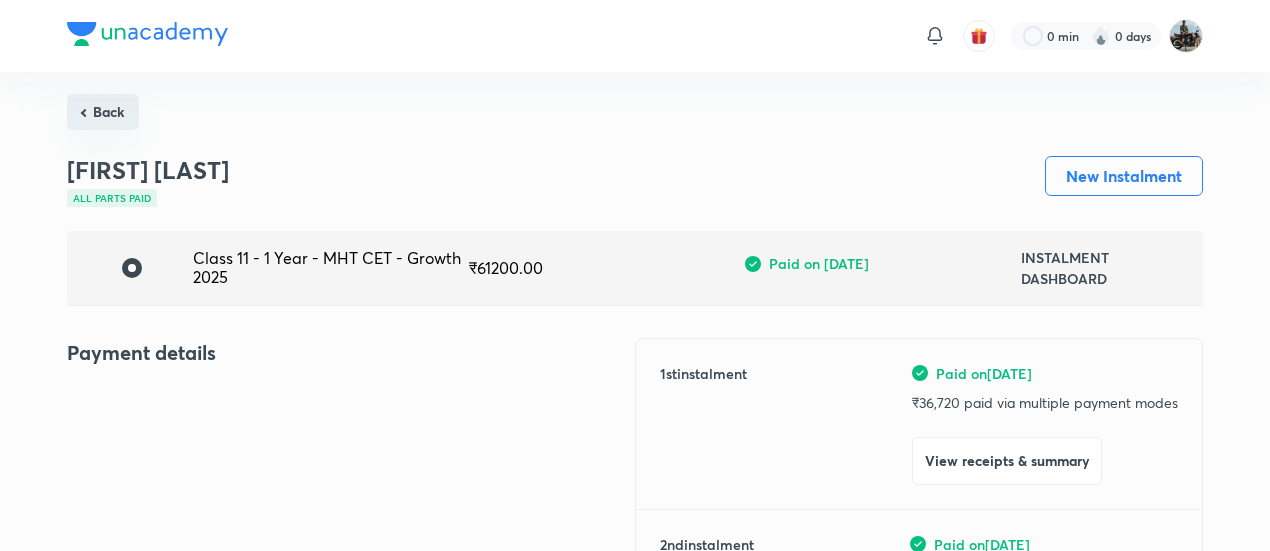 click on "Back" at bounding box center [103, 112] 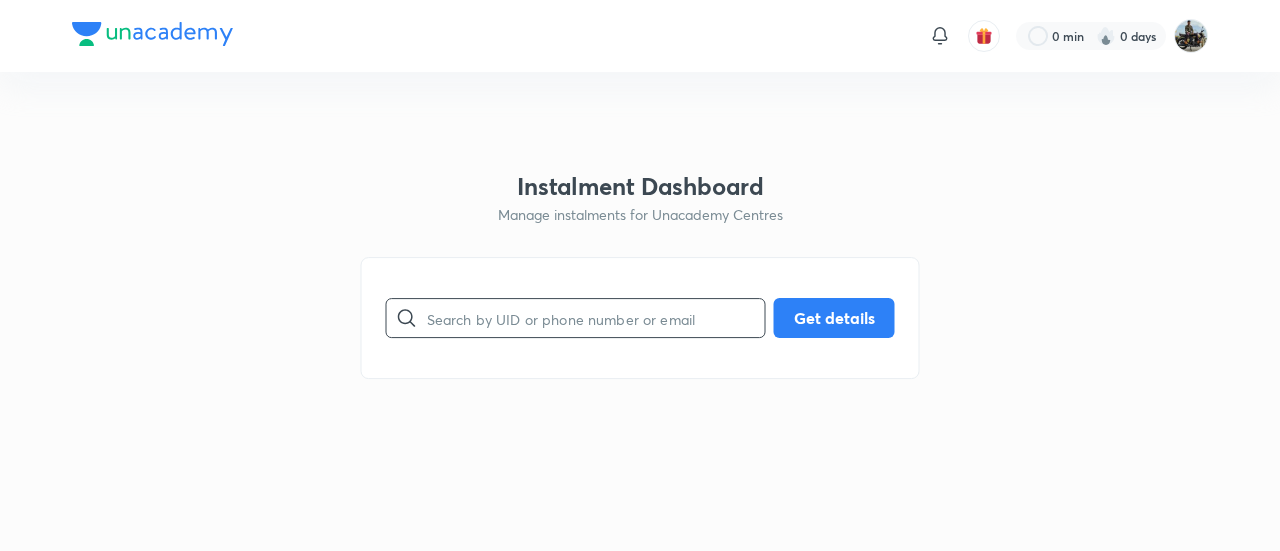 click at bounding box center [596, 318] 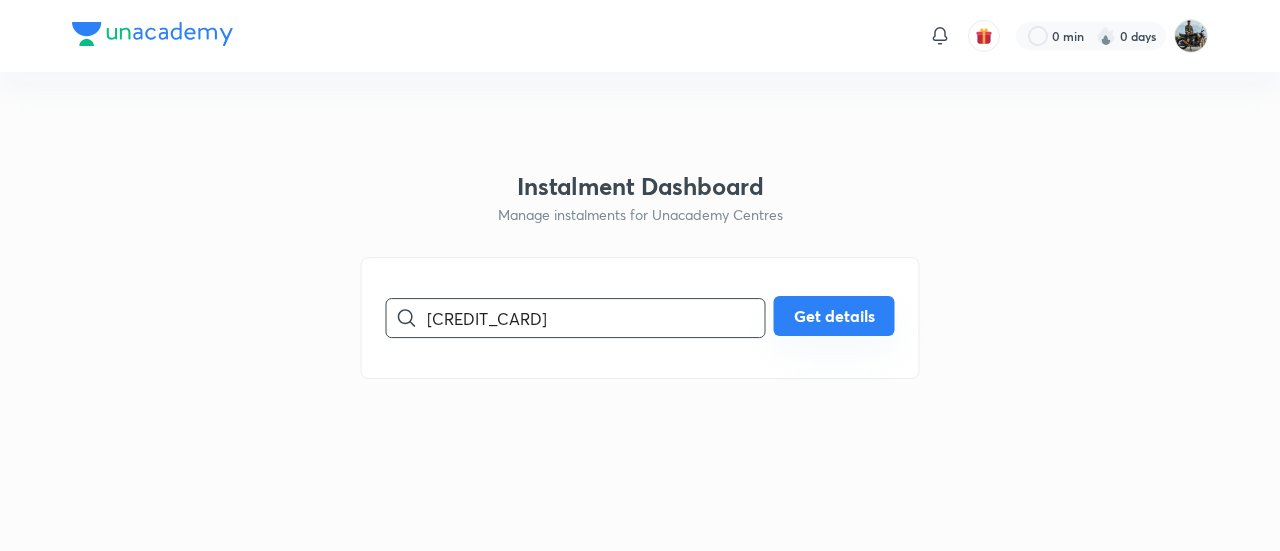 type on "[CREDIT_CARD]" 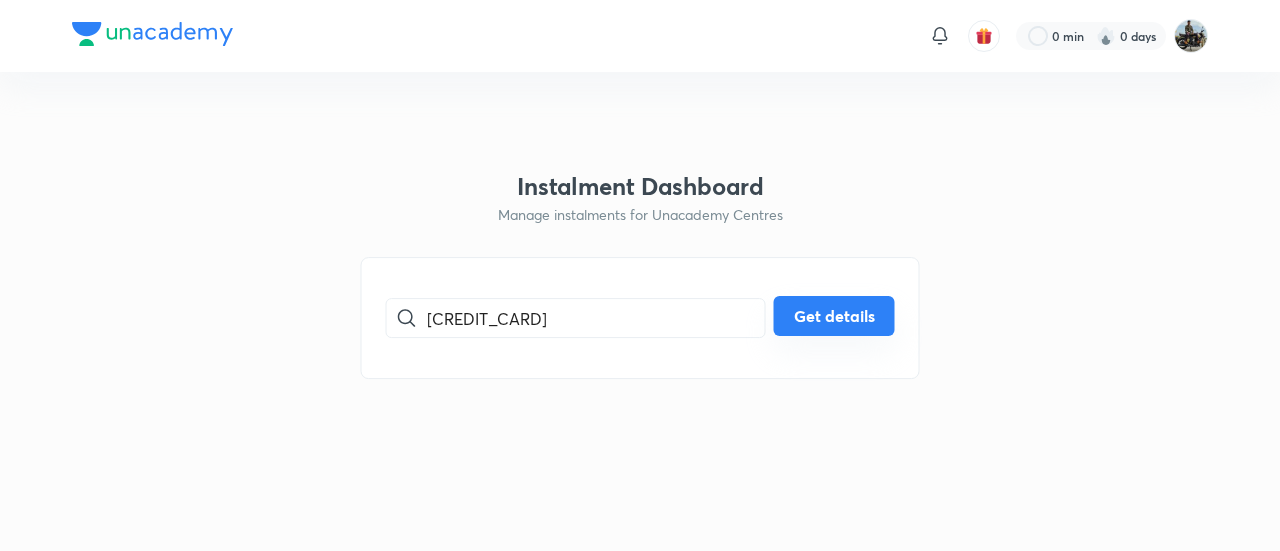 click on "Get details" at bounding box center [834, 316] 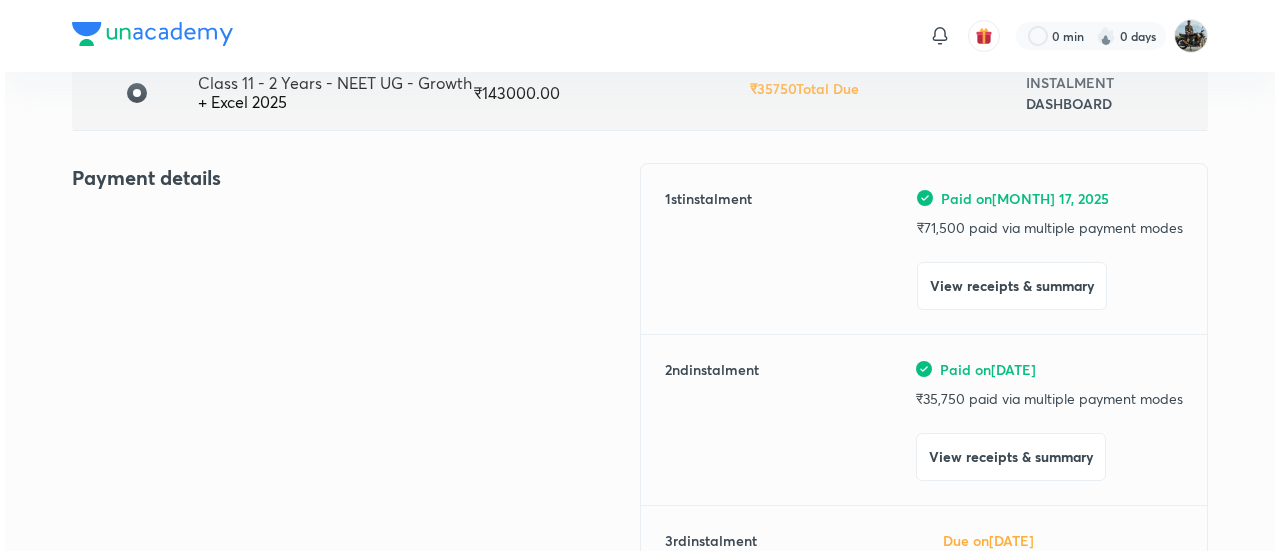 scroll, scrollTop: 176, scrollLeft: 0, axis: vertical 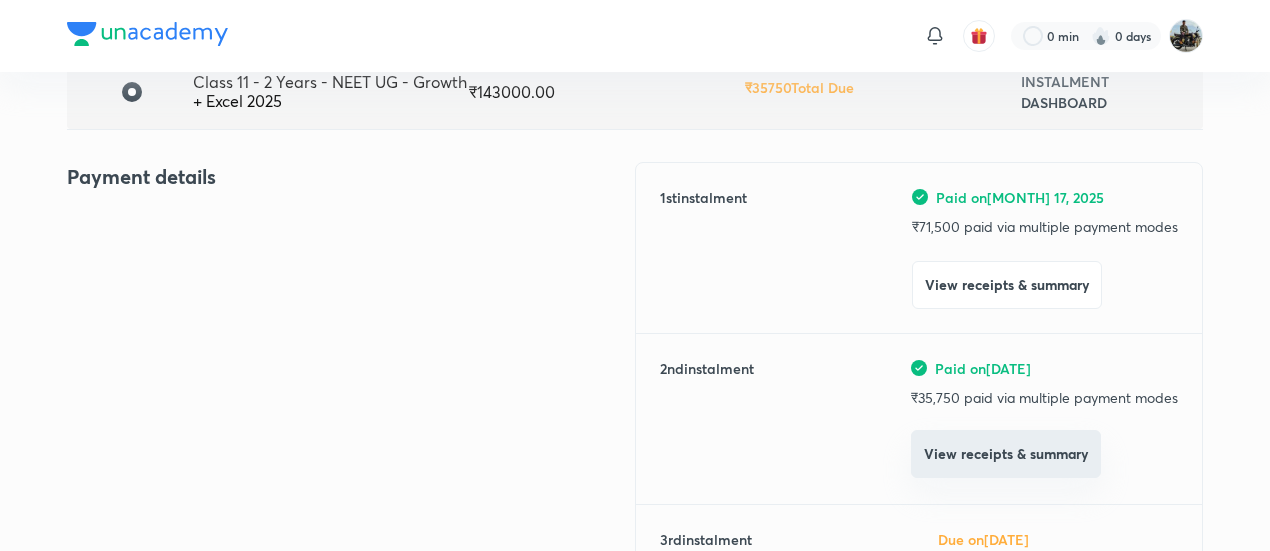 click on "View receipts & summary" at bounding box center (1006, 454) 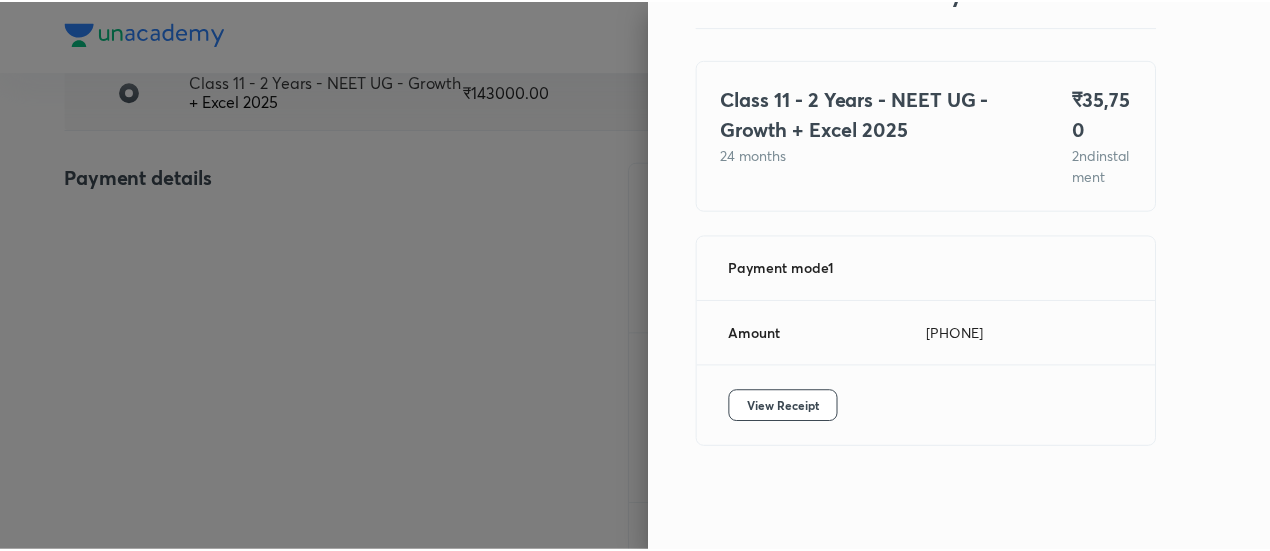 scroll, scrollTop: 109, scrollLeft: 0, axis: vertical 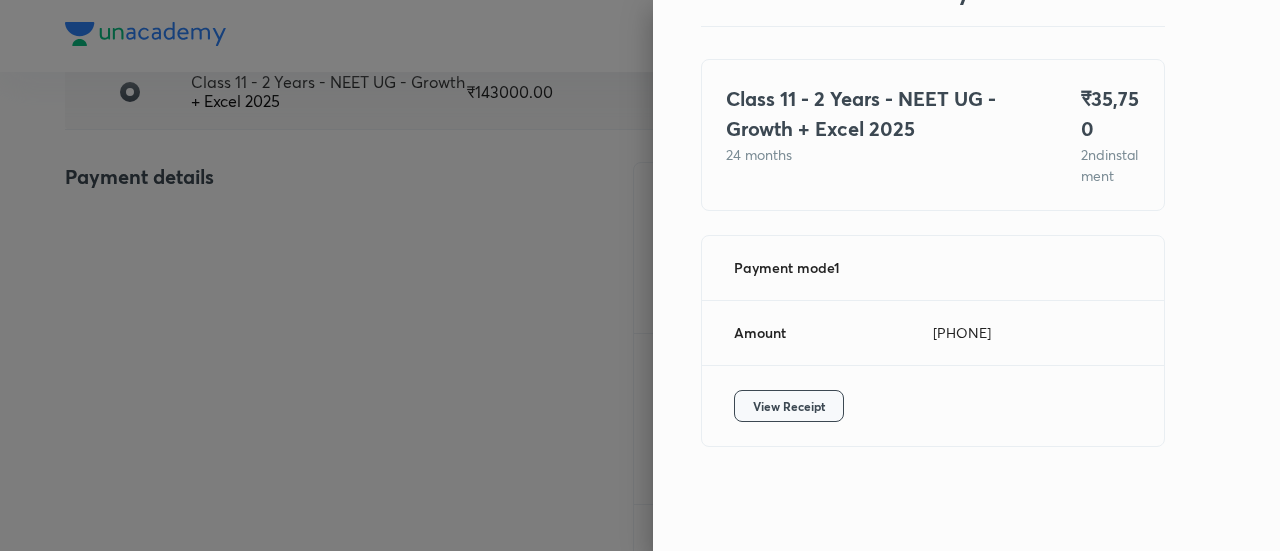 click on "View Receipt" at bounding box center (789, 406) 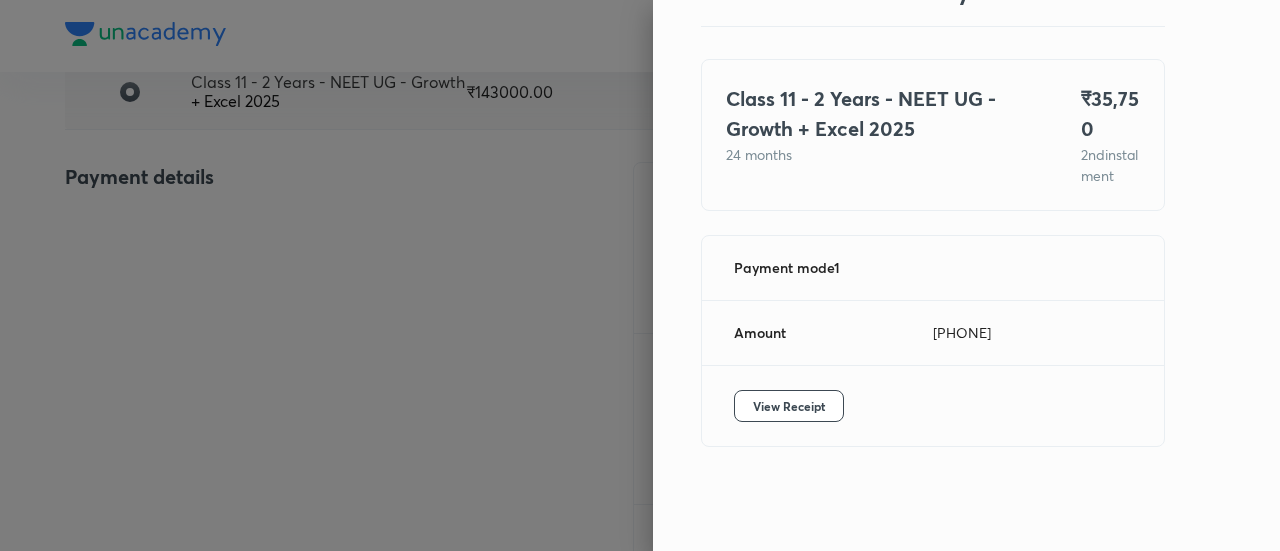 click at bounding box center (640, 275) 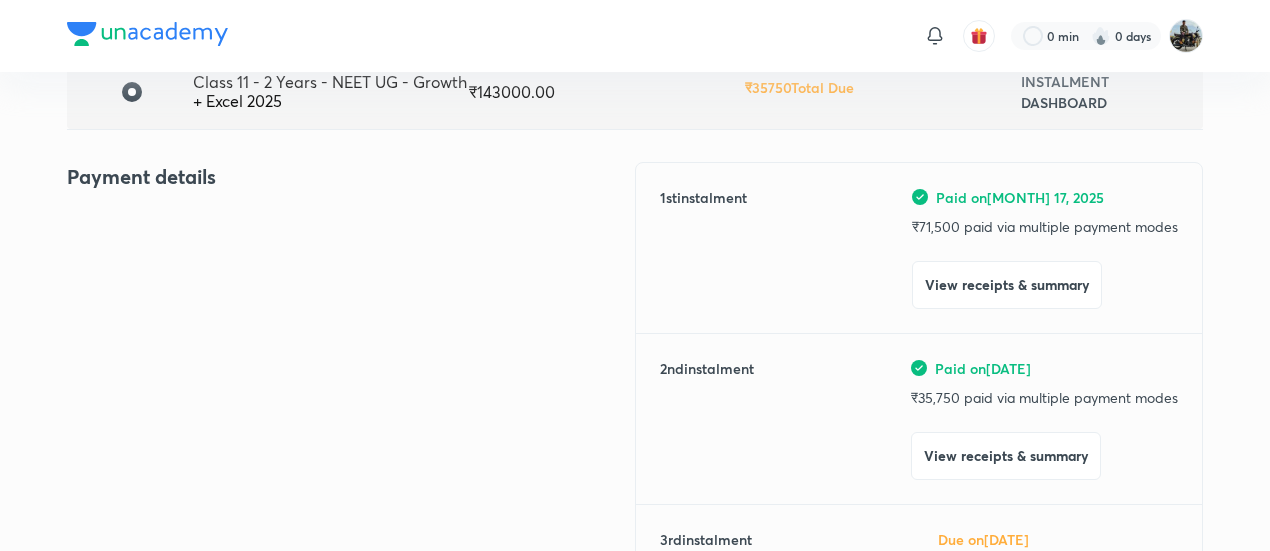 scroll, scrollTop: 0, scrollLeft: 0, axis: both 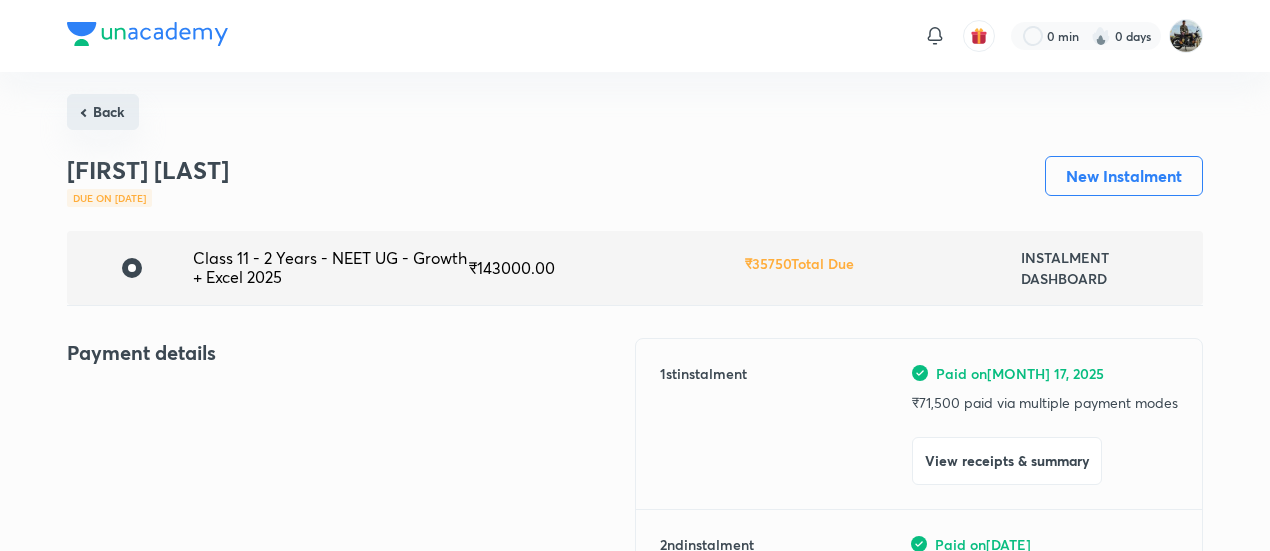click on "Back" at bounding box center [103, 112] 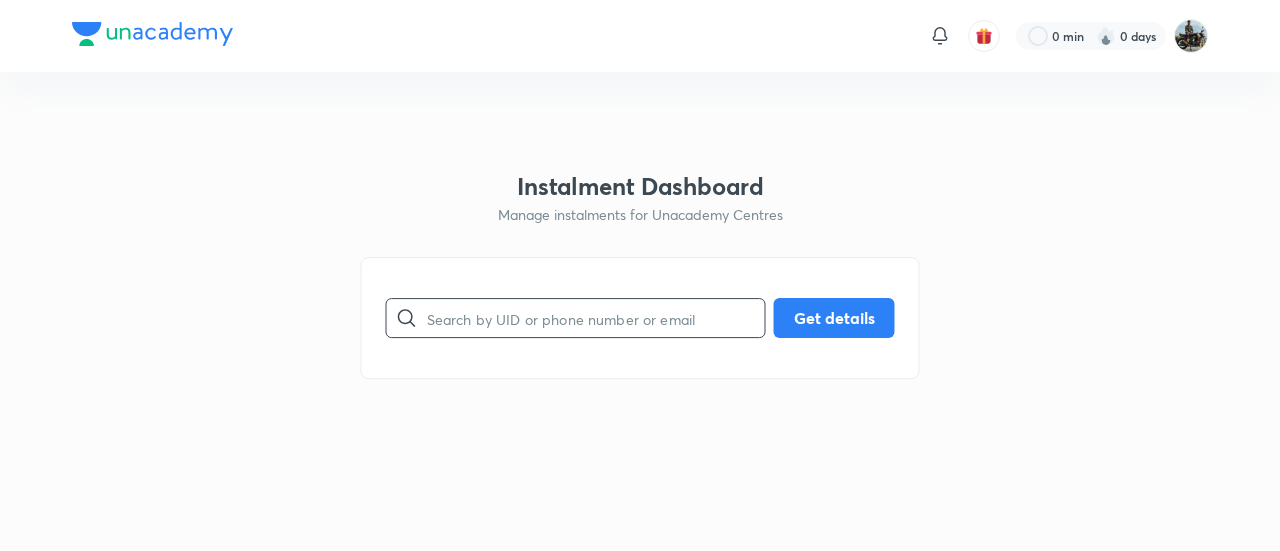click at bounding box center [596, 318] 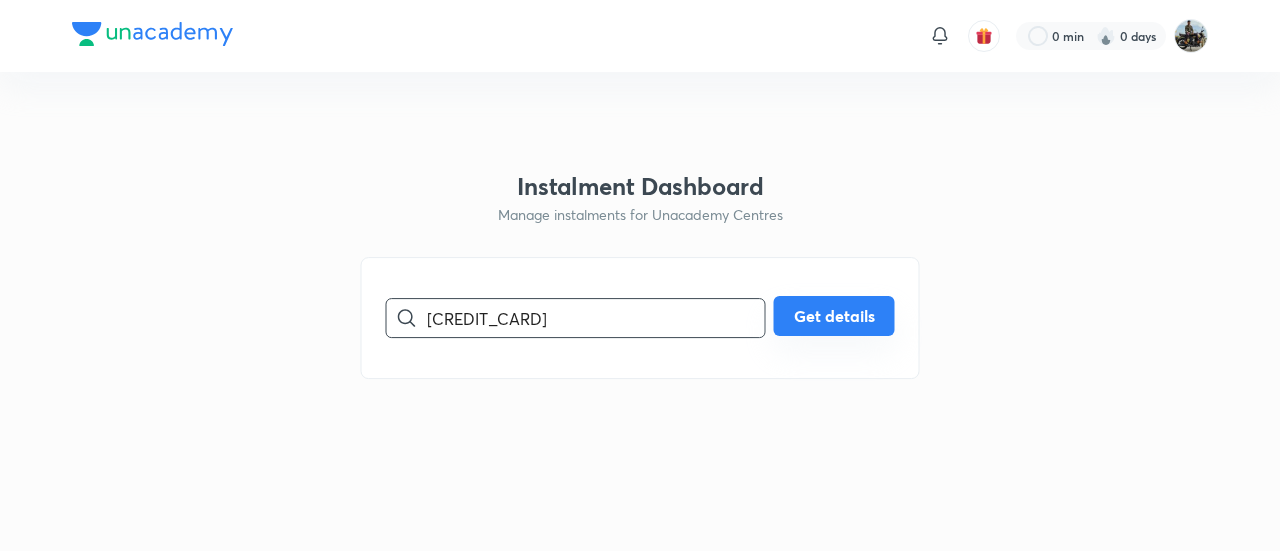 type on "[CREDIT_CARD]" 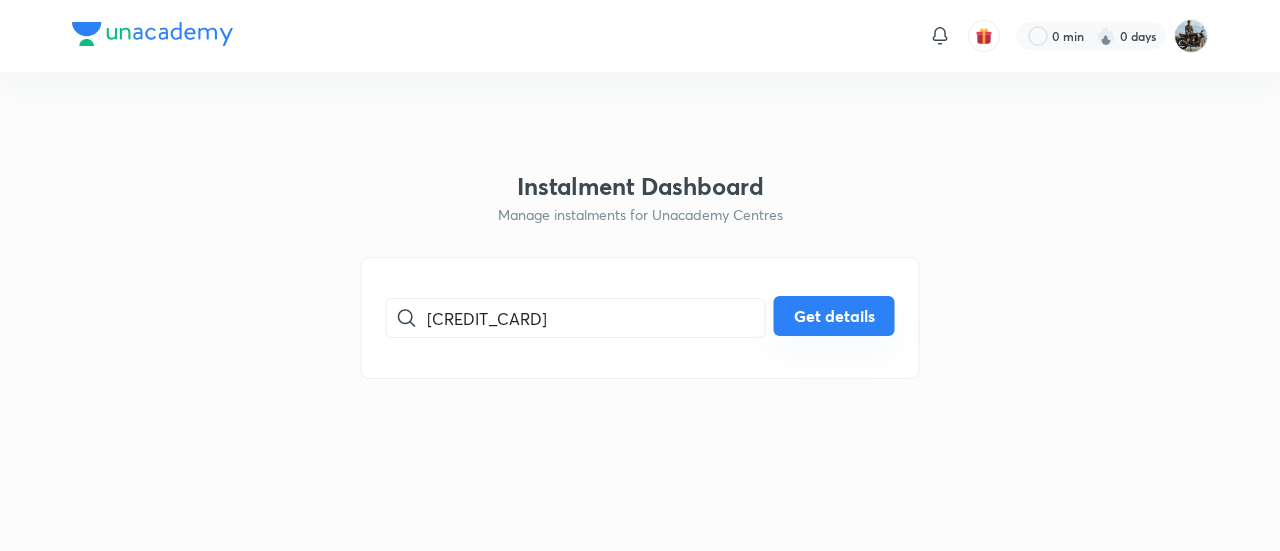 click on "Get details" at bounding box center (834, 316) 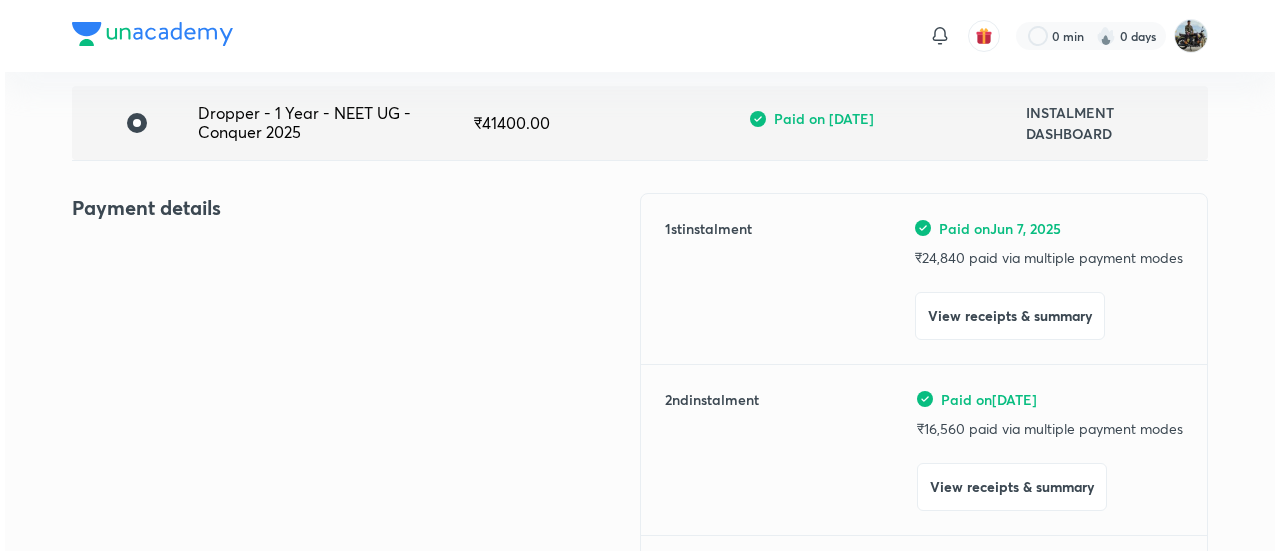 scroll, scrollTop: 150, scrollLeft: 0, axis: vertical 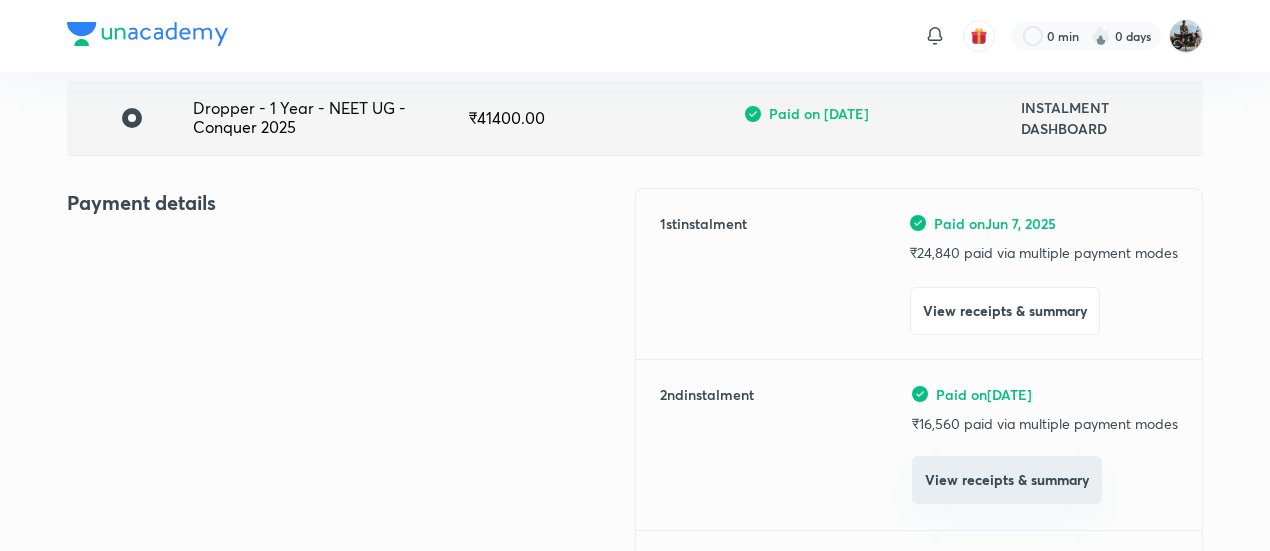 click on "View receipts & summary" at bounding box center [1007, 480] 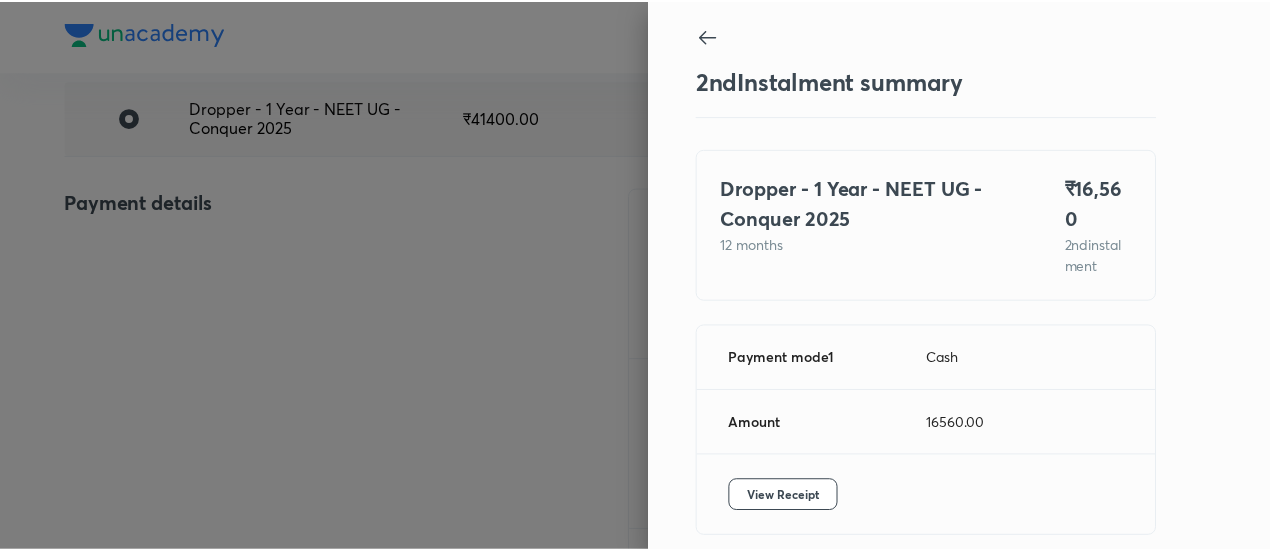 scroll, scrollTop: 88, scrollLeft: 0, axis: vertical 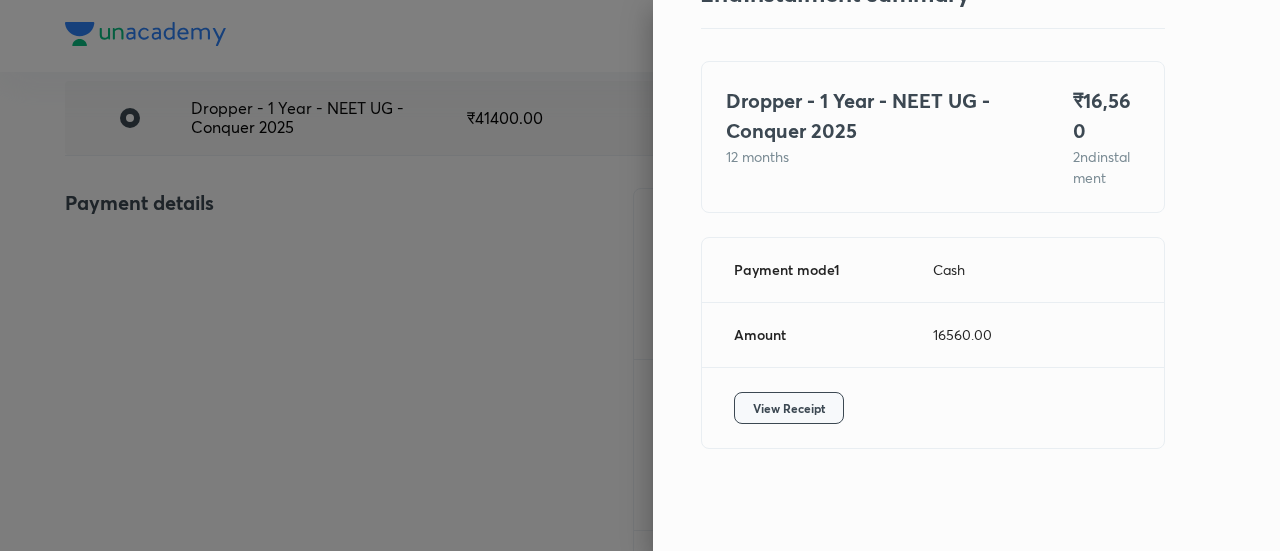 click on "View Receipt" at bounding box center (789, 408) 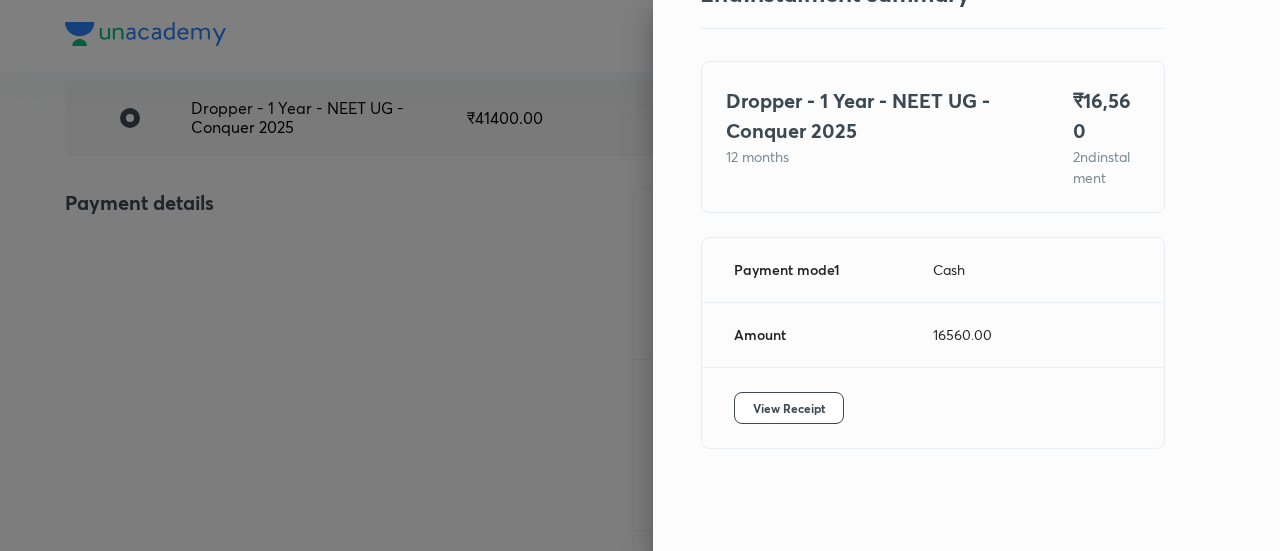 click at bounding box center (640, 275) 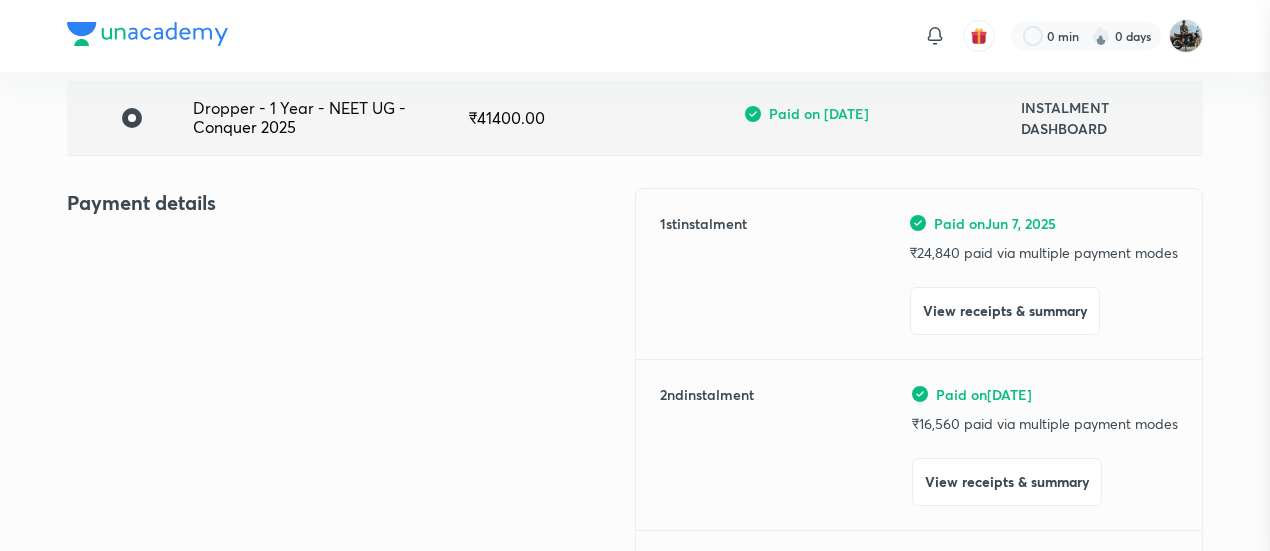 click at bounding box center (635, 275) 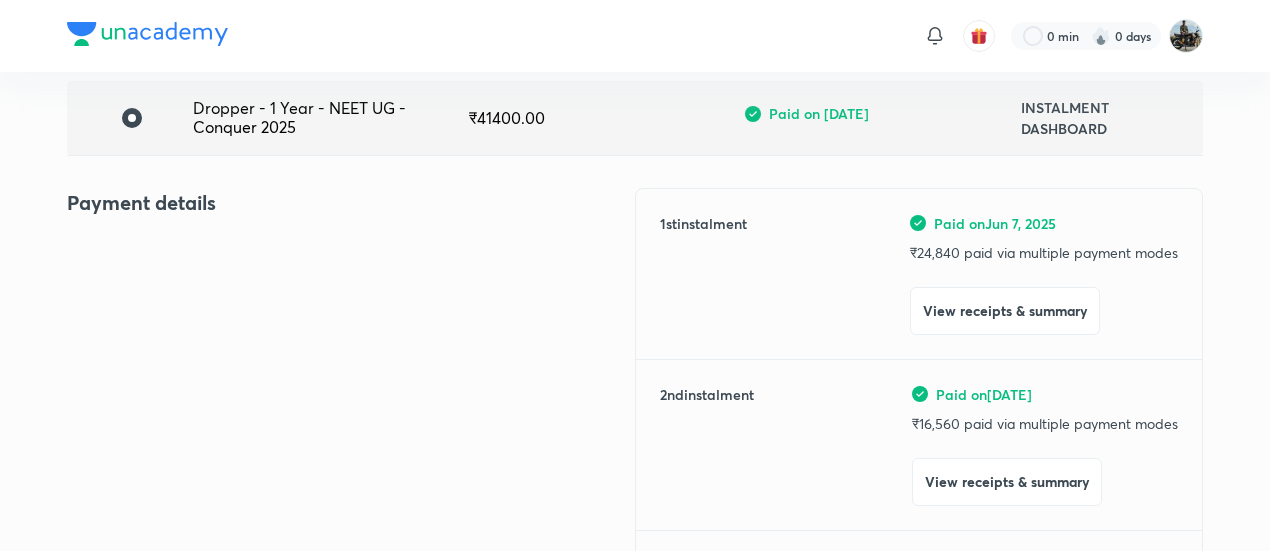 scroll, scrollTop: 0, scrollLeft: 0, axis: both 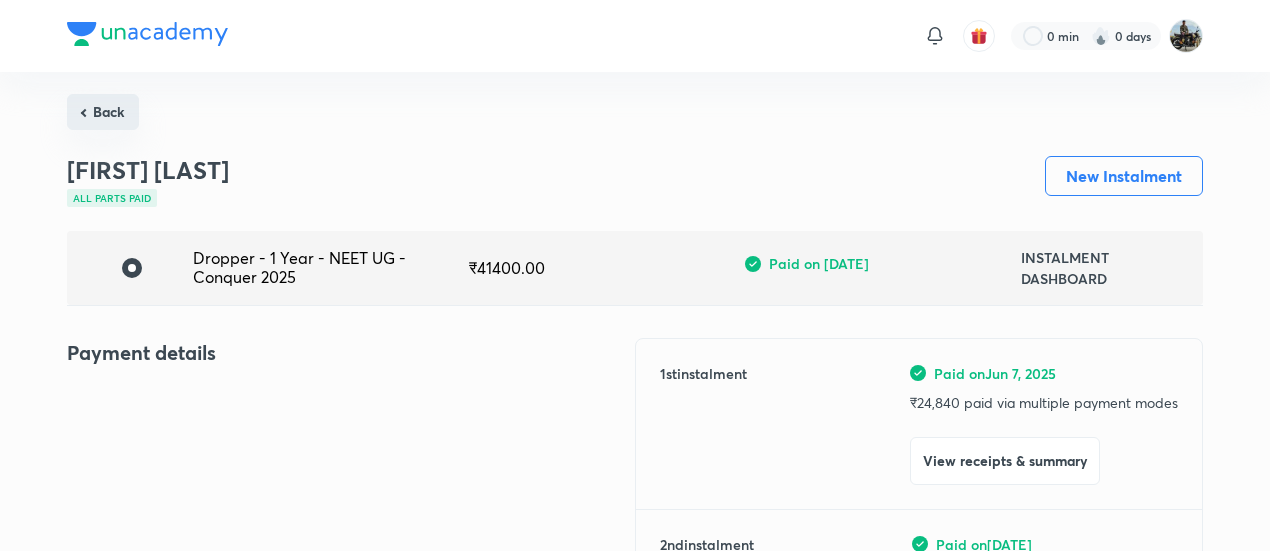 click on "Back" at bounding box center [103, 112] 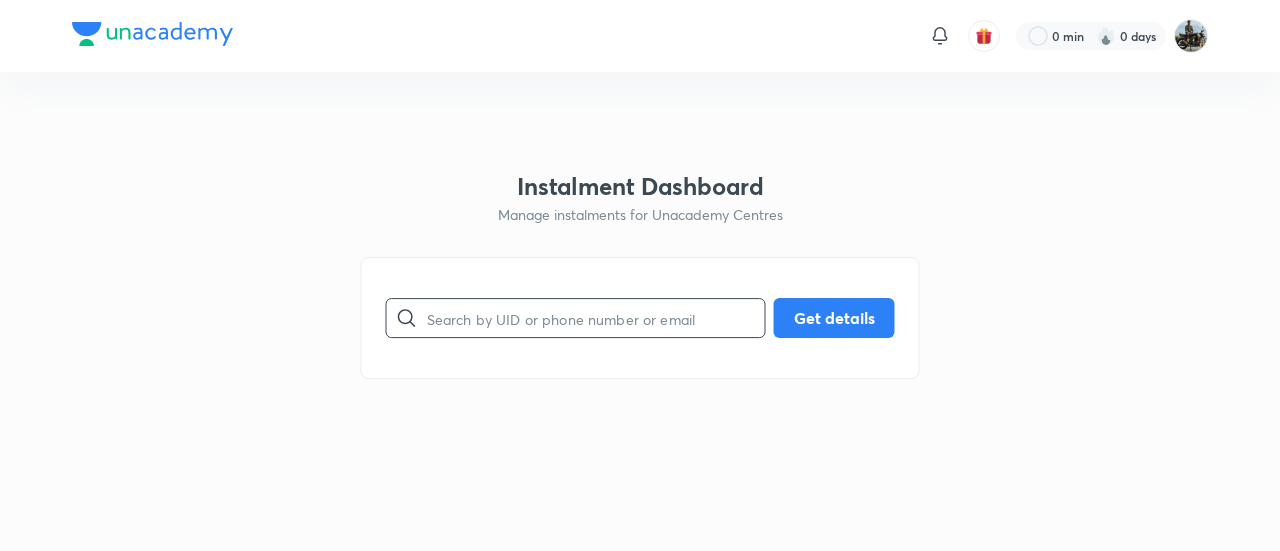 click at bounding box center (596, 318) 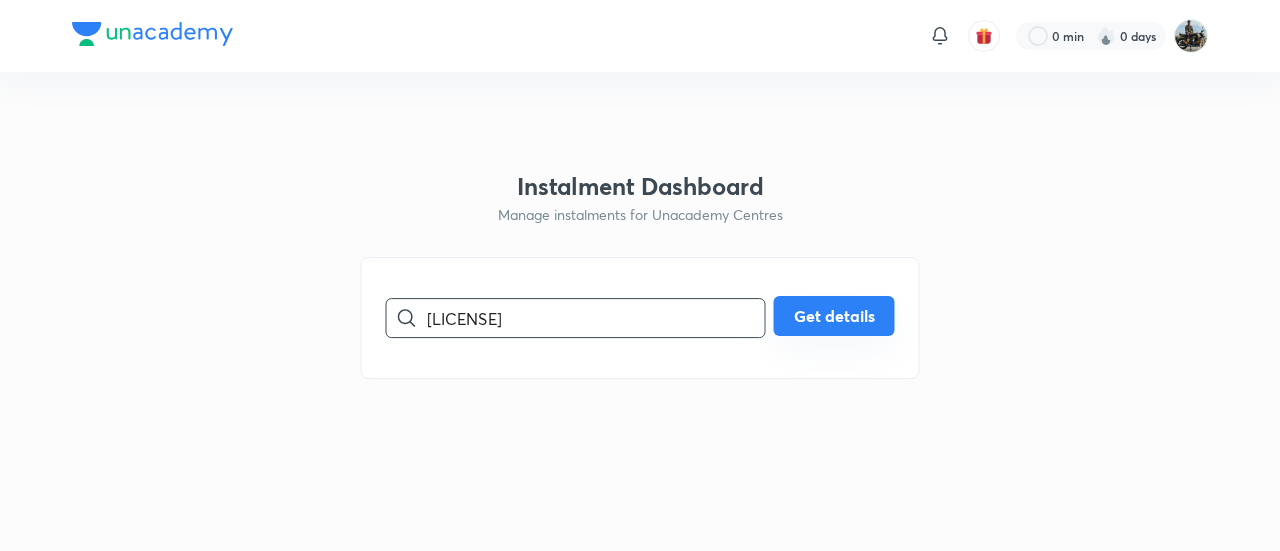 type on "[LICENSE]" 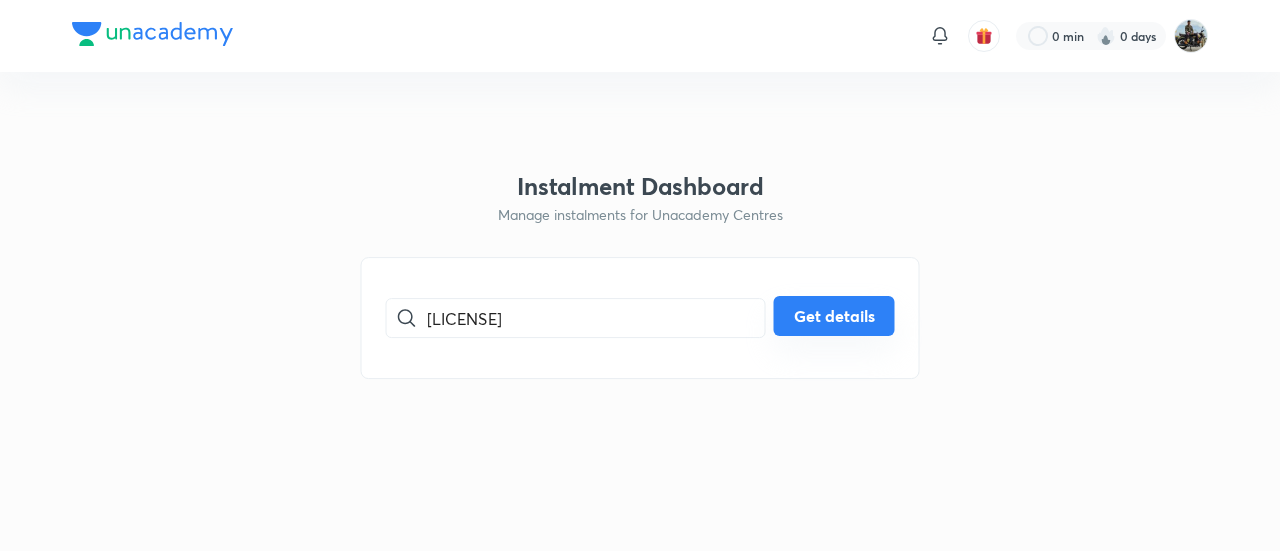 click on "Get details" at bounding box center (834, 316) 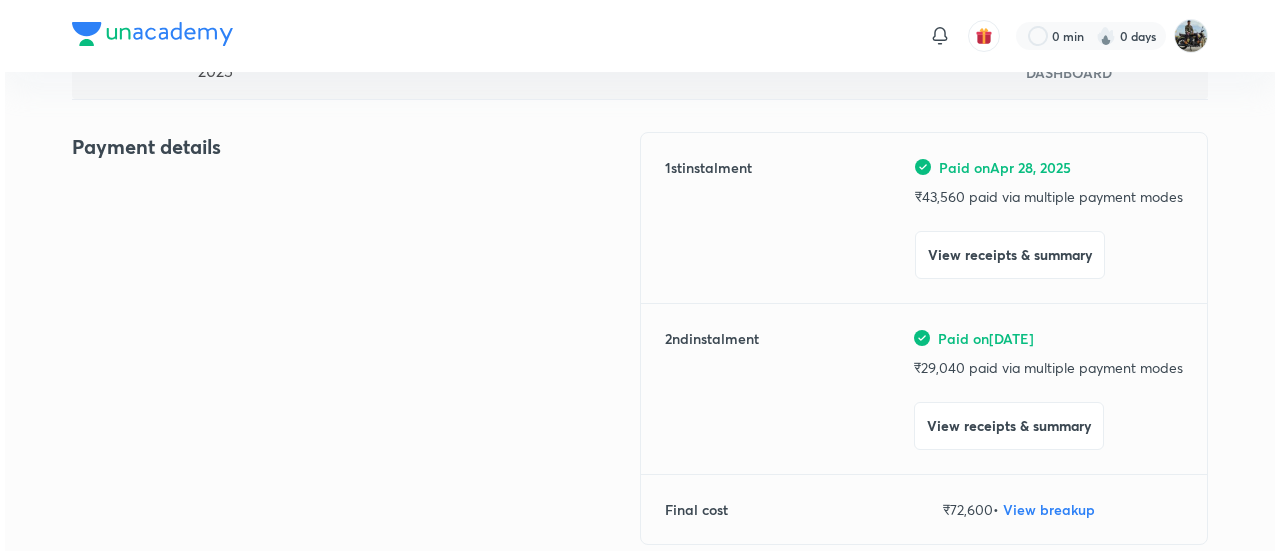 scroll, scrollTop: 216, scrollLeft: 0, axis: vertical 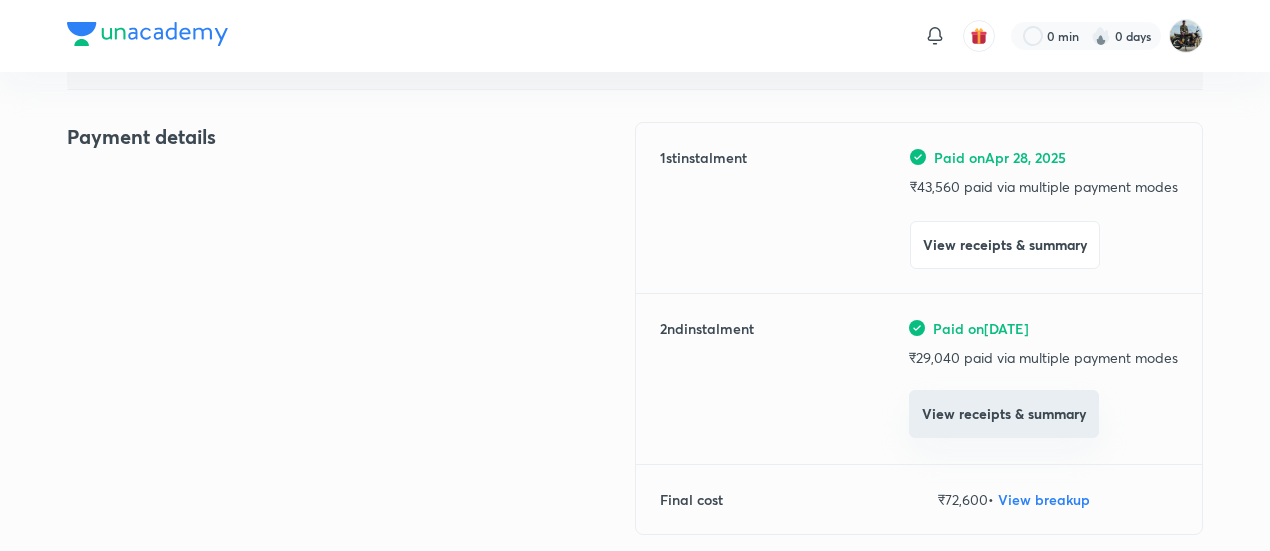 click on "View receipts & summary" at bounding box center (1004, 414) 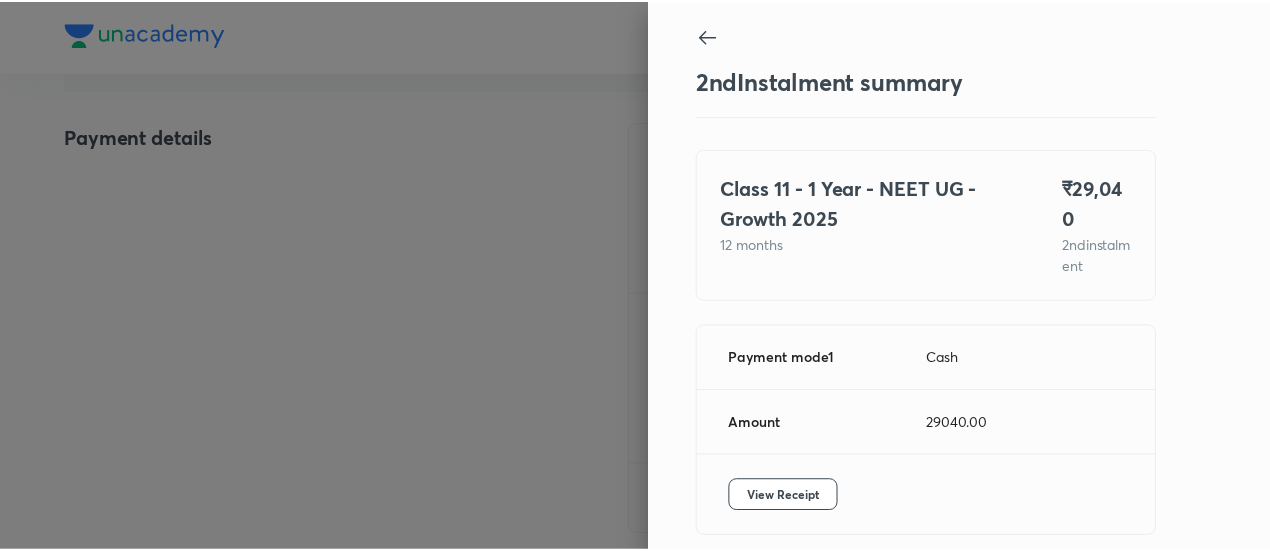 scroll, scrollTop: 88, scrollLeft: 0, axis: vertical 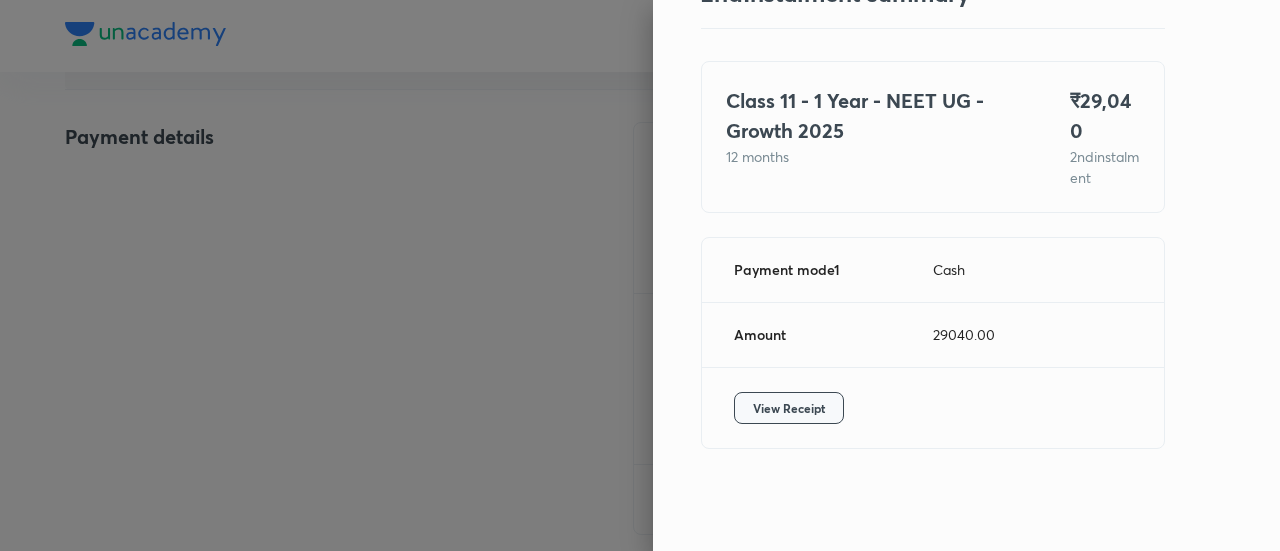 click on "View Receipt" at bounding box center (789, 408) 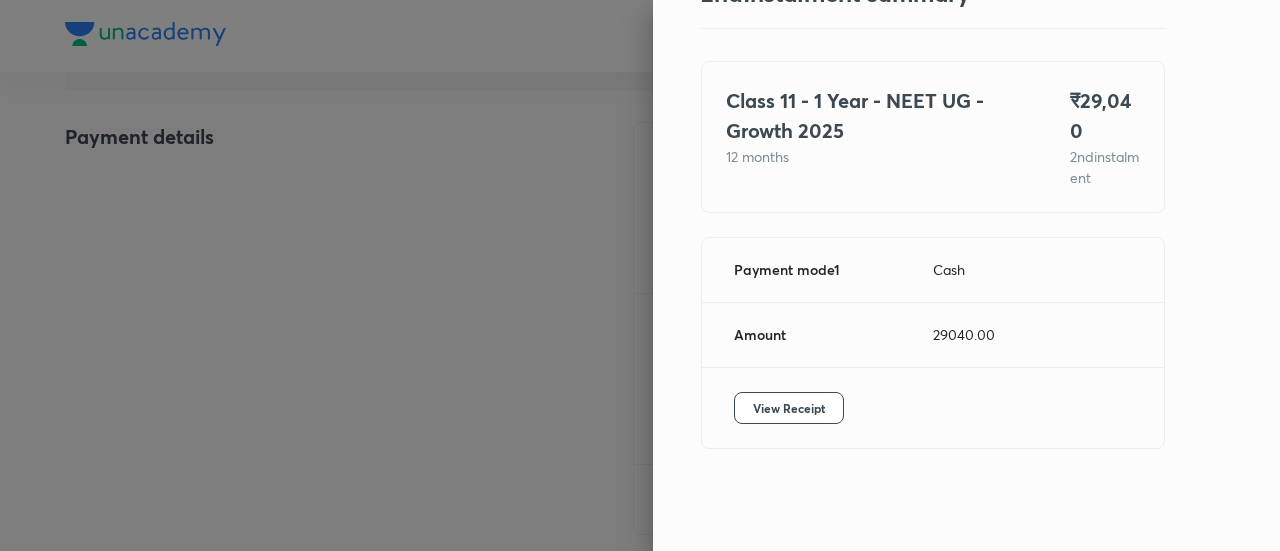 click at bounding box center [640, 275] 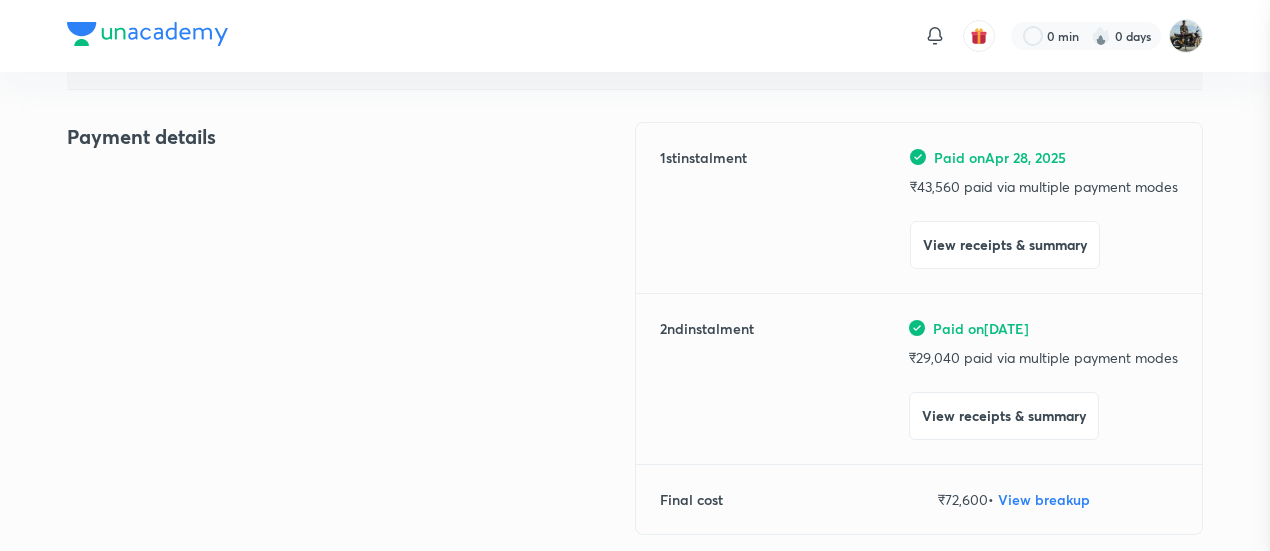 click at bounding box center [635, 275] 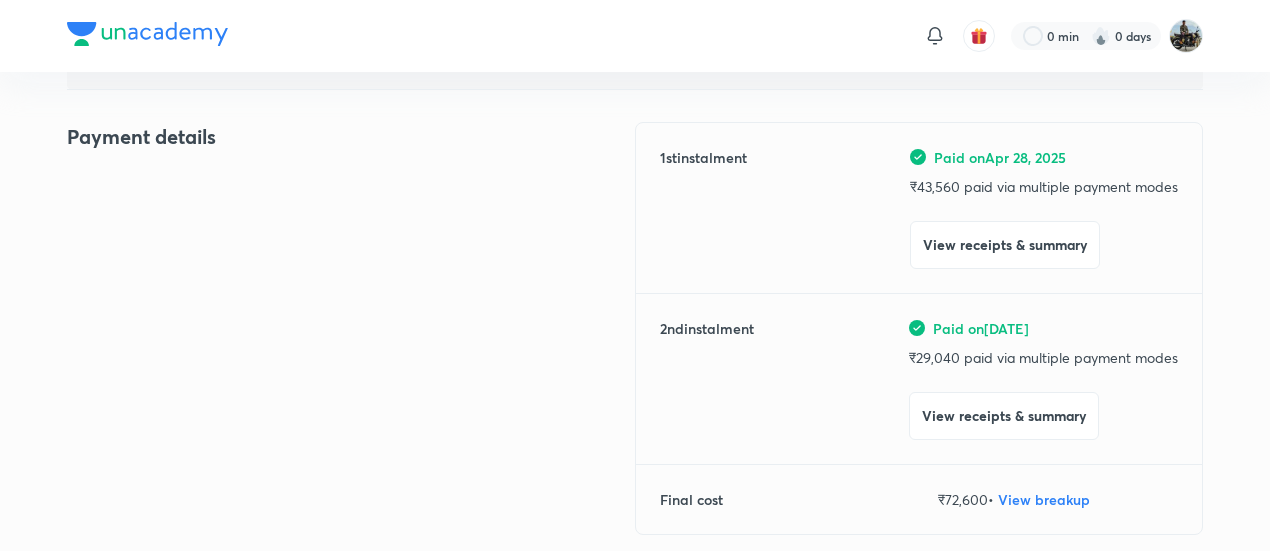 scroll, scrollTop: 0, scrollLeft: 0, axis: both 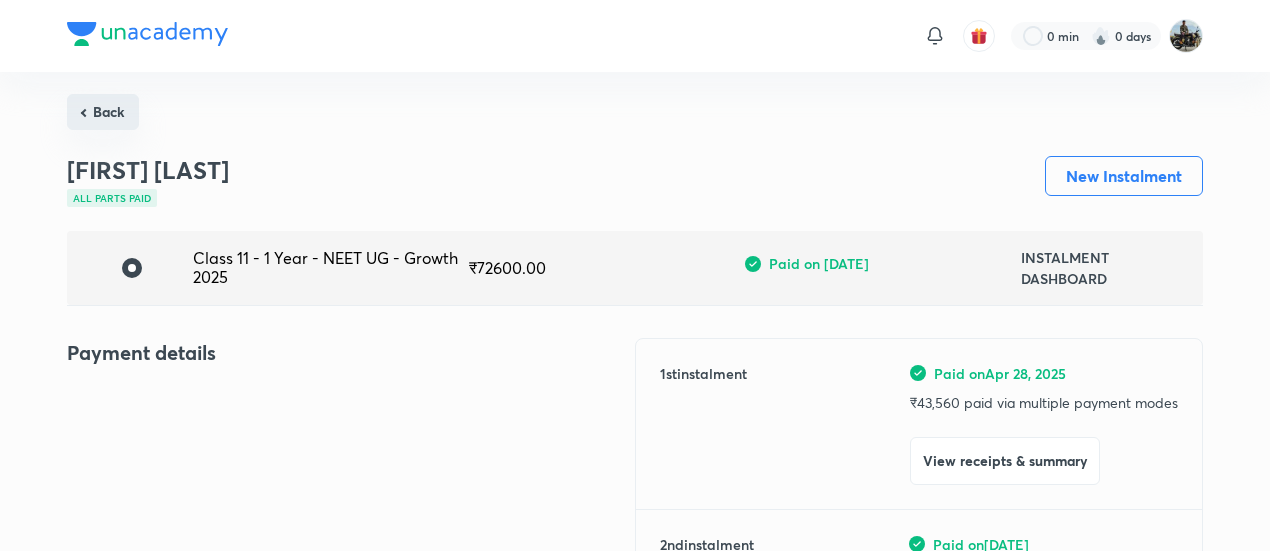 click on "Back" at bounding box center (103, 112) 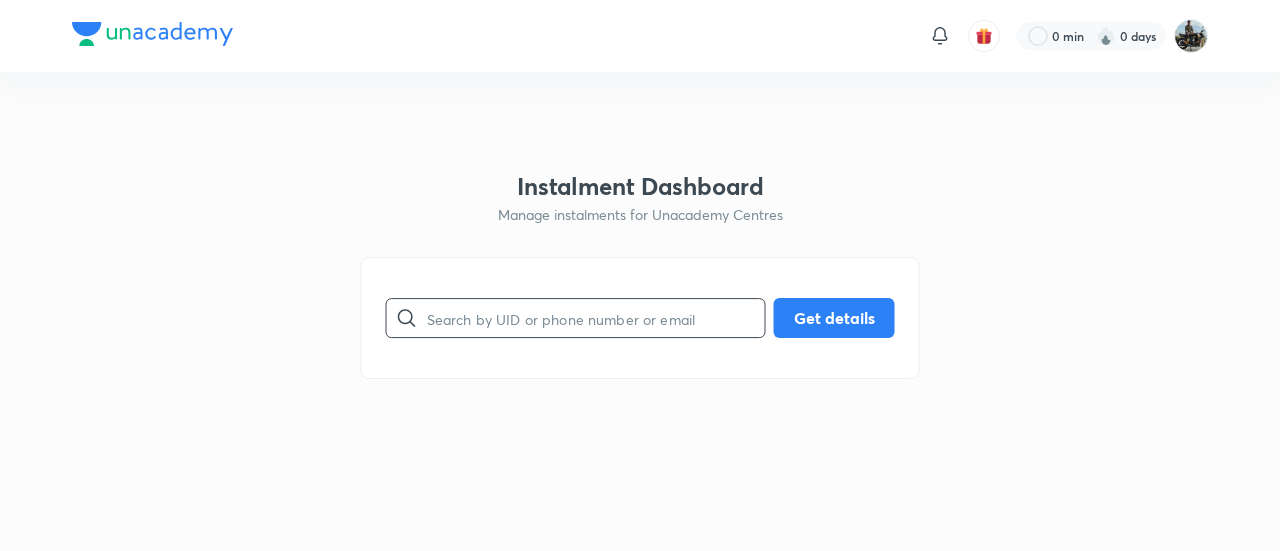 click at bounding box center (596, 318) 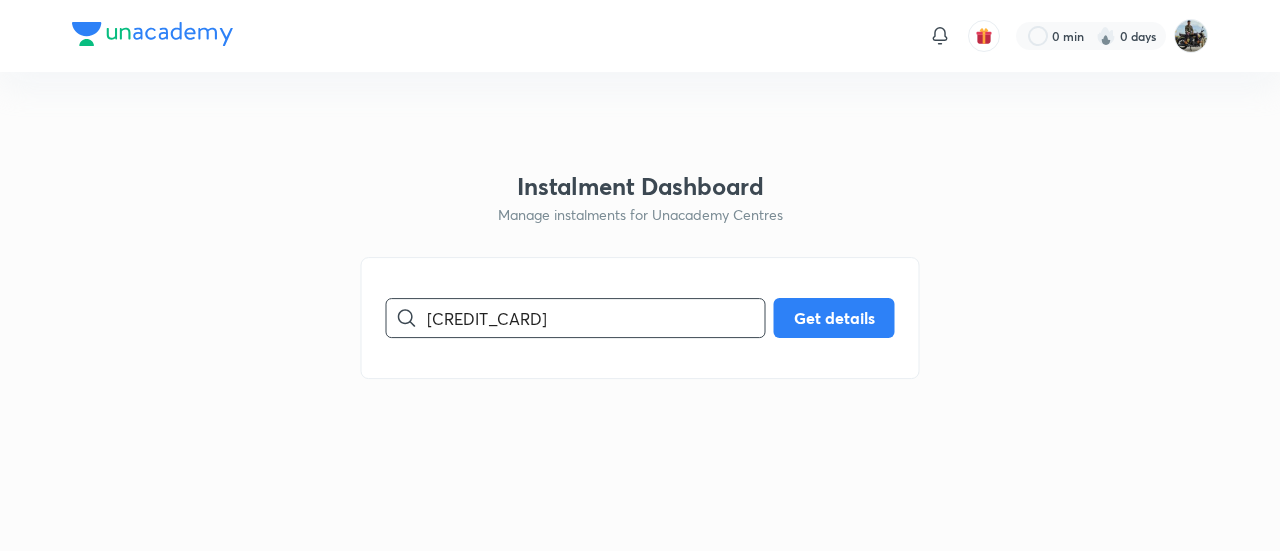 type on "[CREDIT_CARD]" 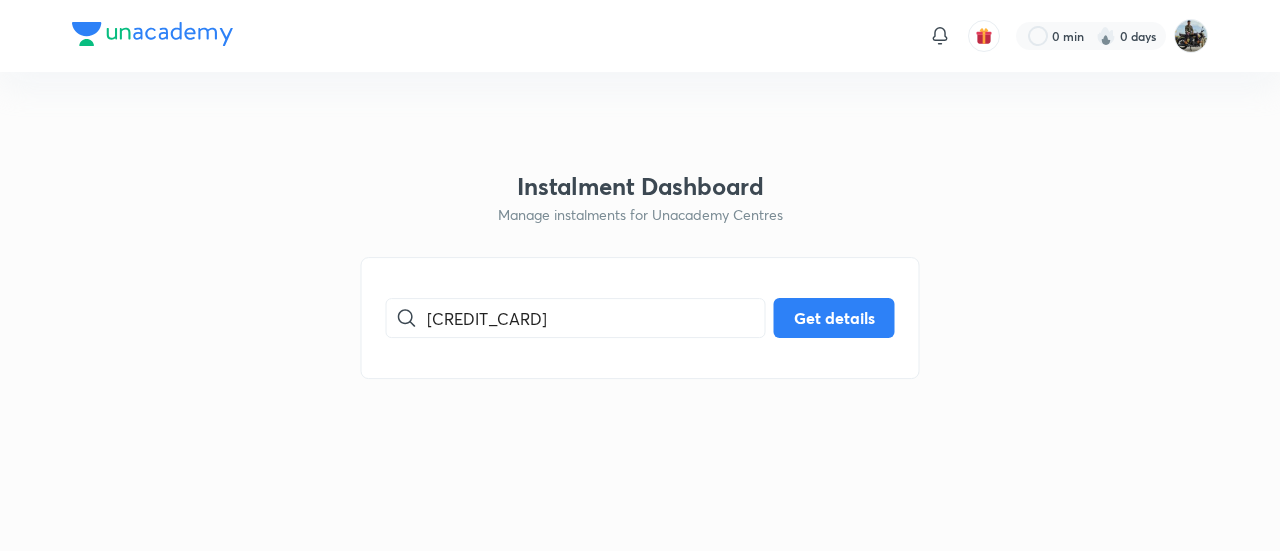 click on "[ALPHANUMERIC_ID] Get details" at bounding box center (640, 318) 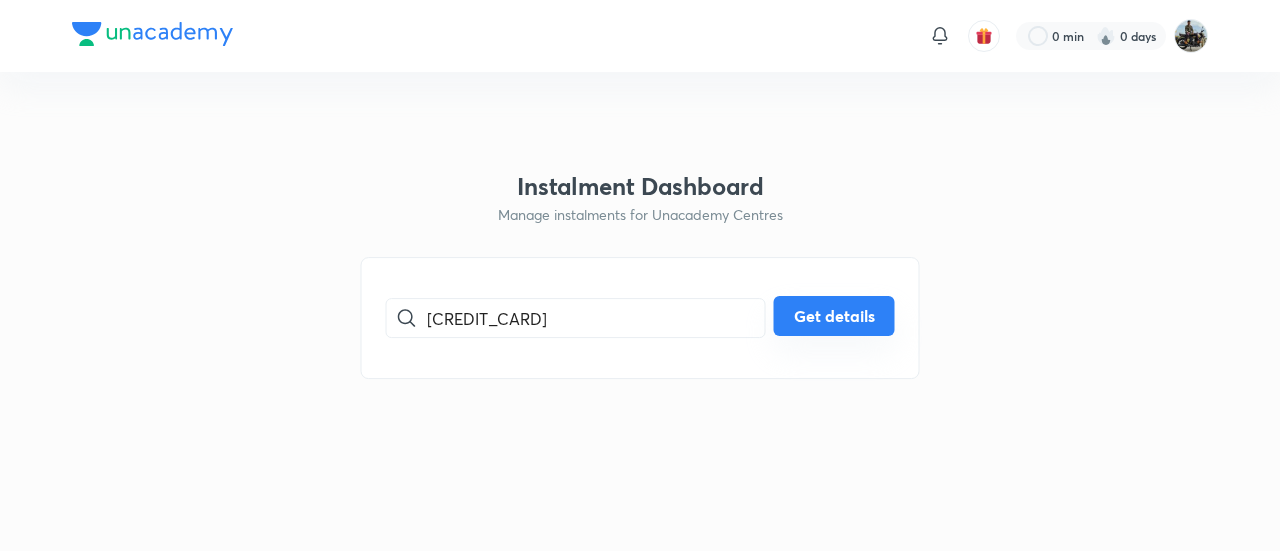 click on "Get details" at bounding box center [834, 316] 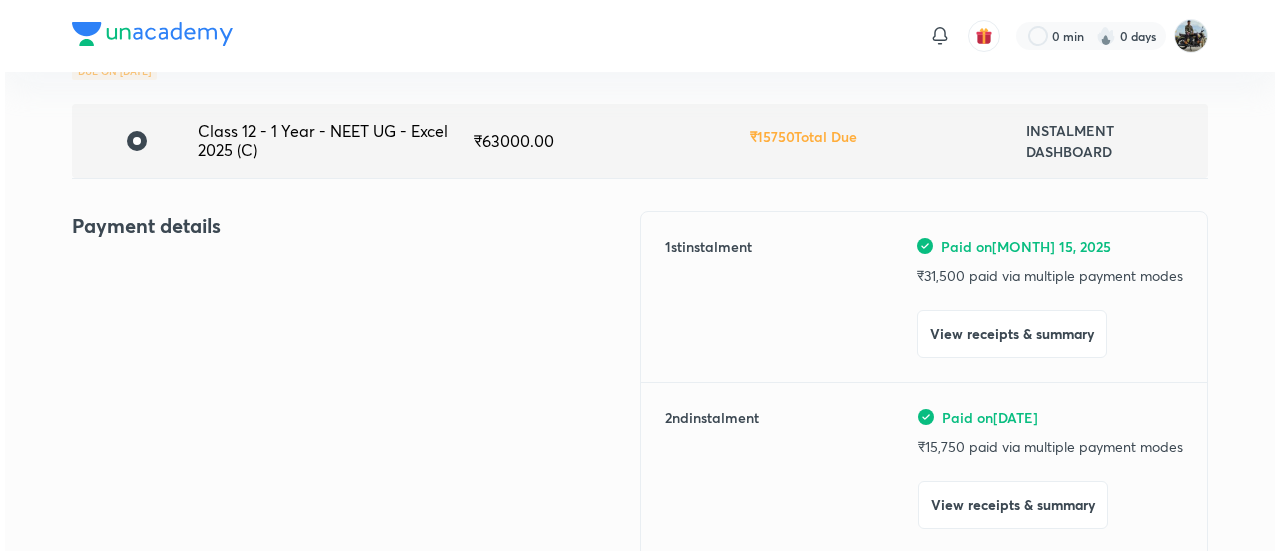 scroll, scrollTop: 128, scrollLeft: 0, axis: vertical 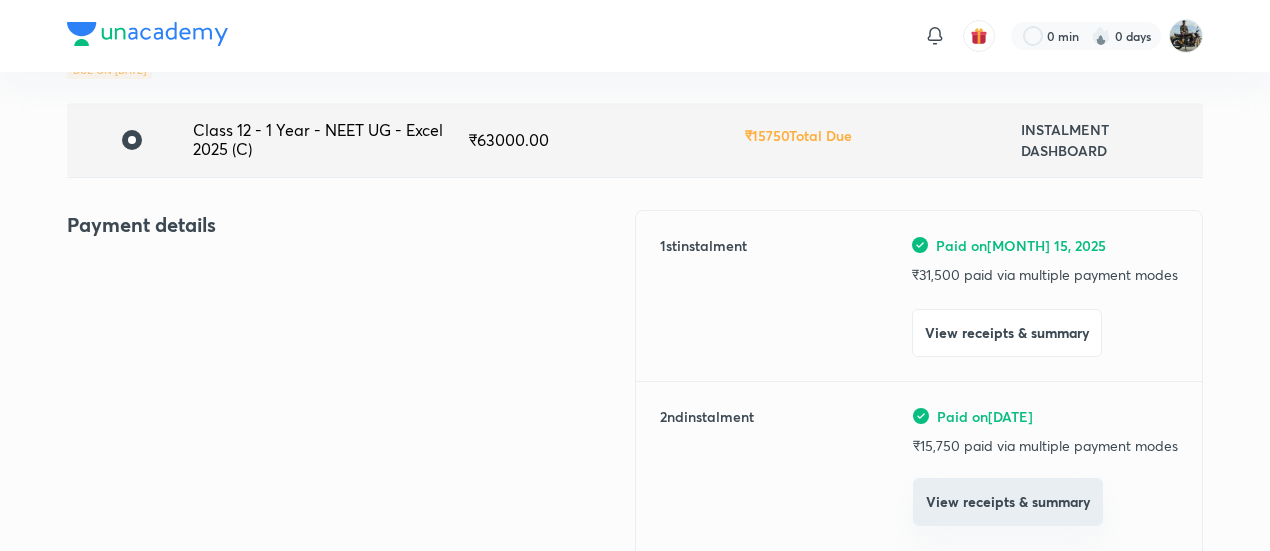 click on "View receipts & summary" at bounding box center (1008, 502) 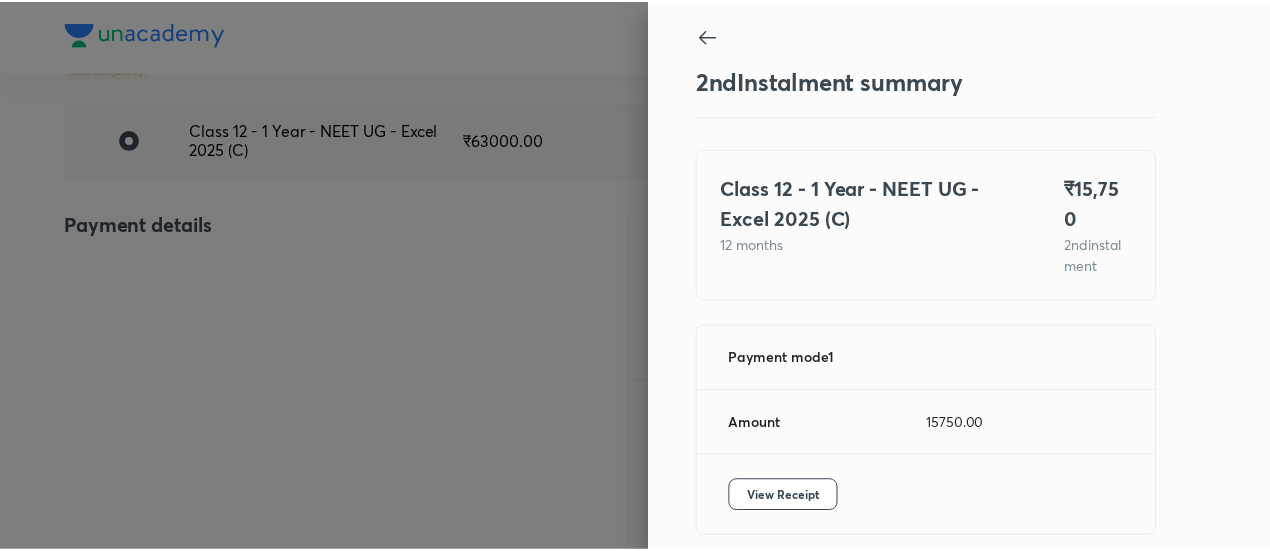 scroll, scrollTop: 67, scrollLeft: 0, axis: vertical 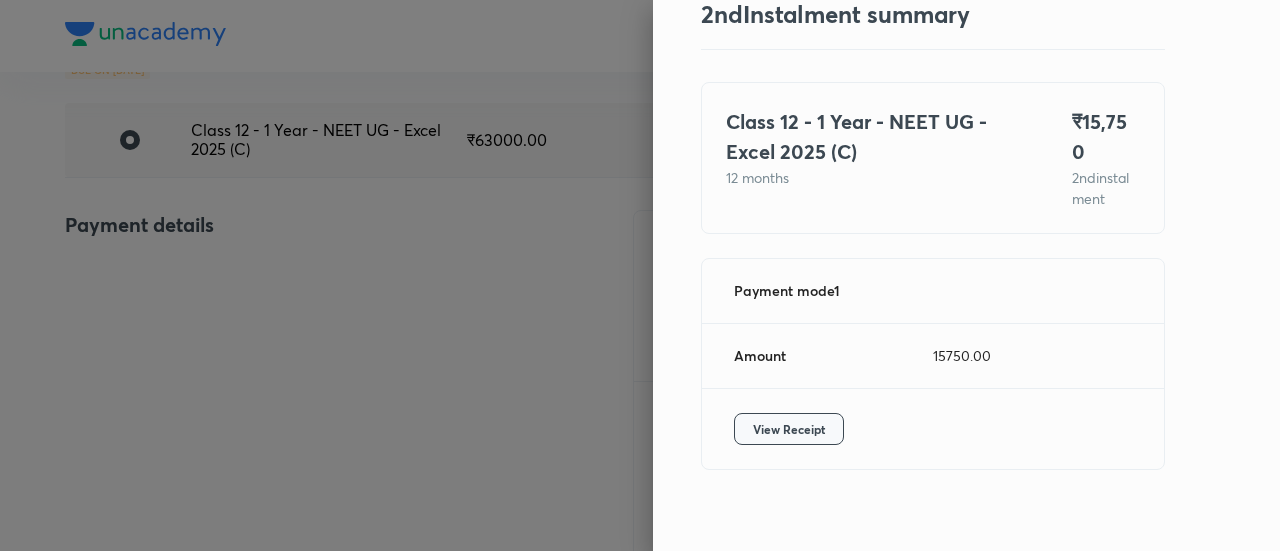 click on "View Receipt" at bounding box center [789, 429] 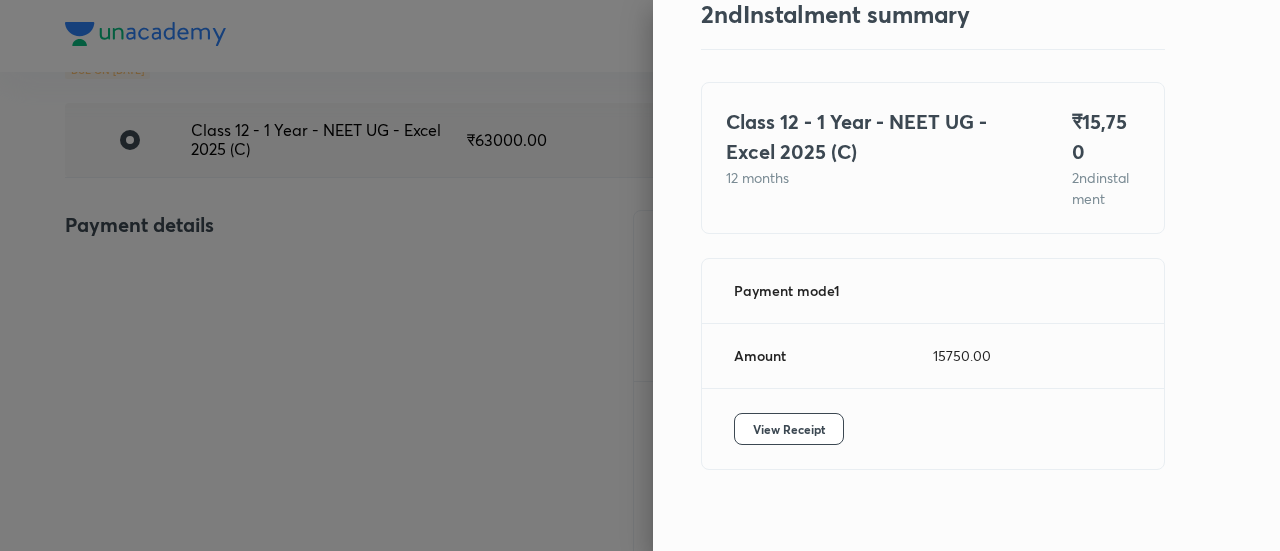 click at bounding box center [640, 275] 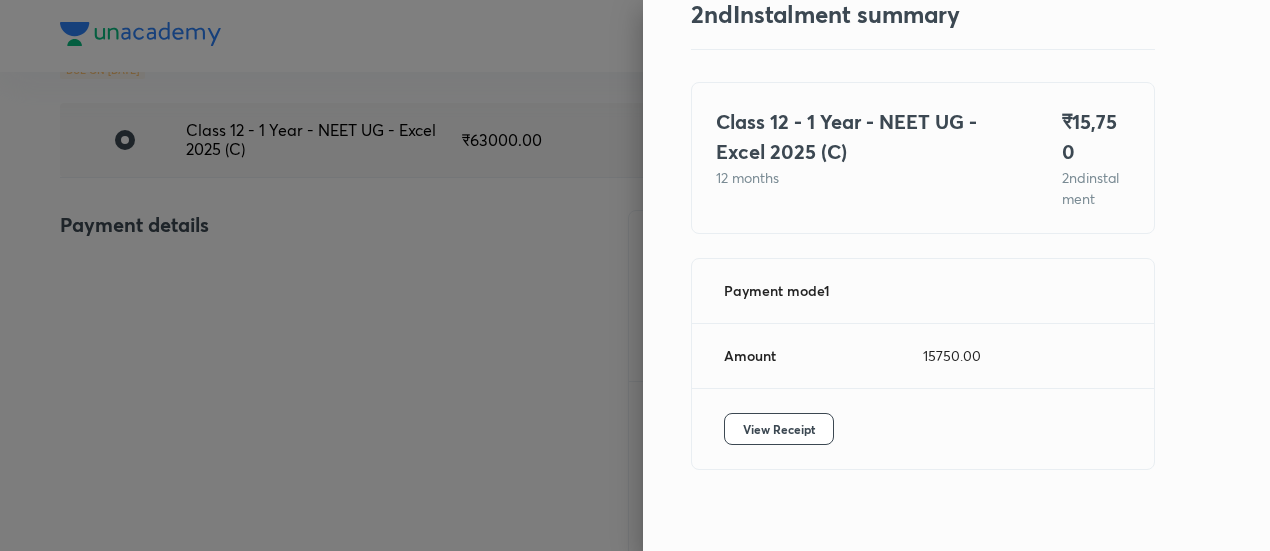 click at bounding box center (635, 275) 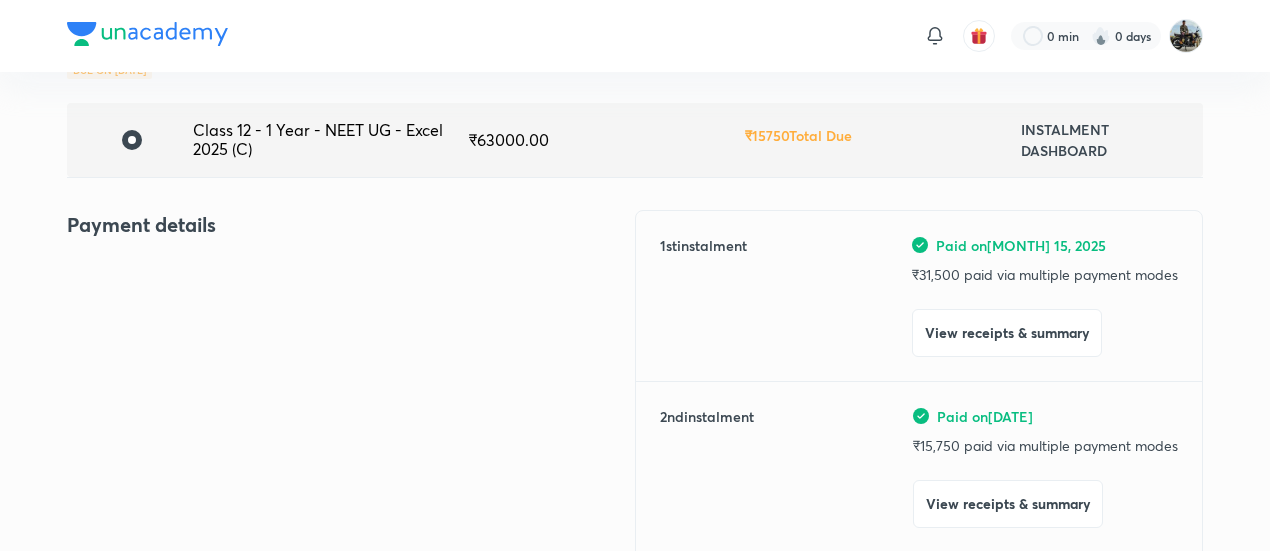 scroll, scrollTop: 0, scrollLeft: 0, axis: both 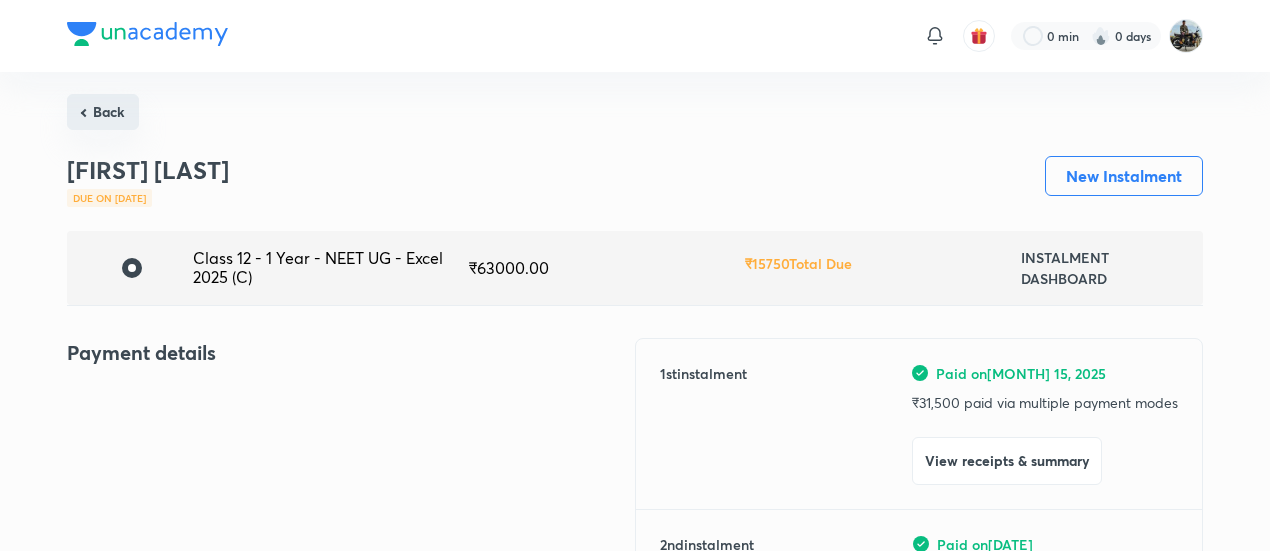 click on "Back" at bounding box center [103, 112] 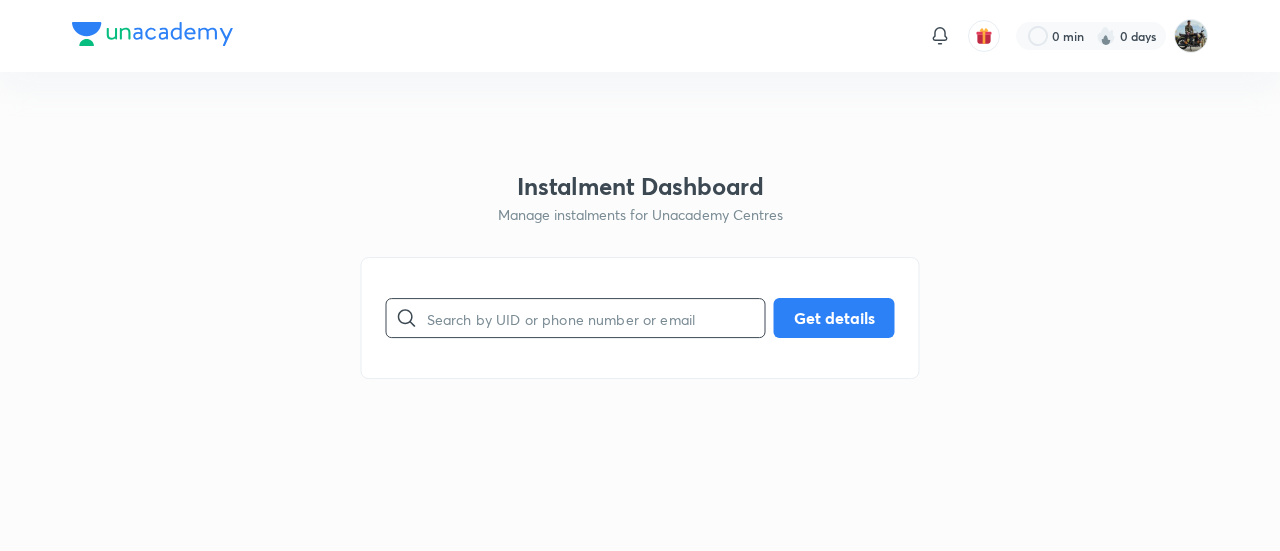 click at bounding box center [596, 318] 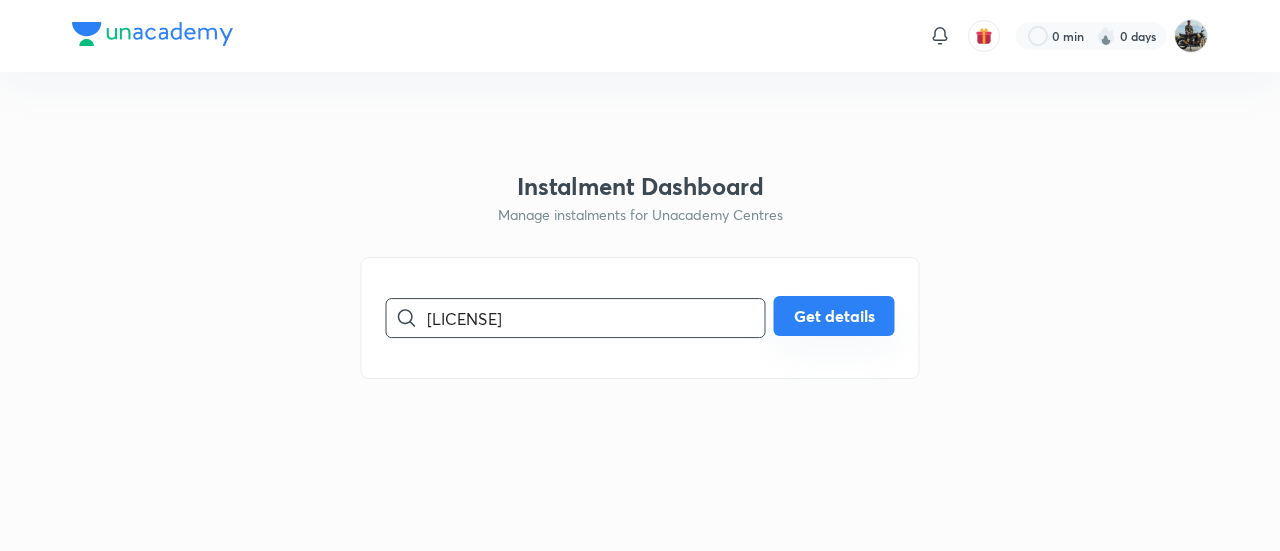 type on "[LICENSE]" 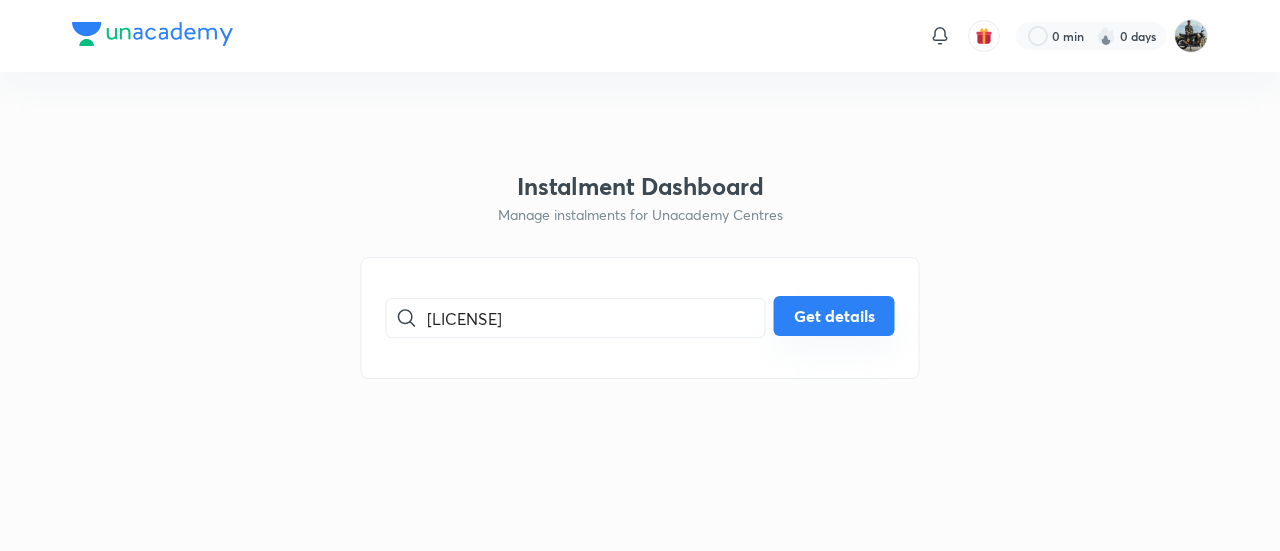 click on "Get details" at bounding box center [834, 316] 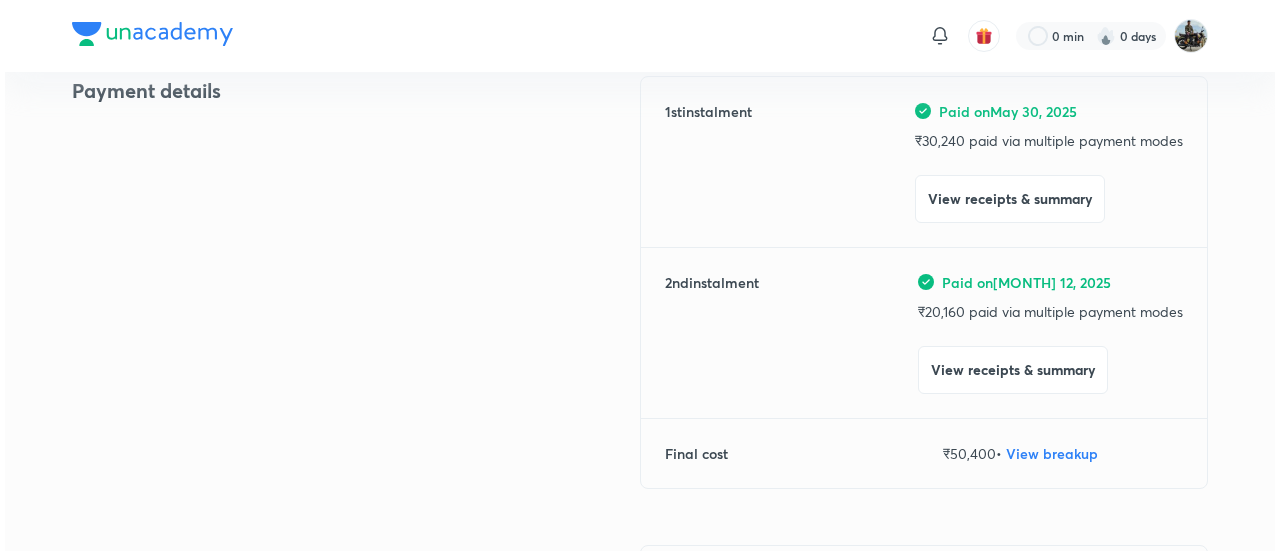 scroll, scrollTop: 264, scrollLeft: 0, axis: vertical 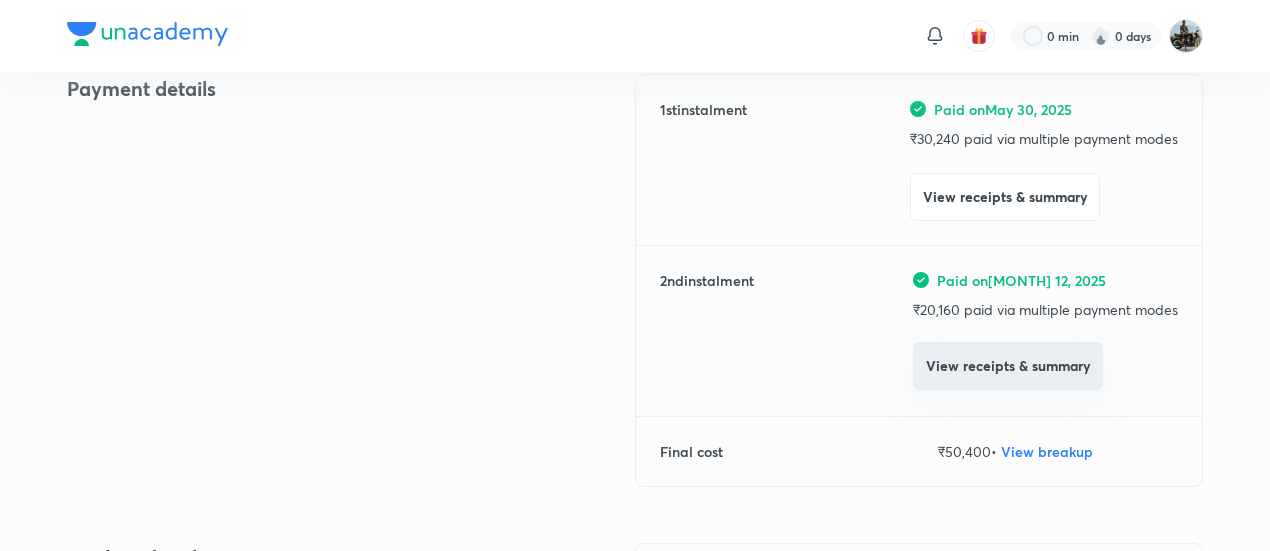 click on "View receipts & summary" at bounding box center [1008, 366] 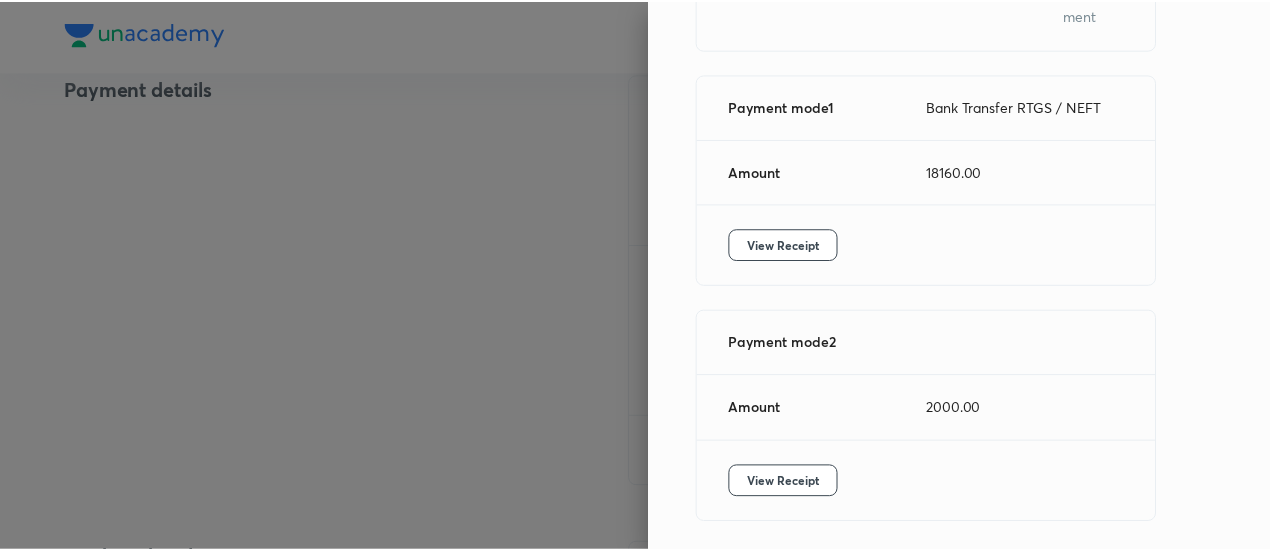 scroll, scrollTop: 302, scrollLeft: 0, axis: vertical 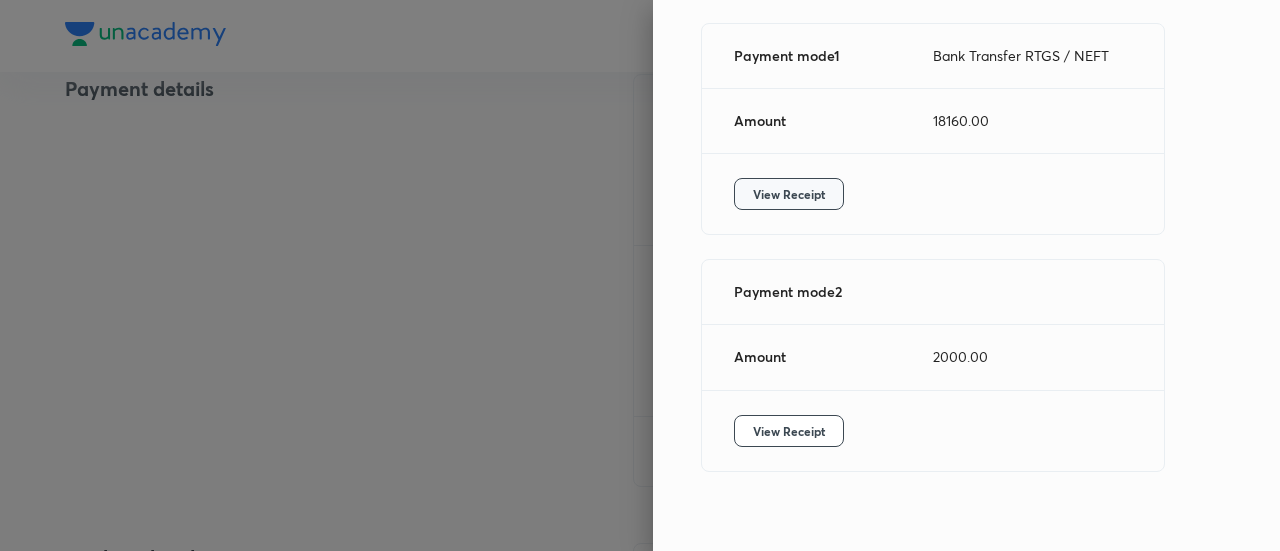 click on "View Receipt" at bounding box center [789, 194] 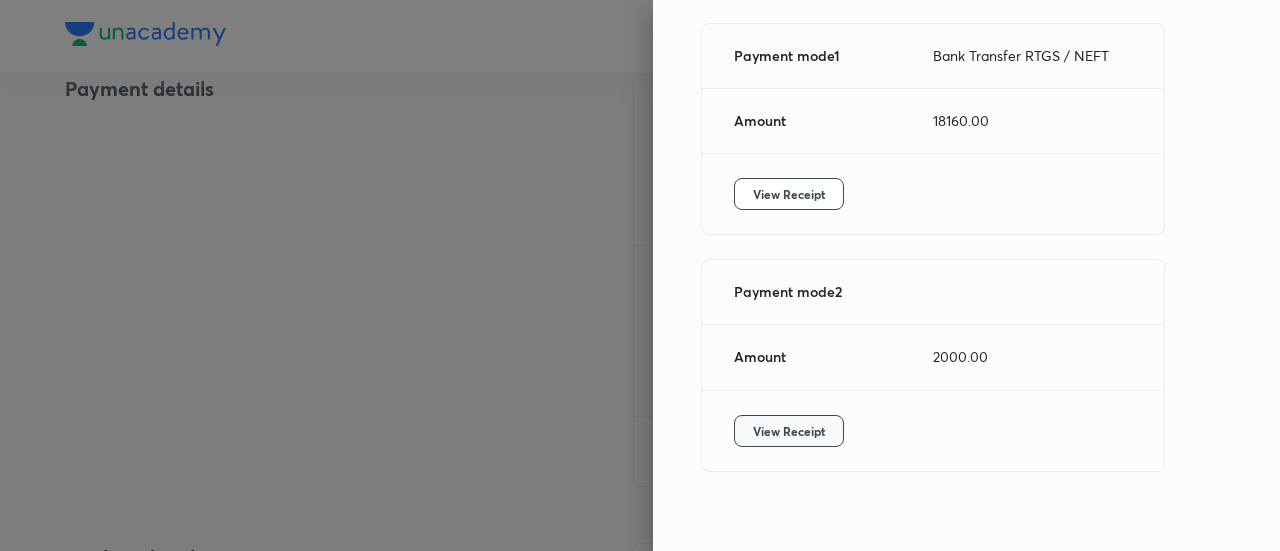 click on "View Receipt" at bounding box center (789, 431) 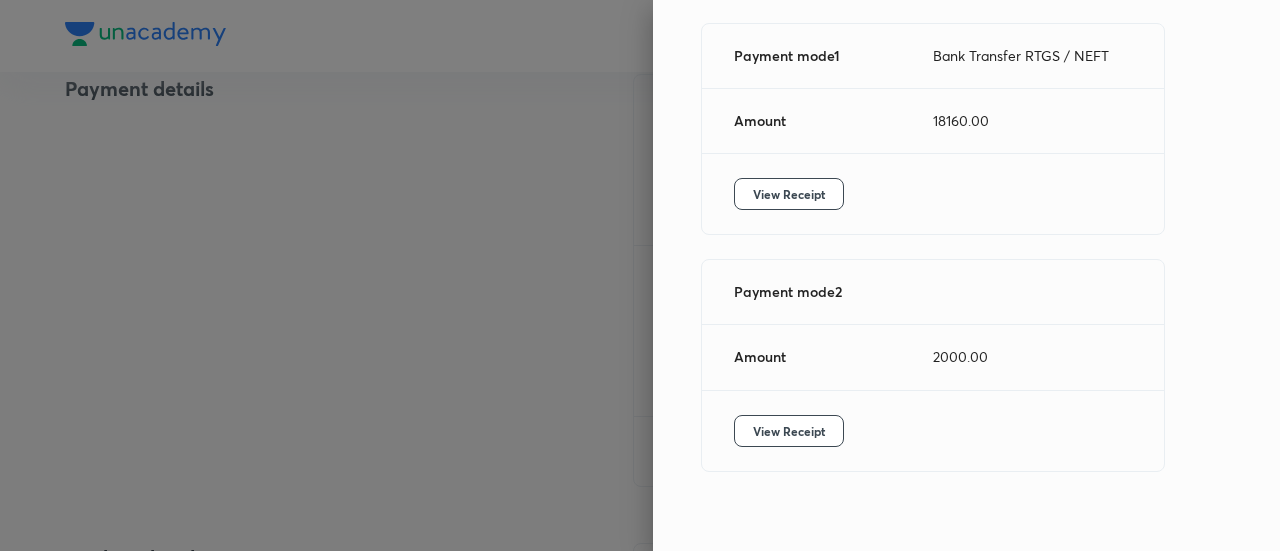click at bounding box center [640, 275] 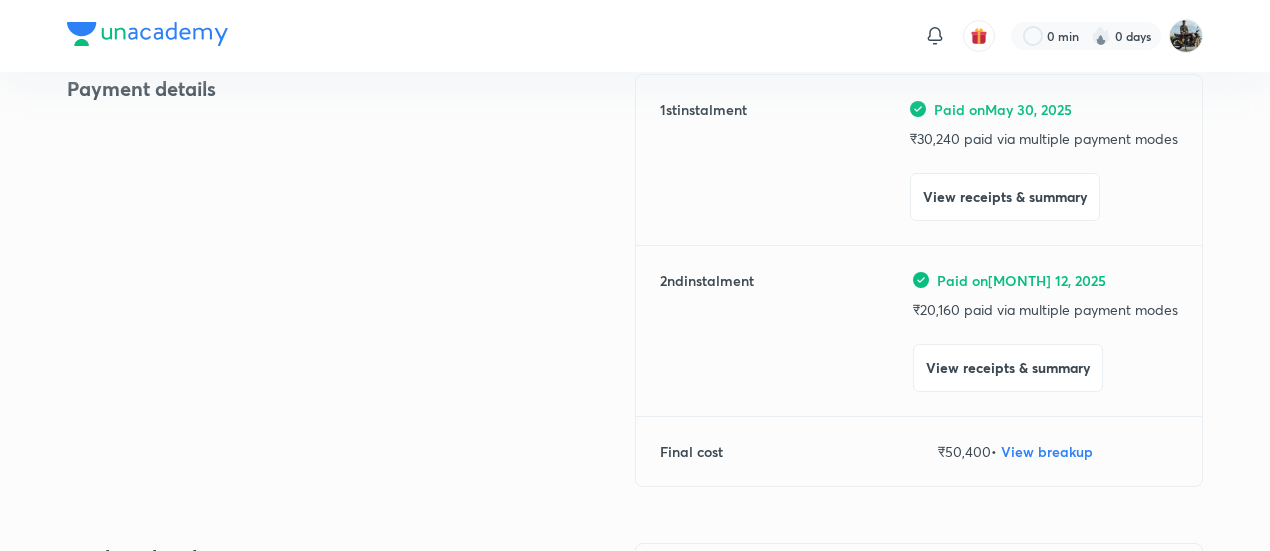 scroll, scrollTop: 0, scrollLeft: 0, axis: both 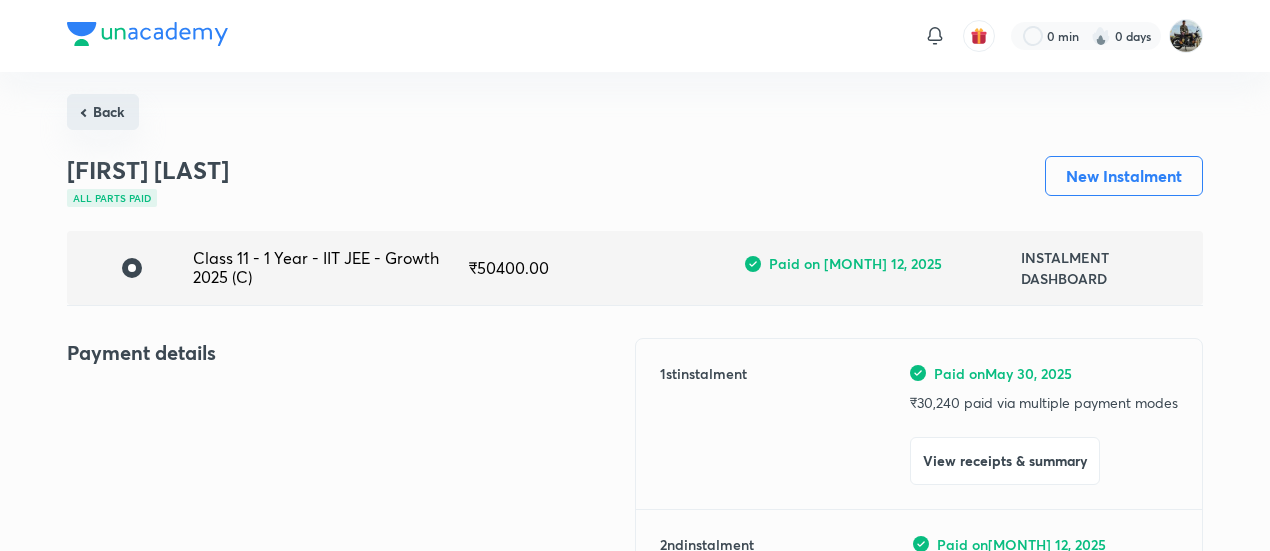 click on "Back" at bounding box center (103, 112) 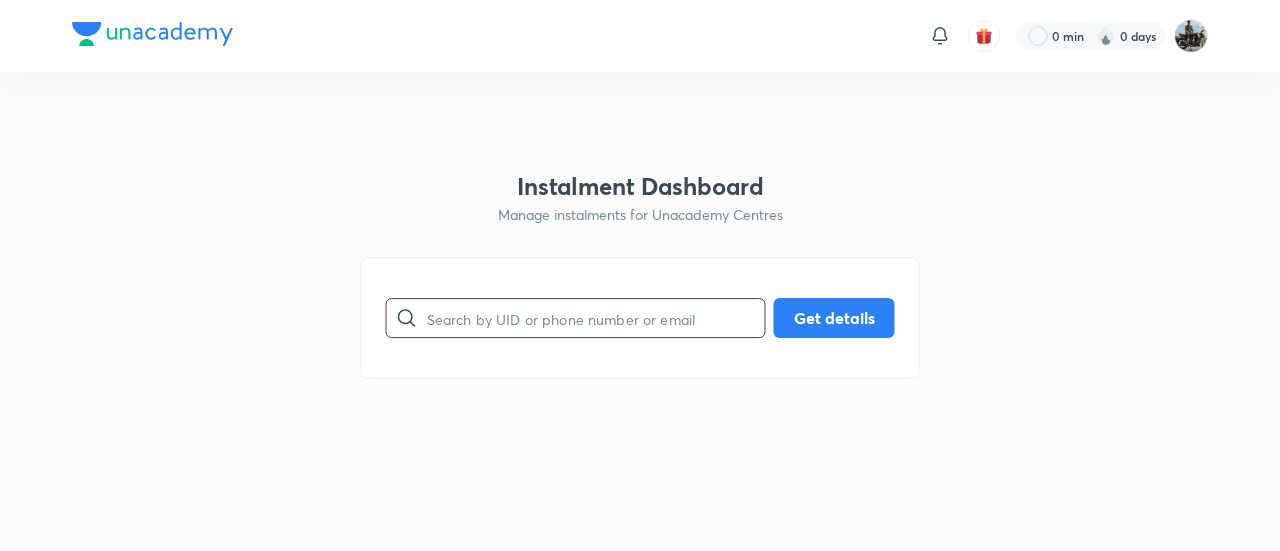 click at bounding box center (596, 318) 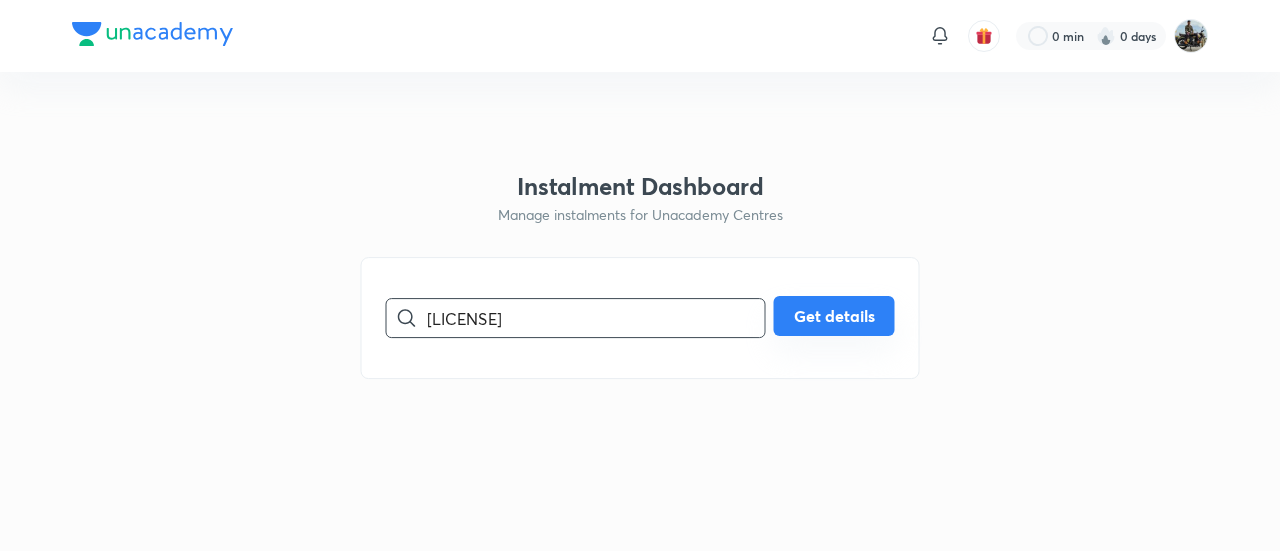 type on "[LICENSE]" 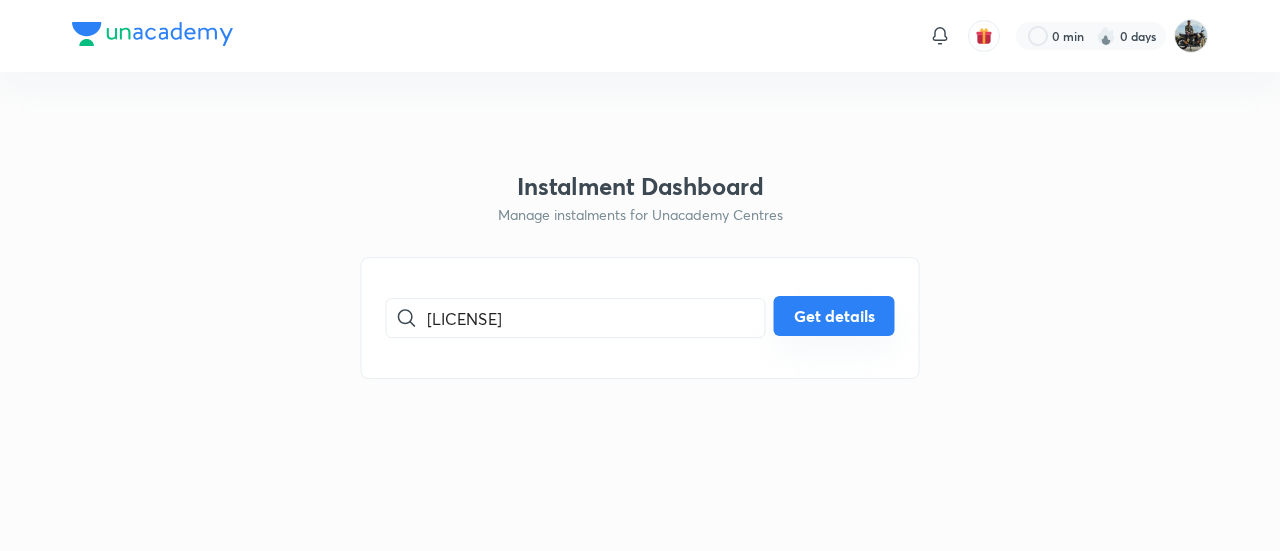 click on "Get details" at bounding box center (834, 316) 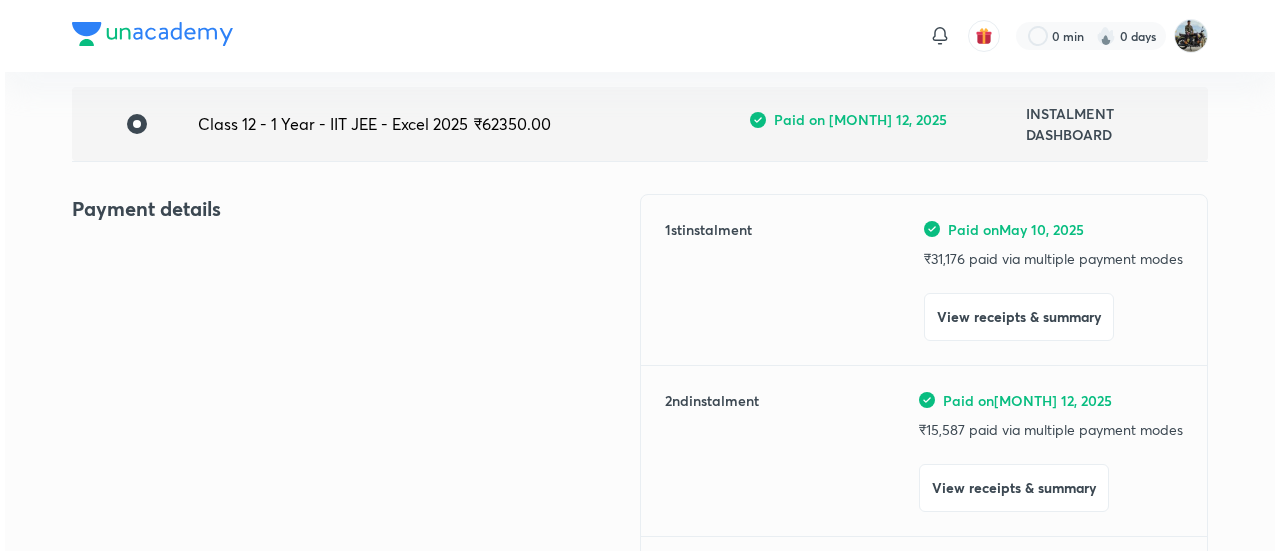 scroll, scrollTop: 166, scrollLeft: 0, axis: vertical 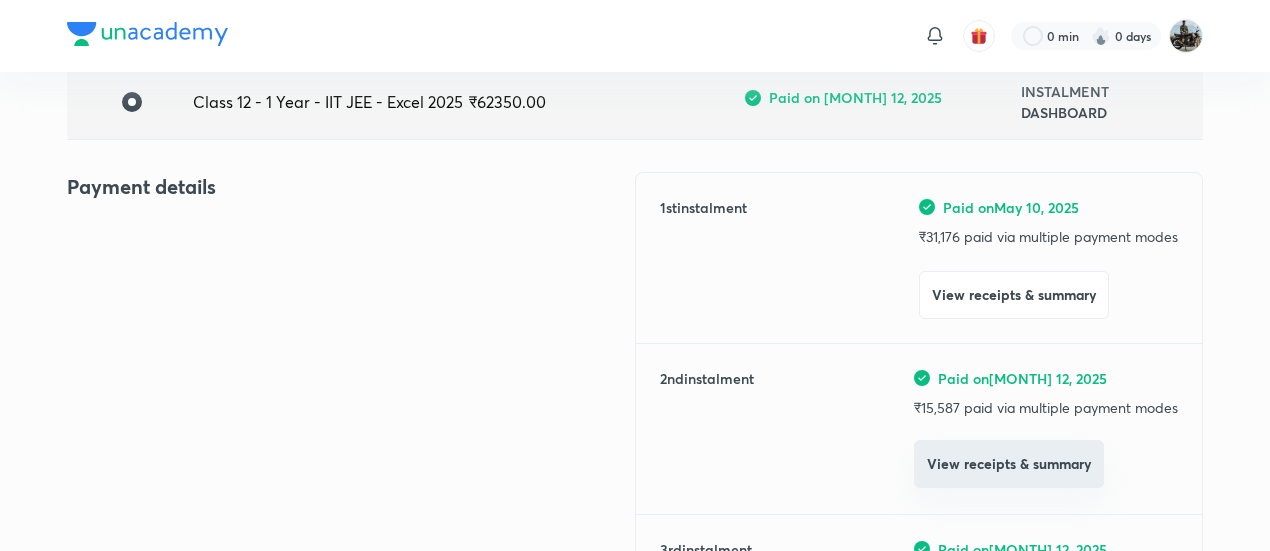 click on "View receipts & summary" at bounding box center [1009, 464] 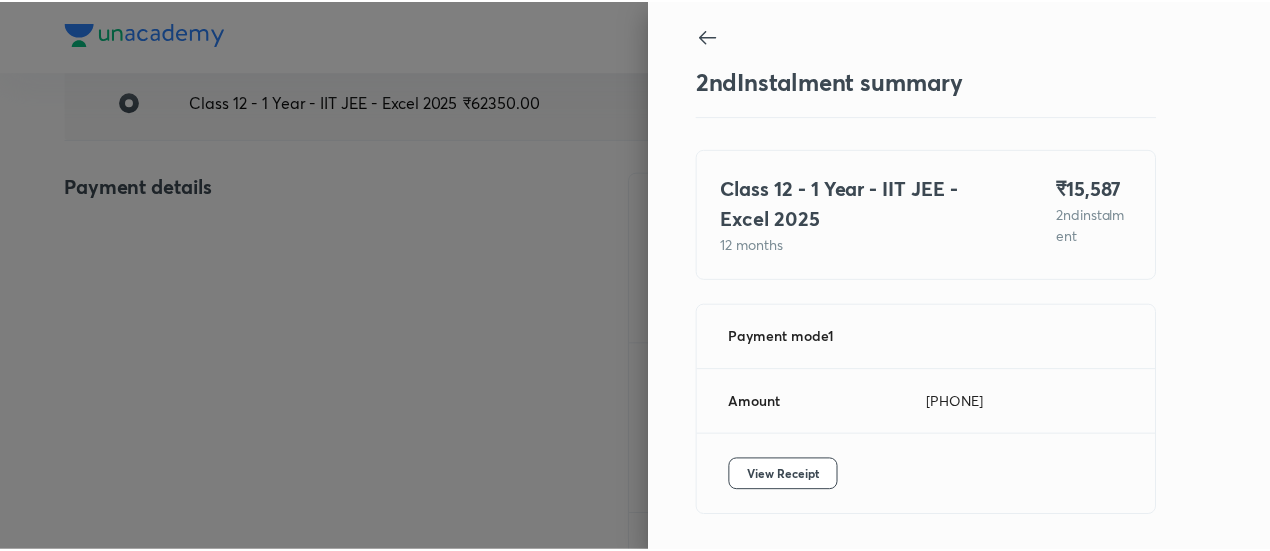 scroll, scrollTop: 67, scrollLeft: 0, axis: vertical 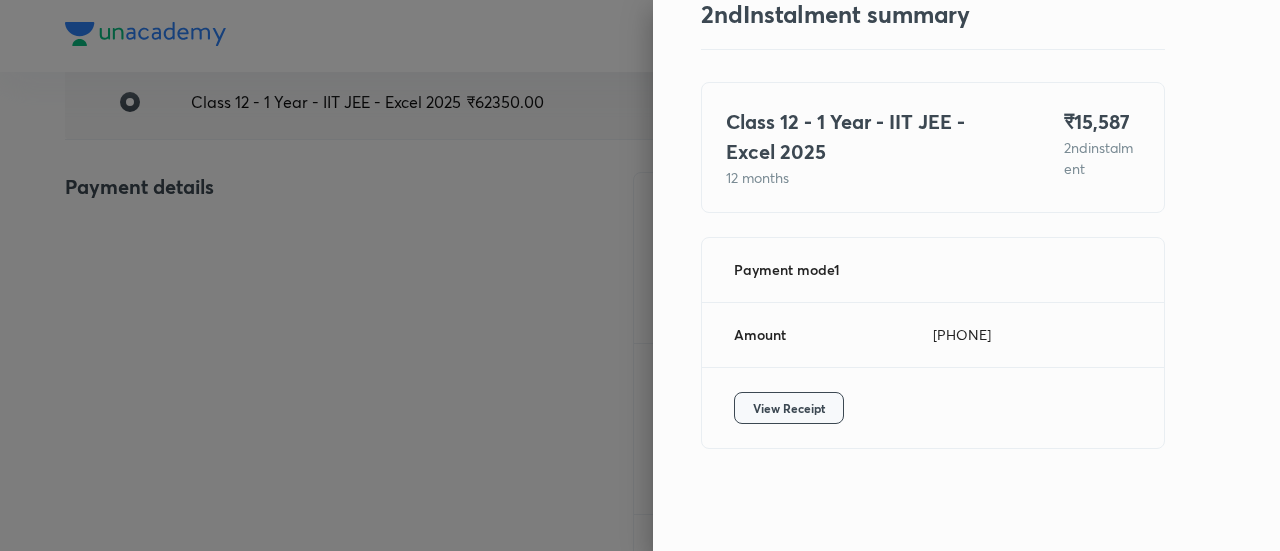 click on "View Receipt" at bounding box center [789, 408] 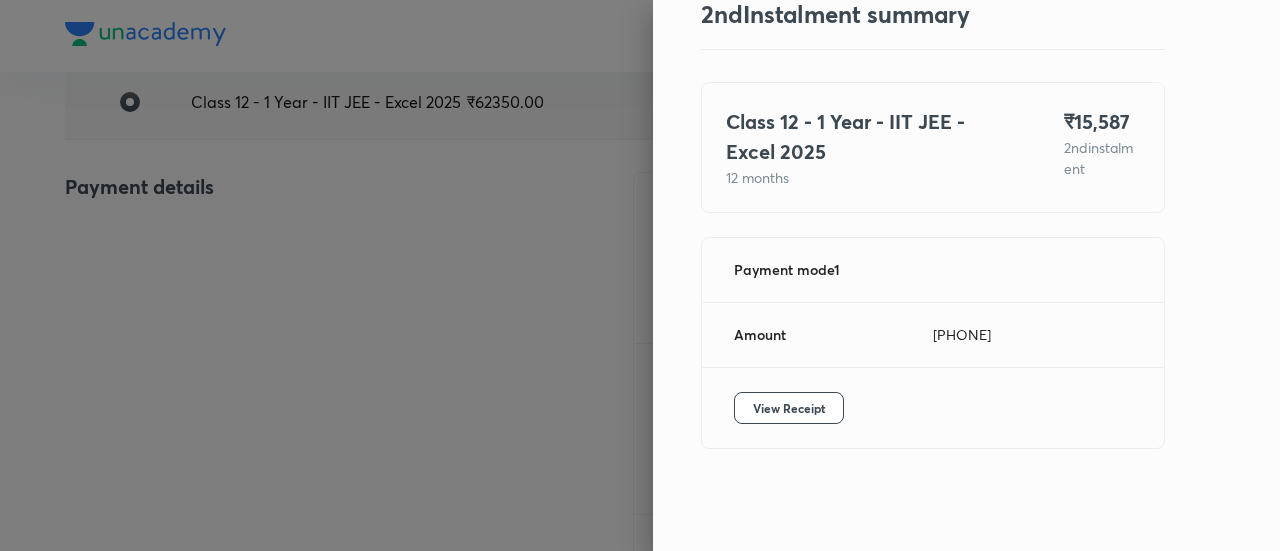 click at bounding box center [640, 275] 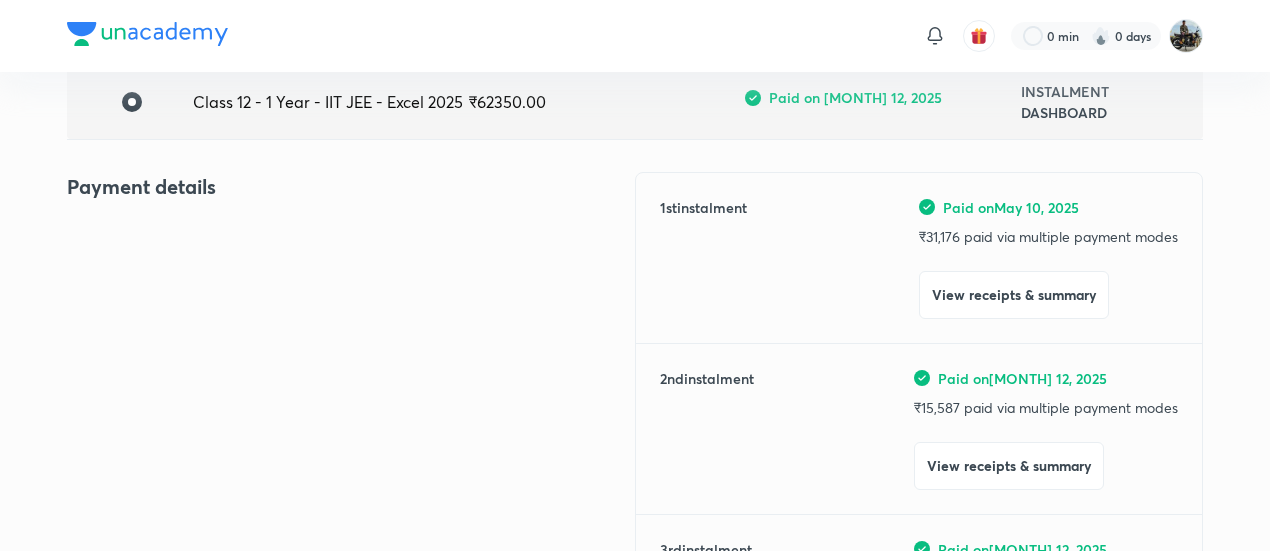 scroll, scrollTop: 0, scrollLeft: 0, axis: both 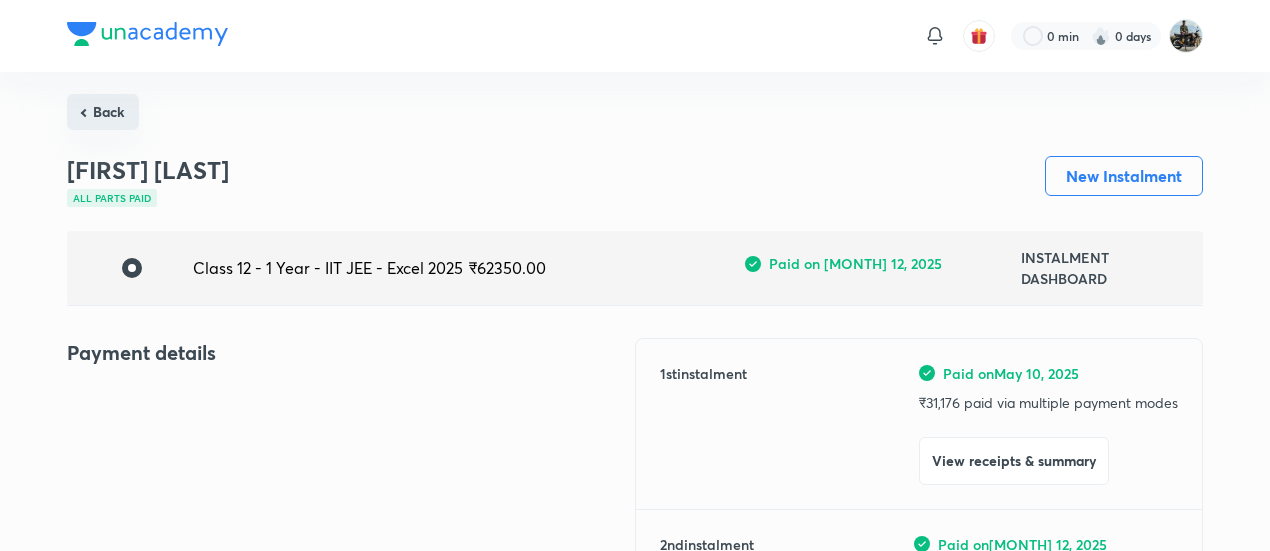 click on "Back" at bounding box center (103, 112) 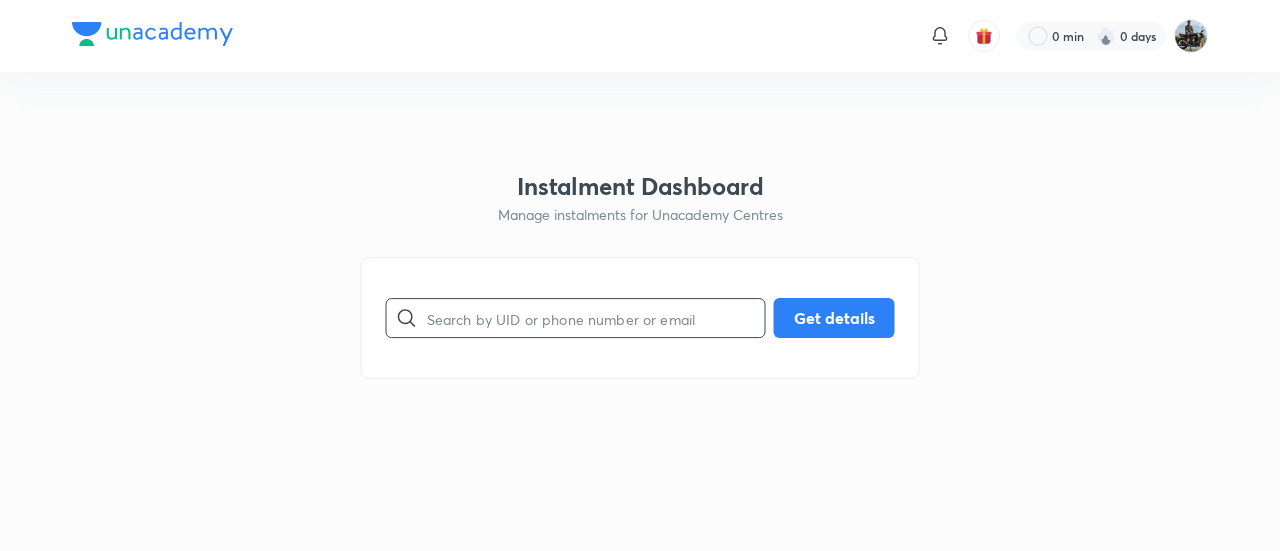 click at bounding box center [596, 318] 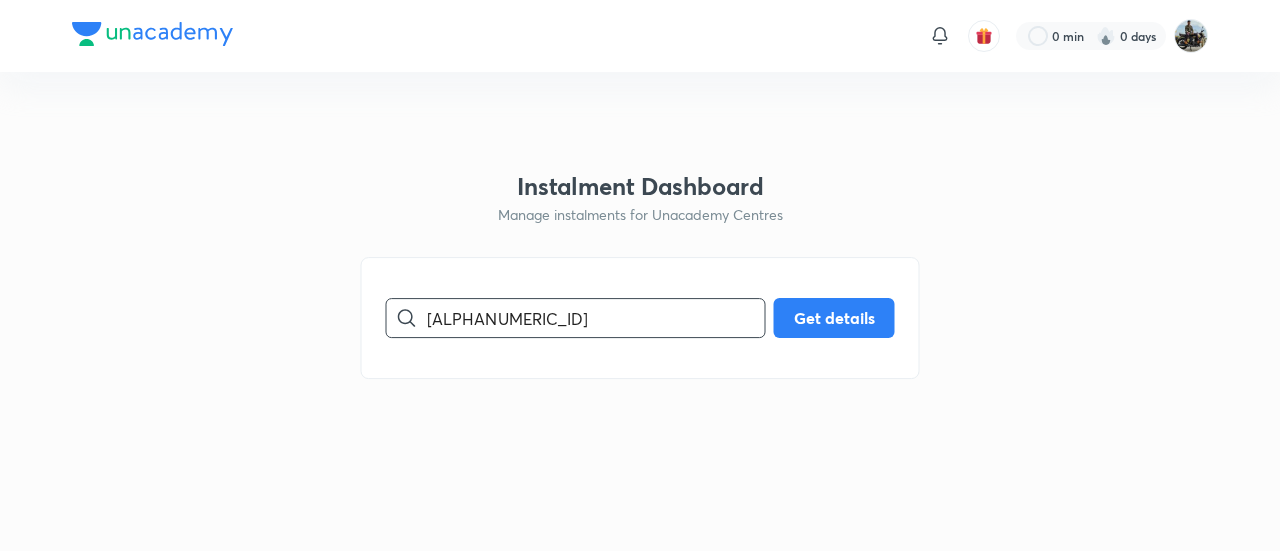 type on "[ALPHANUMERIC_ID]" 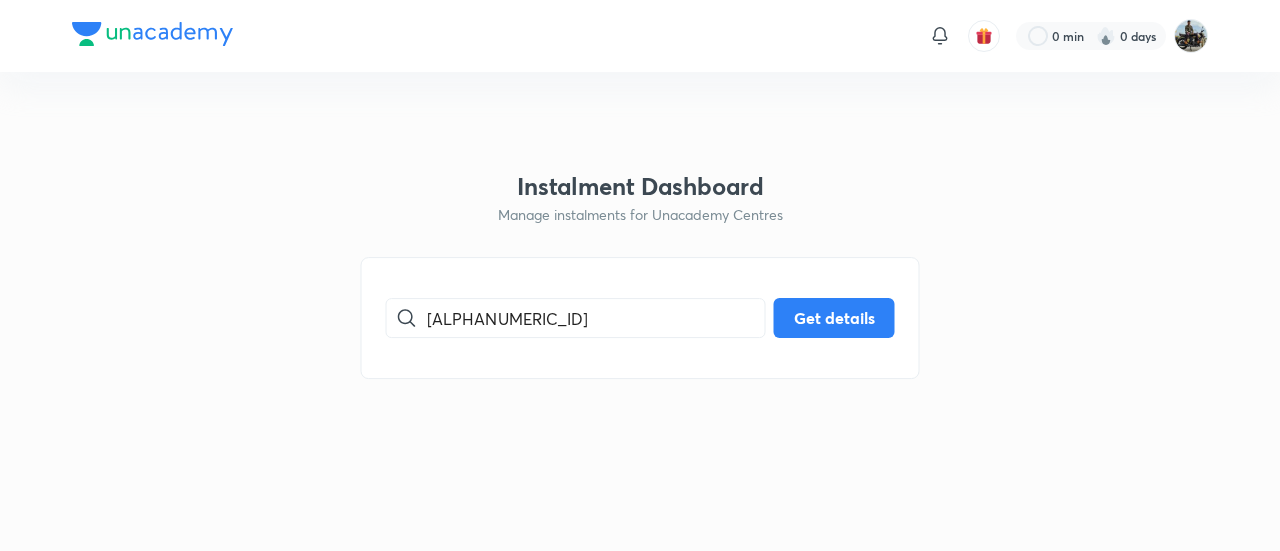 click on "O0ULGRQY9R ​ Get details" at bounding box center (640, 318) 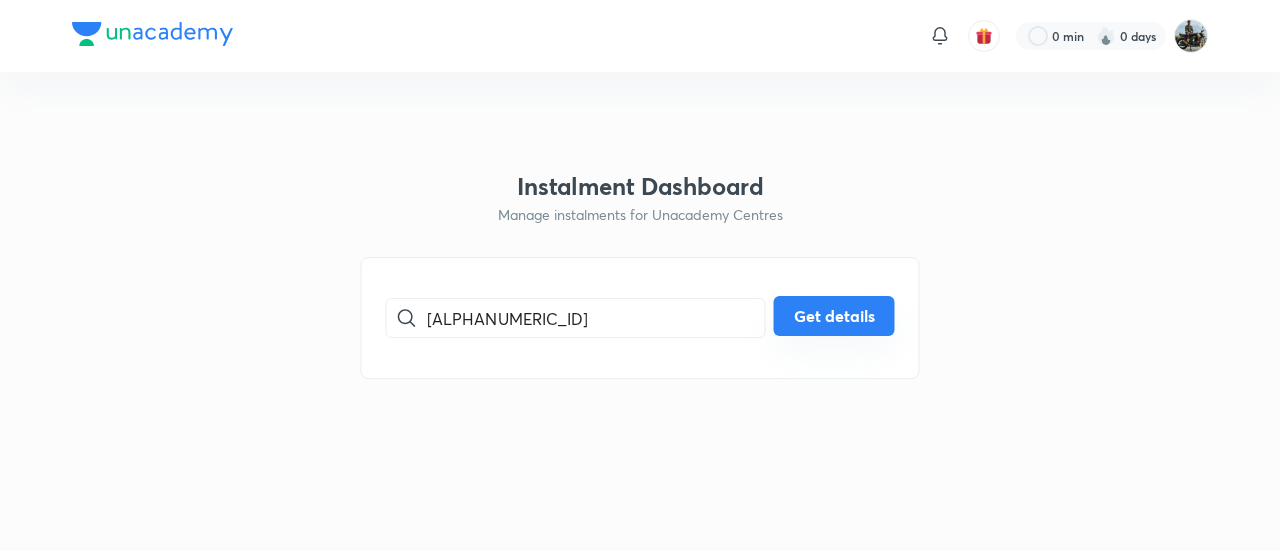 click on "Get details" at bounding box center [834, 316] 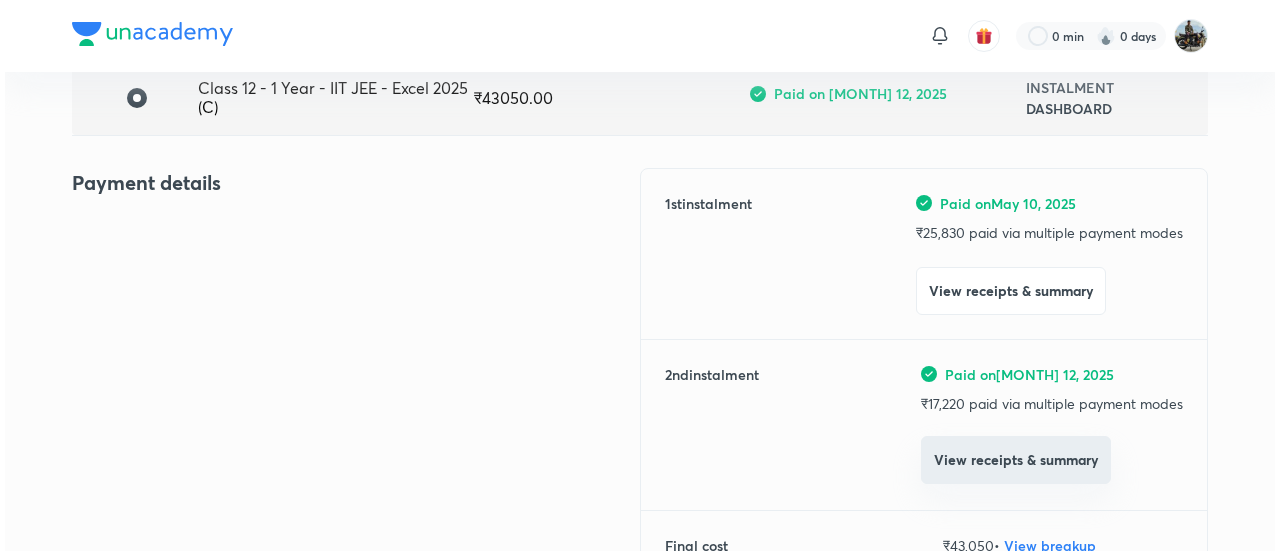 scroll, scrollTop: 172, scrollLeft: 0, axis: vertical 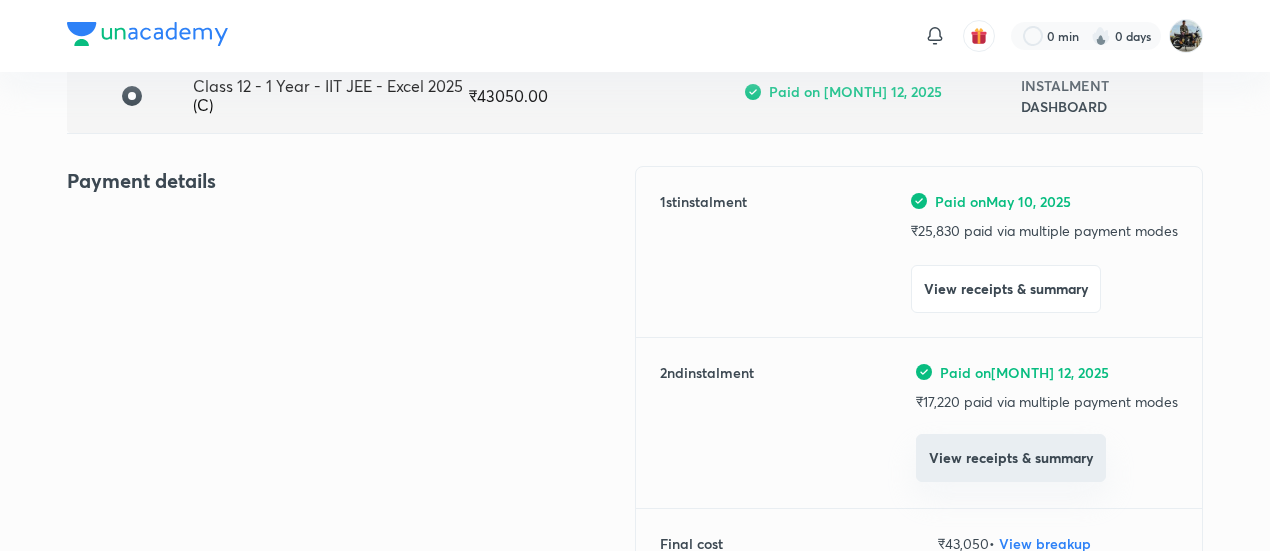 click on "View receipts & summary" at bounding box center (1011, 458) 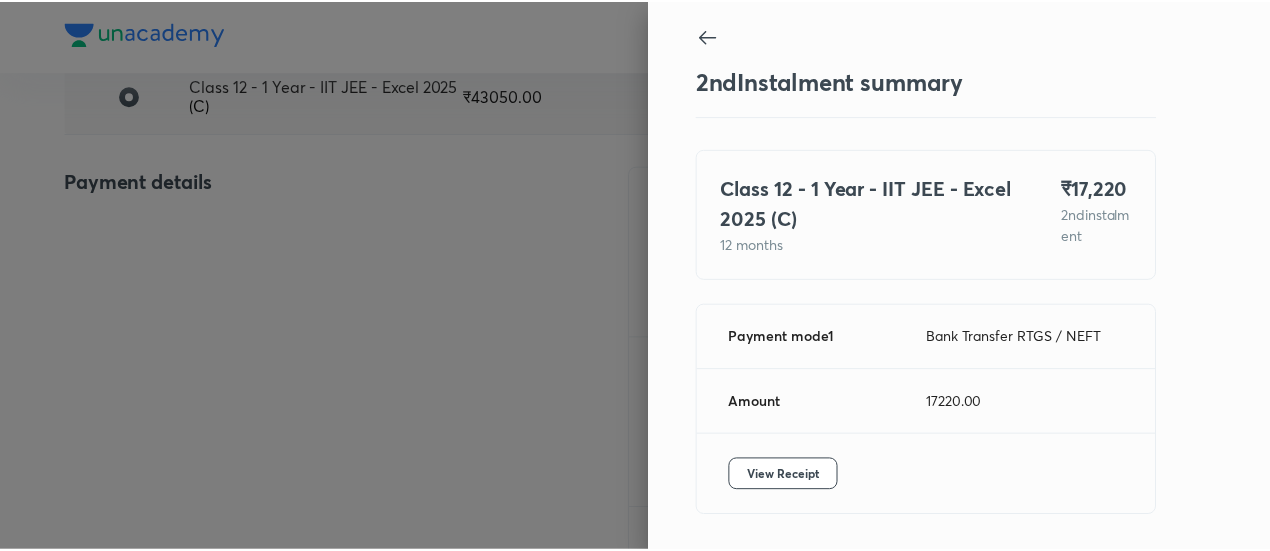 scroll, scrollTop: 67, scrollLeft: 0, axis: vertical 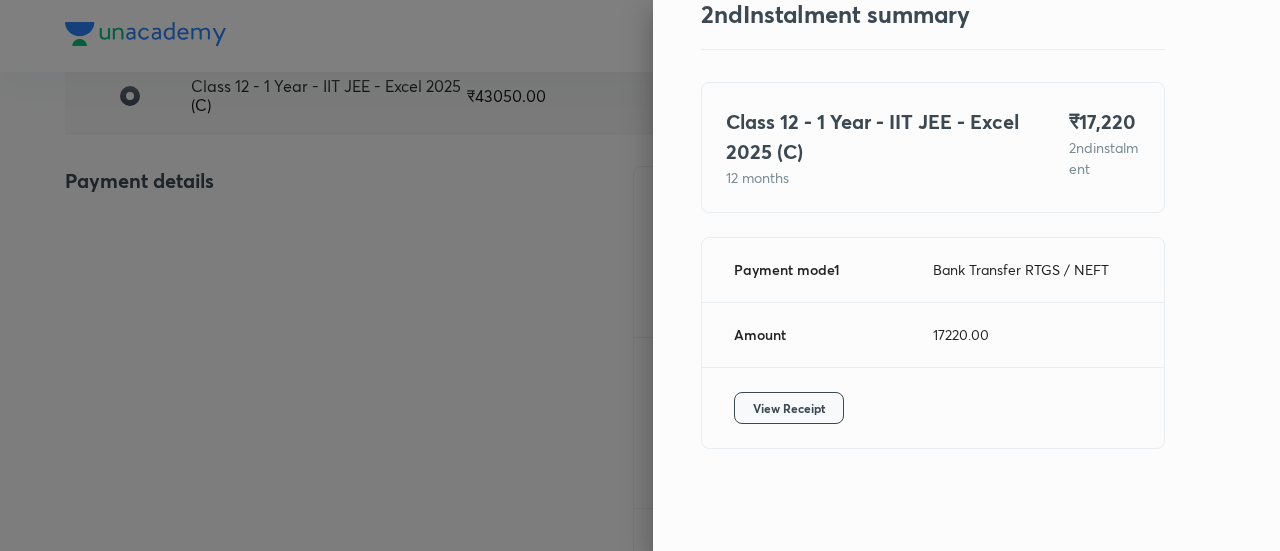 click on "View Receipt" at bounding box center [789, 408] 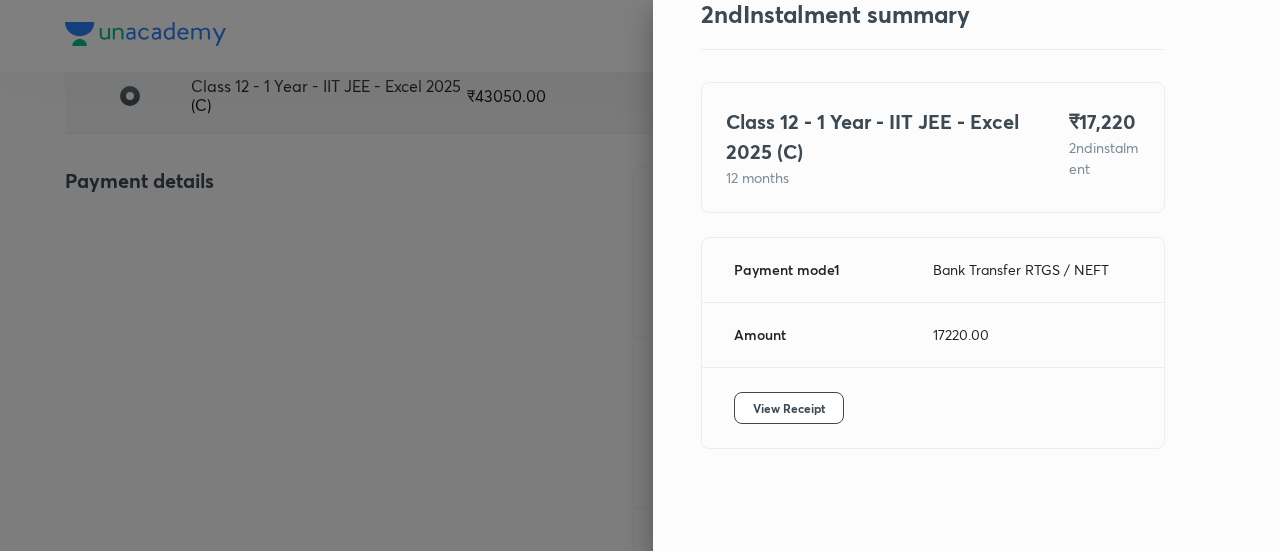 click at bounding box center [640, 275] 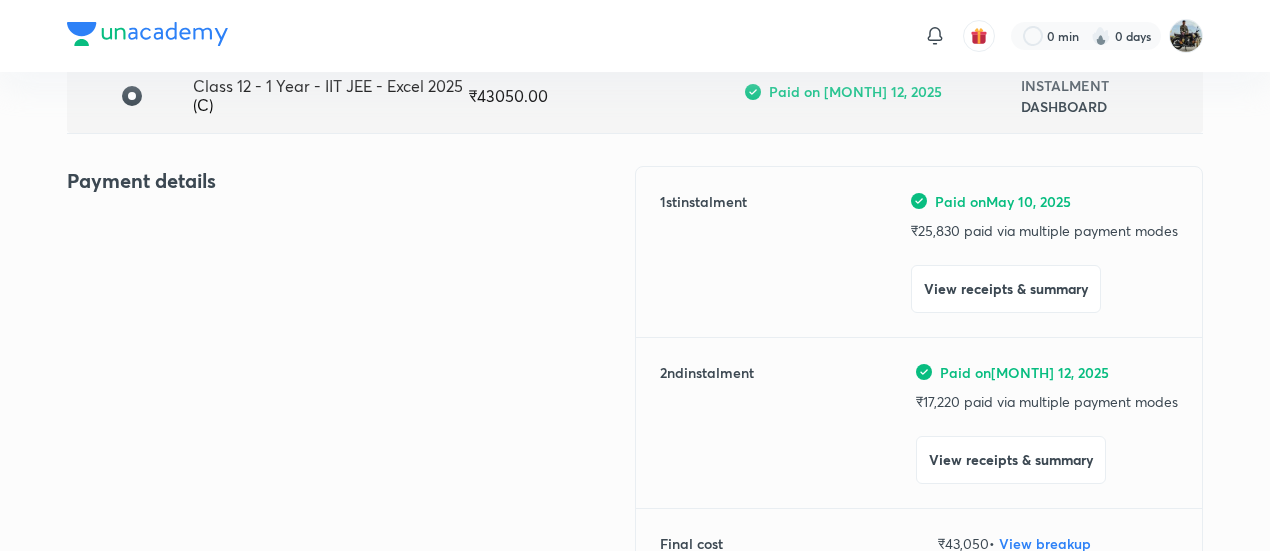 scroll, scrollTop: 0, scrollLeft: 0, axis: both 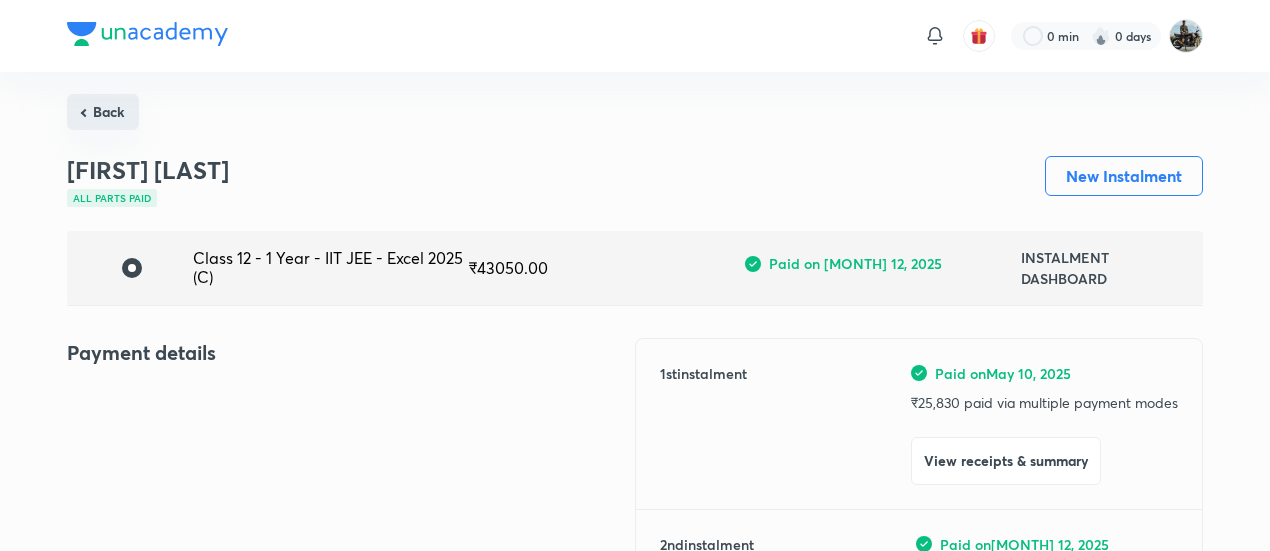 click on "Back" at bounding box center (103, 112) 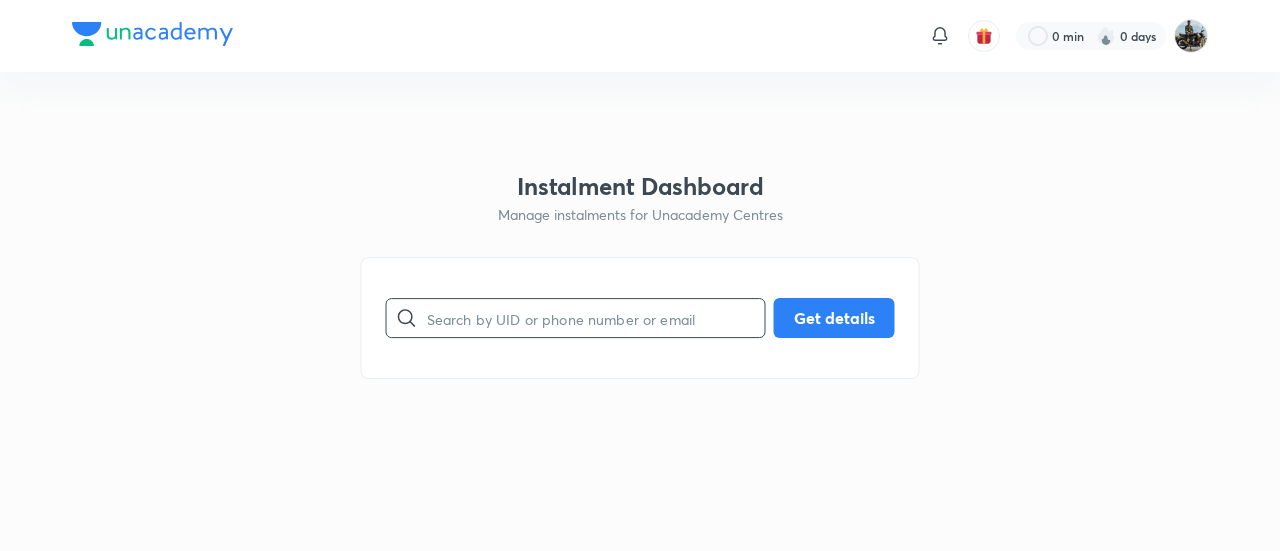 click at bounding box center (596, 318) 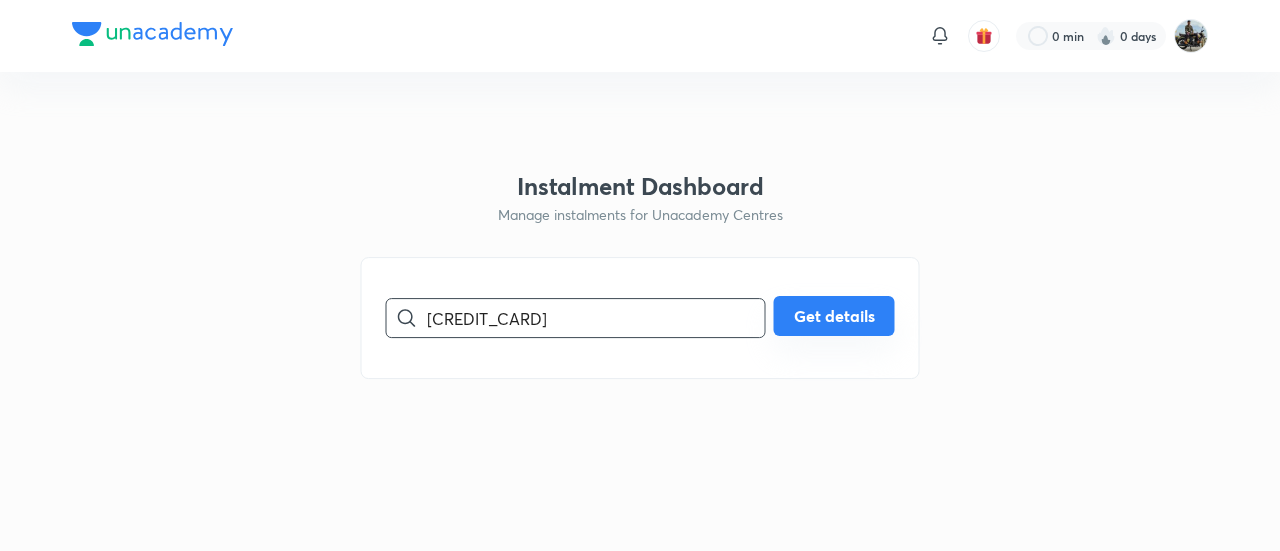 type on "[CREDIT_CARD]" 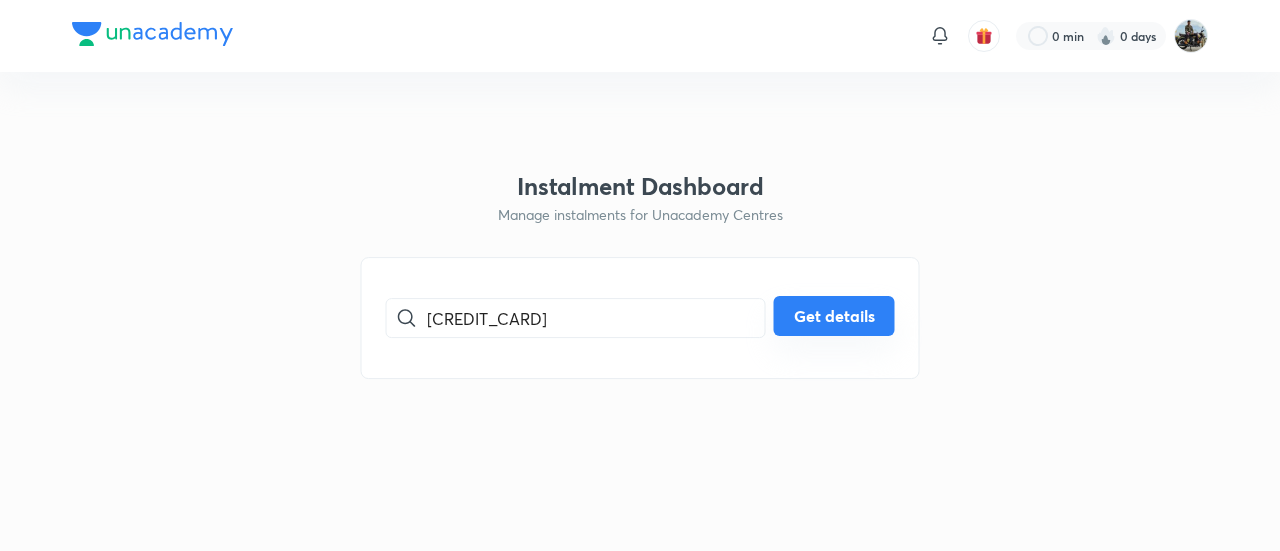 click on "Get details" at bounding box center [834, 316] 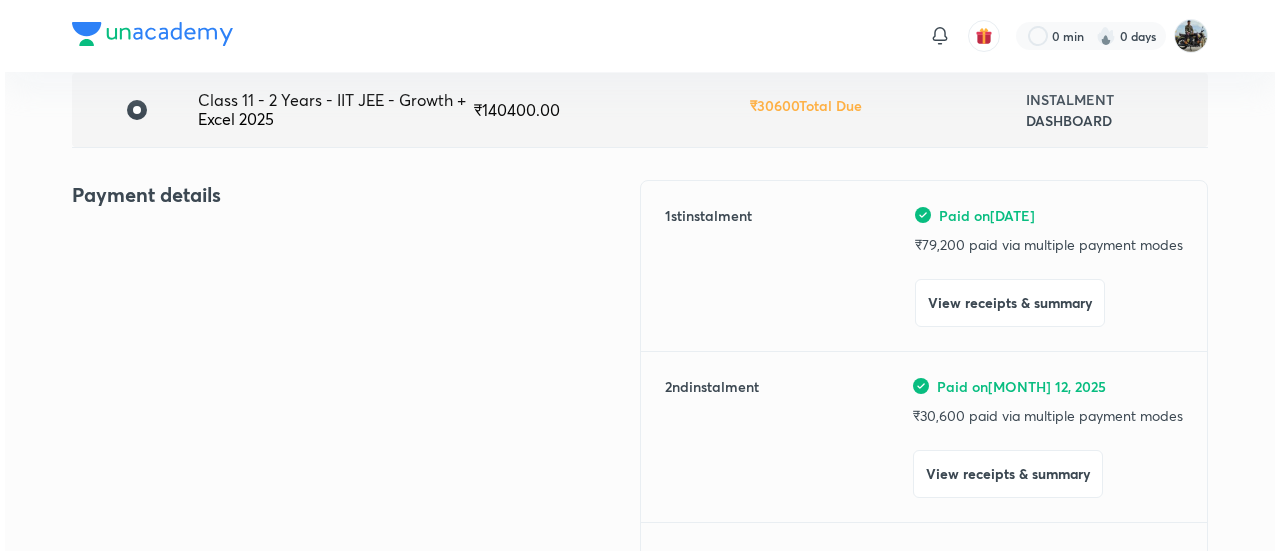 scroll, scrollTop: 176, scrollLeft: 0, axis: vertical 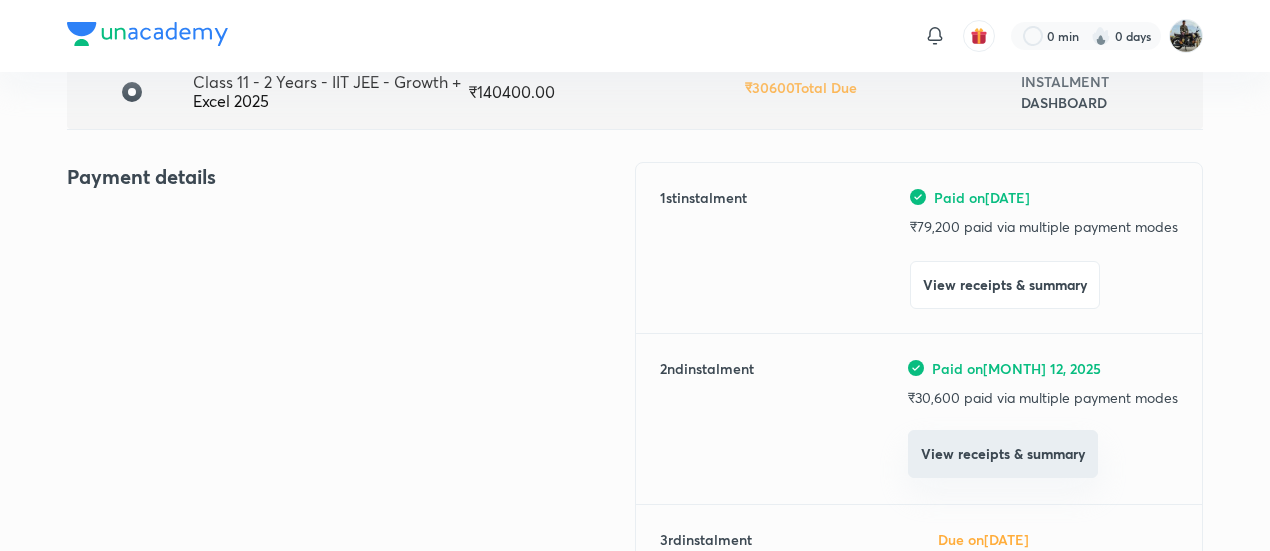 click on "View receipts & summary" at bounding box center [1003, 454] 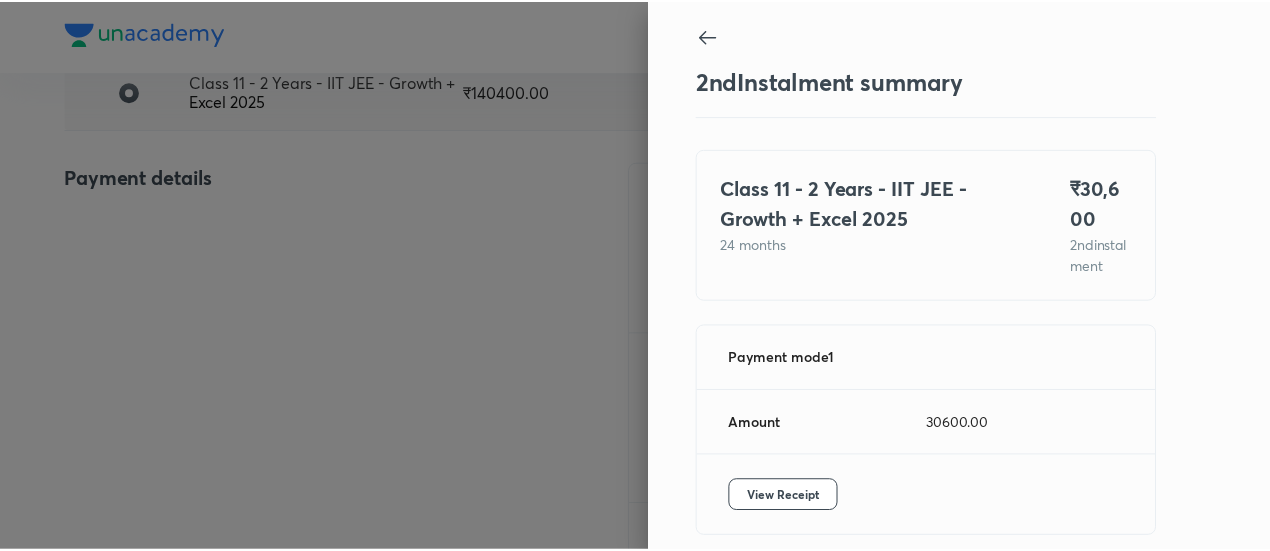 scroll, scrollTop: 109, scrollLeft: 0, axis: vertical 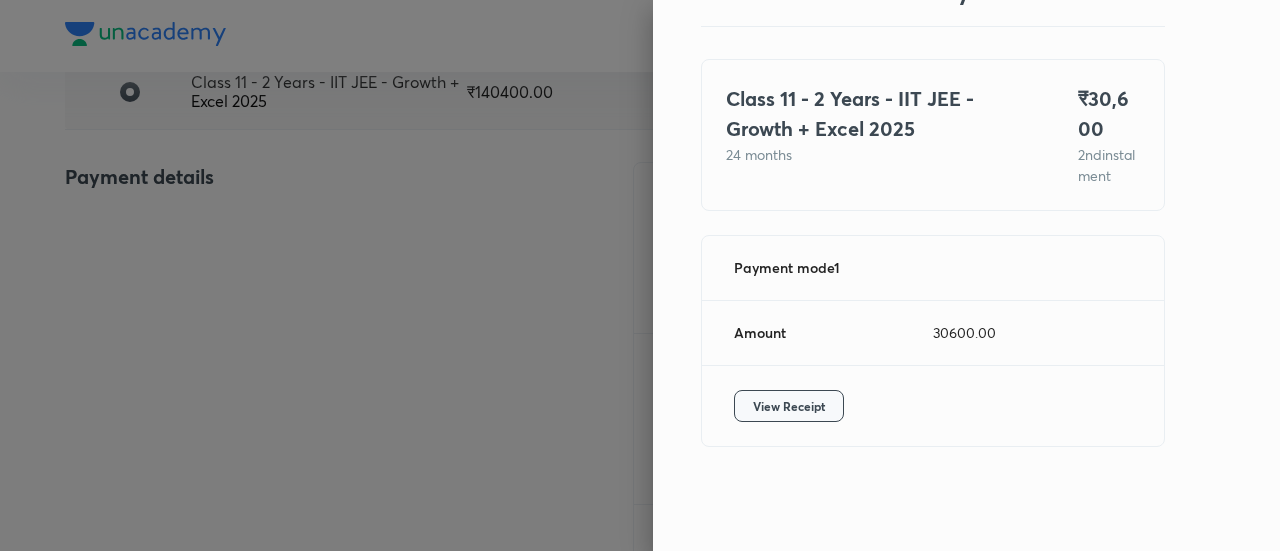 click on "View Receipt" at bounding box center [789, 406] 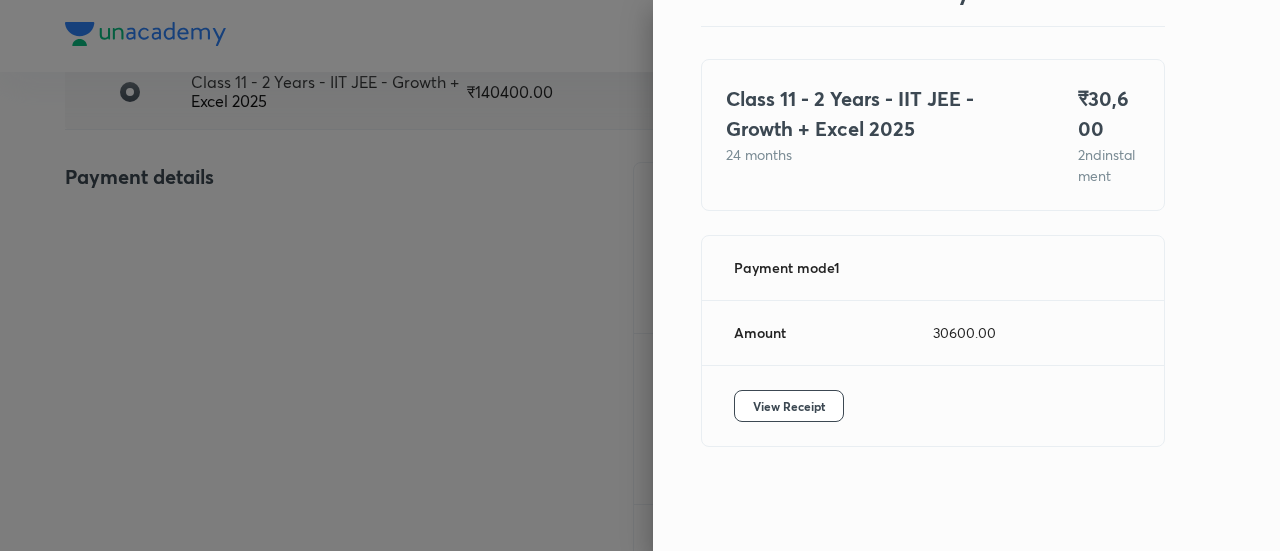 click at bounding box center (640, 275) 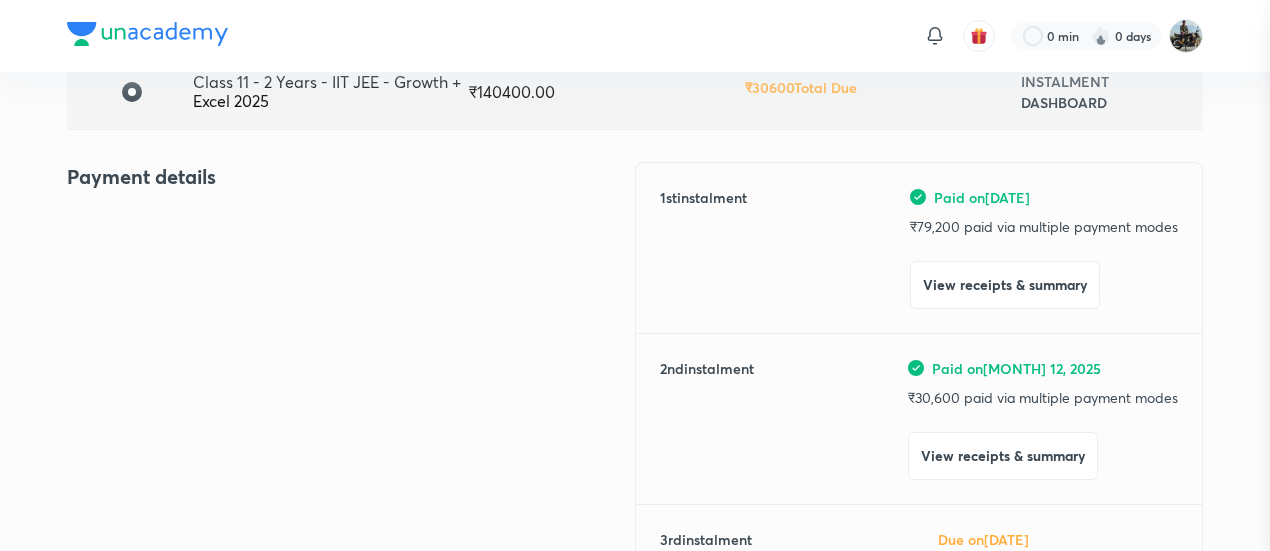 click at bounding box center (635, 275) 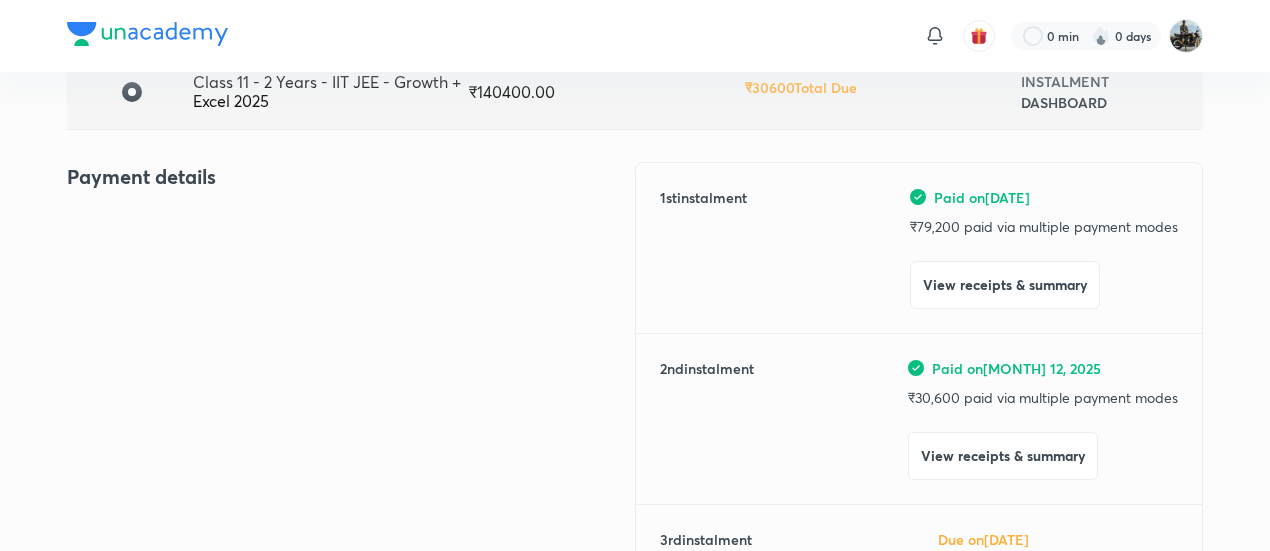 scroll, scrollTop: 0, scrollLeft: 0, axis: both 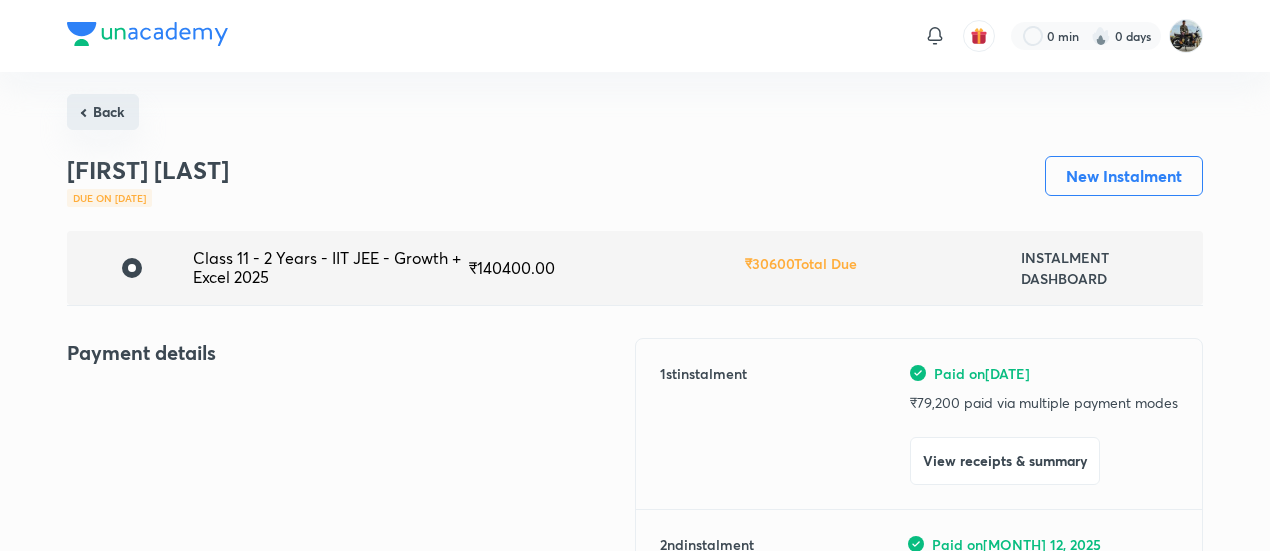 click on "Back" at bounding box center [103, 112] 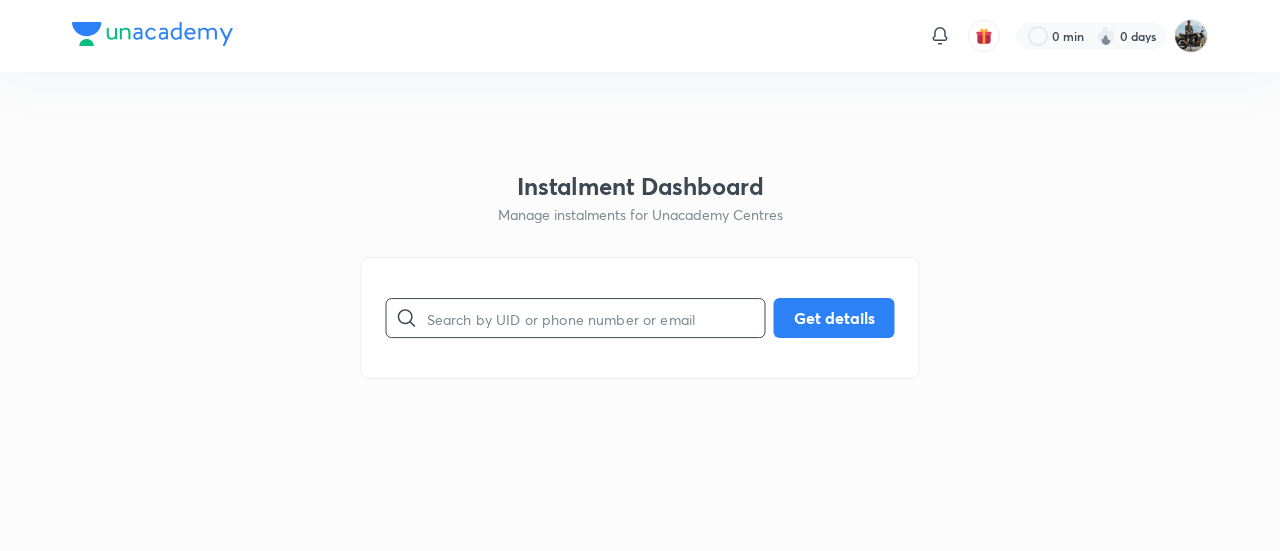 click at bounding box center [596, 318] 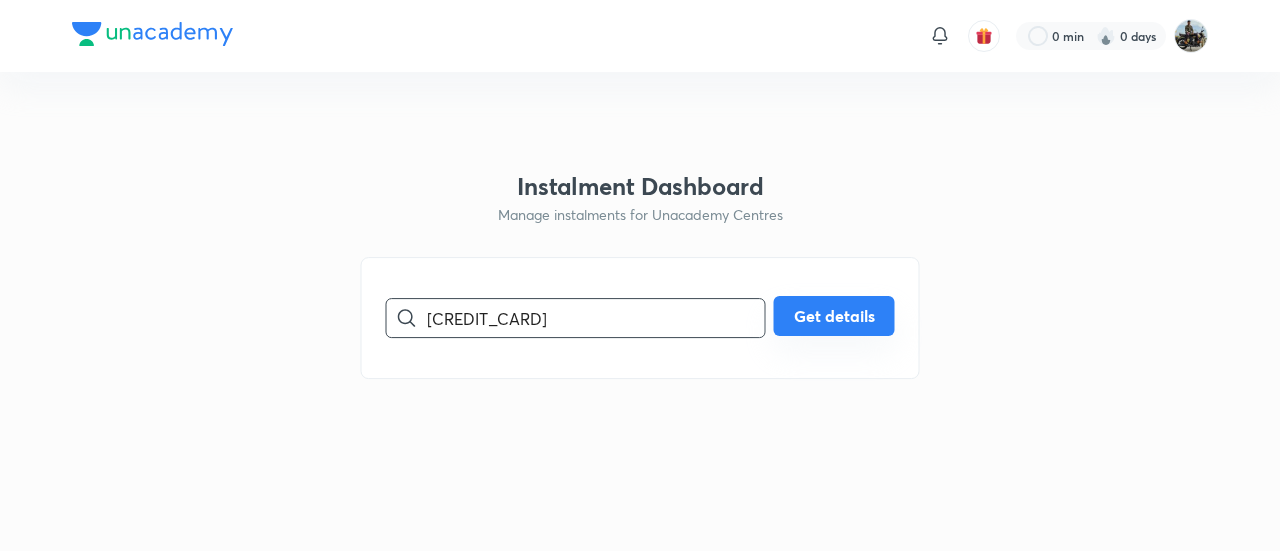 type on "[CREDIT_CARD]" 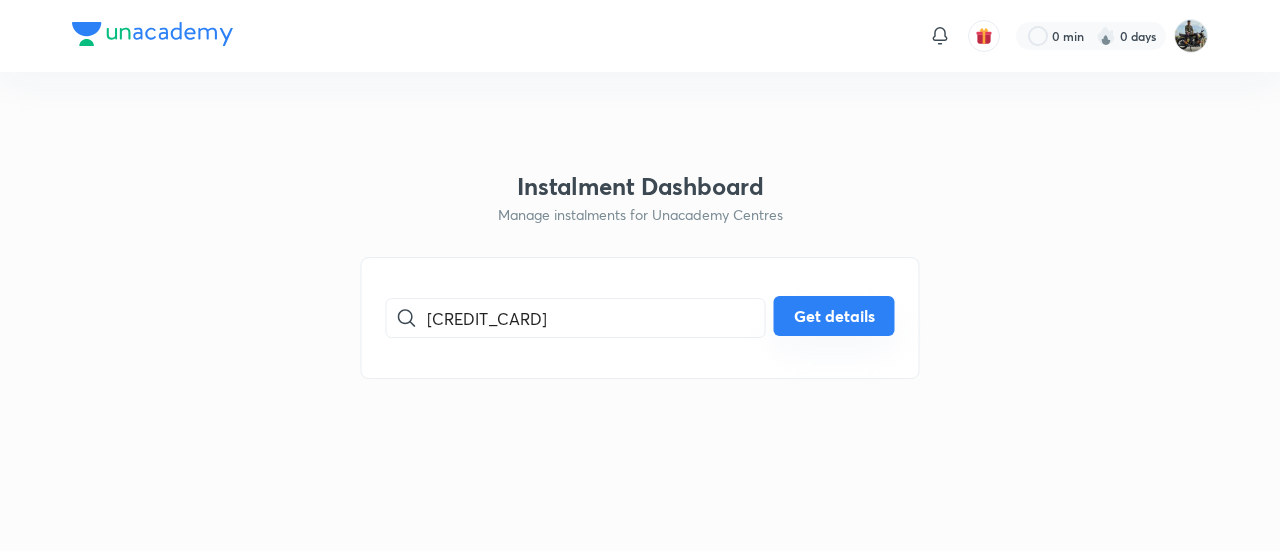 click on "Get details" at bounding box center (834, 316) 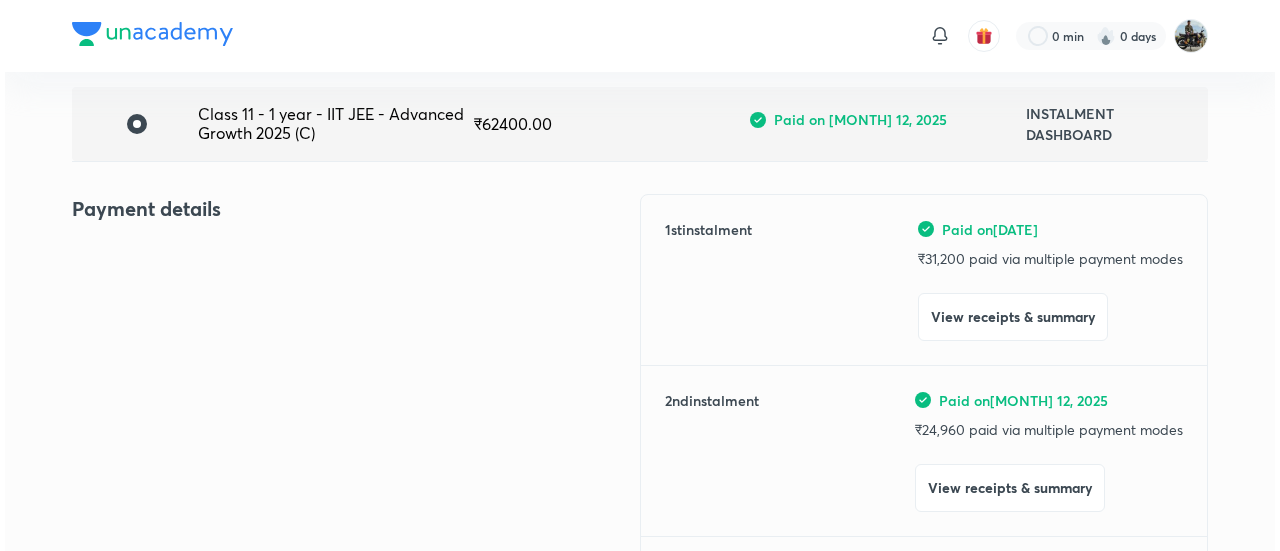 scroll, scrollTop: 145, scrollLeft: 0, axis: vertical 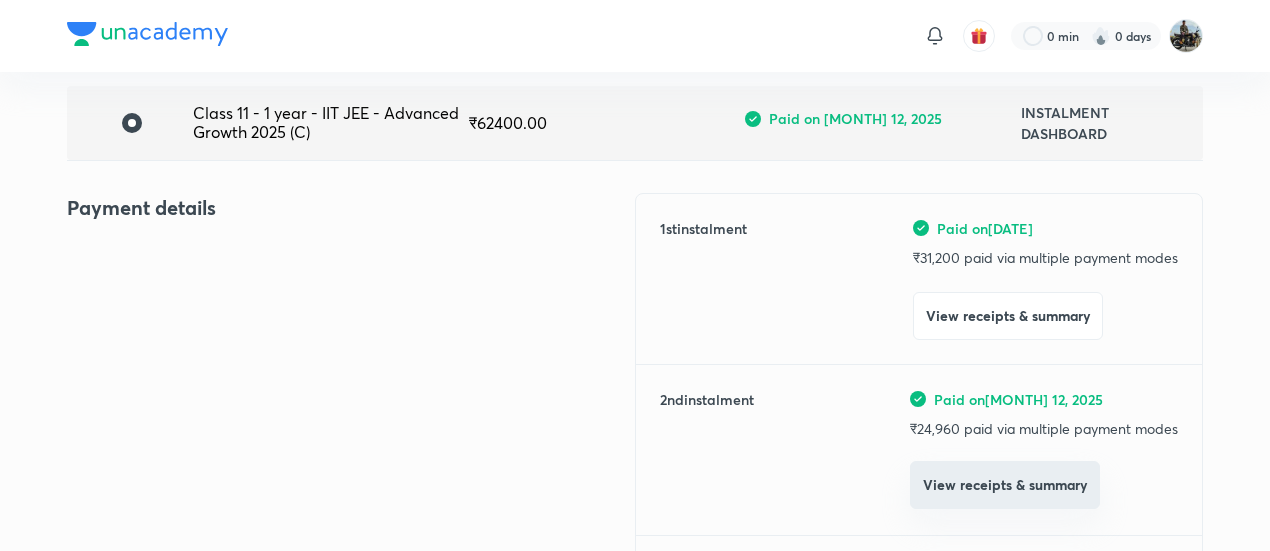 click on "View receipts & summary" at bounding box center [1005, 485] 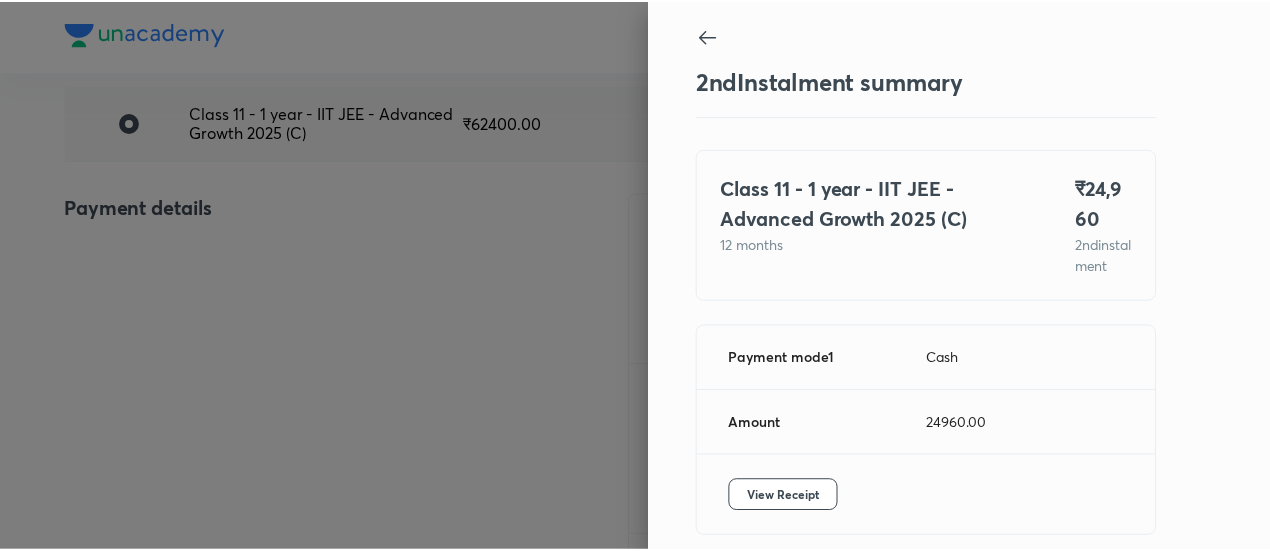 scroll, scrollTop: 109, scrollLeft: 0, axis: vertical 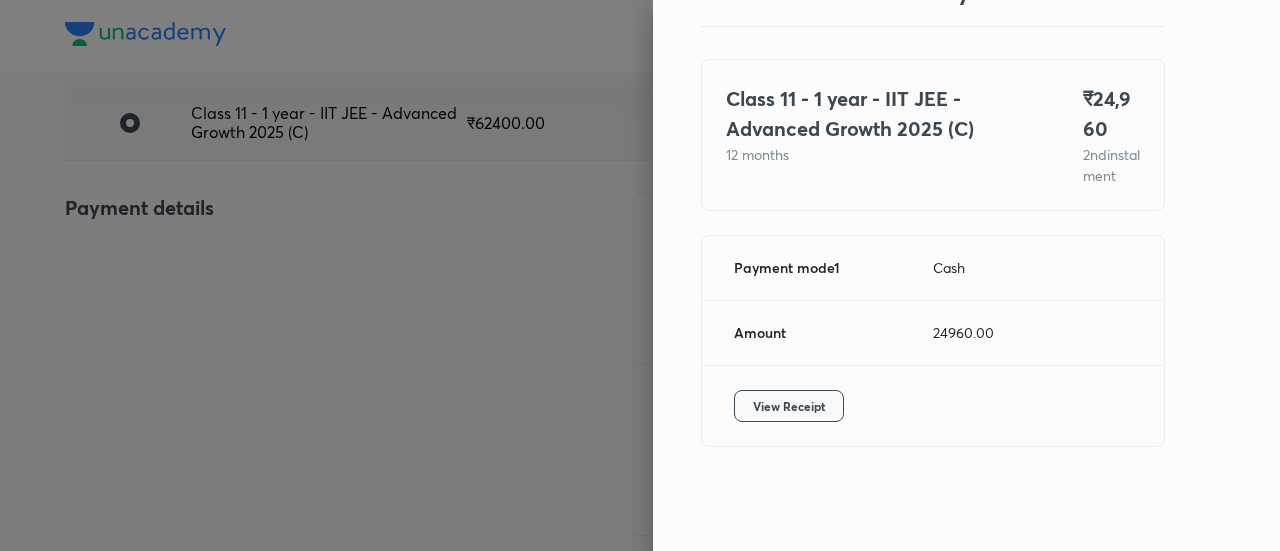 click on "View Receipt" at bounding box center [789, 406] 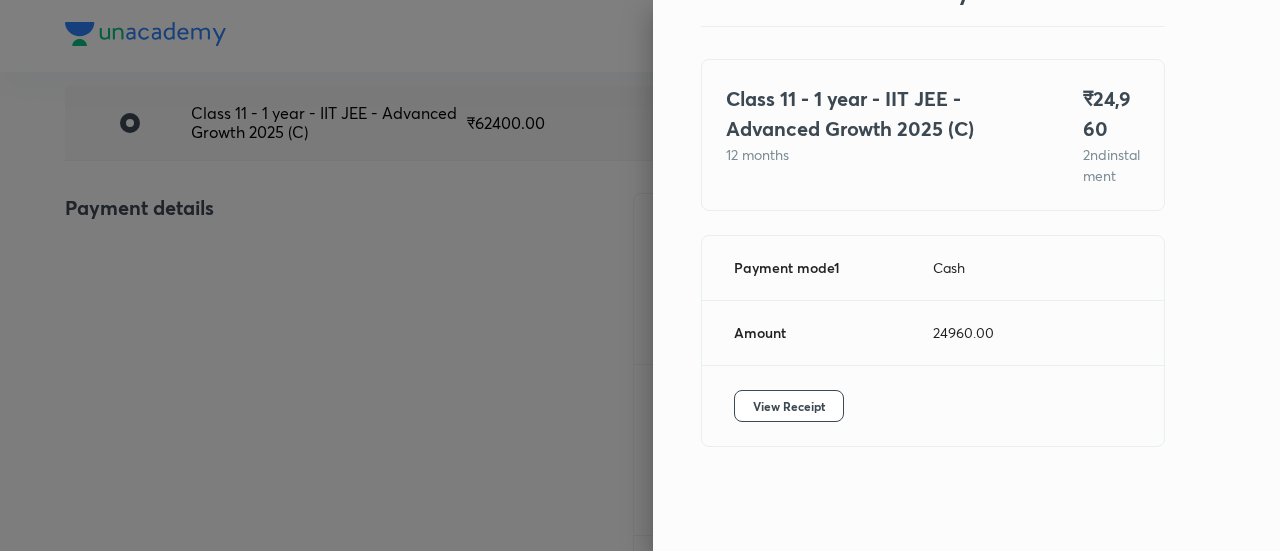 click at bounding box center (640, 275) 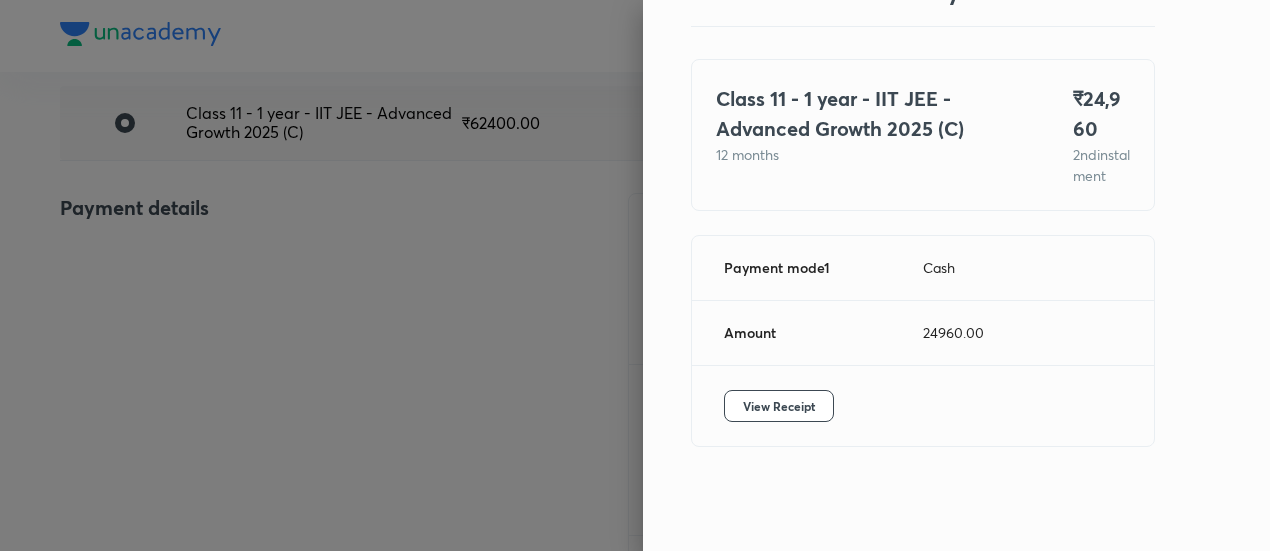 click at bounding box center [635, 275] 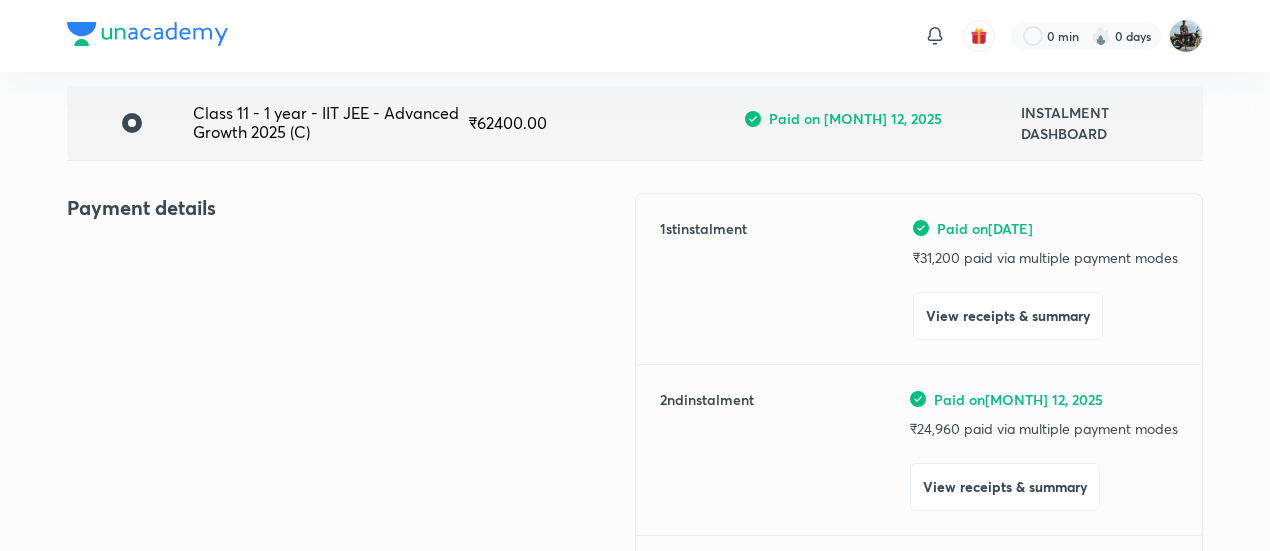 scroll, scrollTop: 0, scrollLeft: 0, axis: both 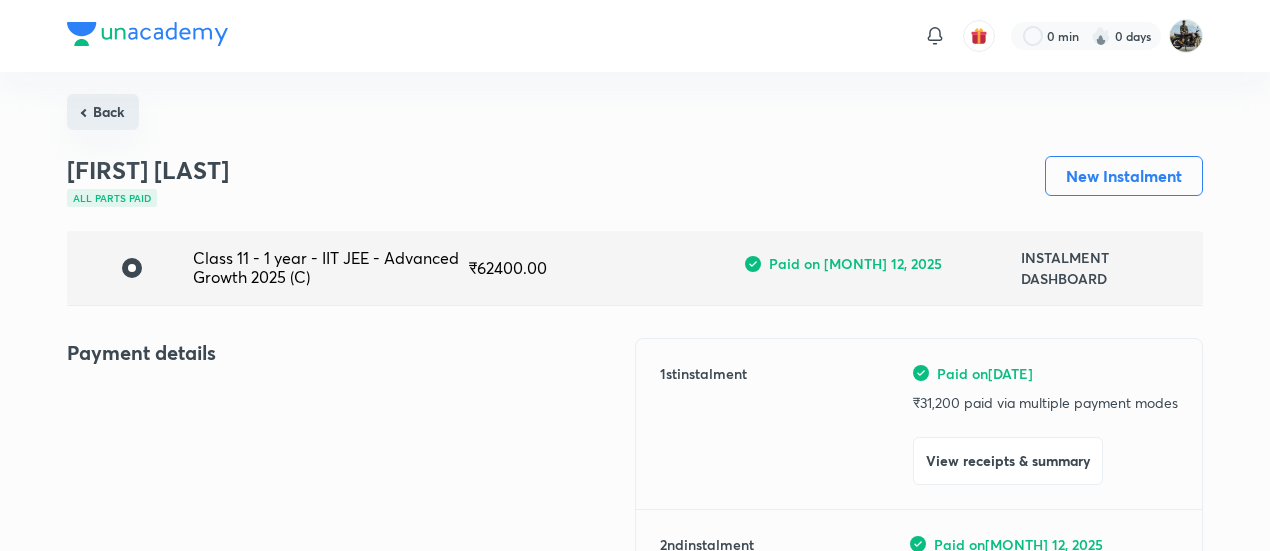 drag, startPoint x: 113, startPoint y: 95, endPoint x: 114, endPoint y: 106, distance: 11.045361 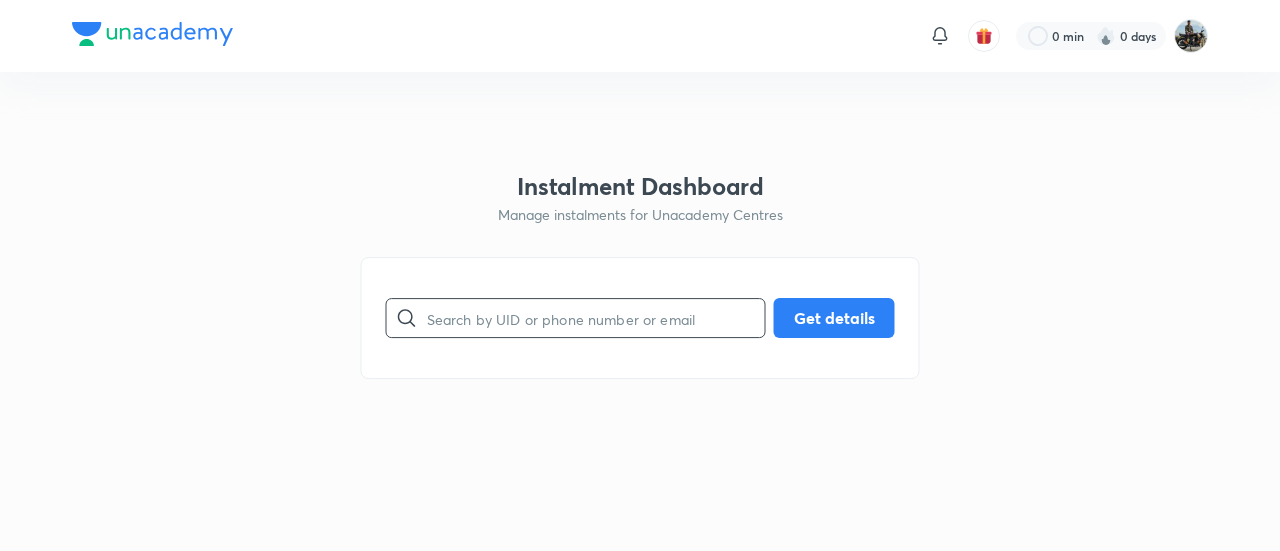 click at bounding box center (596, 318) 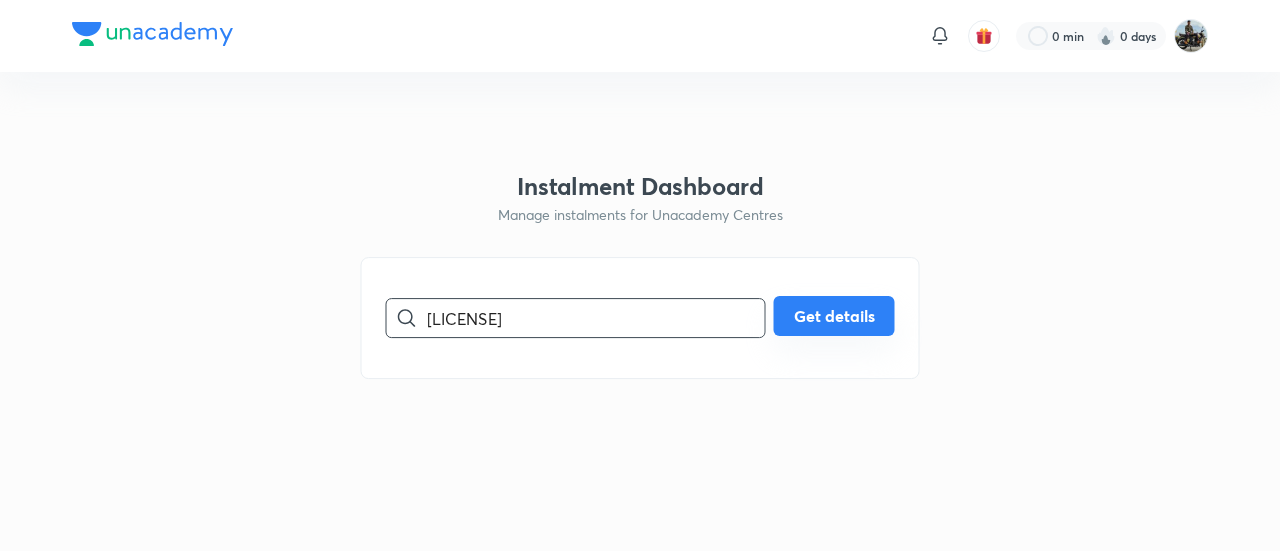 type on "[LICENSE]" 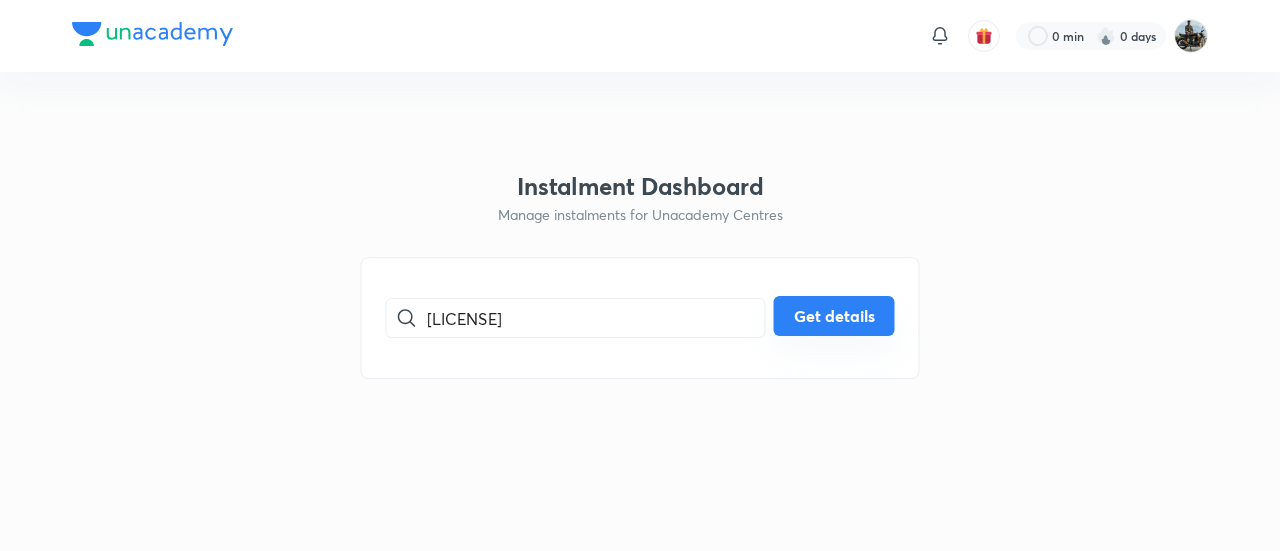 click on "Get details" at bounding box center (834, 316) 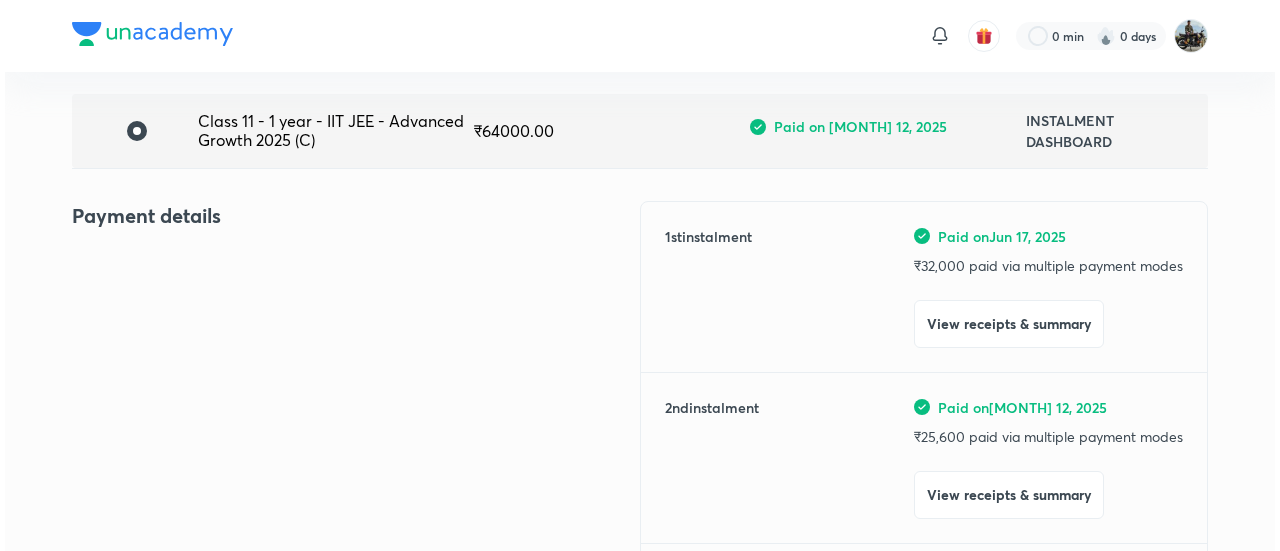 scroll, scrollTop: 144, scrollLeft: 0, axis: vertical 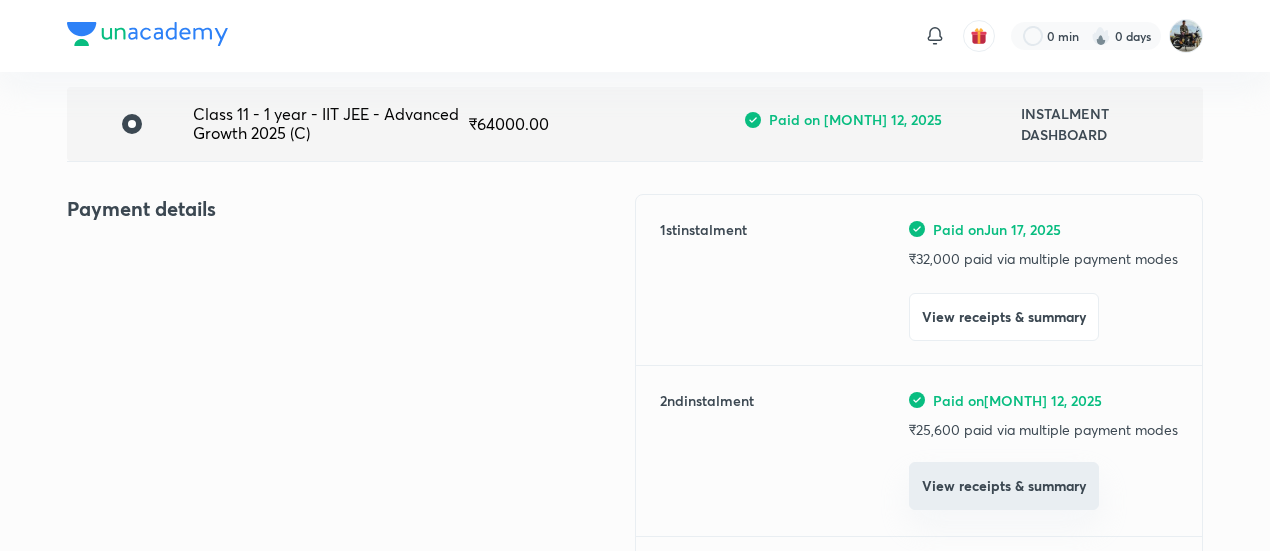 click on "View receipts & summary" at bounding box center [1004, 486] 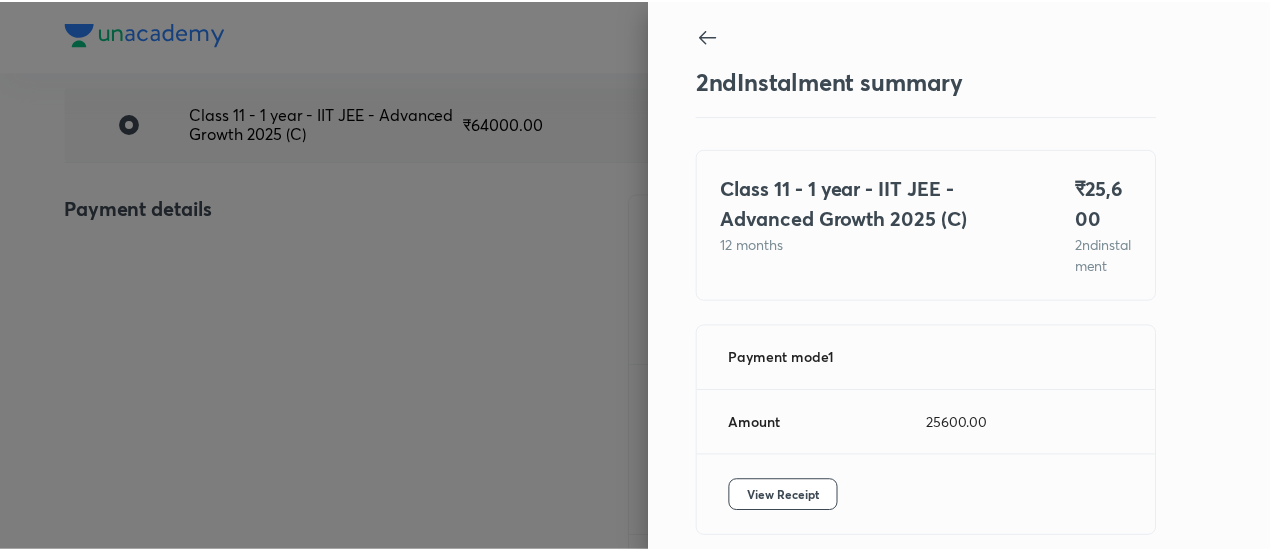 scroll, scrollTop: 109, scrollLeft: 0, axis: vertical 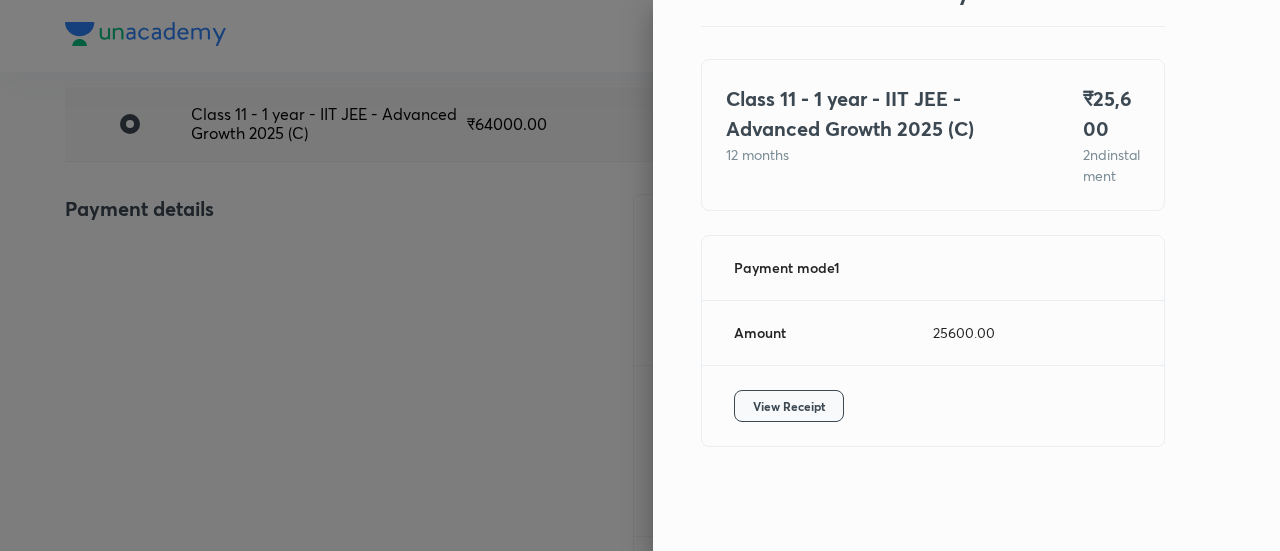 click on "View Receipt" at bounding box center (789, 406) 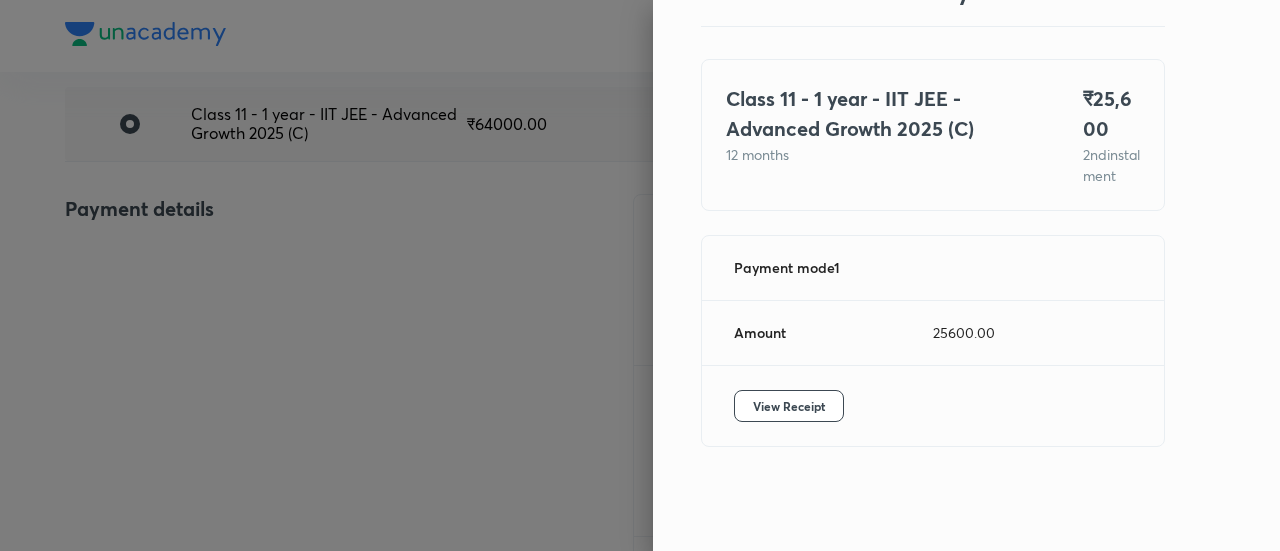 click at bounding box center (640, 275) 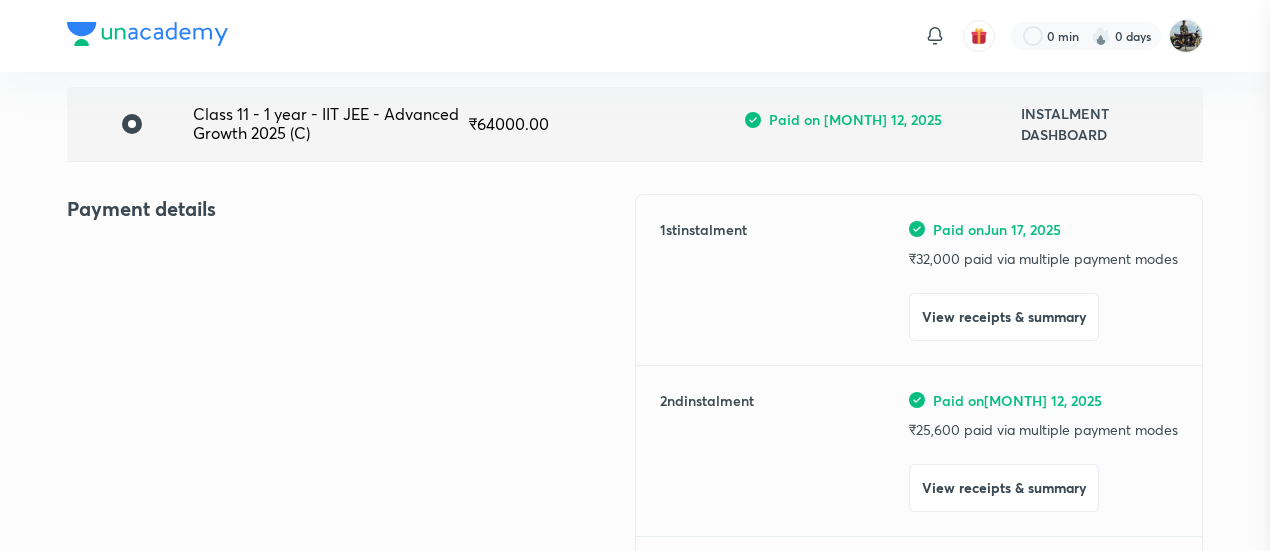 click at bounding box center [635, 275] 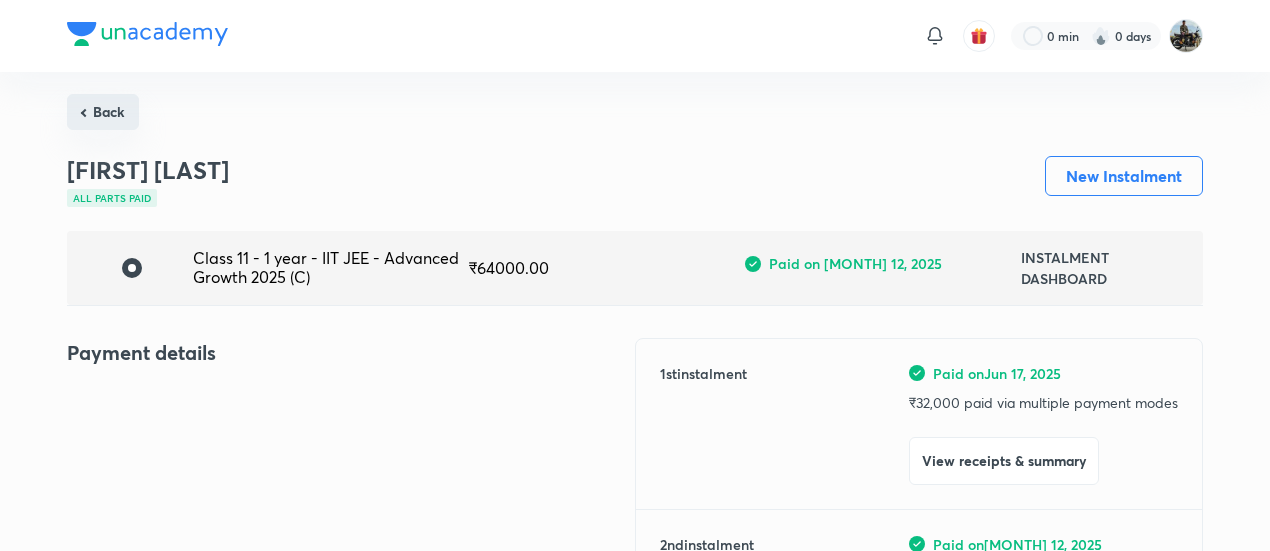 click on "Back" at bounding box center (103, 112) 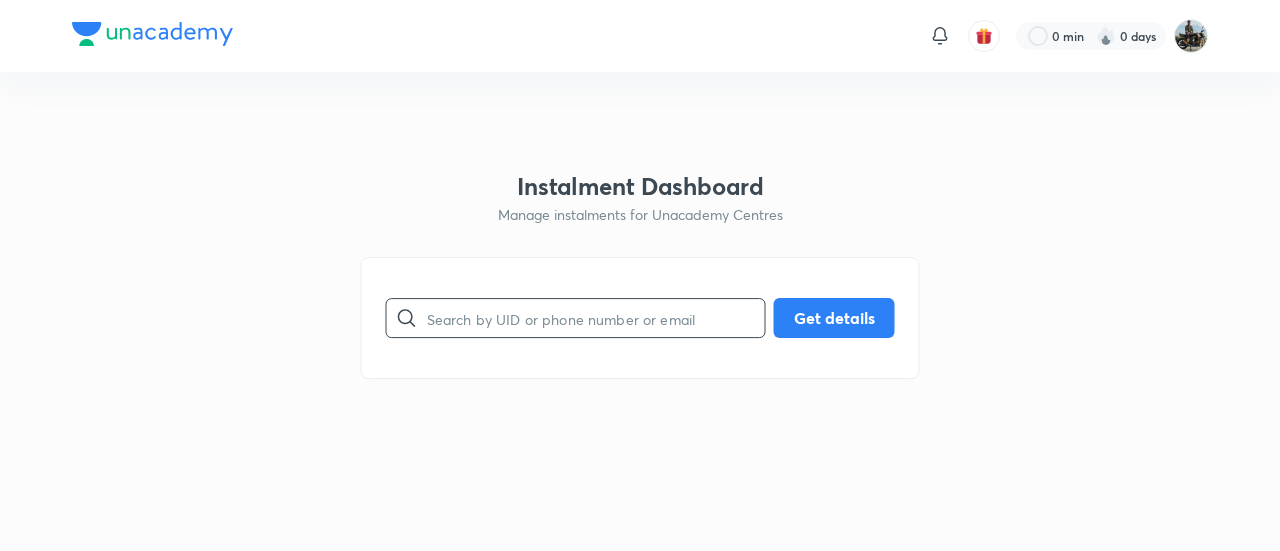 click at bounding box center [596, 318] 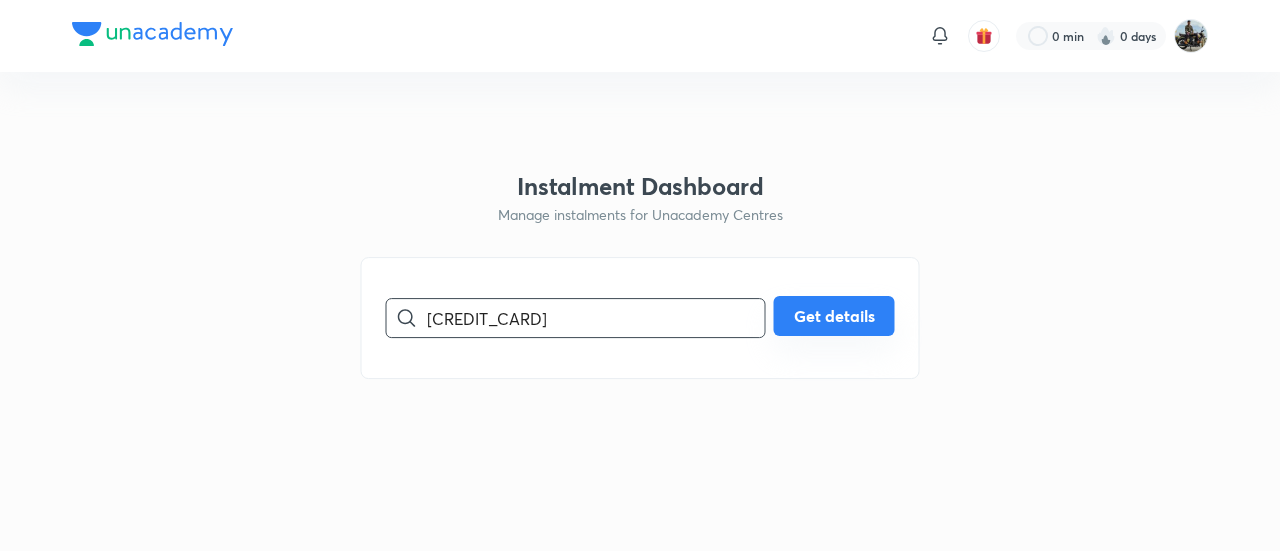 type on "[CREDIT_CARD]" 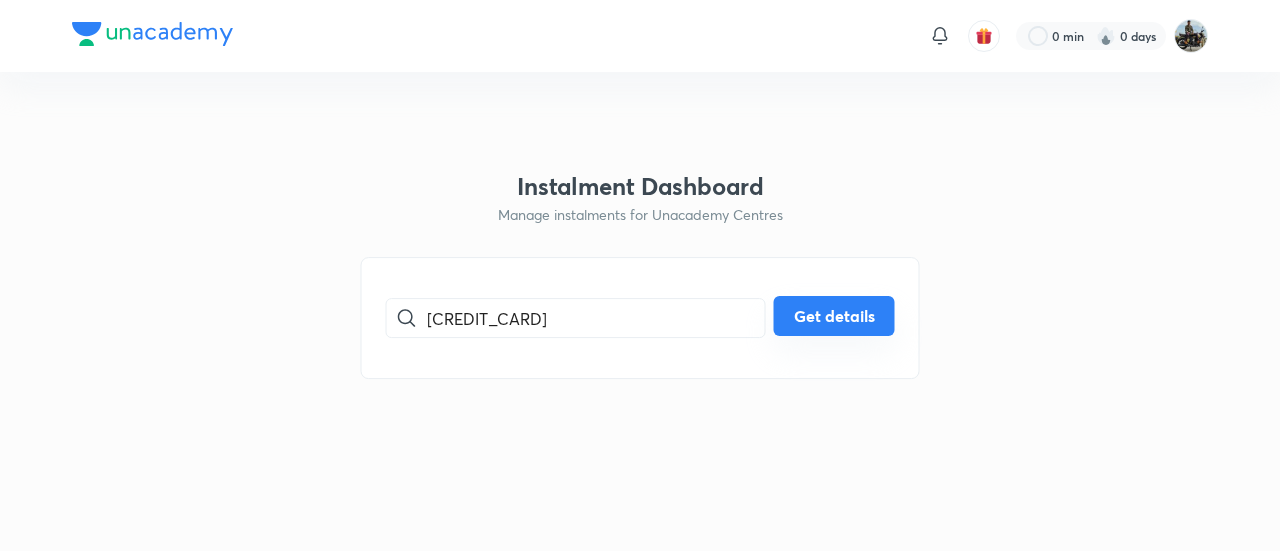 click on "Get details" at bounding box center [834, 316] 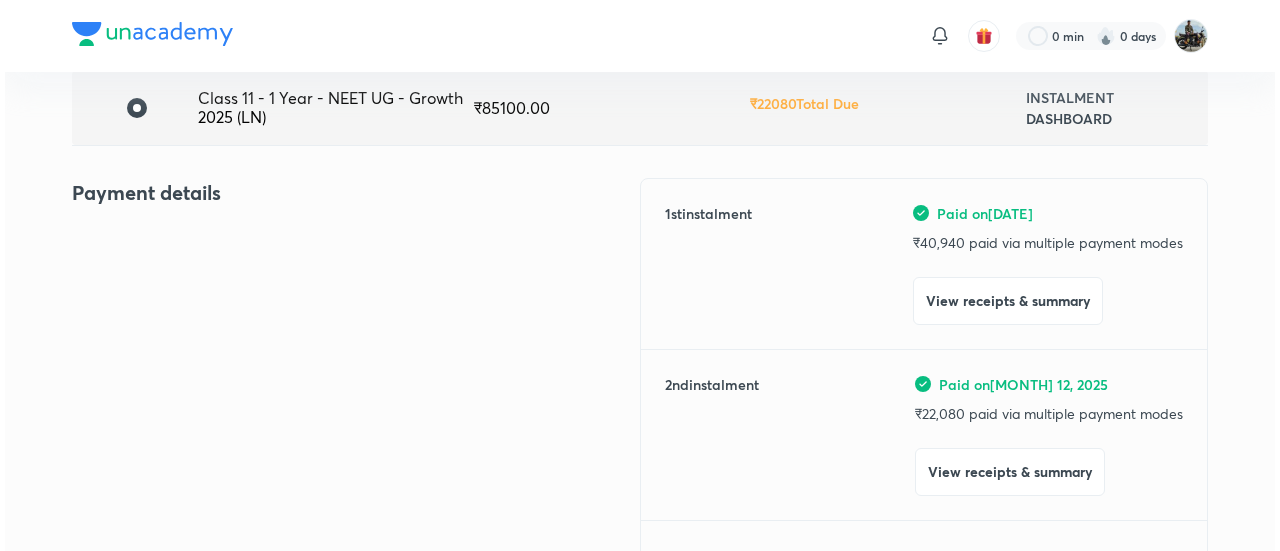 scroll, scrollTop: 179, scrollLeft: 0, axis: vertical 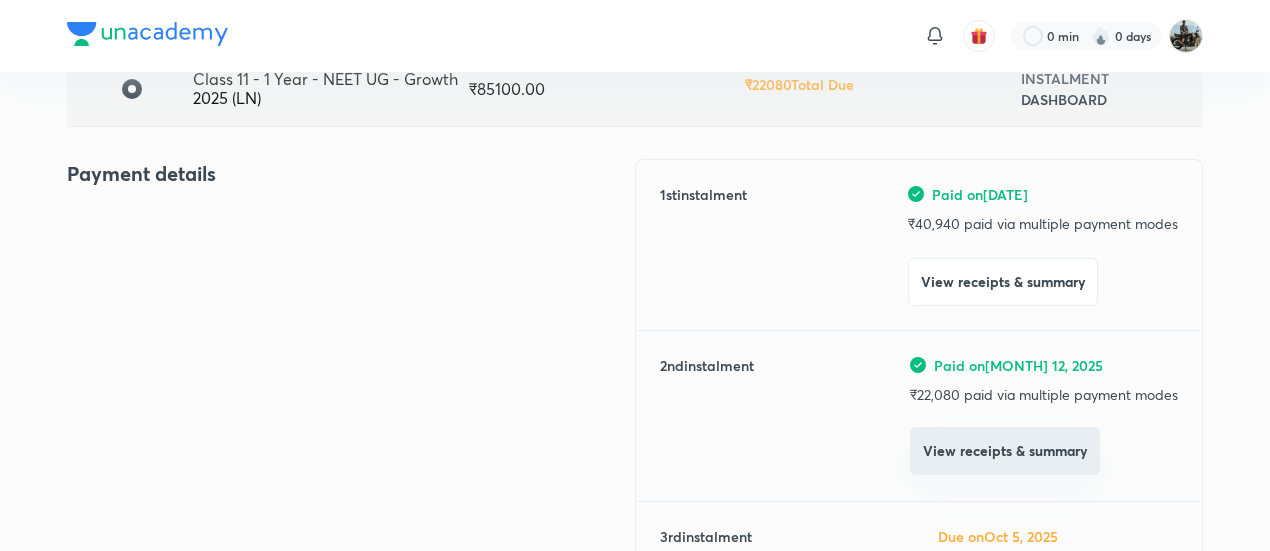 click on "View receipts & summary" at bounding box center [1005, 451] 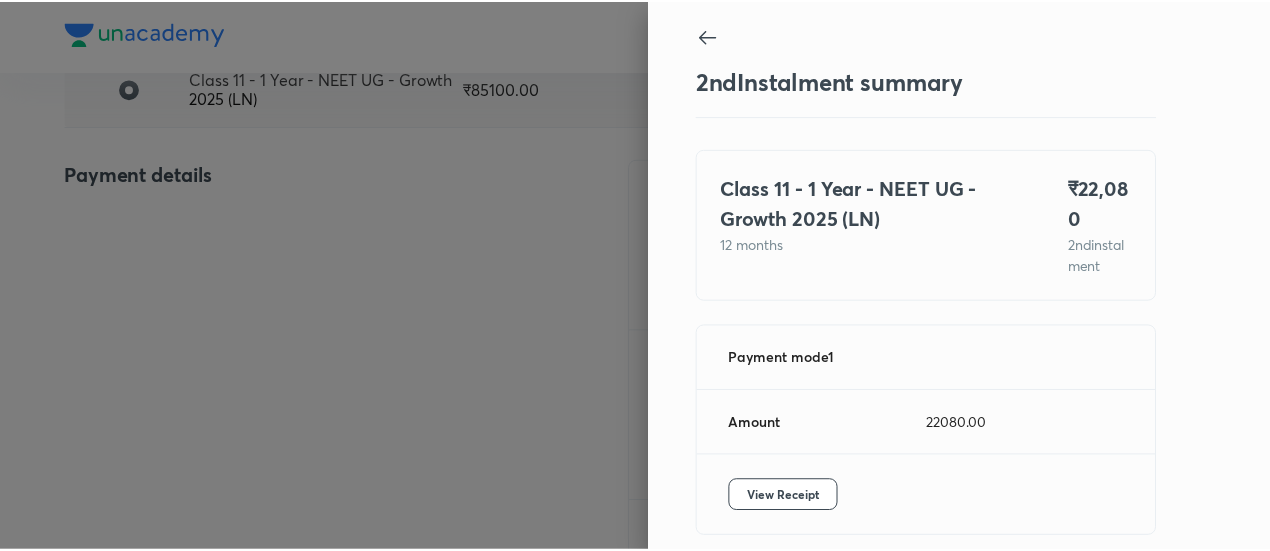 scroll, scrollTop: 109, scrollLeft: 0, axis: vertical 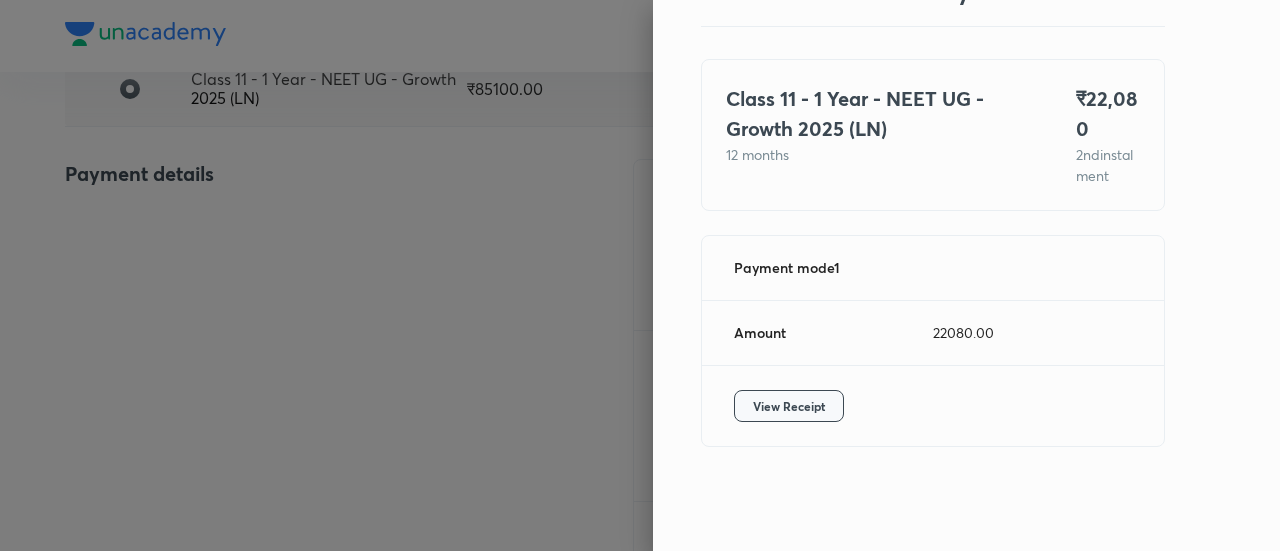 click on "View Receipt" at bounding box center (789, 406) 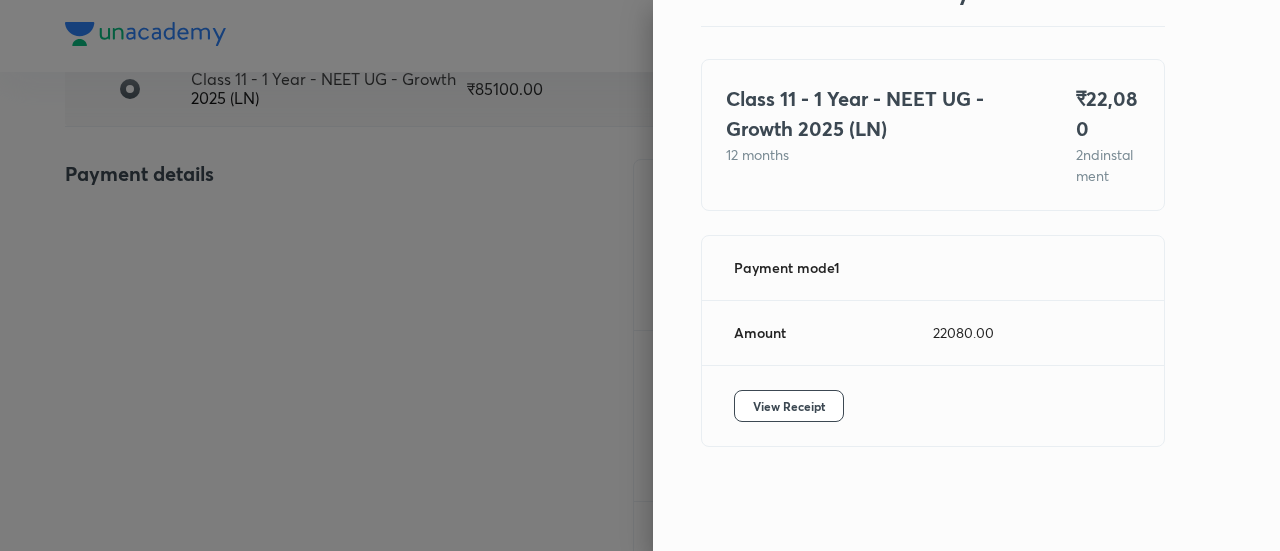 click at bounding box center (640, 275) 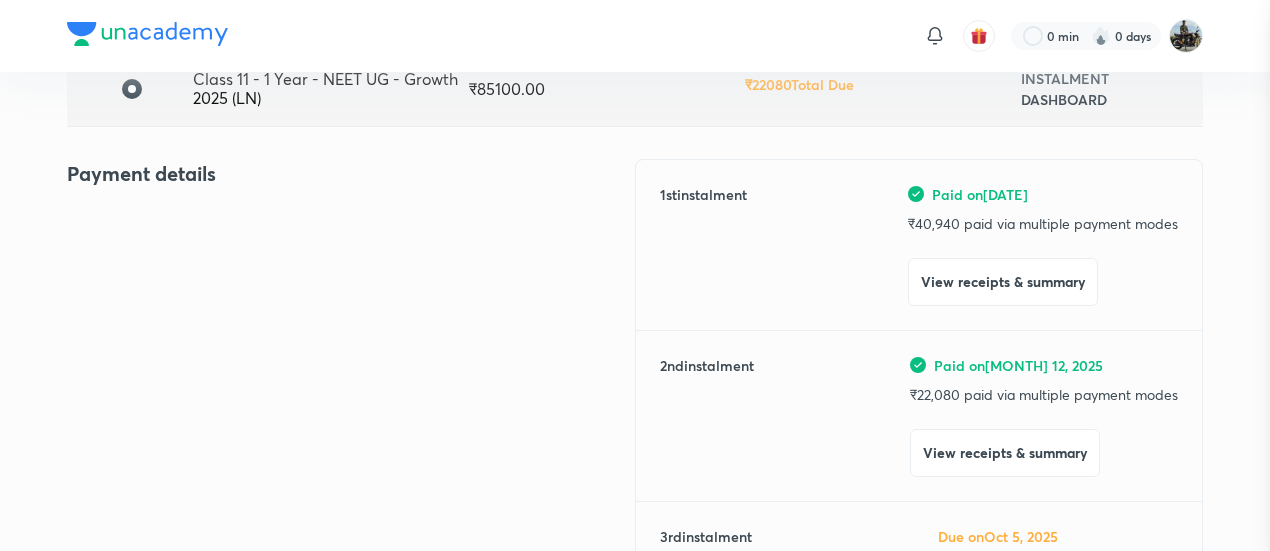 scroll, scrollTop: 0, scrollLeft: 0, axis: both 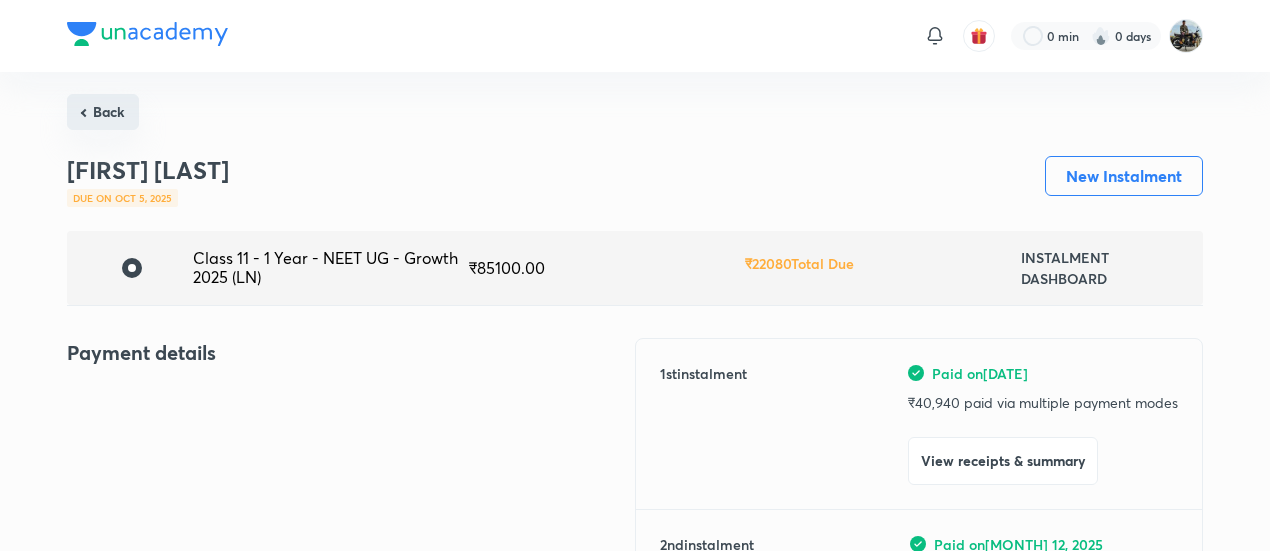 click on "Back" at bounding box center (103, 112) 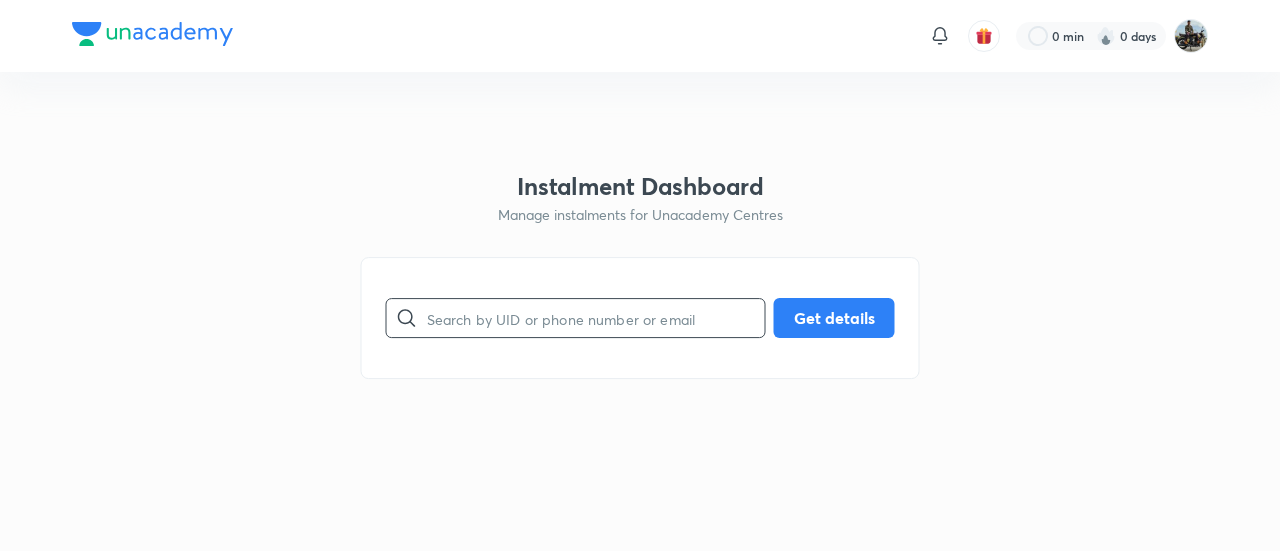 click at bounding box center (596, 318) 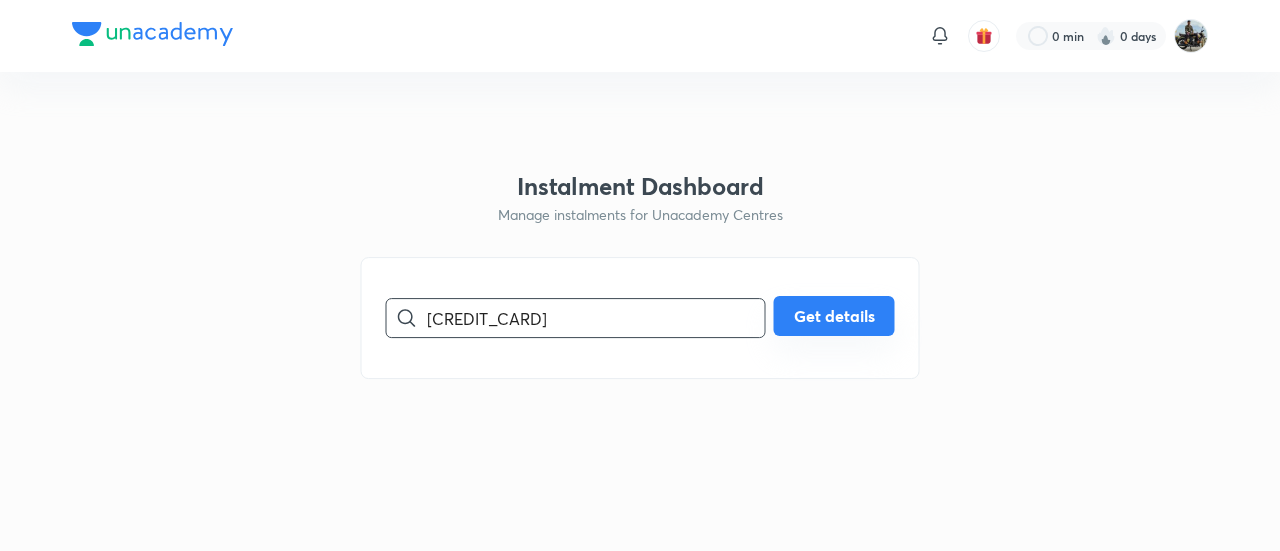 type on "[CREDIT_CARD]" 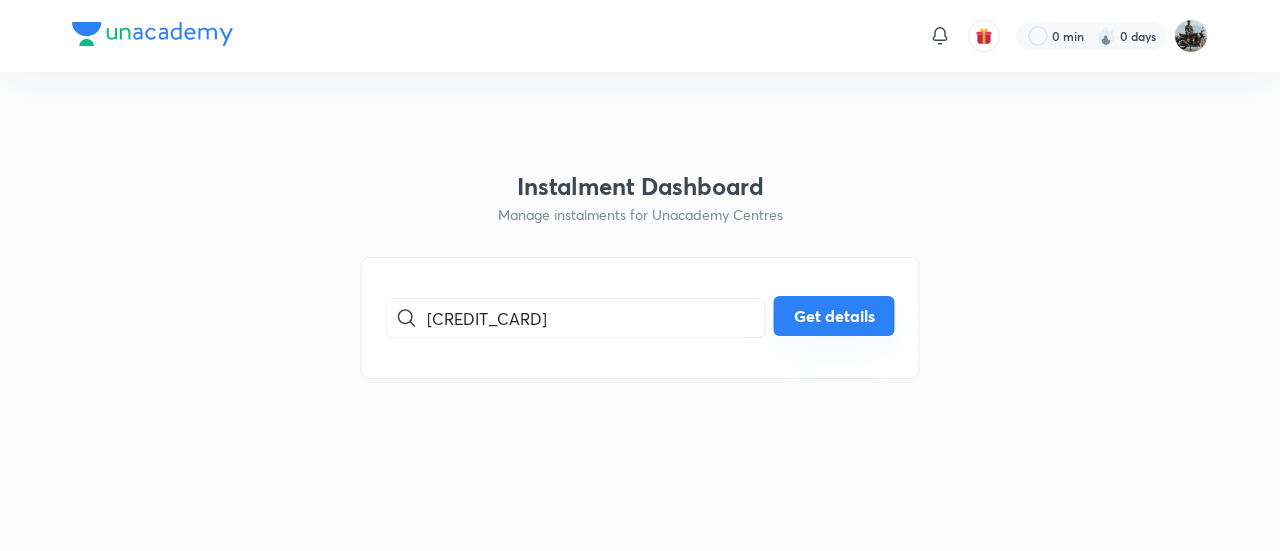 click on "Get details" at bounding box center [834, 316] 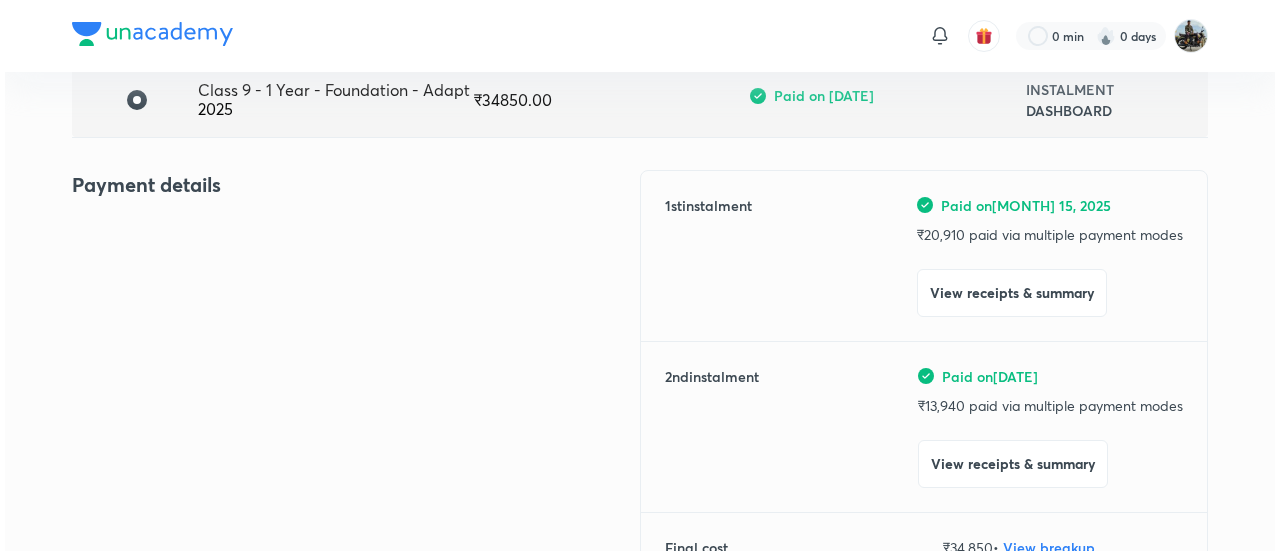 scroll, scrollTop: 169, scrollLeft: 0, axis: vertical 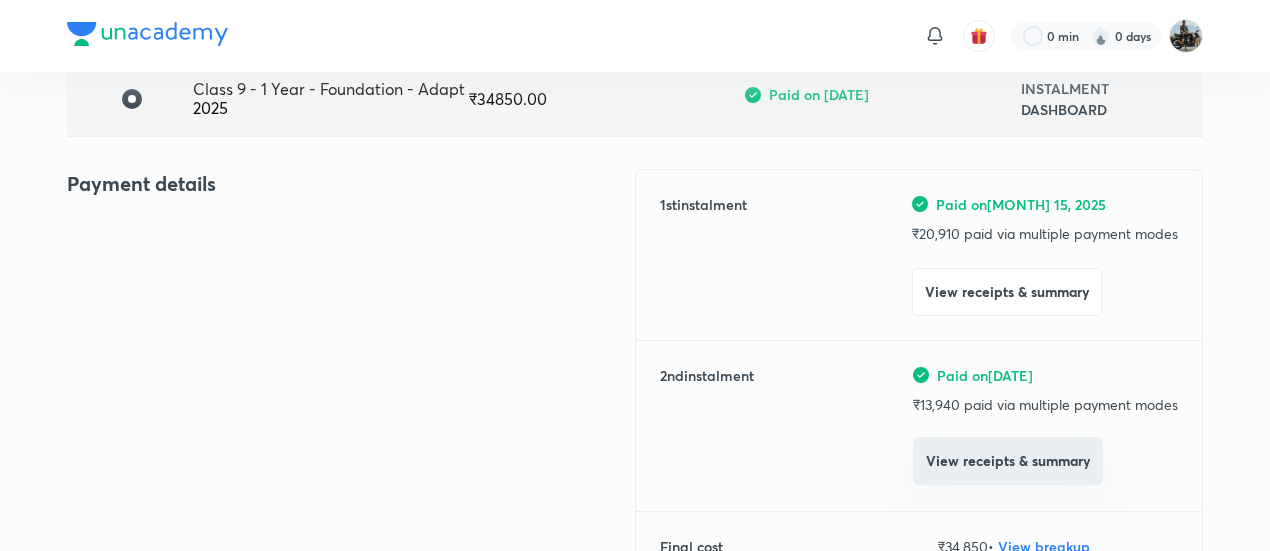 click on "View receipts & summary" at bounding box center (1008, 461) 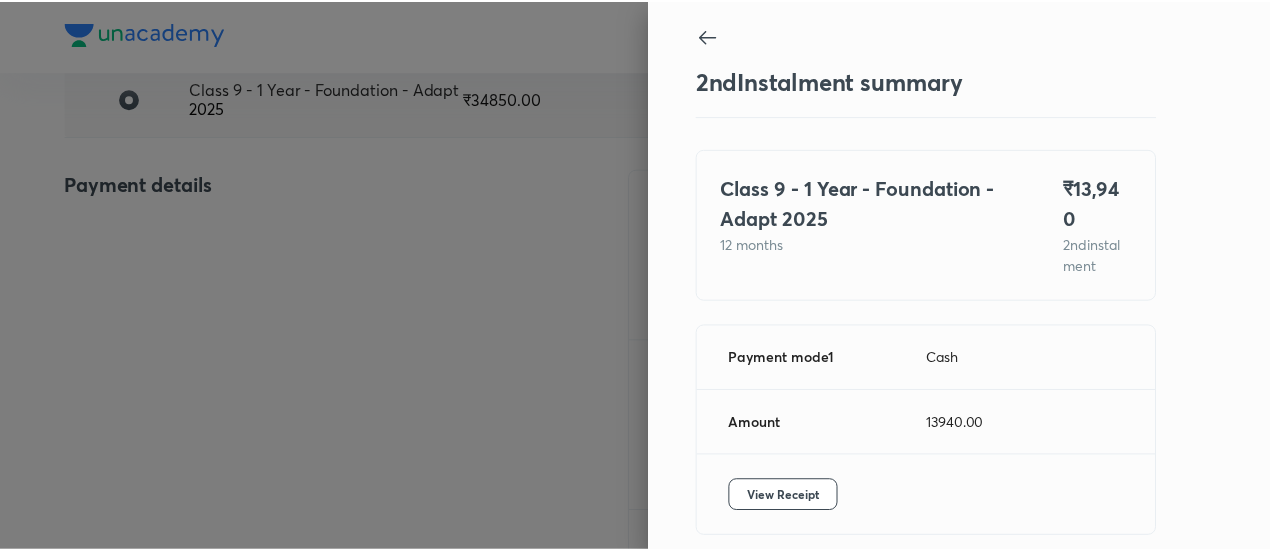 scroll, scrollTop: 67, scrollLeft: 0, axis: vertical 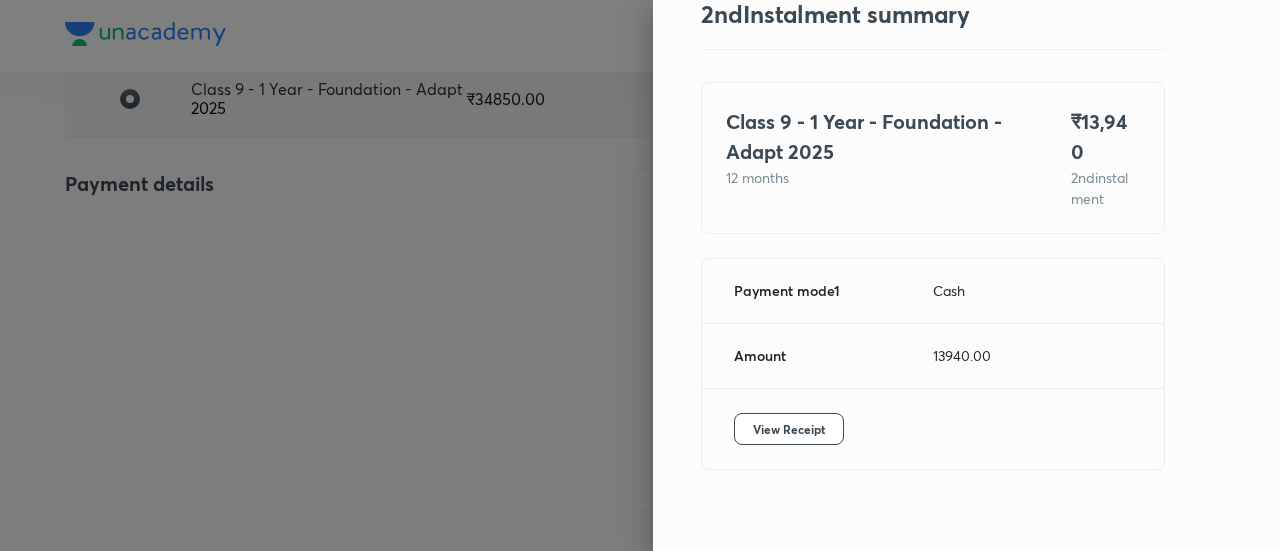 click on "View Receipt" at bounding box center [933, 429] 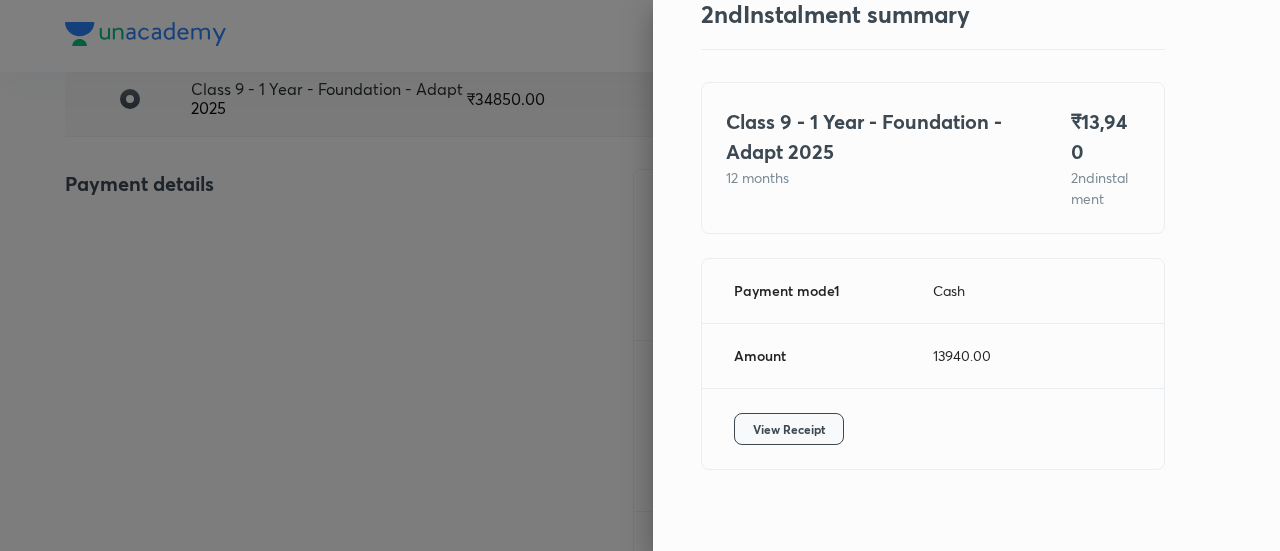 click on "View Receipt" at bounding box center [789, 429] 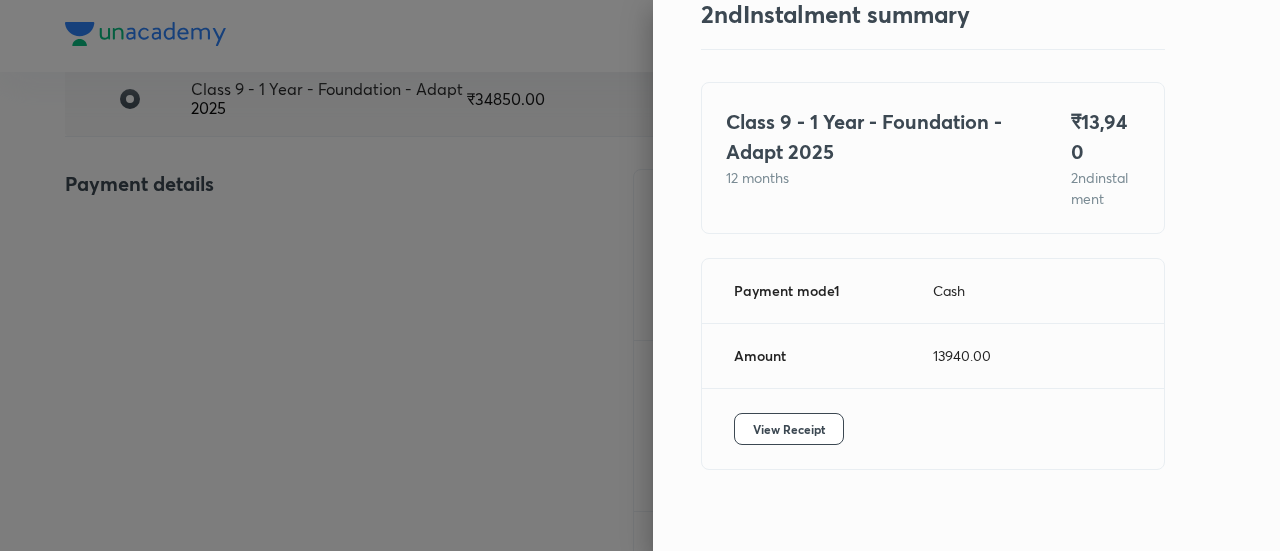 click at bounding box center [640, 275] 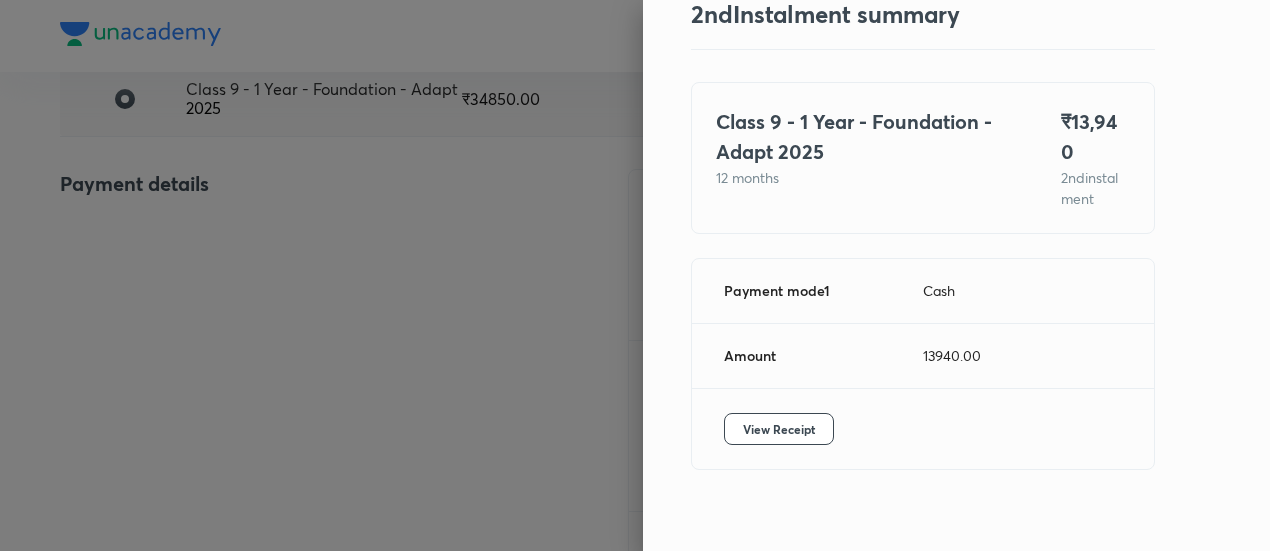 click at bounding box center [635, 275] 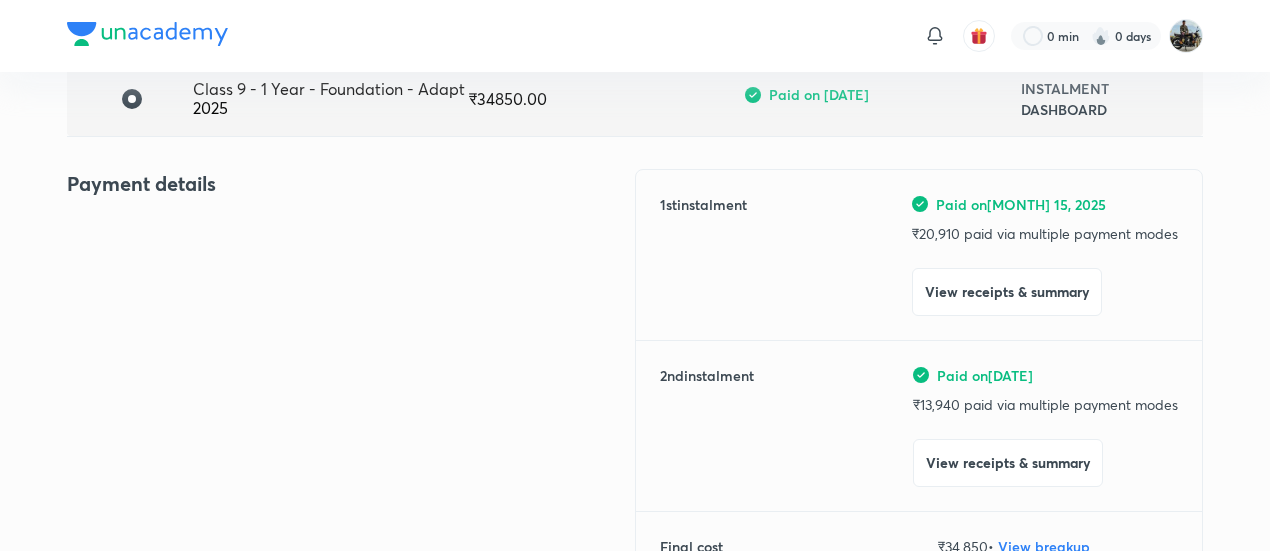 scroll, scrollTop: 0, scrollLeft: 0, axis: both 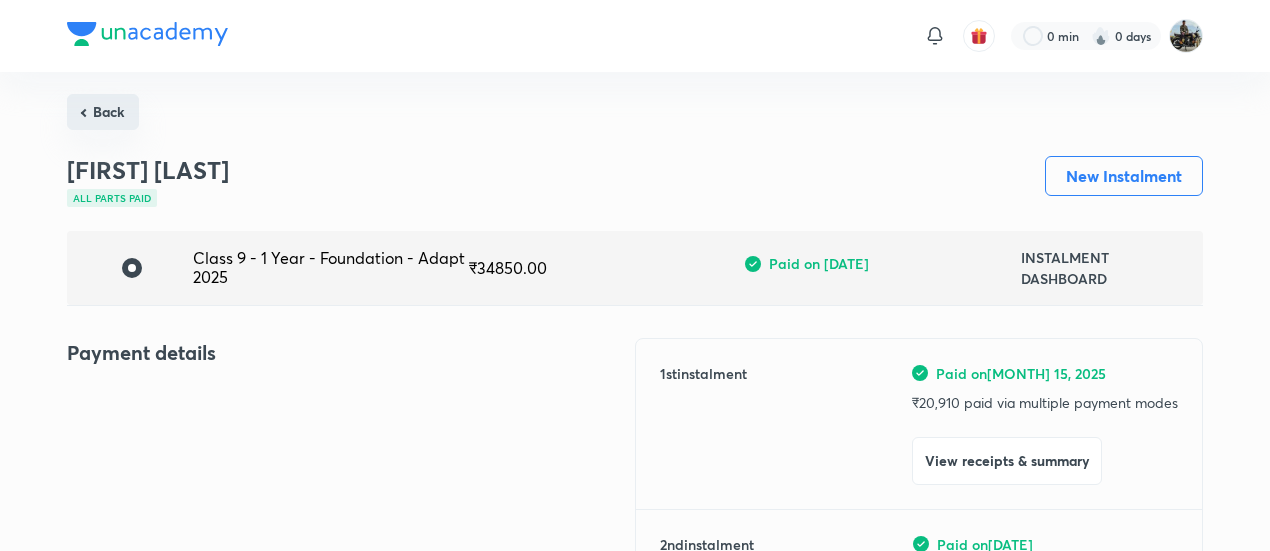 click on "Back" at bounding box center [103, 112] 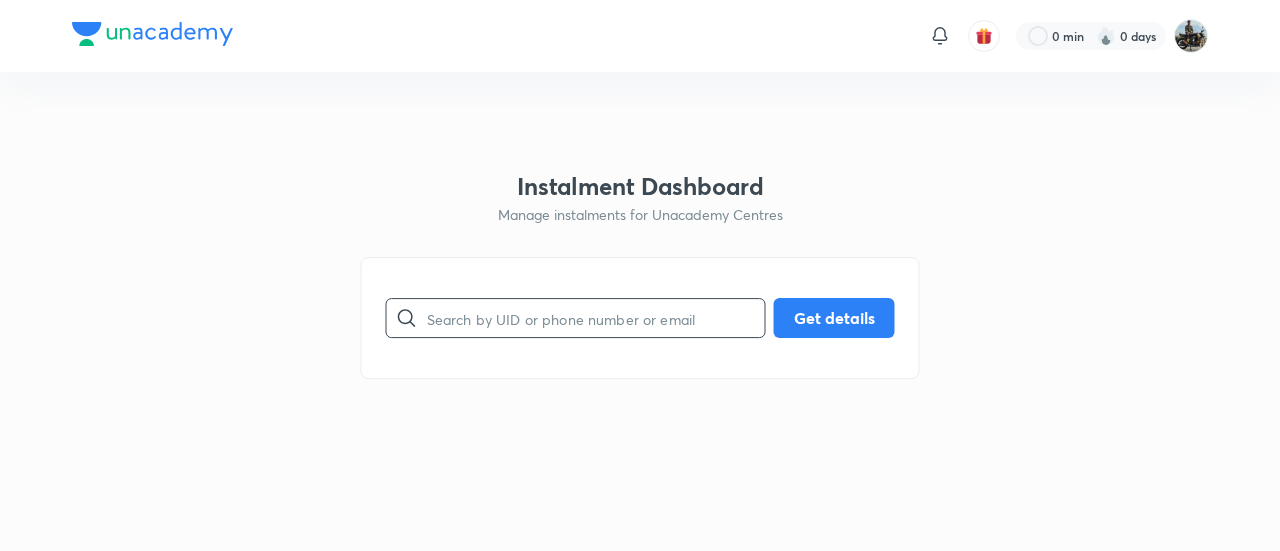 click at bounding box center (596, 318) 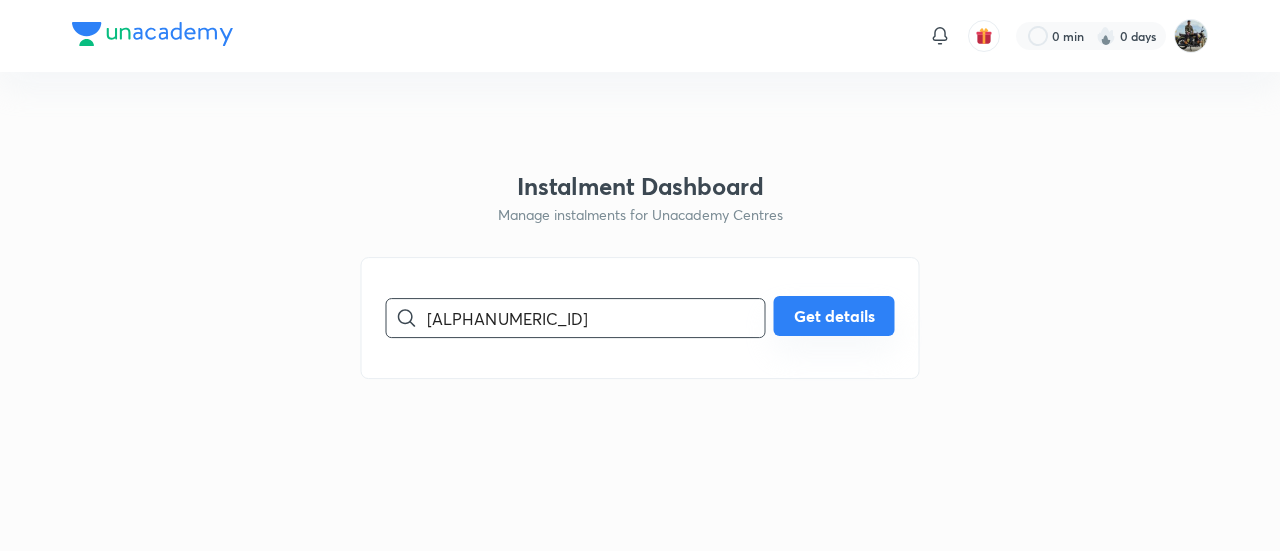 type on "[ALPHANUMERIC_ID]" 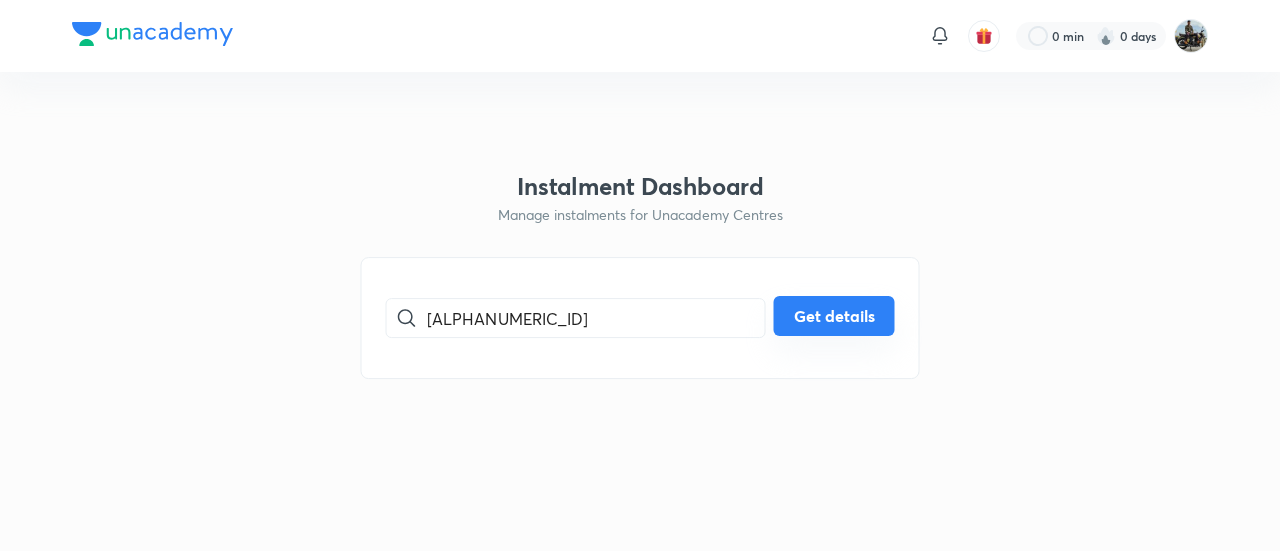 click on "Get details" at bounding box center [834, 316] 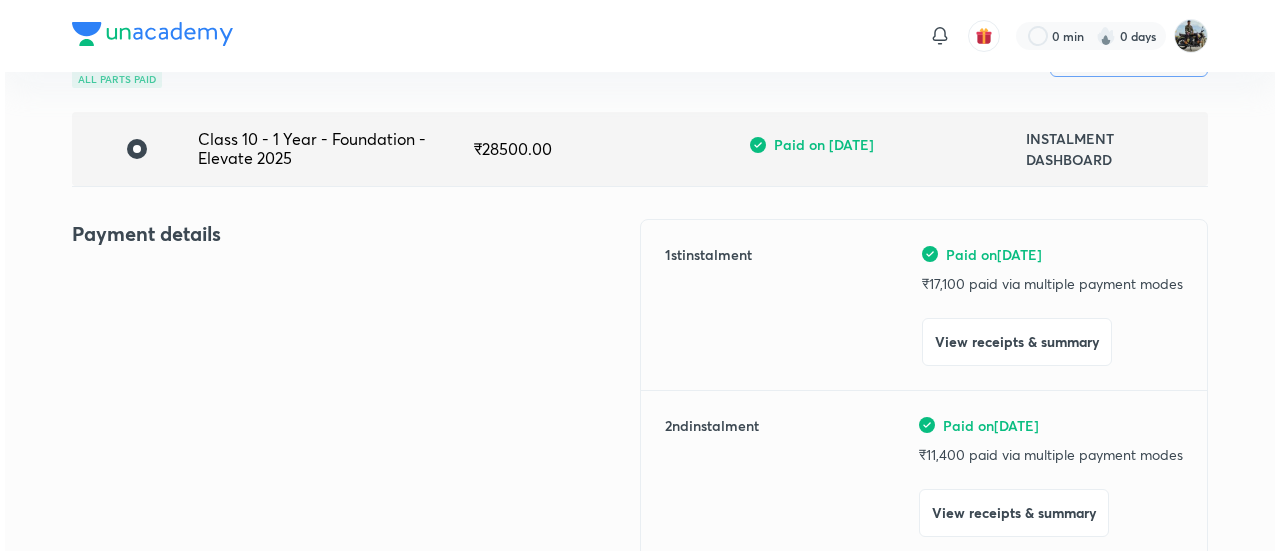 scroll, scrollTop: 120, scrollLeft: 0, axis: vertical 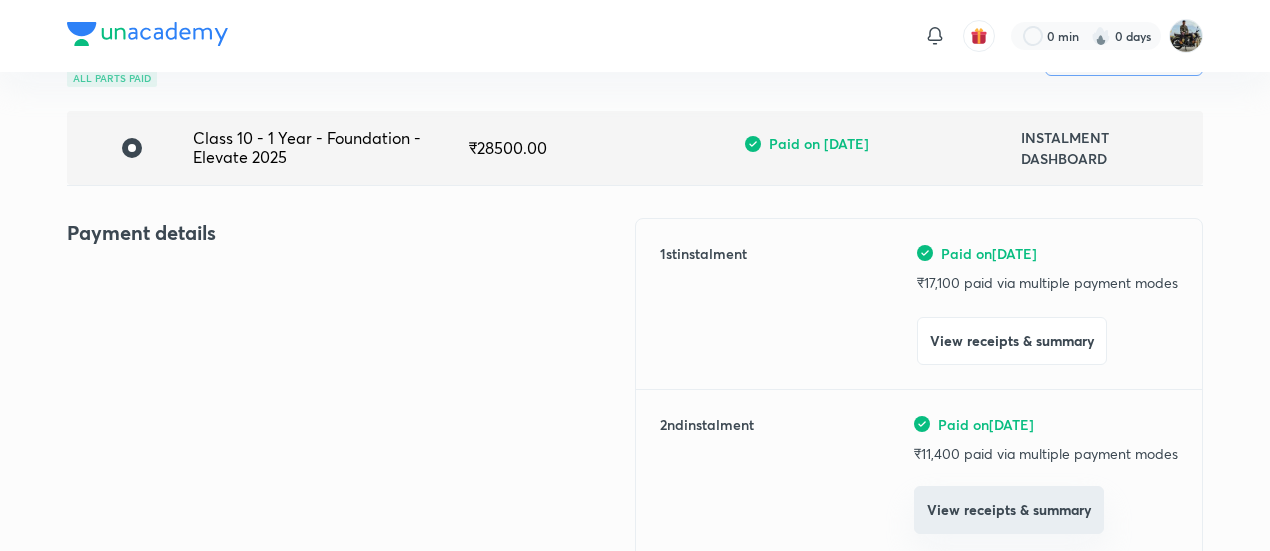 click on "View receipts & summary" at bounding box center [1009, 510] 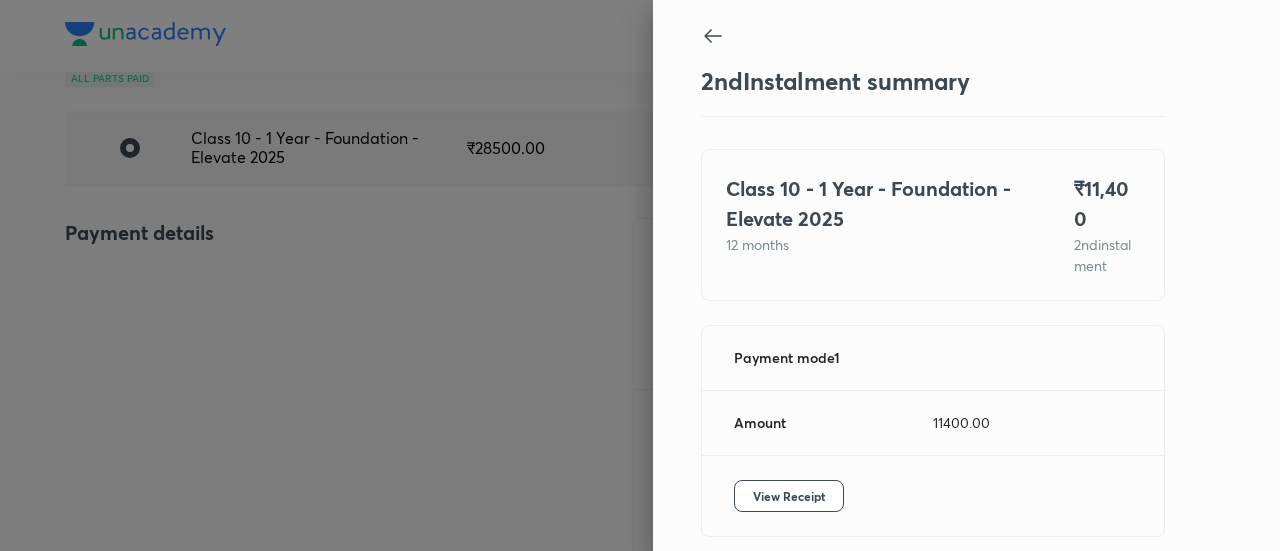 scroll, scrollTop: 67, scrollLeft: 0, axis: vertical 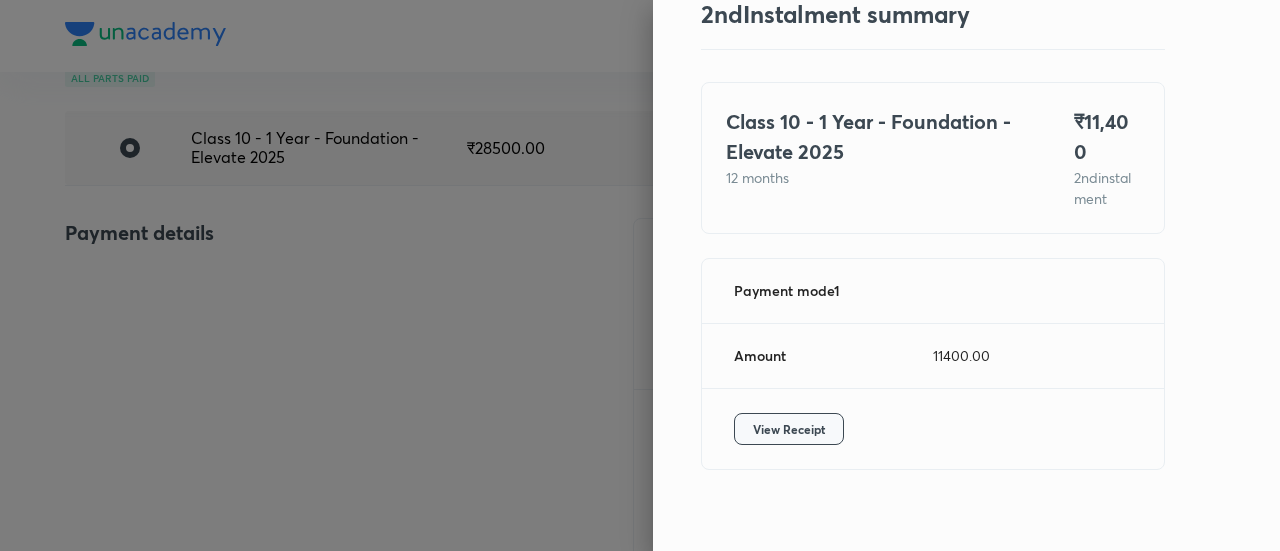 click on "View Receipt" at bounding box center [789, 429] 